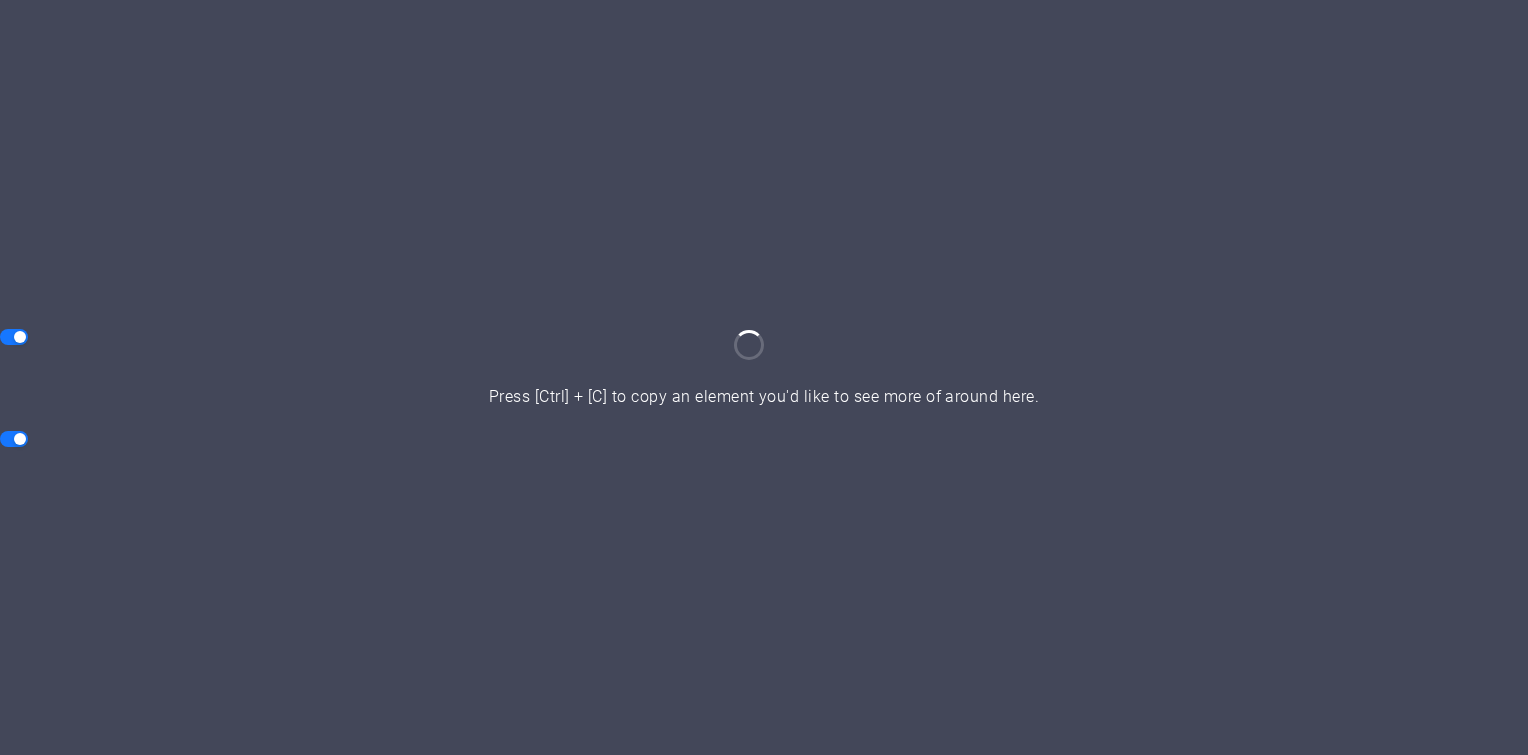 scroll, scrollTop: 0, scrollLeft: 0, axis: both 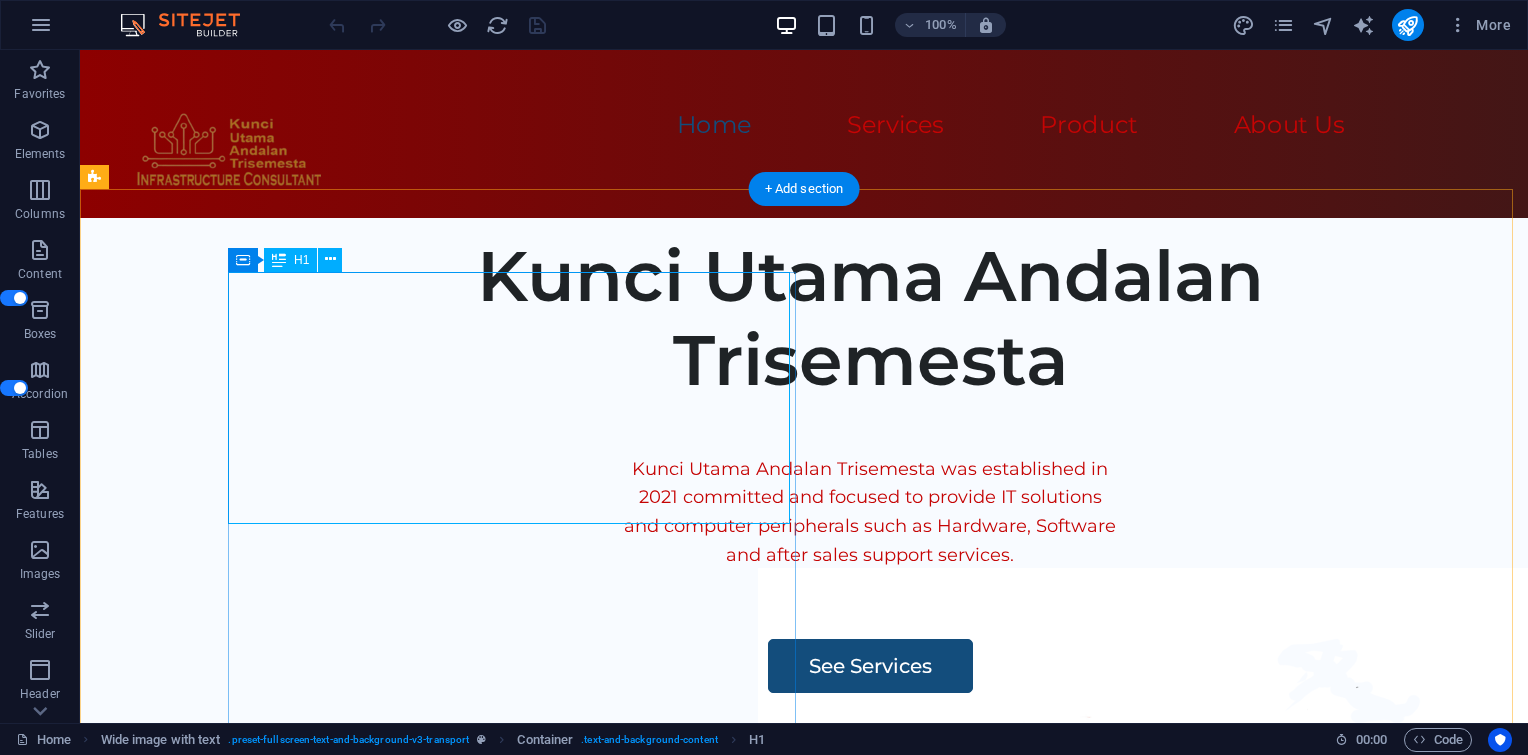 click on "Kunci Utama Andalan Trisemesta" at bounding box center (870, 318) 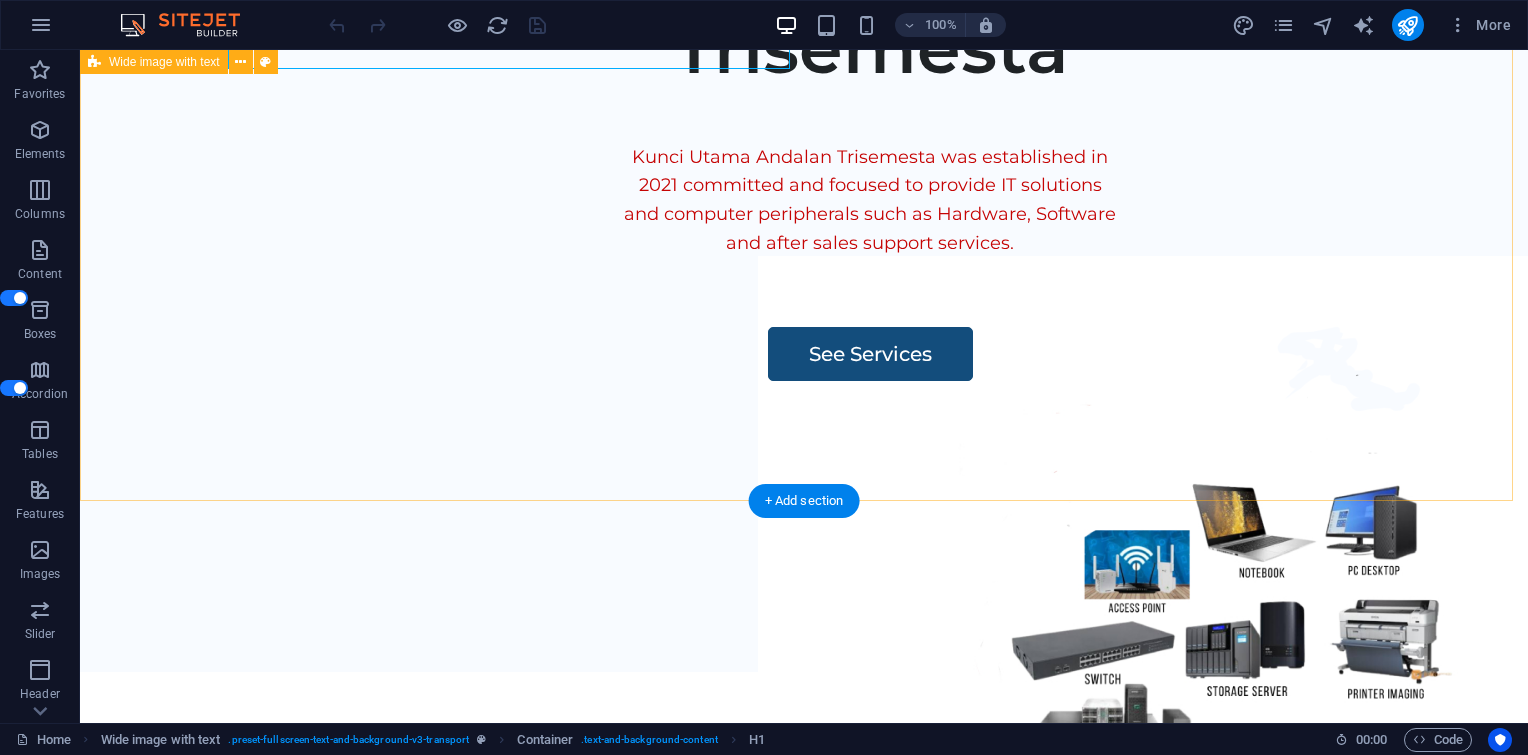 scroll, scrollTop: 300, scrollLeft: 0, axis: vertical 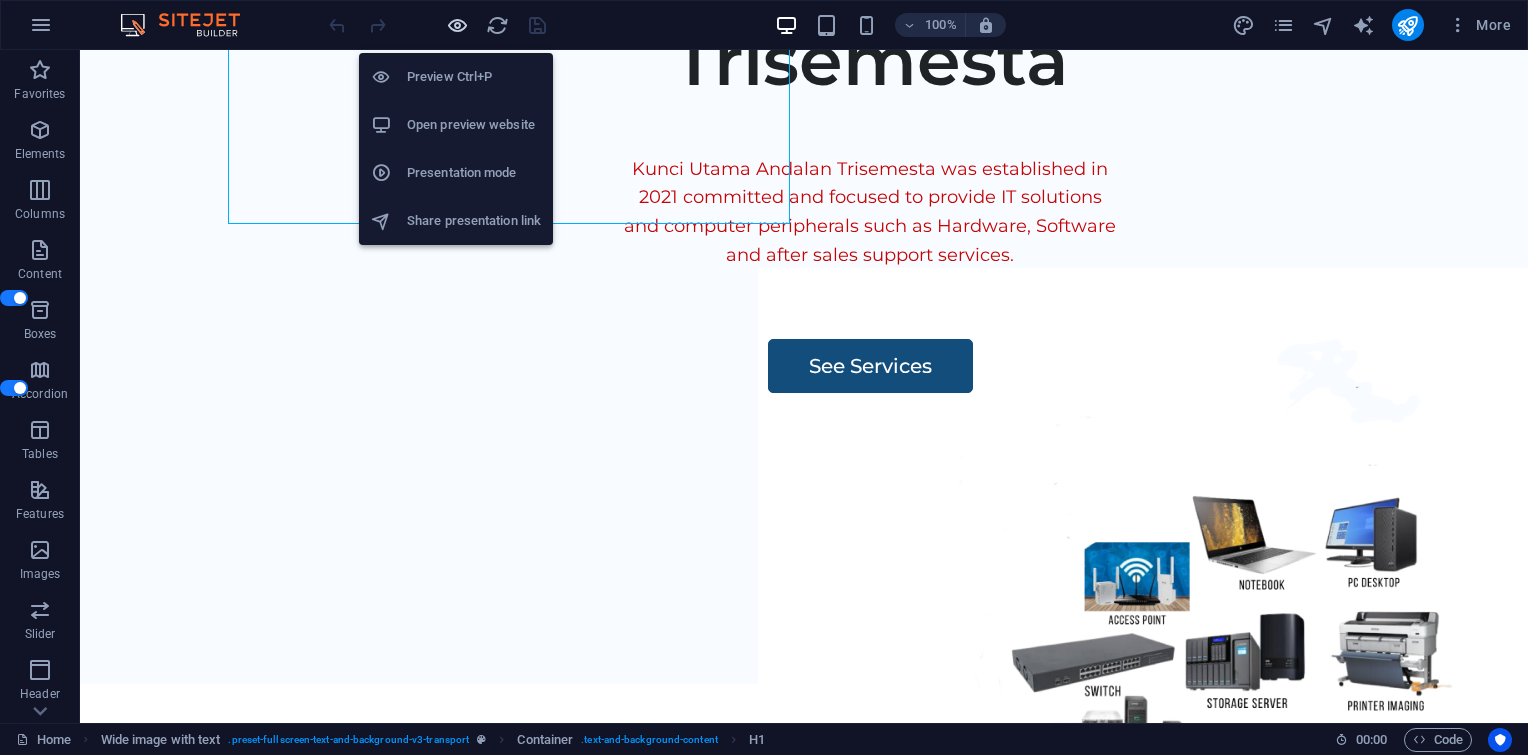 click at bounding box center [457, 25] 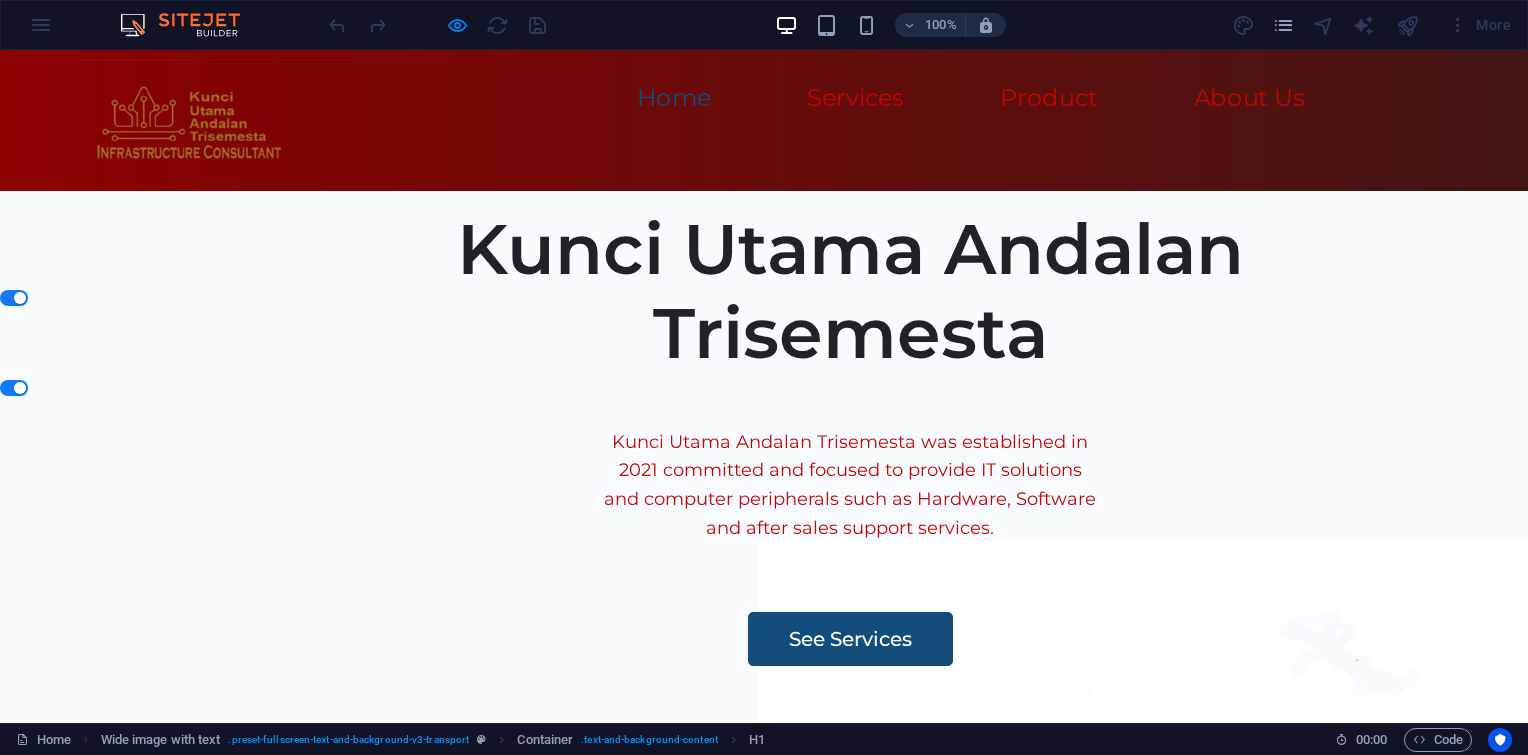 scroll, scrollTop: 0, scrollLeft: 0, axis: both 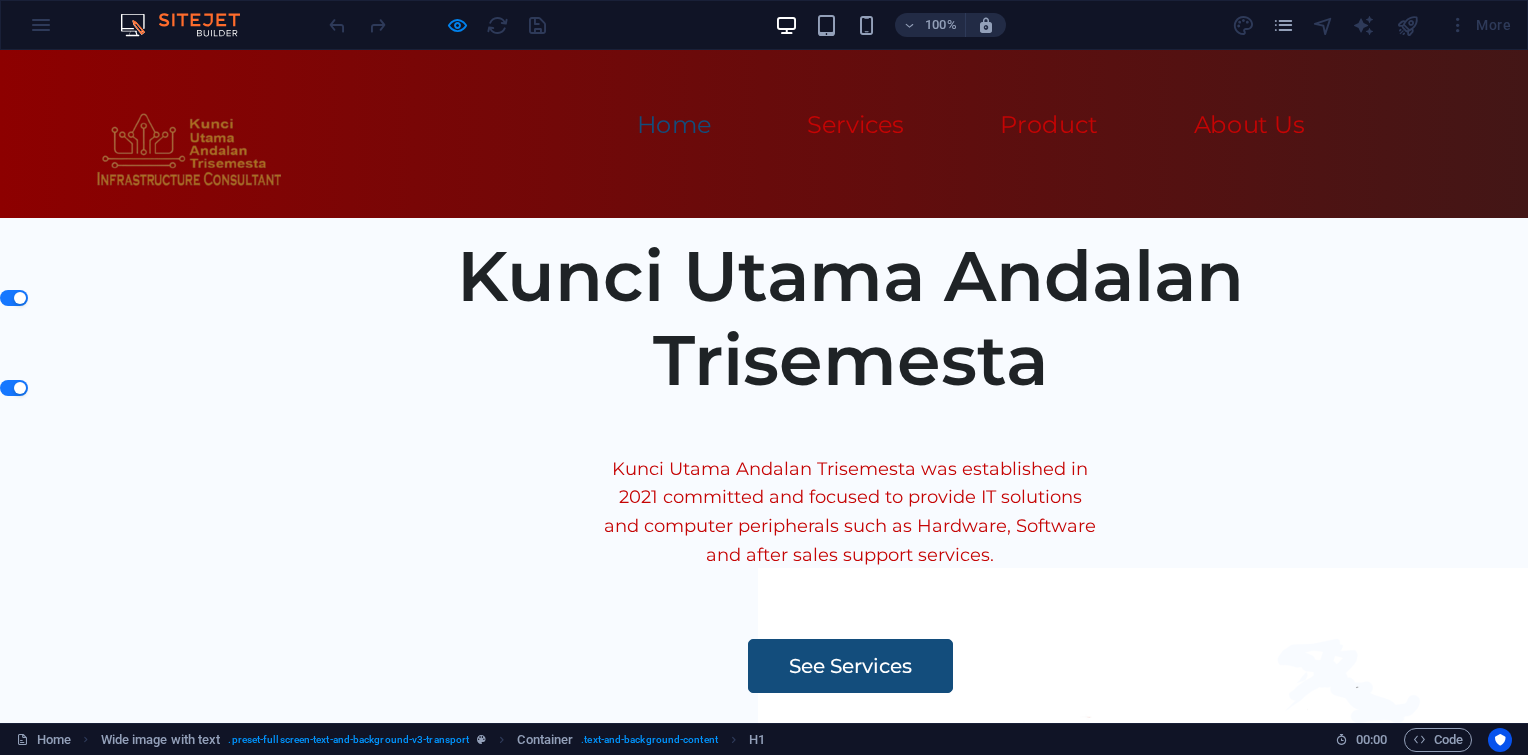 click on "Home" at bounding box center [674, 125] 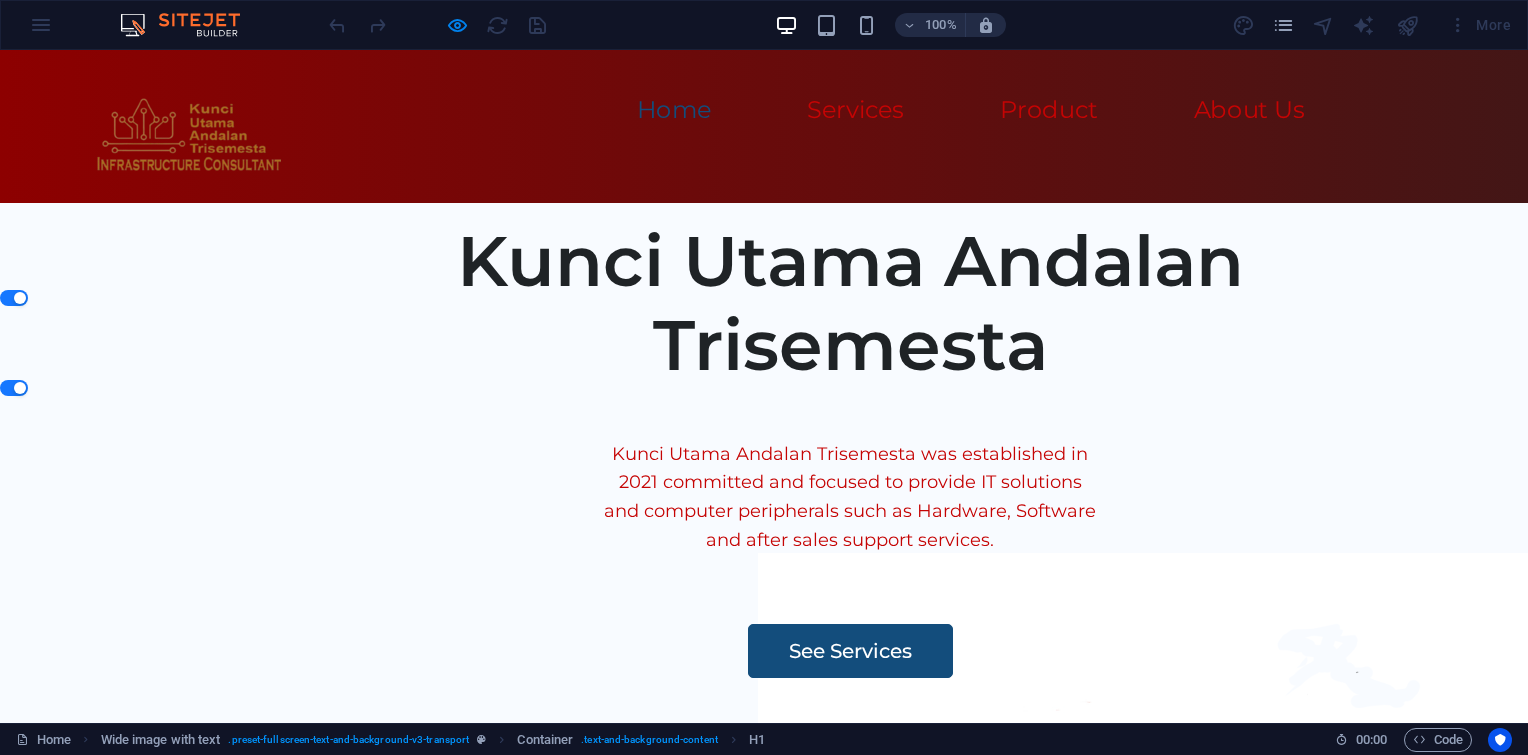 scroll, scrollTop: 0, scrollLeft: 0, axis: both 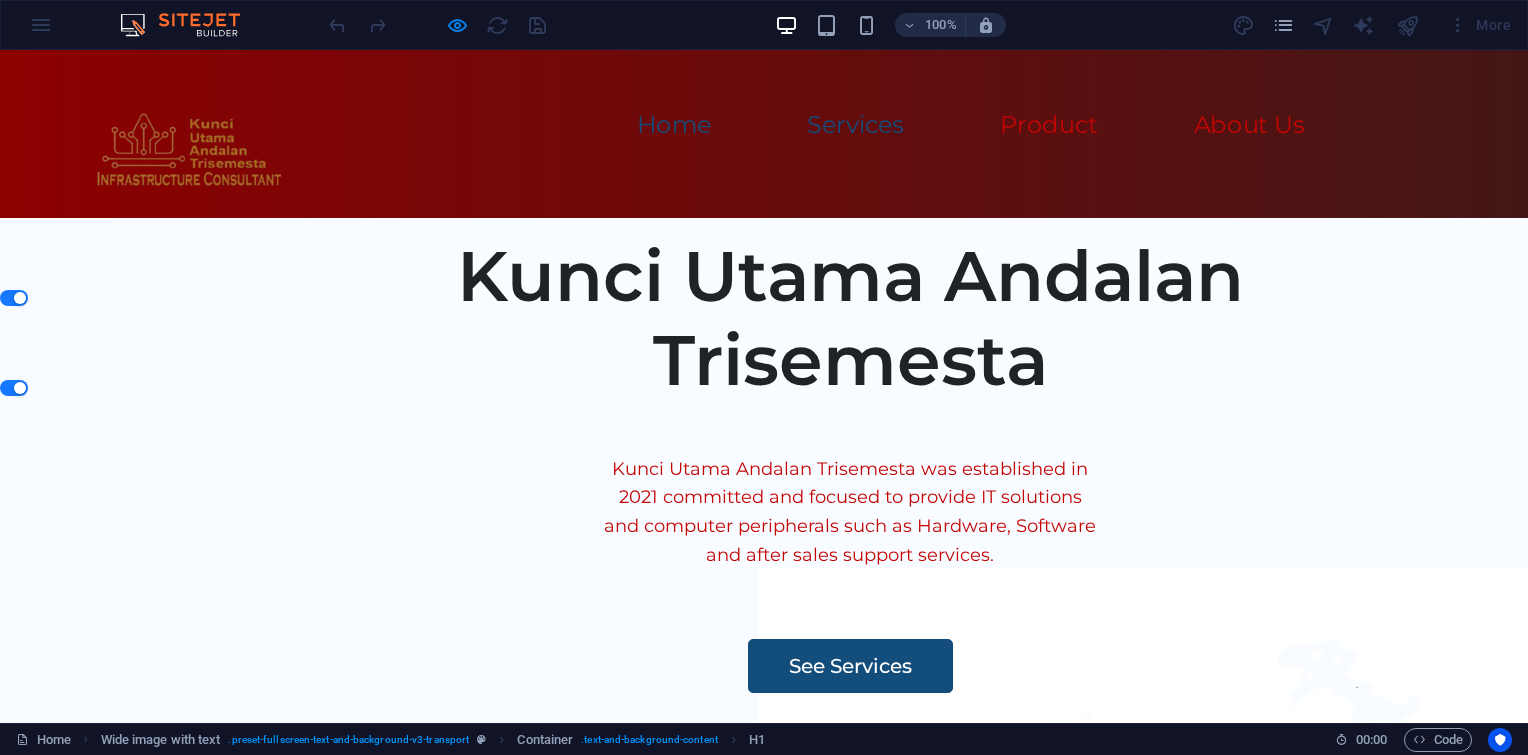 click on "Services" at bounding box center [855, 125] 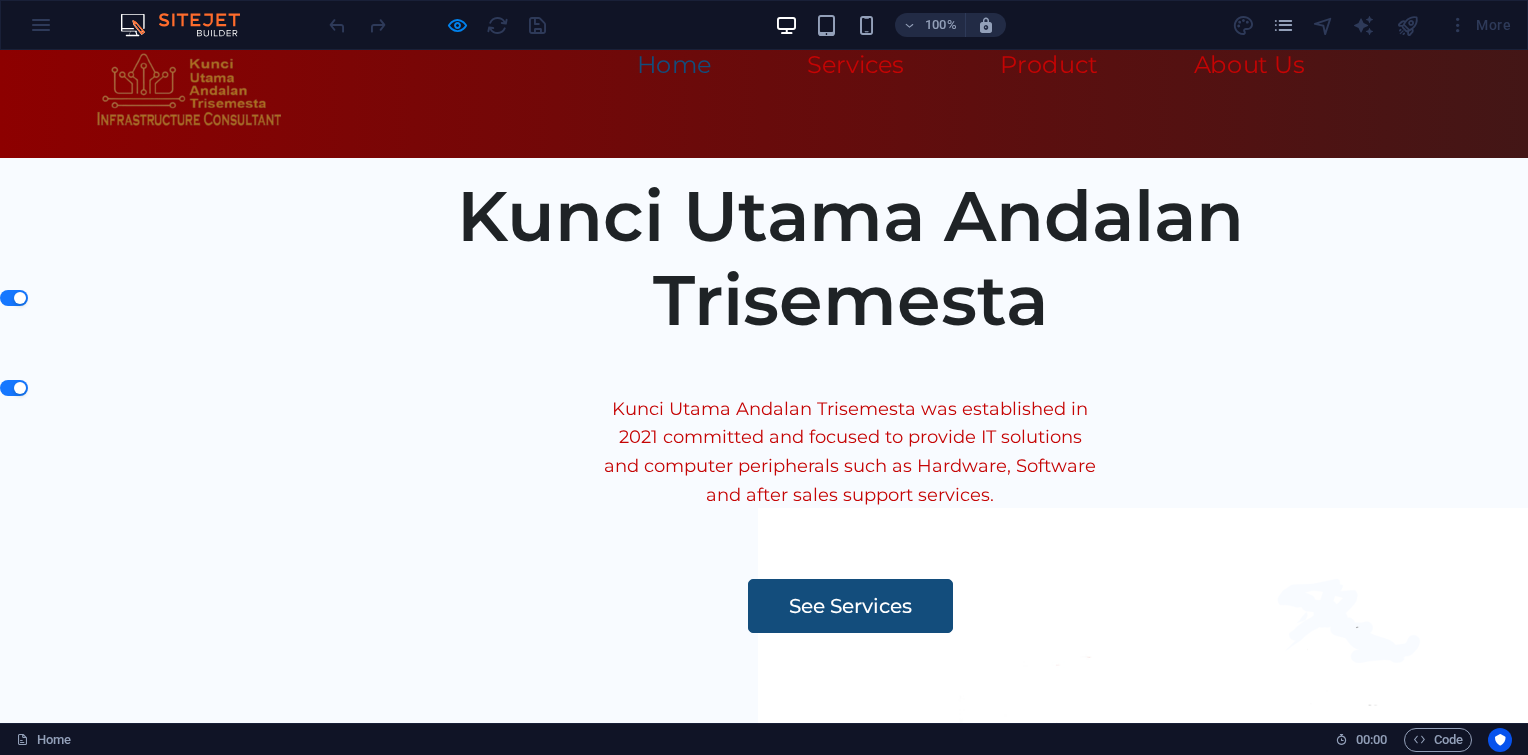 scroll, scrollTop: 0, scrollLeft: 0, axis: both 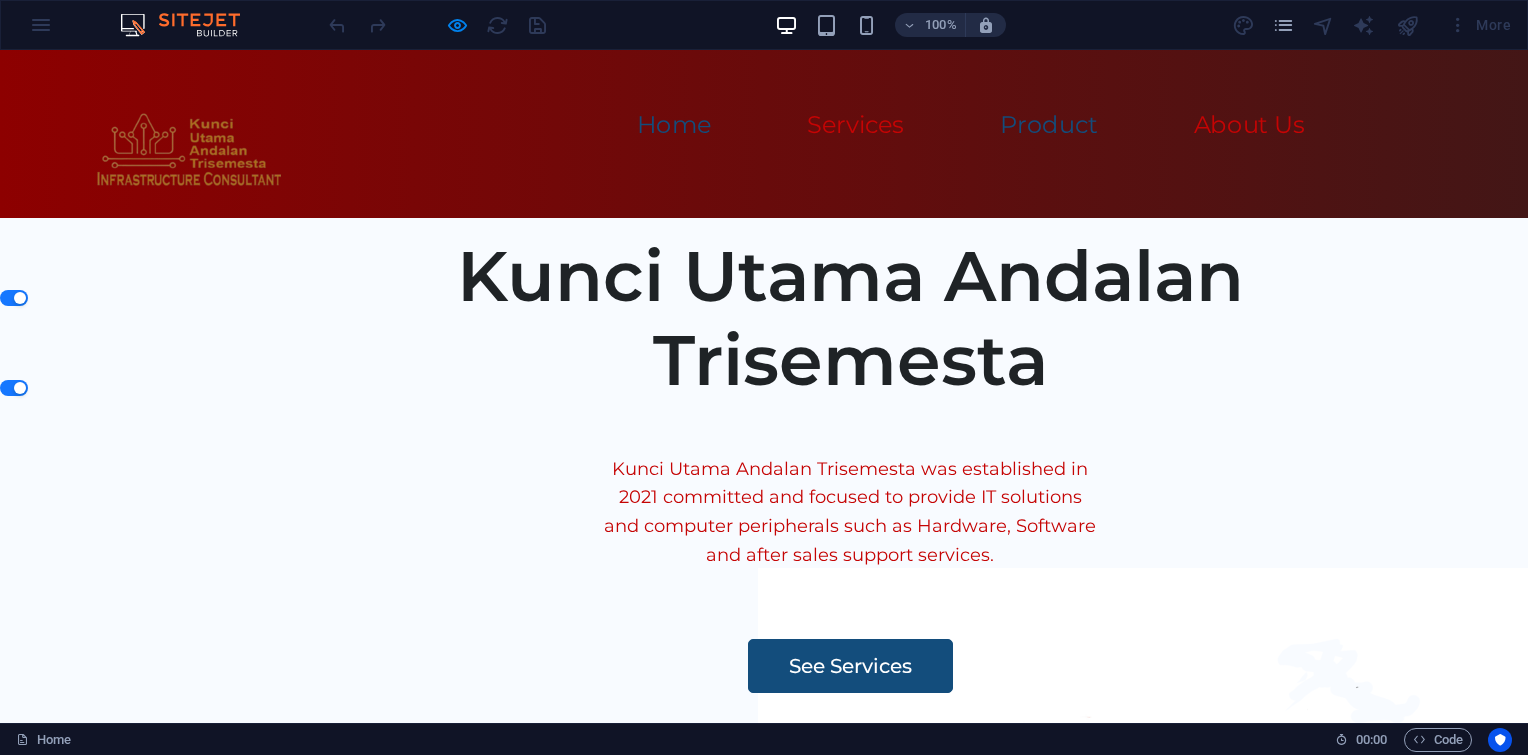 click on "Product" at bounding box center [1048, 125] 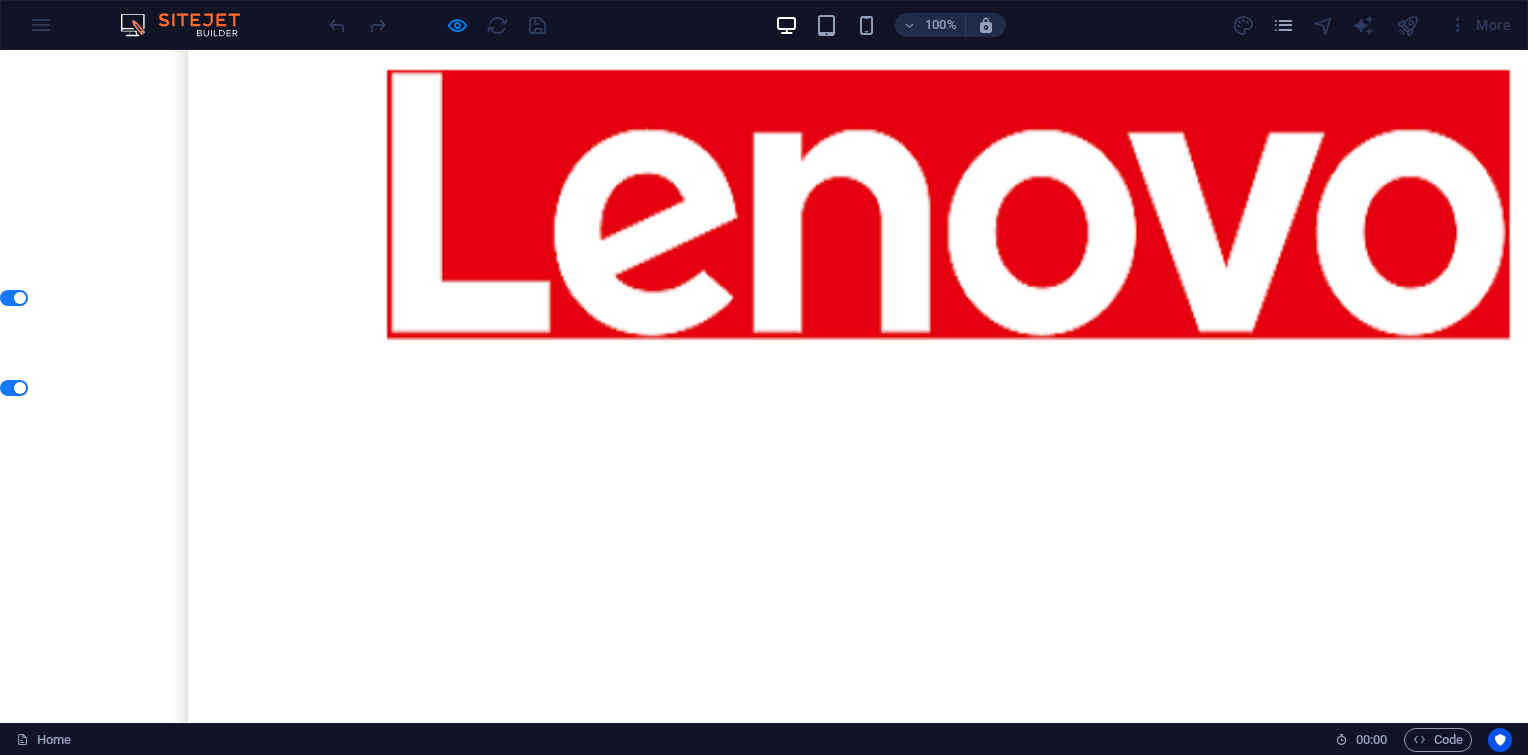 scroll, scrollTop: 5032, scrollLeft: 0, axis: vertical 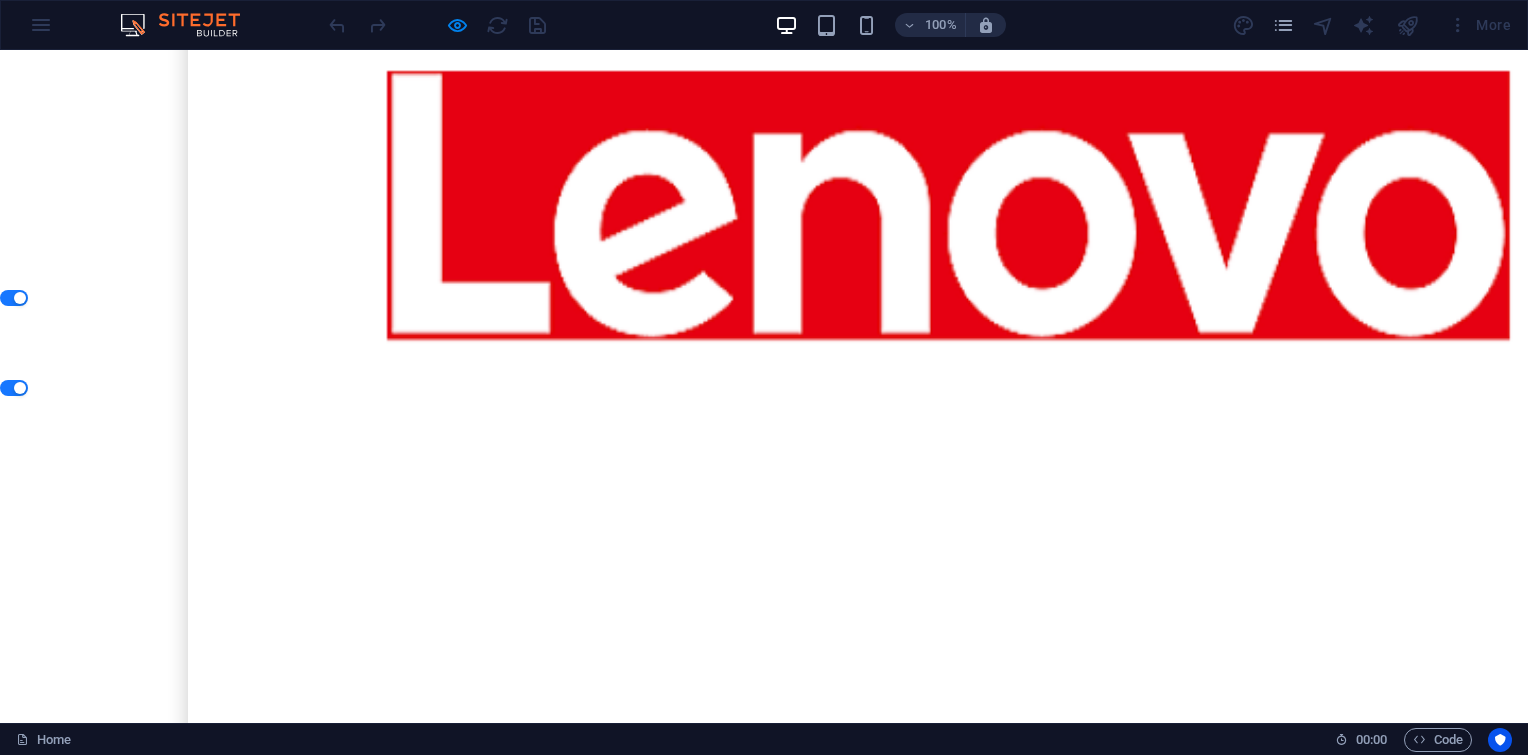 click on "2021 committed and focused to provide IT solutions" at bounding box center [764, 20392] 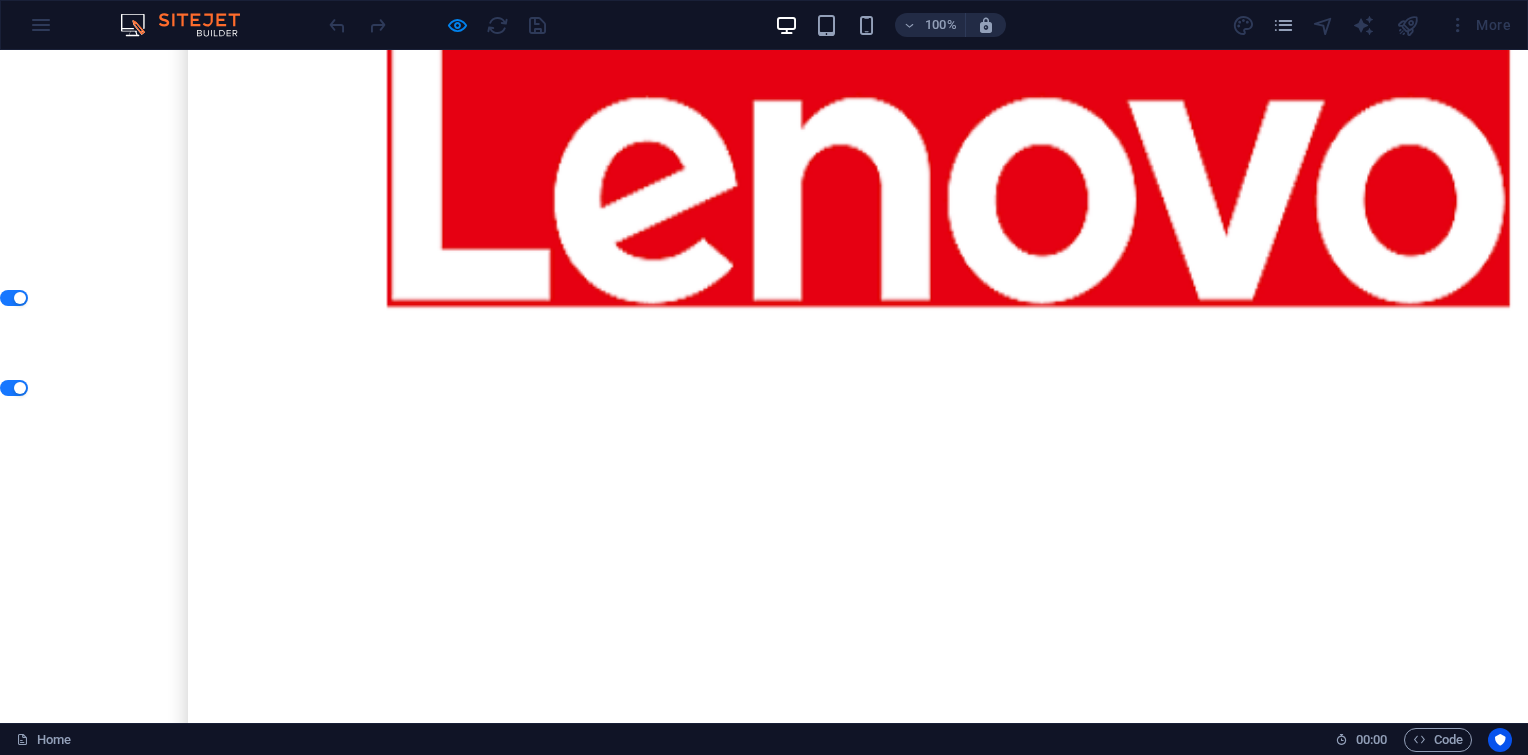 scroll, scrollTop: 5066, scrollLeft: 0, axis: vertical 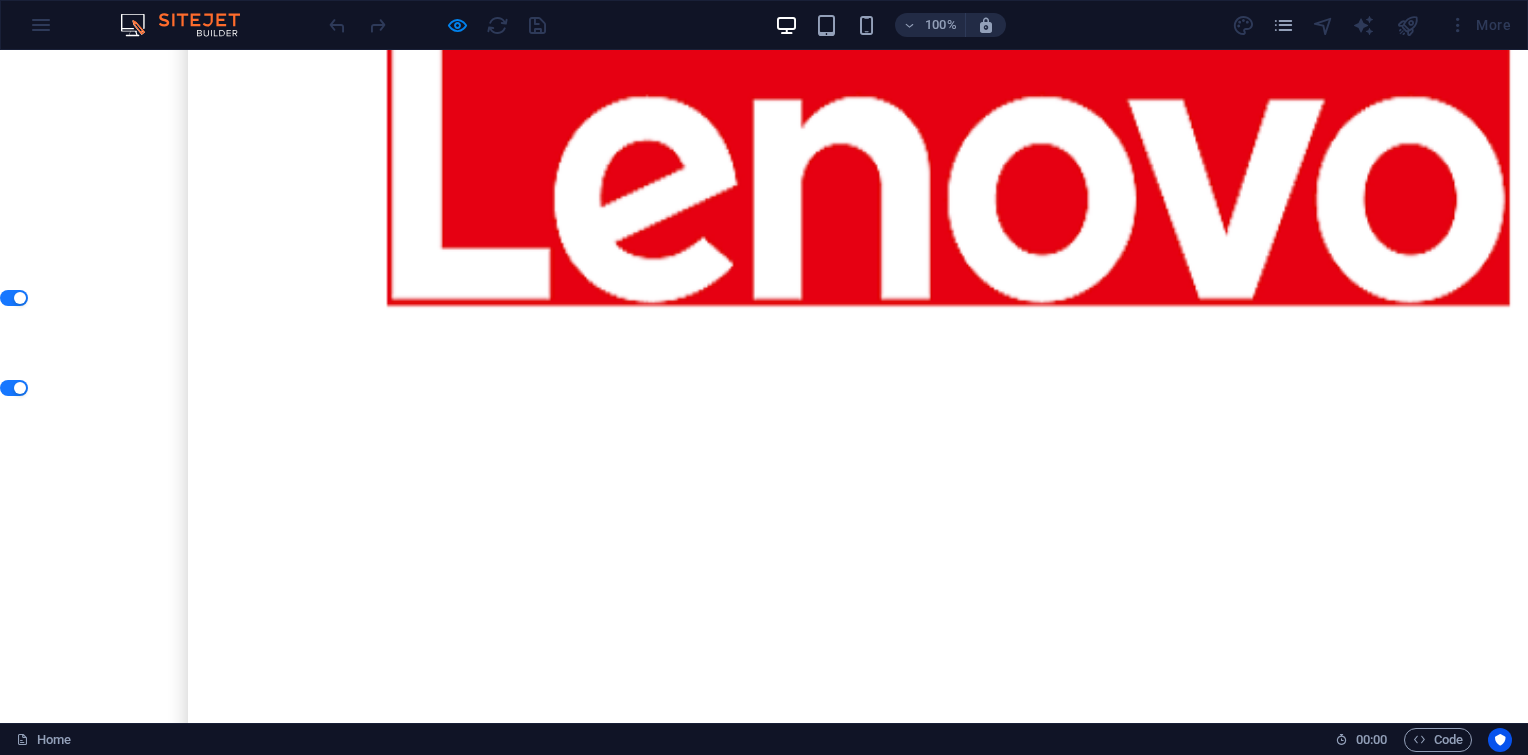 click 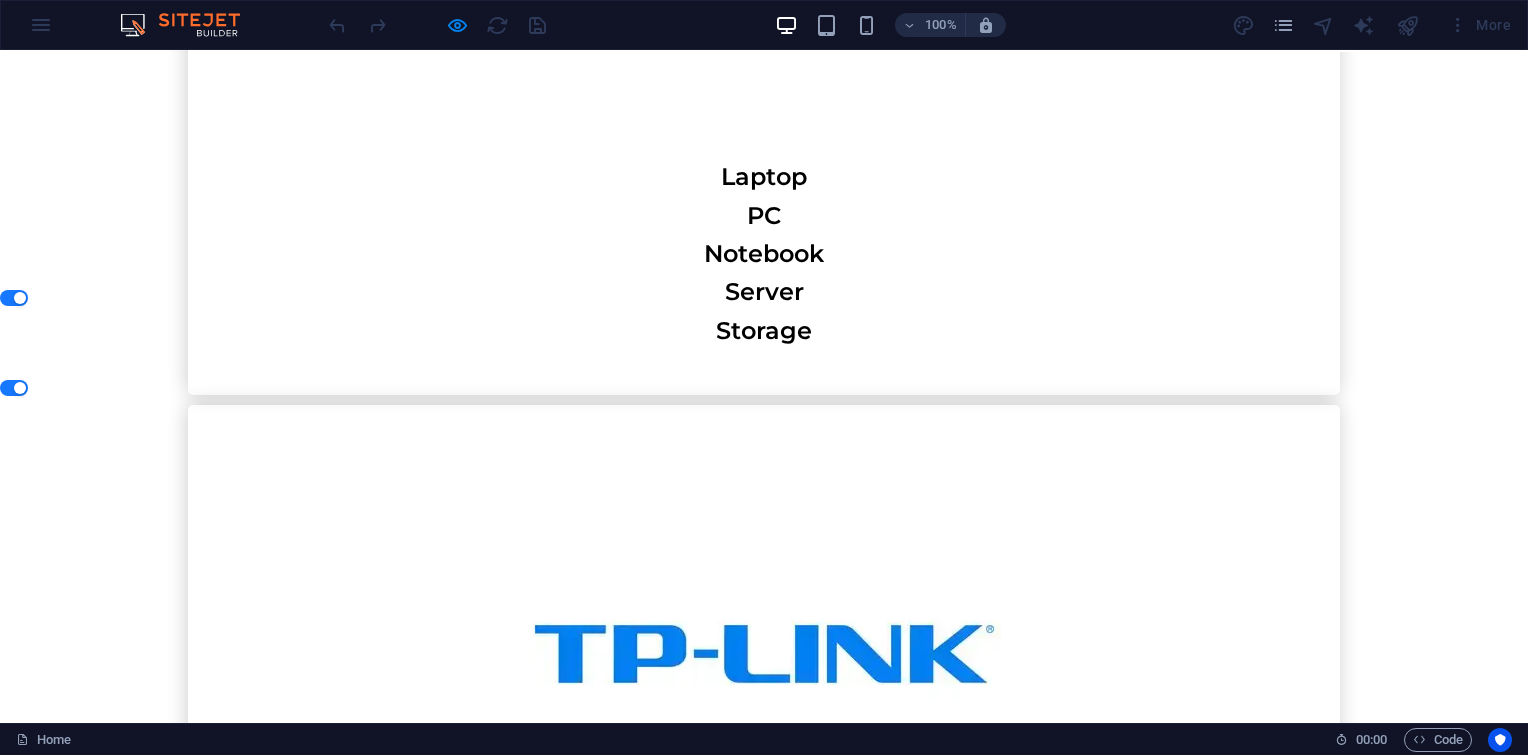click on "Contact Us" at bounding box center (764, 20422) 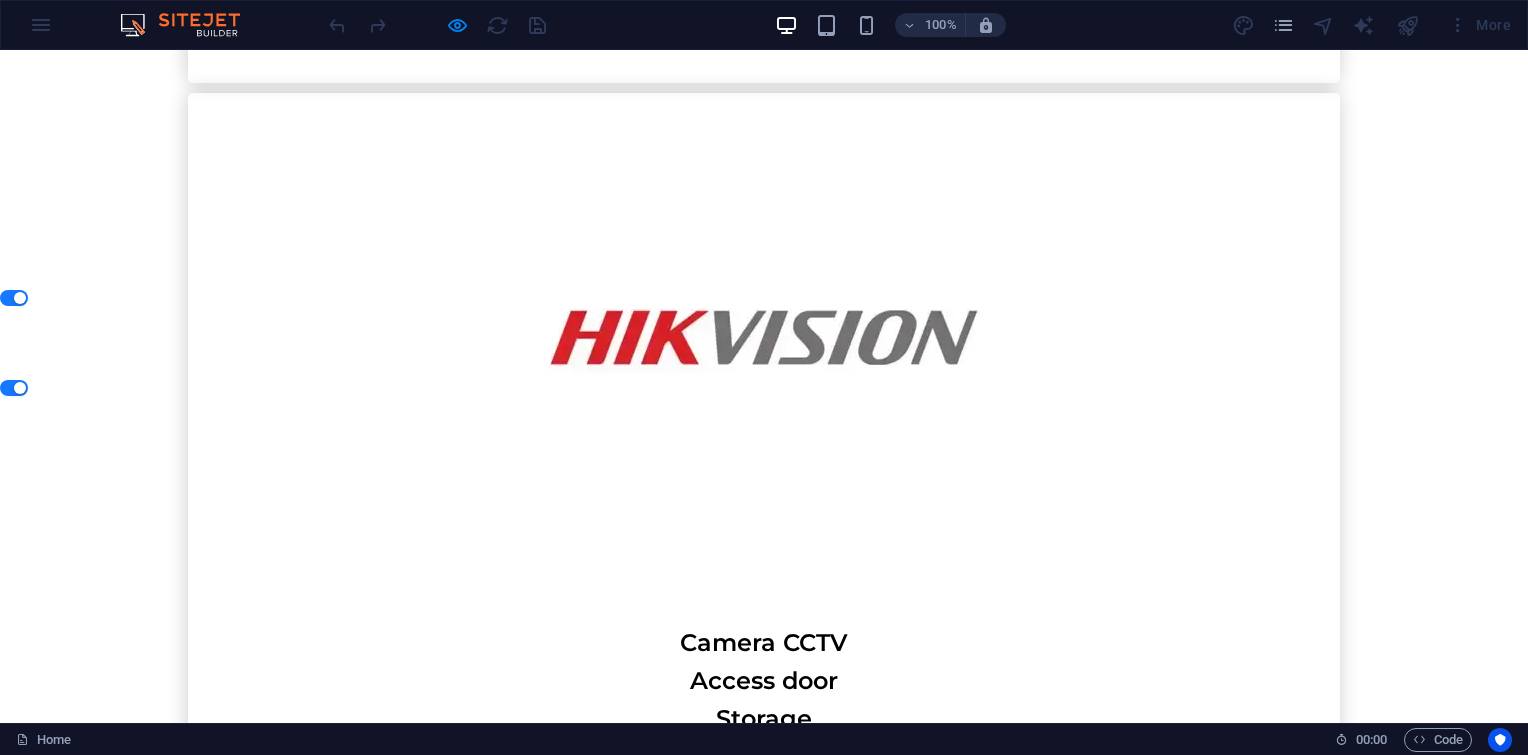 scroll, scrollTop: 7129, scrollLeft: 0, axis: vertical 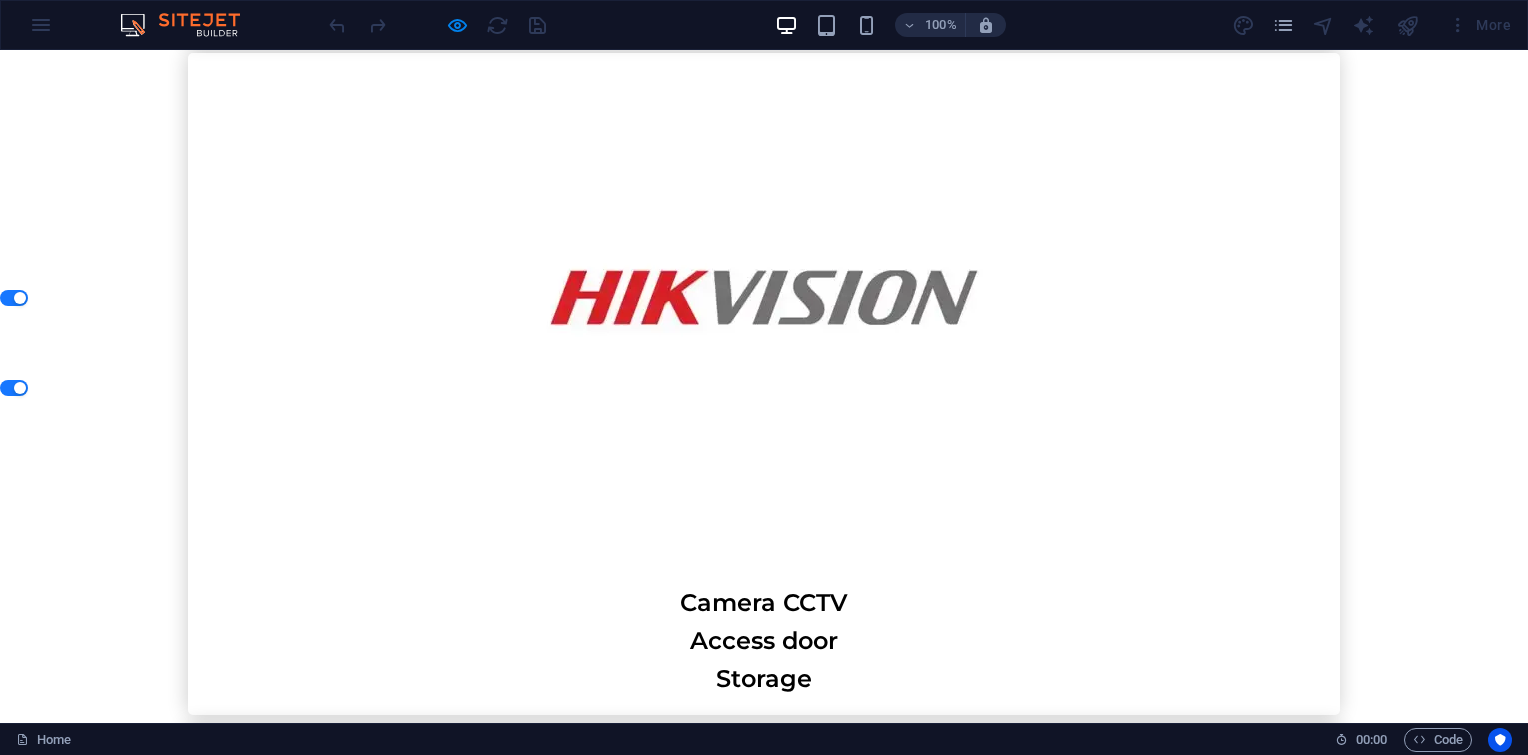 click on "Contact Us" at bounding box center (602, 20615) 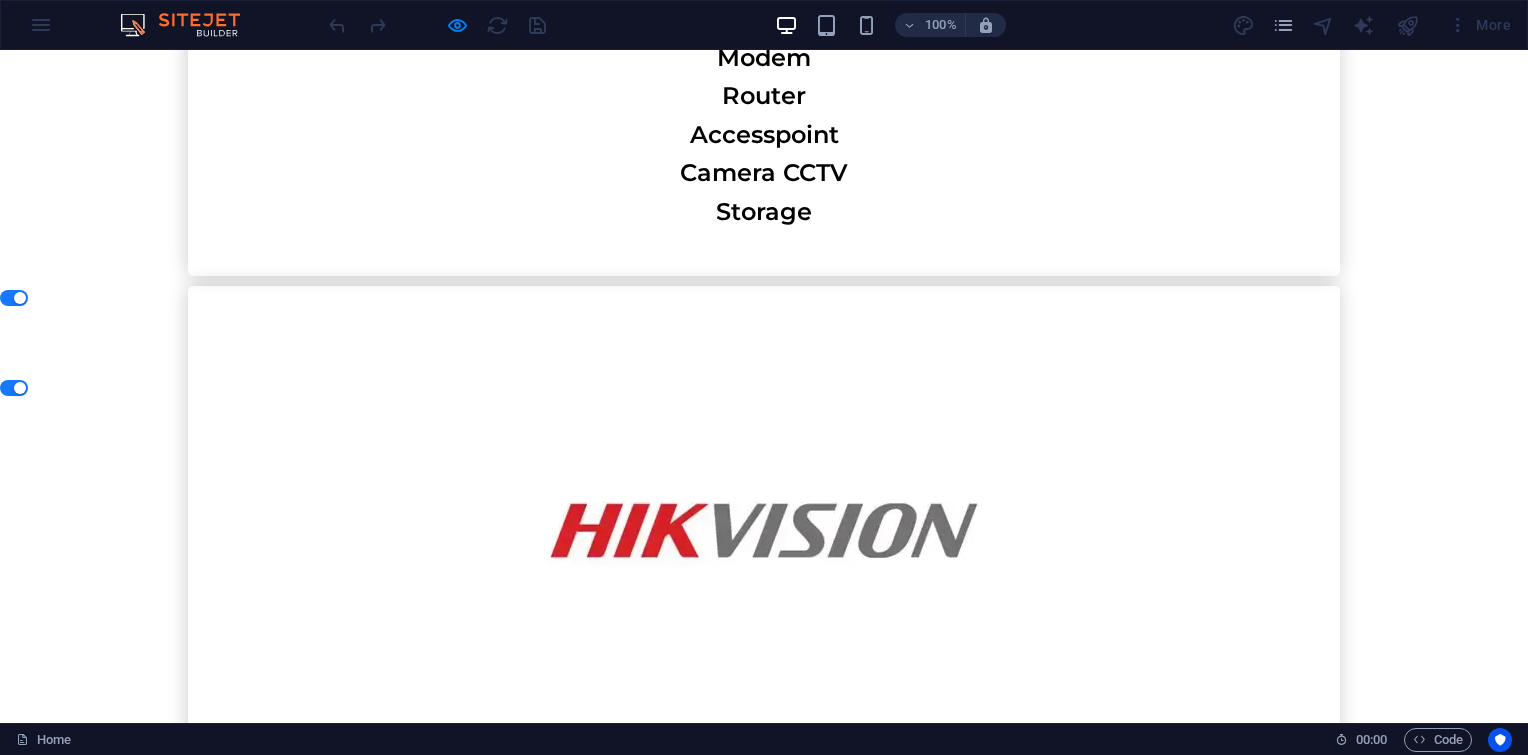 click on "About Us" at bounding box center [495, 20848] 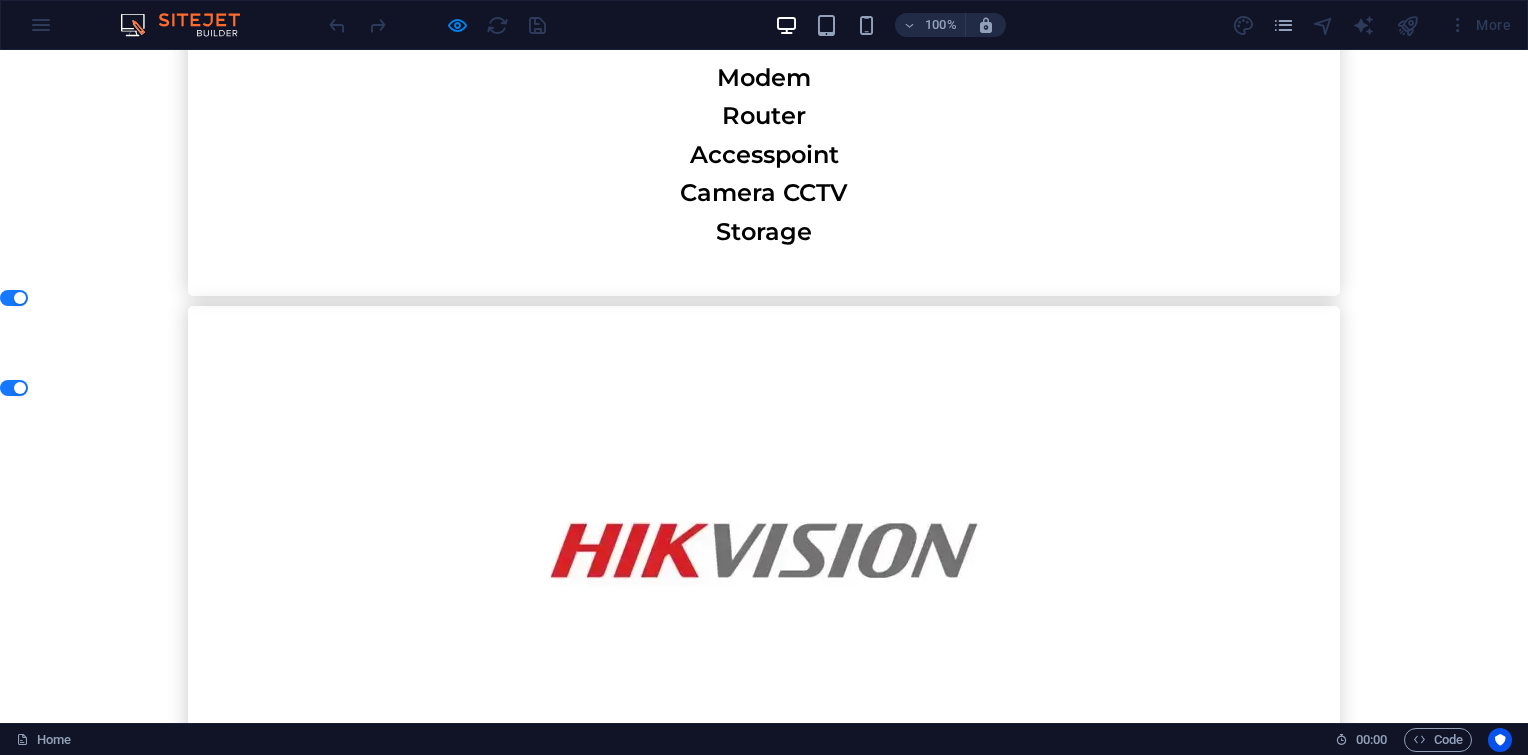 click on "Services" at bounding box center [401, 20868] 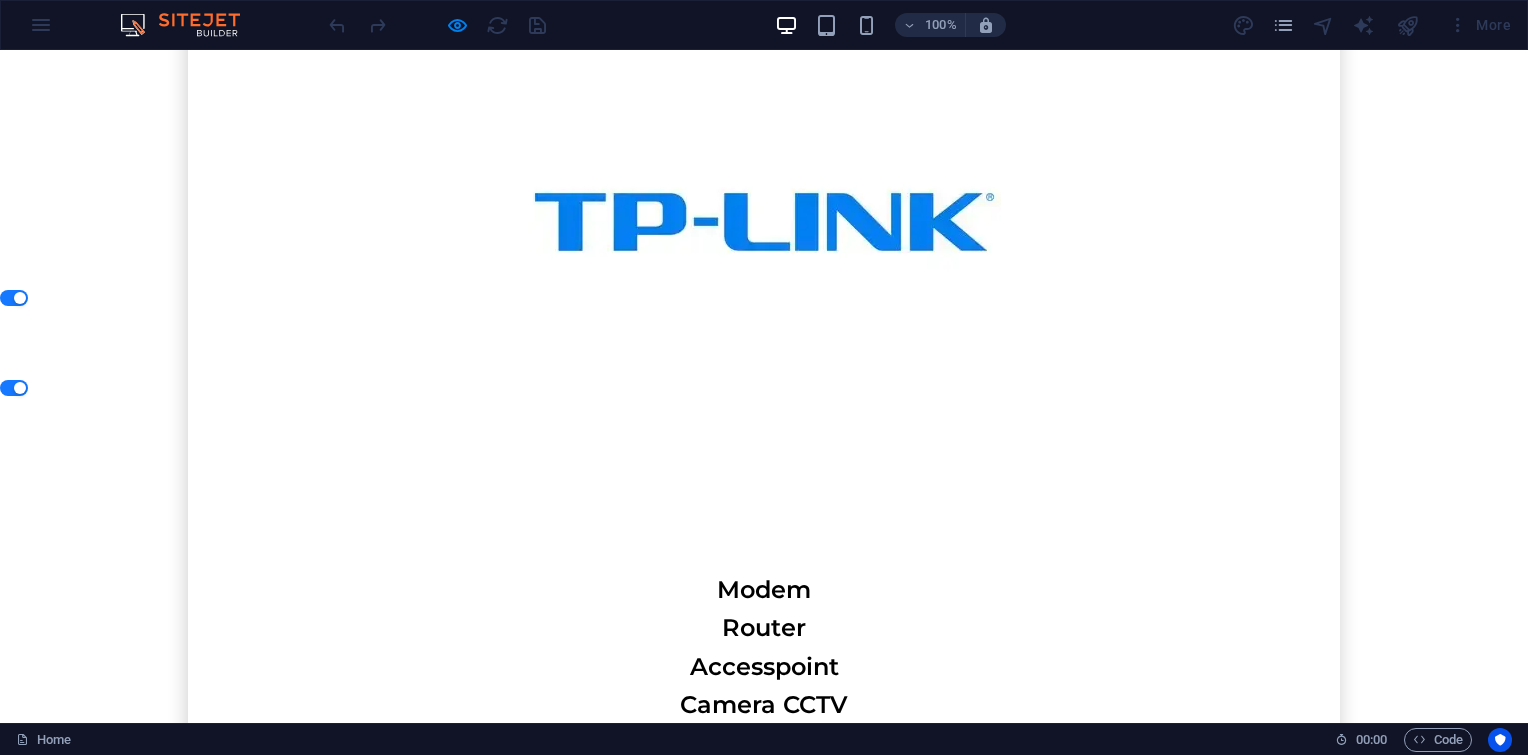 scroll, scrollTop: 6385, scrollLeft: 0, axis: vertical 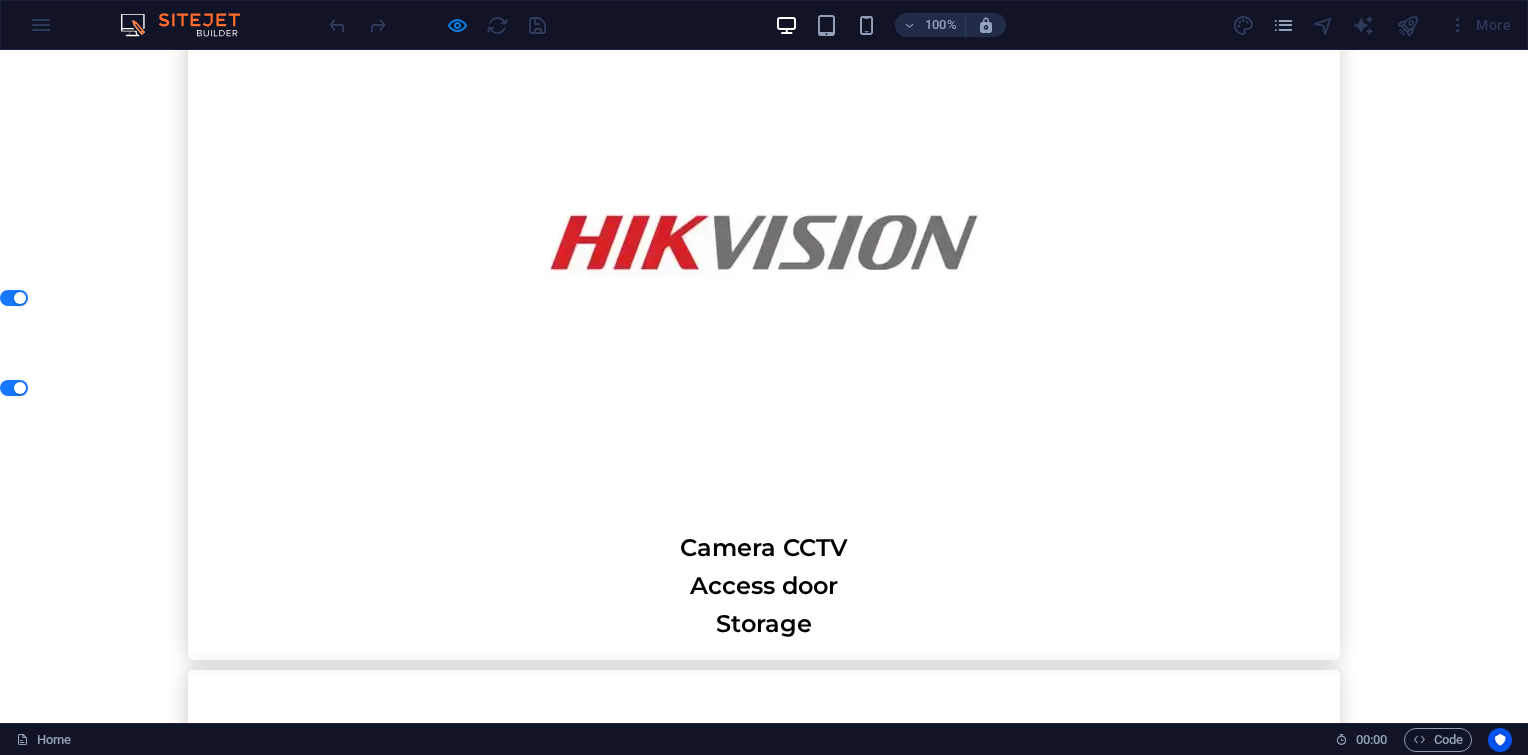 click on "Home" at bounding box center (320, 20560) 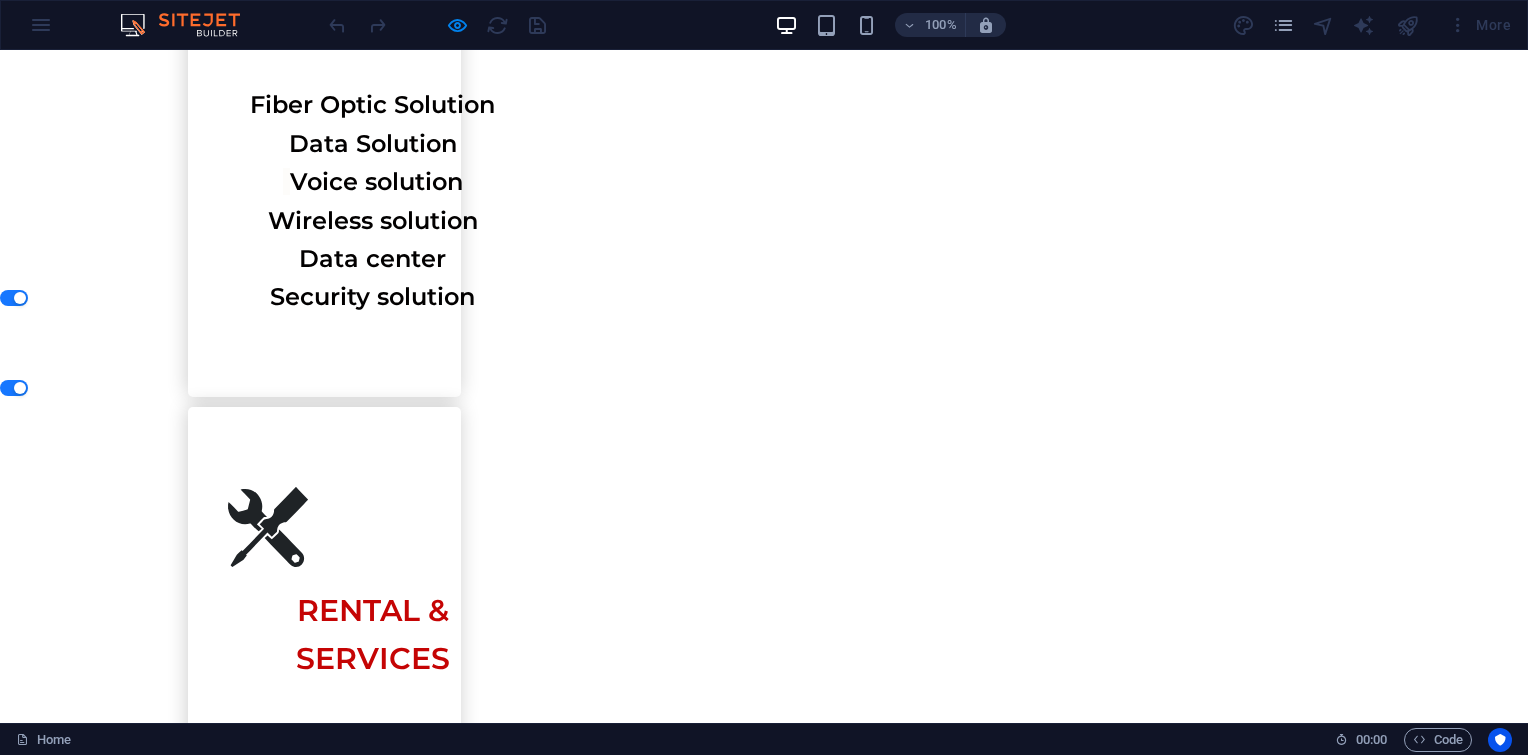 scroll, scrollTop: 3139, scrollLeft: 0, axis: vertical 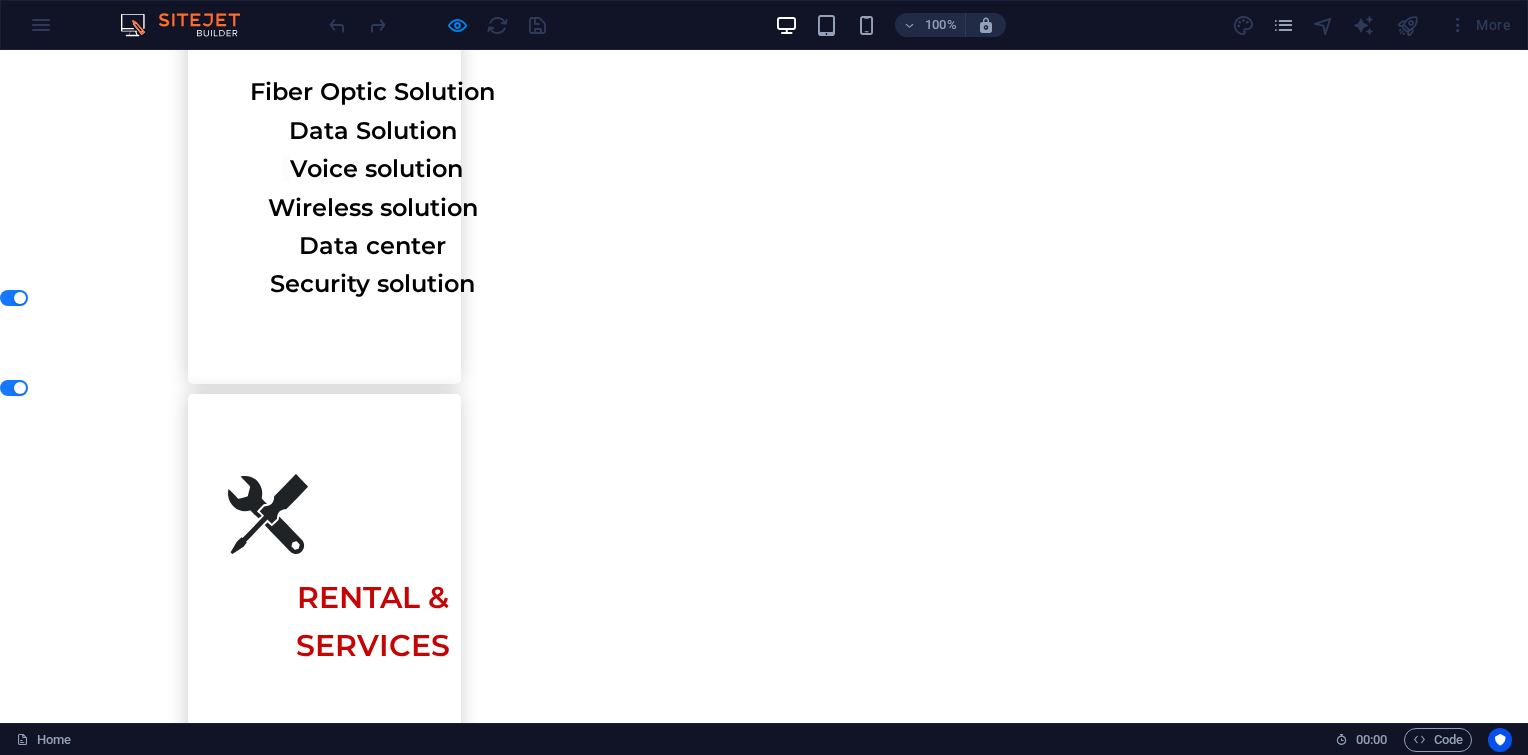 click at bounding box center [965, 9837] 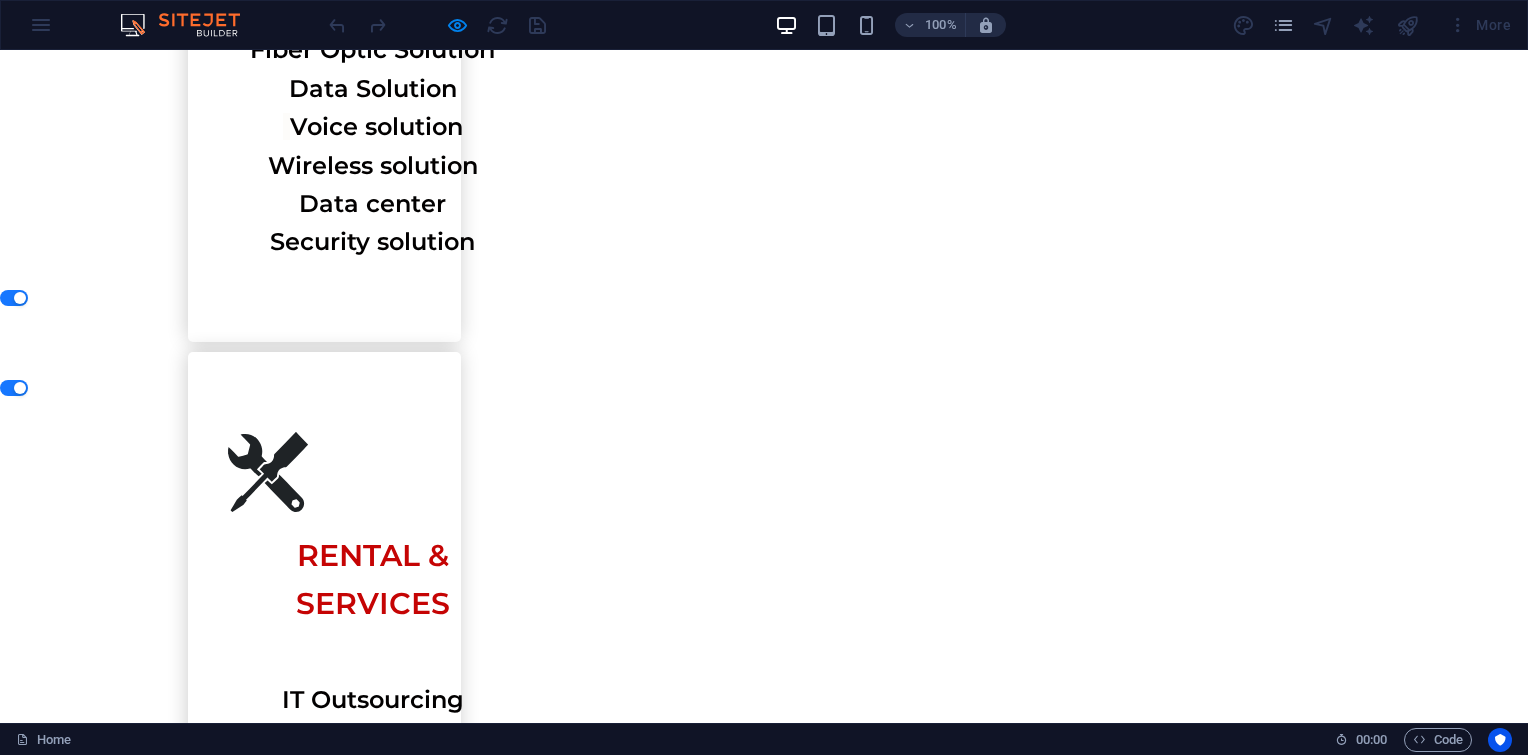 scroll, scrollTop: 3105, scrollLeft: 0, axis: vertical 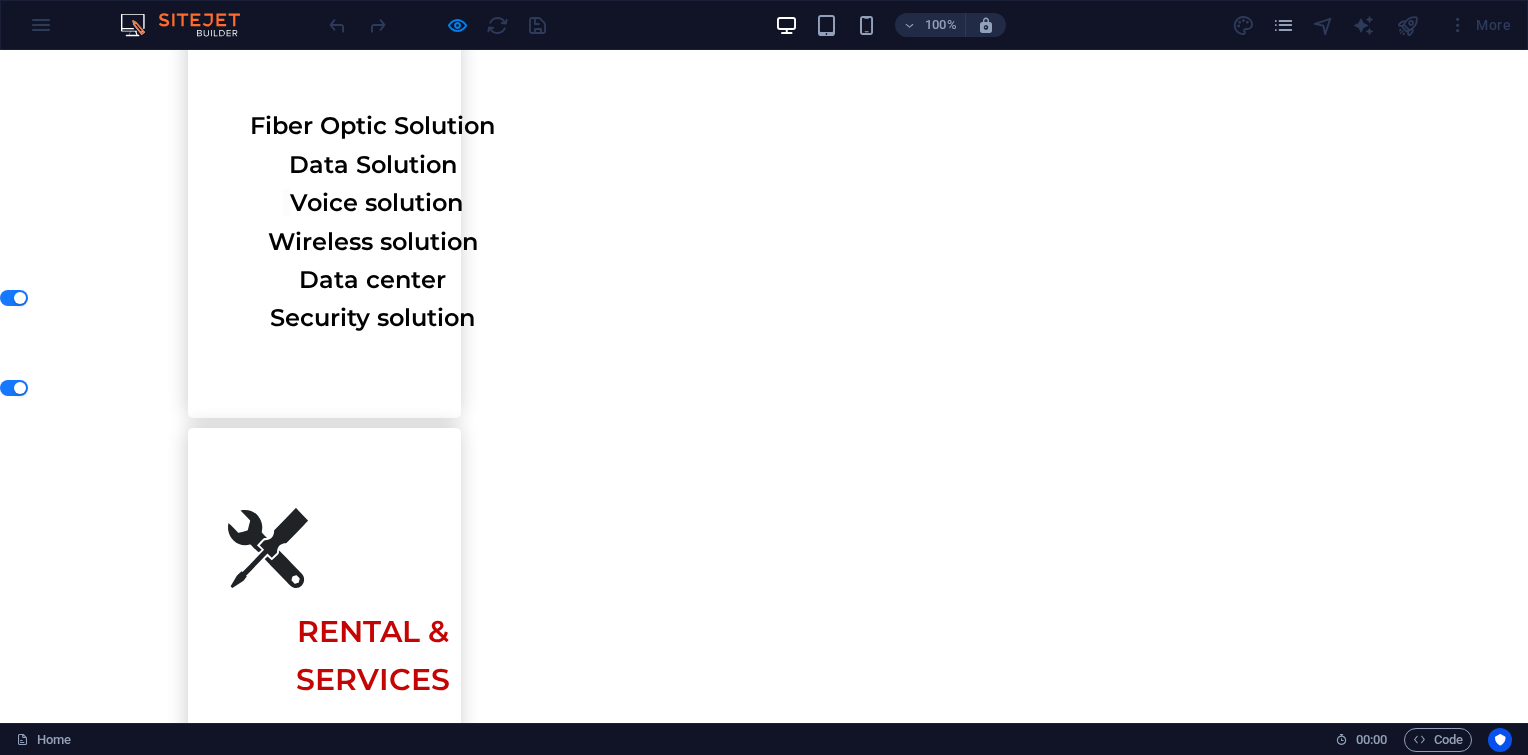 click at bounding box center [764, 10517] 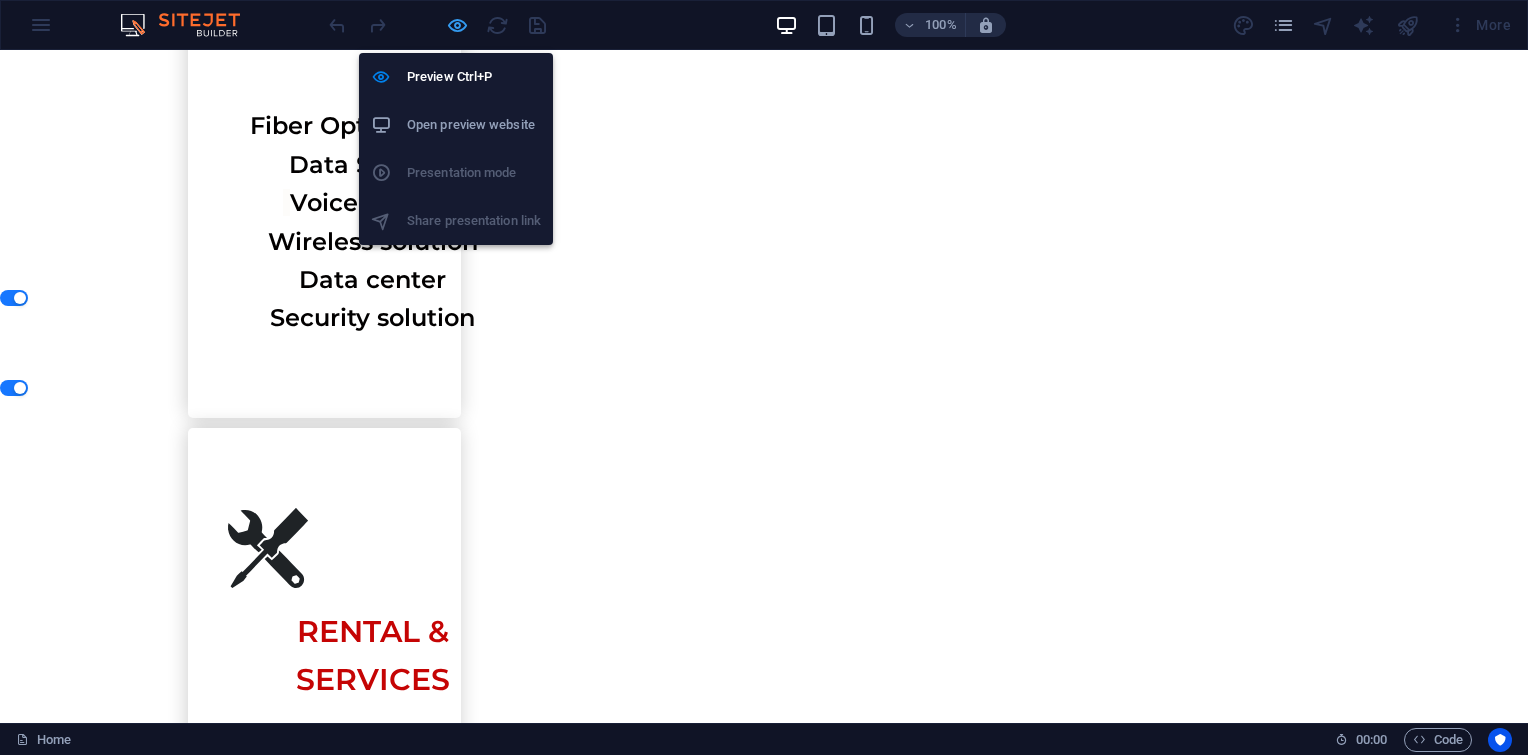 click at bounding box center [457, 25] 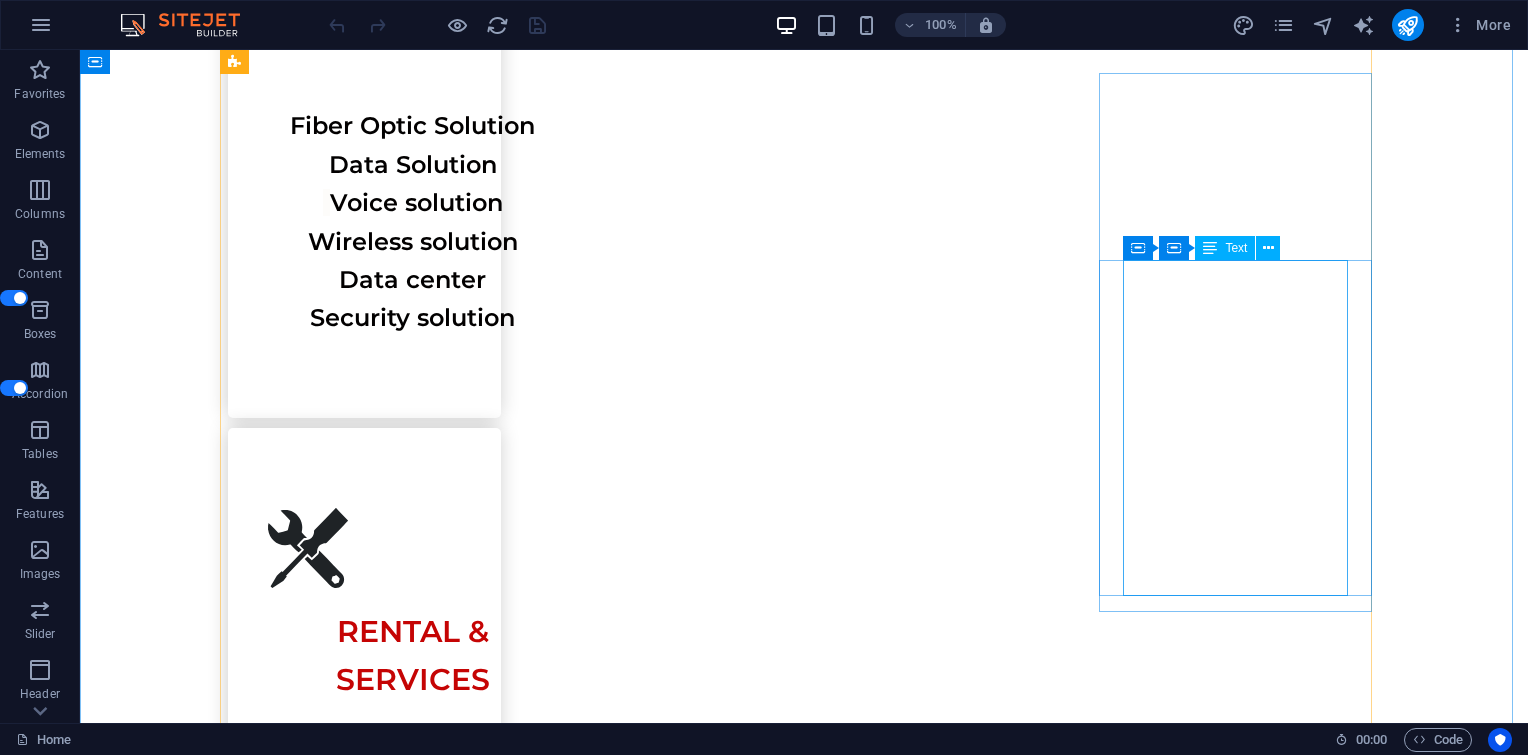 click on "UPS PAC Pannel Sensor Rack server" at bounding box center (804, 10374) 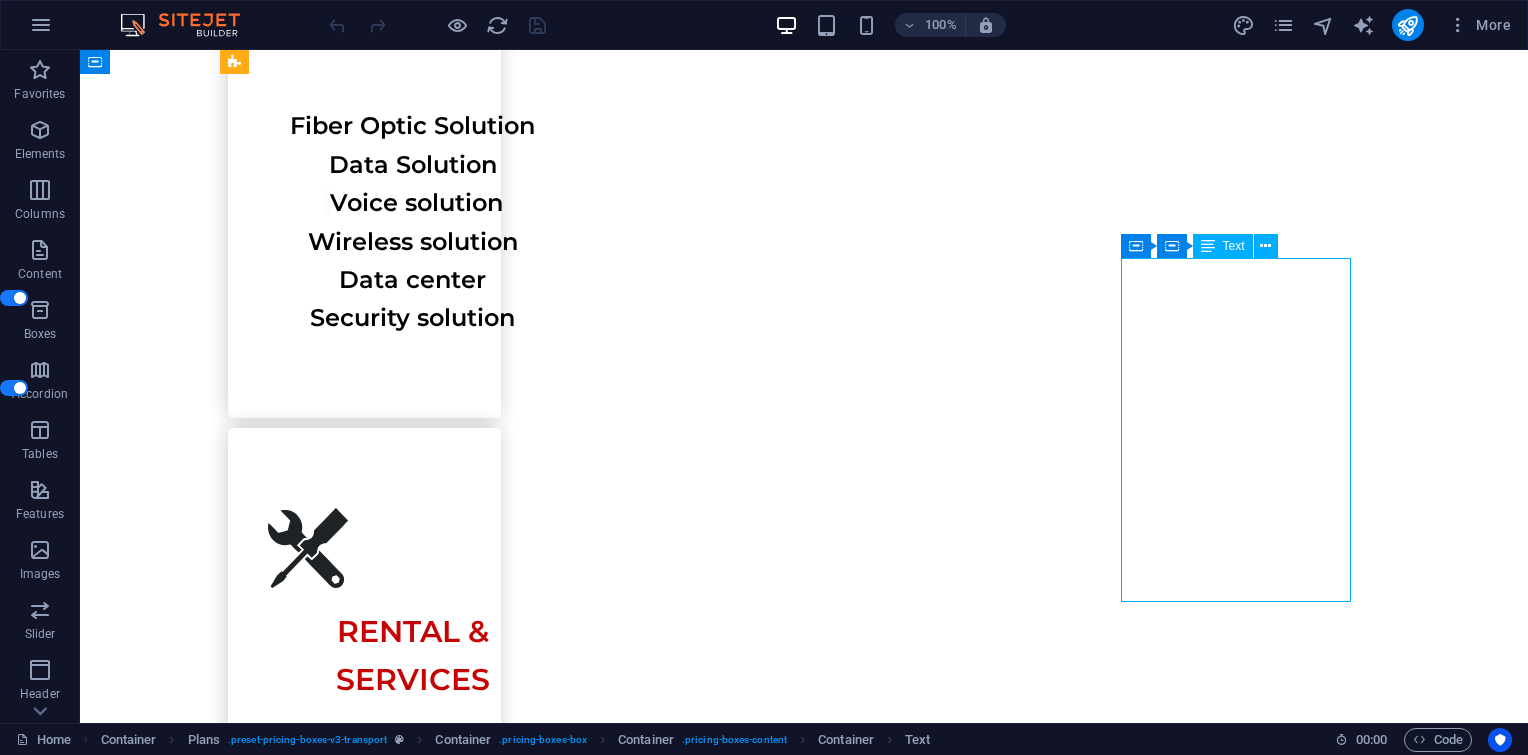 click on "UPS PAC Pannel Sensor Rack server" at bounding box center (804, 10374) 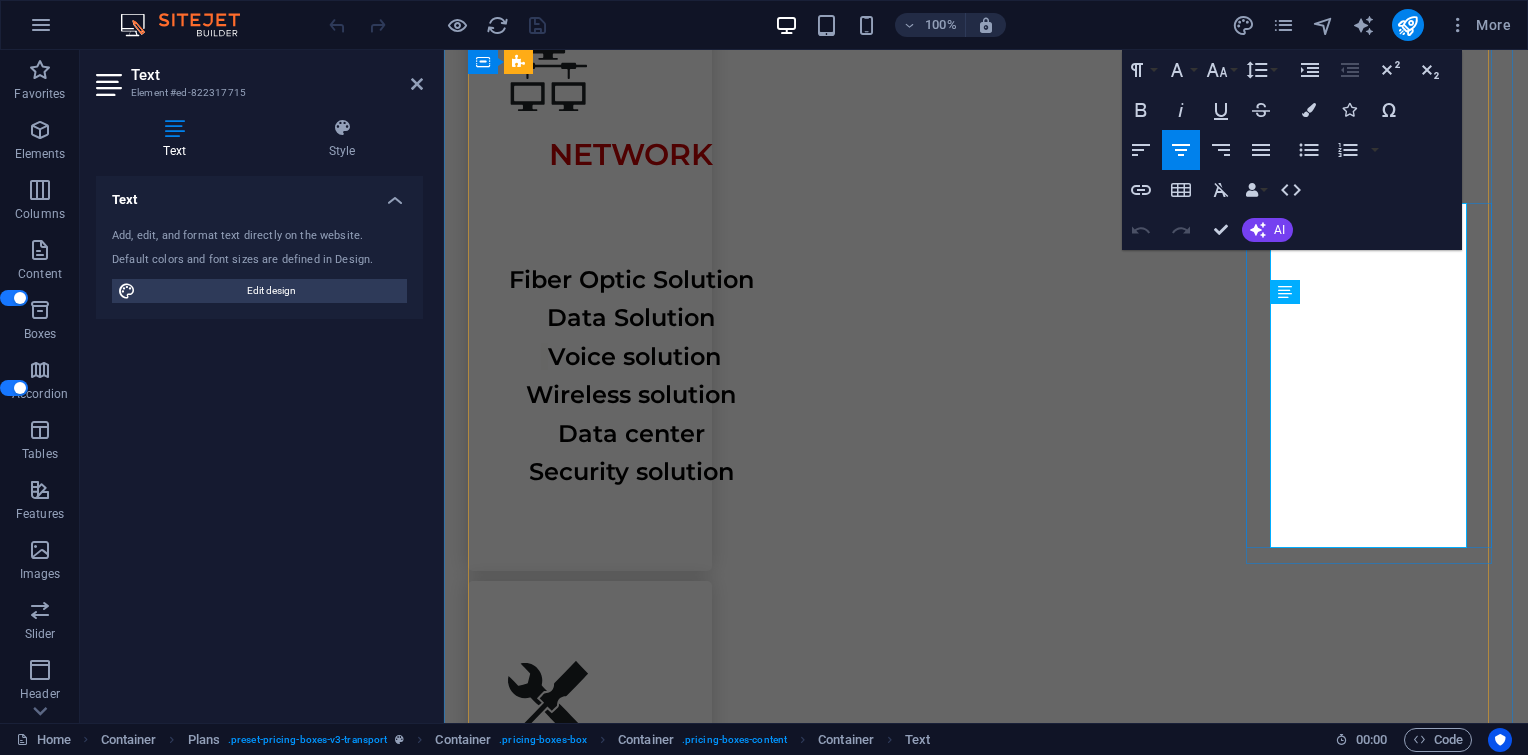 scroll, scrollTop: 3297, scrollLeft: 0, axis: vertical 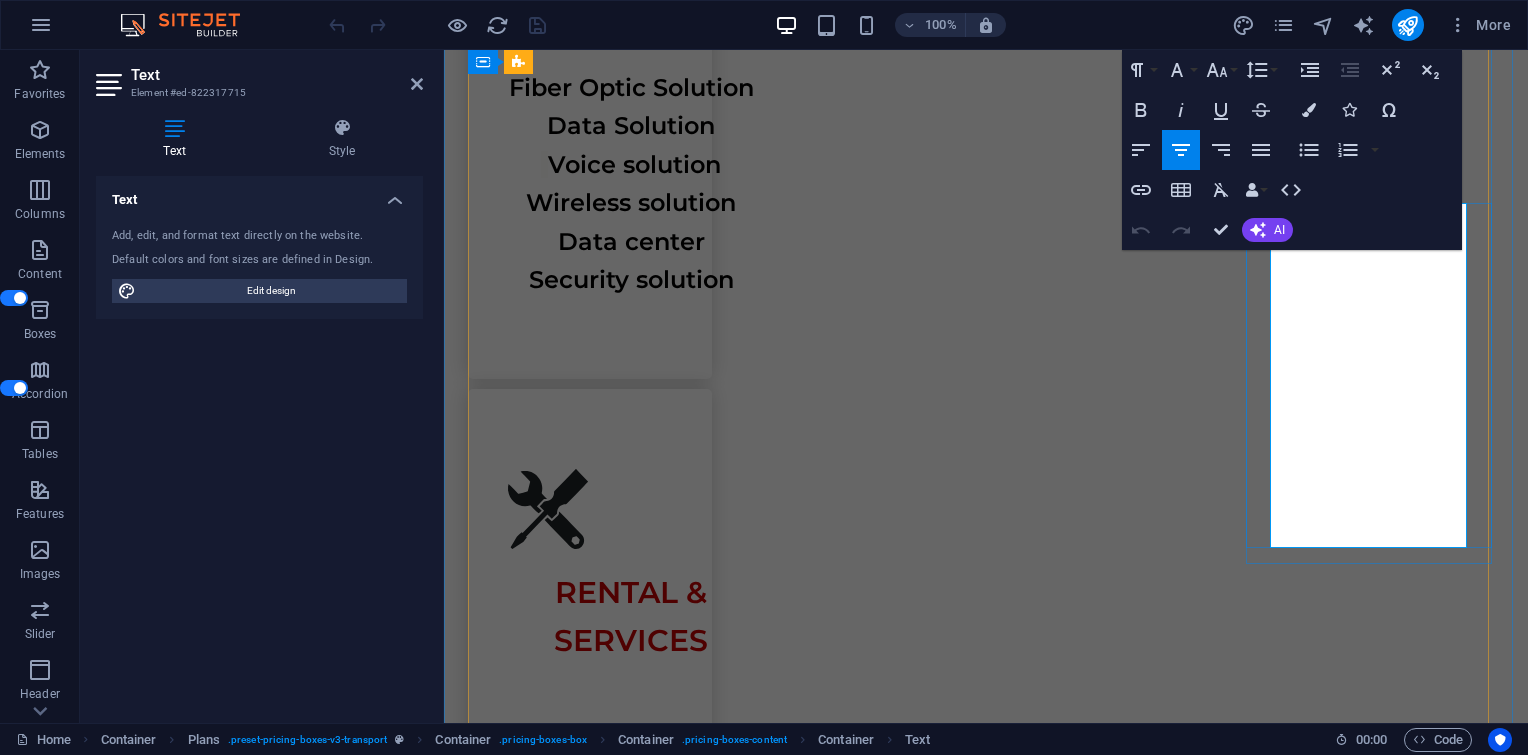 click at bounding box center (986, 9303) 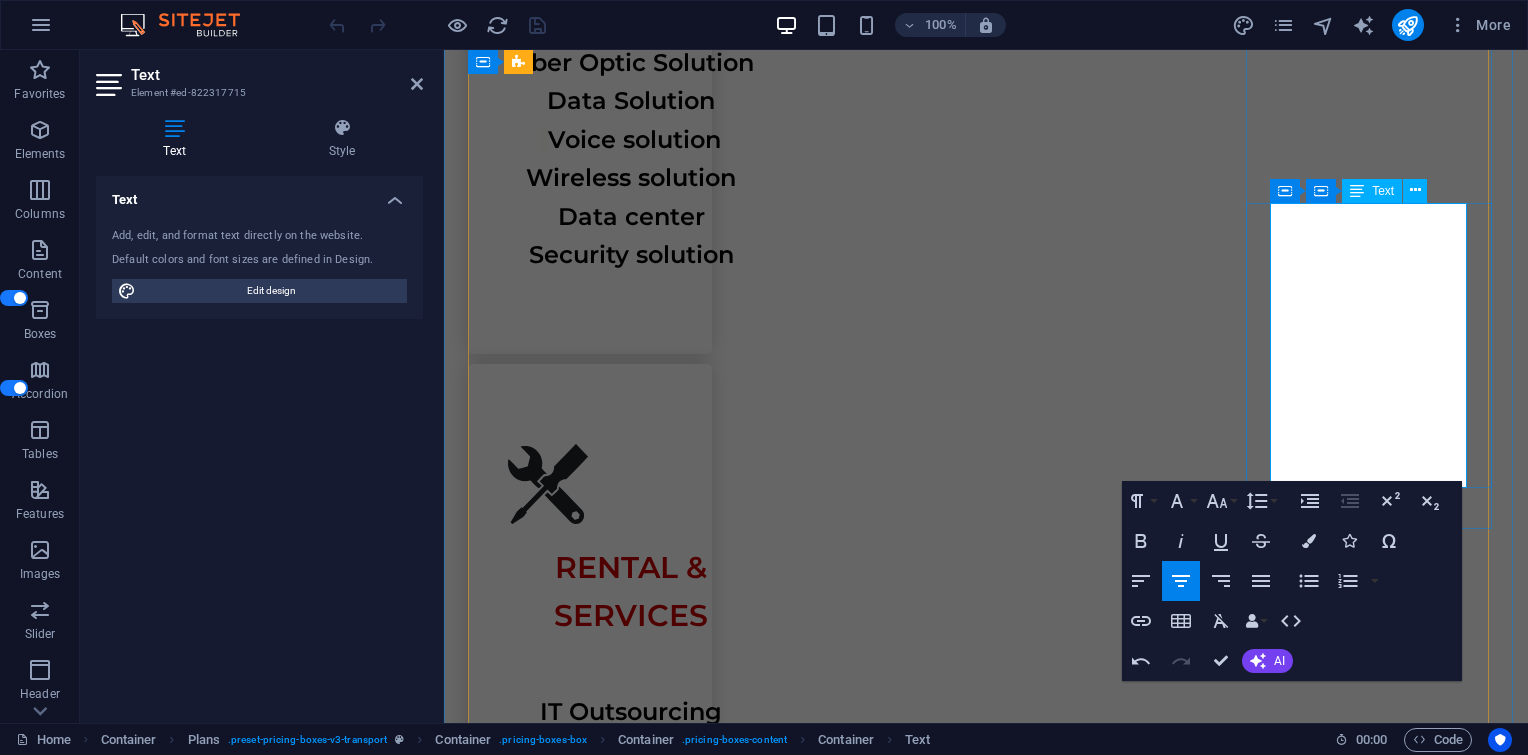 scroll, scrollTop: 3336, scrollLeft: 0, axis: vertical 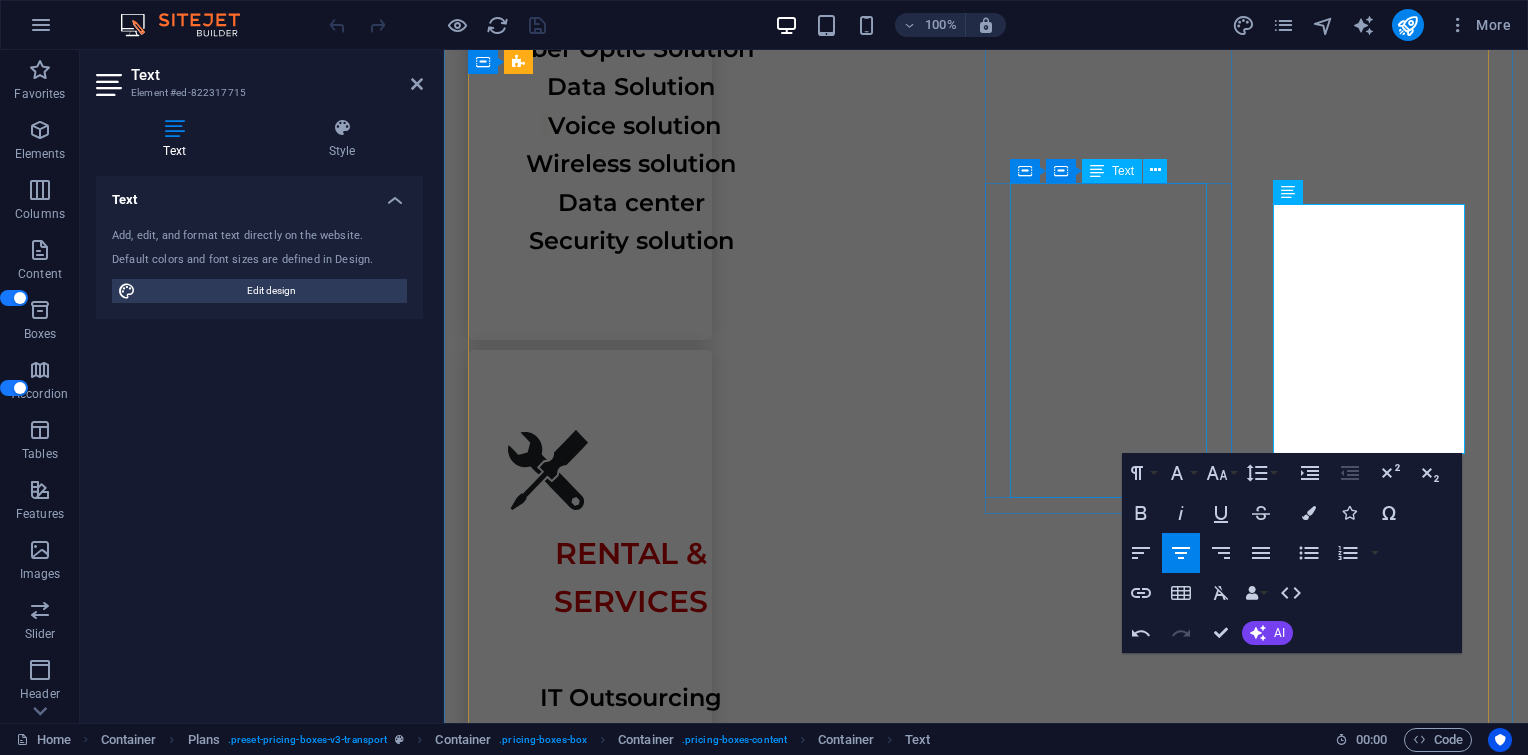 click on "Laptop PC Notebook Server Storage" at bounding box center [986, 8230] 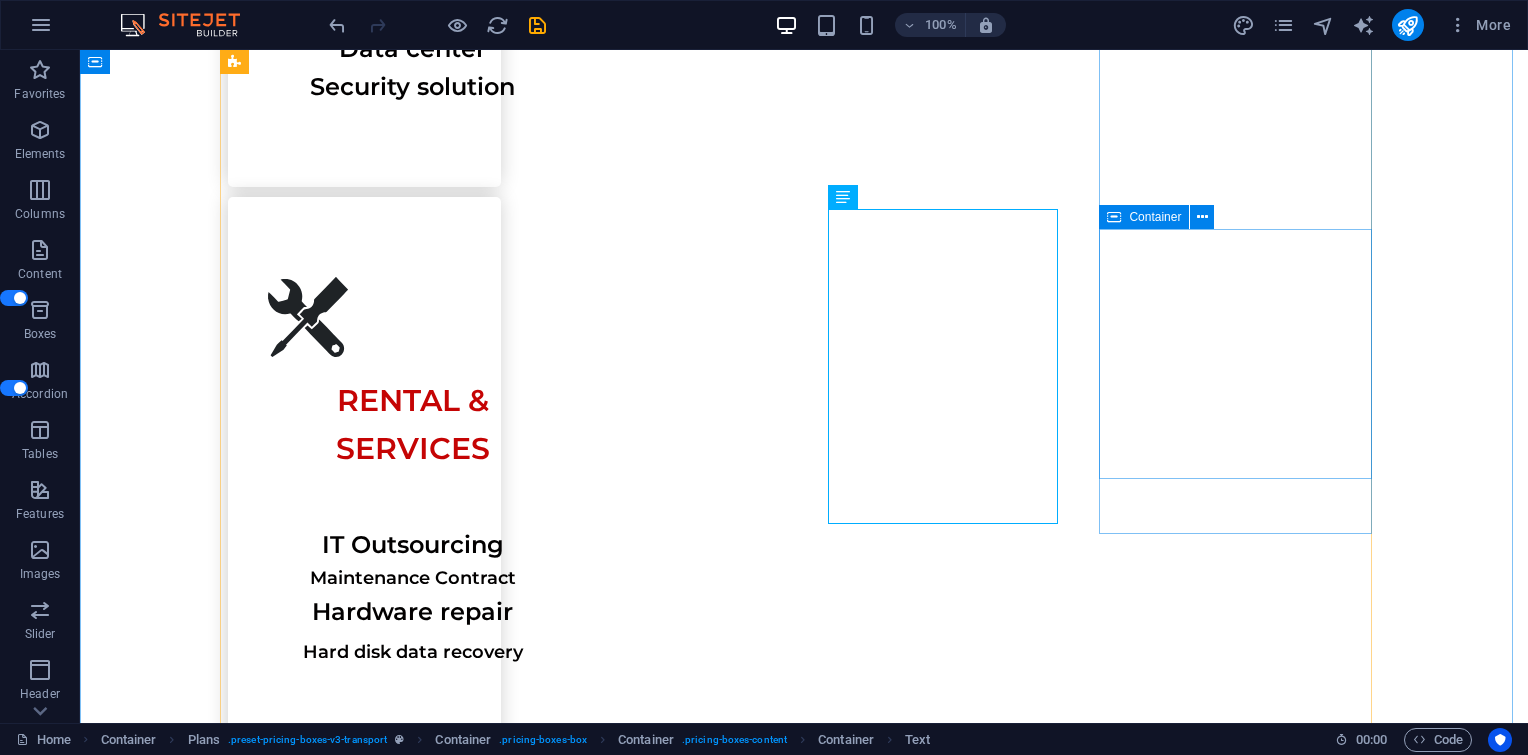 scroll, scrollTop: 3176, scrollLeft: 0, axis: vertical 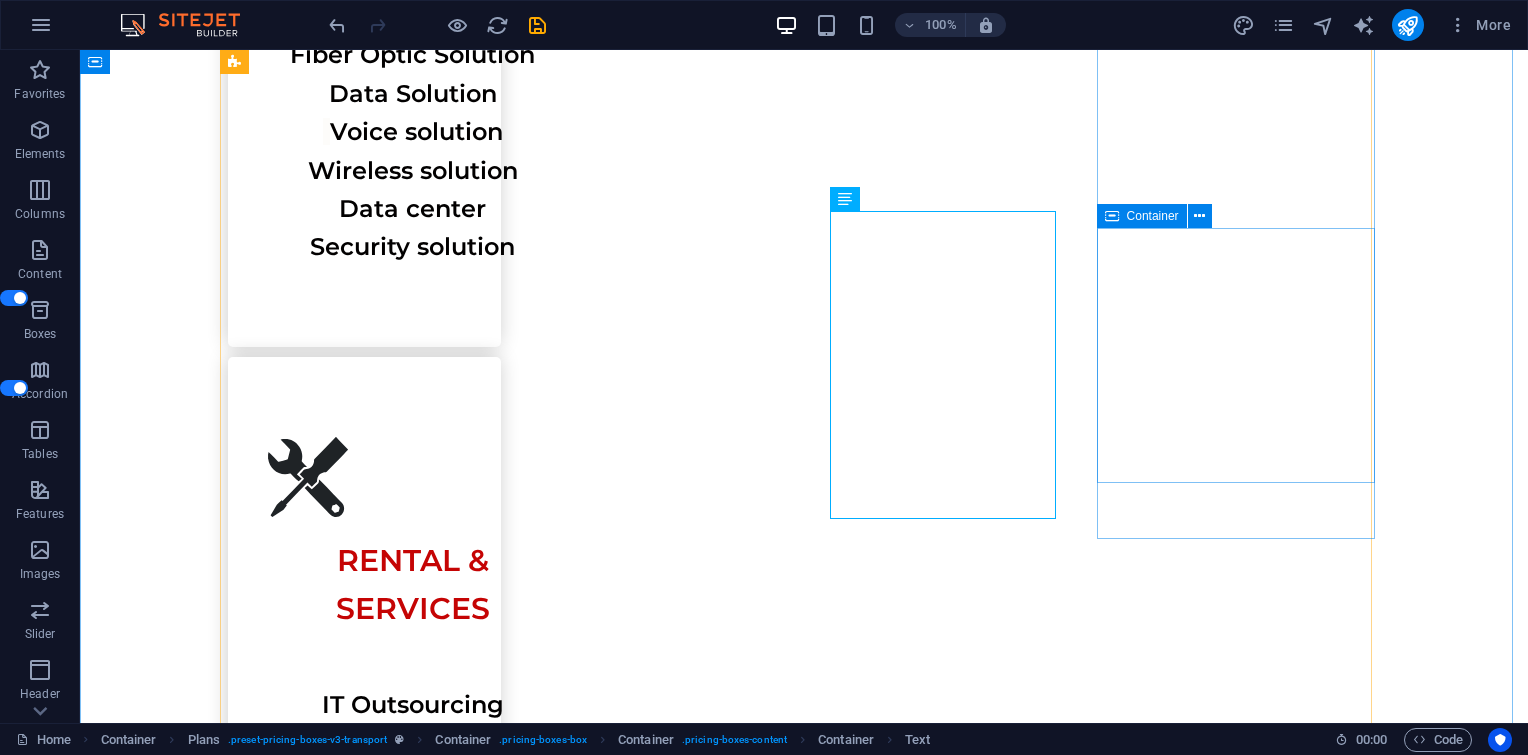 click on "UPS PAC Pannel Sensor Rack server" at bounding box center (804, 10260) 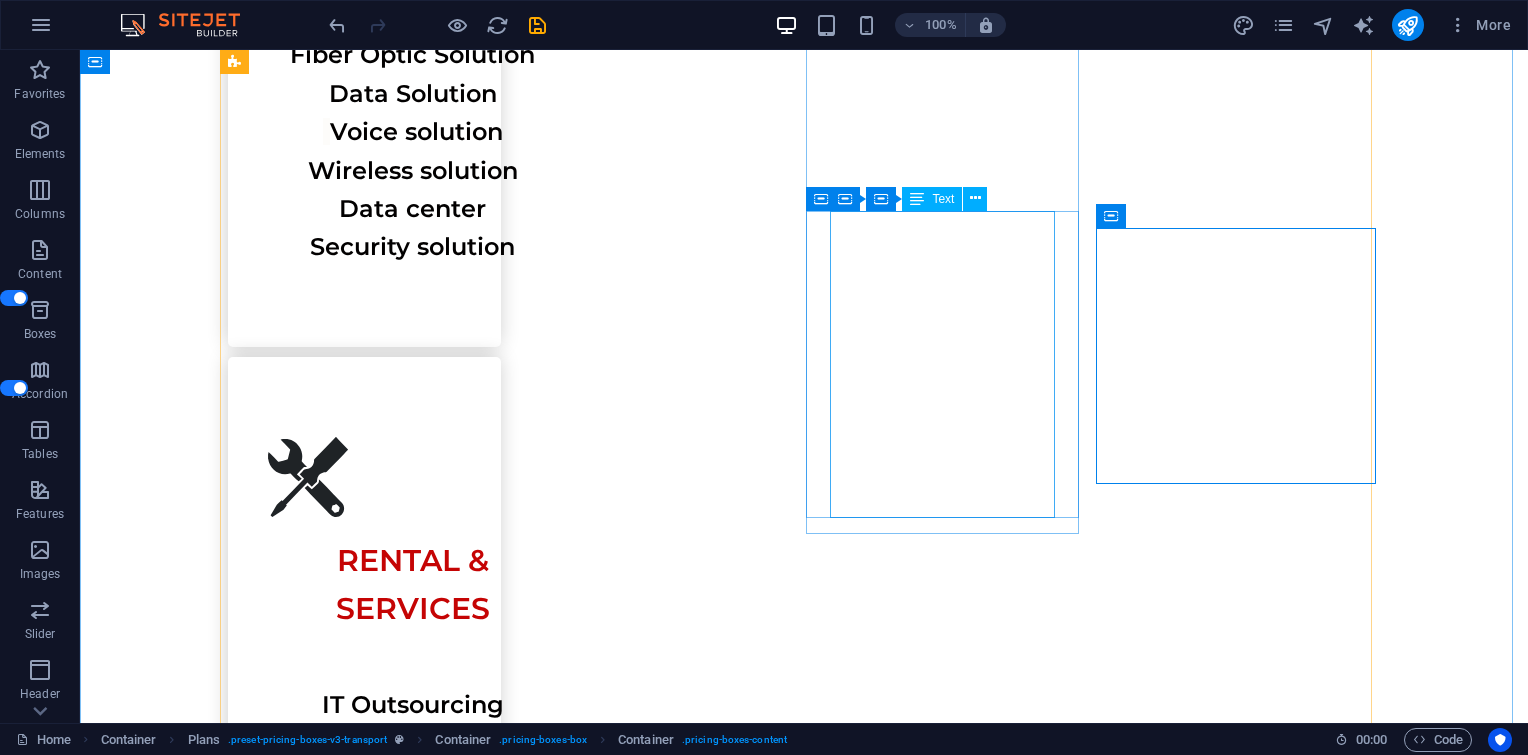 click on "Laptop PC Notebook Server Storage" at bounding box center (804, 8954) 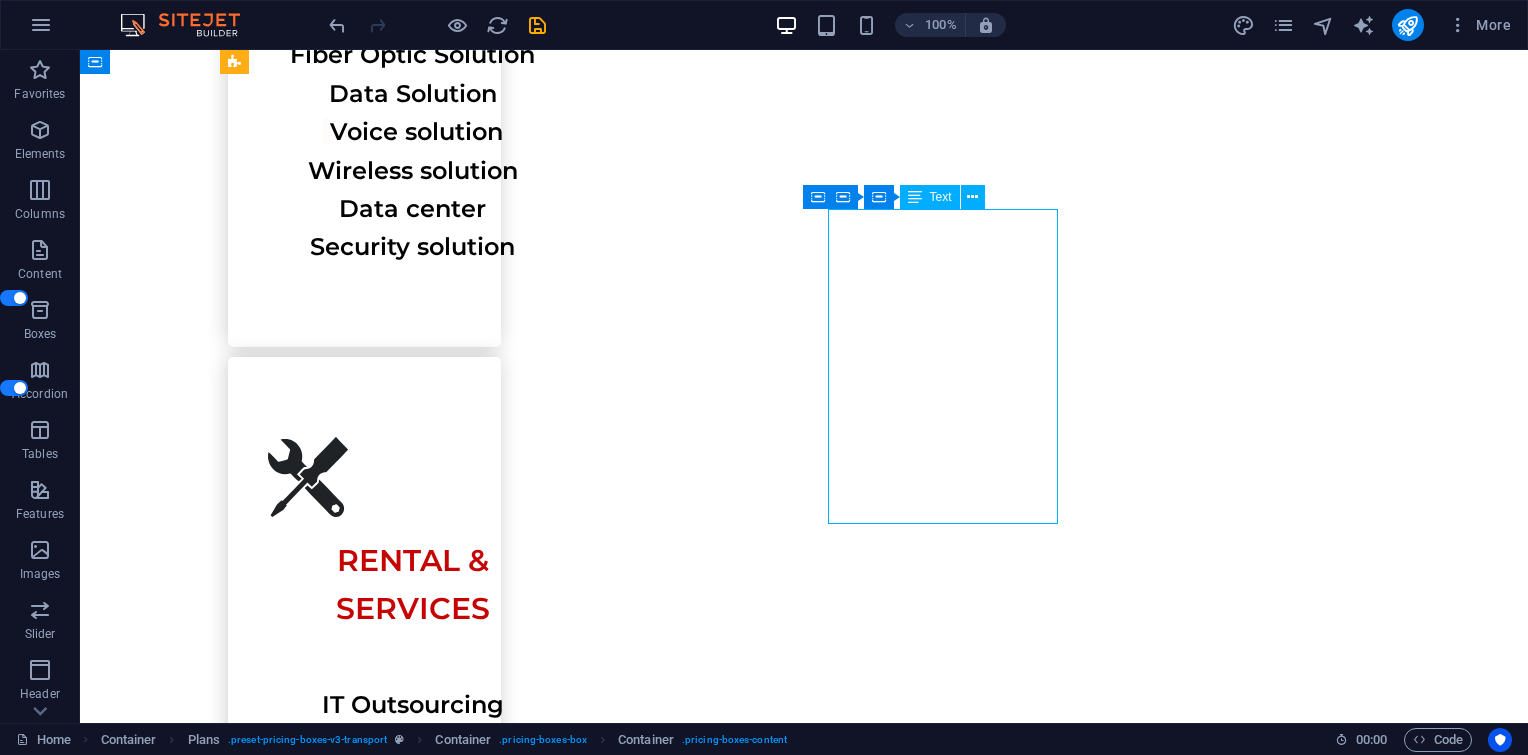 click on "Laptop PC Notebook Server Storage" at bounding box center (804, 8954) 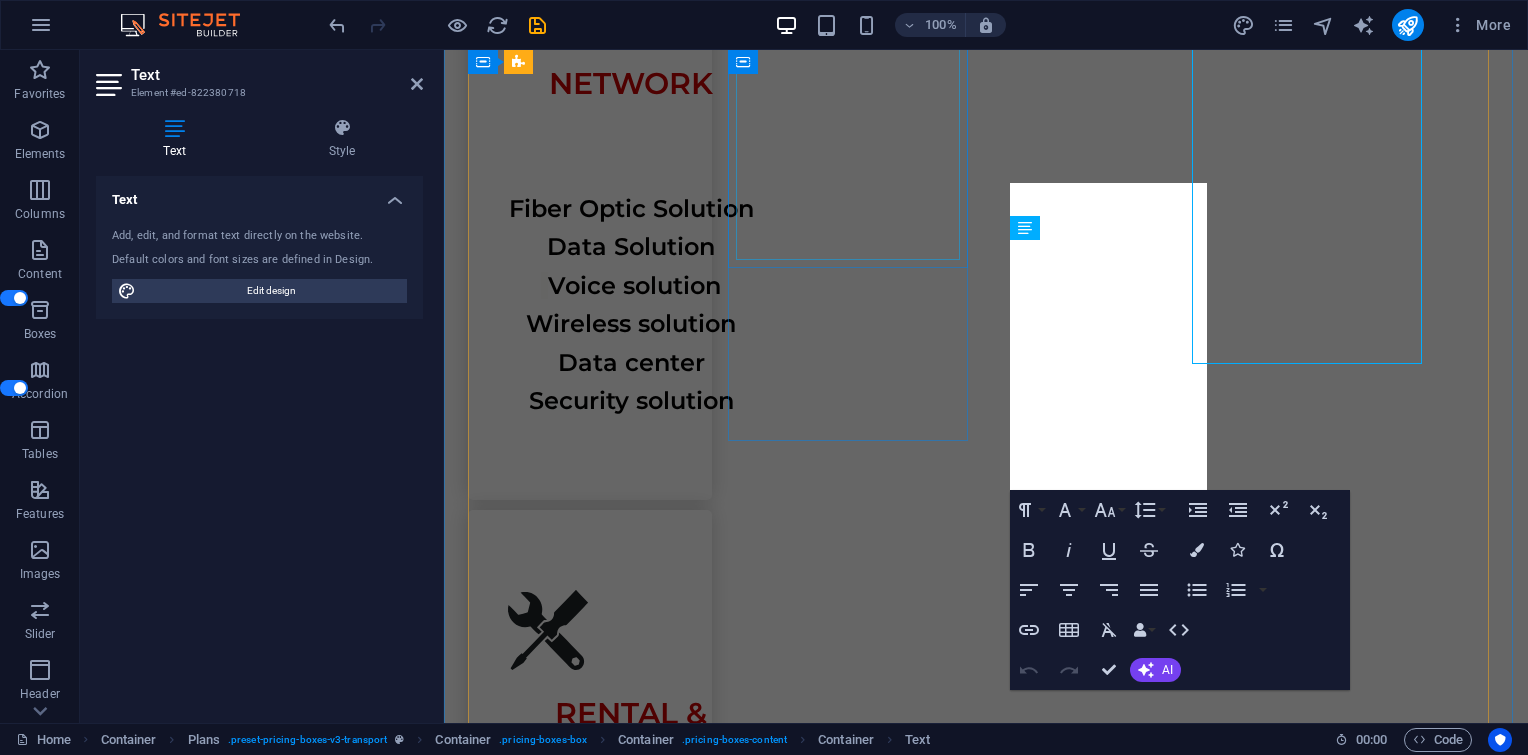 scroll, scrollTop: 3336, scrollLeft: 0, axis: vertical 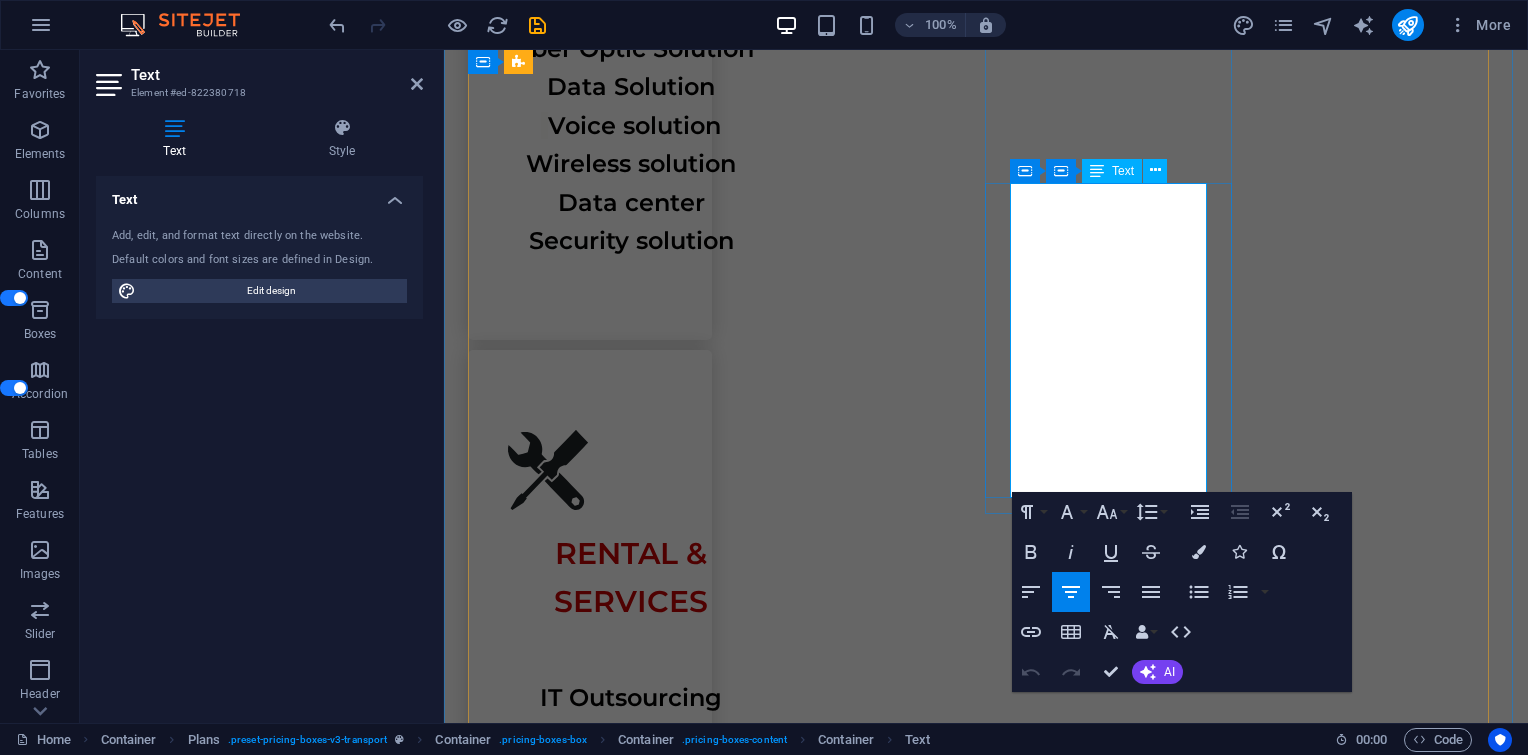 click at bounding box center (986, 8147) 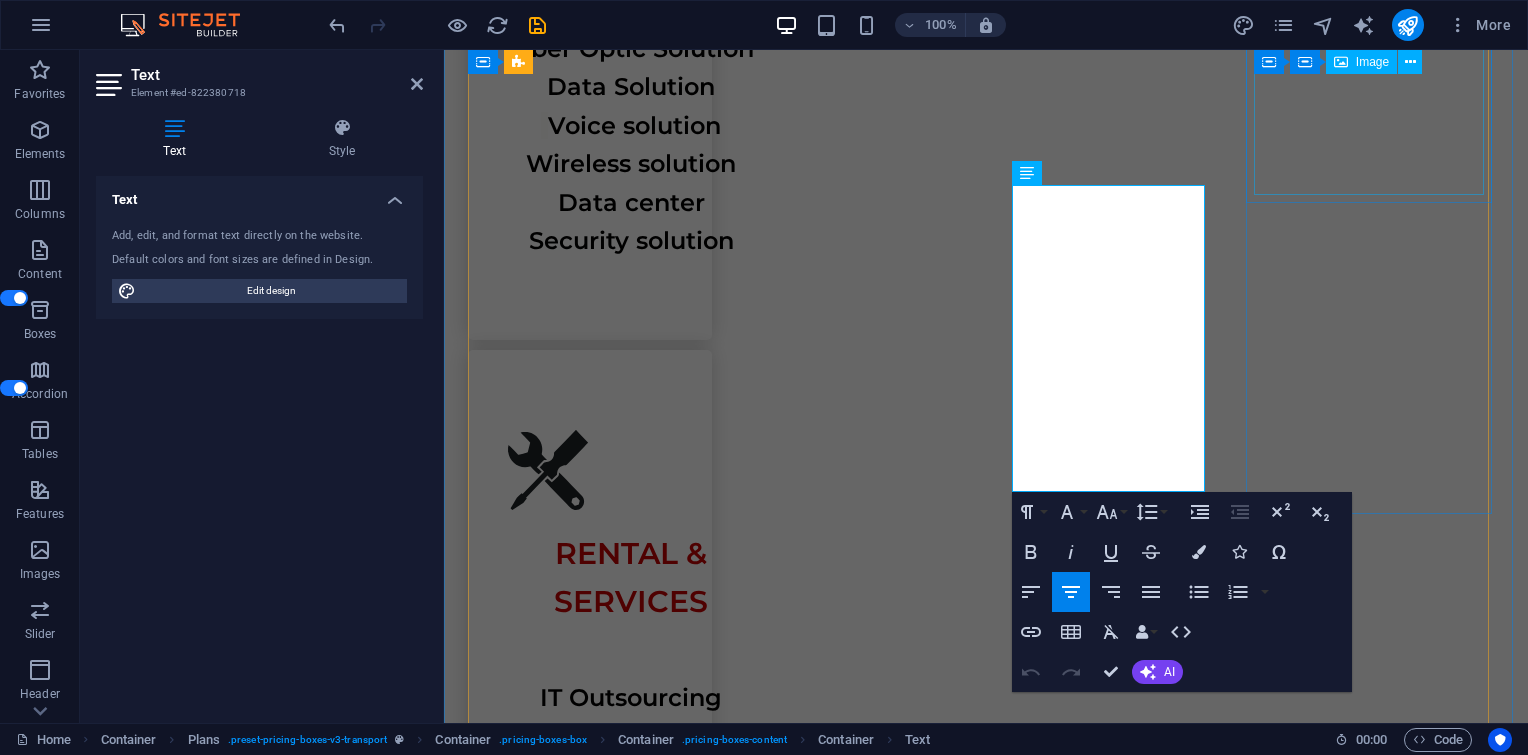 click at bounding box center (986, 8771) 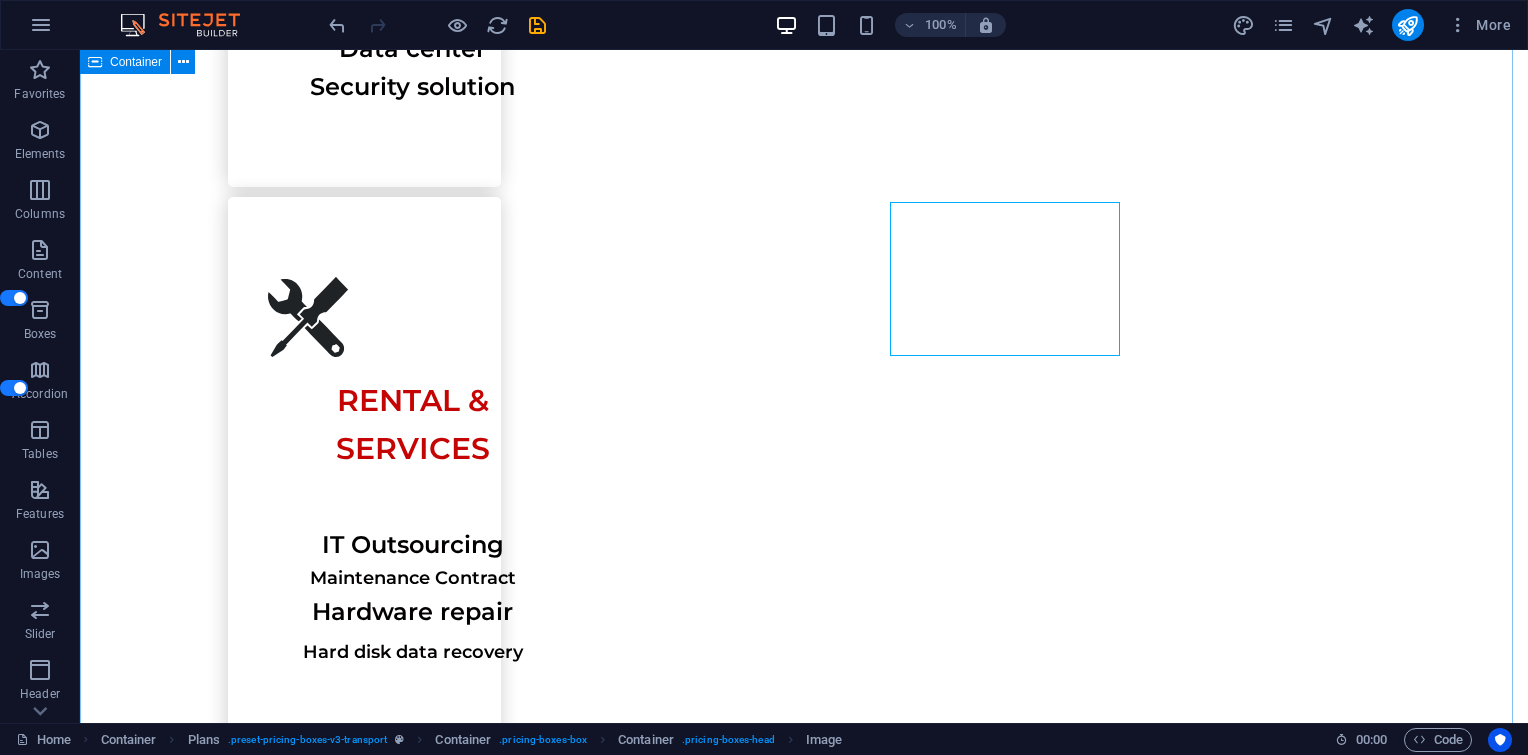 scroll, scrollTop: 3176, scrollLeft: 0, axis: vertical 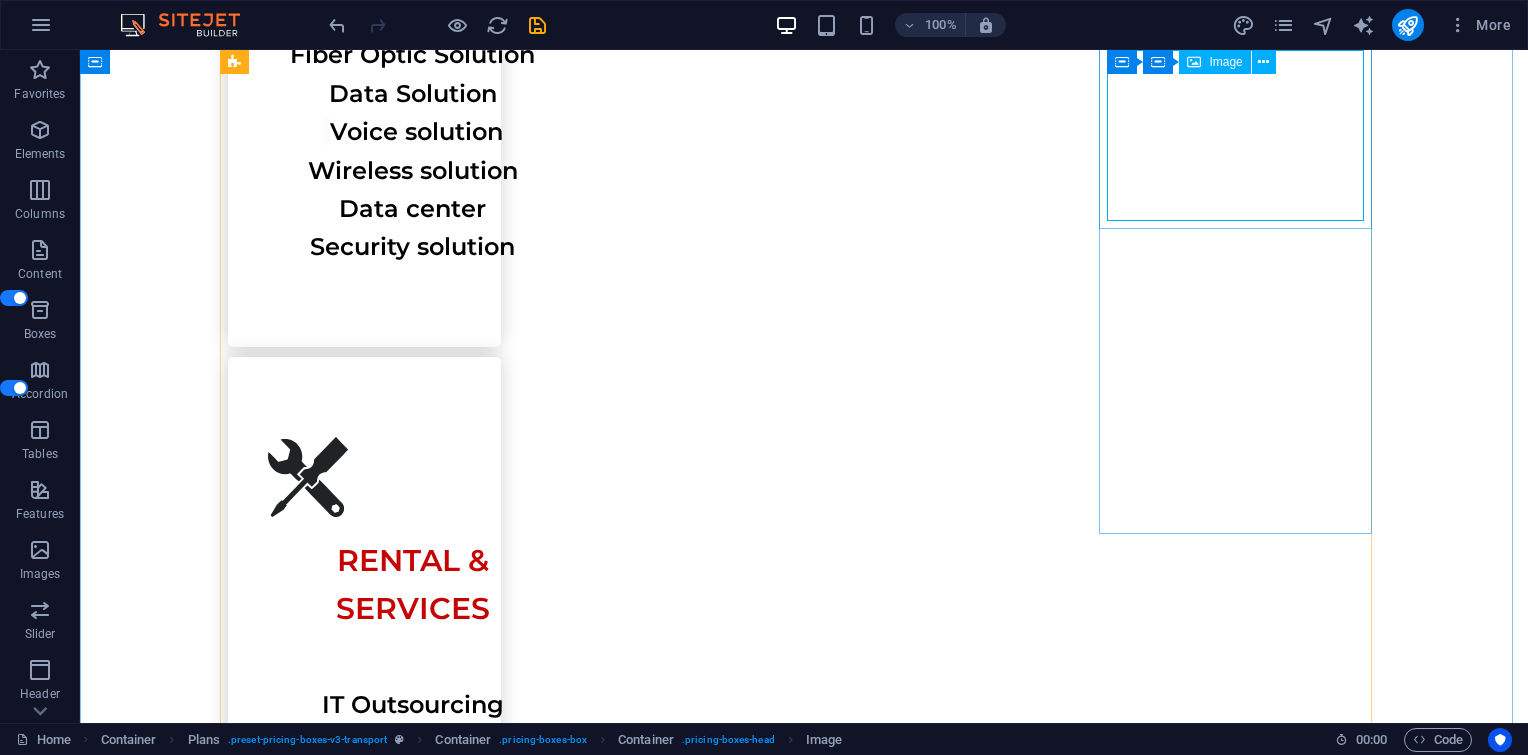 click at bounding box center (804, 9616) 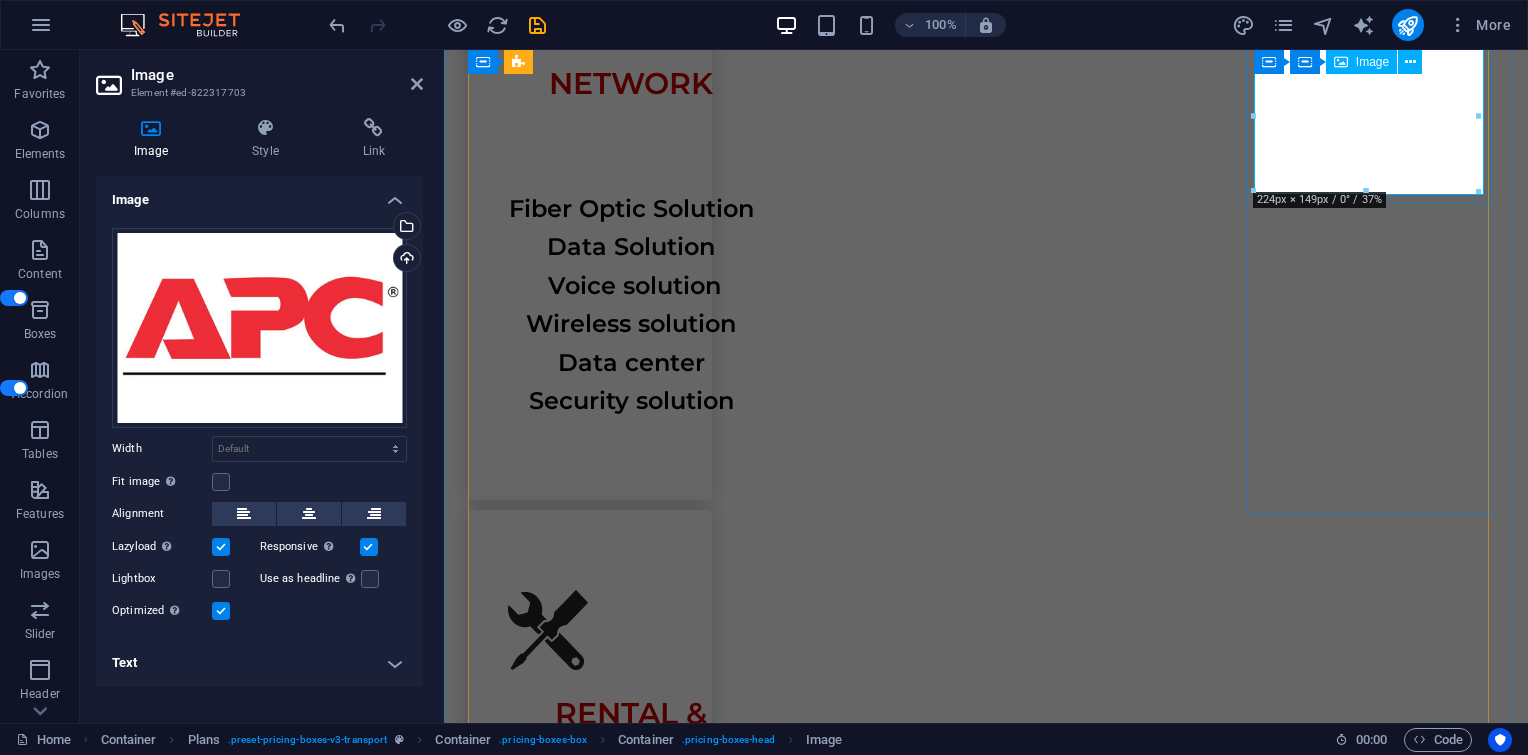 scroll, scrollTop: 3336, scrollLeft: 0, axis: vertical 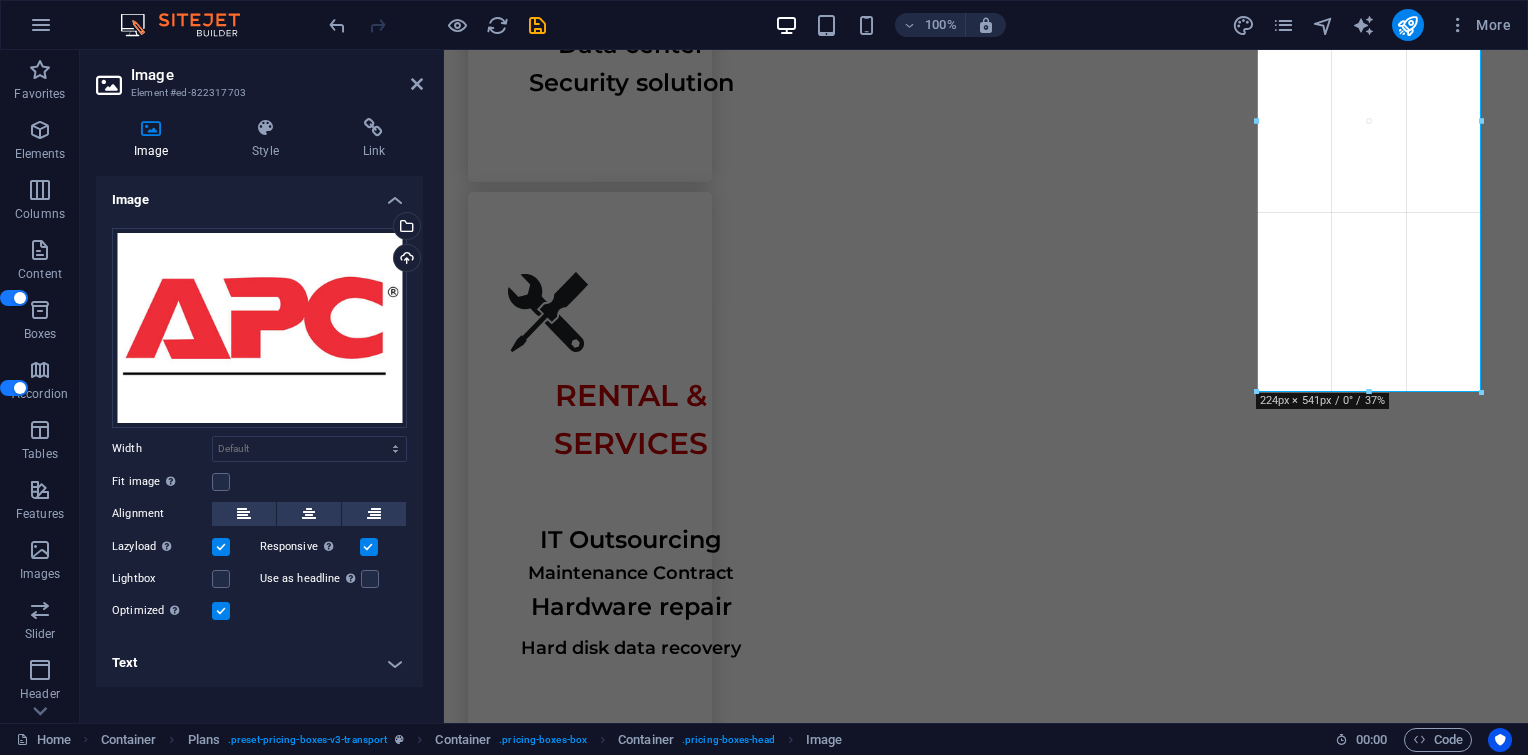 drag, startPoint x: 1249, startPoint y: 191, endPoint x: 755, endPoint y: 166, distance: 494.63217 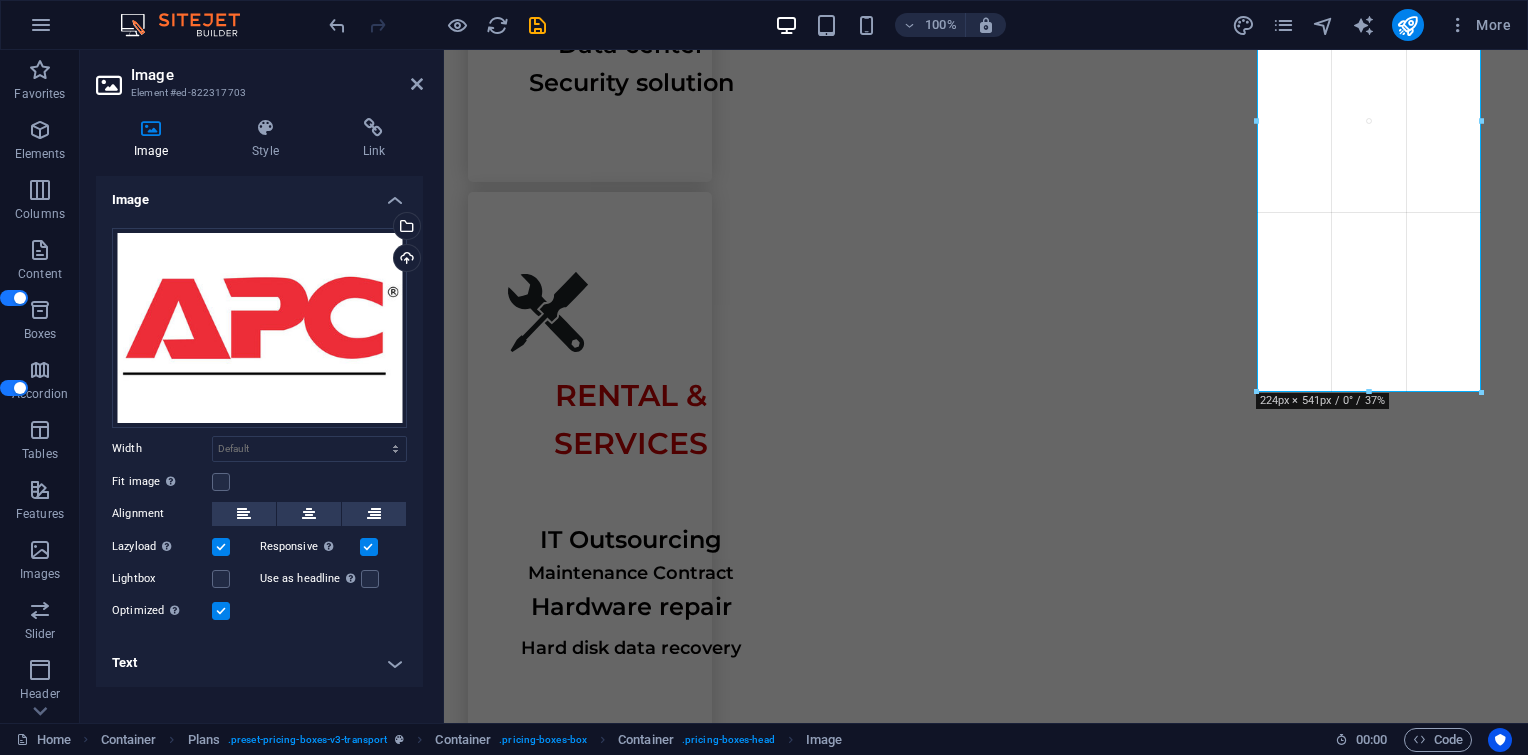 type on "224" 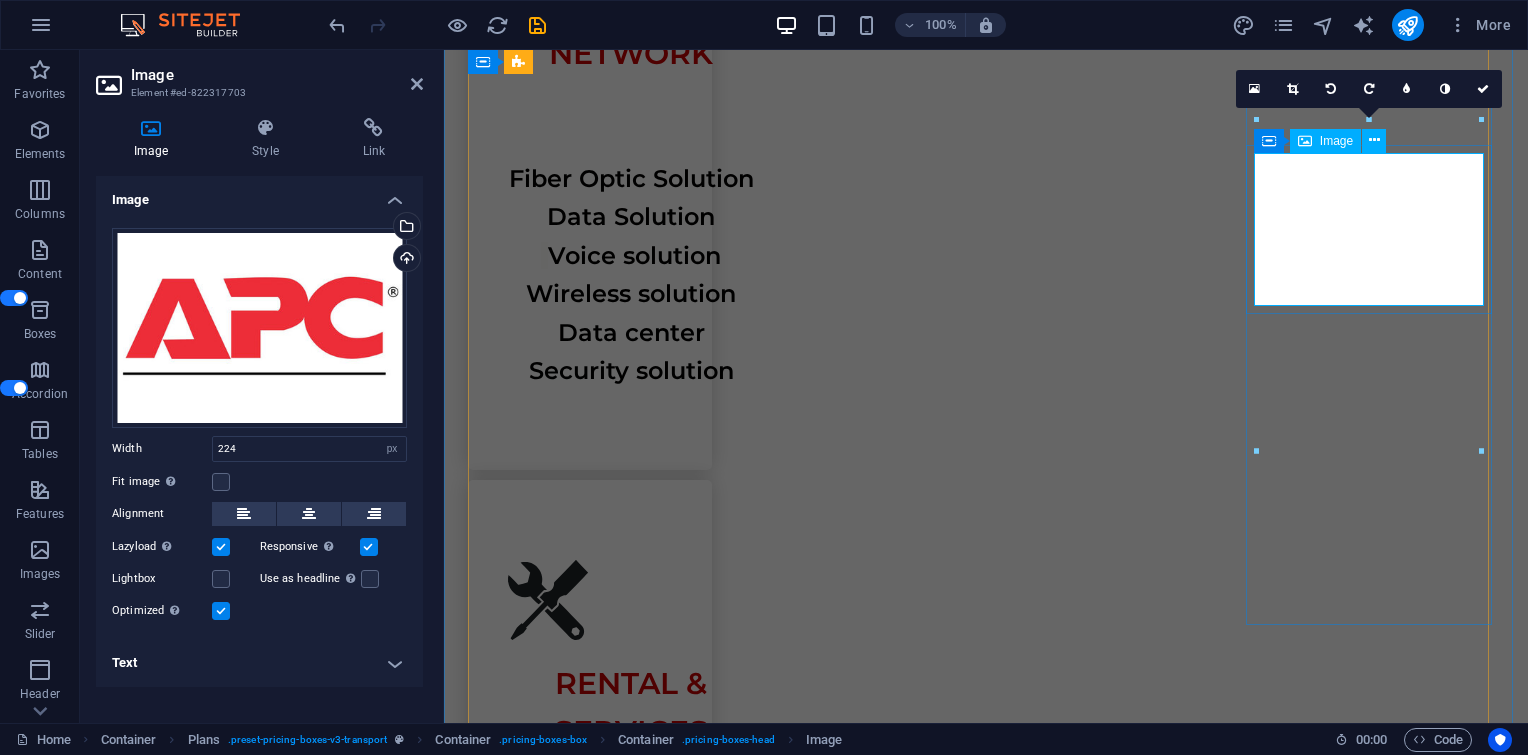scroll, scrollTop: 3204, scrollLeft: 0, axis: vertical 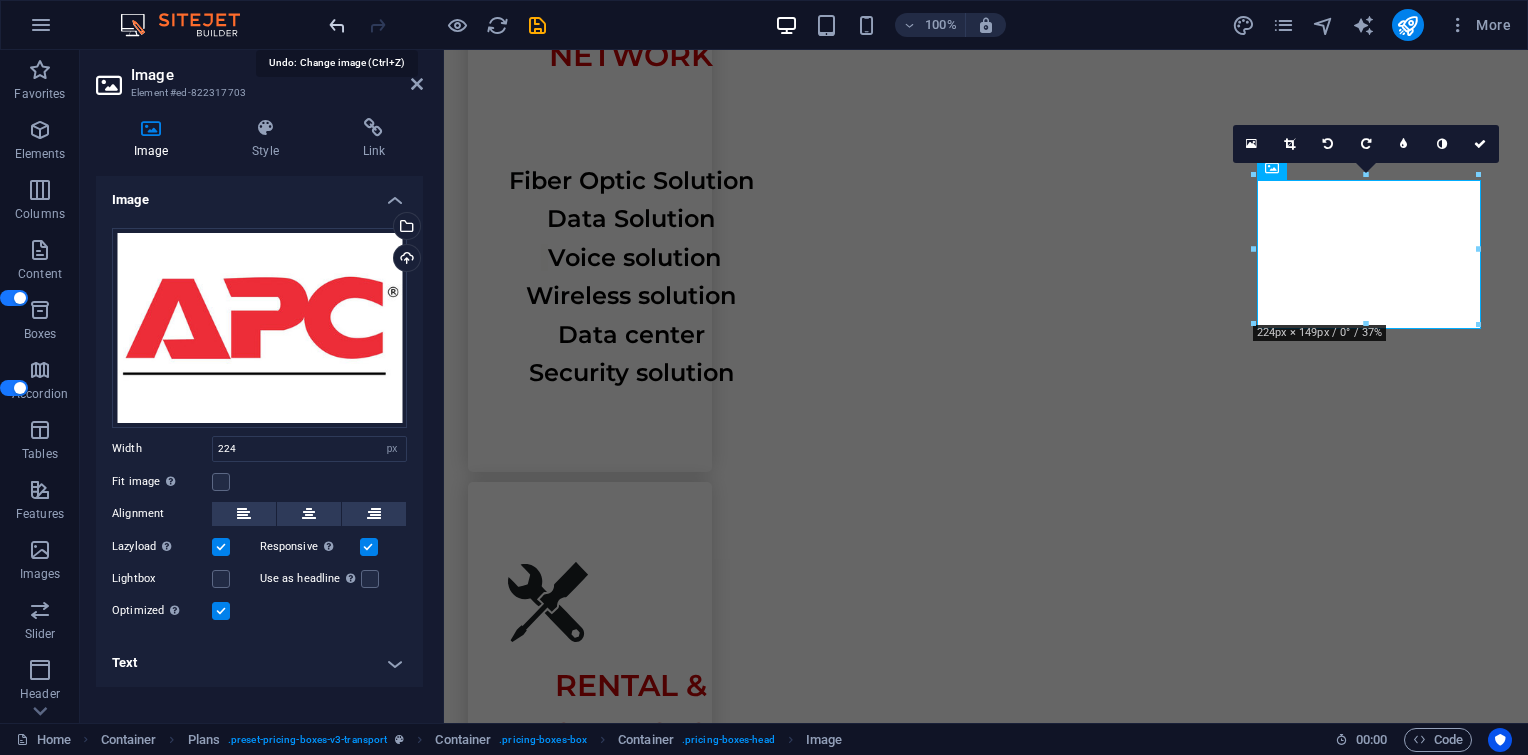 click at bounding box center (337, 25) 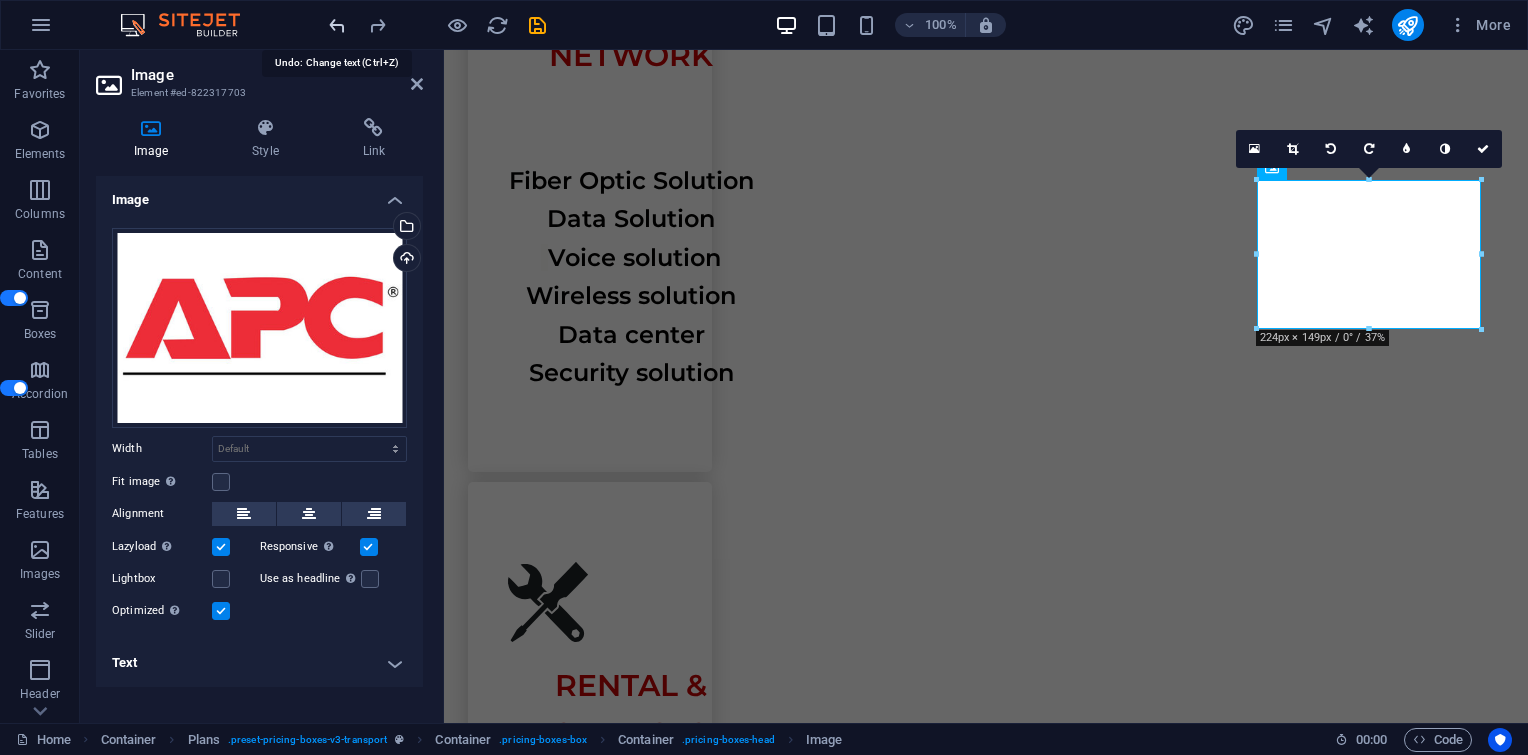 click at bounding box center (337, 25) 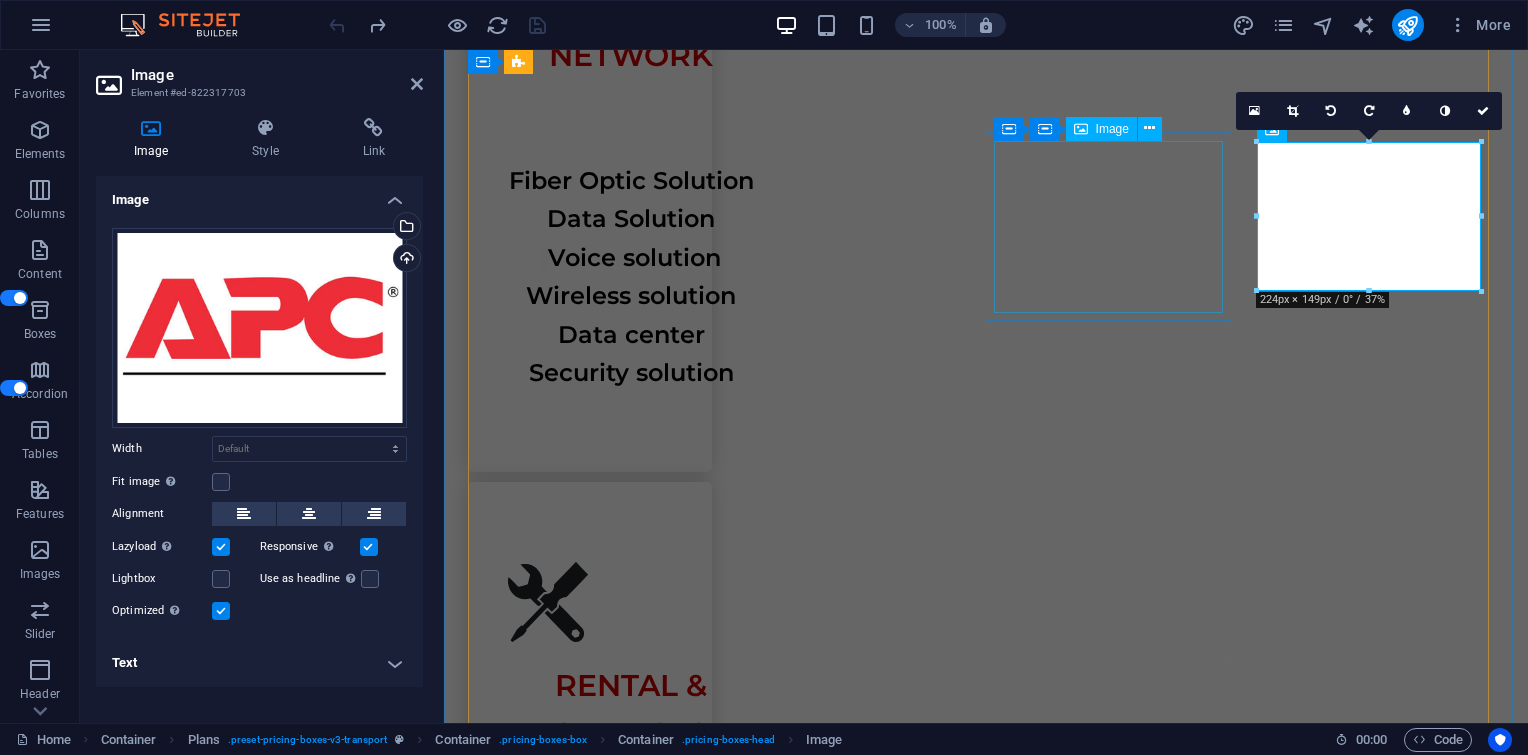 click at bounding box center (986, 8002) 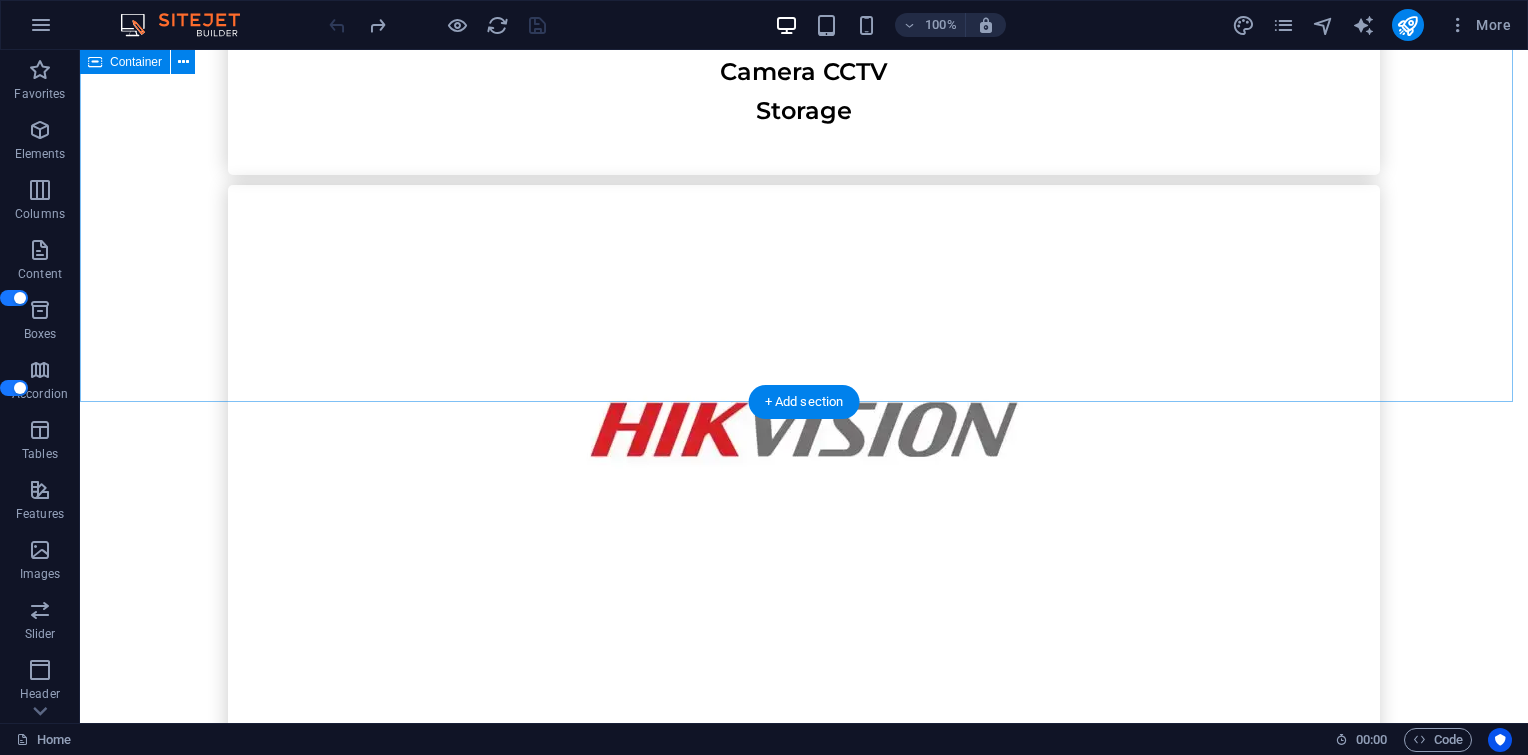 scroll, scrollTop: 7110, scrollLeft: 0, axis: vertical 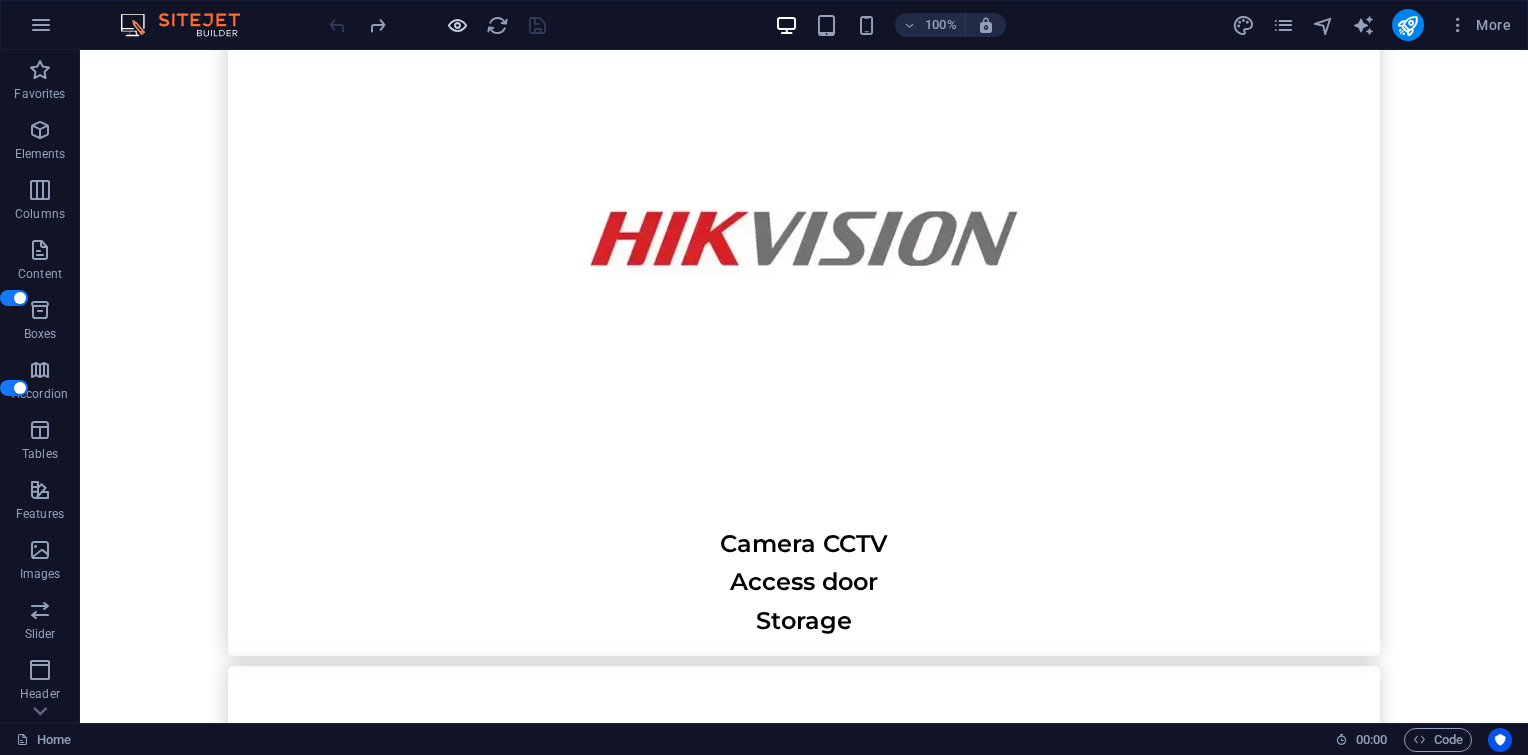 click at bounding box center [457, 25] 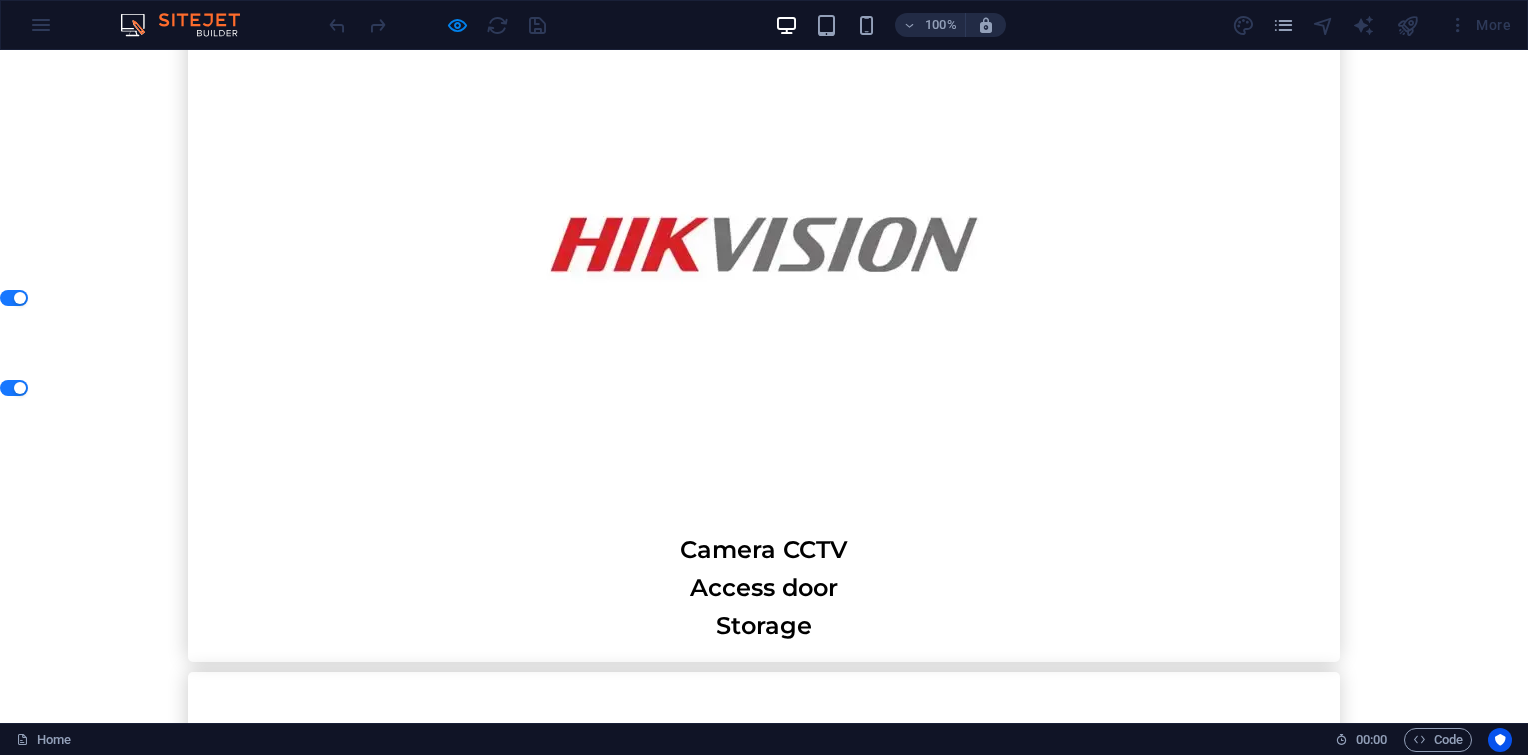 scroll, scrollTop: 7184, scrollLeft: 0, axis: vertical 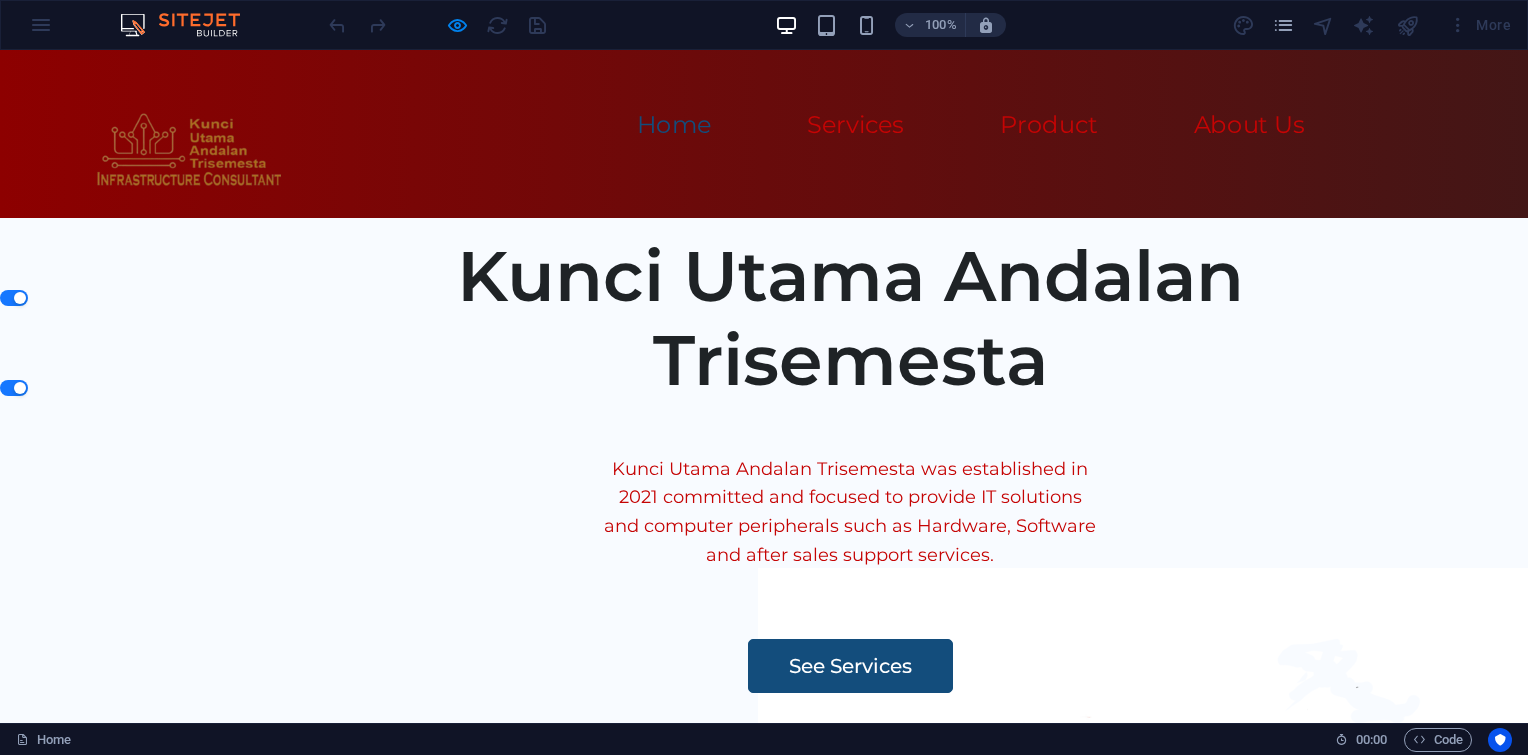click on "Home" at bounding box center (674, 125) 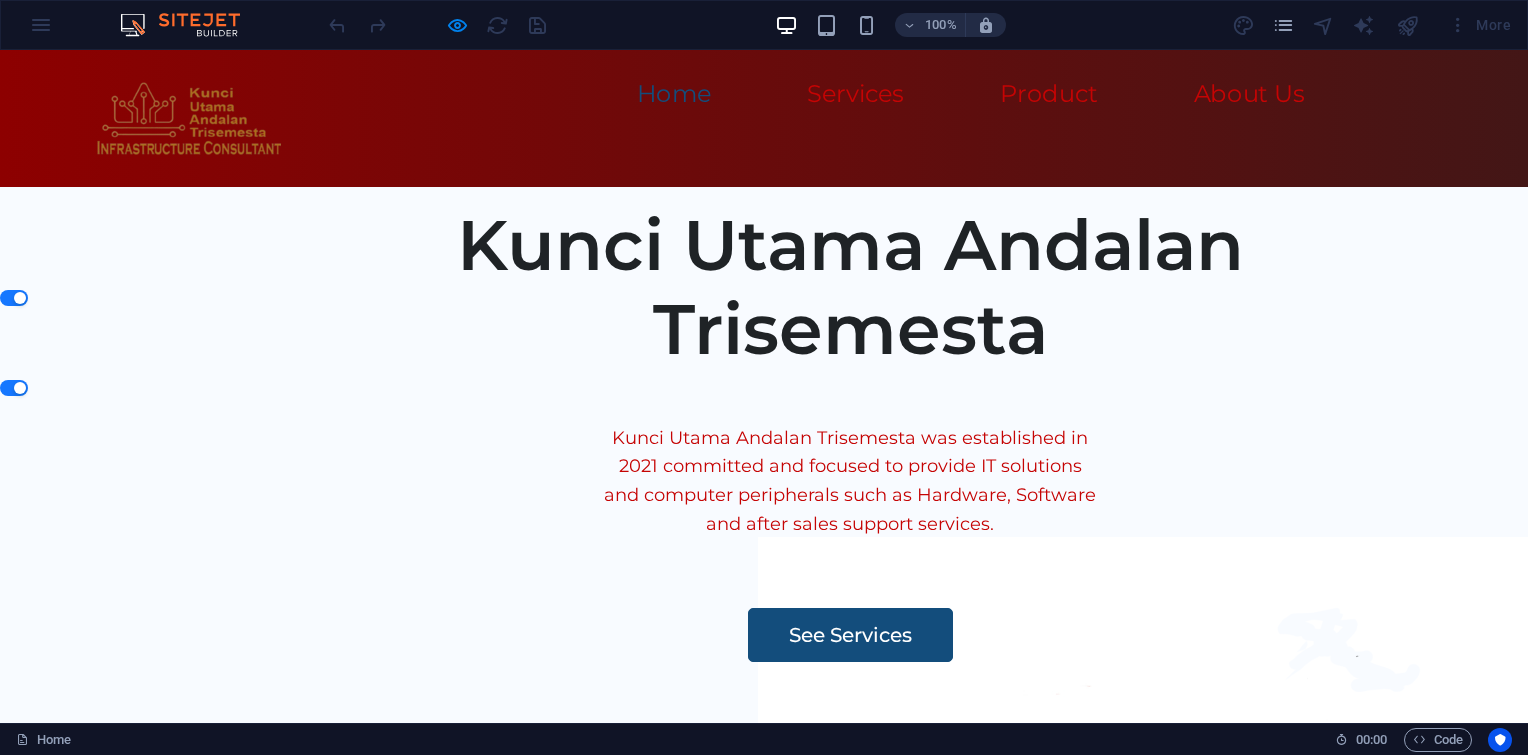 scroll, scrollTop: 0, scrollLeft: 0, axis: both 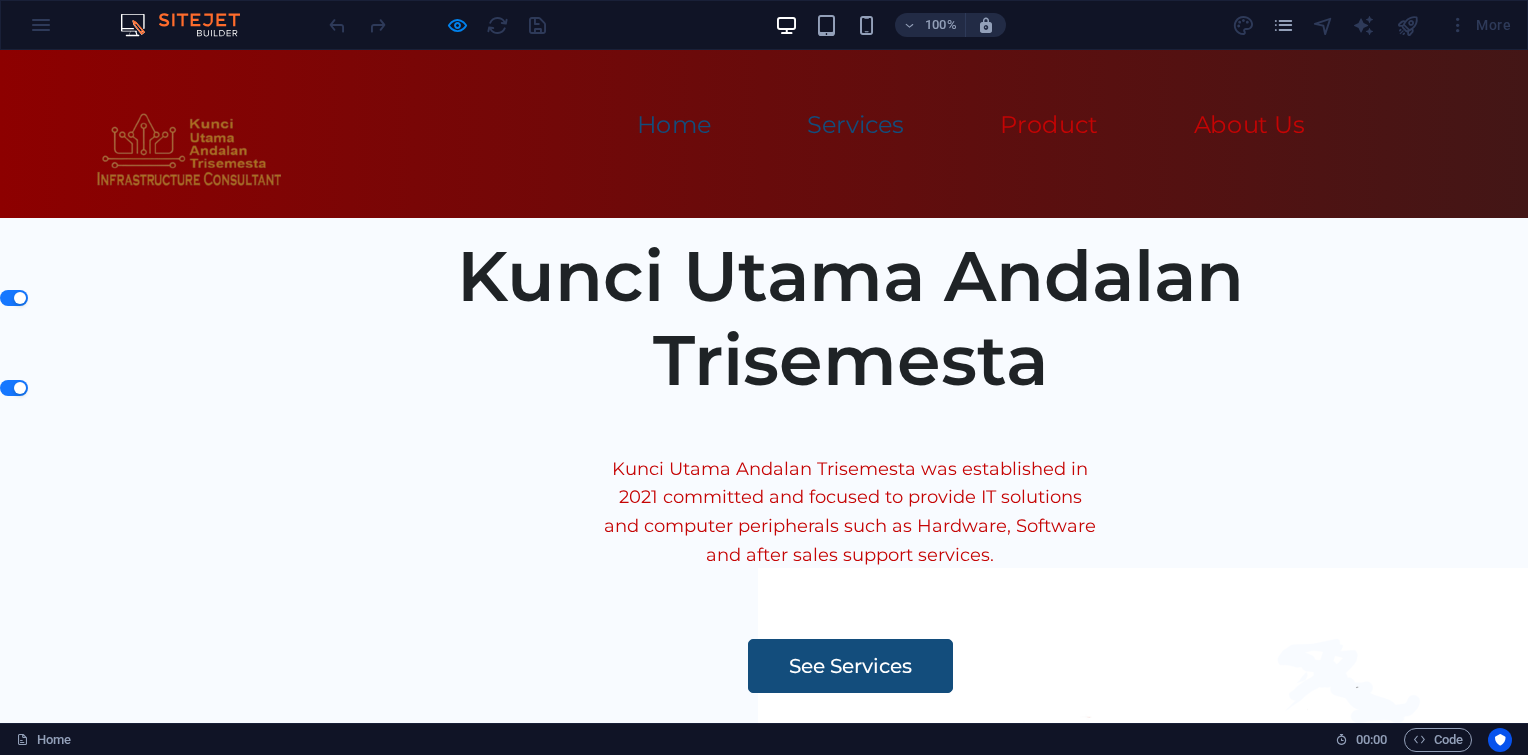 click on "Services" at bounding box center (855, 125) 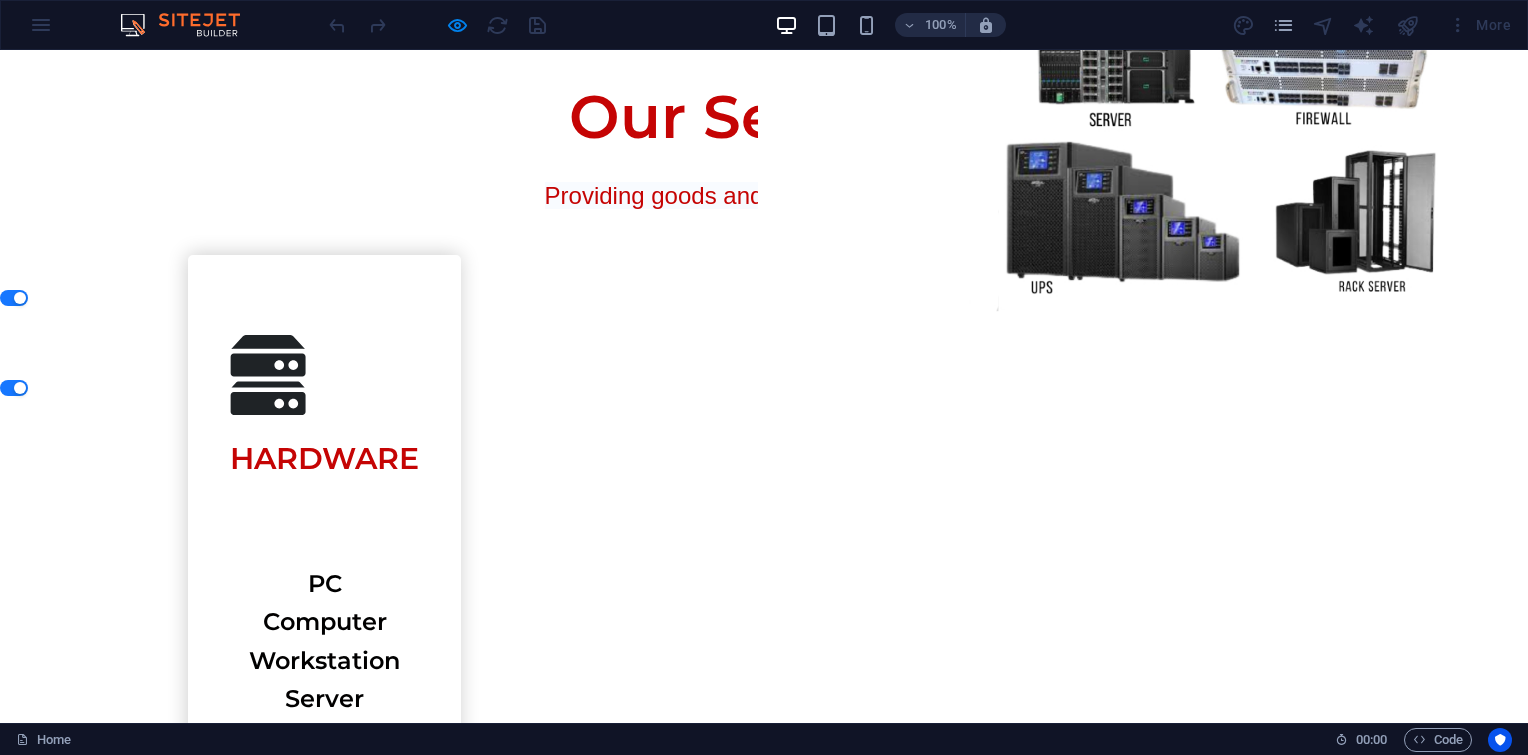 scroll, scrollTop: 1024, scrollLeft: 0, axis: vertical 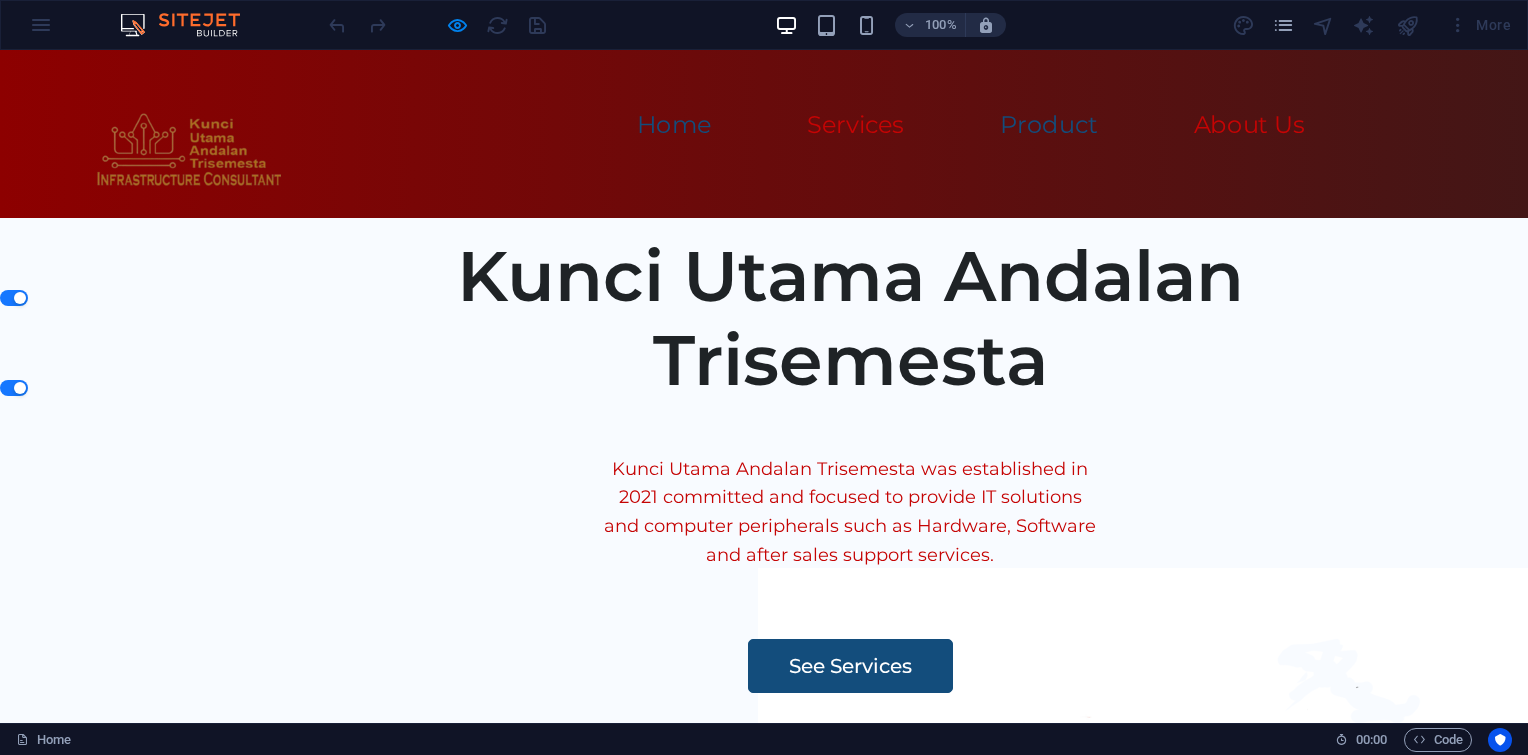 click on "Product" at bounding box center [1048, 126] 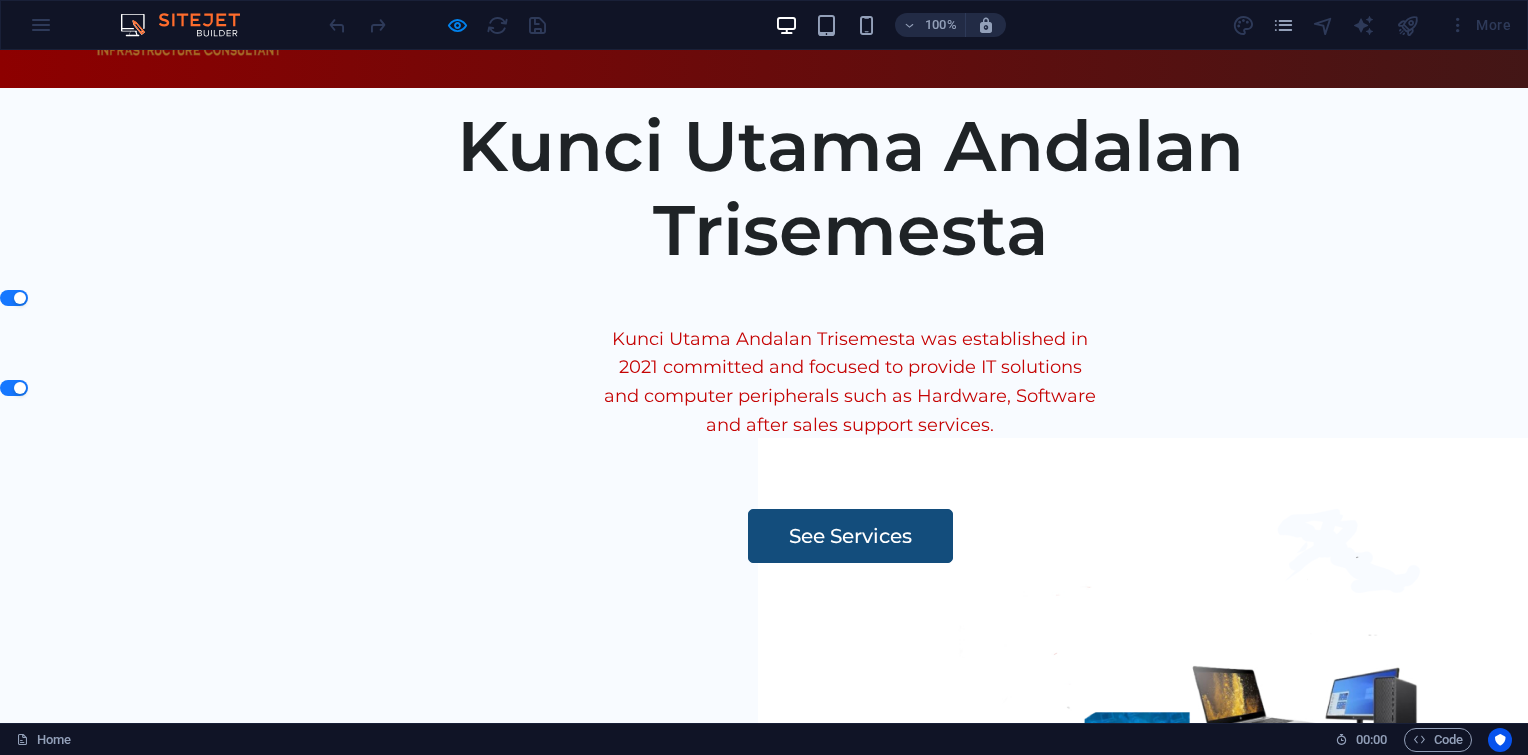 scroll, scrollTop: 0, scrollLeft: 0, axis: both 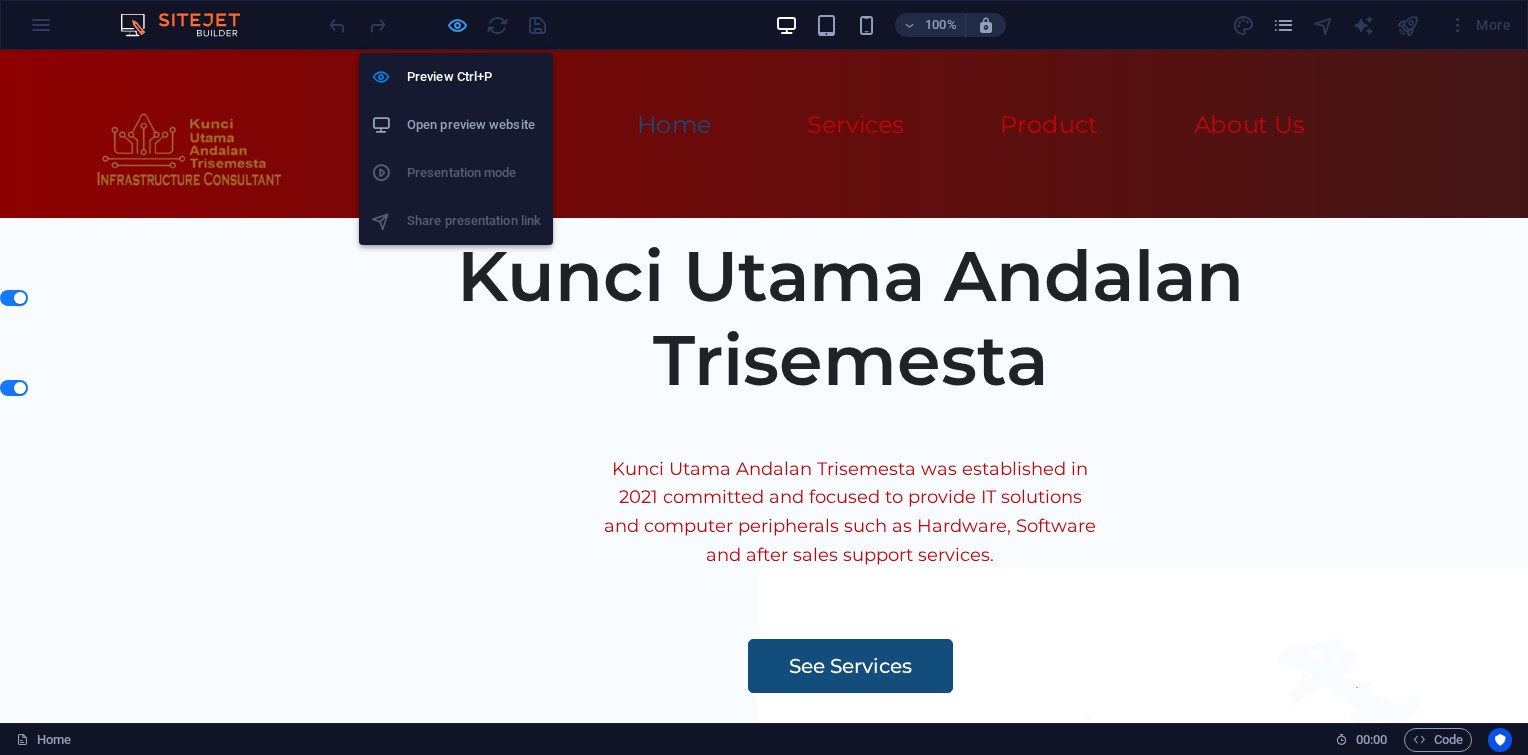 click at bounding box center (457, 25) 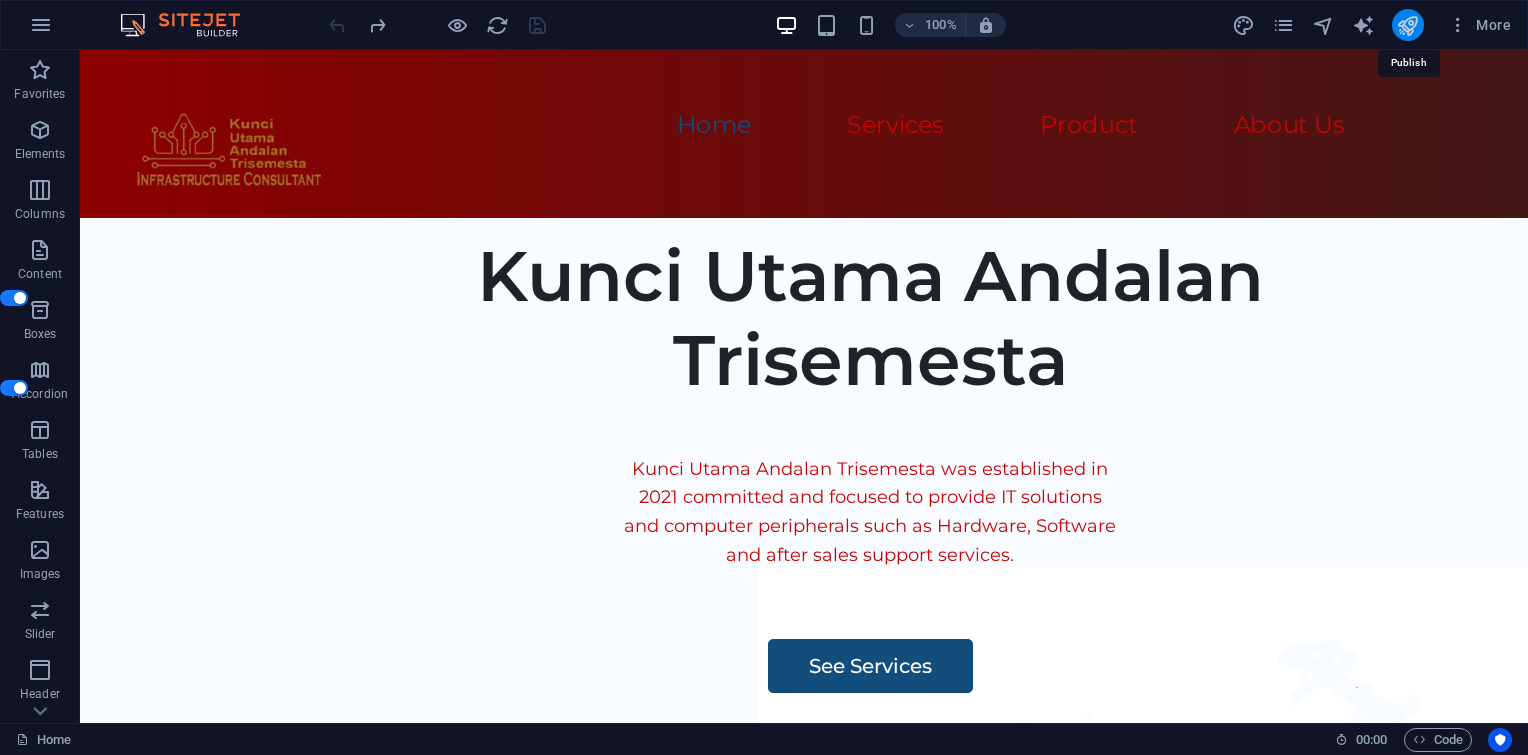 click at bounding box center [1407, 25] 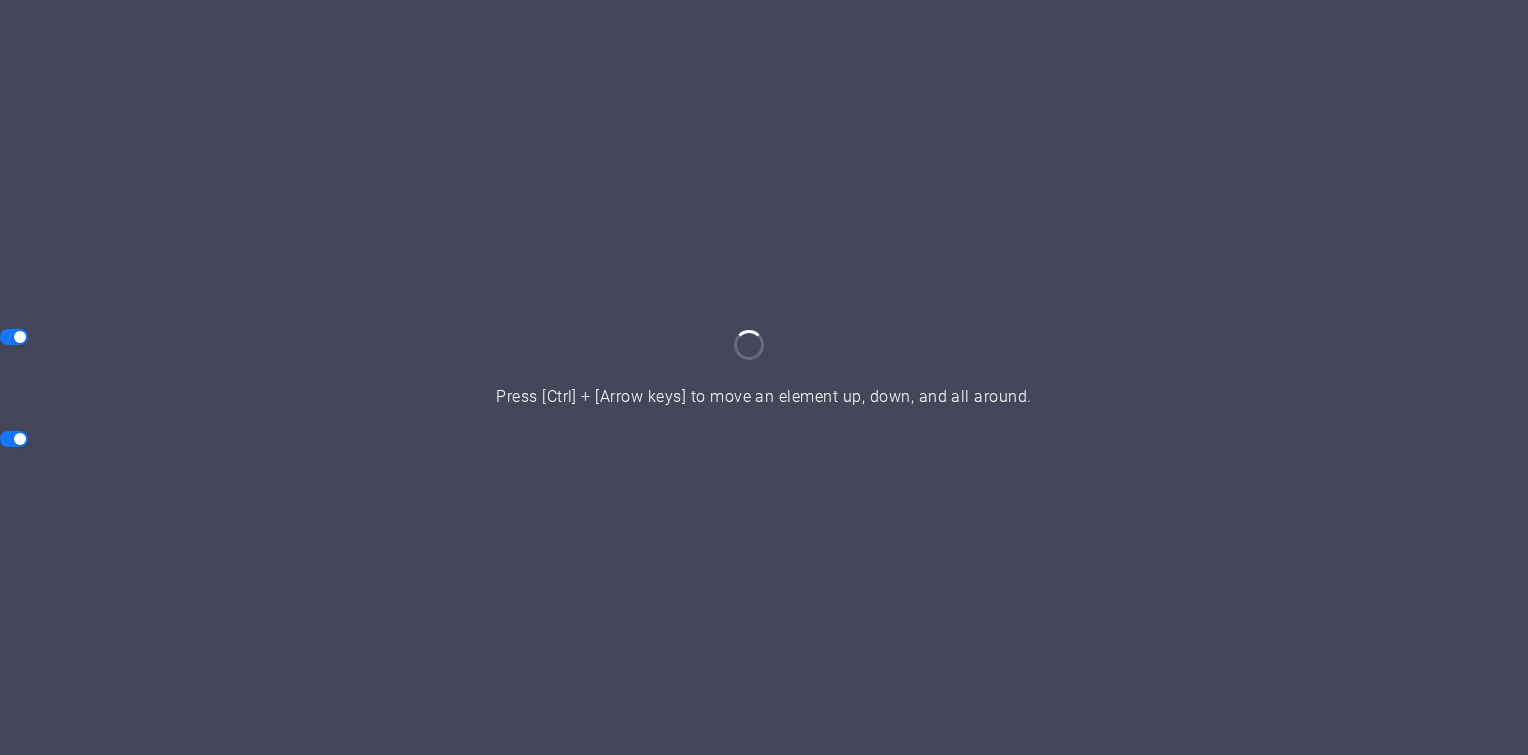 scroll, scrollTop: 0, scrollLeft: 0, axis: both 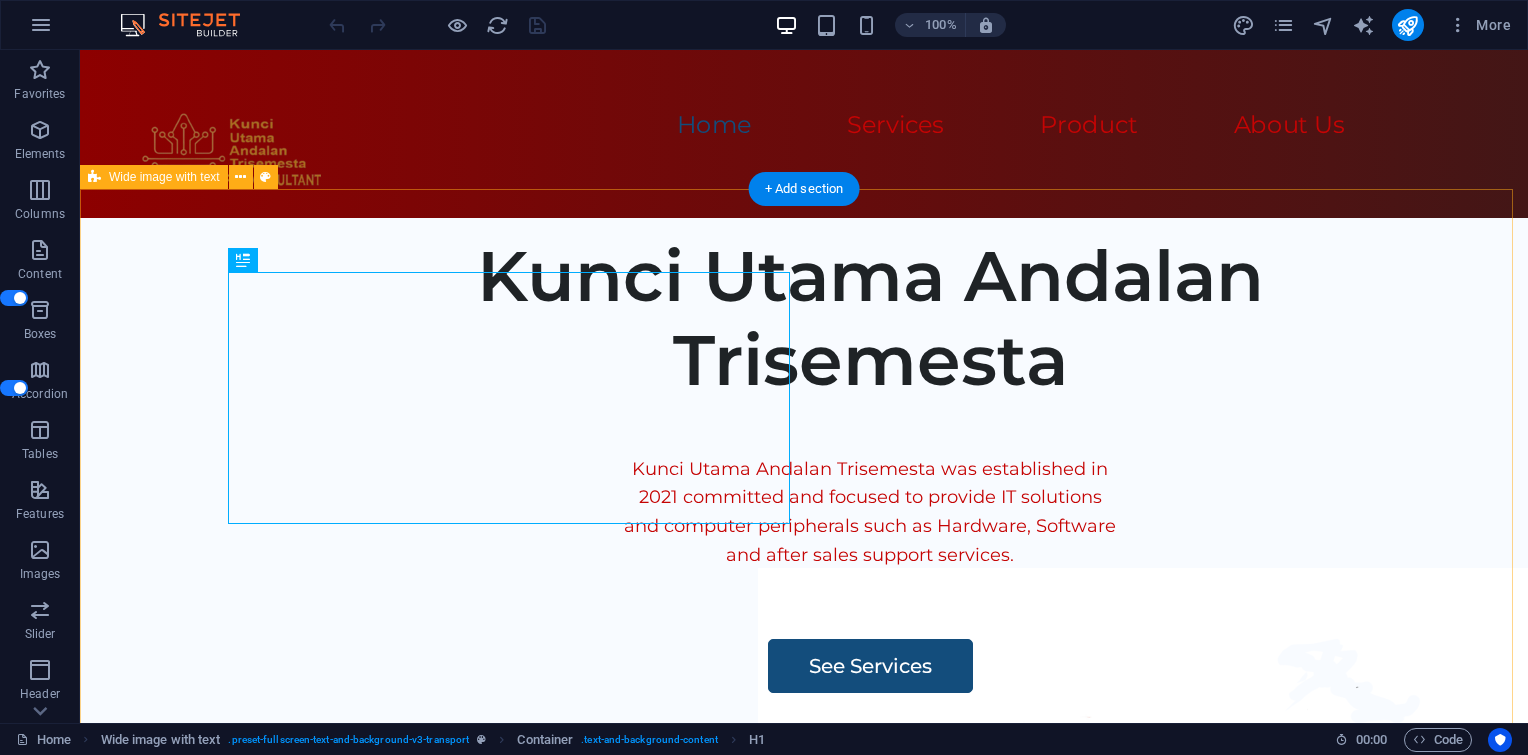 click on "Kunci Utama Andalan Trisemesta   Kunci Utama Andalan Trisemesta was established in 2021 committed and focused to provide IT solutions and computer peripherals such as Hardware, Software and after sales support services. See Services" at bounding box center [804, 601] 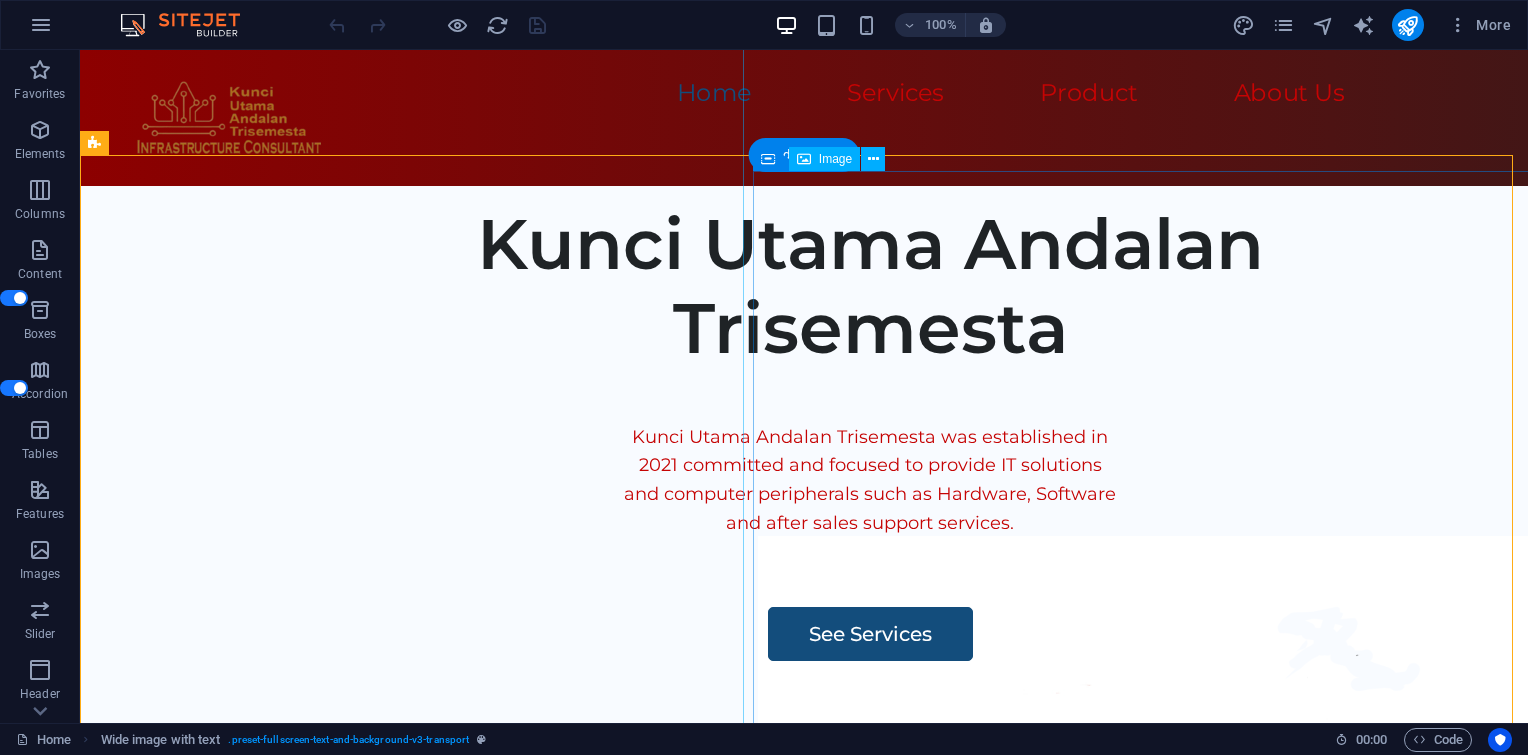 scroll, scrollTop: 33, scrollLeft: 0, axis: vertical 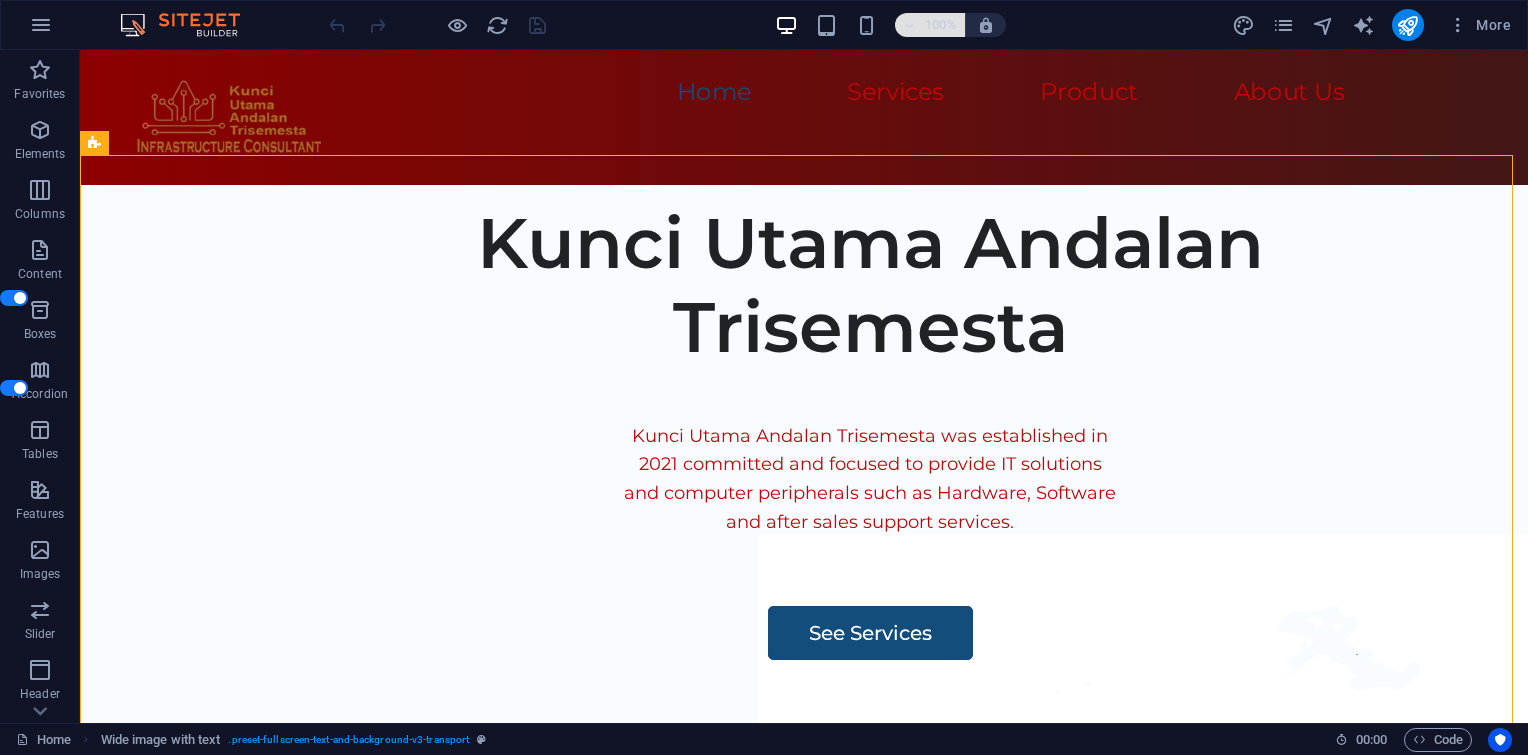 click on "100%" at bounding box center (941, 25) 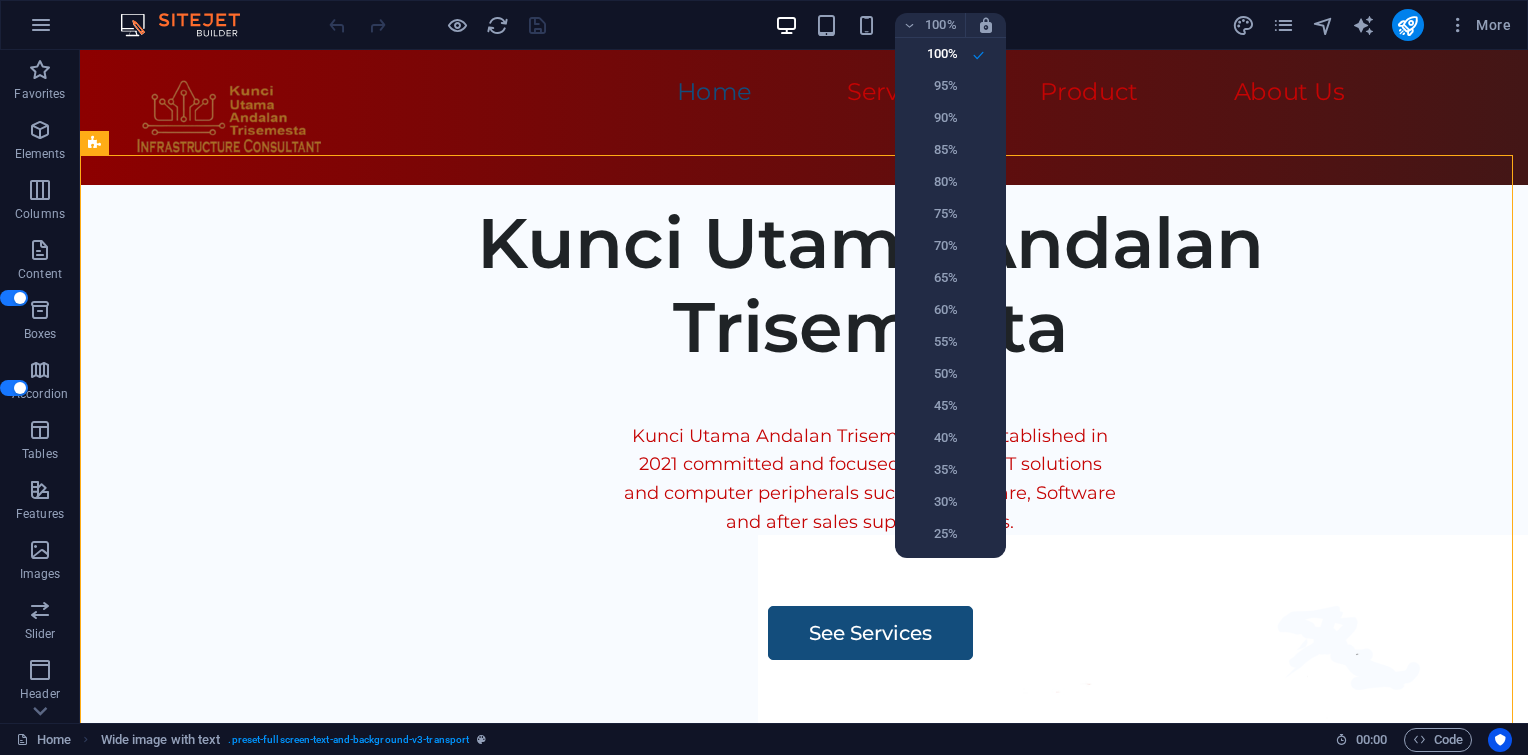 click at bounding box center [764, 377] 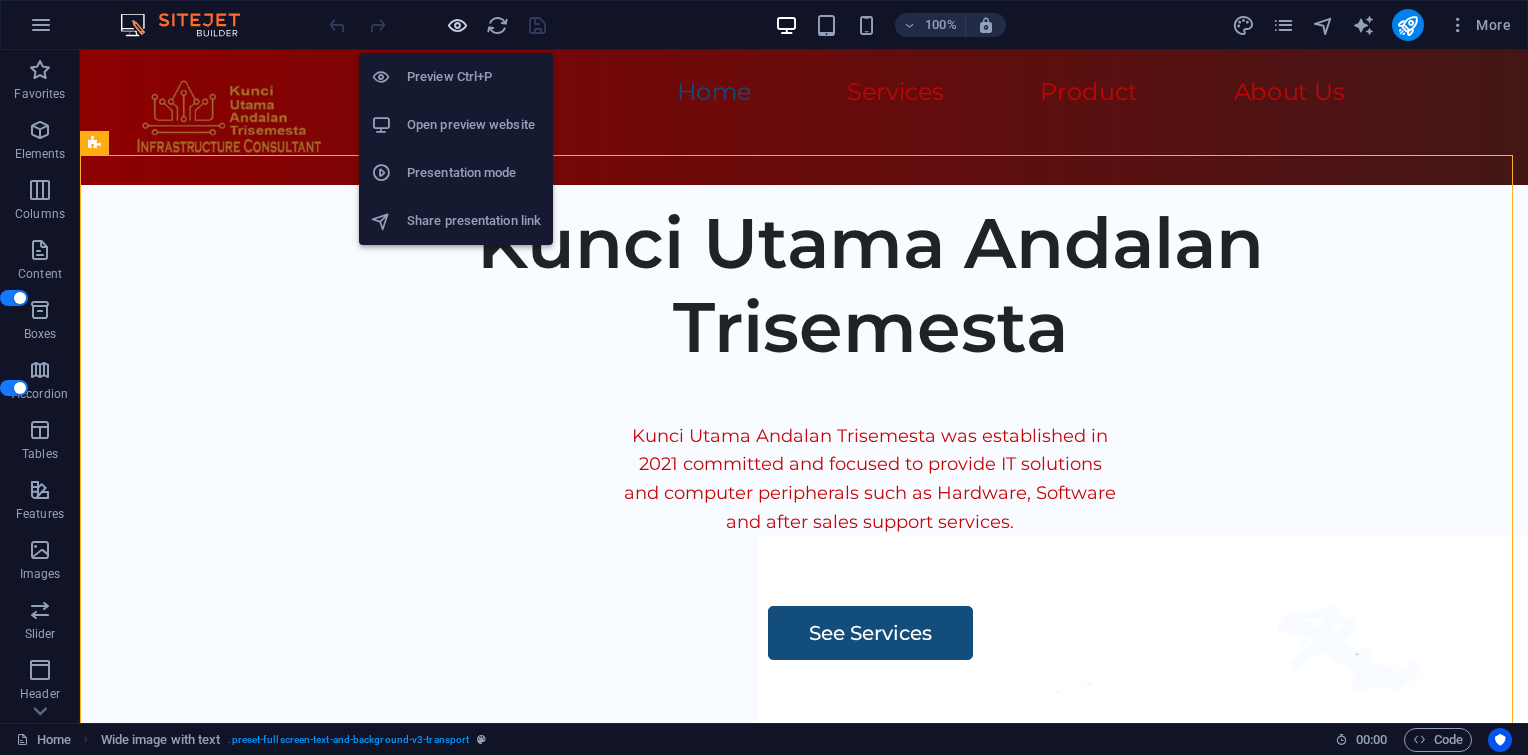 click at bounding box center [457, 25] 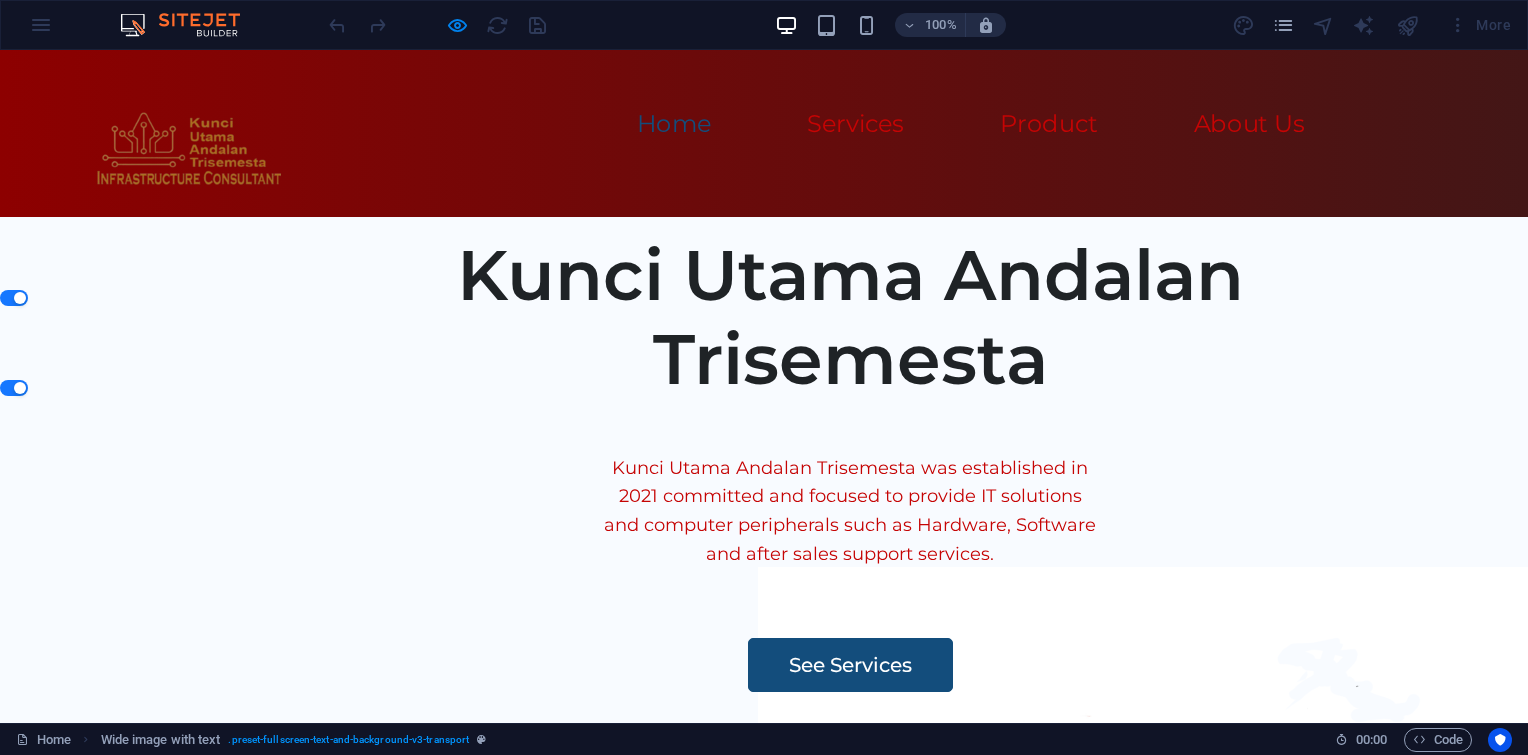 scroll, scrollTop: 0, scrollLeft: 0, axis: both 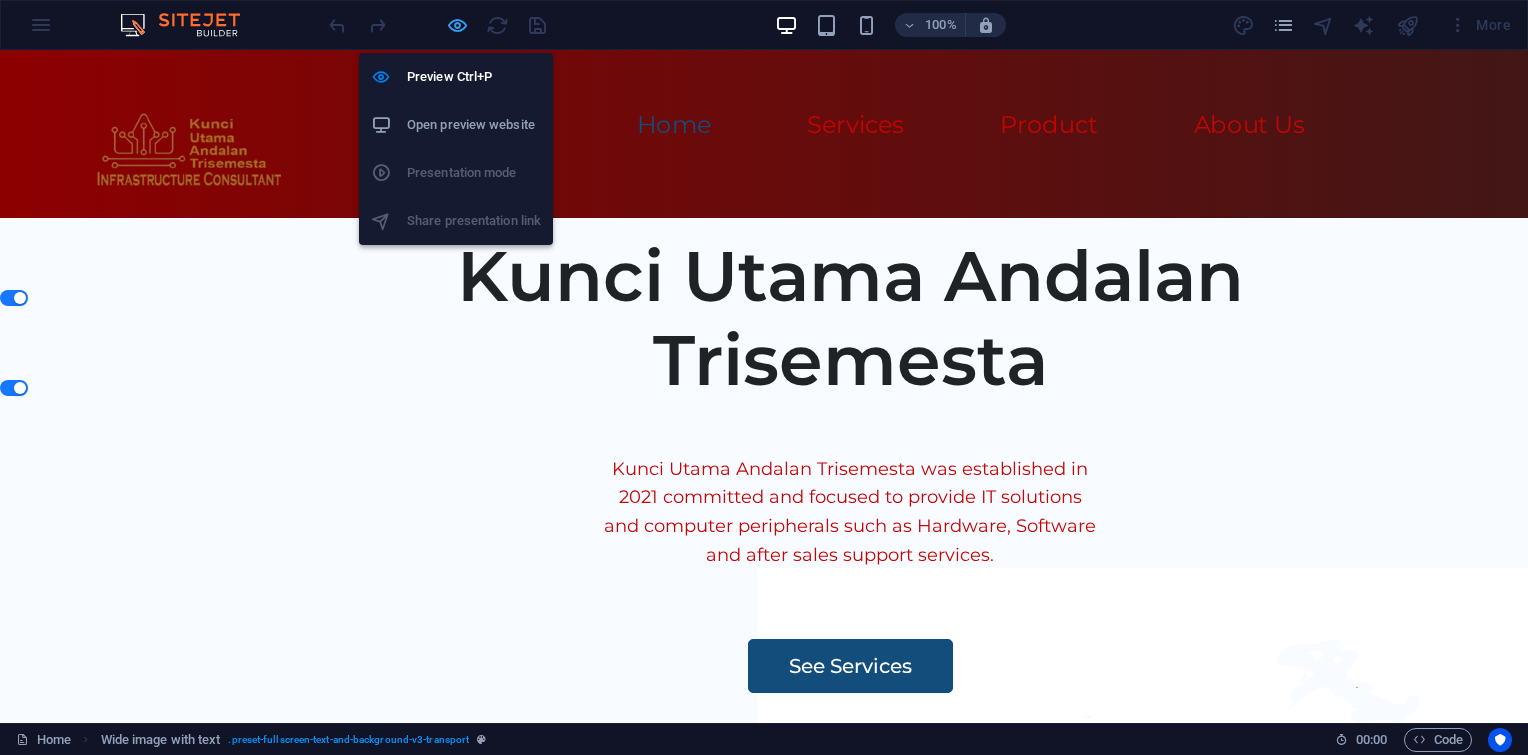 click at bounding box center (457, 25) 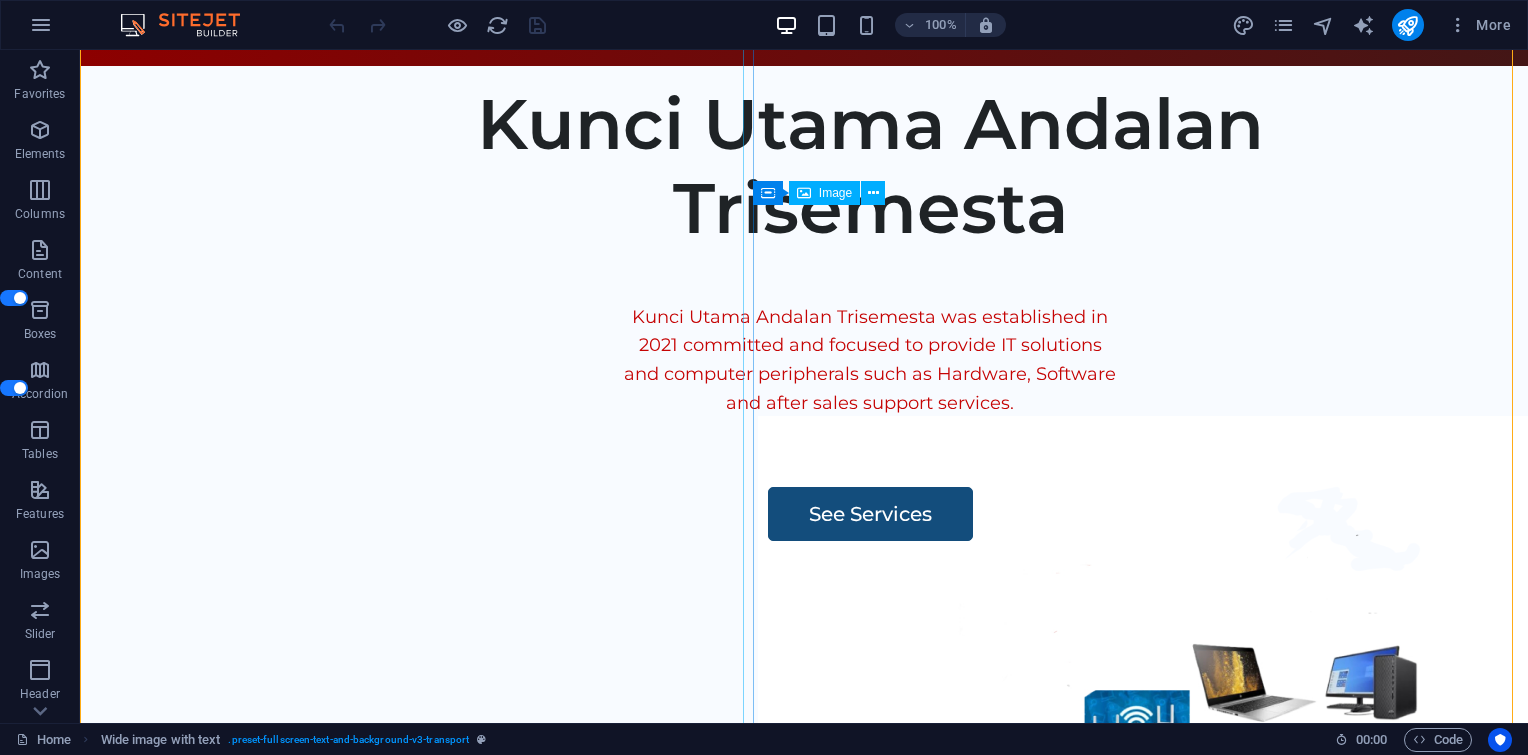 scroll, scrollTop: 166, scrollLeft: 0, axis: vertical 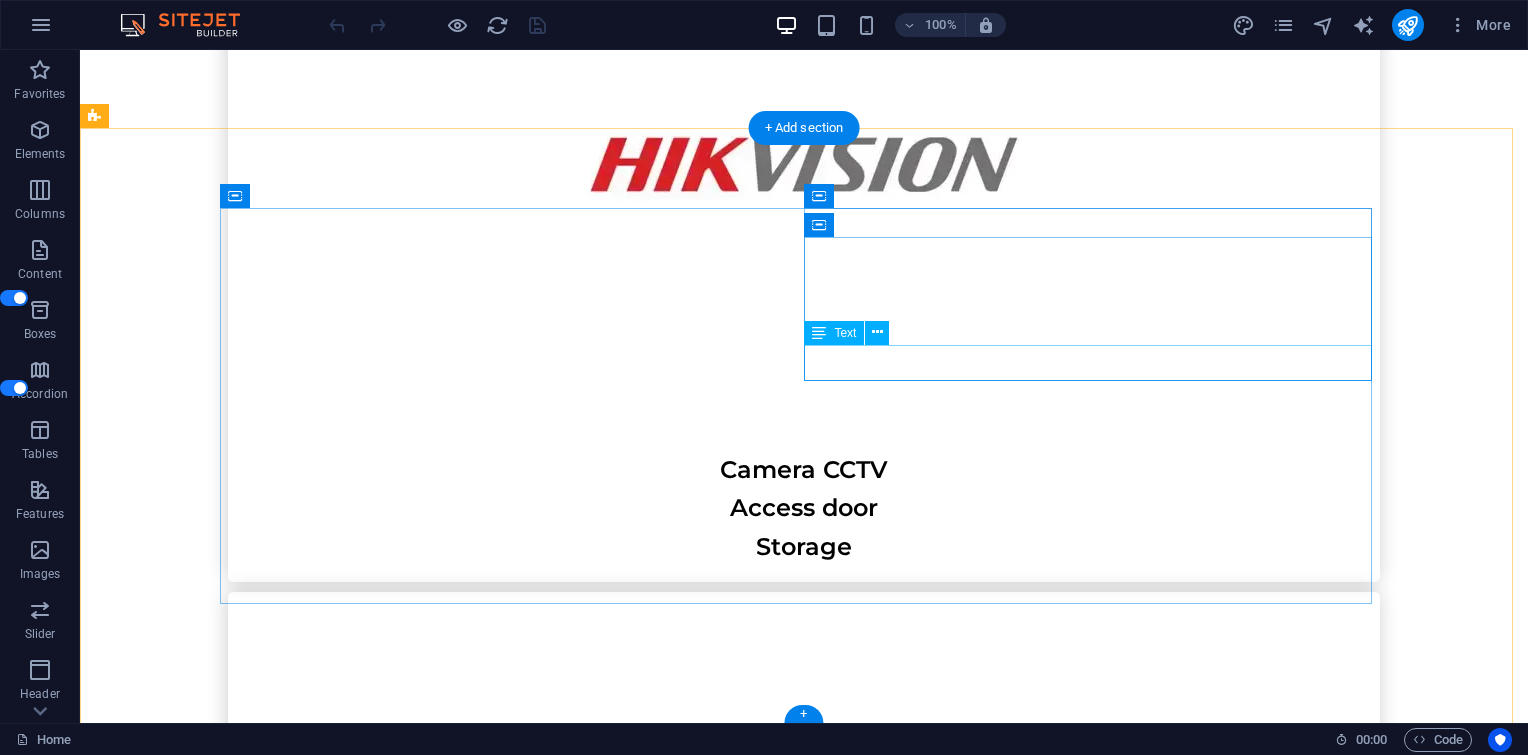 click on "CONTACT US" at bounding box center (512, 20202) 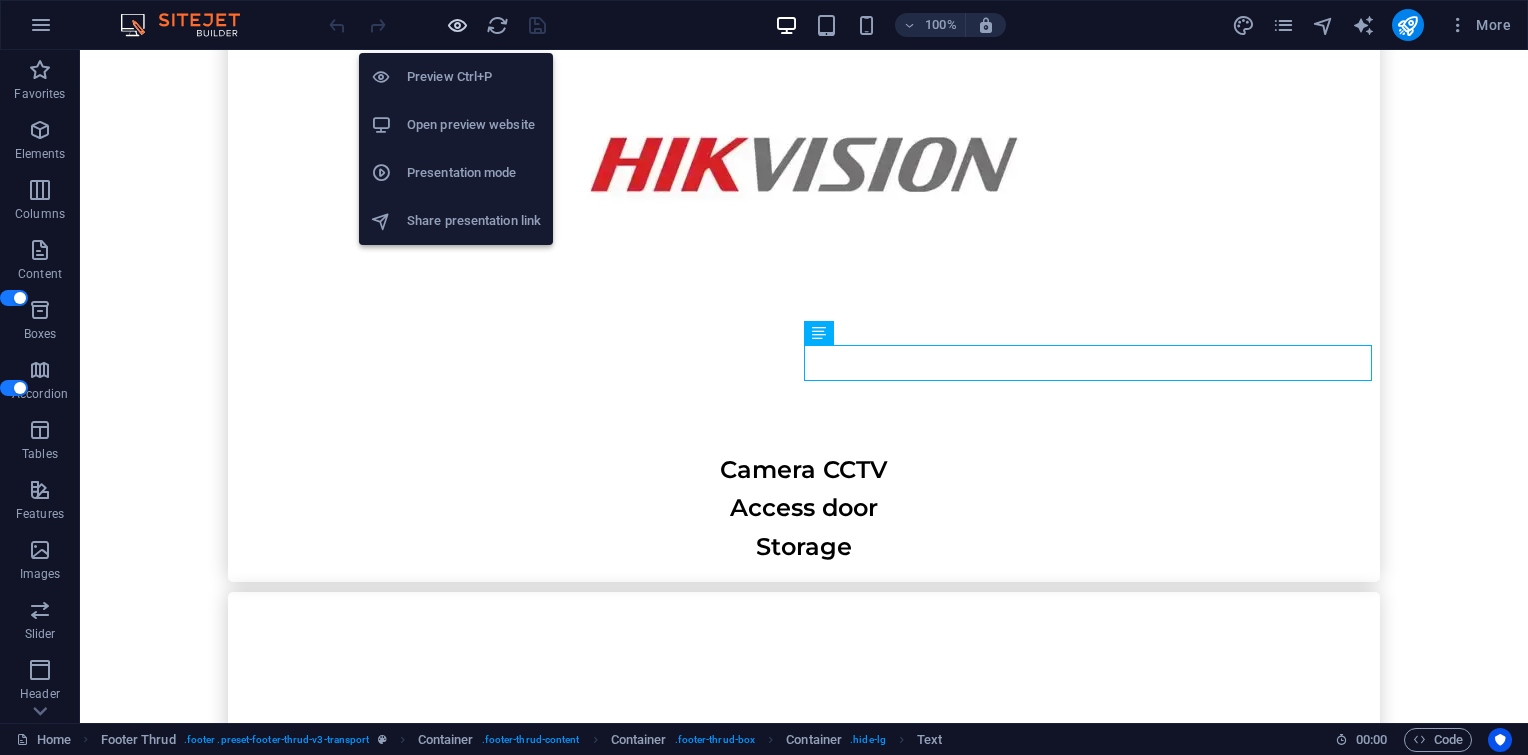 click at bounding box center [457, 25] 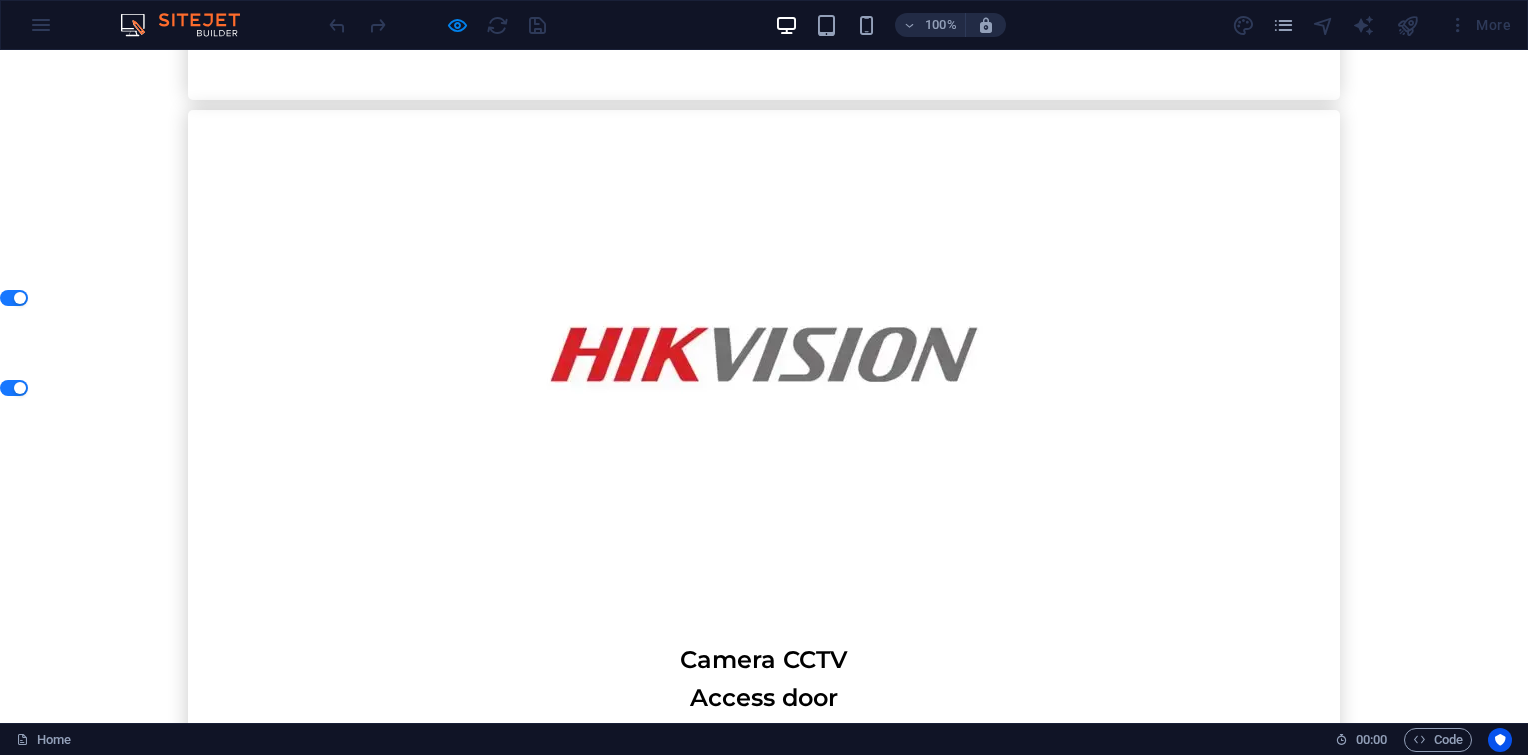click on "Contact Us" at bounding box center [602, 20672] 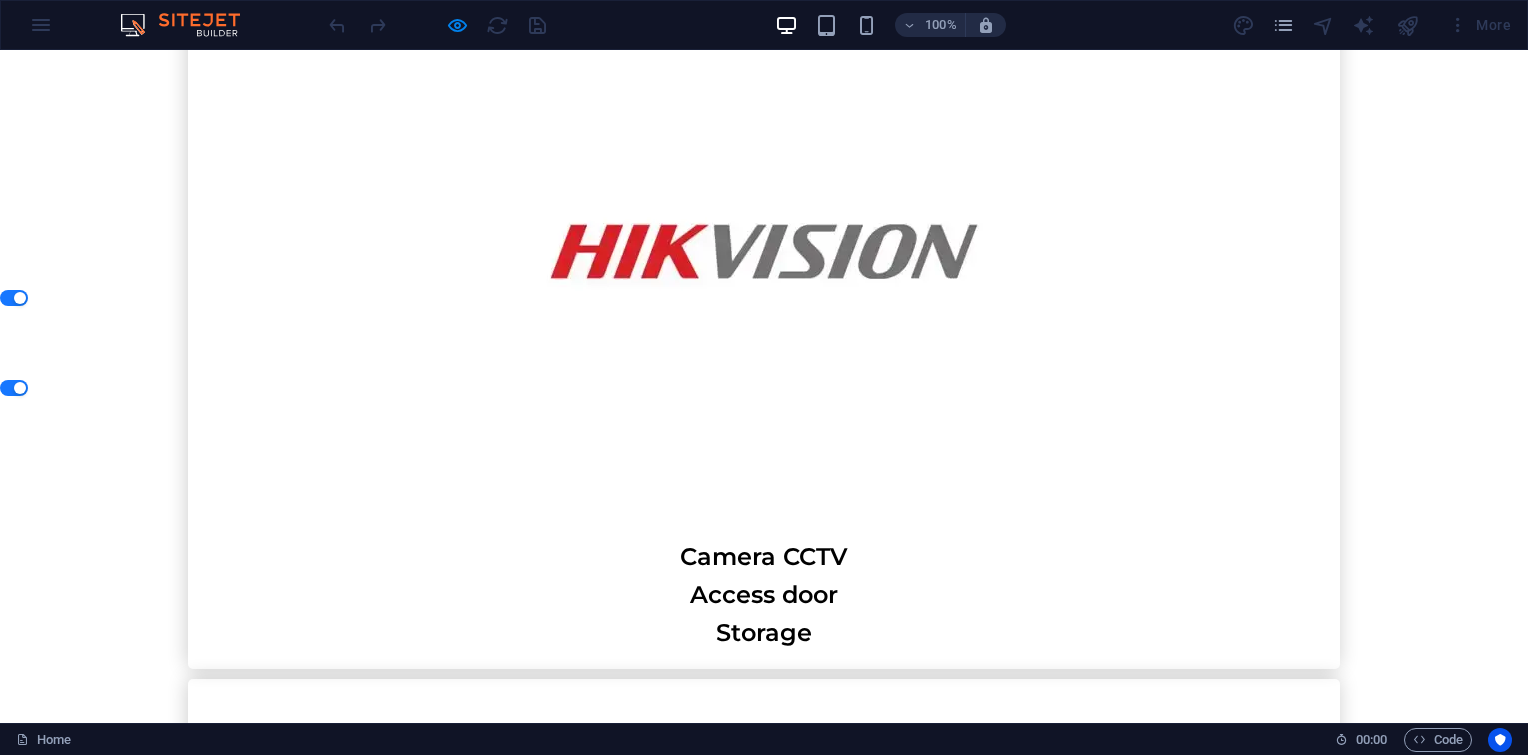 scroll, scrollTop: 7184, scrollLeft: 0, axis: vertical 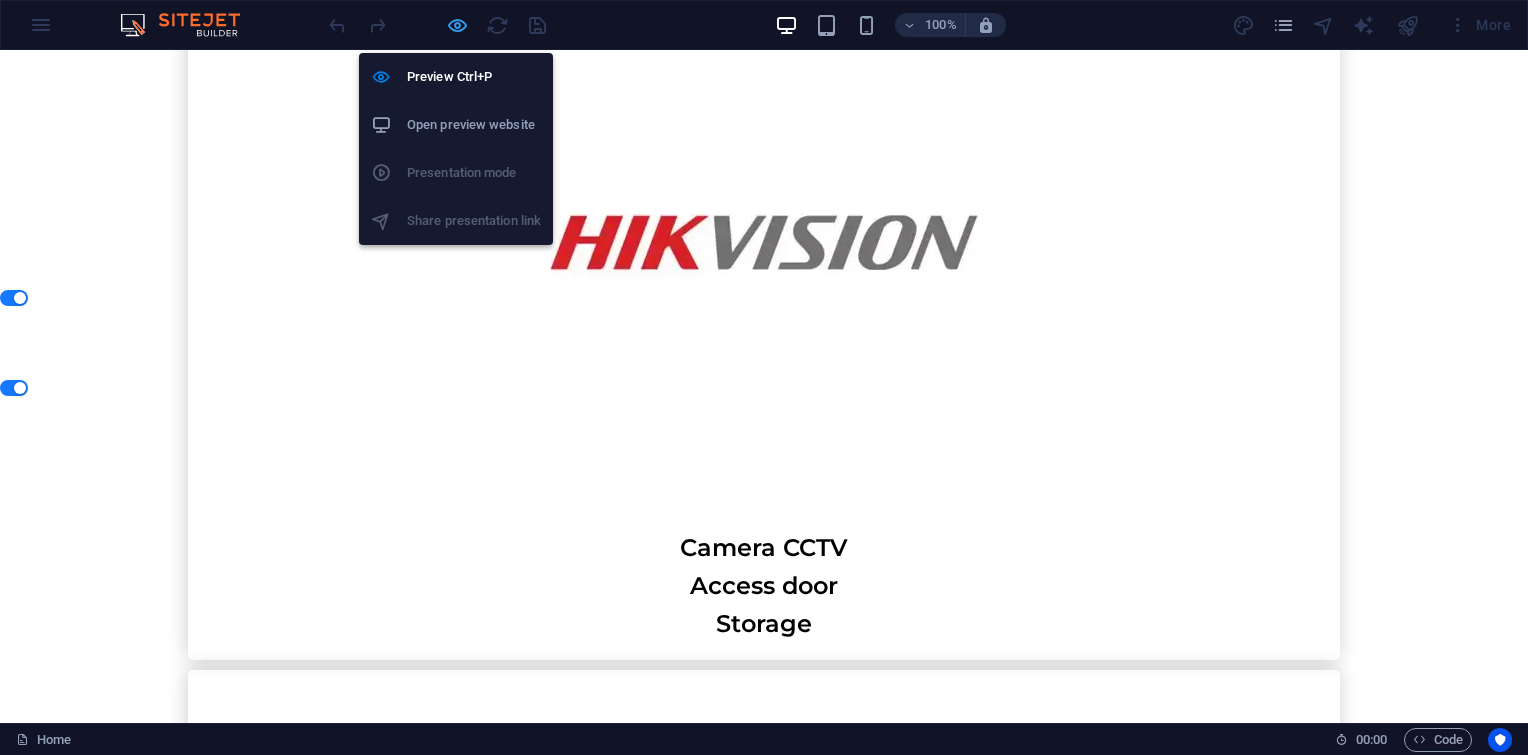 click at bounding box center (457, 25) 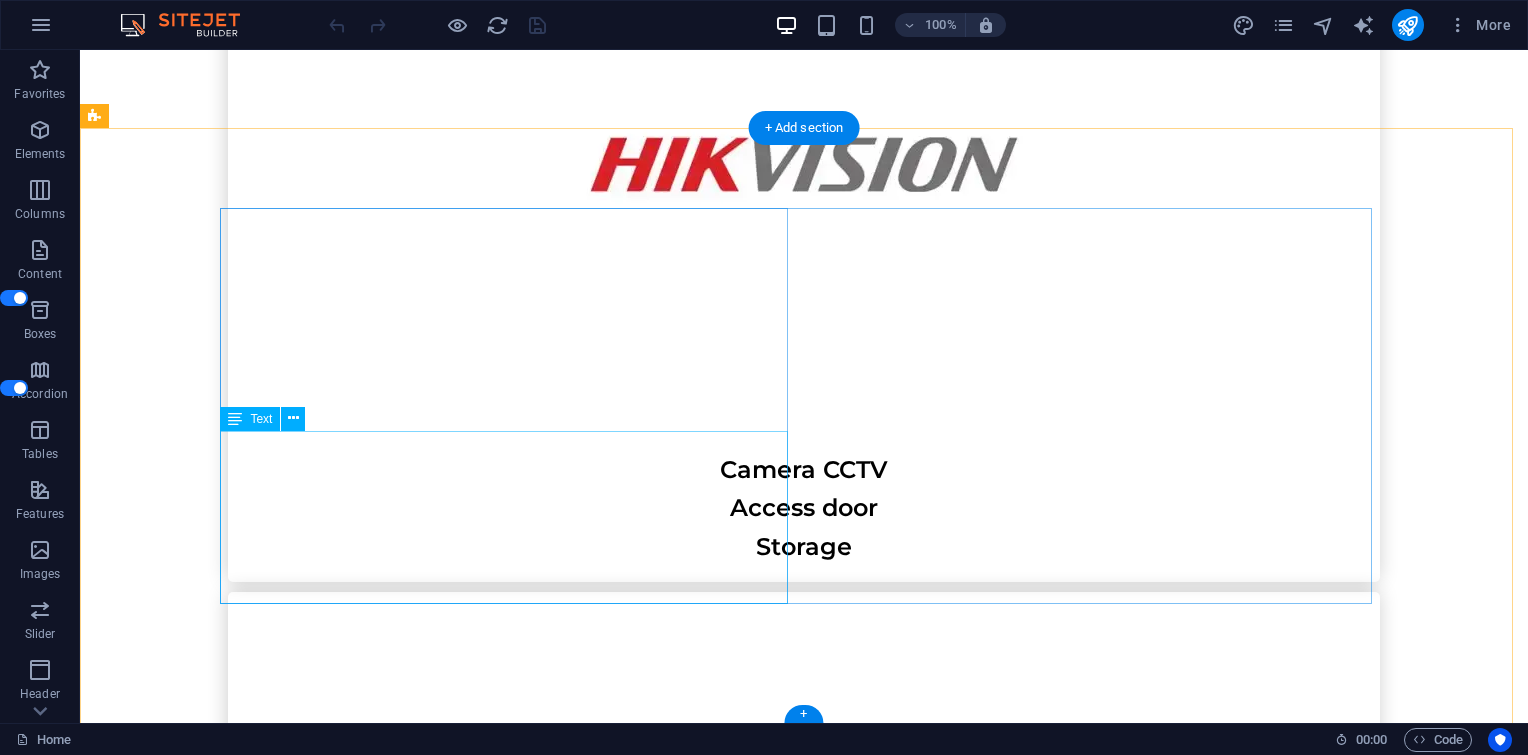 click on "Jendral Sudirman no. 71  Senayan, Kebayoran Baru - South Jakarta ,  Senayan, Kebayoran Baru - South Jakarta ,  12190
sales1@itkuat.com Cs@itkuat.com" at bounding box center (512, 19952) 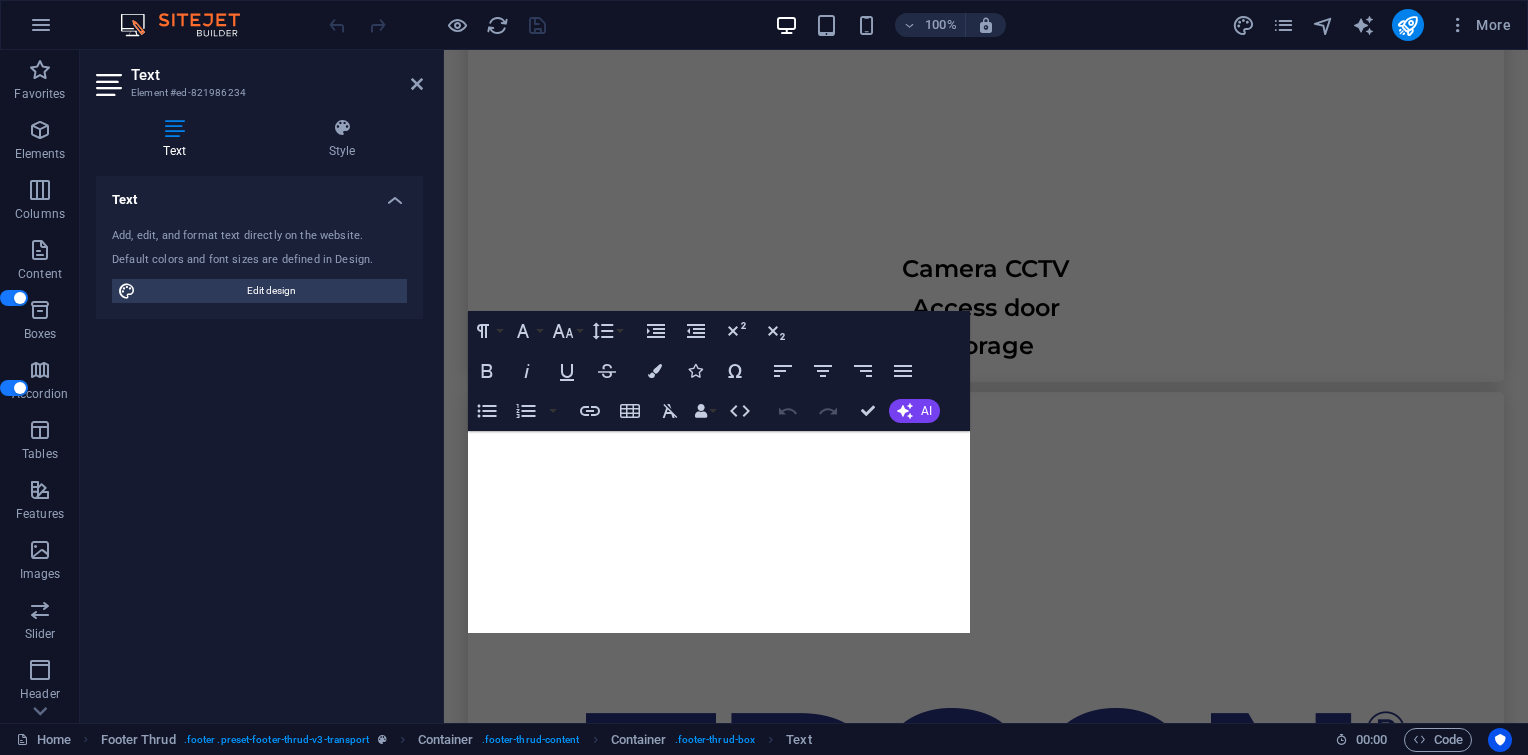 scroll, scrollTop: 7780, scrollLeft: 0, axis: vertical 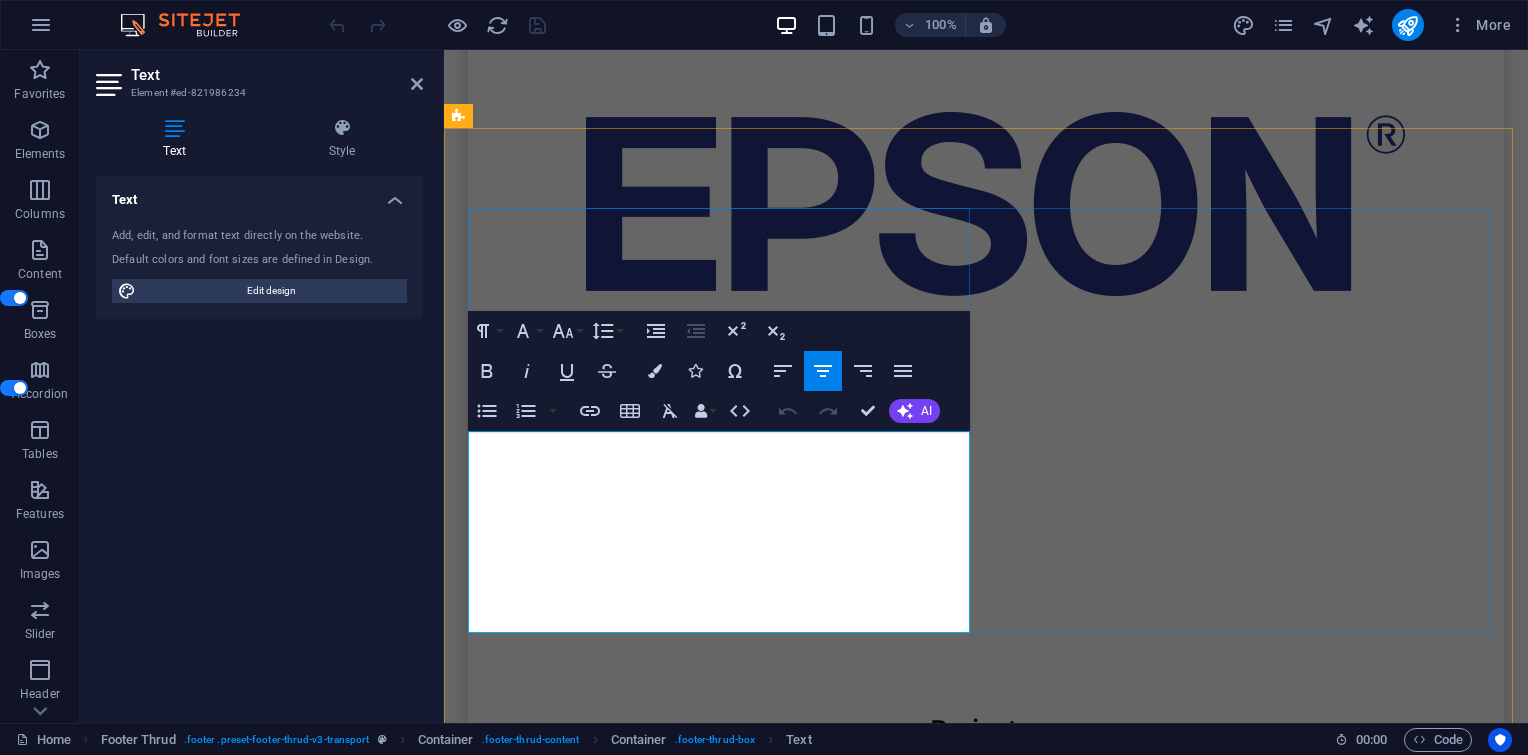 click on "Cs@[EMAIL]" at bounding box center (723, 17337) 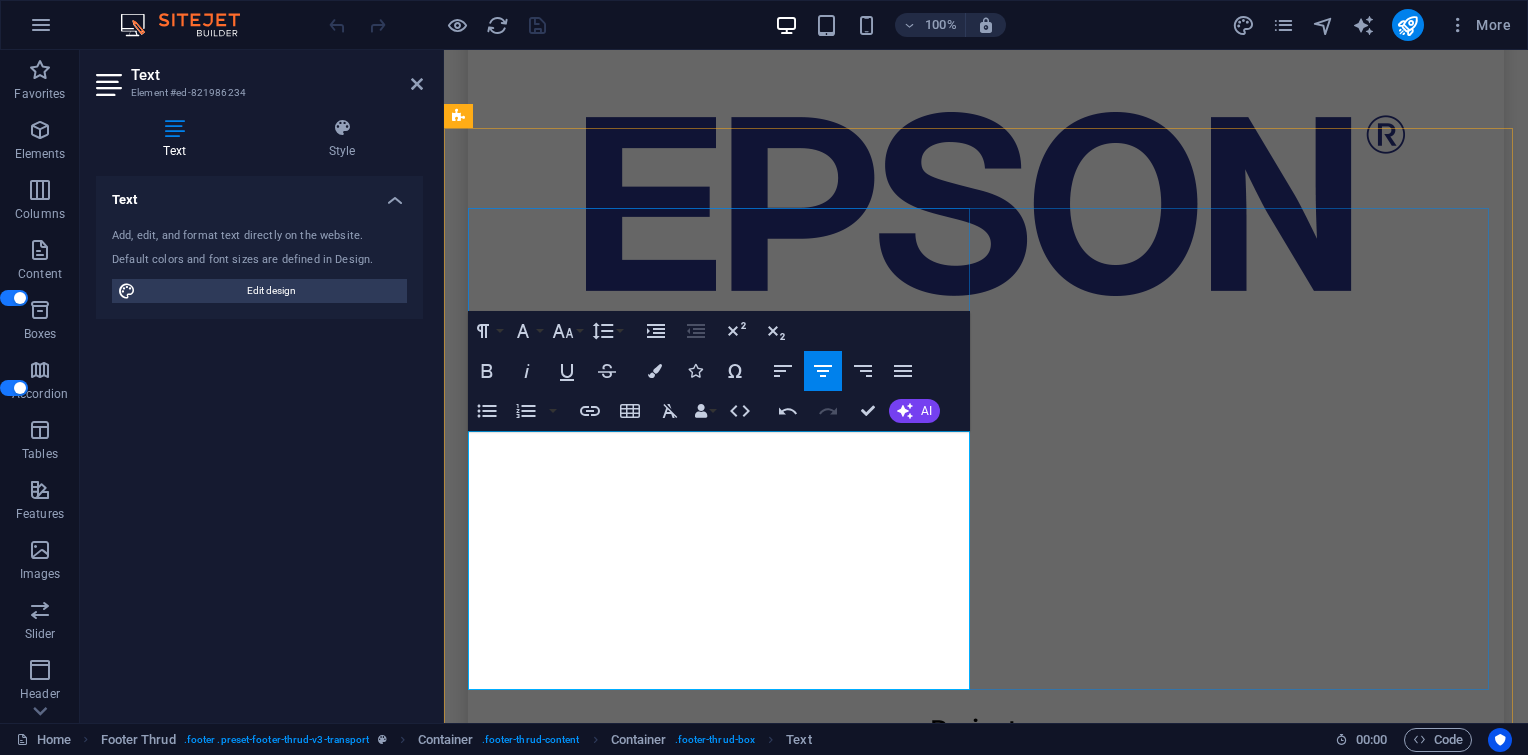 type 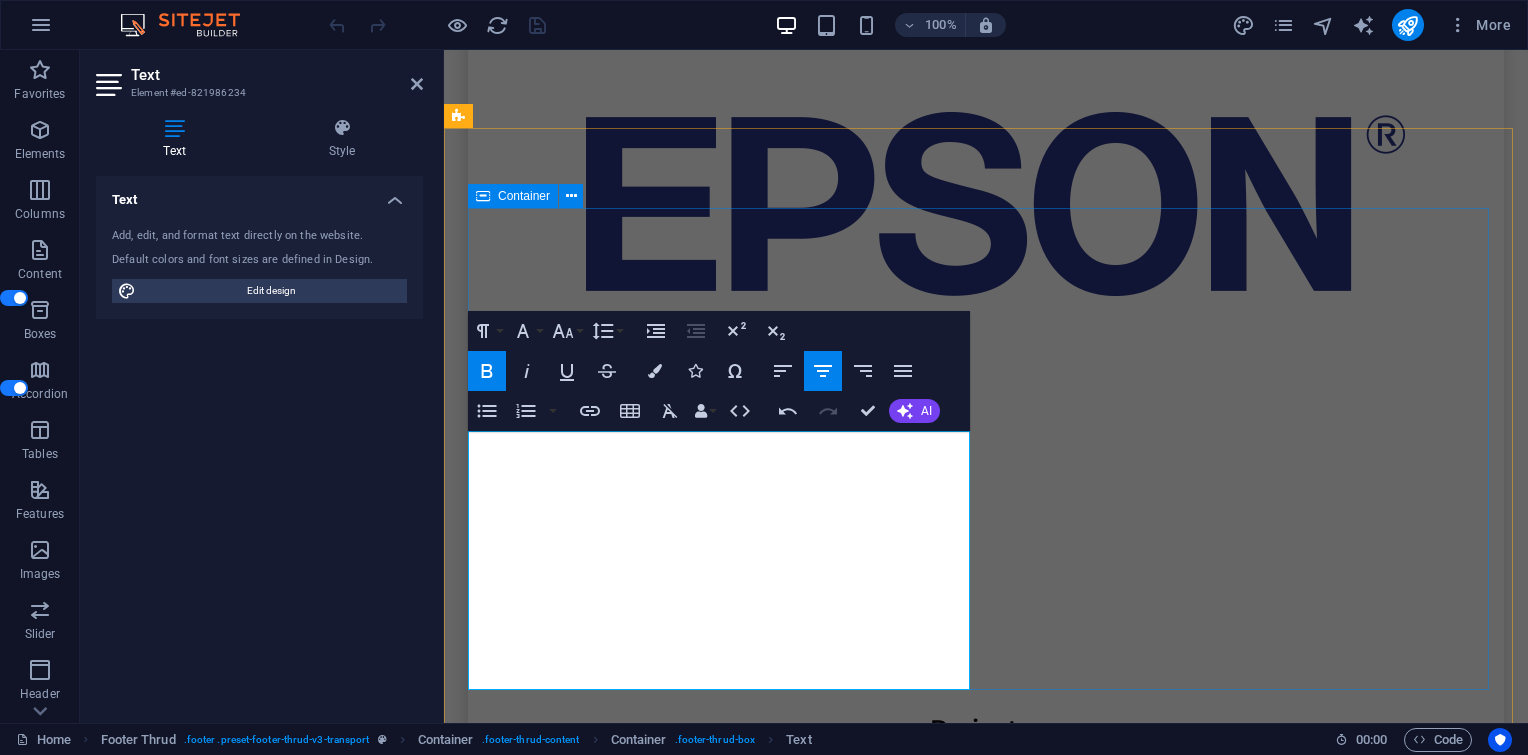 click on "Jendral Sudirman no. 71  Senayan, Kebayoran Baru - South Jakarta ,  Senayan, Kebayoran Baru - South Jakarta ,  12190
sales1@itkuat.com Cs@itkuat.com 02139701771 Home Services About Us Contact Us HOME SERVICES ABOUT US CONTACT US" at bounding box center (986, 17258) 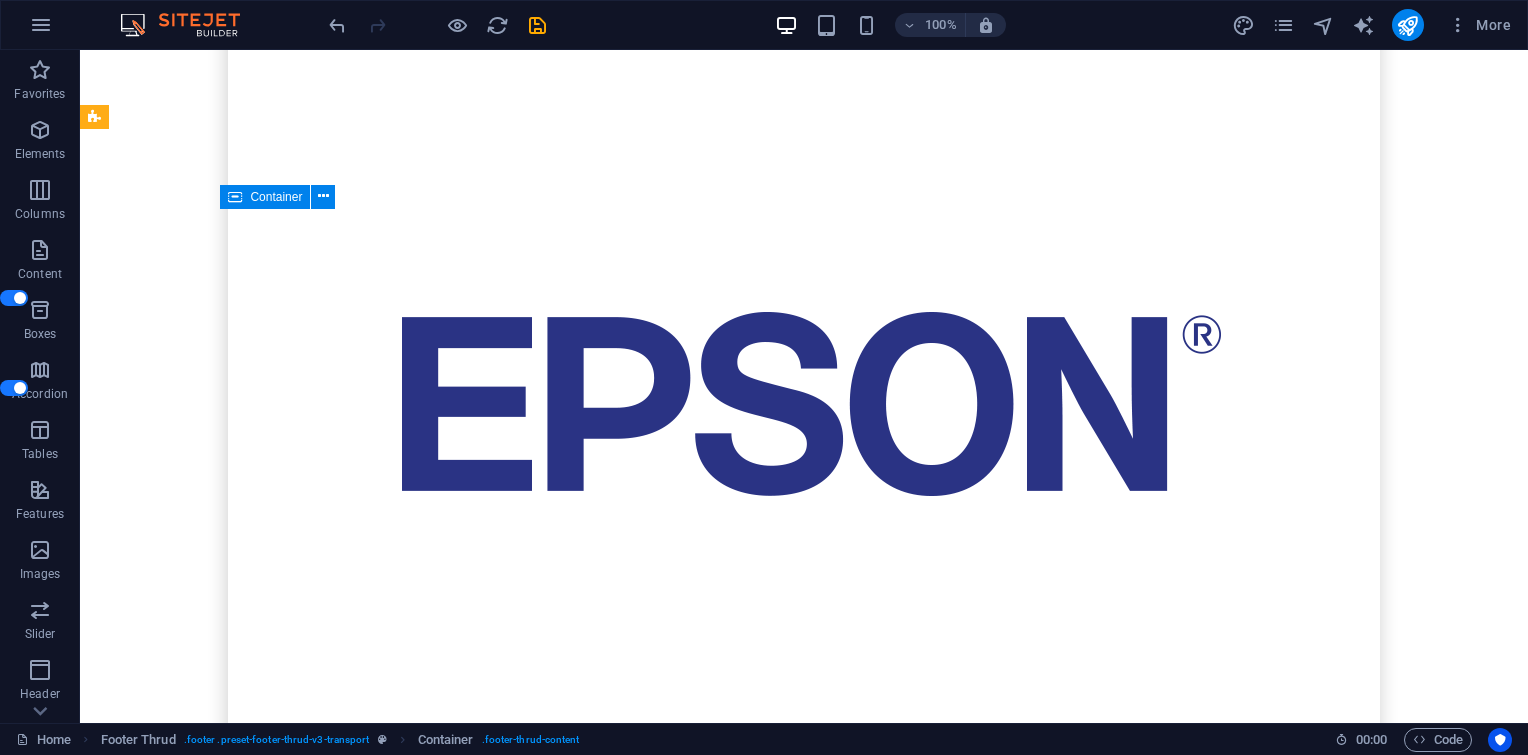 scroll, scrollTop: 7183, scrollLeft: 0, axis: vertical 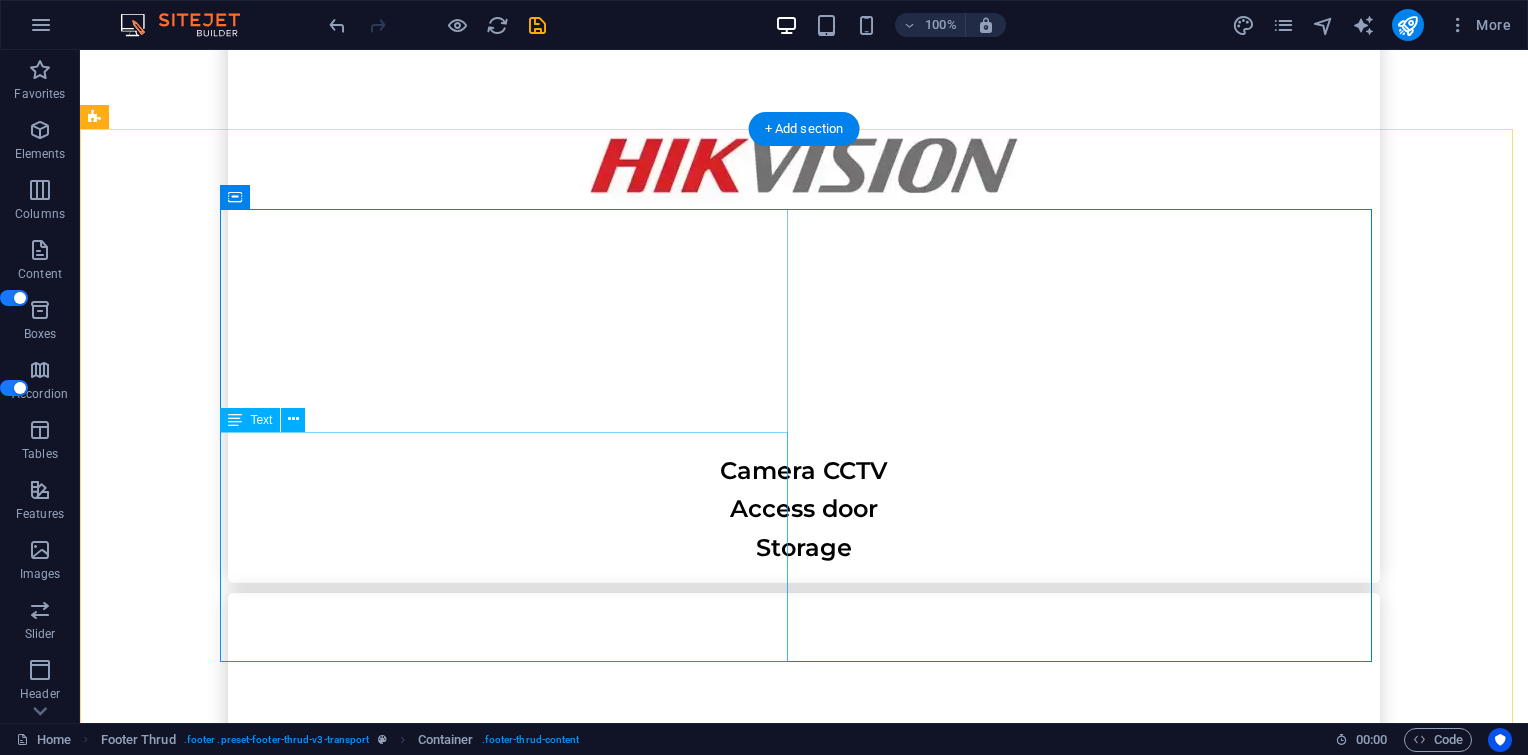 click on "Jendral Sudirman no. 71  Senayan, Kebayoran Baru - South Jakarta ,  Senayan, Kebayoran Baru - South Jakarta ,  12190
sales1@itkuat.com Cs@itkuat.com 02139701771" at bounding box center [512, 19982] 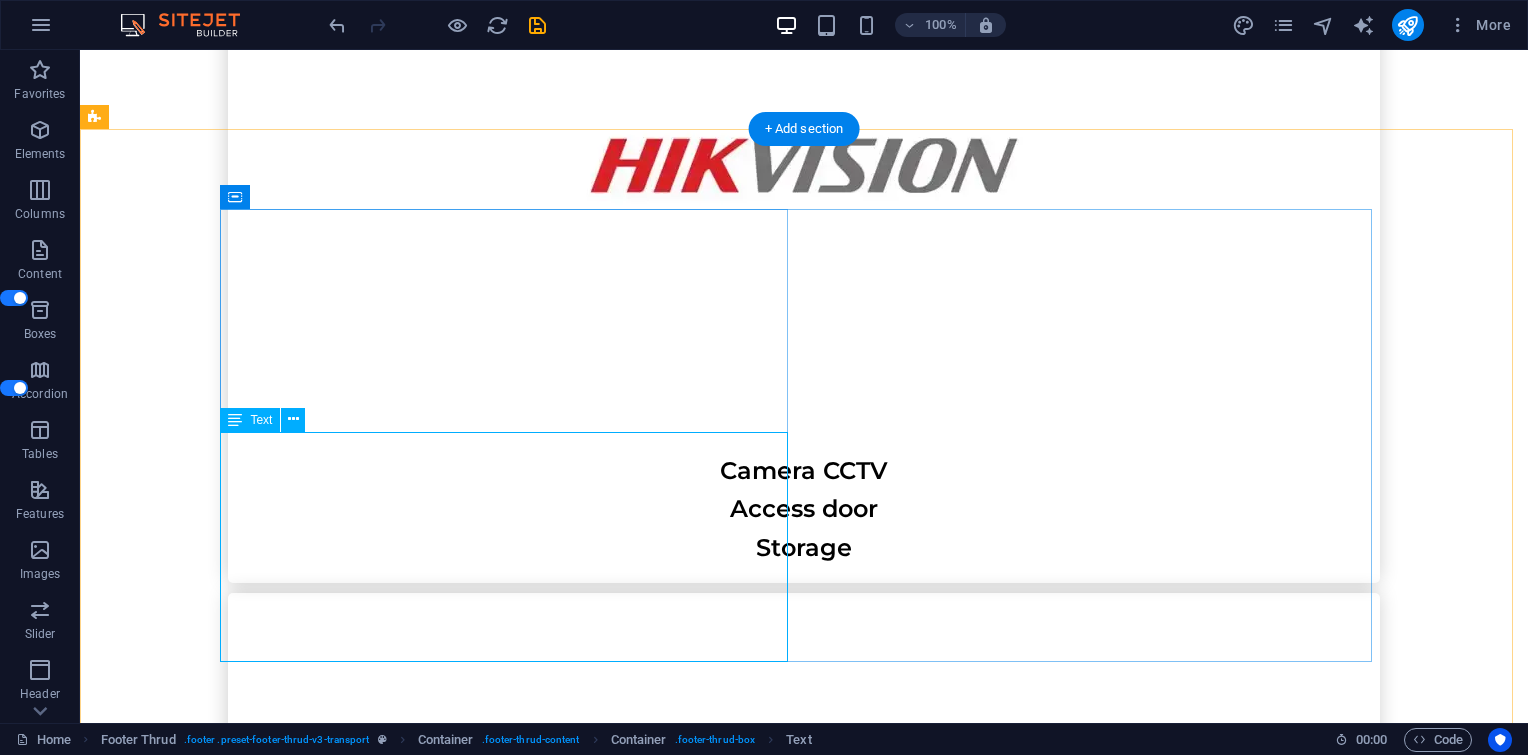 click on "Jendral Sudirman no. 71  Senayan, Kebayoran Baru - South Jakarta ,  Senayan, Kebayoran Baru - South Jakarta ,  12190
sales1@itkuat.com Cs@itkuat.com 02139701771" at bounding box center [512, 19982] 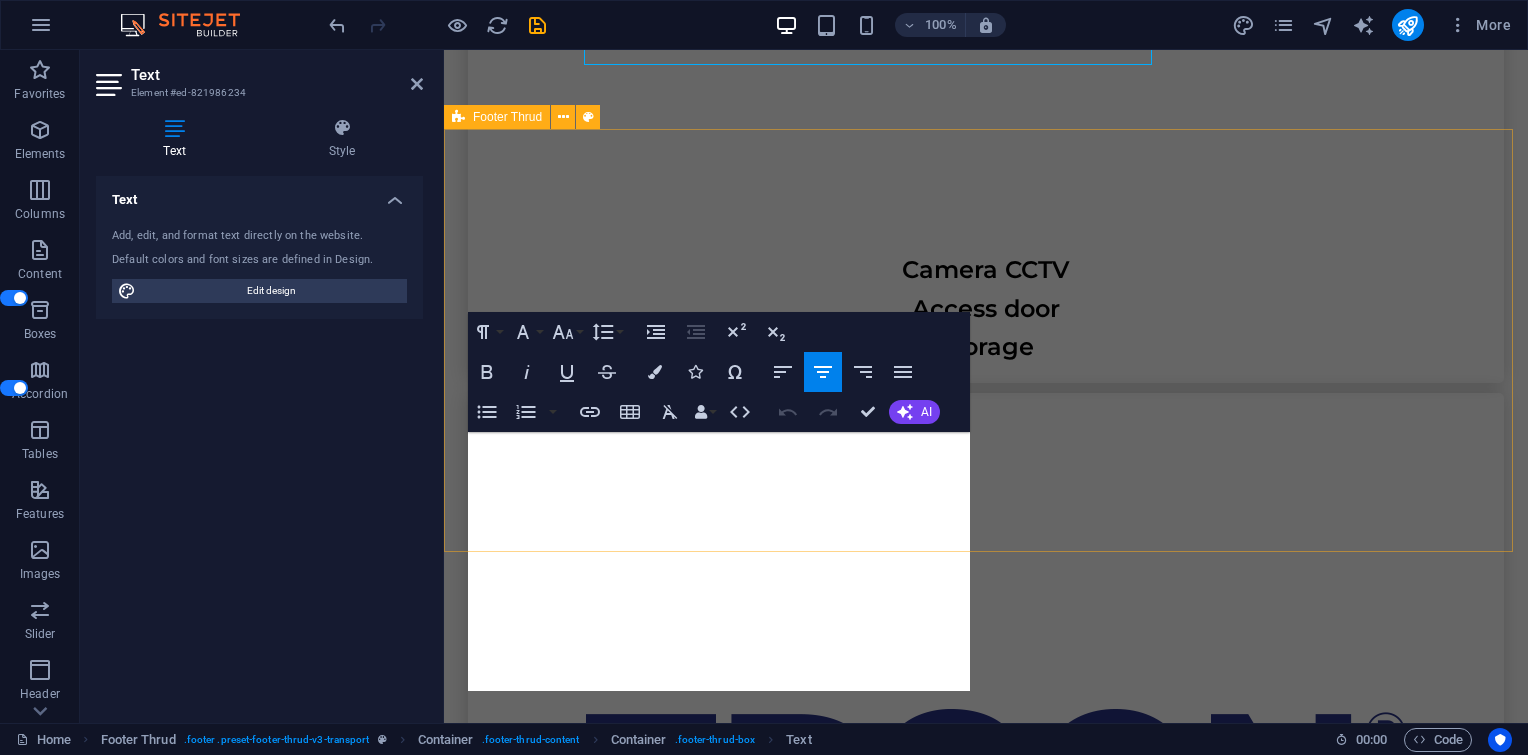 scroll, scrollTop: 7780, scrollLeft: 0, axis: vertical 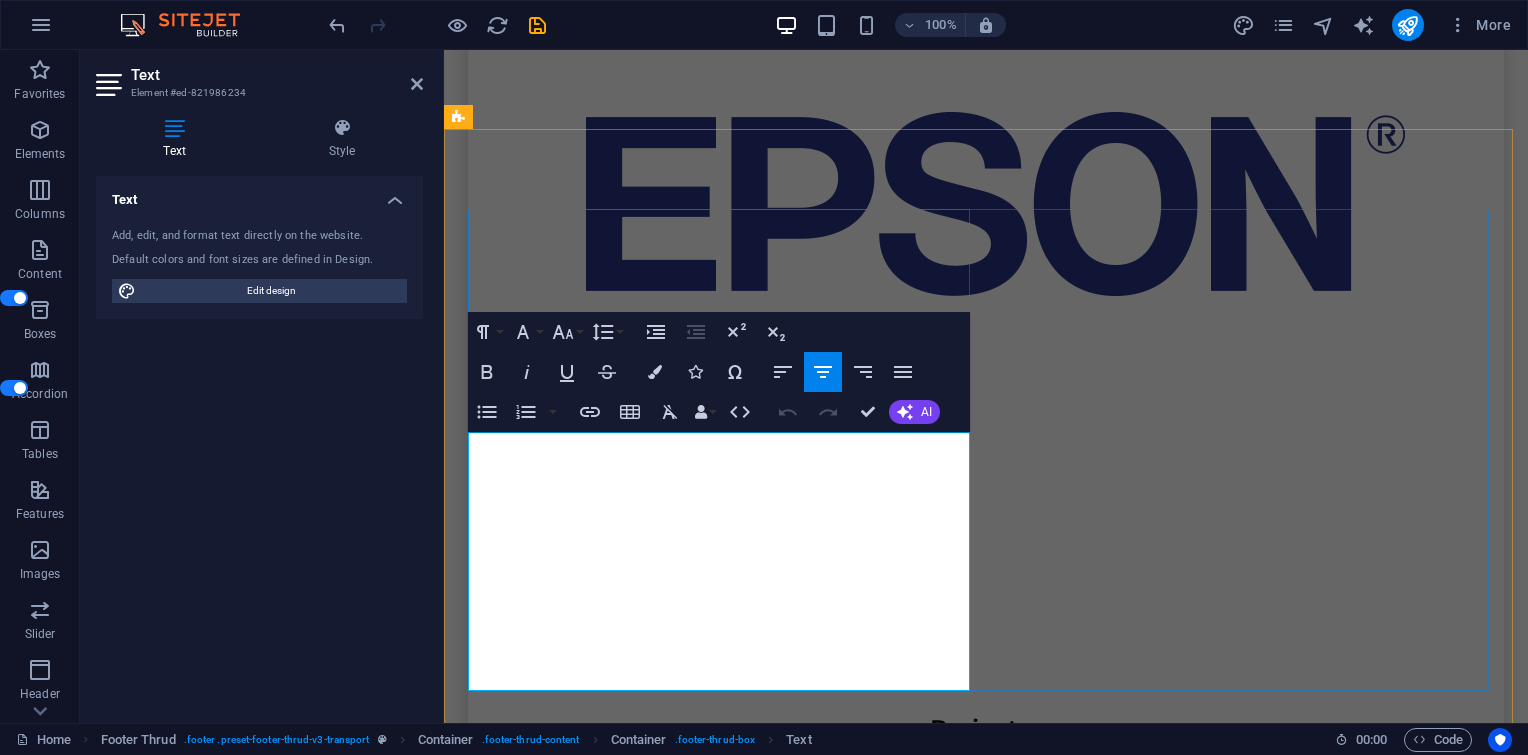 drag, startPoint x: 659, startPoint y: 672, endPoint x: 800, endPoint y: 677, distance: 141.08862 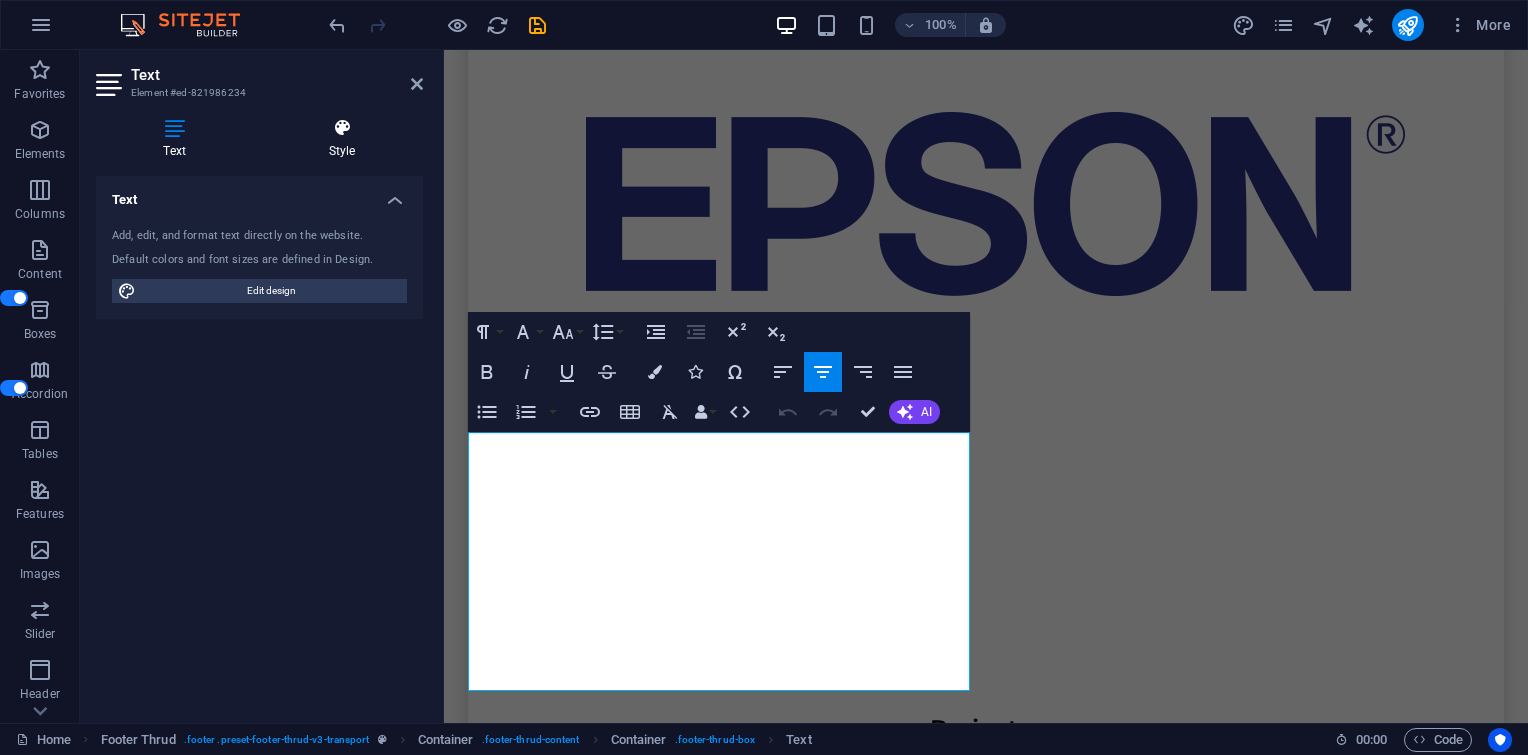 click at bounding box center [342, 128] 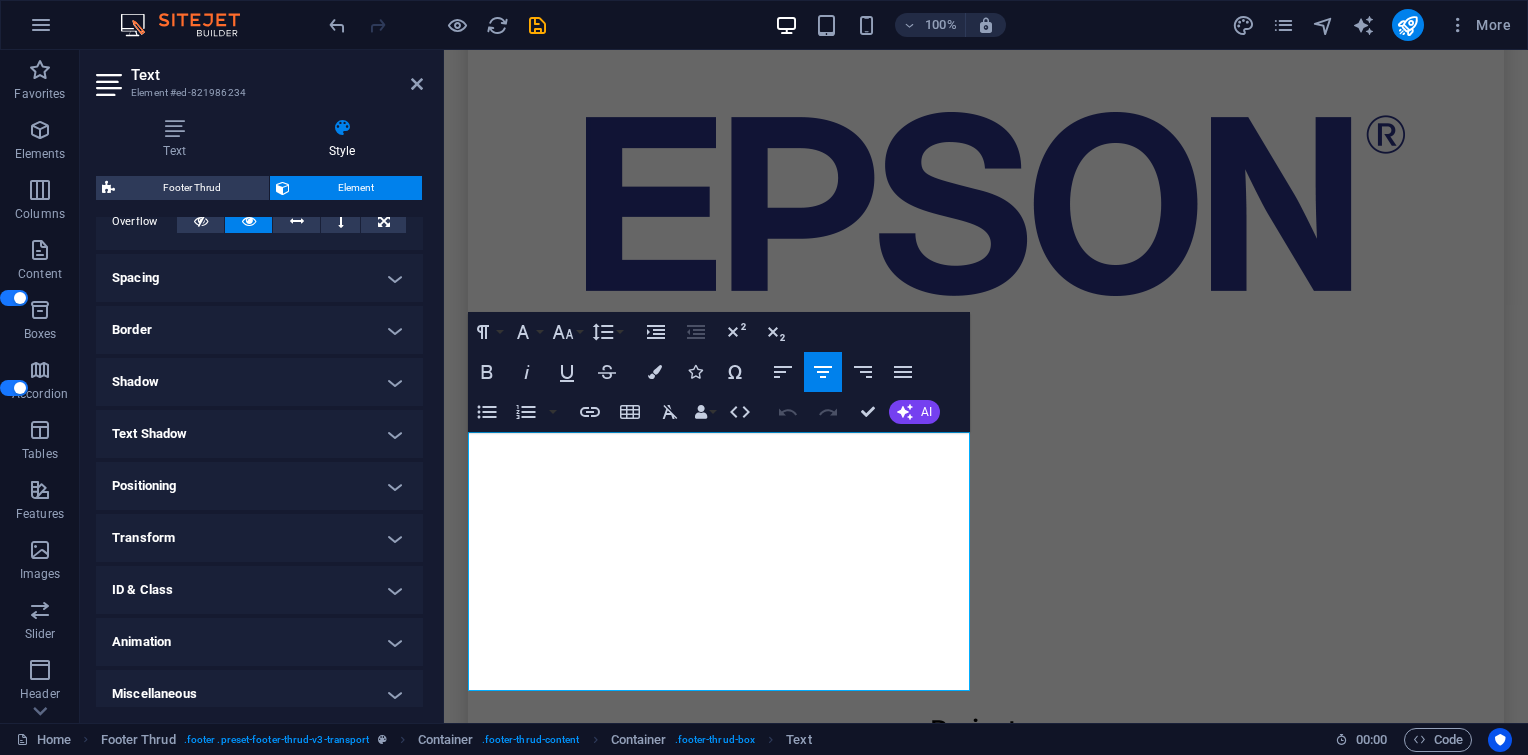 scroll, scrollTop: 354, scrollLeft: 0, axis: vertical 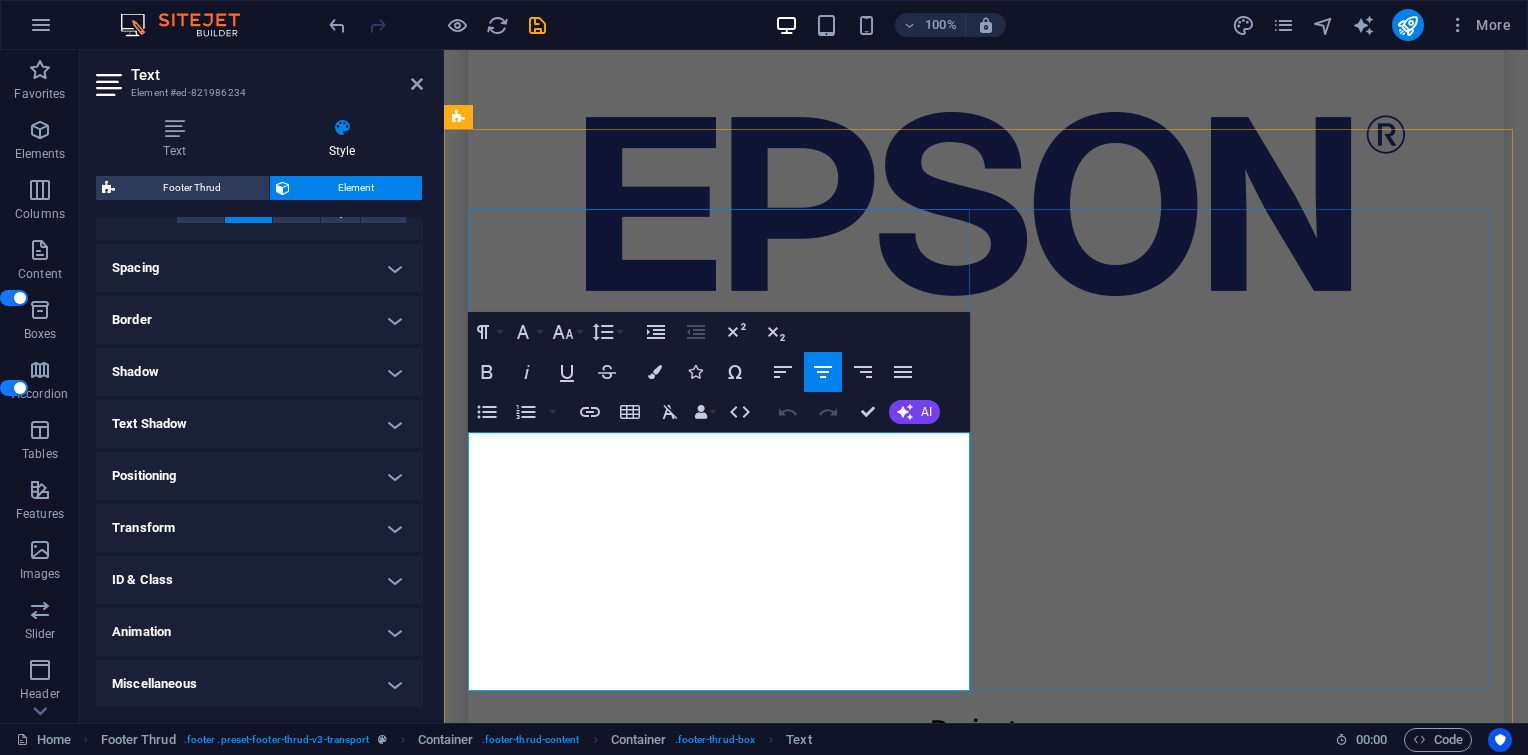 click at bounding box center (723, 17308) 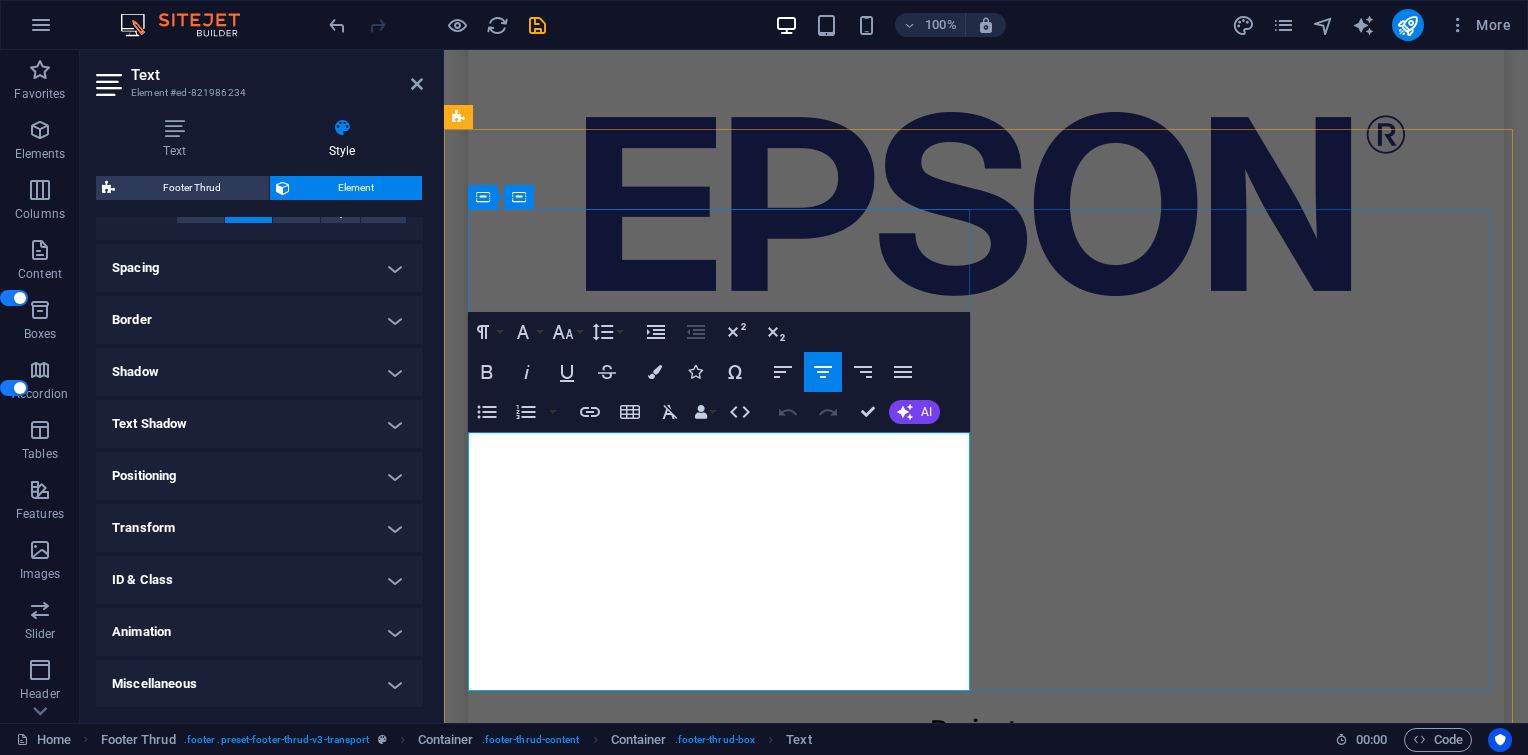 click on "[PHONE]" at bounding box center (723, 17395) 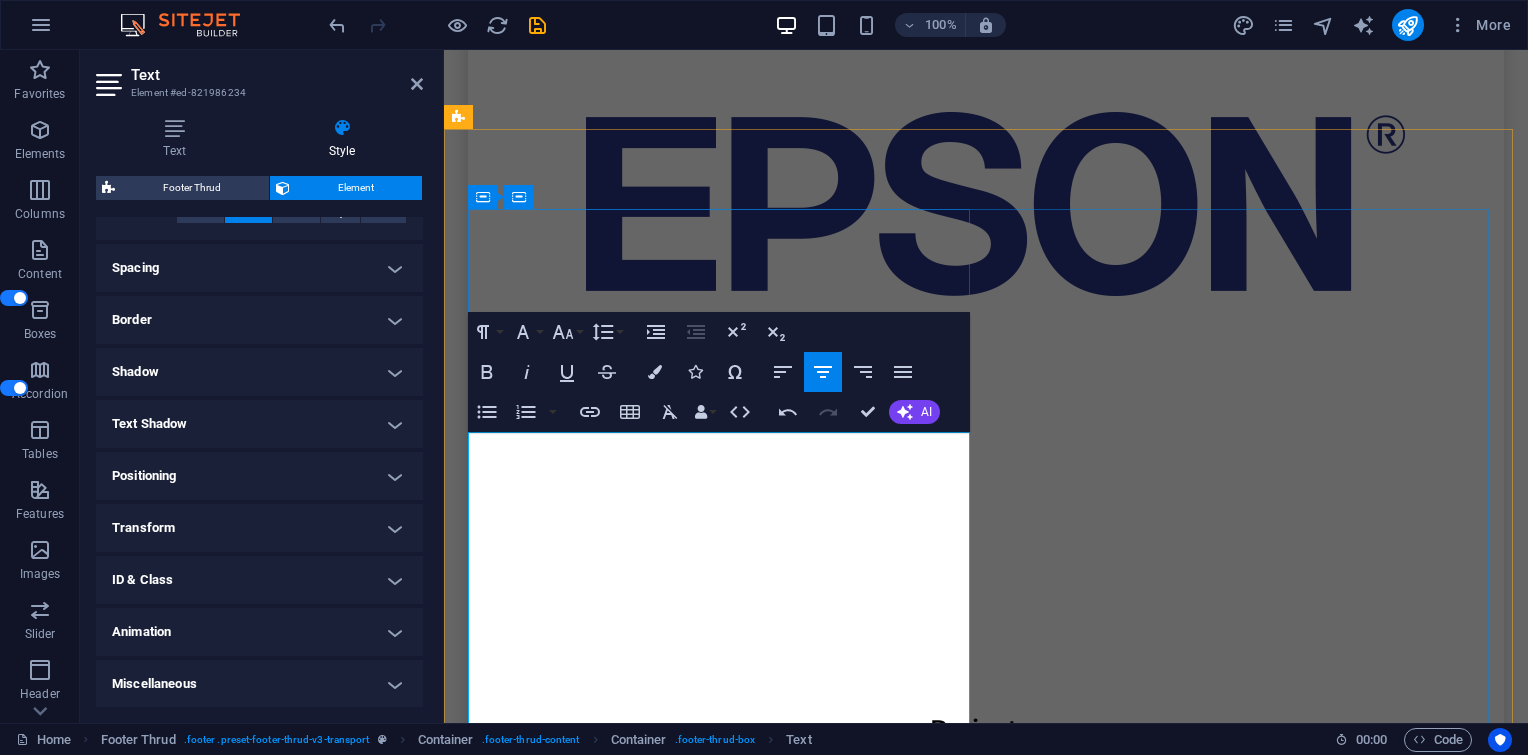type 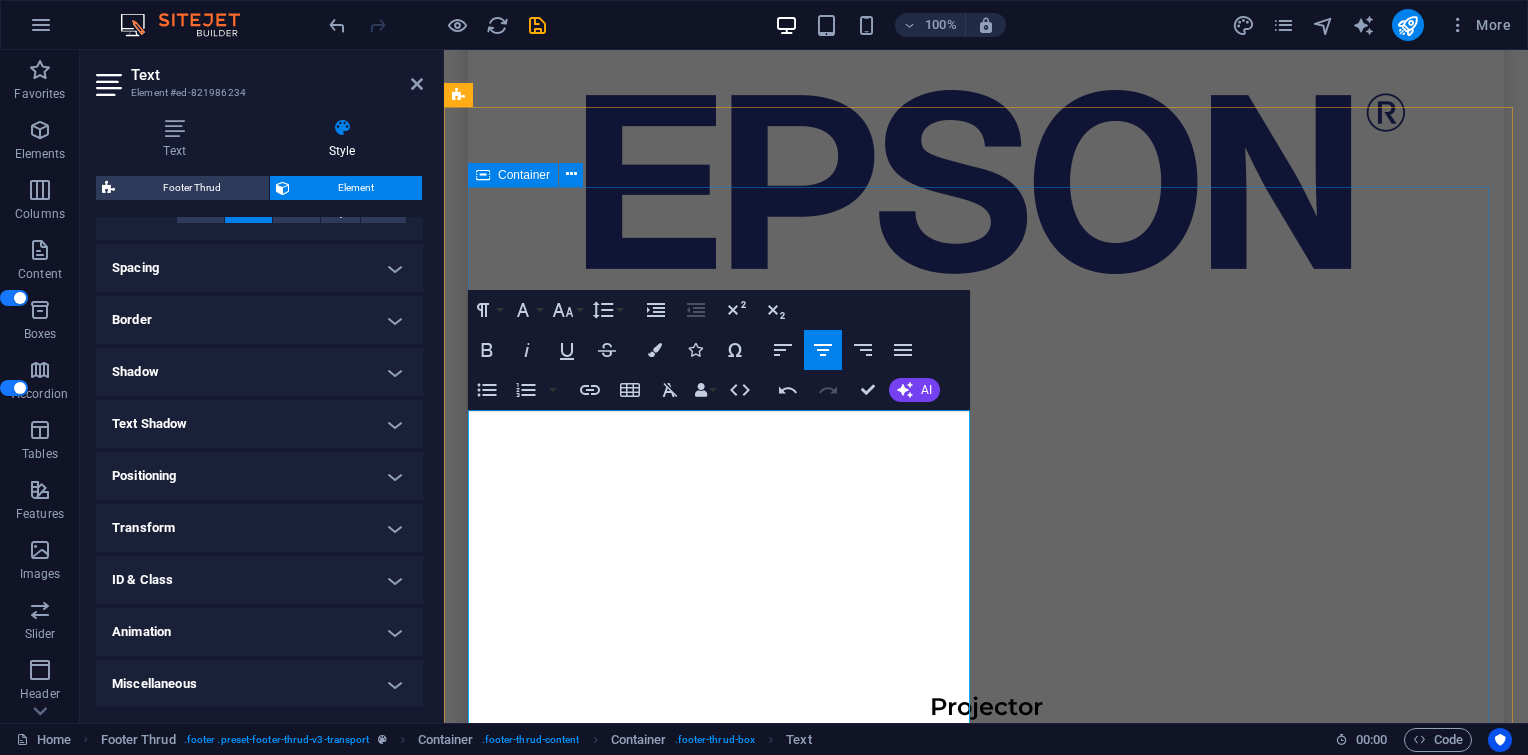 click on "Jendral Sudirman no. 71  Senayan, Kebayoran Baru - South Jakarta ,  Senayan, Kebayoran Baru - South Jakarta ,  12190
sales1@itkuat.com Cs@itkuat.com 02139701771 +6281258886268 Home Services About Us Contact Us HOME SERVICES ABOUT US CONTACT US" at bounding box center [986, 17265] 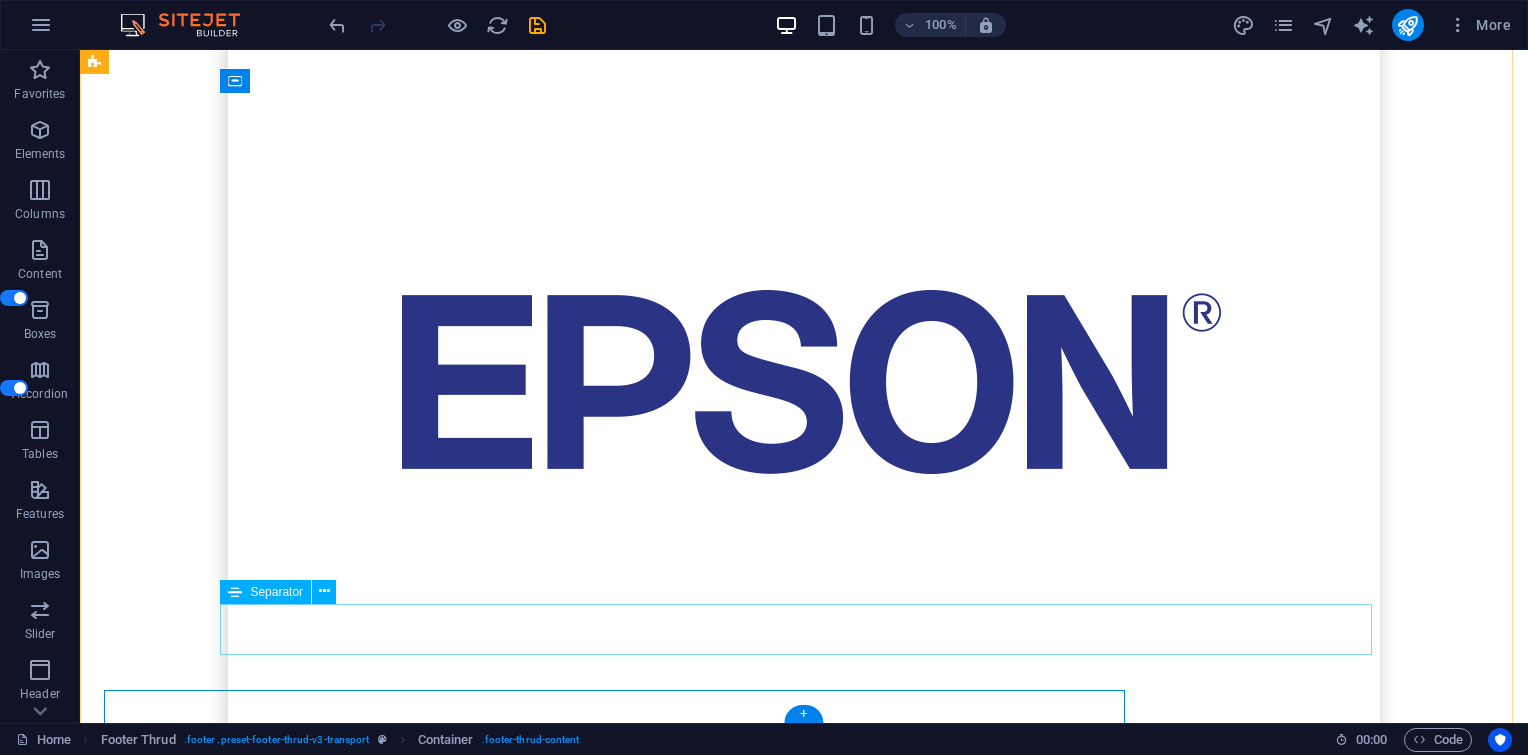 scroll, scrollTop: 7299, scrollLeft: 0, axis: vertical 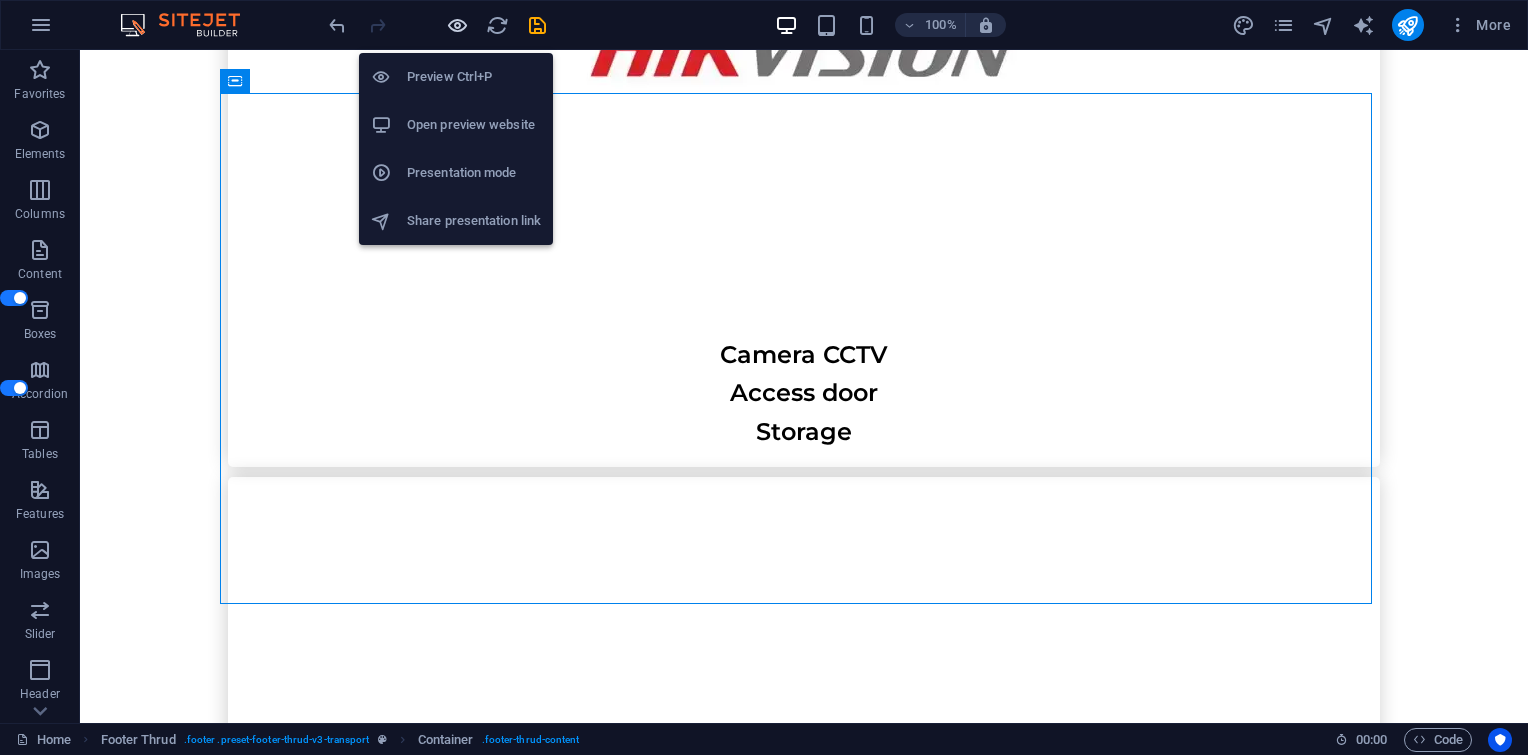 click at bounding box center (457, 25) 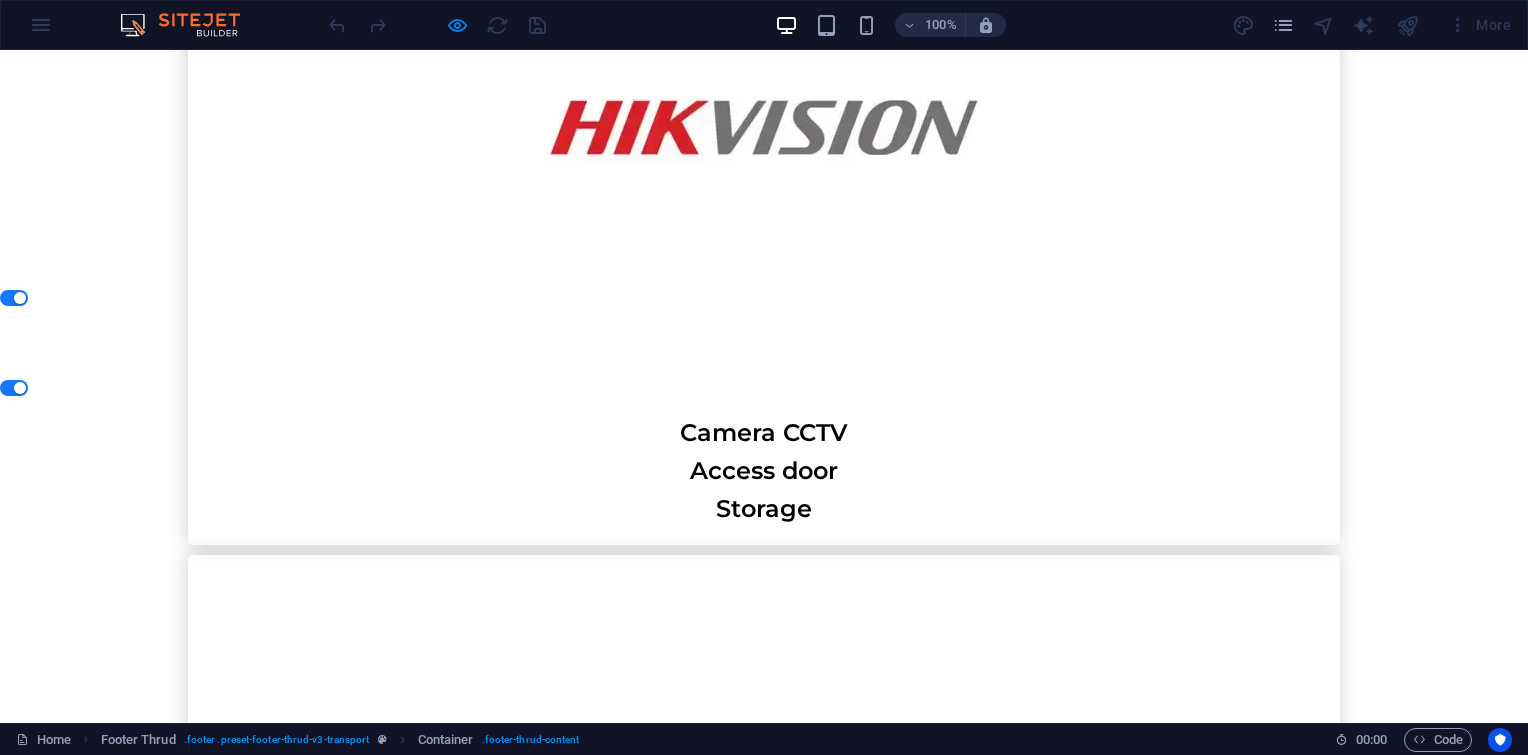 drag, startPoint x: 388, startPoint y: 590, endPoint x: 544, endPoint y: 580, distance: 156.32019 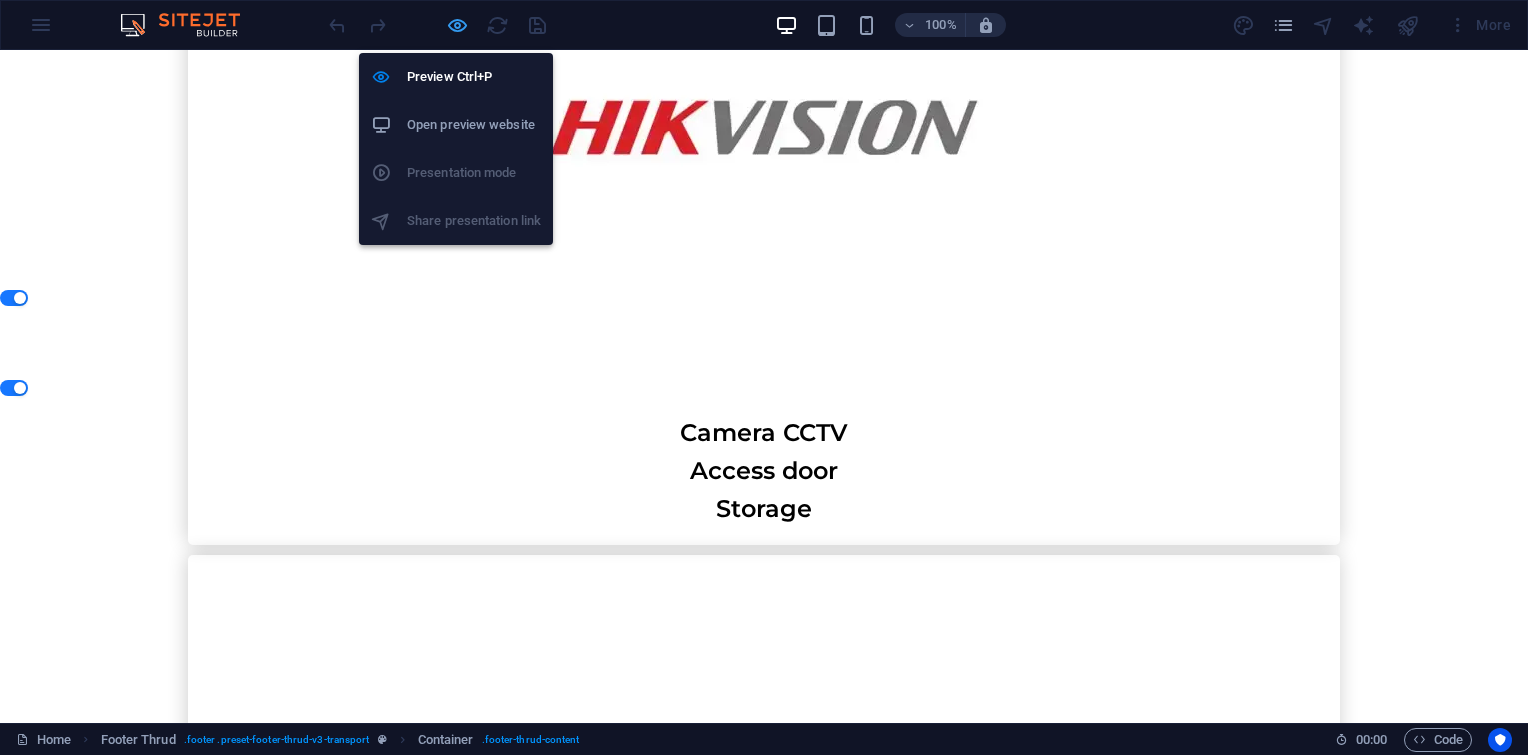 click at bounding box center (457, 25) 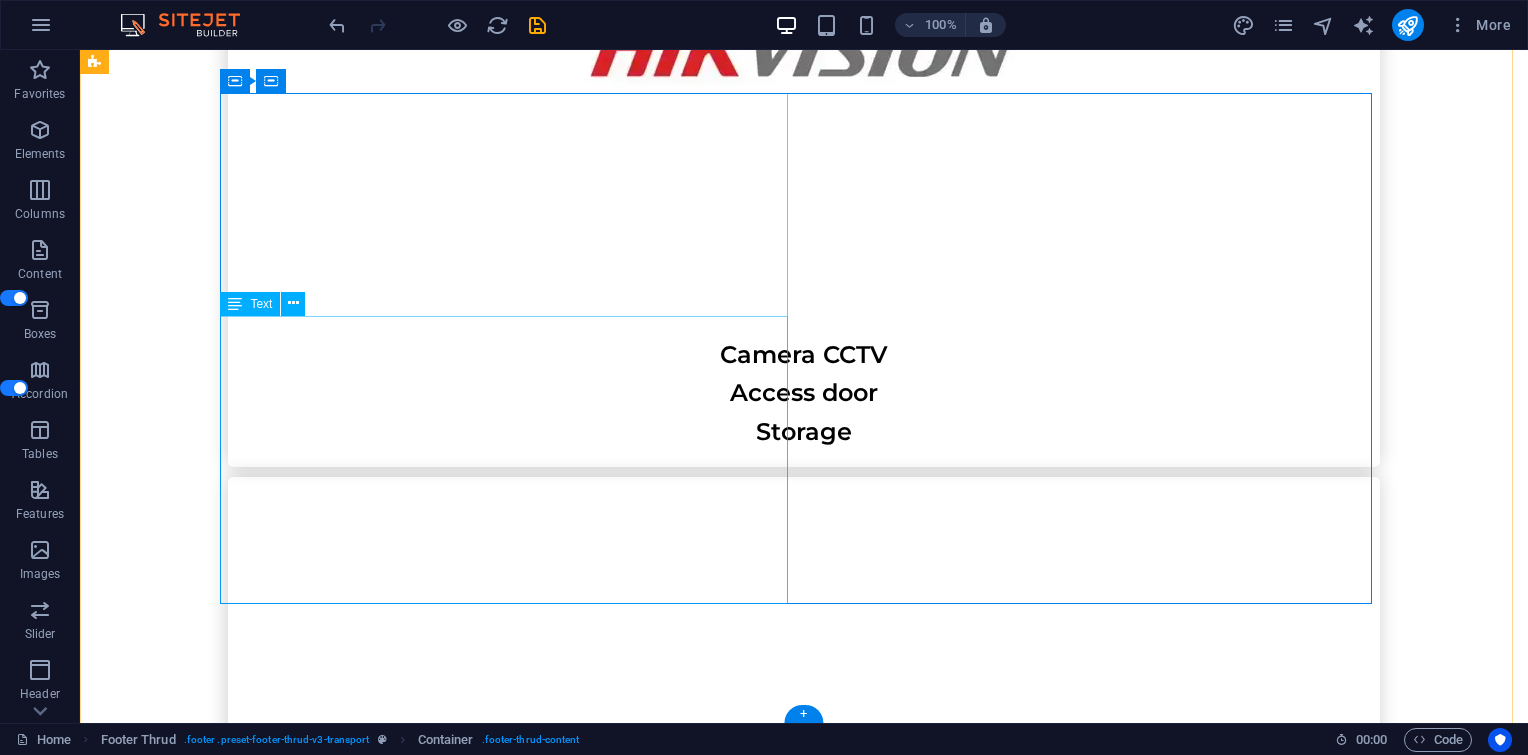 click on "Jendral Sudirman no. 71  Senayan, Kebayoran Baru - South Jakarta ,  Senayan, Kebayoran Baru - South Jakarta ,  12190
sales1@itkuat.com Cs@itkuat.com 02139701771 +6281258886268" at bounding box center (512, 19895) 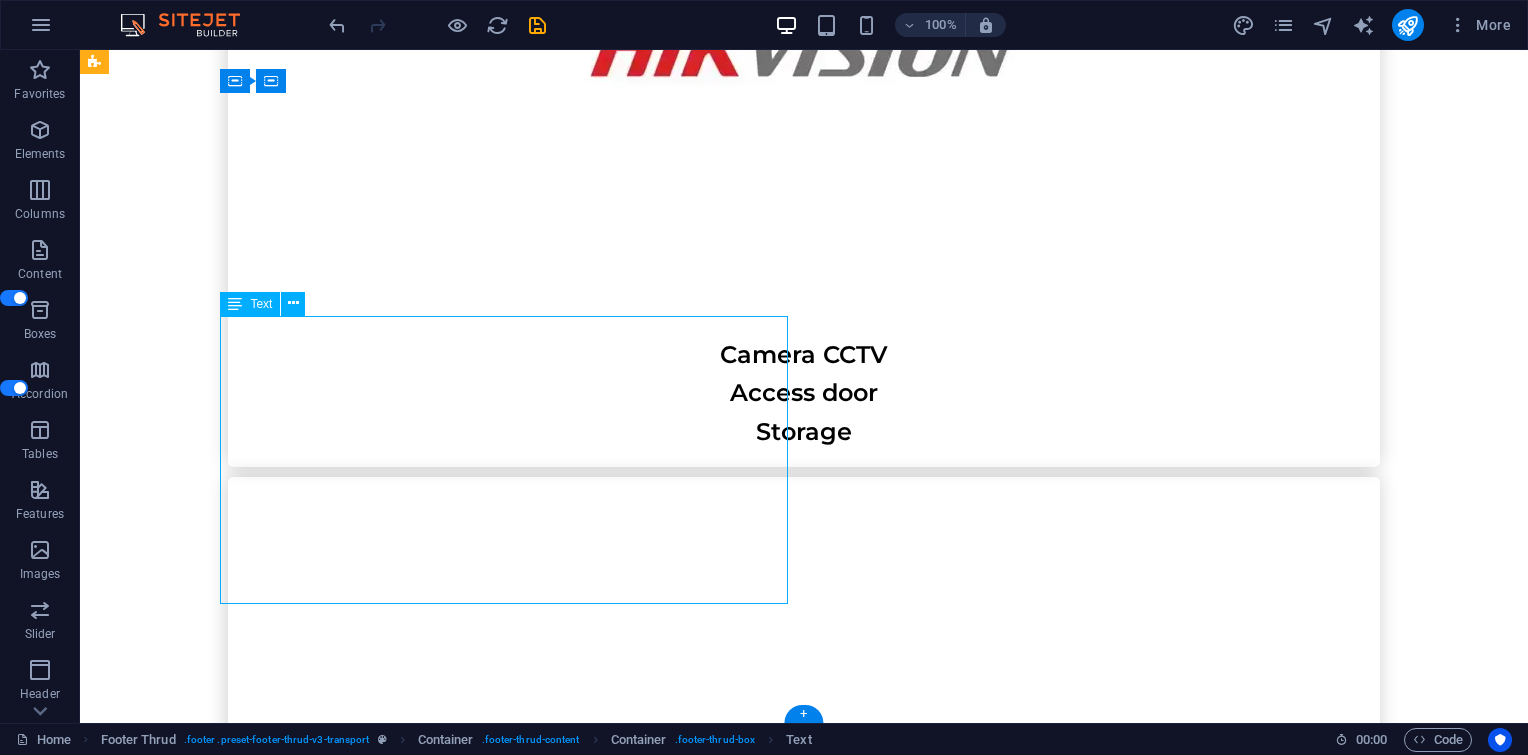 click on "Jendral Sudirman no. 71  Senayan, Kebayoran Baru - South Jakarta ,  Senayan, Kebayoran Baru - South Jakarta ,  12190
sales1@itkuat.com Cs@itkuat.com 02139701771 +6281258886268" at bounding box center (512, 19895) 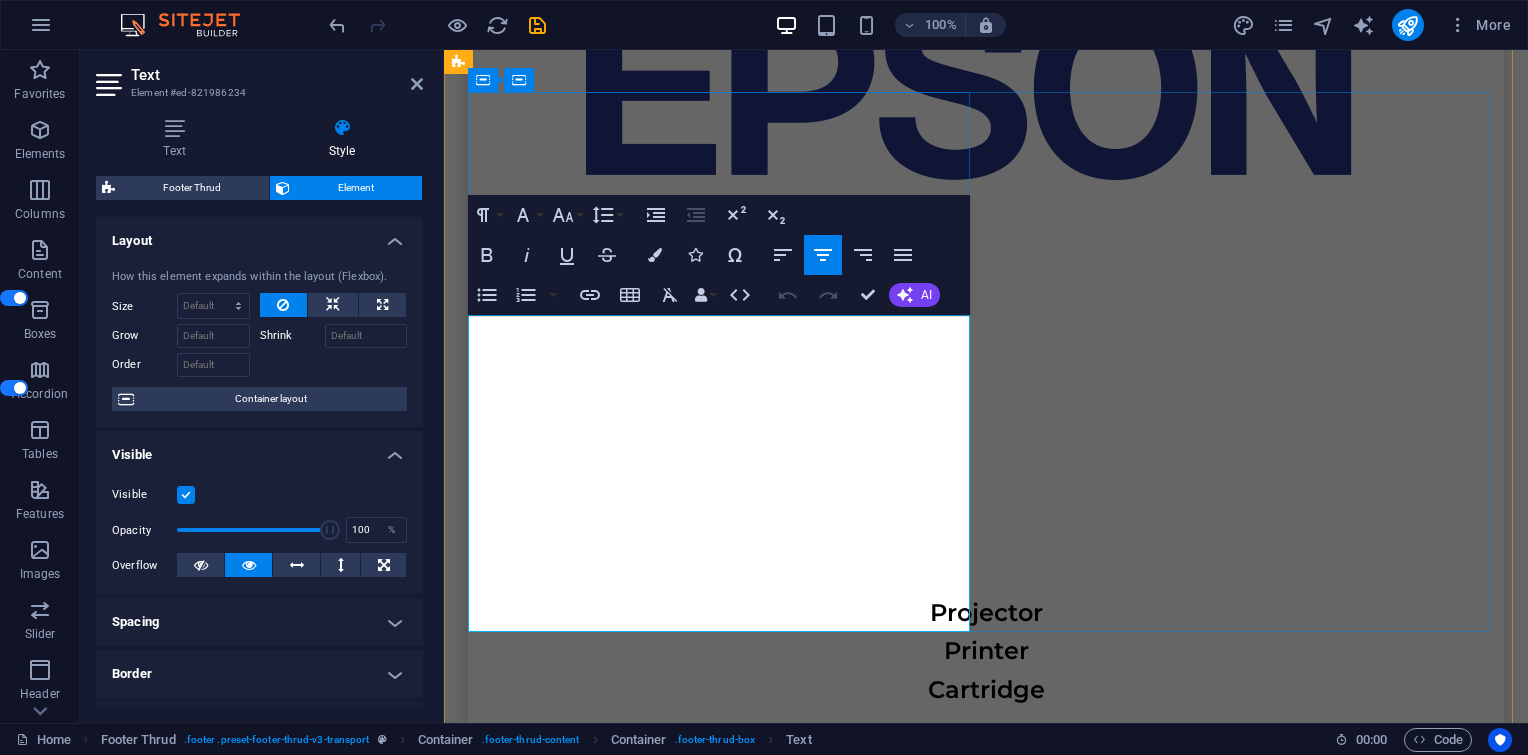 click on "[PHONE]" at bounding box center (723, 17336) 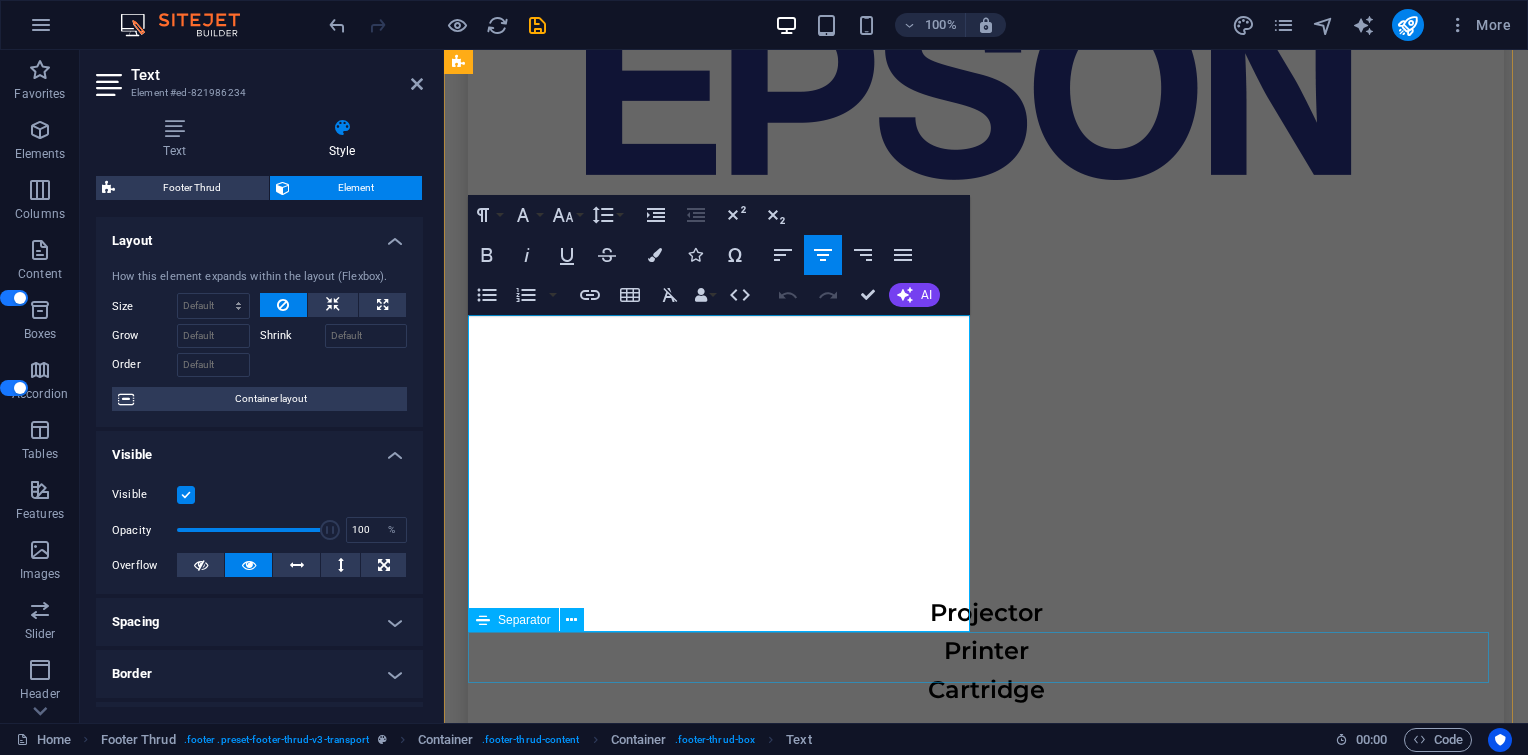 drag, startPoint x: 627, startPoint y: 618, endPoint x: 863, endPoint y: 635, distance: 236.6115 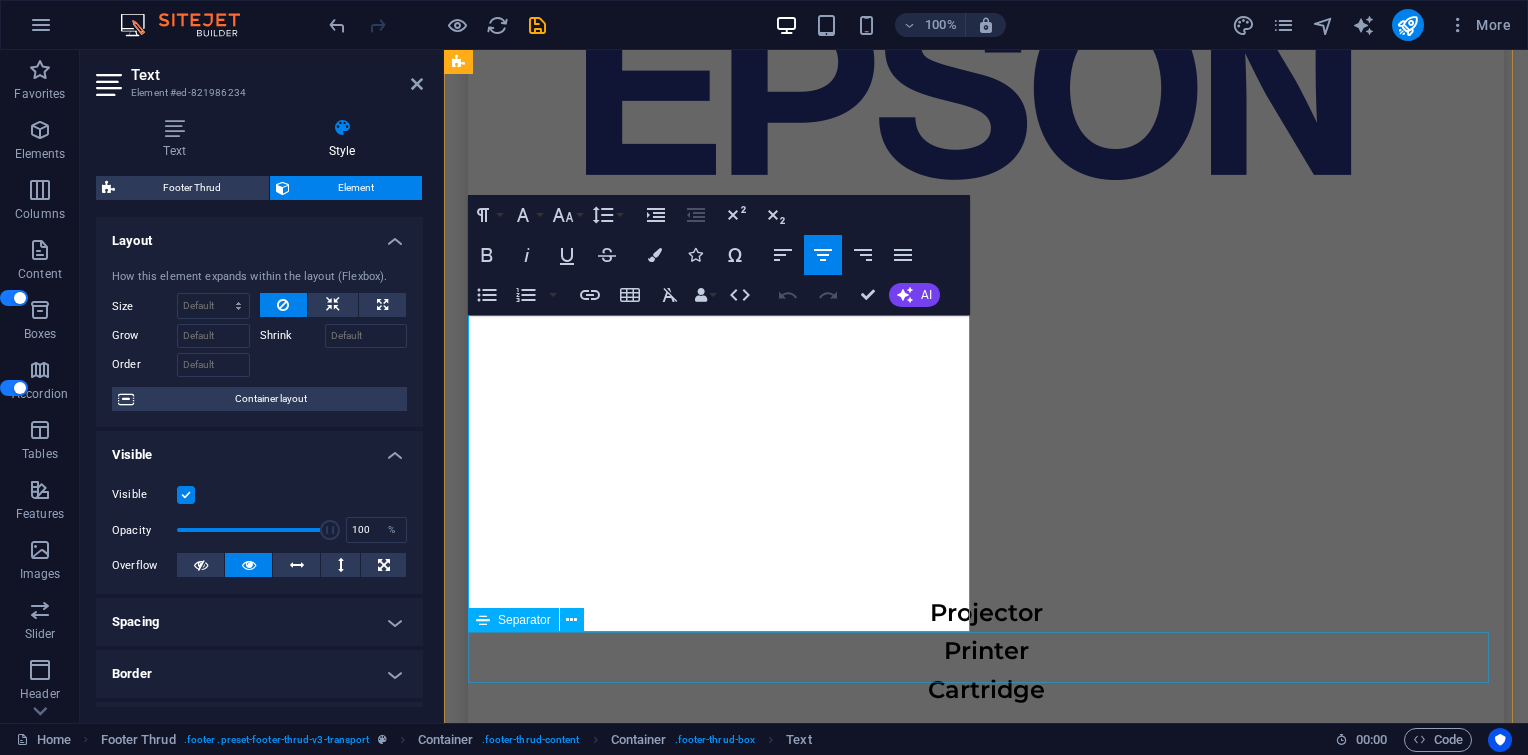click on "Jendral Sudirman no. 71  Senayan, Kebayoran Baru - South Jakarta ,  Senayan, Kebayoran Baru - South Jakarta ,  12190
sales1@itkuat.com Cs@itkuat.com 02139701771 +6281258886268 Home Services About Us Contact Us HOME SERVICES ABOUT US CONTACT US
itkuat.com     Privacy Policy" at bounding box center (986, 17205) 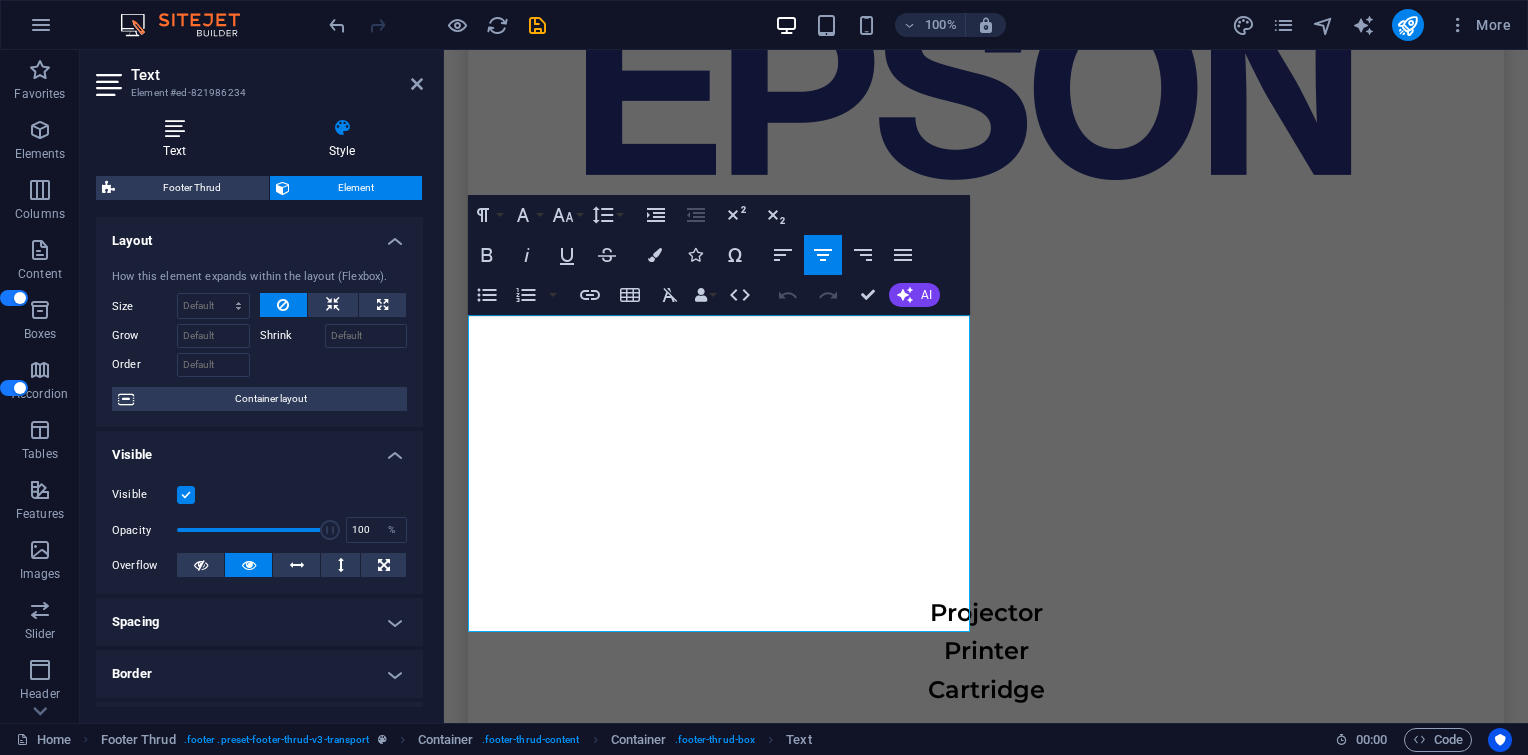 click at bounding box center [174, 128] 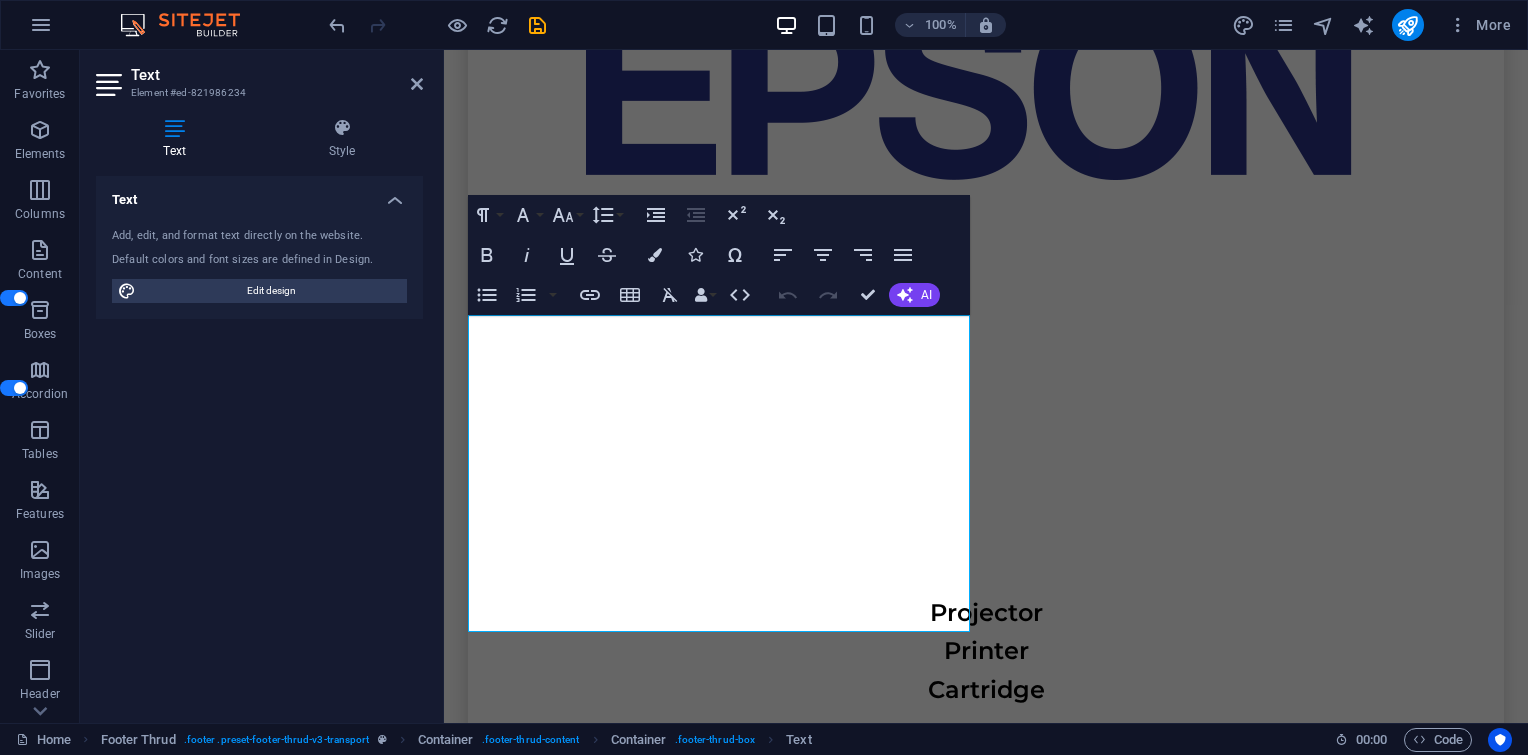 click at bounding box center [174, 128] 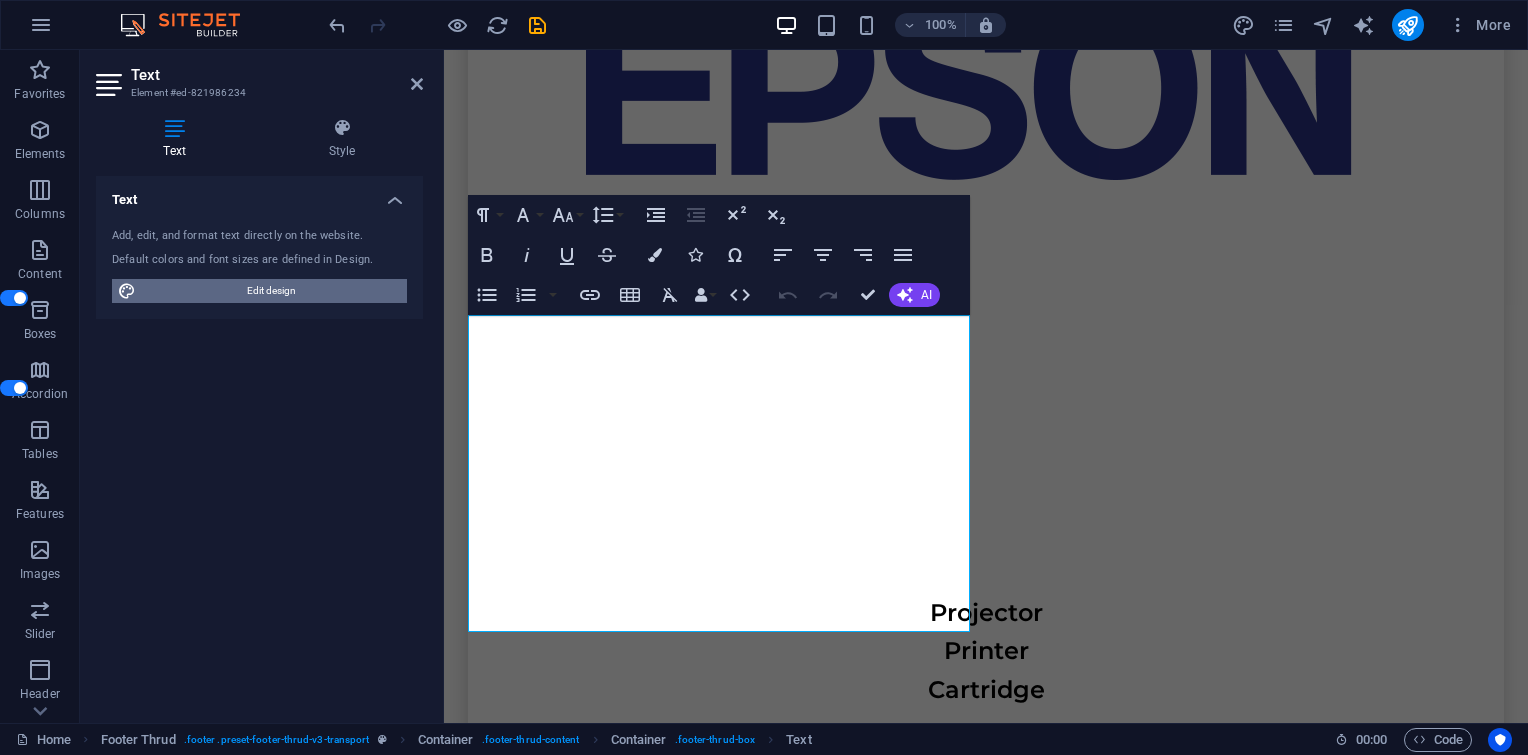 drag, startPoint x: 332, startPoint y: 300, endPoint x: 478, endPoint y: 197, distance: 178.67569 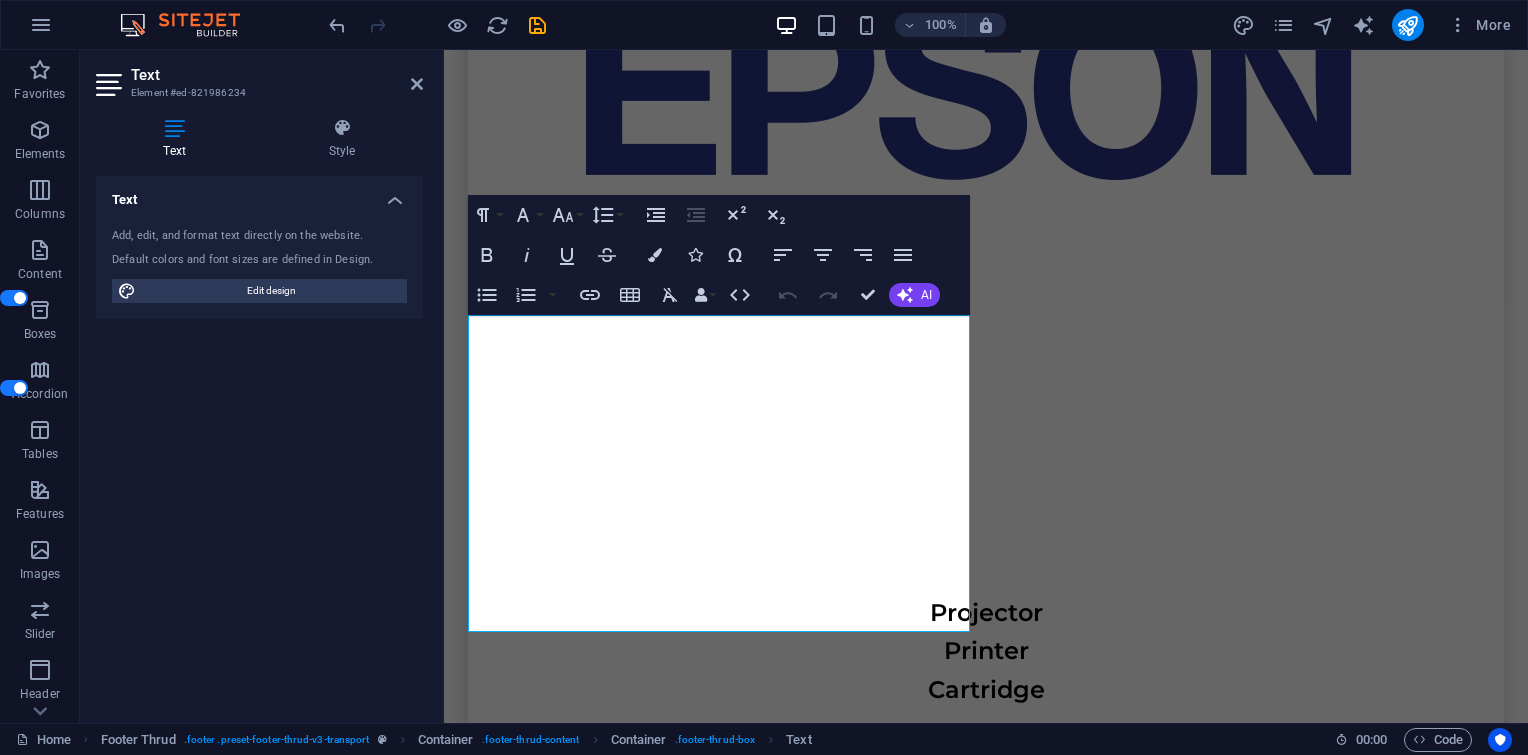 select on "px" 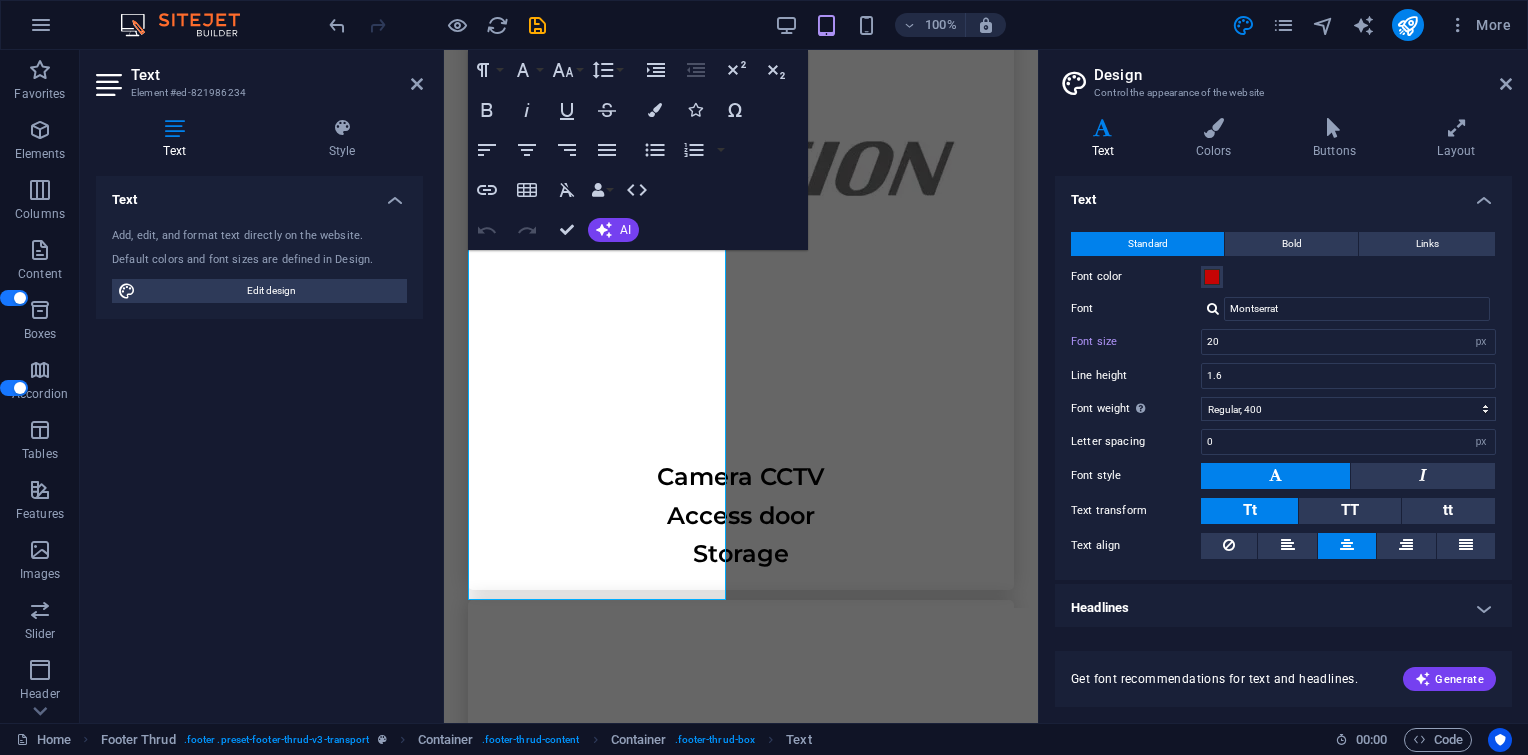 scroll, scrollTop: 14098, scrollLeft: 0, axis: vertical 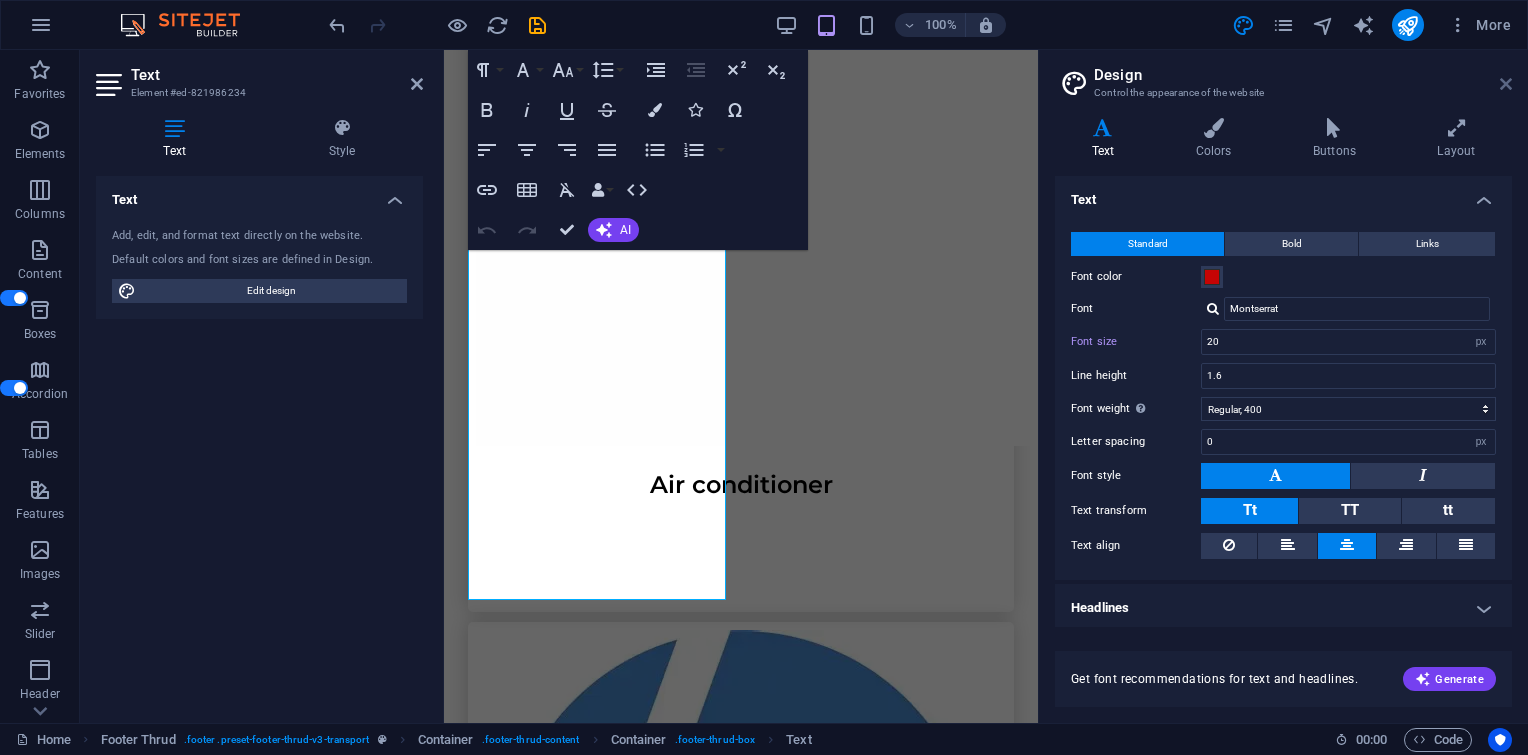 click at bounding box center [1506, 84] 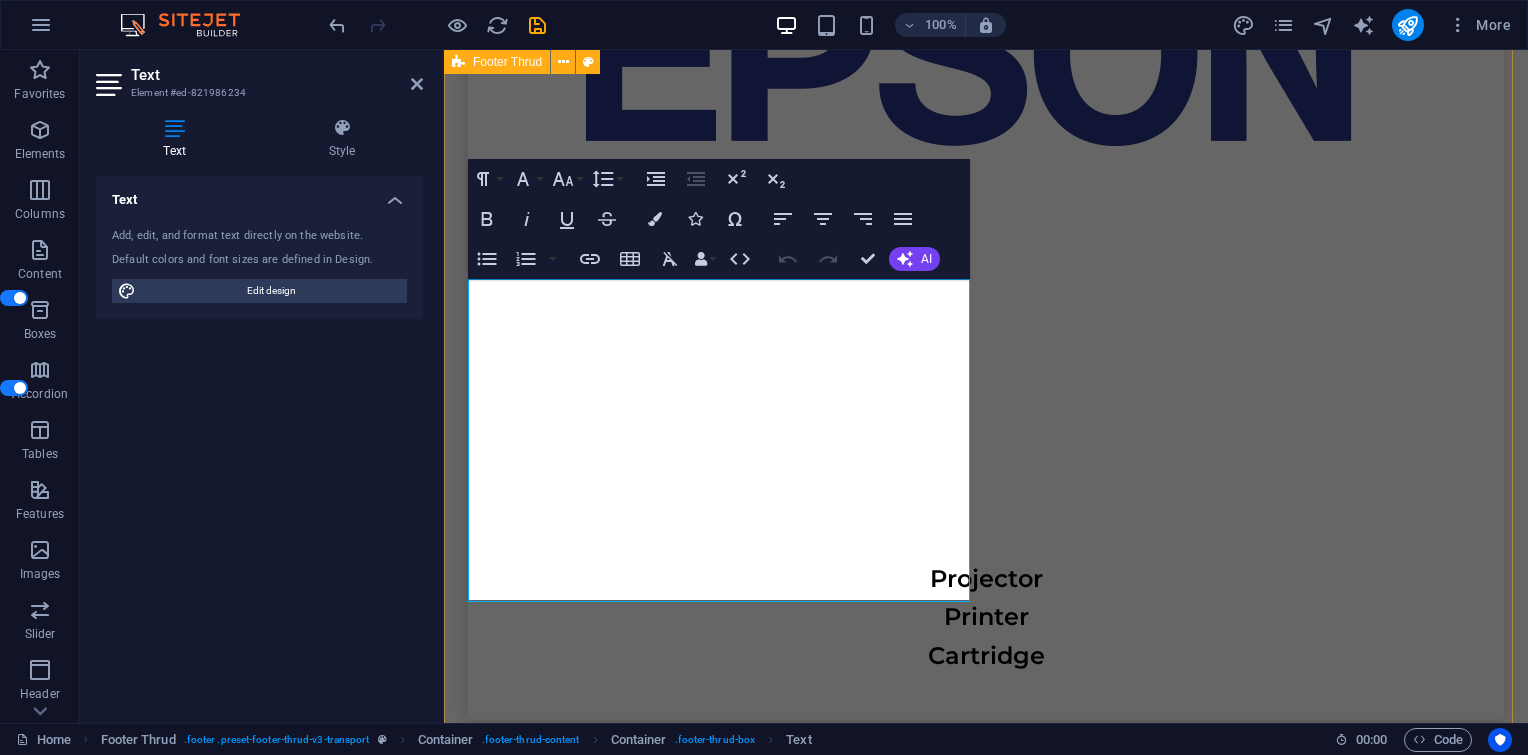 scroll, scrollTop: 7924, scrollLeft: 0, axis: vertical 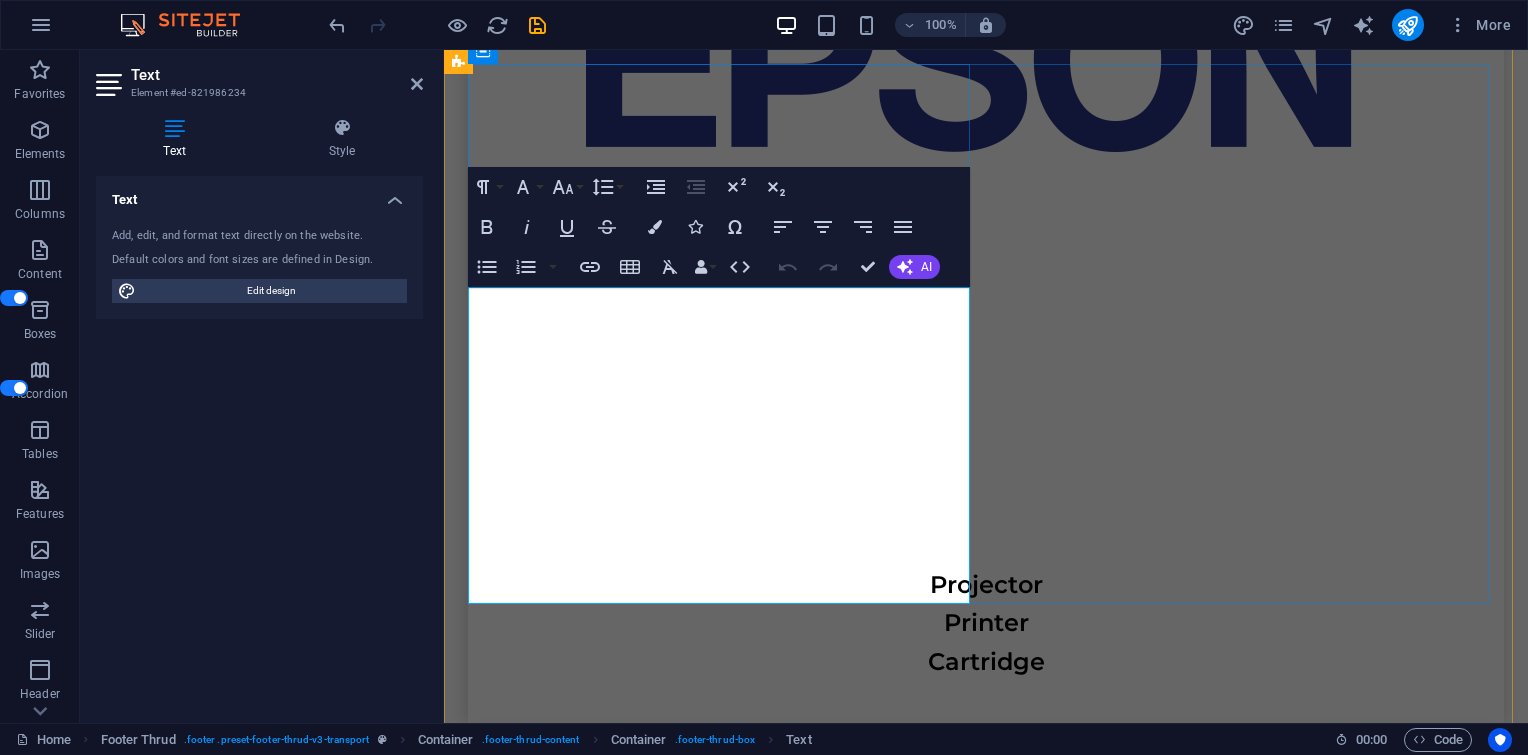 click on "[PHONE]" at bounding box center [723, 17251] 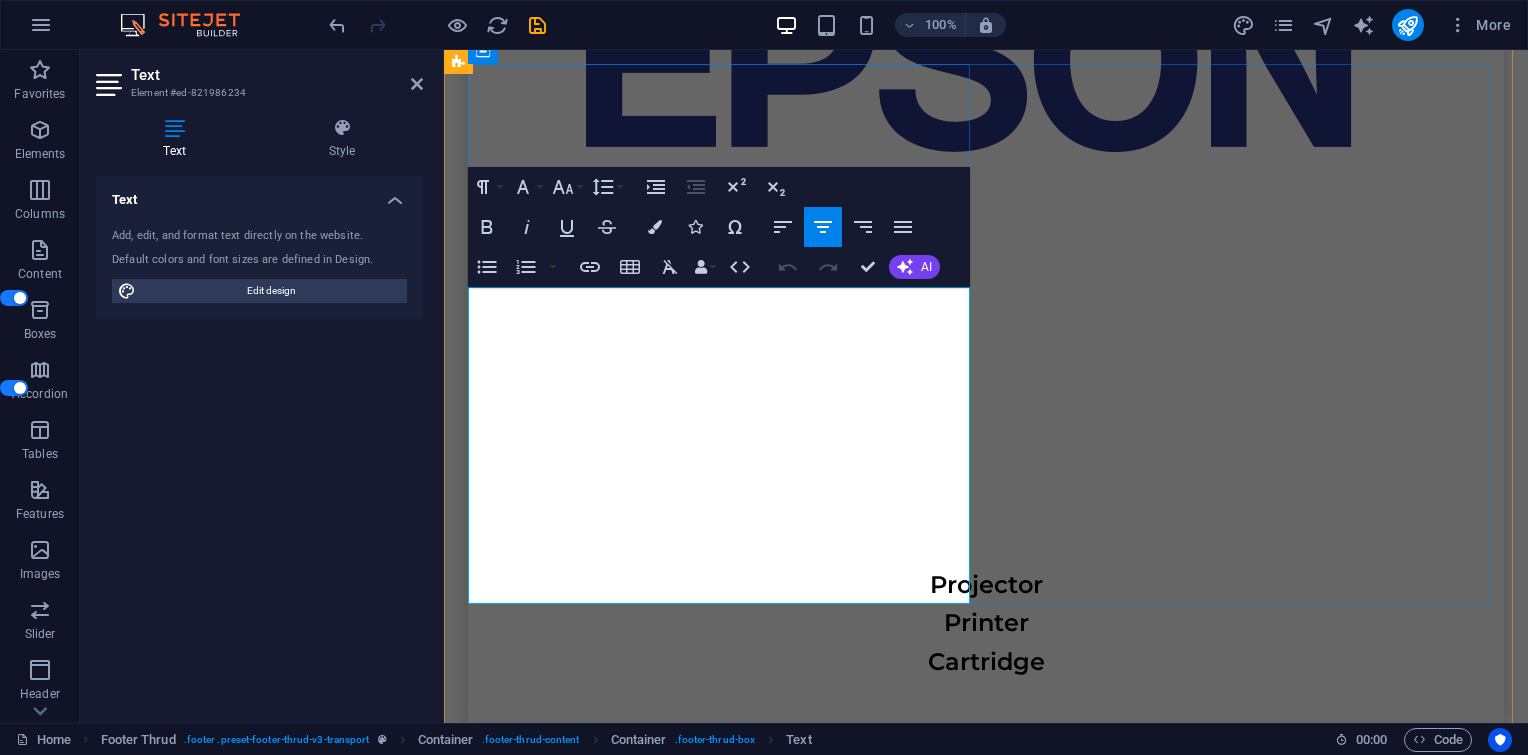 click on "[PHONE]" at bounding box center (723, 17308) 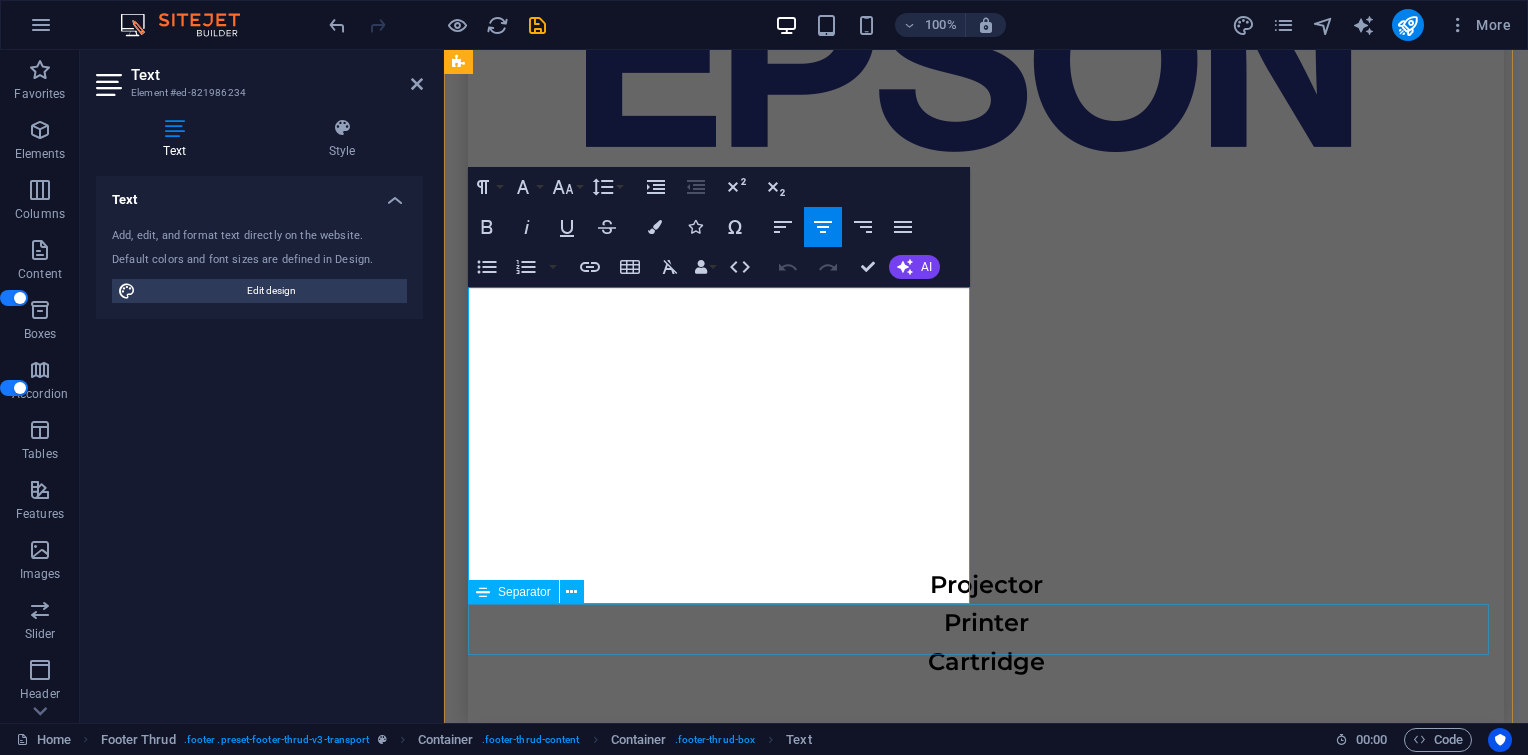 drag, startPoint x: 641, startPoint y: 587, endPoint x: 835, endPoint y: 604, distance: 194.74342 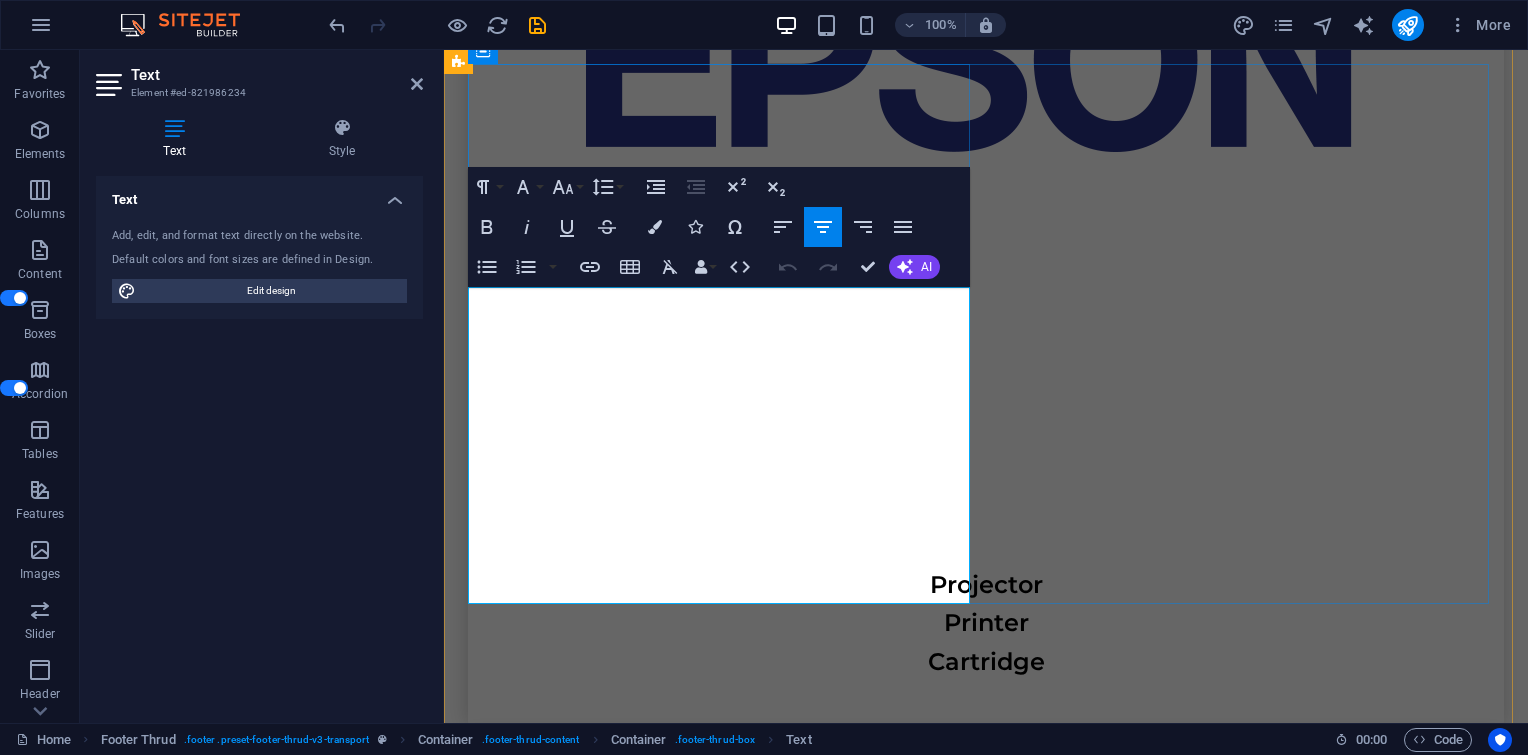 drag, startPoint x: 731, startPoint y: 586, endPoint x: 584, endPoint y: 516, distance: 162.81584 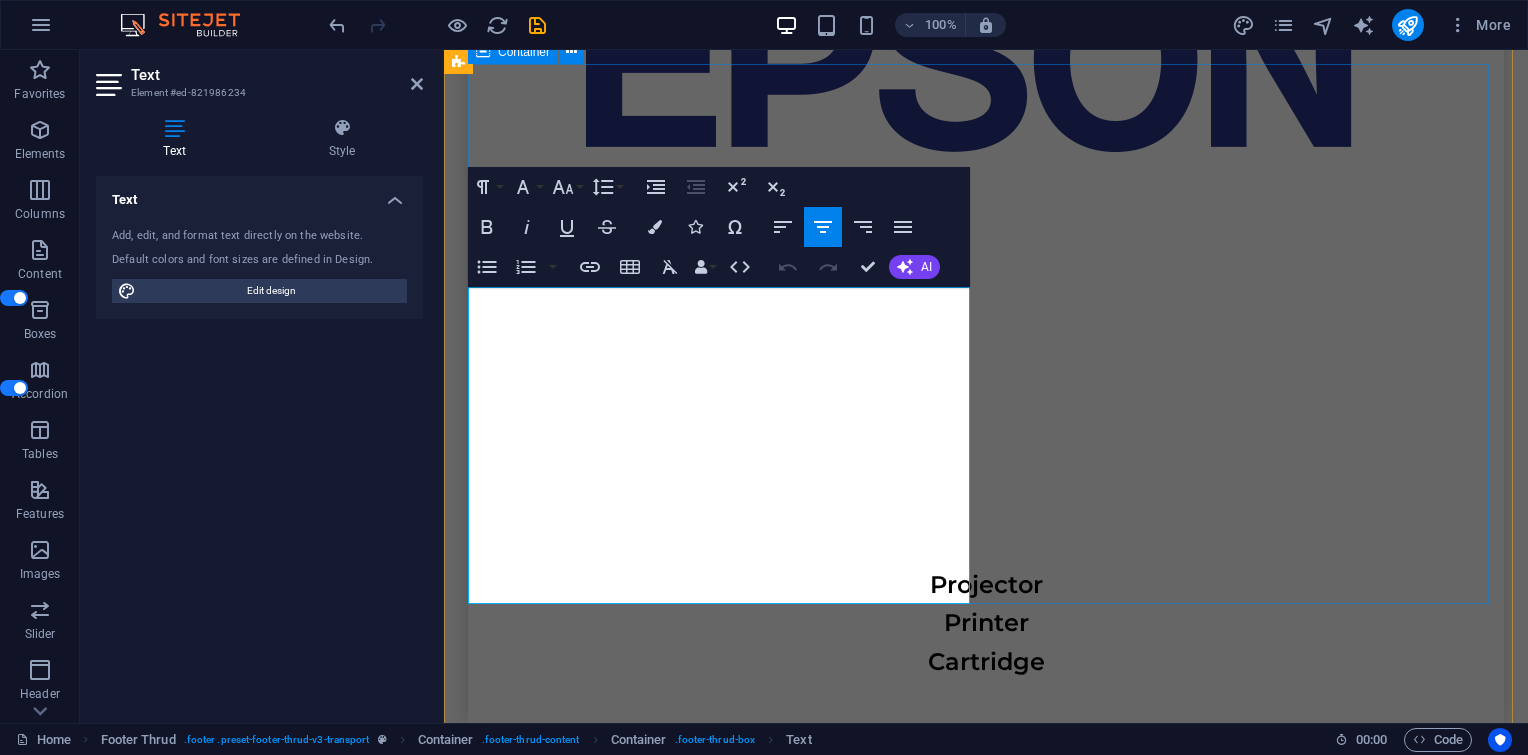 click on "Jendral Sudirman no. 71  Senayan, Kebayoran Baru - South Jakarta ,  Senayan, Kebayoran Baru - South Jakarta ,  12190
sales1@itkuat.com Cs@itkuat.com 02139701771 +6281258886268 Home Services About Us Contact Us HOME SERVICES ABOUT US CONTACT US" at bounding box center (986, 17143) 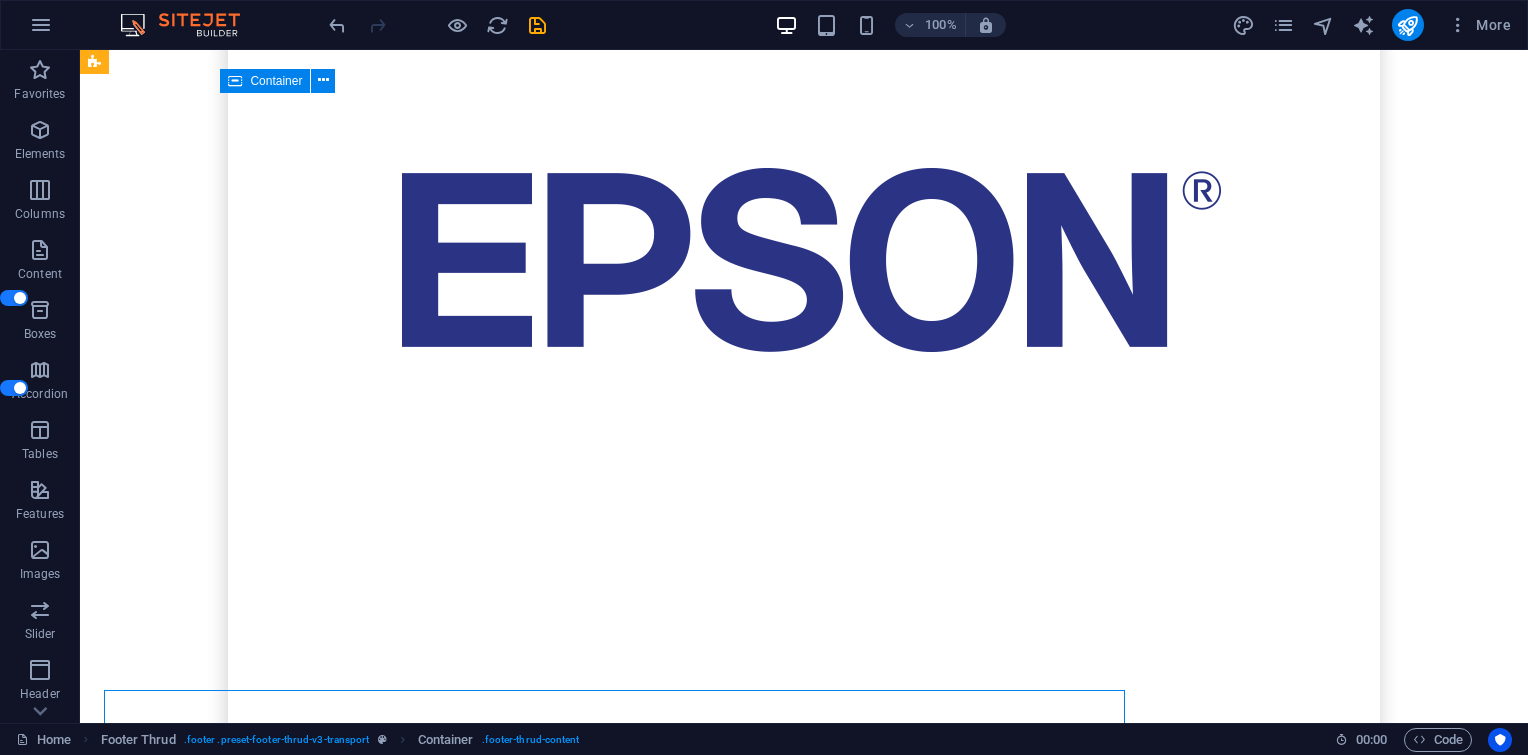 scroll, scrollTop: 7299, scrollLeft: 0, axis: vertical 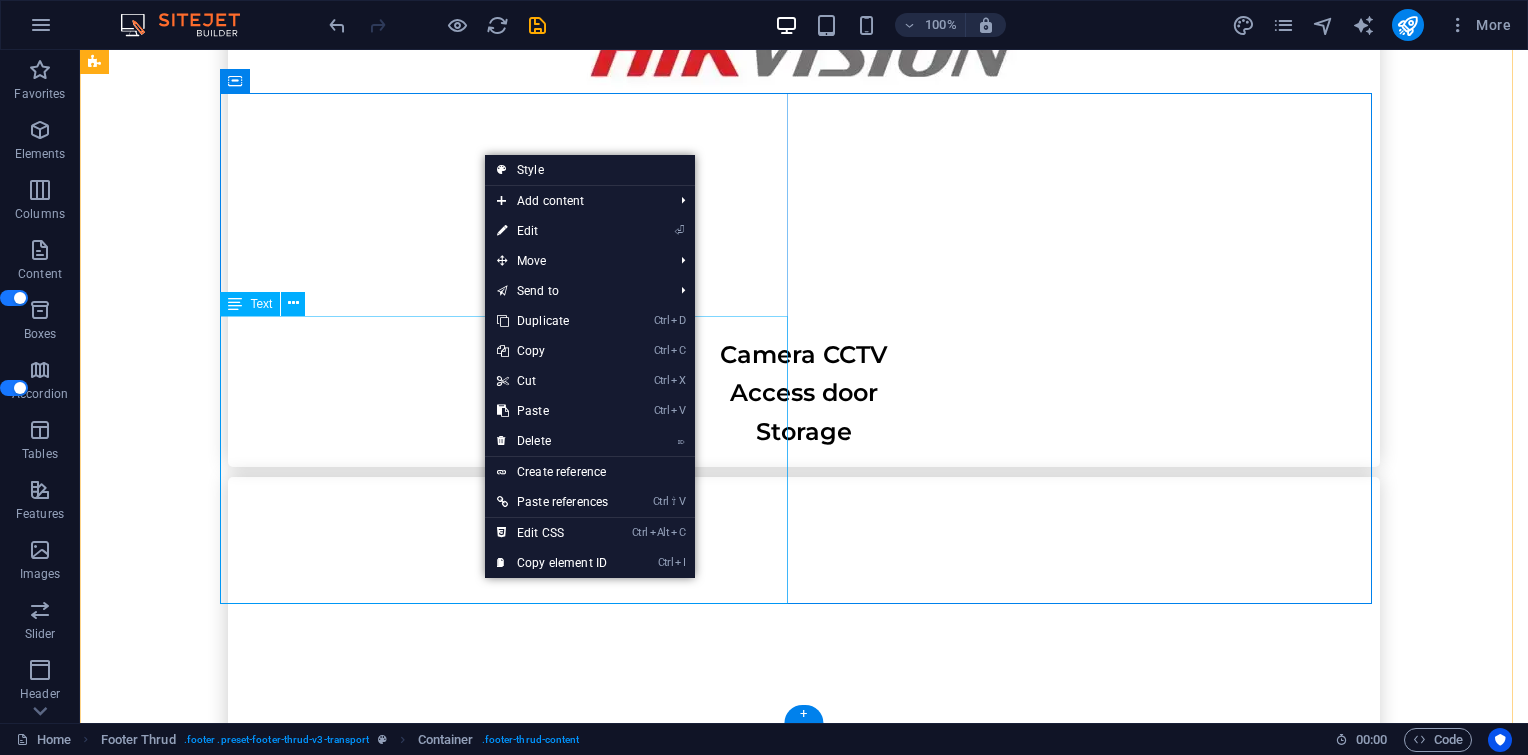 click on "Jendral Sudirman no. 71  Senayan, Kebayoran Baru - South Jakarta ,  Senayan, Kebayoran Baru - South Jakarta ,  12190
sales1@itkuat.com Cs@itkuat.com 02139701771 +6281258886268" at bounding box center (512, 19895) 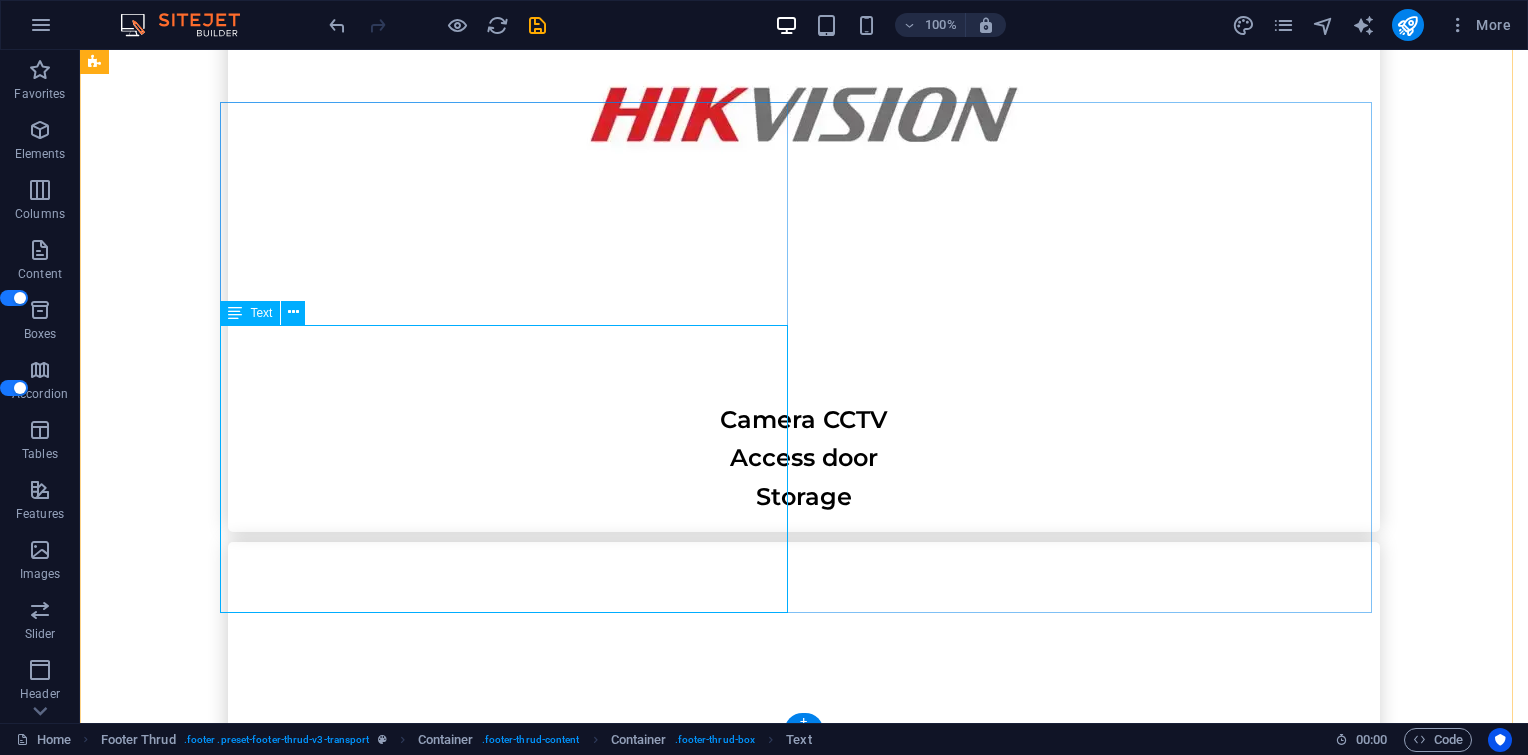 scroll, scrollTop: 7232, scrollLeft: 0, axis: vertical 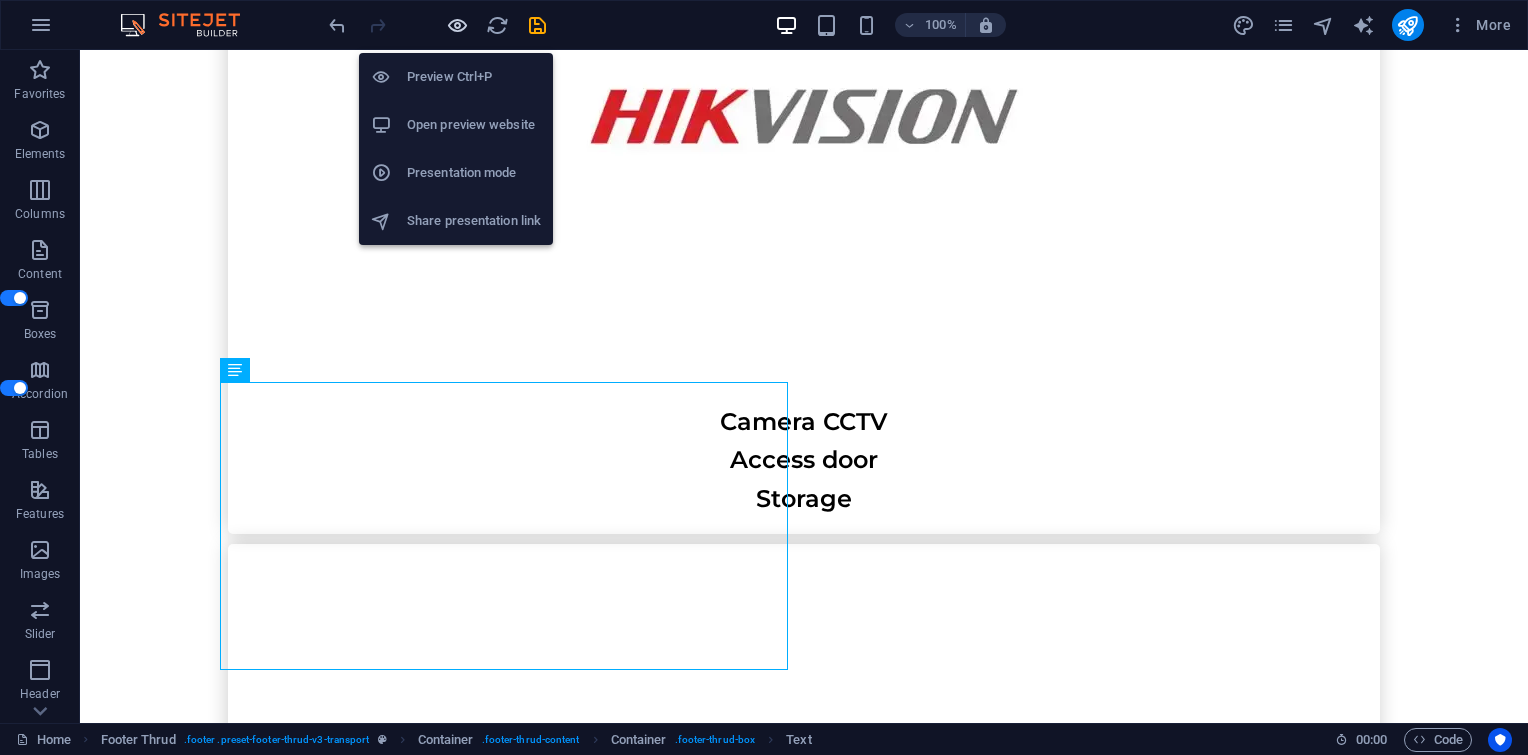 click at bounding box center (457, 25) 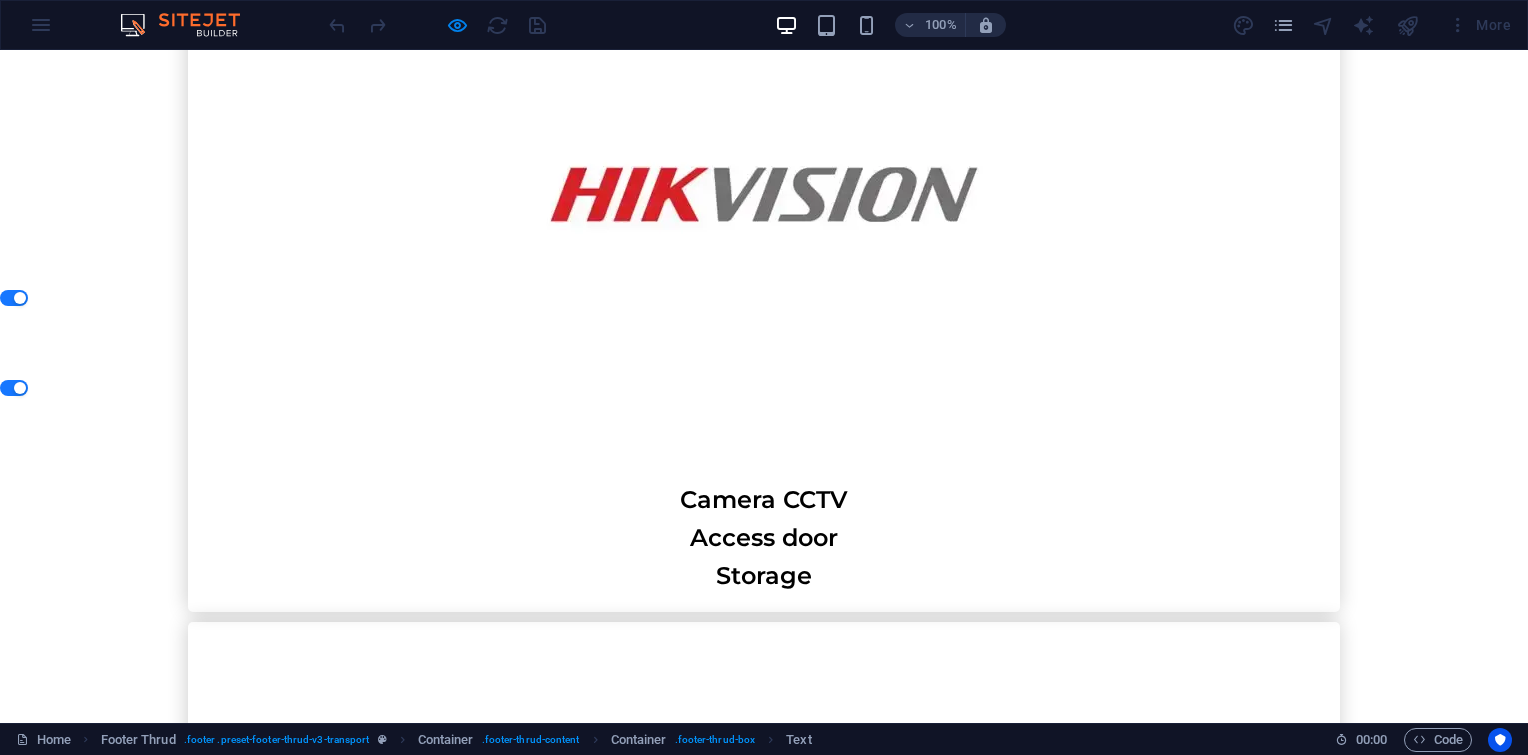 drag, startPoint x: 411, startPoint y: 599, endPoint x: 558, endPoint y: 605, distance: 147.12239 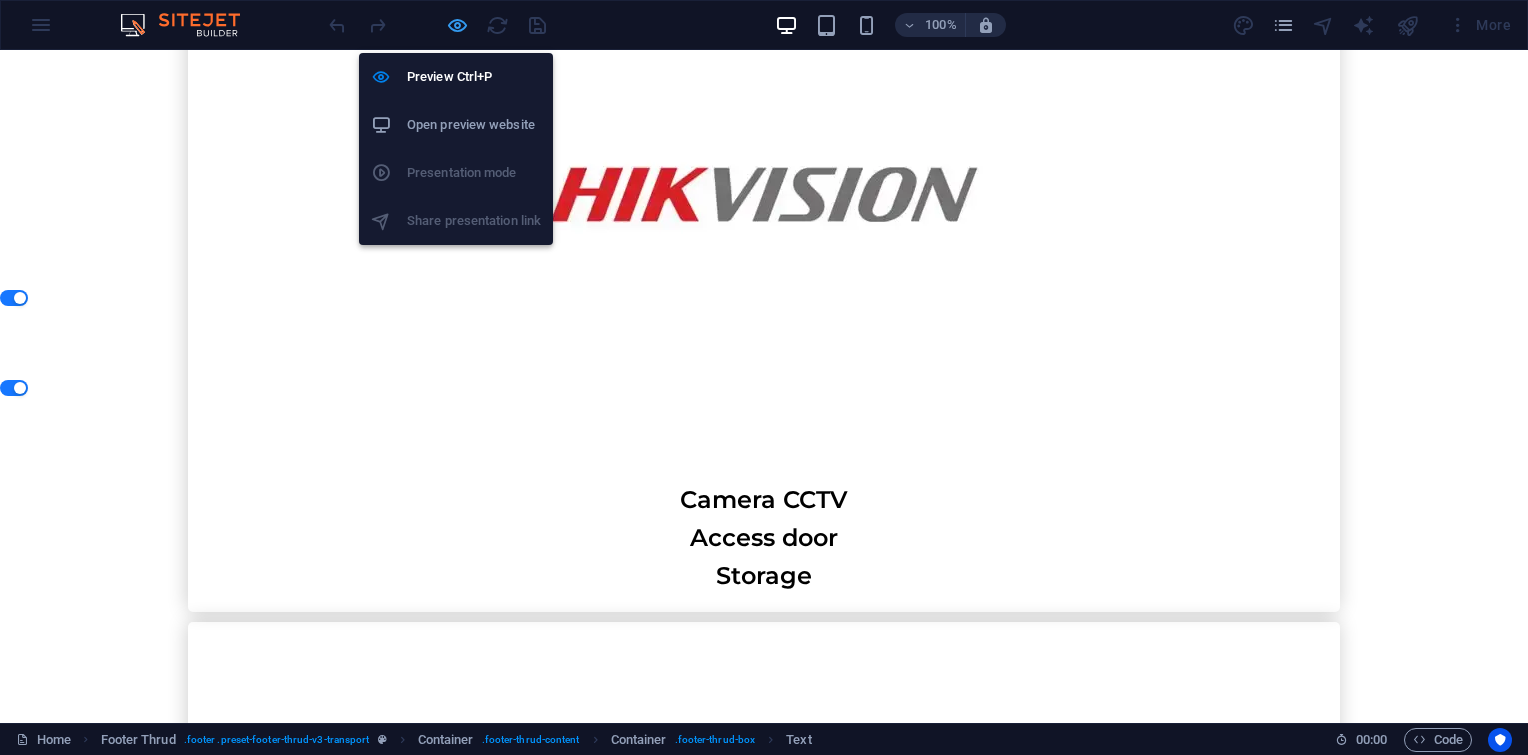click at bounding box center (457, 25) 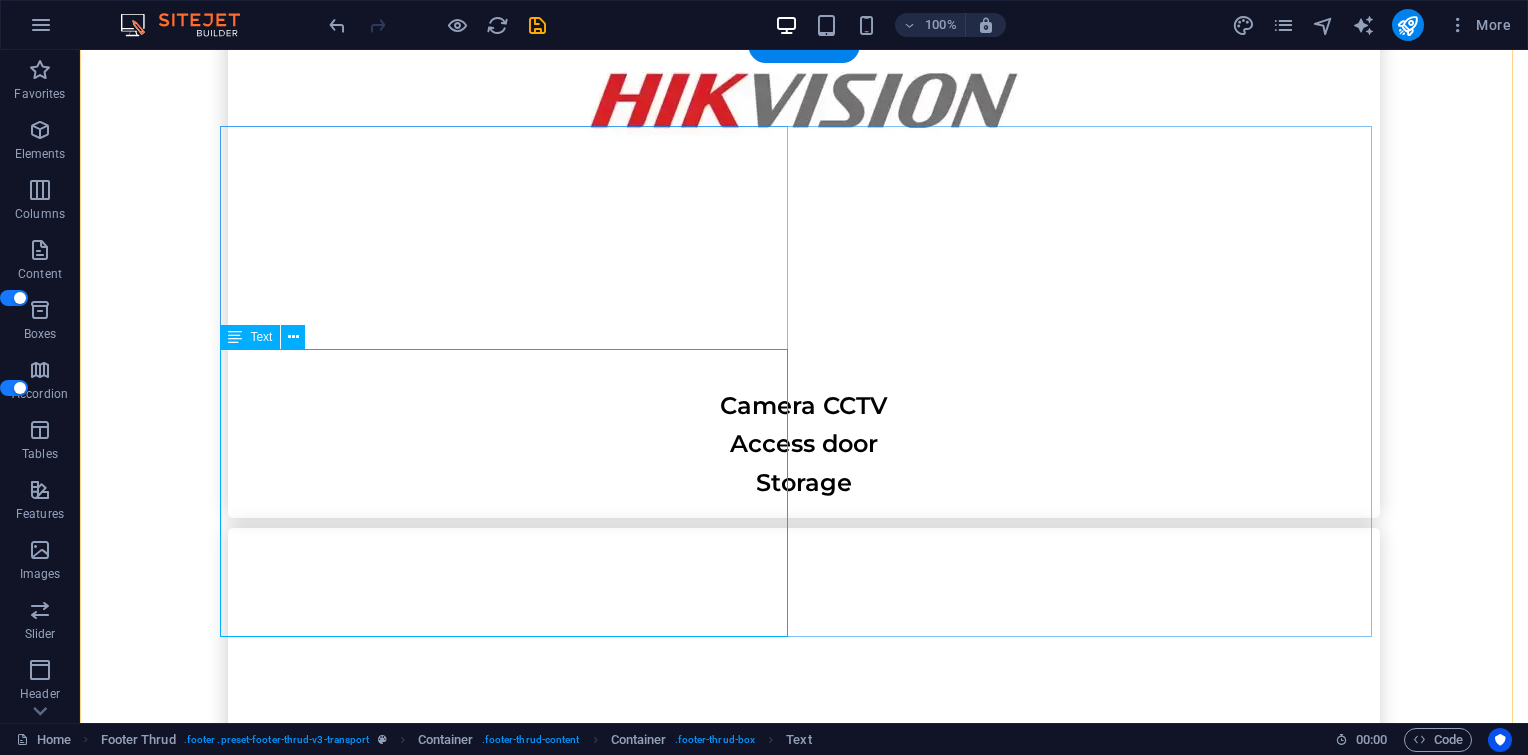 scroll, scrollTop: 7265, scrollLeft: 0, axis: vertical 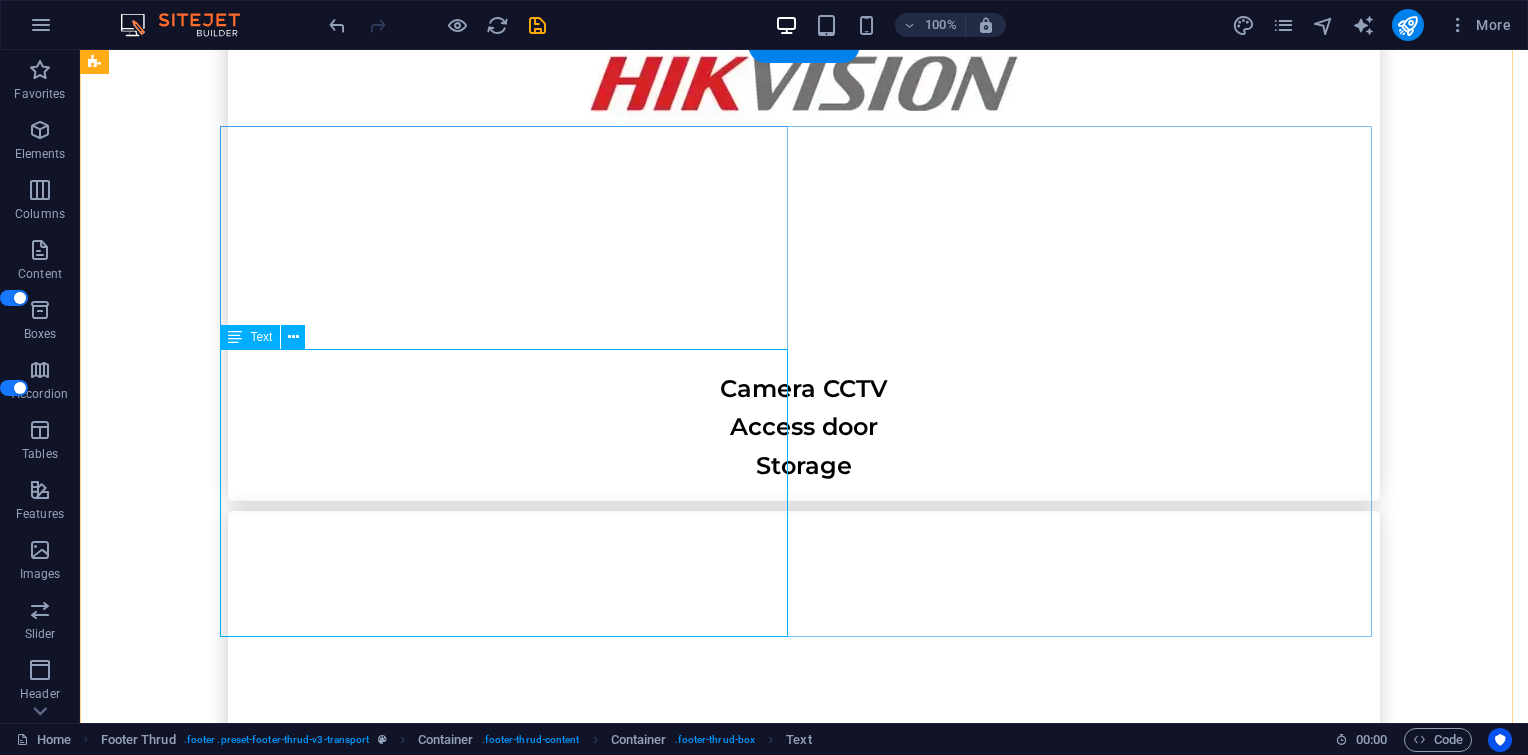 click on "Jendral Sudirman no. 71  Senayan, Kebayoran Baru - South Jakarta ,  Senayan, Kebayoran Baru - South Jakarta ,  12190
sales1@itkuat.com Cs@itkuat.com 02139701771 +6281258886268" at bounding box center (512, 19929) 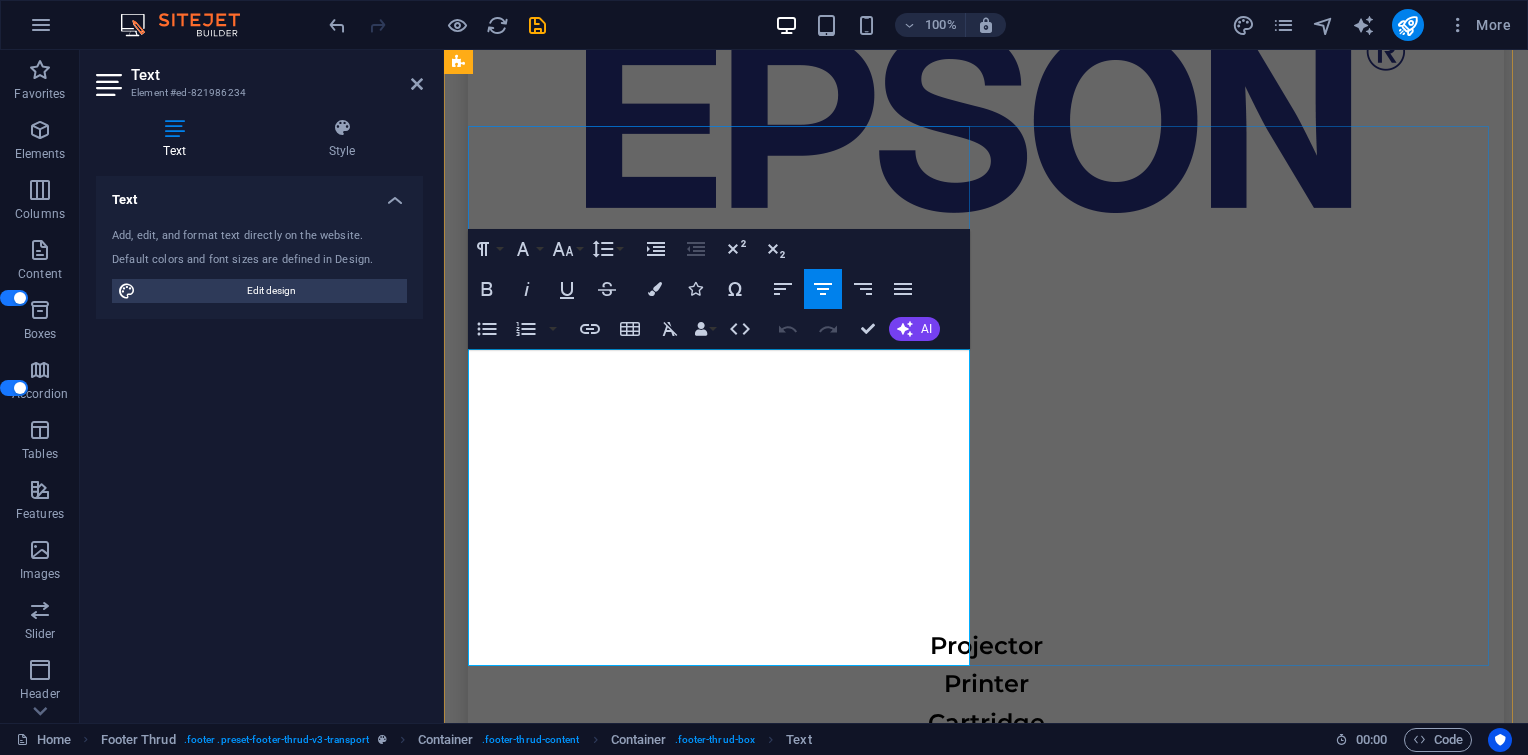drag, startPoint x: 641, startPoint y: 649, endPoint x: 812, endPoint y: 657, distance: 171.18703 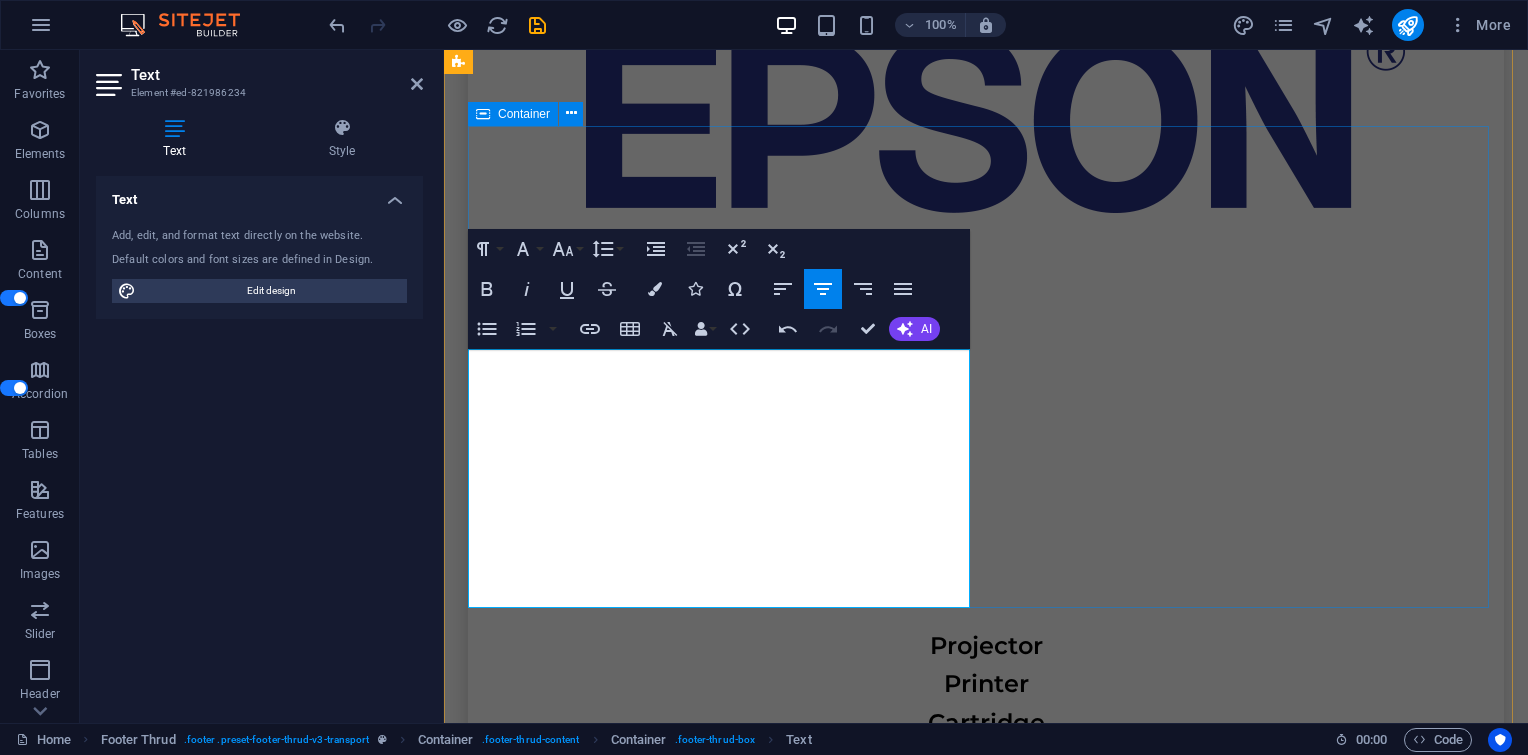 click on "Jendral Sudirman no. 71  Senayan, Kebayoran Baru - South Jakarta ,  Senayan, Kebayoran Baru - South Jakarta ,  12190
sales1@itkuat.com Cs@itkuat.com 0213970177 Home Services About Us Contact Us HOME SERVICES ABOUT US CONTACT US" at bounding box center [986, 17175] 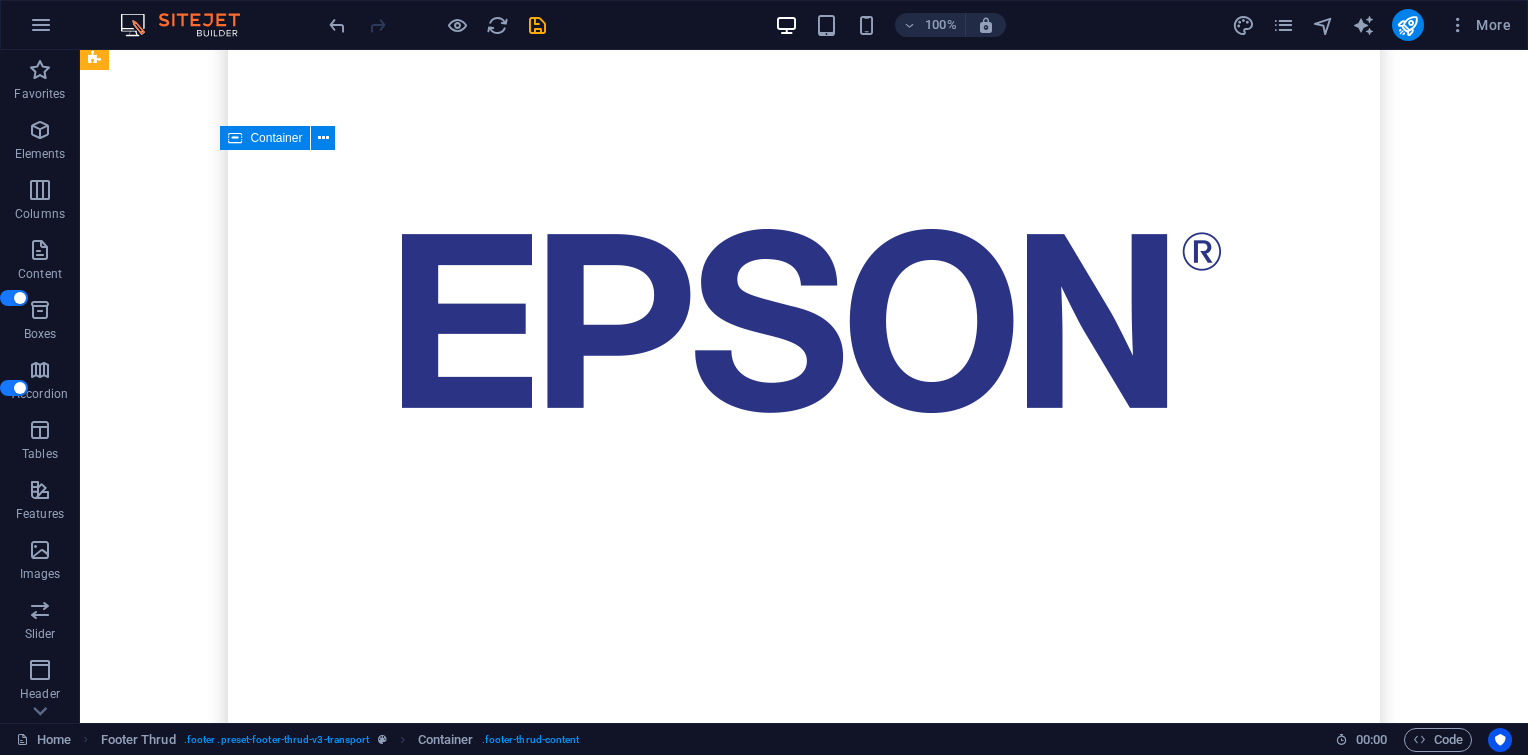 scroll, scrollTop: 7241, scrollLeft: 0, axis: vertical 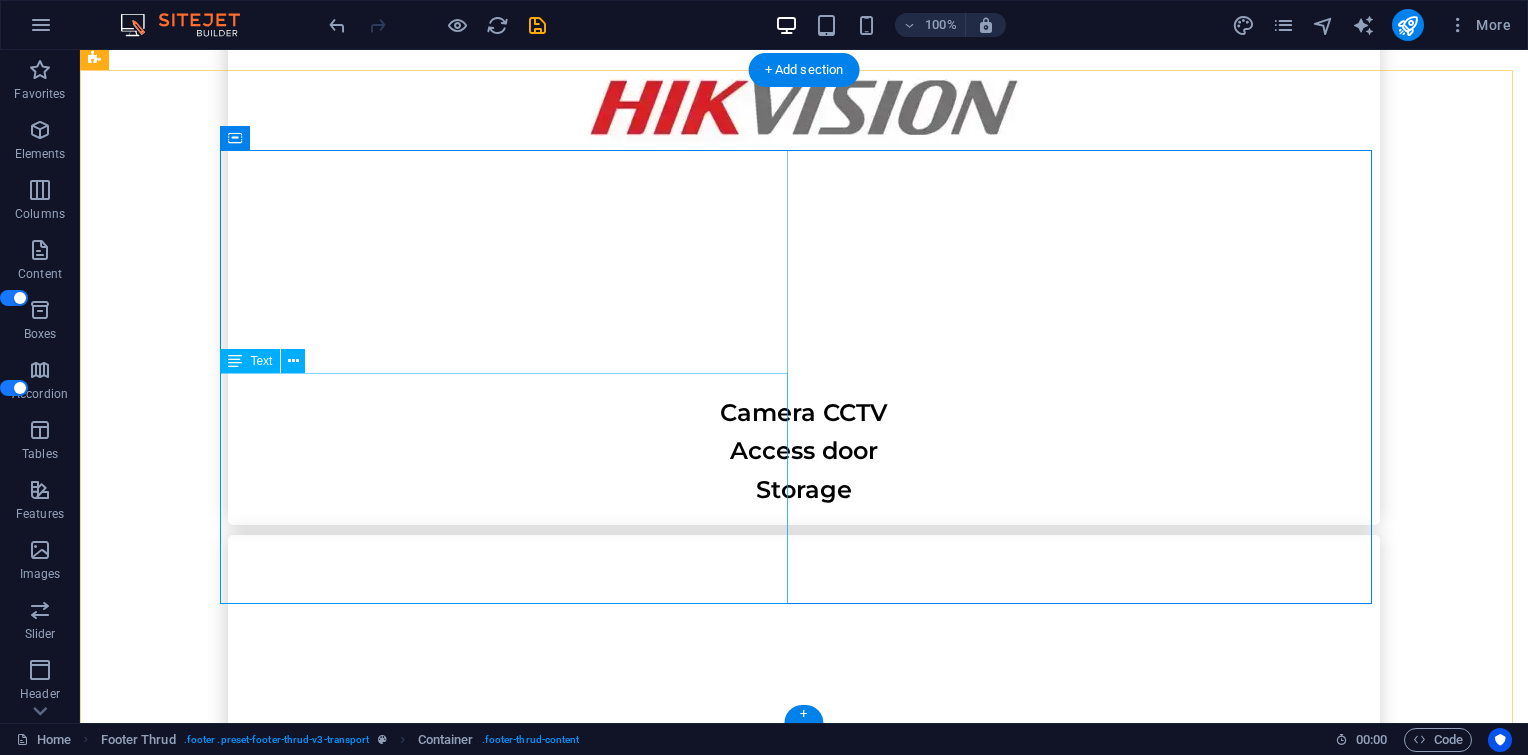 click on "Jendral Sudirman no. 71  Senayan, Kebayoran Baru - South Jakarta ,  Senayan, Kebayoran Baru - South Jakarta ,  12190
sales1@itkuat.com Cs@itkuat.com 0213970177" at bounding box center (512, 19924) 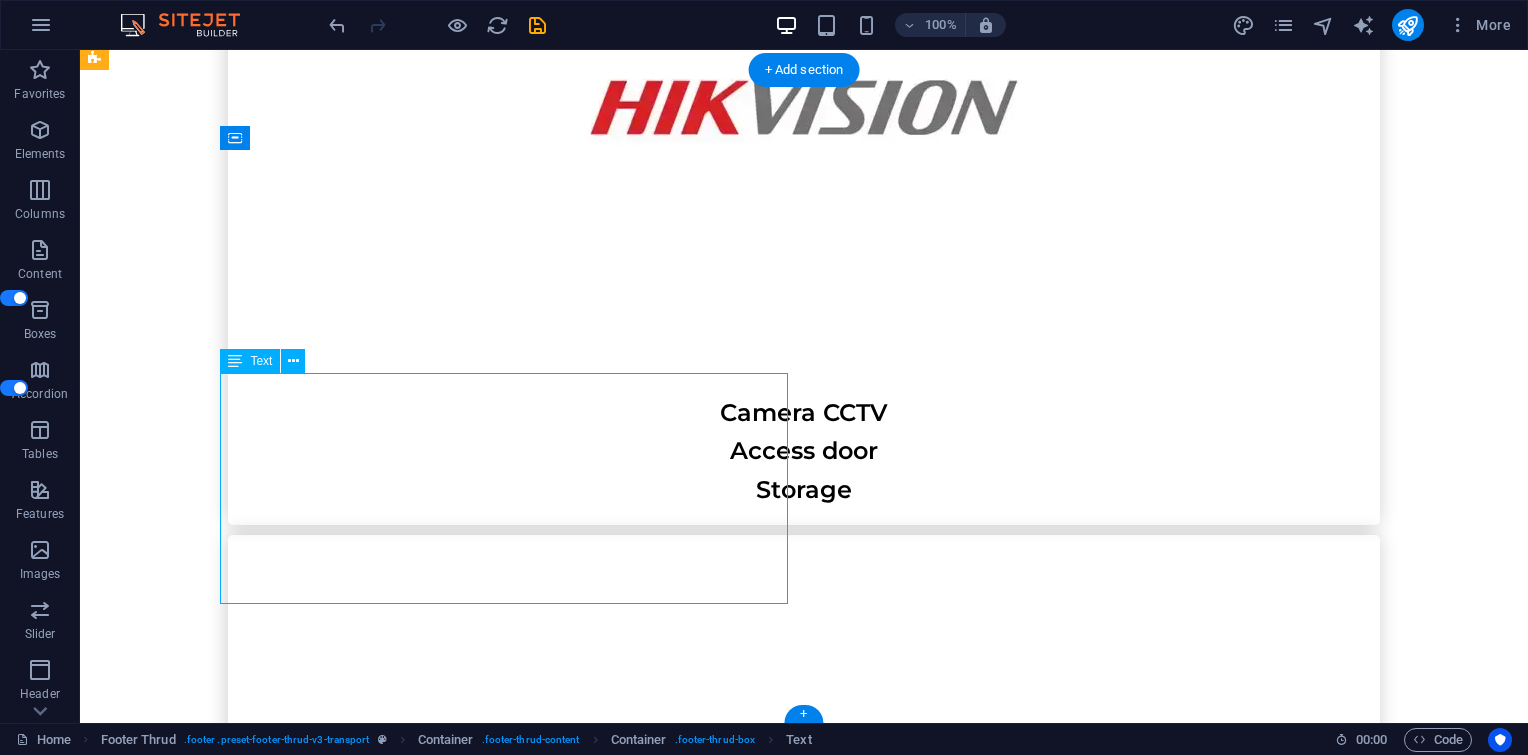 click on "Jendral Sudirman no. 71  Senayan, Kebayoran Baru - South Jakarta ,  Senayan, Kebayoran Baru - South Jakarta ,  12190
sales1@itkuat.com Cs@itkuat.com 0213970177" at bounding box center (512, 19924) 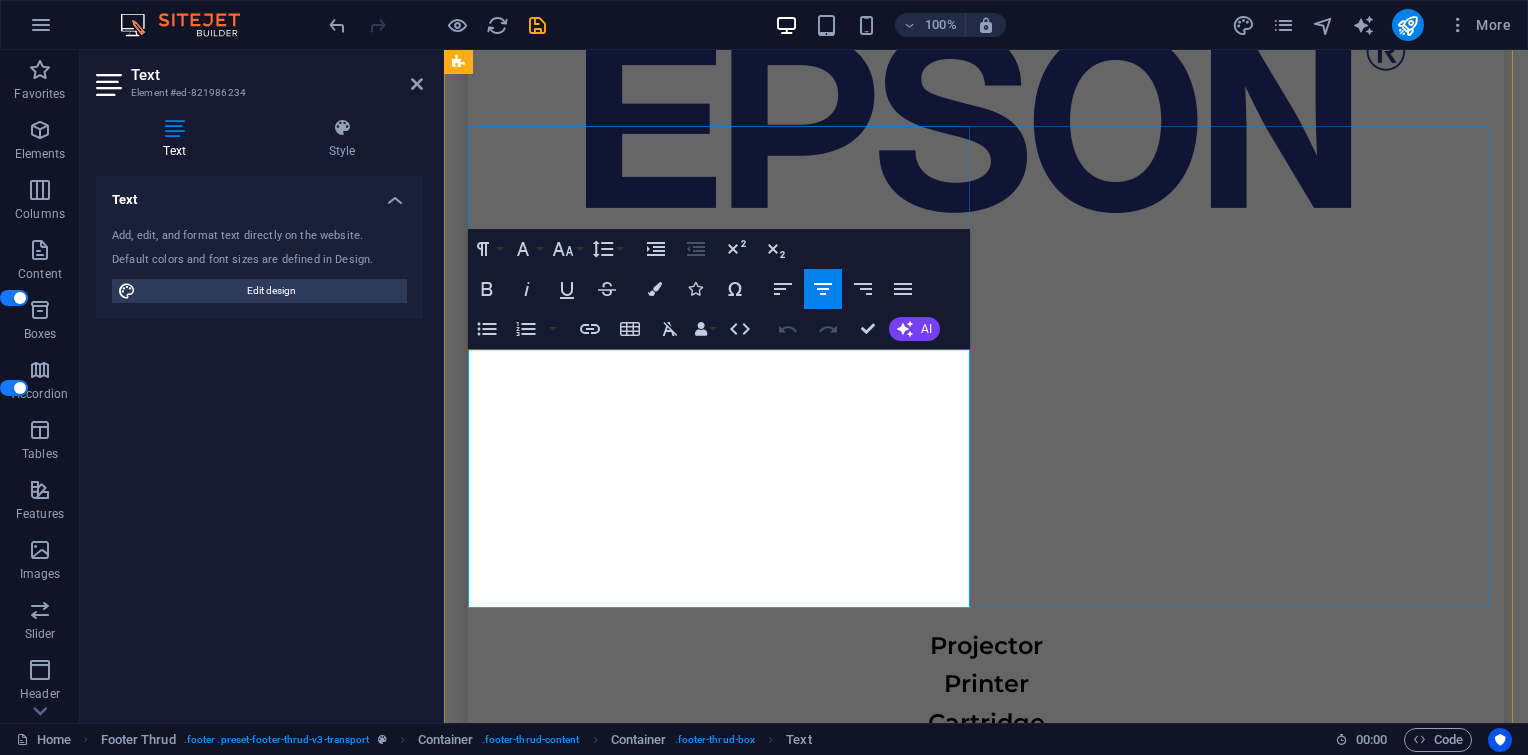 click on "0213970177" at bounding box center [723, 17312] 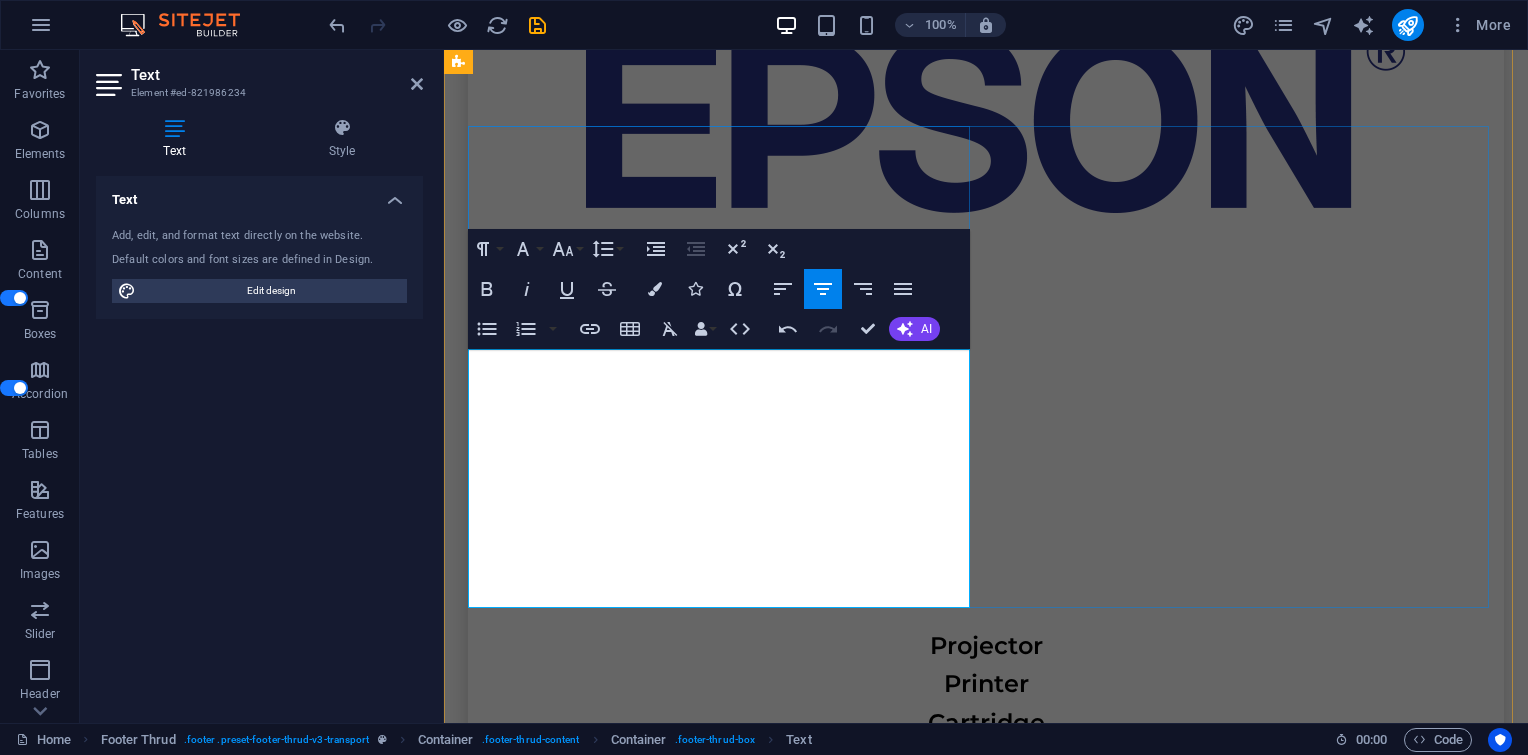 click at bounding box center [723, 17283] 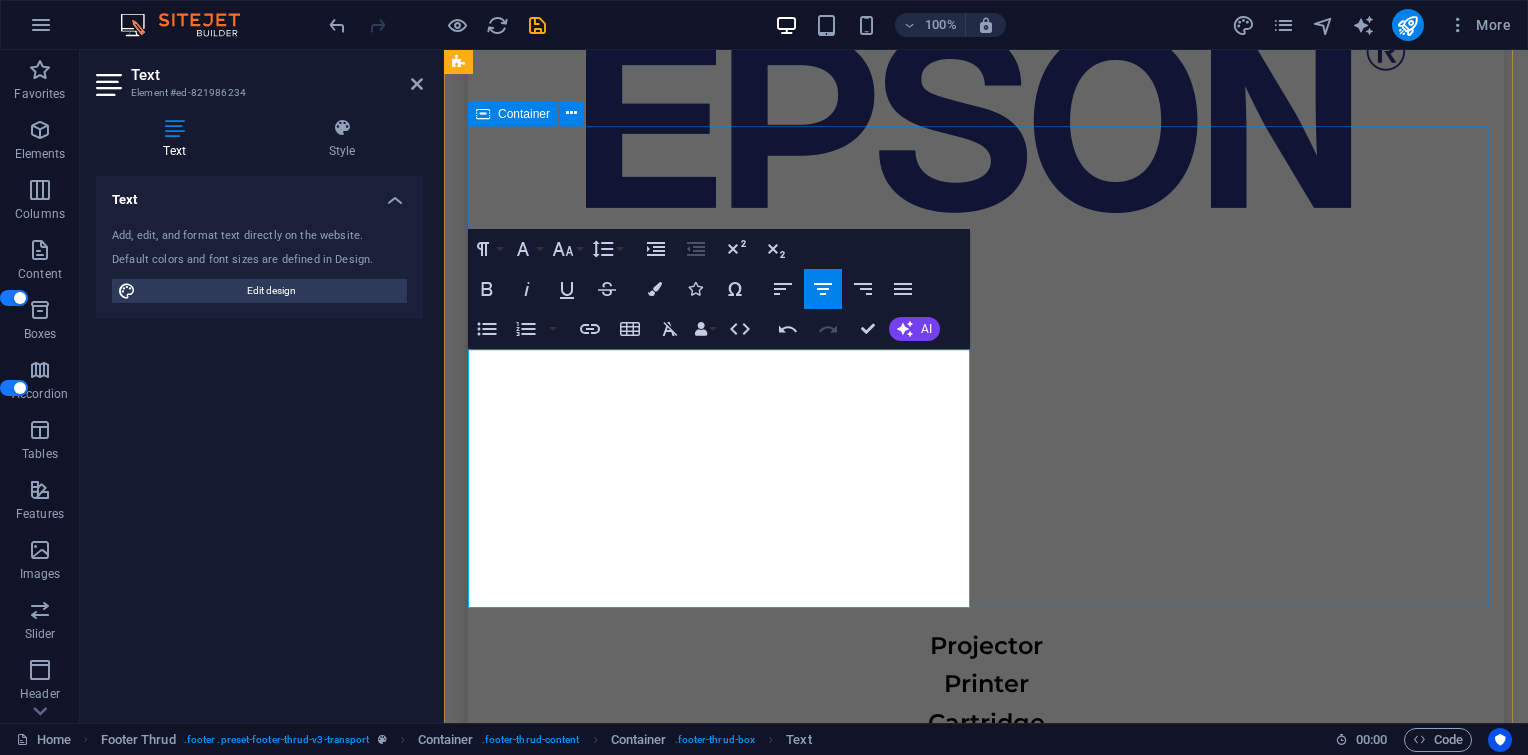 click on "Jendral Sudirman no. 71  Senayan, Kebayoran Baru - South Jakarta ,  Senayan, Kebayoran Baru - South Jakarta ,  12190
sales1@itkuat.com Cs@itkuat.com 02139701771 Home Services About Us Contact Us HOME SERVICES ABOUT US CONTACT US" at bounding box center (986, 17175) 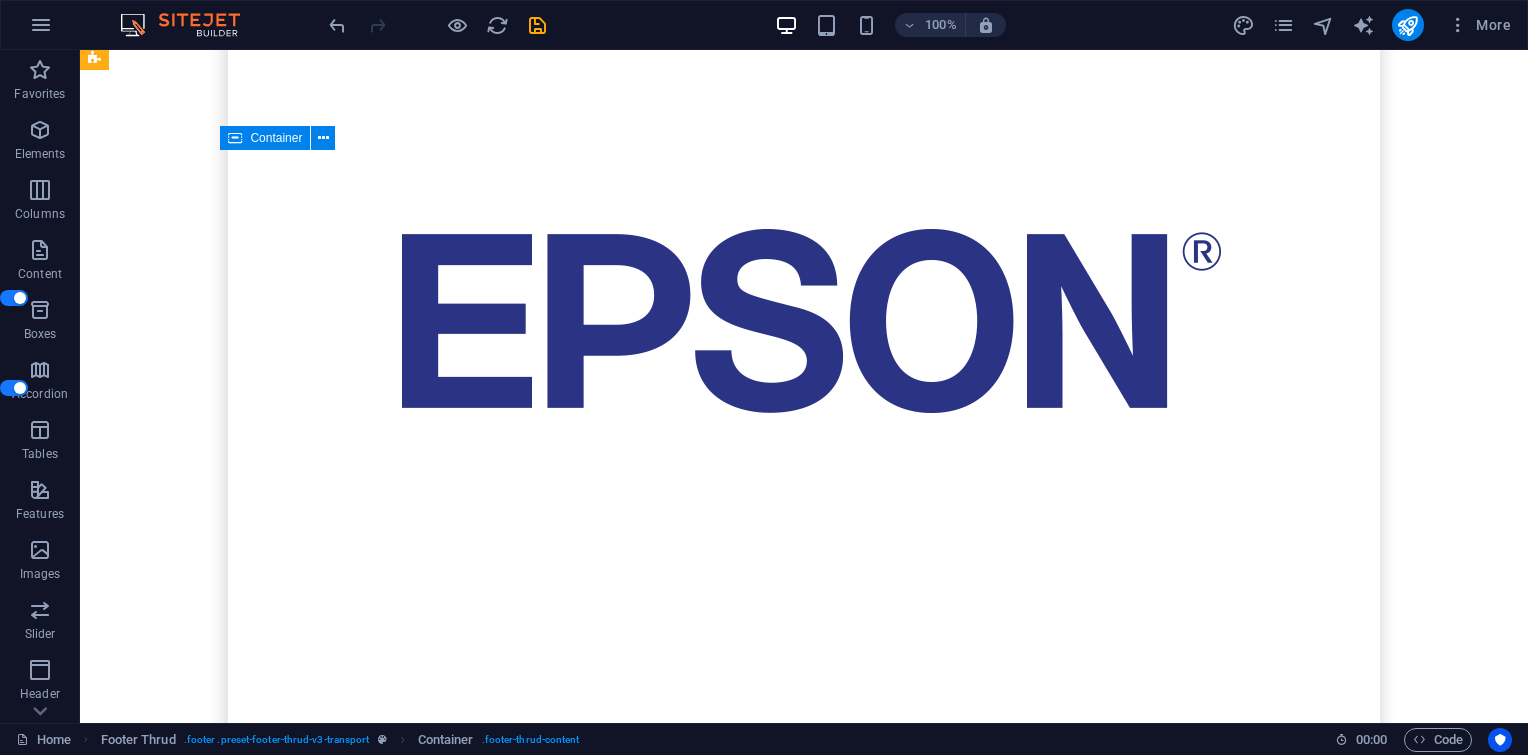 scroll, scrollTop: 7241, scrollLeft: 0, axis: vertical 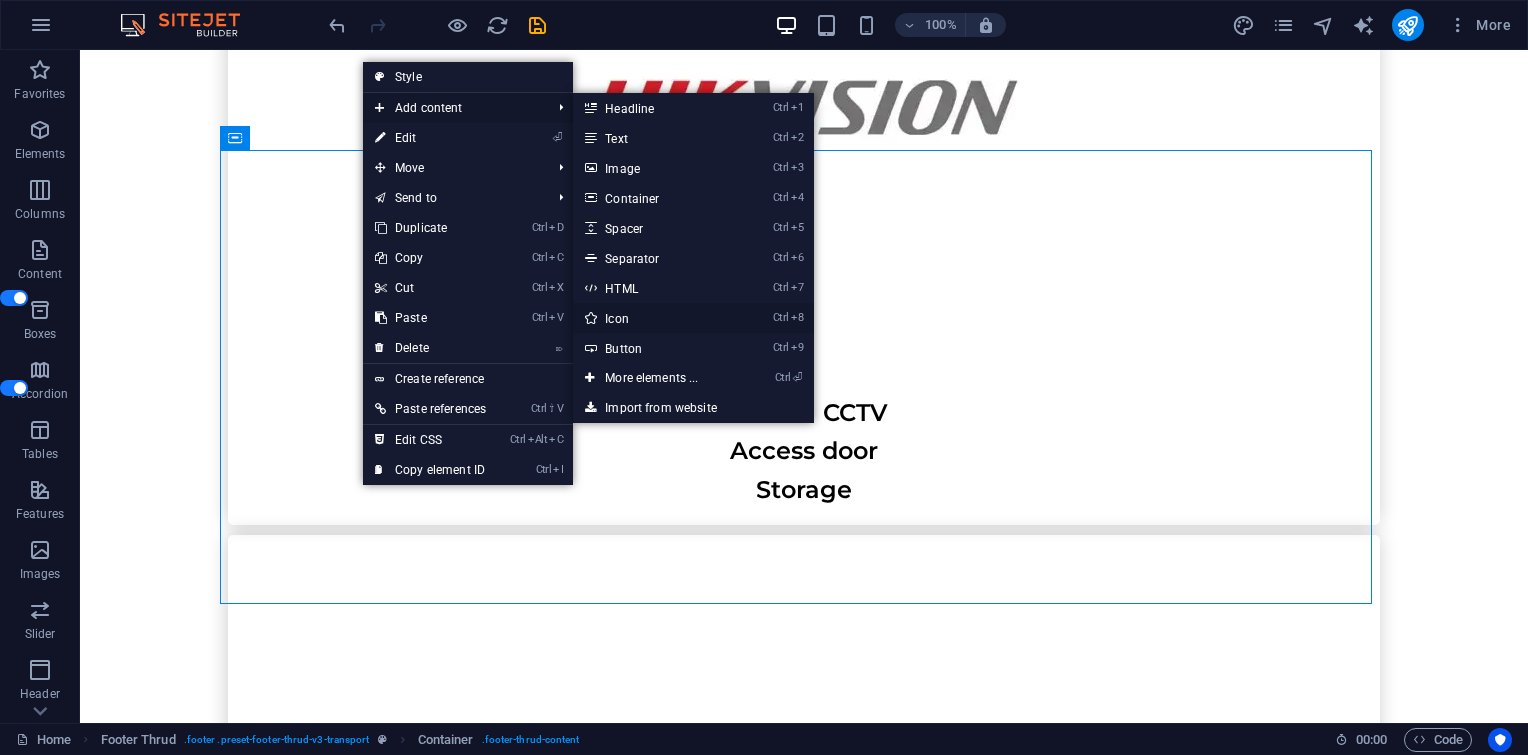 click on "Ctrl 8  Icon" at bounding box center [655, 318] 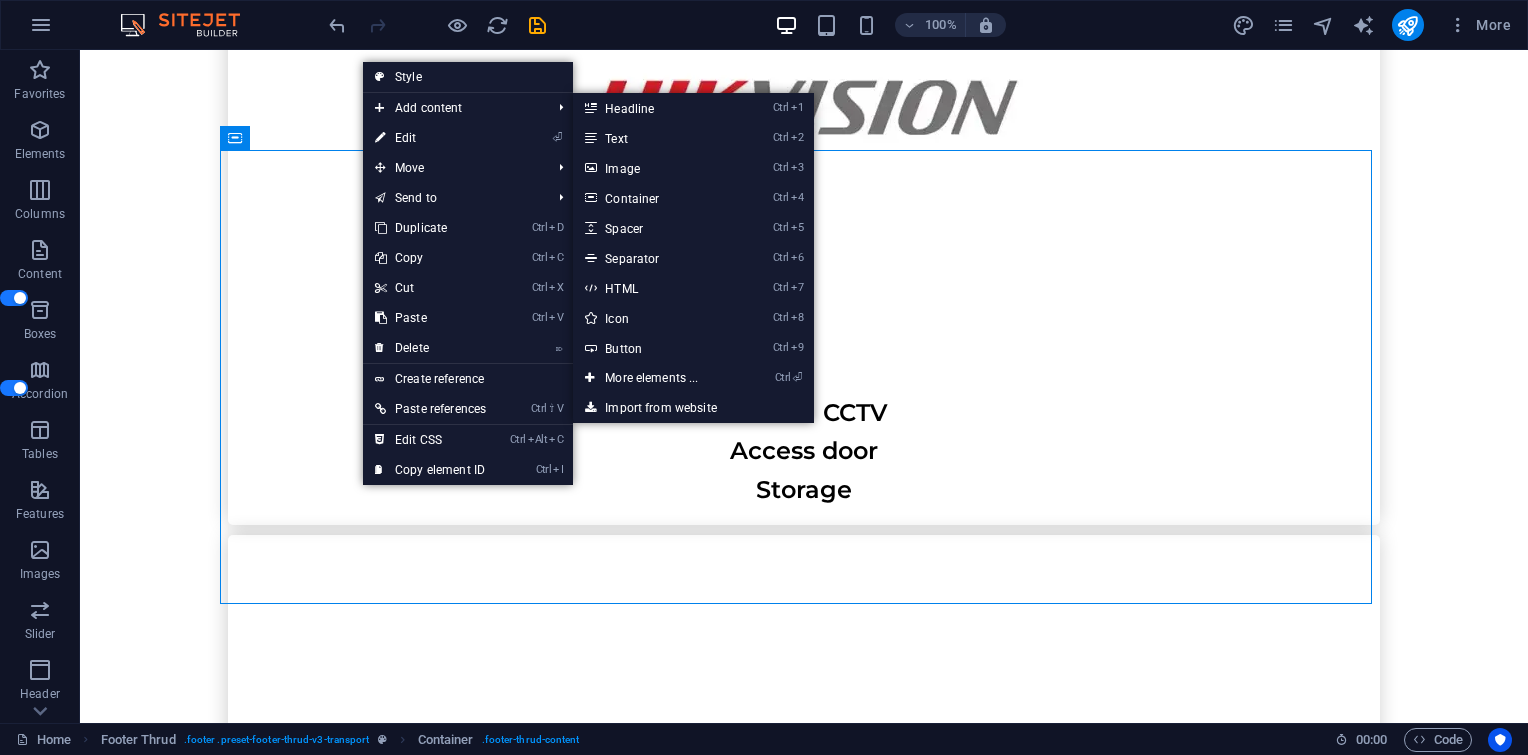 select on "xMidYMid" 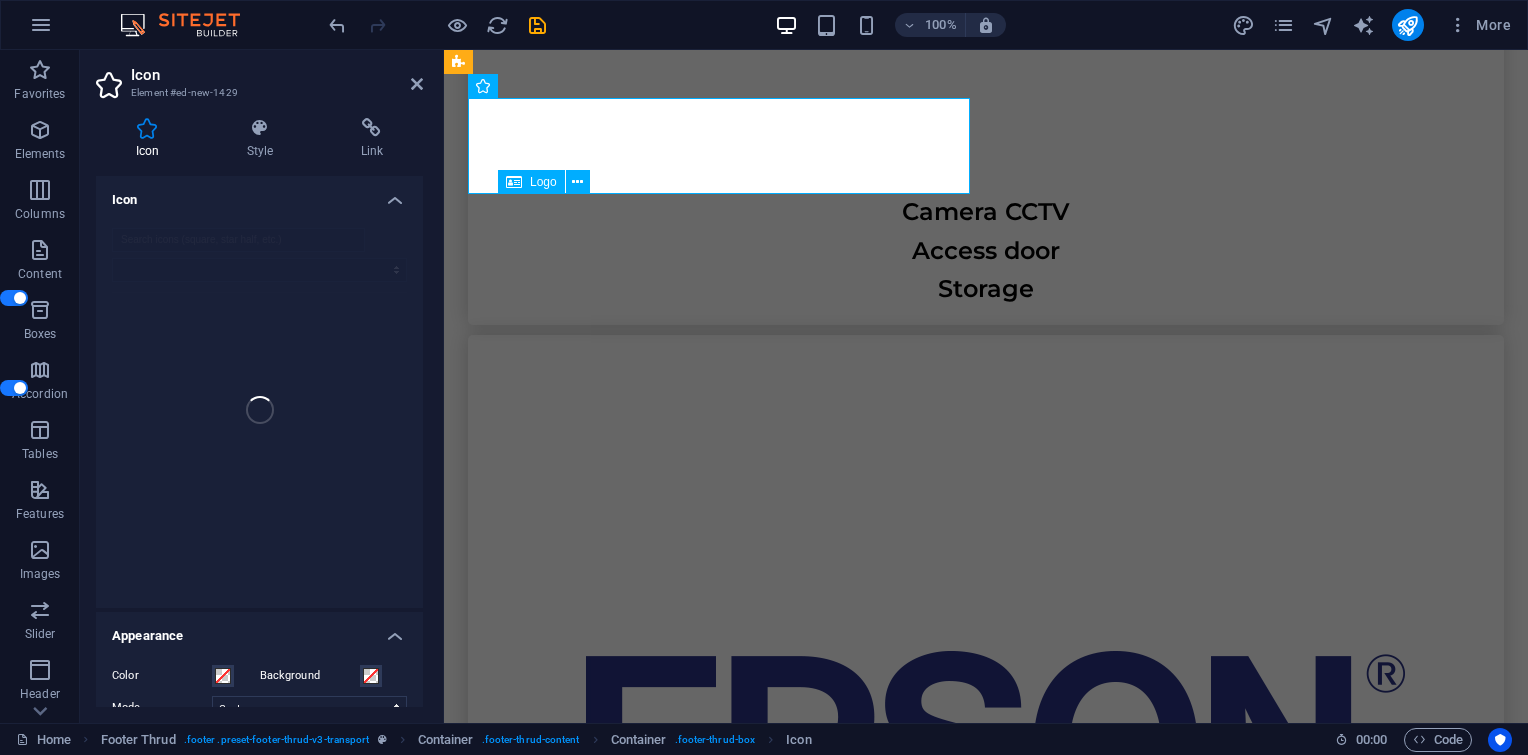 scroll, scrollTop: 7891, scrollLeft: 0, axis: vertical 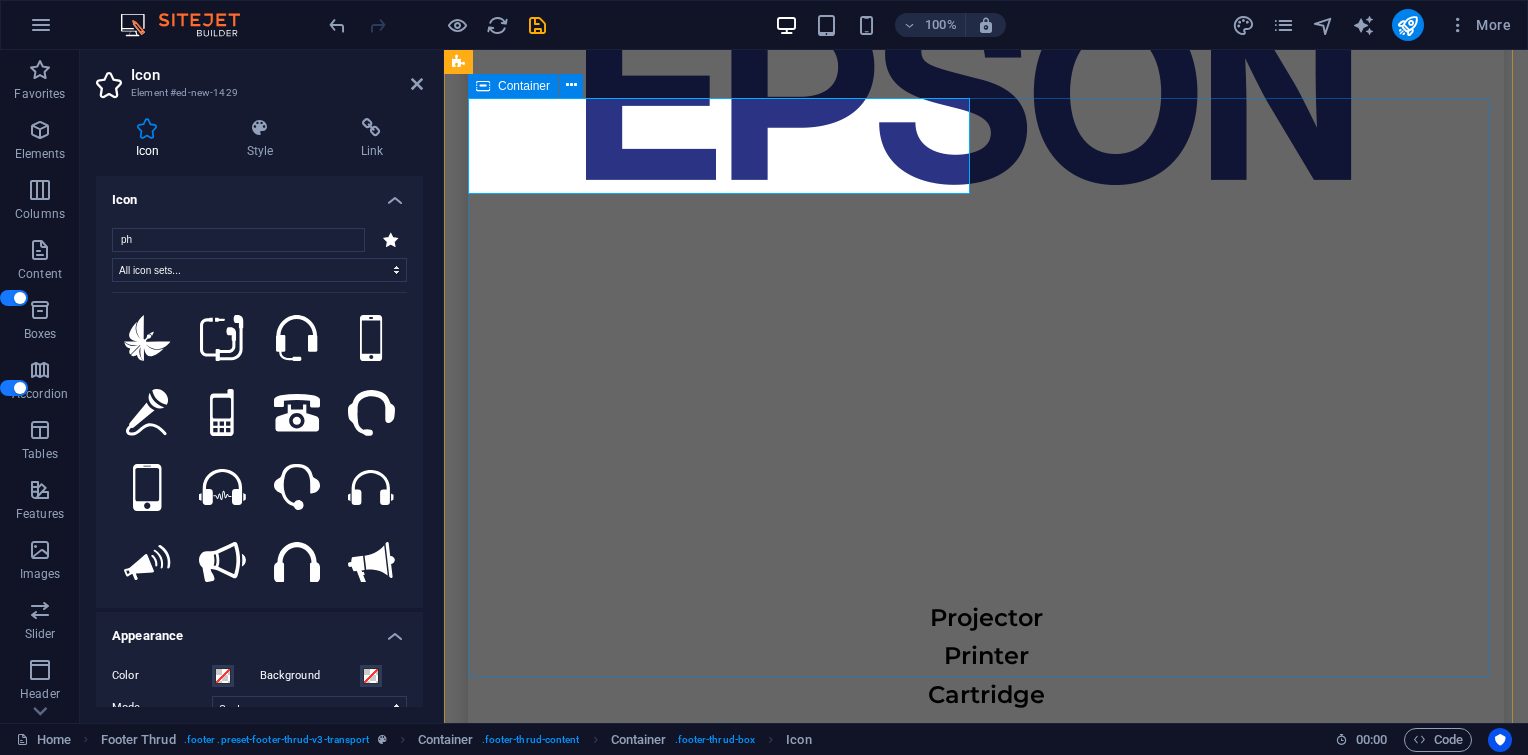 type on "p" 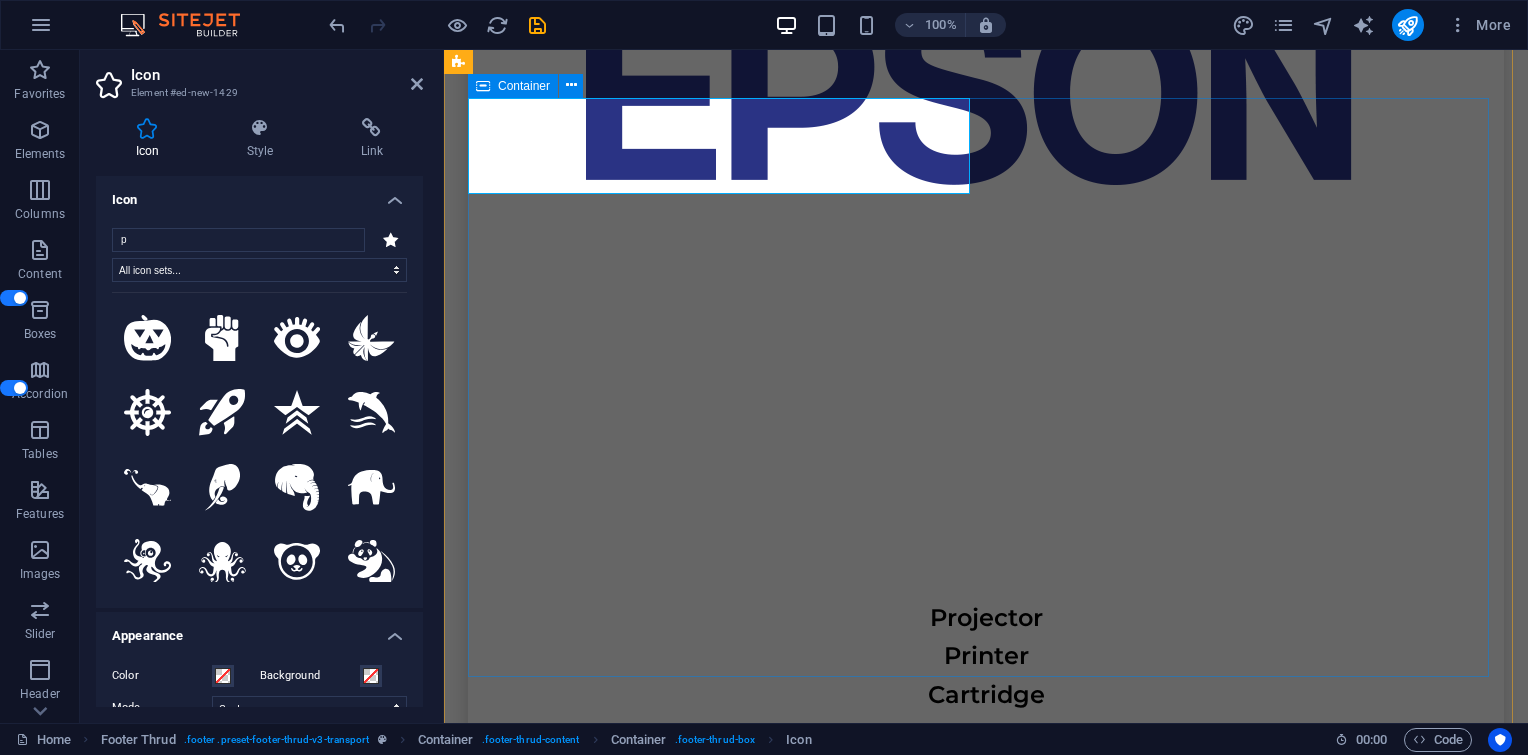 type 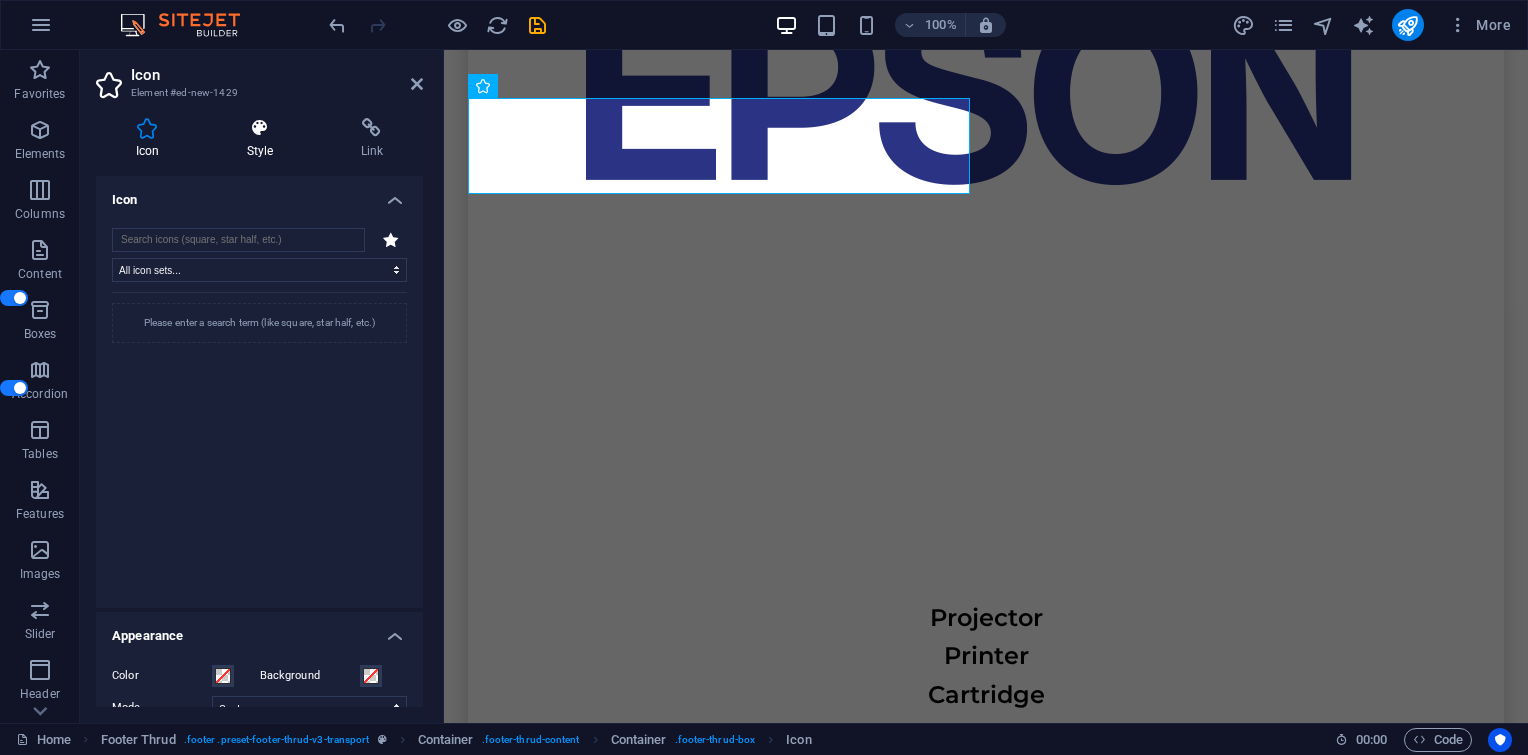 click on "Style" at bounding box center (264, 139) 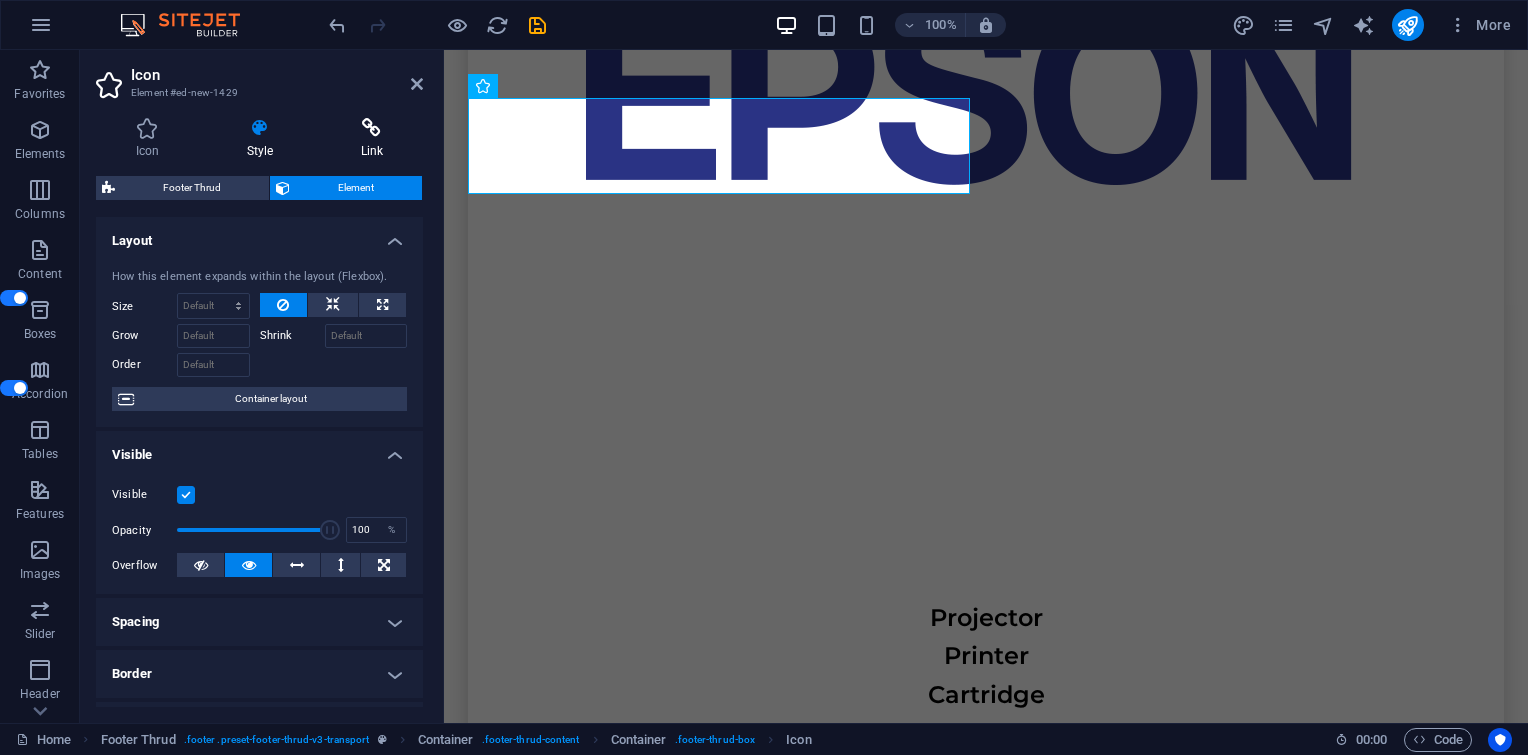 click at bounding box center [372, 128] 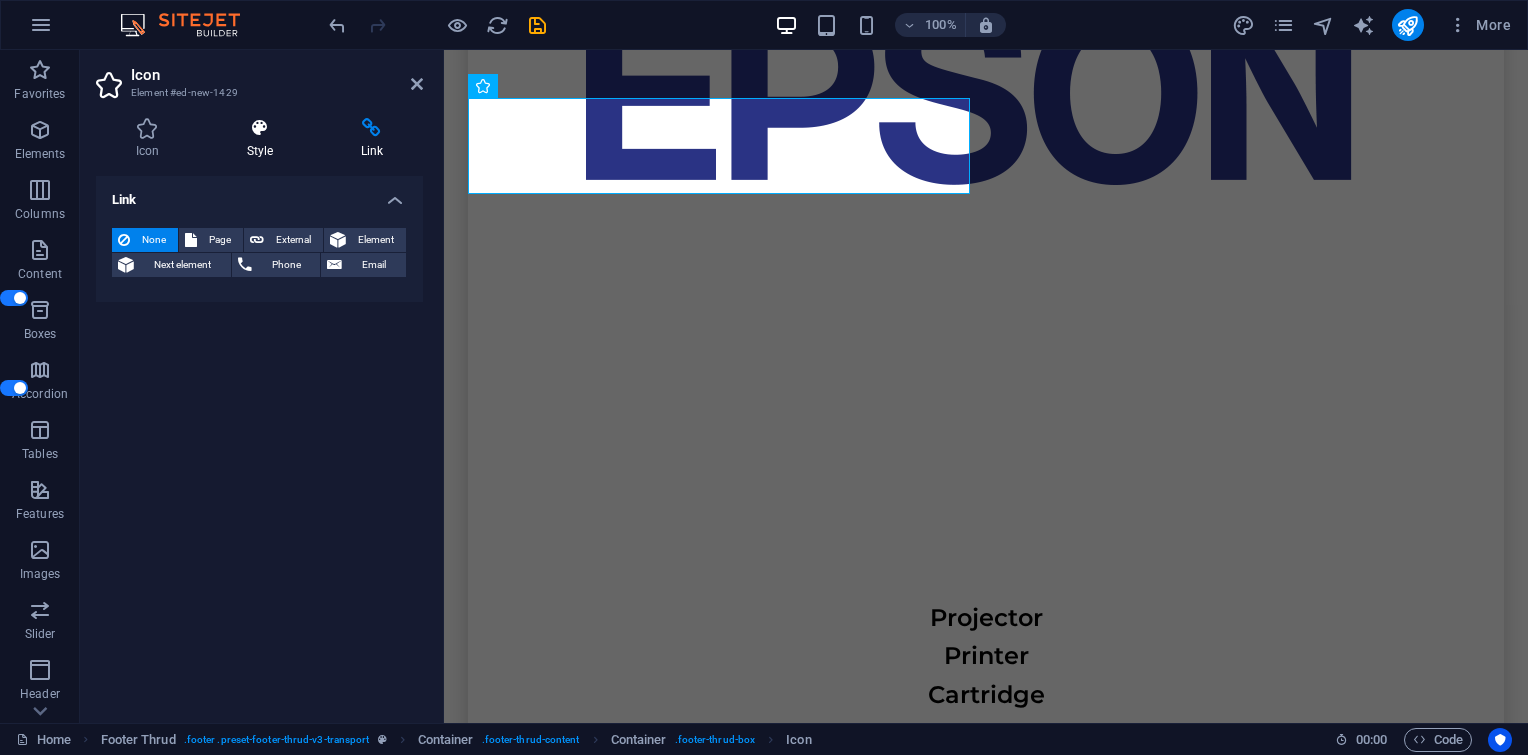 click at bounding box center [260, 128] 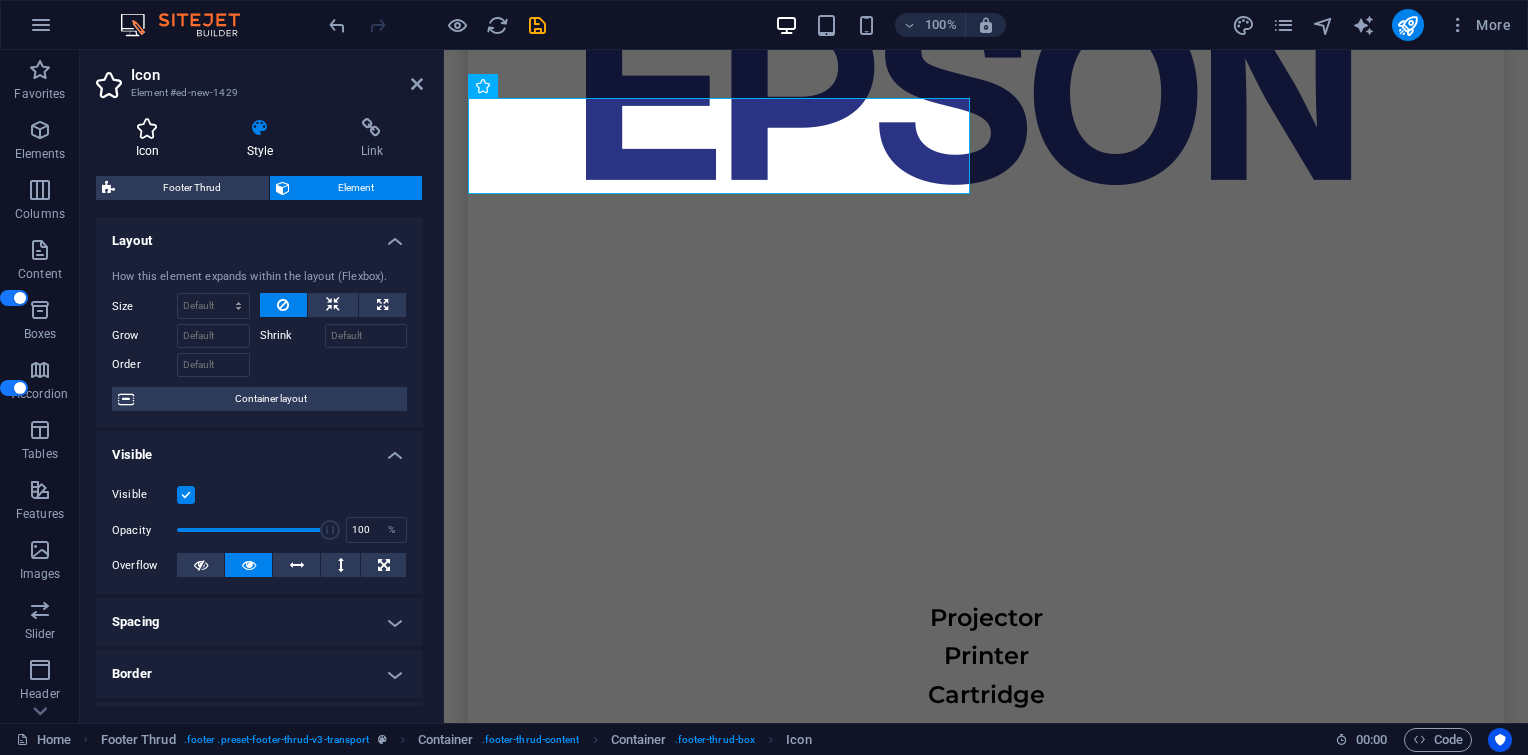 click at bounding box center [147, 128] 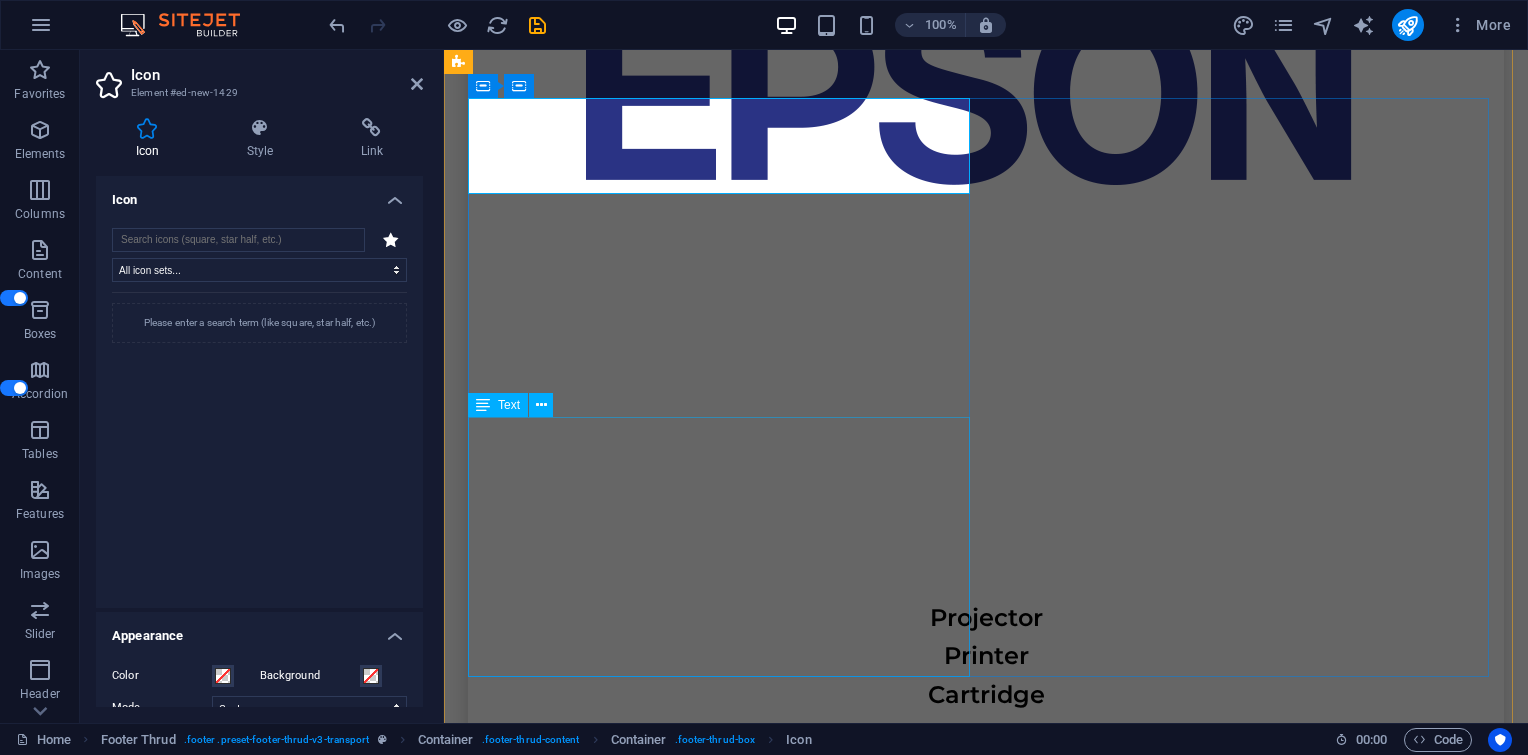 click on "Jendral Sudirman no. 71  Senayan, Kebayoran Baru - South Jakarta ,  Senayan, Kebayoran Baru - South Jakarta ,  12190
sales1@itkuat.com Cs@itkuat.com 02139701771" at bounding box center [723, 17274] 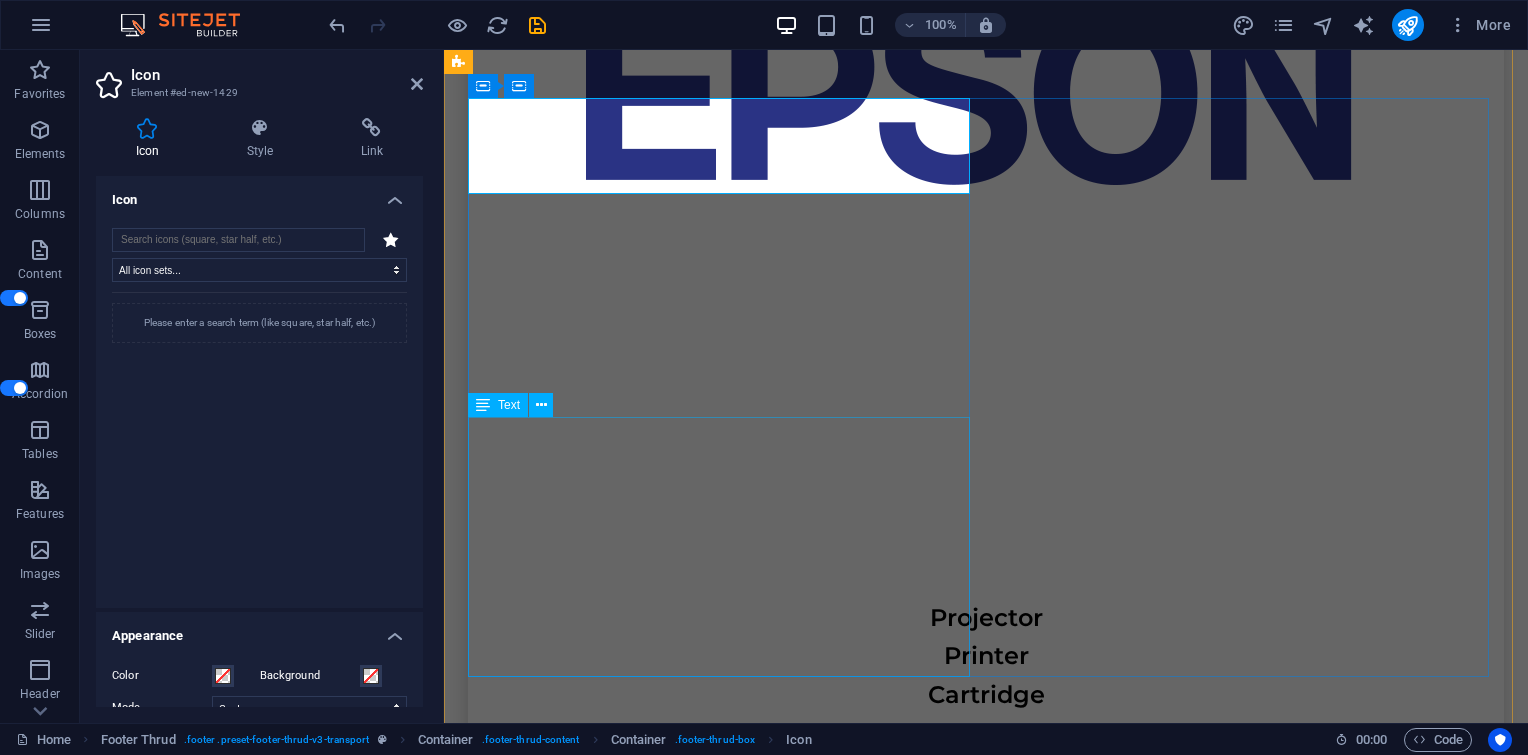 click on "Jendral Sudirman no. 71  Senayan, Kebayoran Baru - South Jakarta ,  Senayan, Kebayoran Baru - South Jakarta ,  12190
sales1@itkuat.com Cs@itkuat.com 02139701771" at bounding box center (723, 17274) 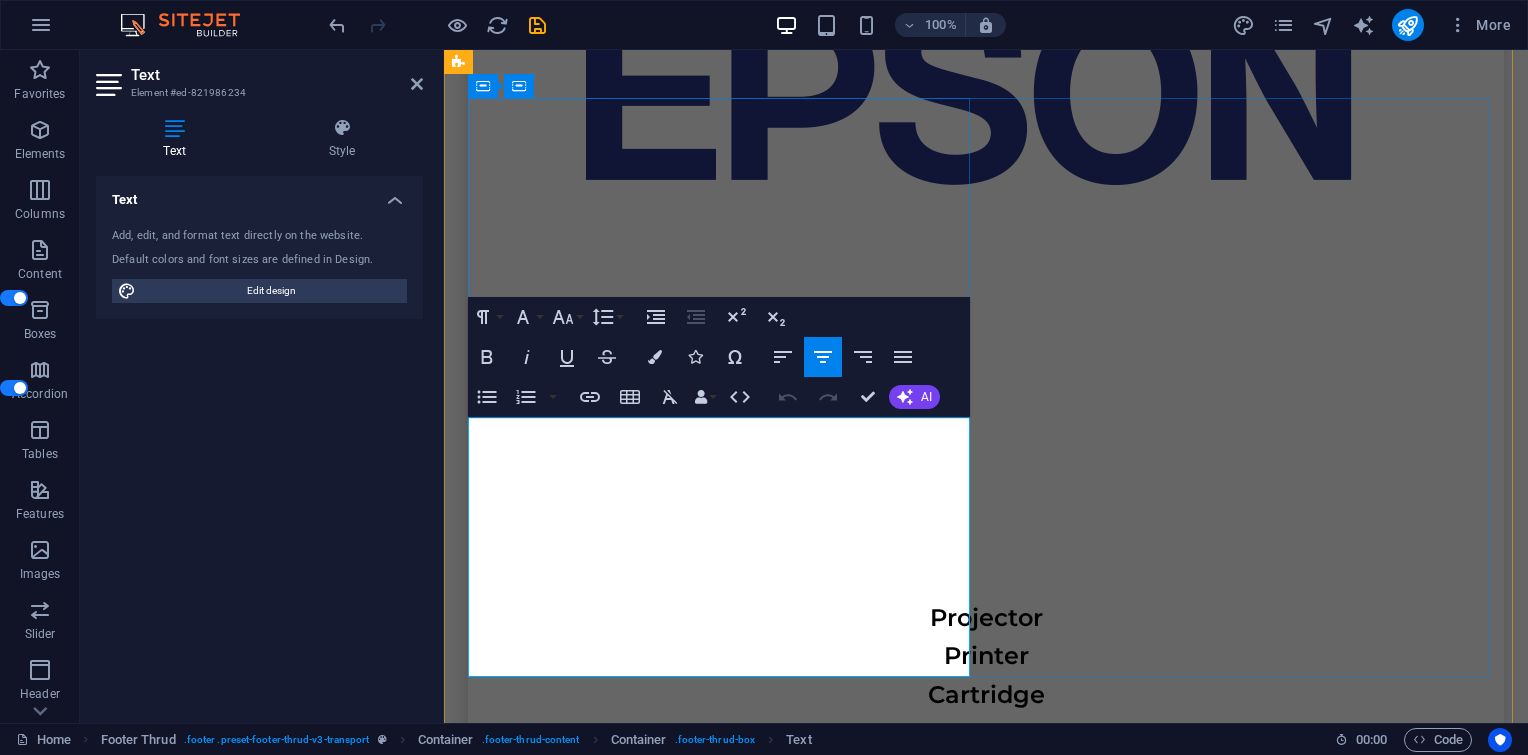 click on "[PHONE]" at bounding box center [723, 17389] 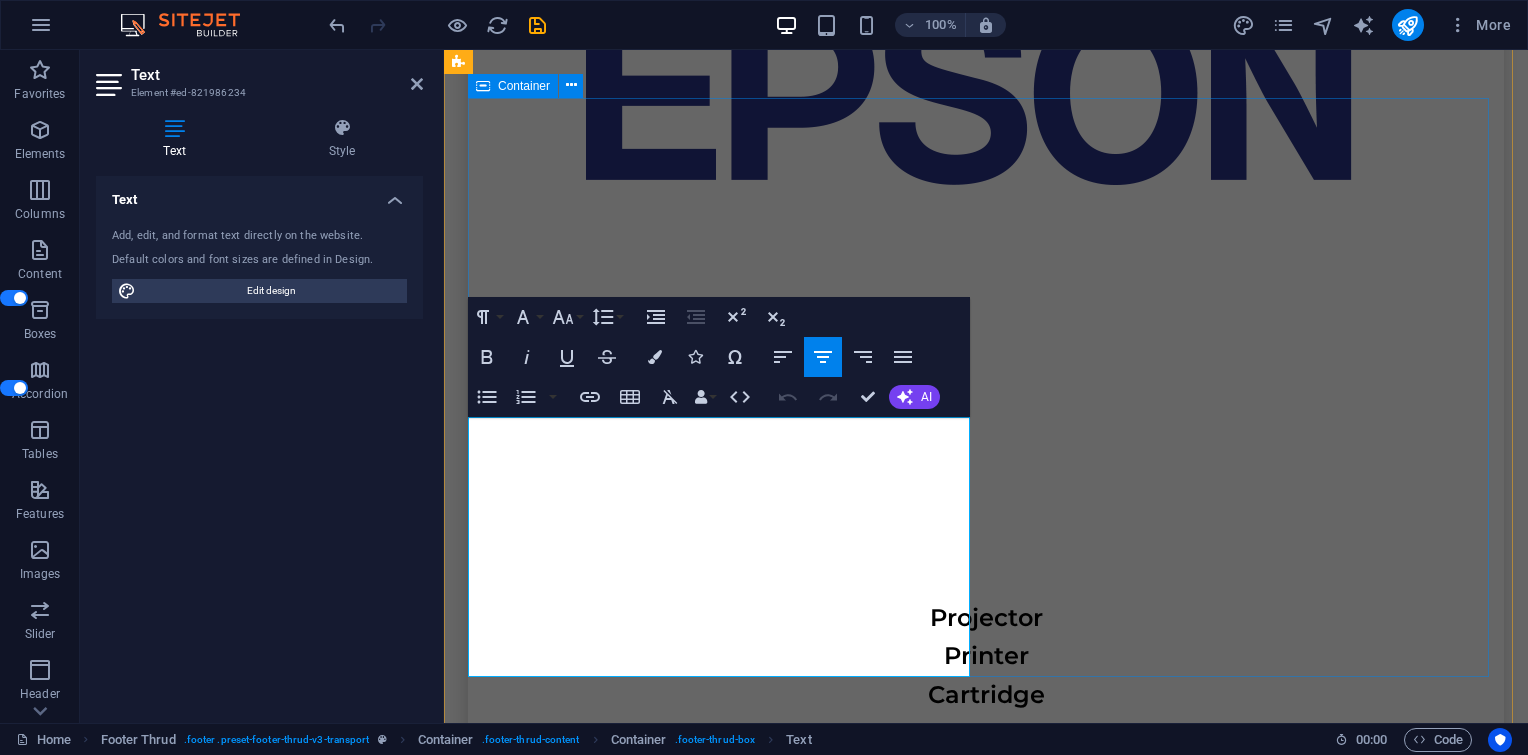 click on "Jendral Sudirman no. 71  Senayan, Kebayoran Baru - South Jakarta ,  Senayan, Kebayoran Baru - South Jakarta ,  12190
sales1@itkuat.com Cs@itkuat.com 02139701771 Home Services About Us Contact Us HOME SERVICES ABOUT US CONTACT US" at bounding box center (986, 17200) 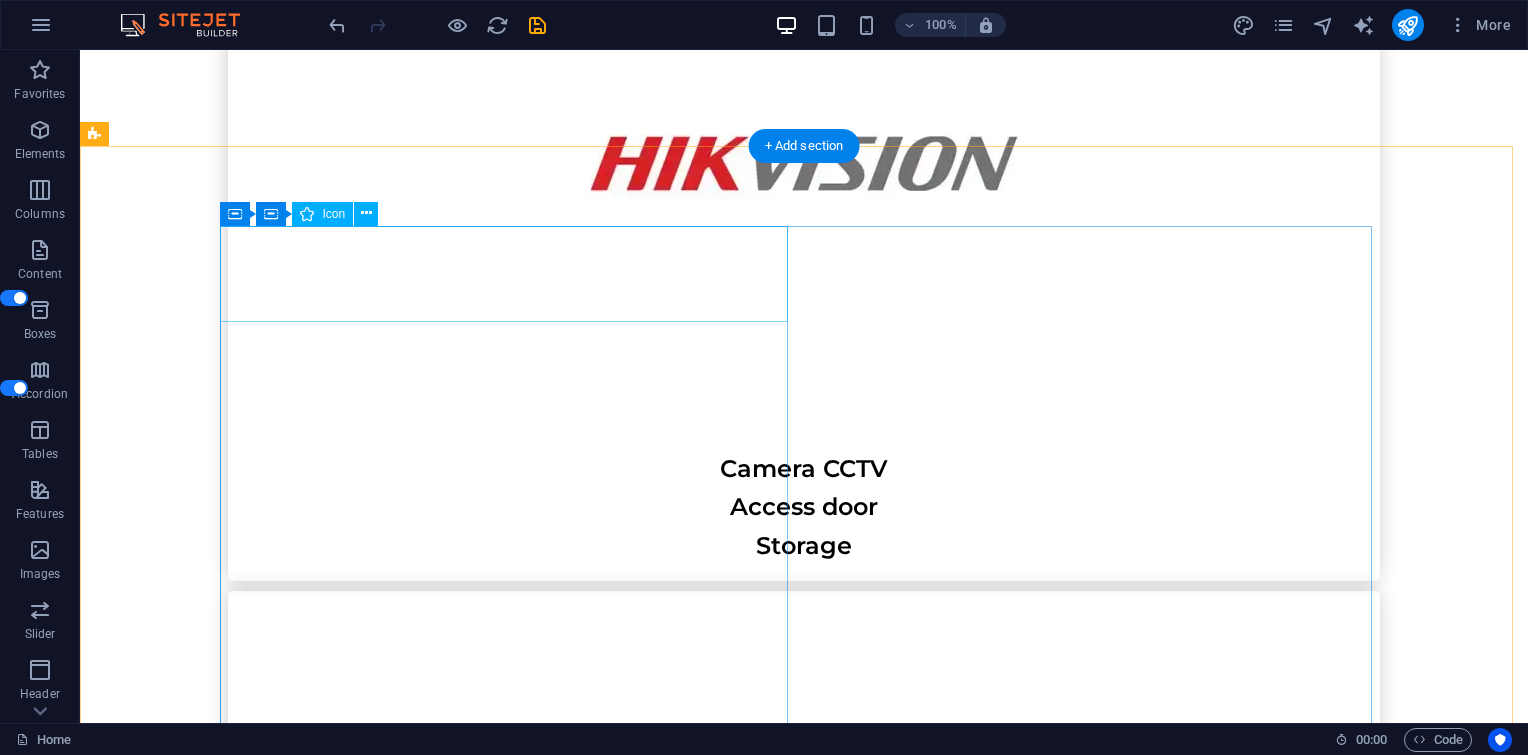 scroll, scrollTop: 7161, scrollLeft: 0, axis: vertical 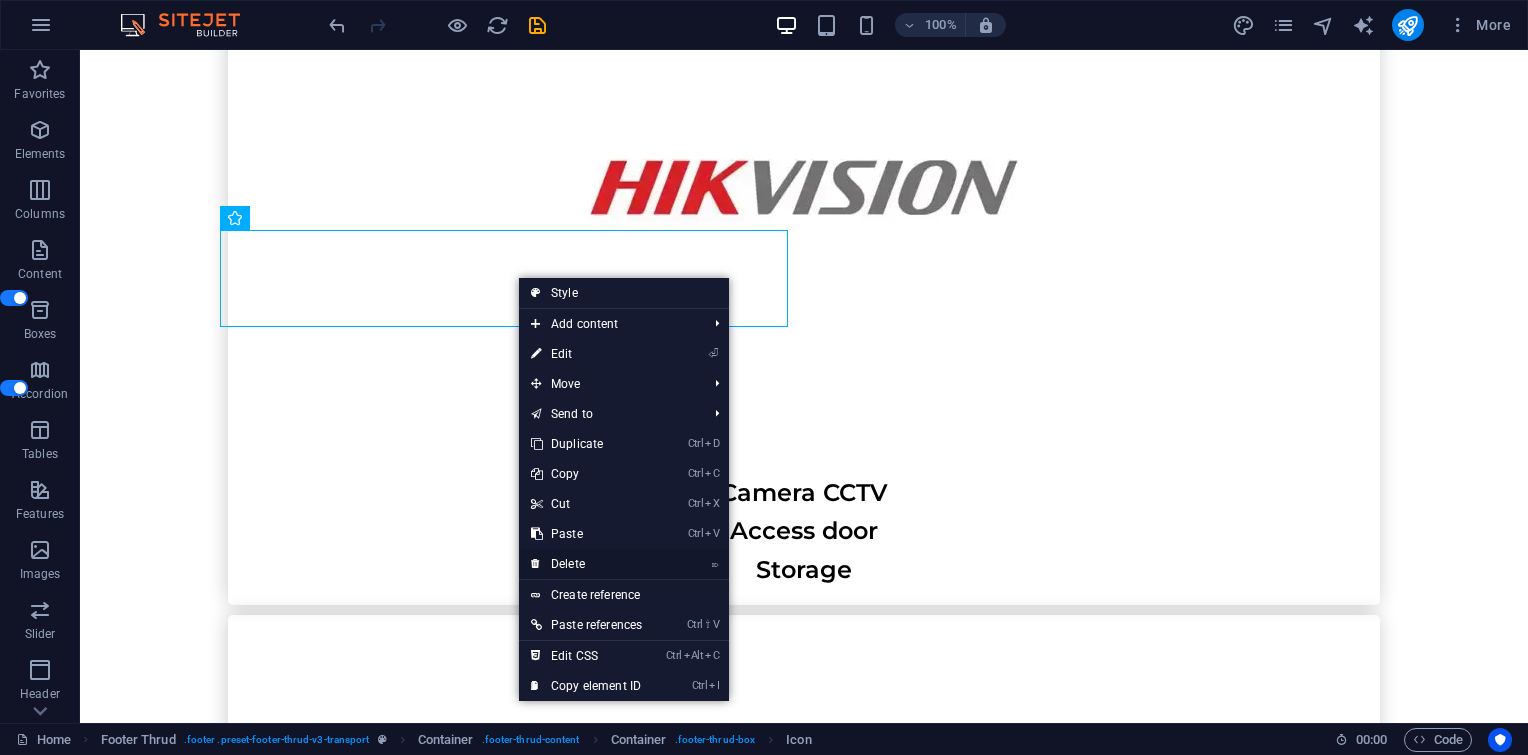 click on "⌦  Delete" at bounding box center (586, 564) 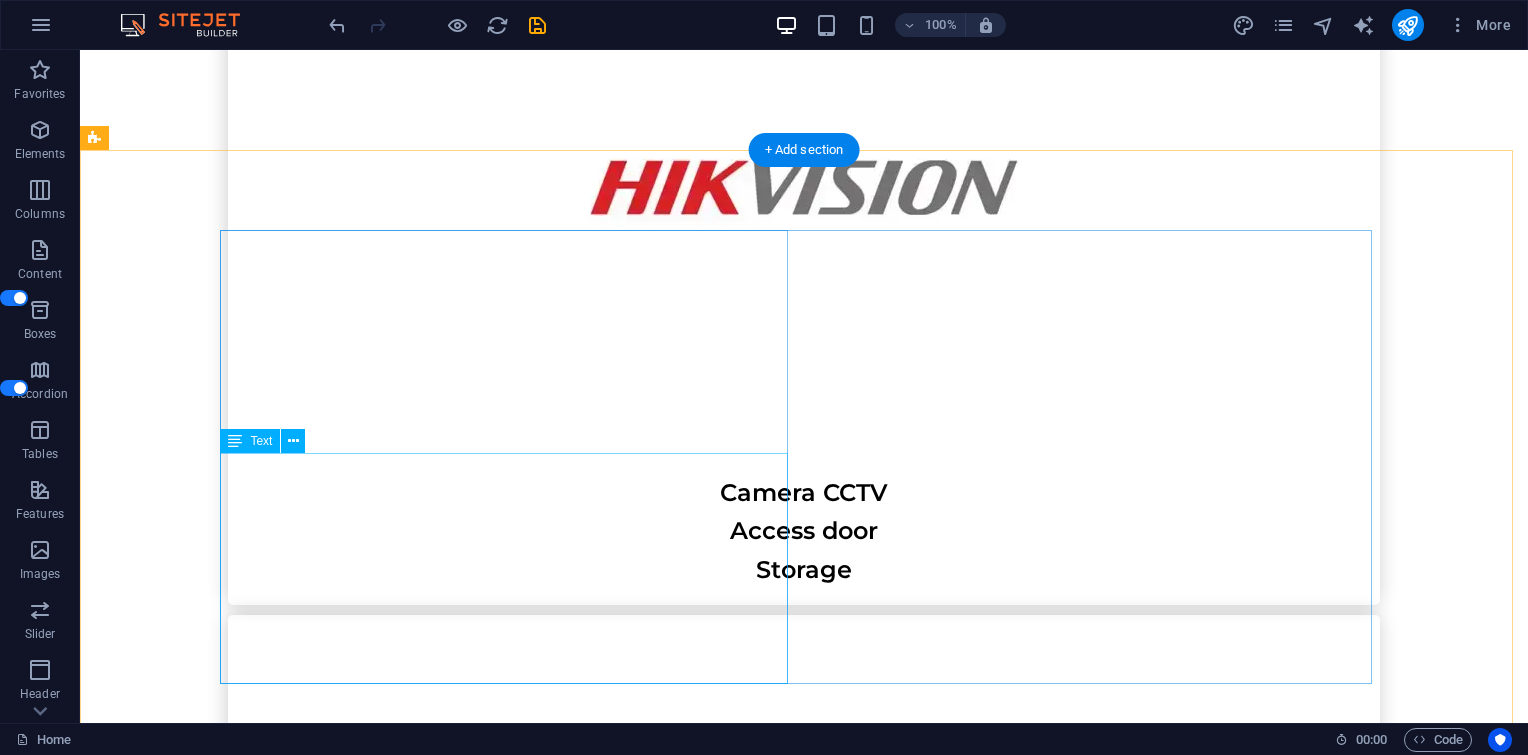 click on "Jendral Sudirman no. 71  Senayan, Kebayoran Baru - South Jakarta ,  Senayan, Kebayoran Baru - South Jakarta ,  12190
sales1@itkuat.com Cs@itkuat.com 02139701771" at bounding box center (512, 20004) 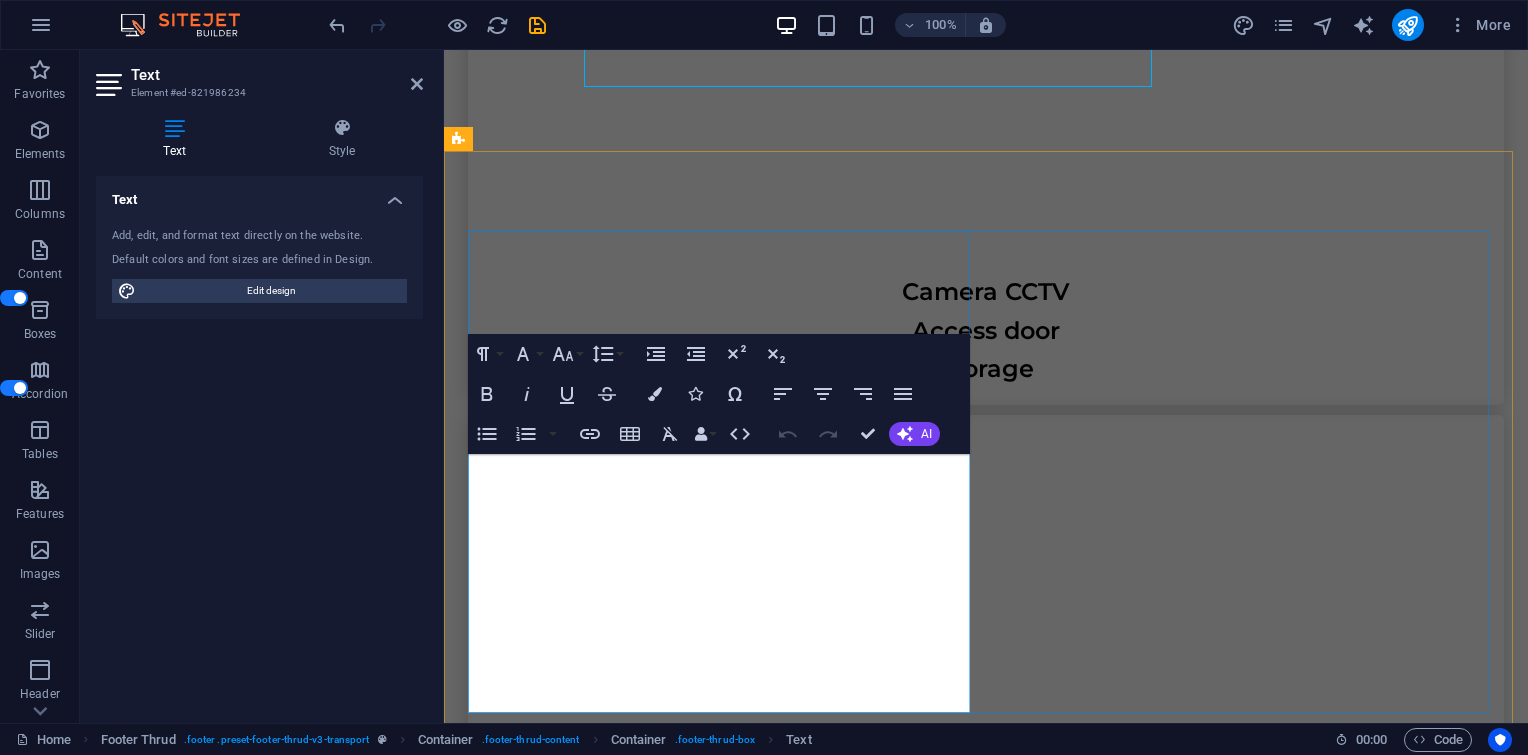 scroll, scrollTop: 7758, scrollLeft: 0, axis: vertical 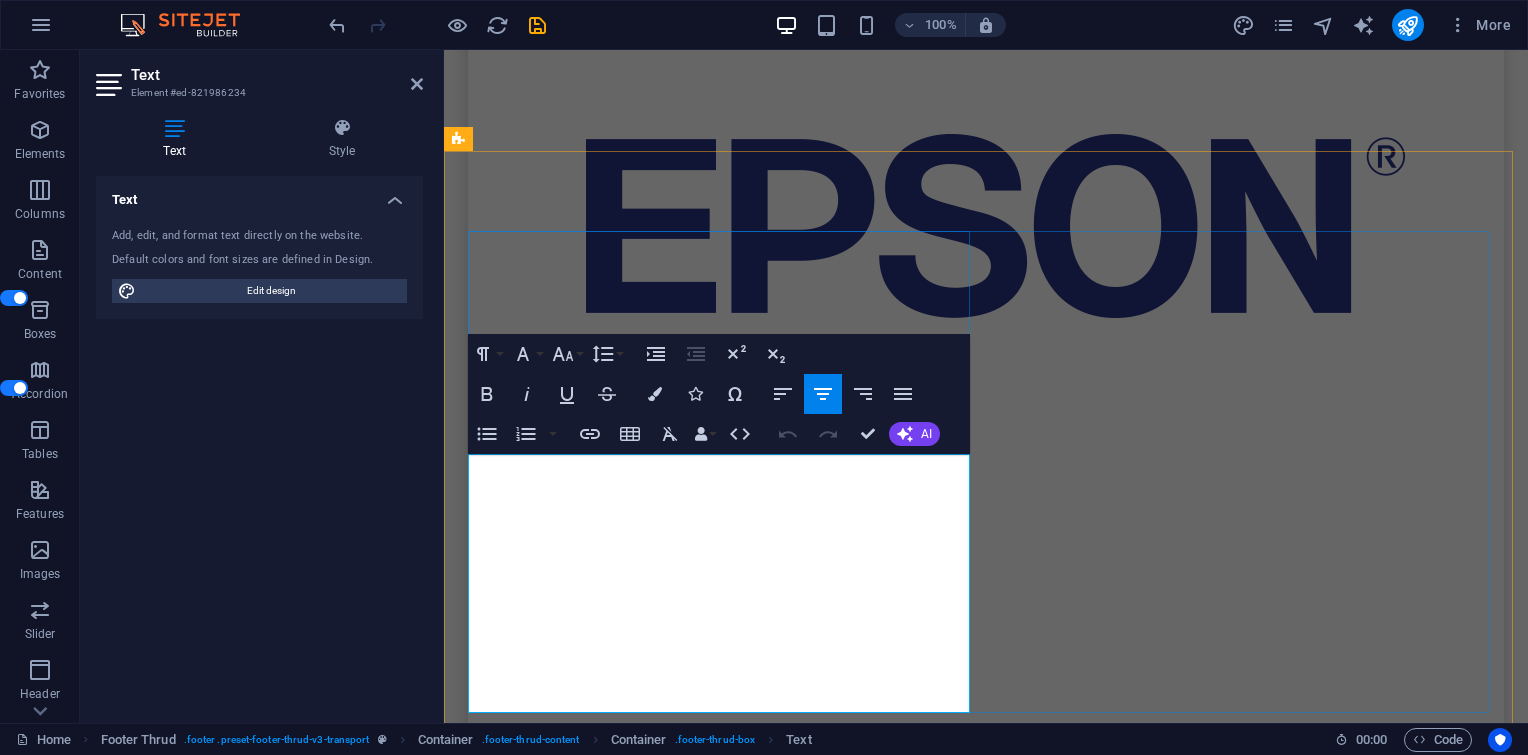 click on "[PHONE]" at bounding box center [723, 17417] 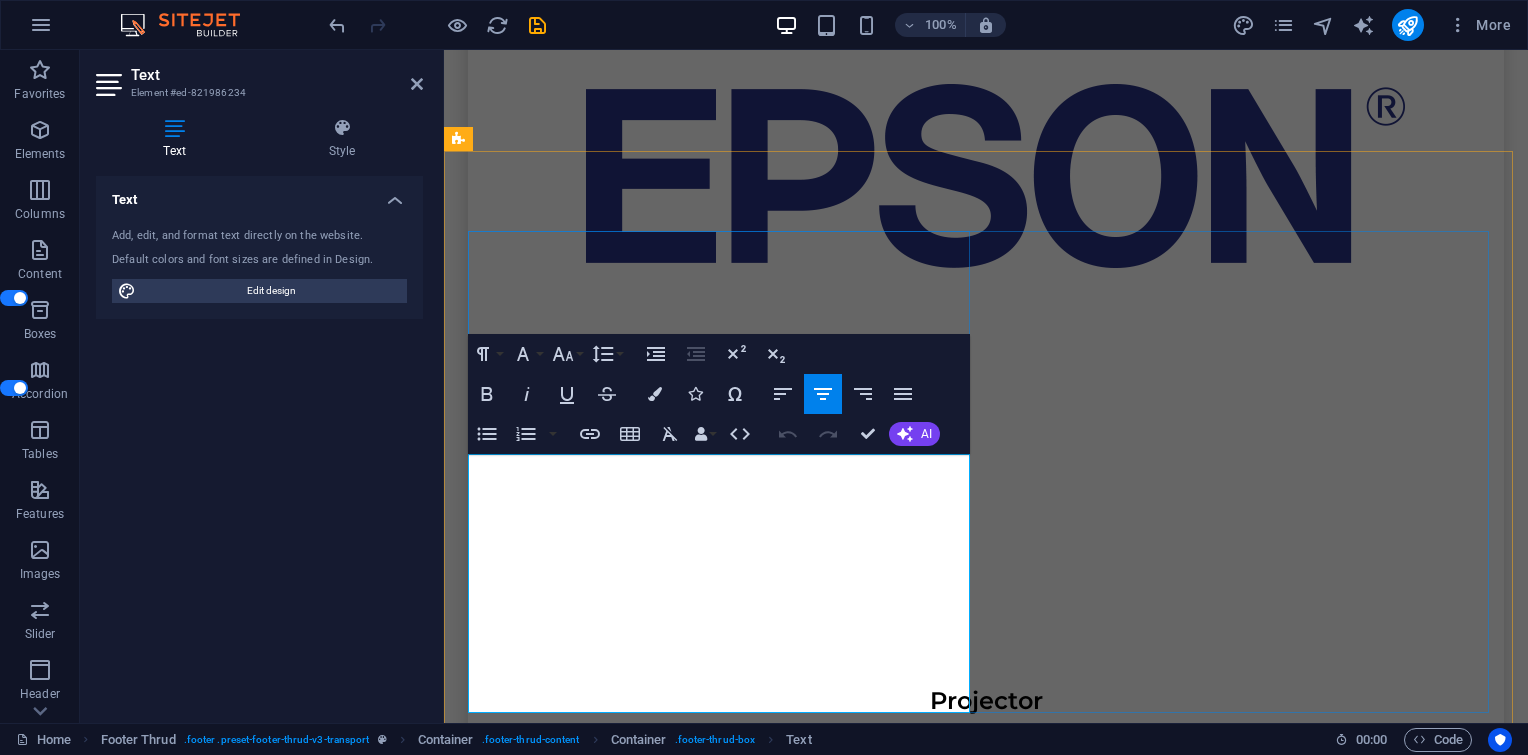 scroll, scrollTop: 7824, scrollLeft: 0, axis: vertical 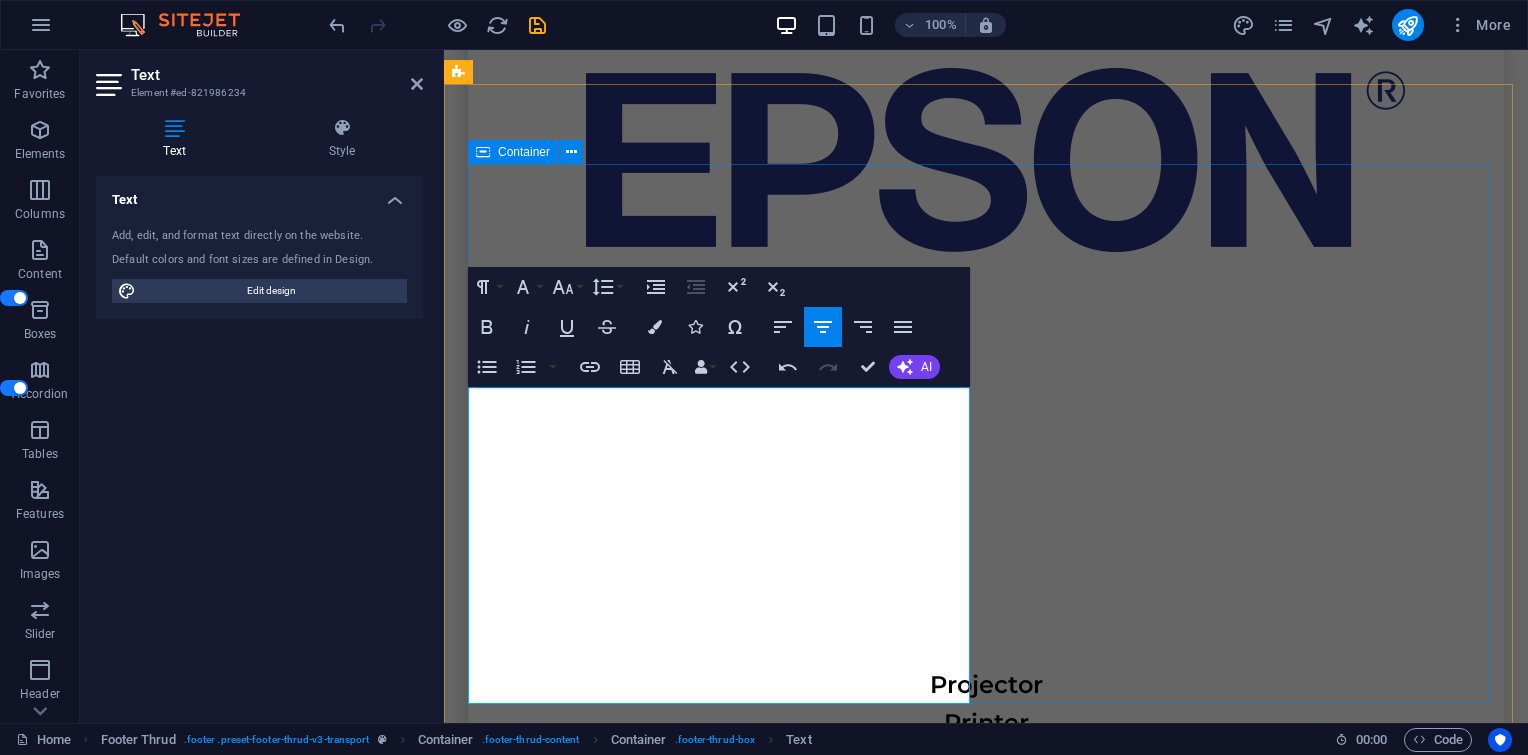 click on "Jendral Sudirman no. 71  Senayan, Kebayoran Baru - South Jakarta ,  Senayan, Kebayoran Baru - South Jakarta ,  12190
sales1@itkuat.com Cs@itkuat.com 02139701771 Home Services About Us Contact Us HOME SERVICES ABOUT US CONTACT US" at bounding box center (986, 17243) 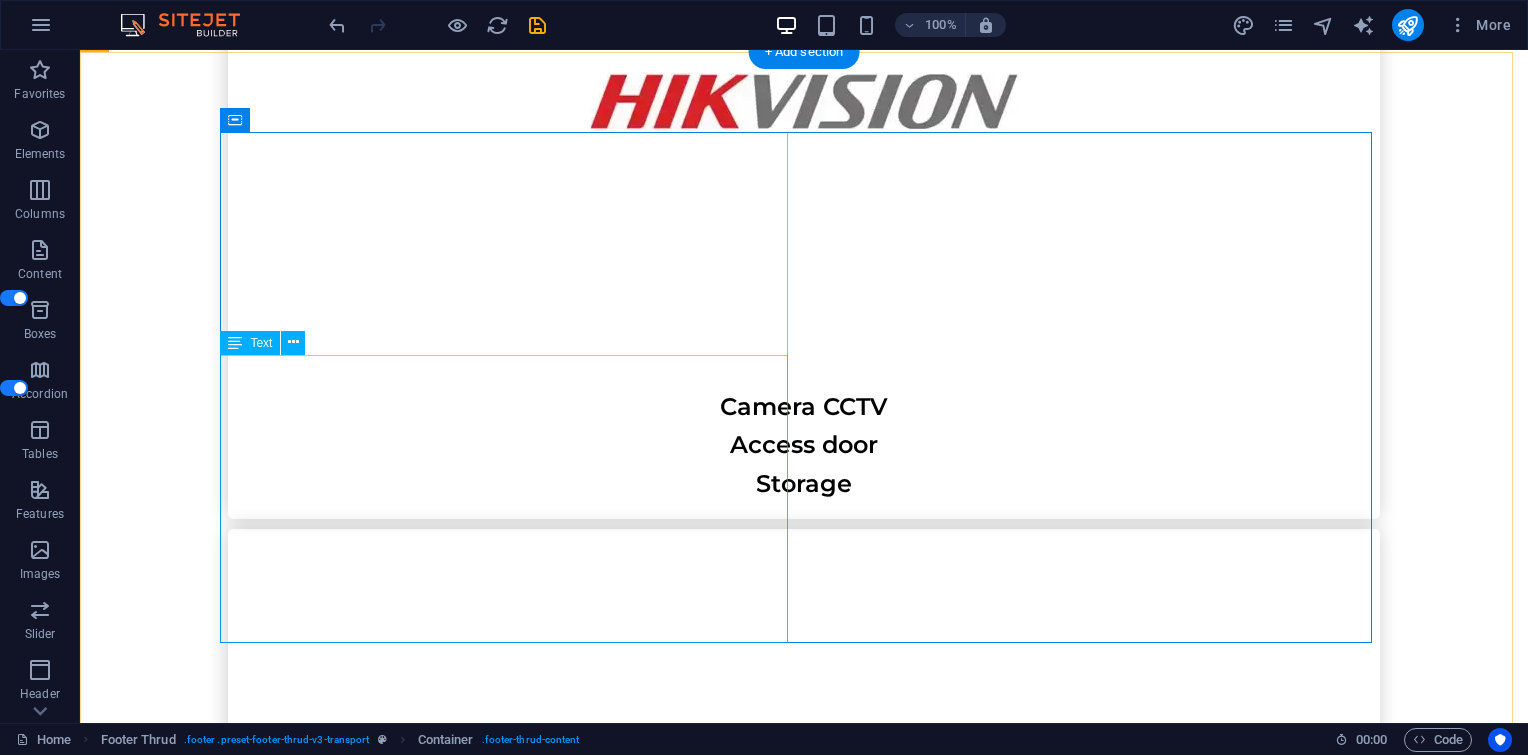 scroll, scrollTop: 7260, scrollLeft: 0, axis: vertical 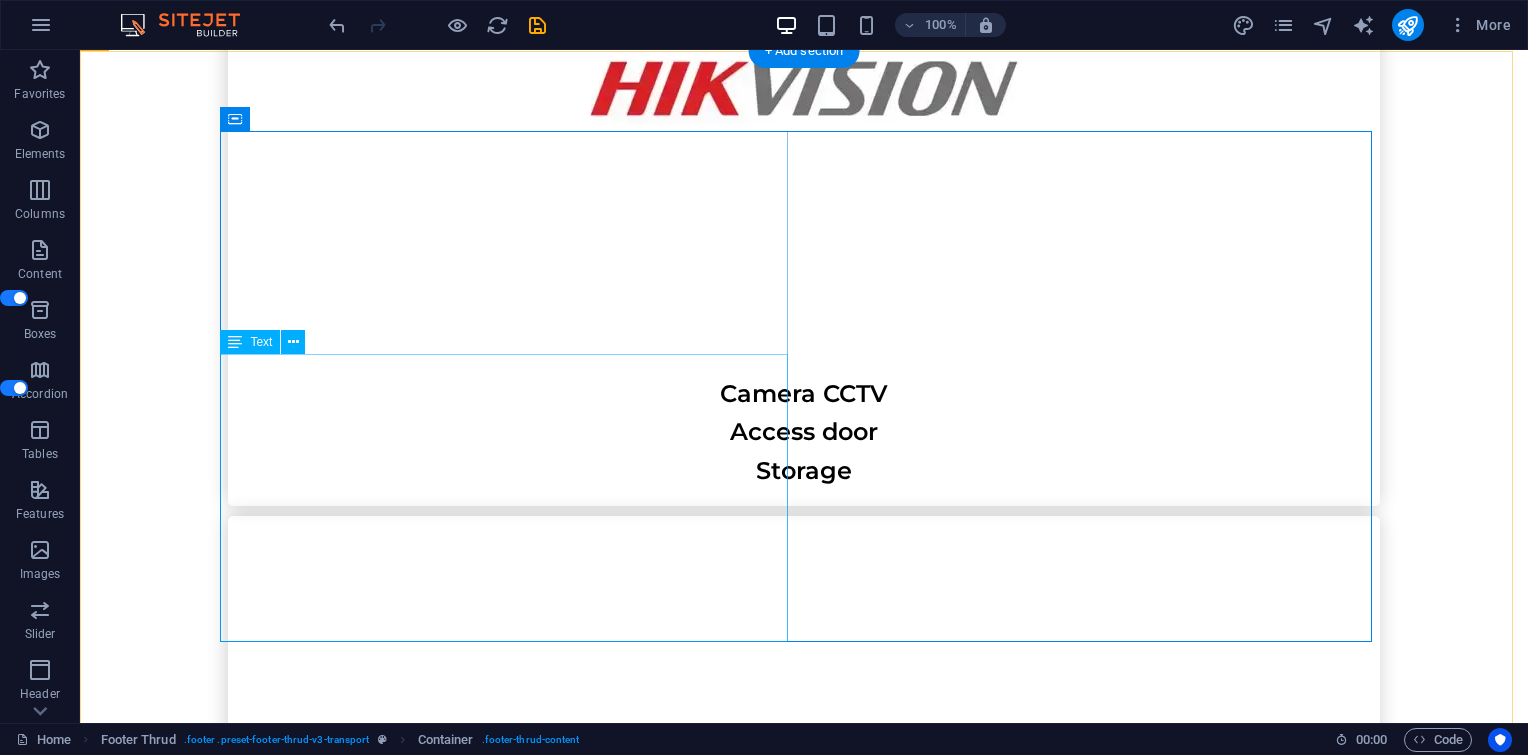 click on "Jendral Sudirman no. 71  Senayan, Kebayoran Baru - South Jakarta ,  Senayan, Kebayoran Baru - South Jakarta ,  12190
sales1@itkuat.com Cs@itkuat.com 02139701771" at bounding box center [512, 19934] 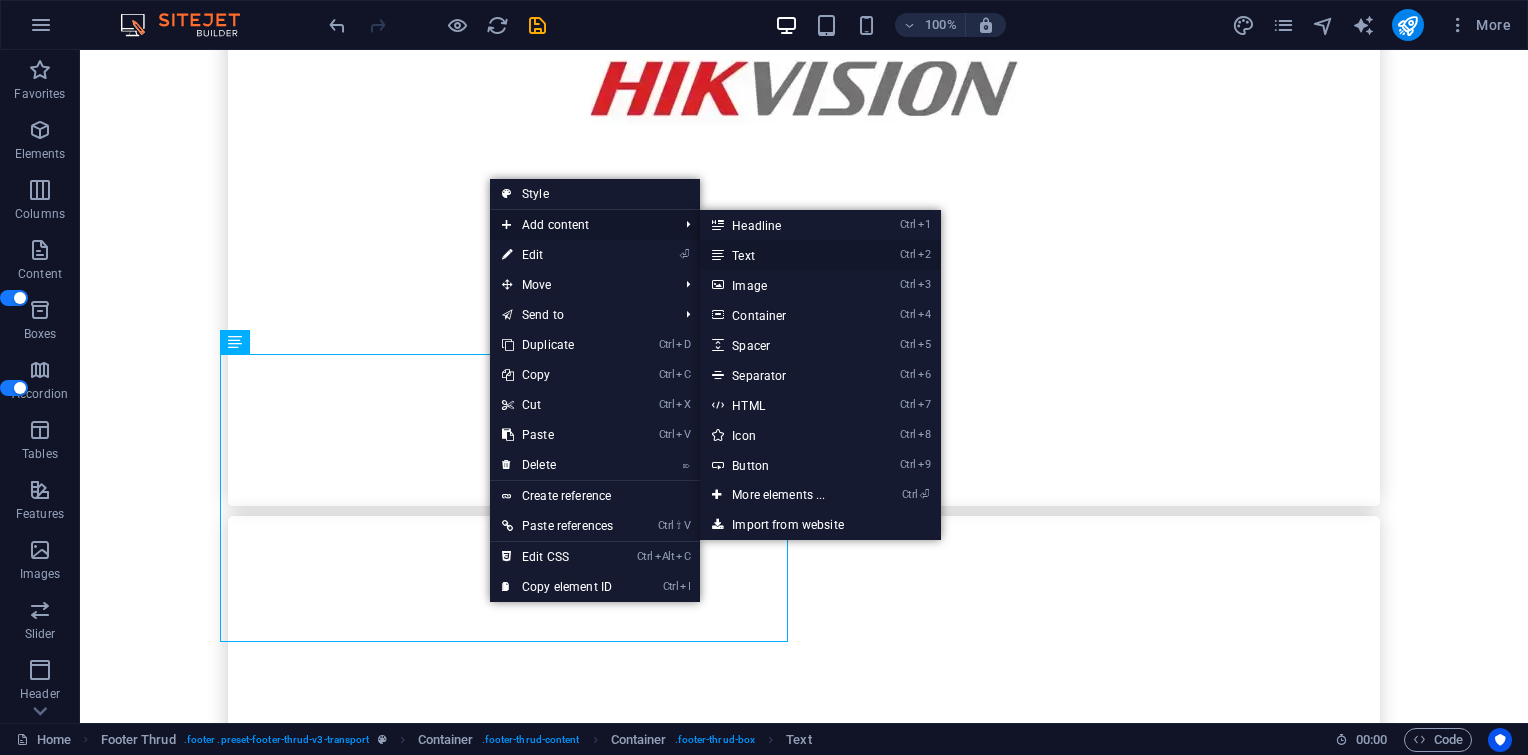 drag, startPoint x: 335, startPoint y: 198, endPoint x: 774, endPoint y: 247, distance: 441.72617 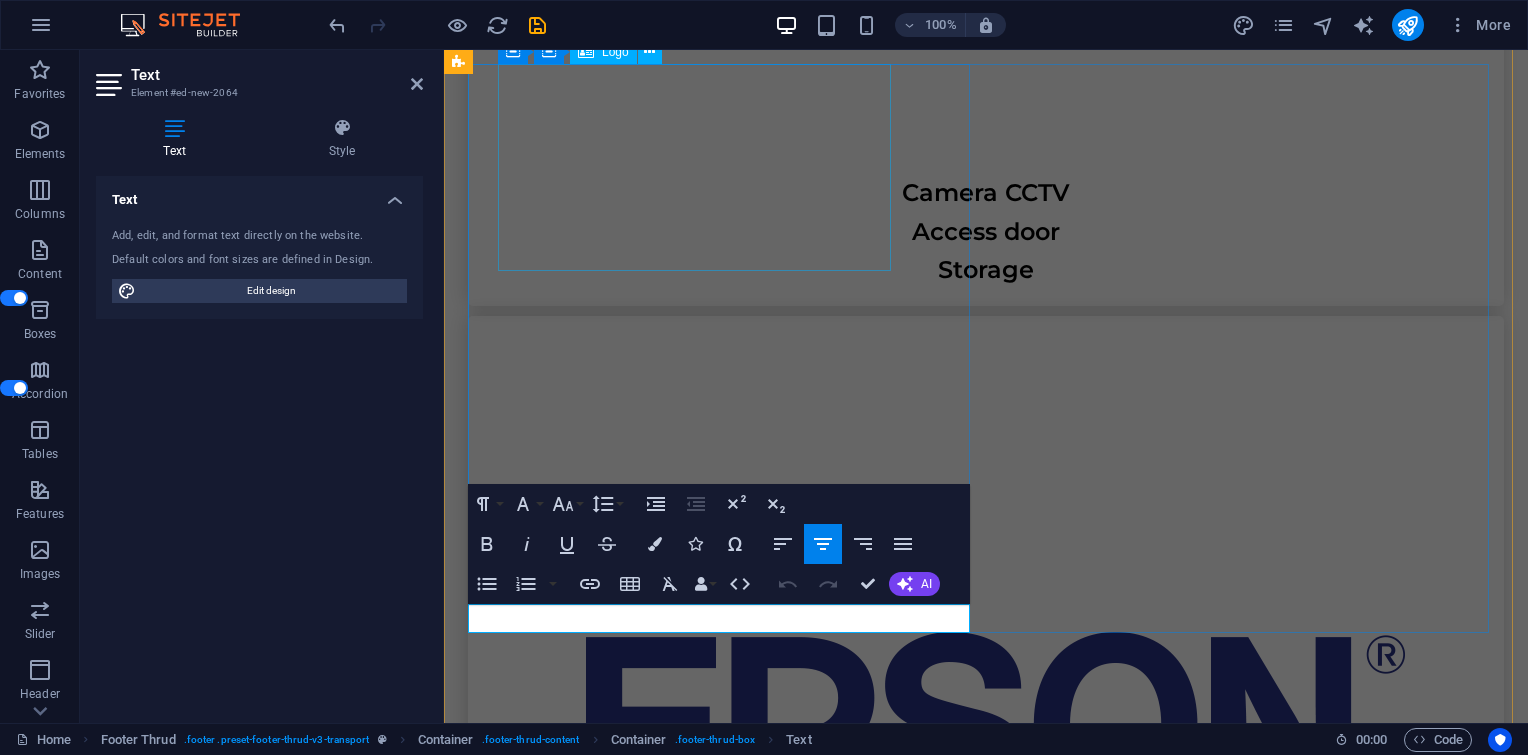 scroll, scrollTop: 7924, scrollLeft: 0, axis: vertical 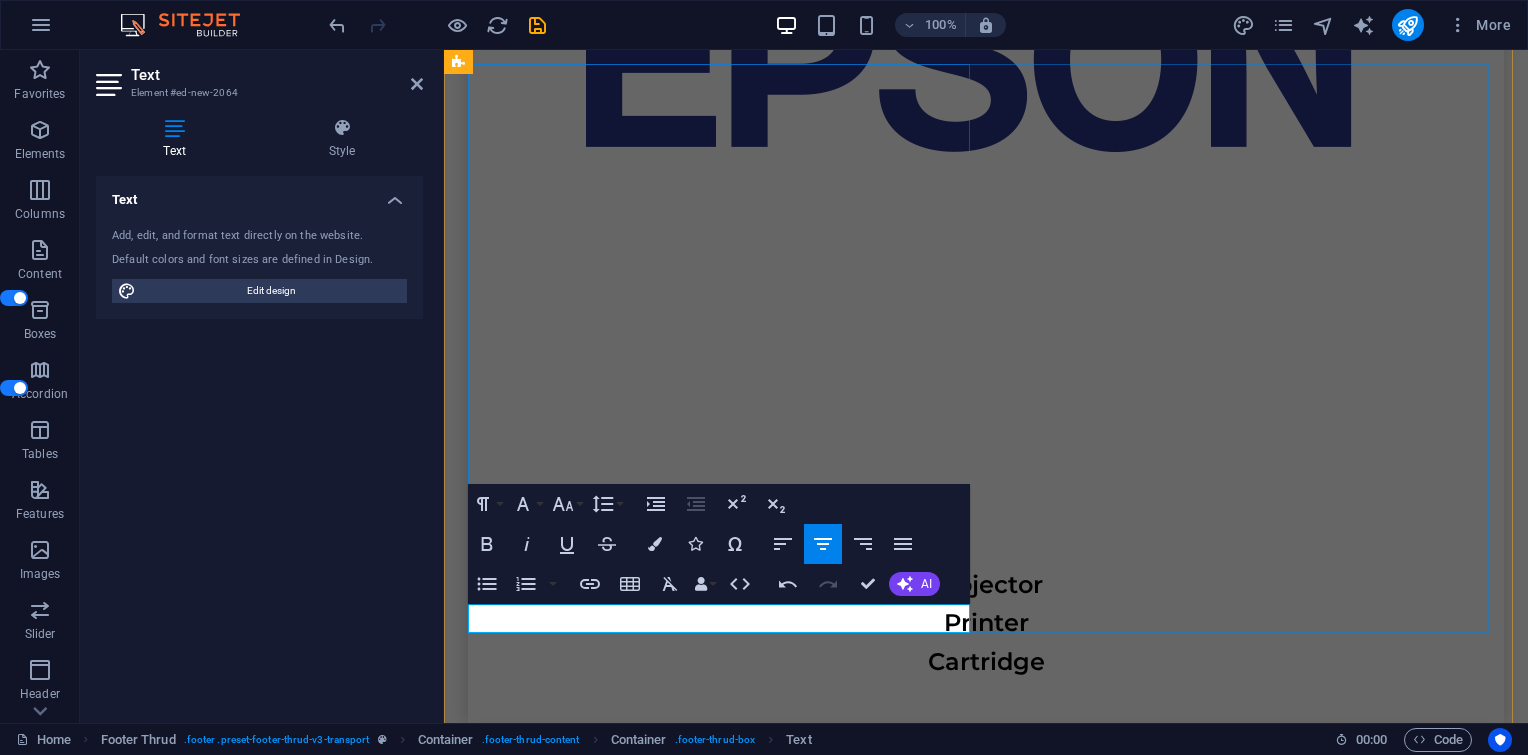 drag, startPoint x: 638, startPoint y: 624, endPoint x: 804, endPoint y: 623, distance: 166.003 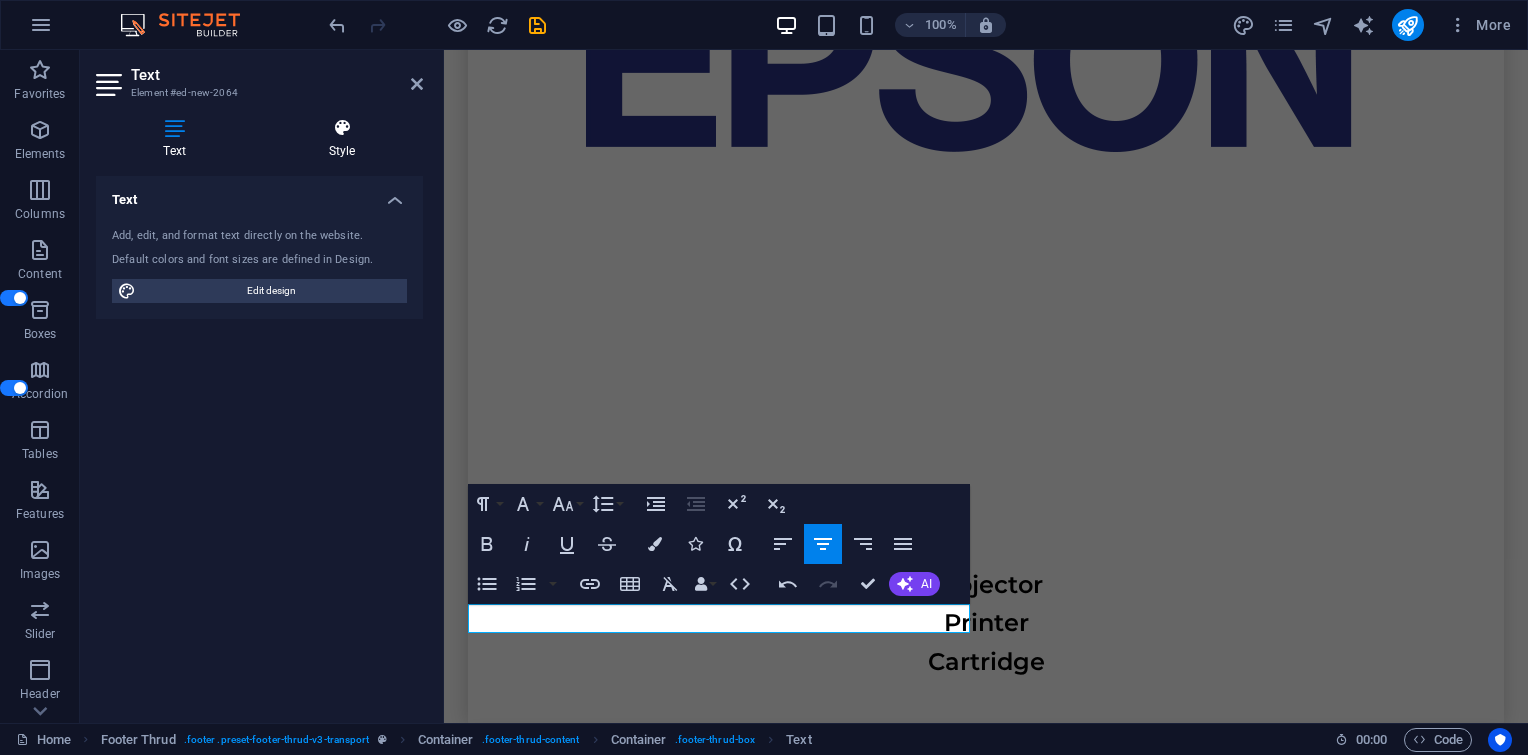 click on "Style" at bounding box center [342, 139] 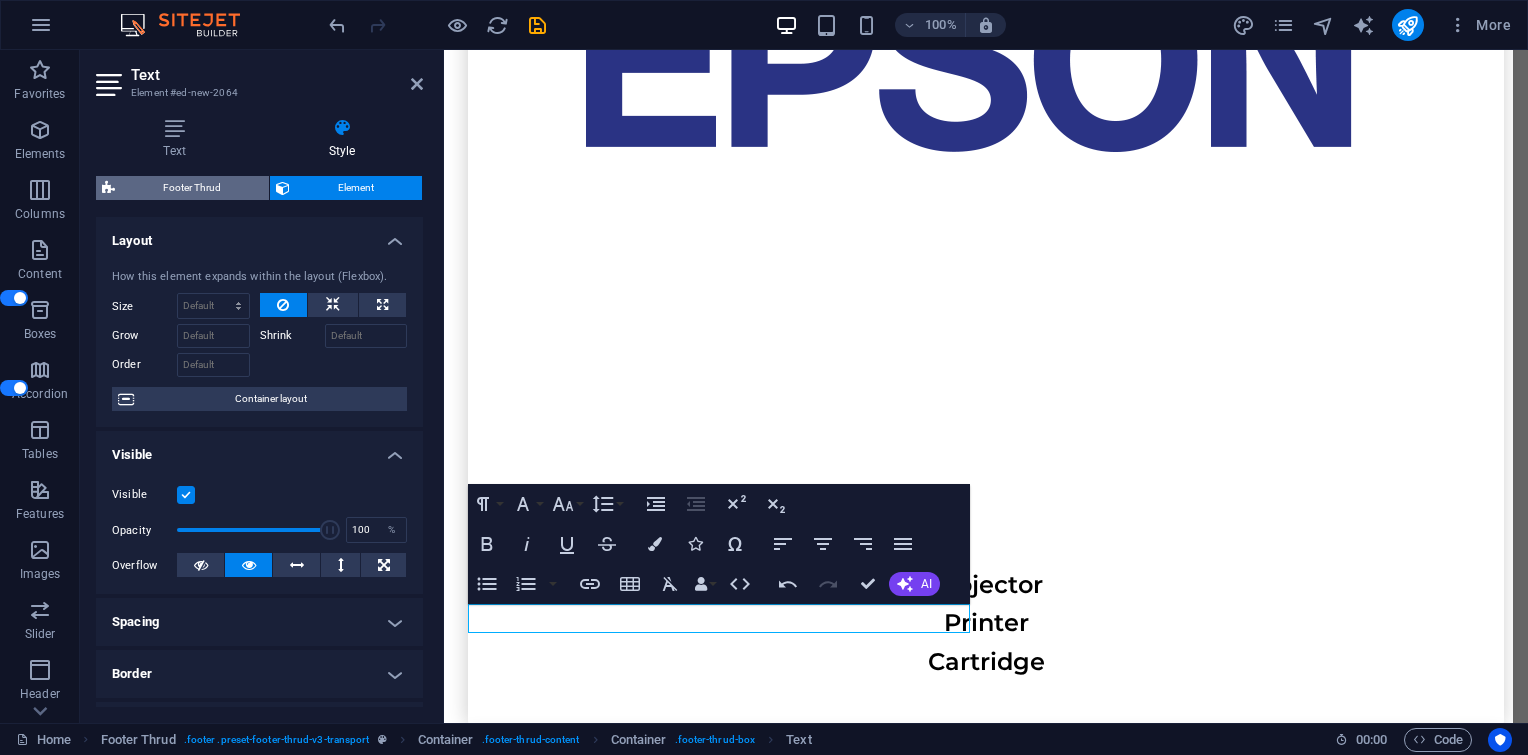 click on "Footer Thrud" at bounding box center (192, 188) 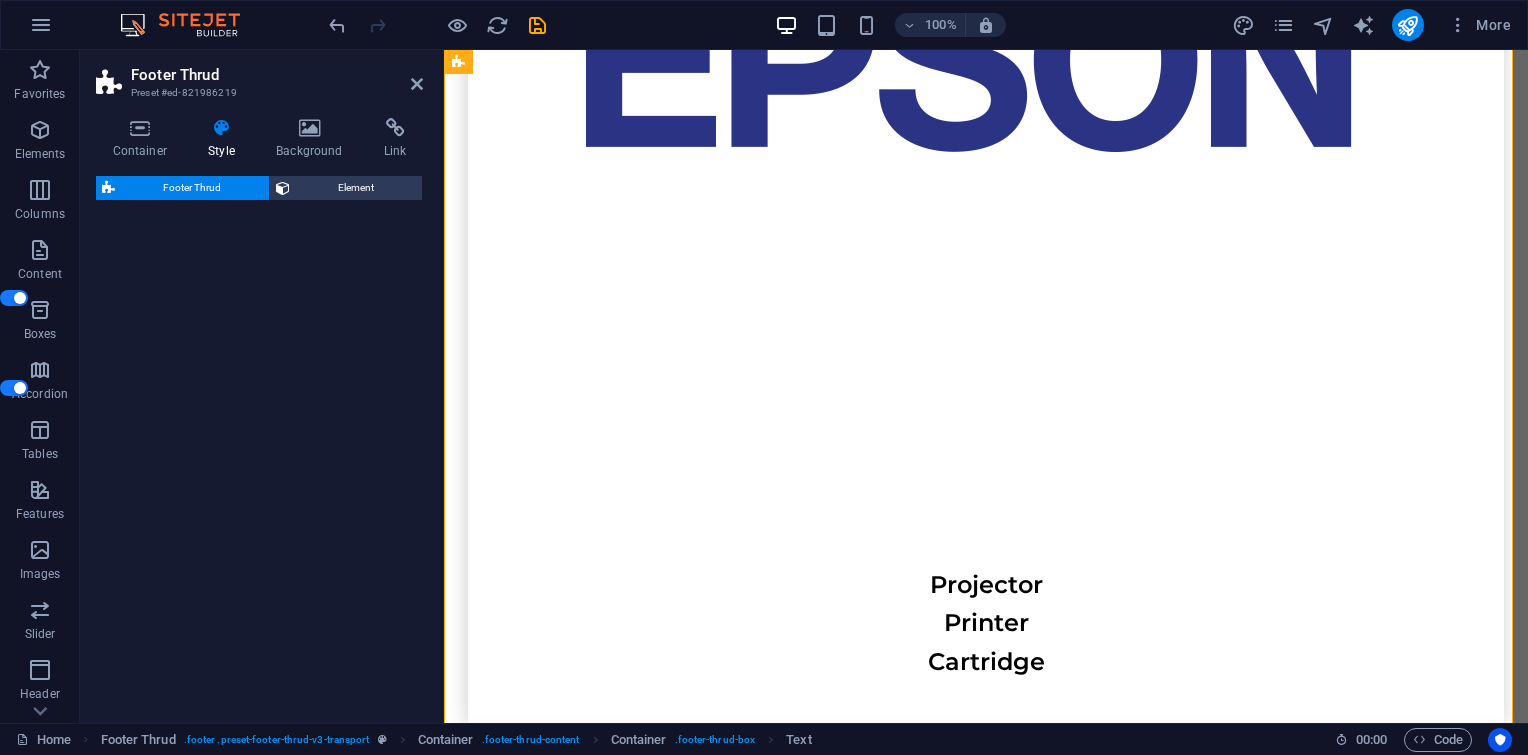 select on "rem" 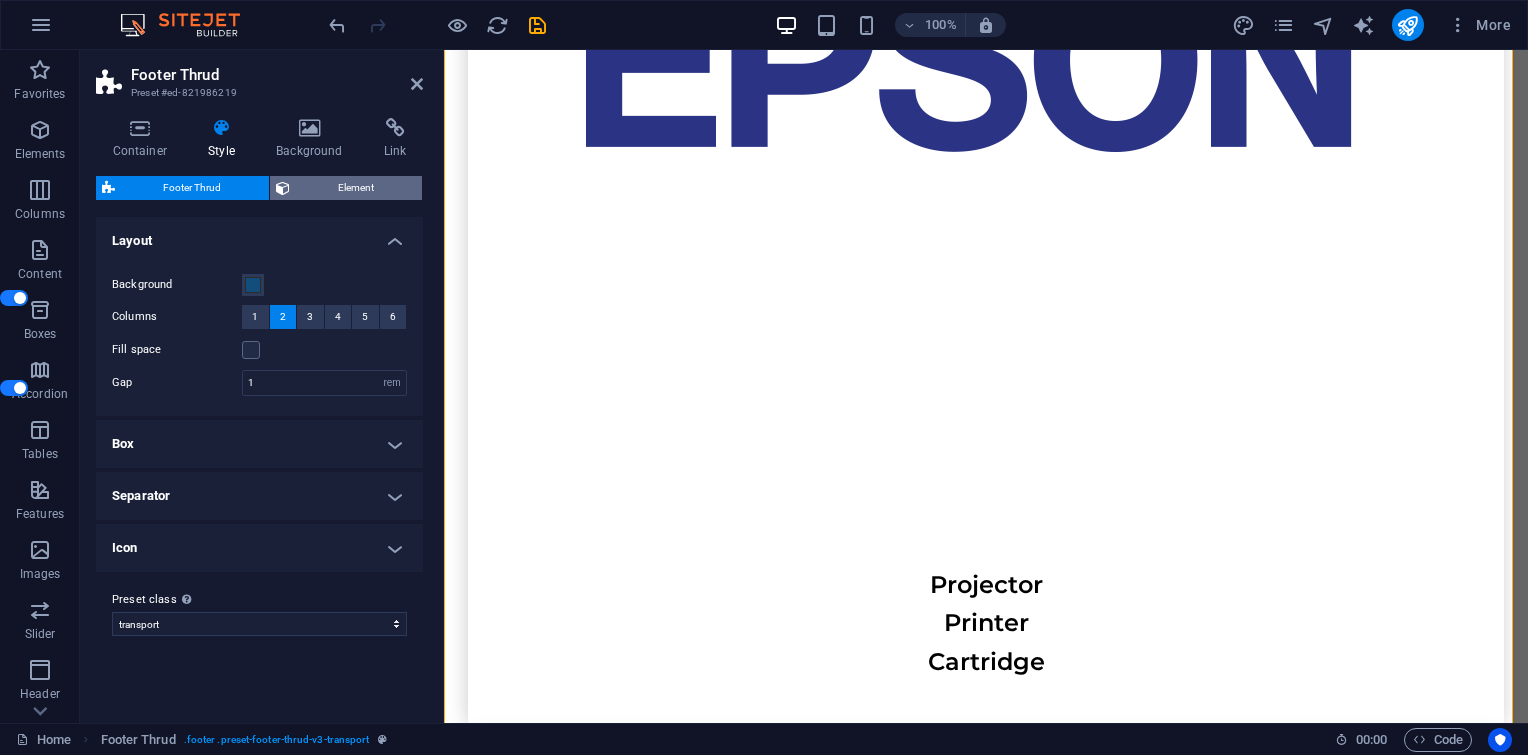 click on "Element" at bounding box center [356, 188] 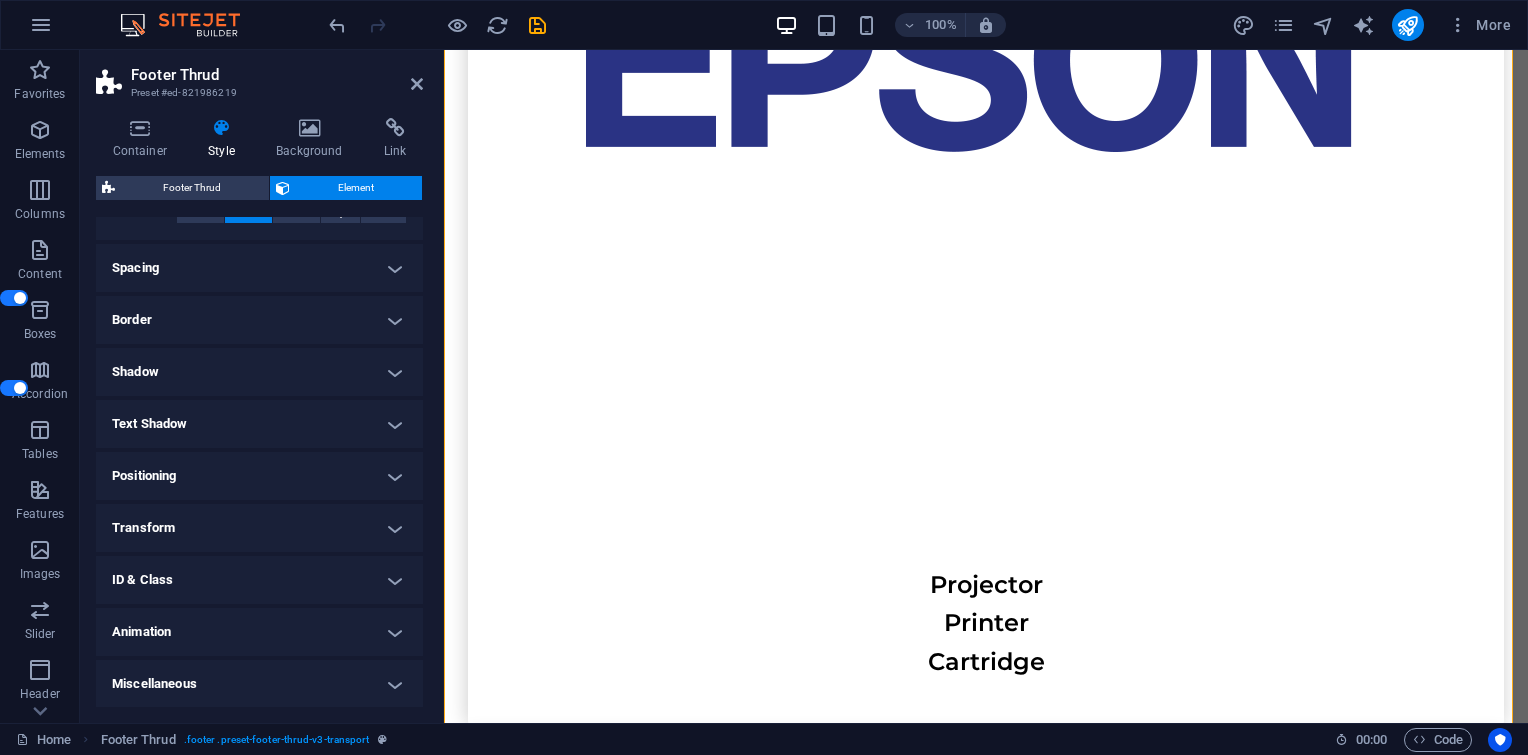 scroll, scrollTop: 140, scrollLeft: 0, axis: vertical 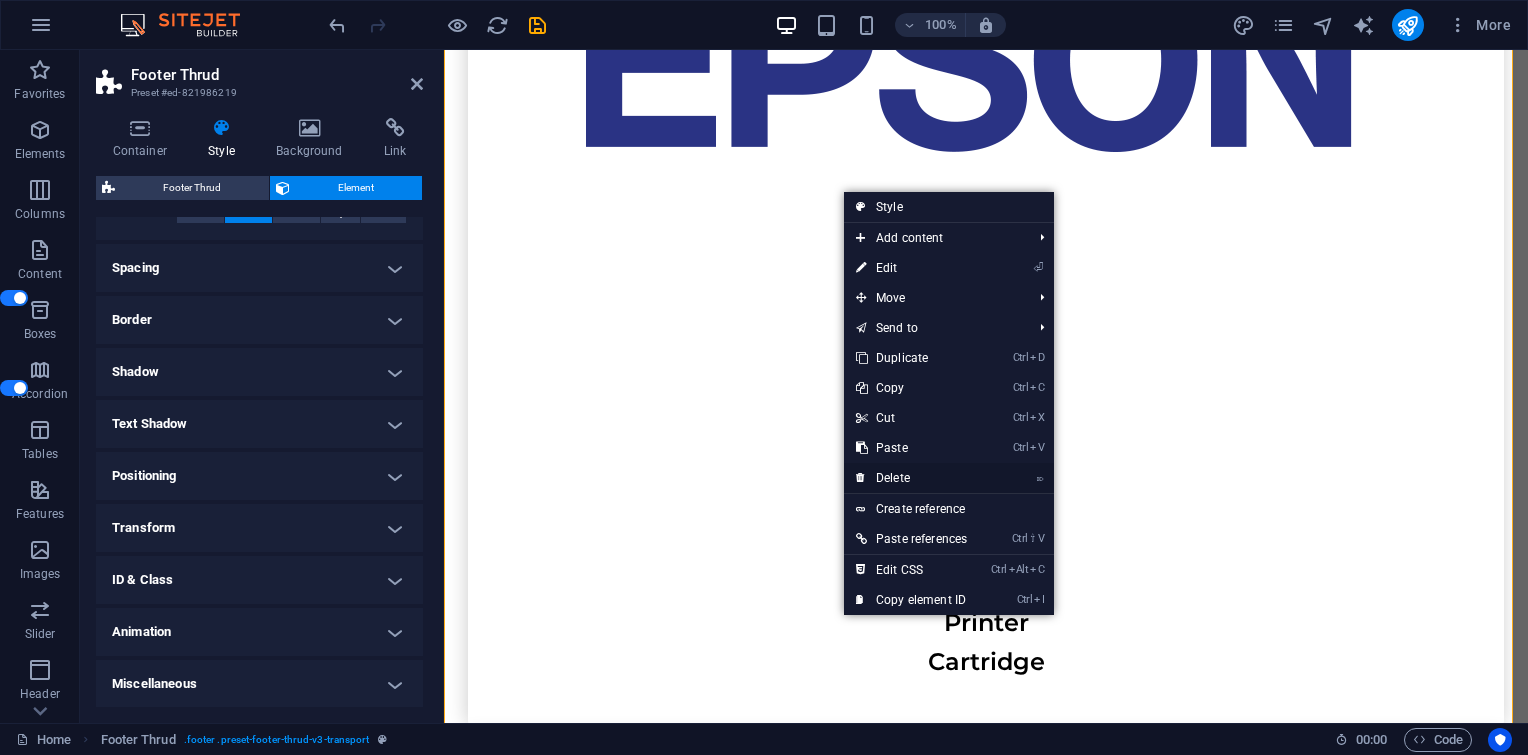 click on "⌦  Delete" at bounding box center [911, 478] 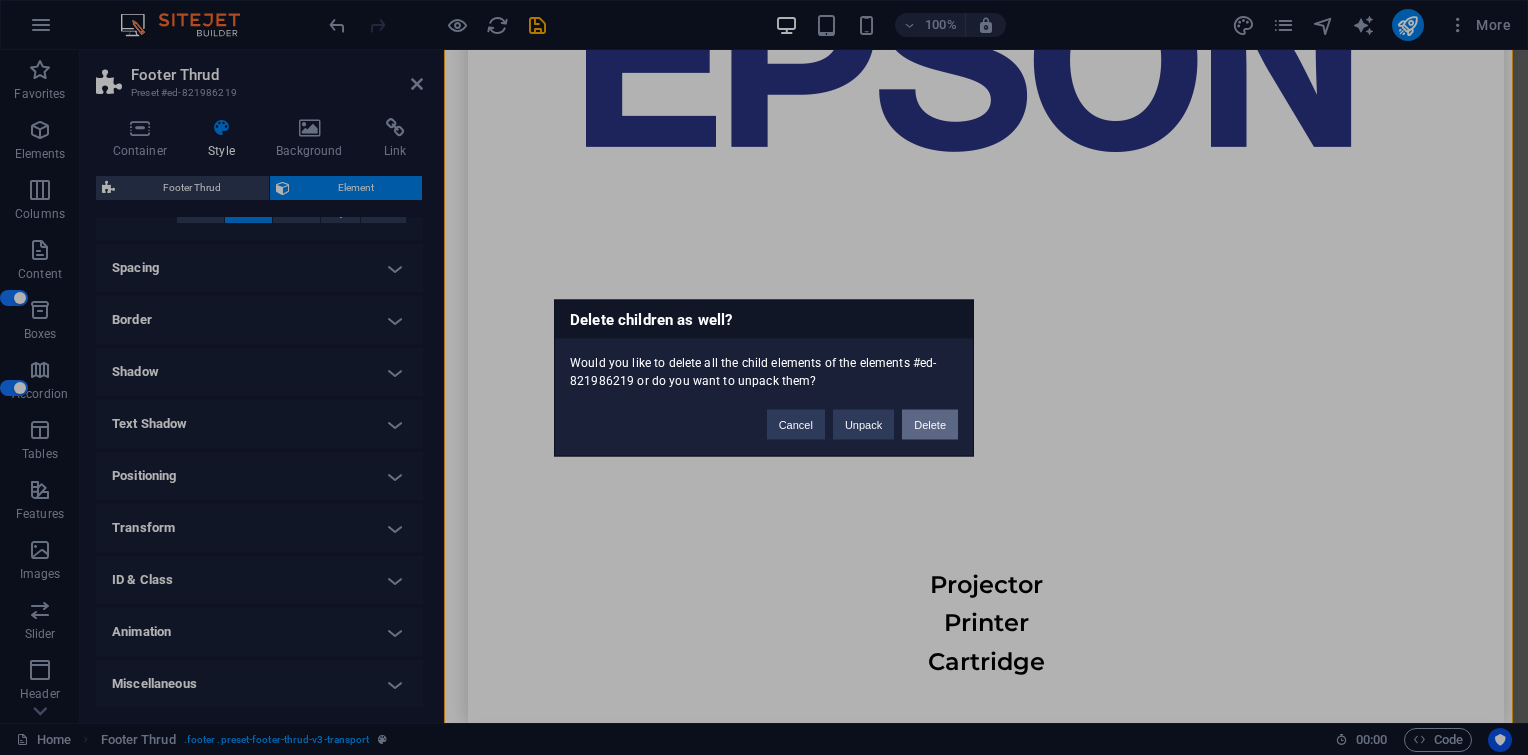 click on "Delete" at bounding box center (930, 424) 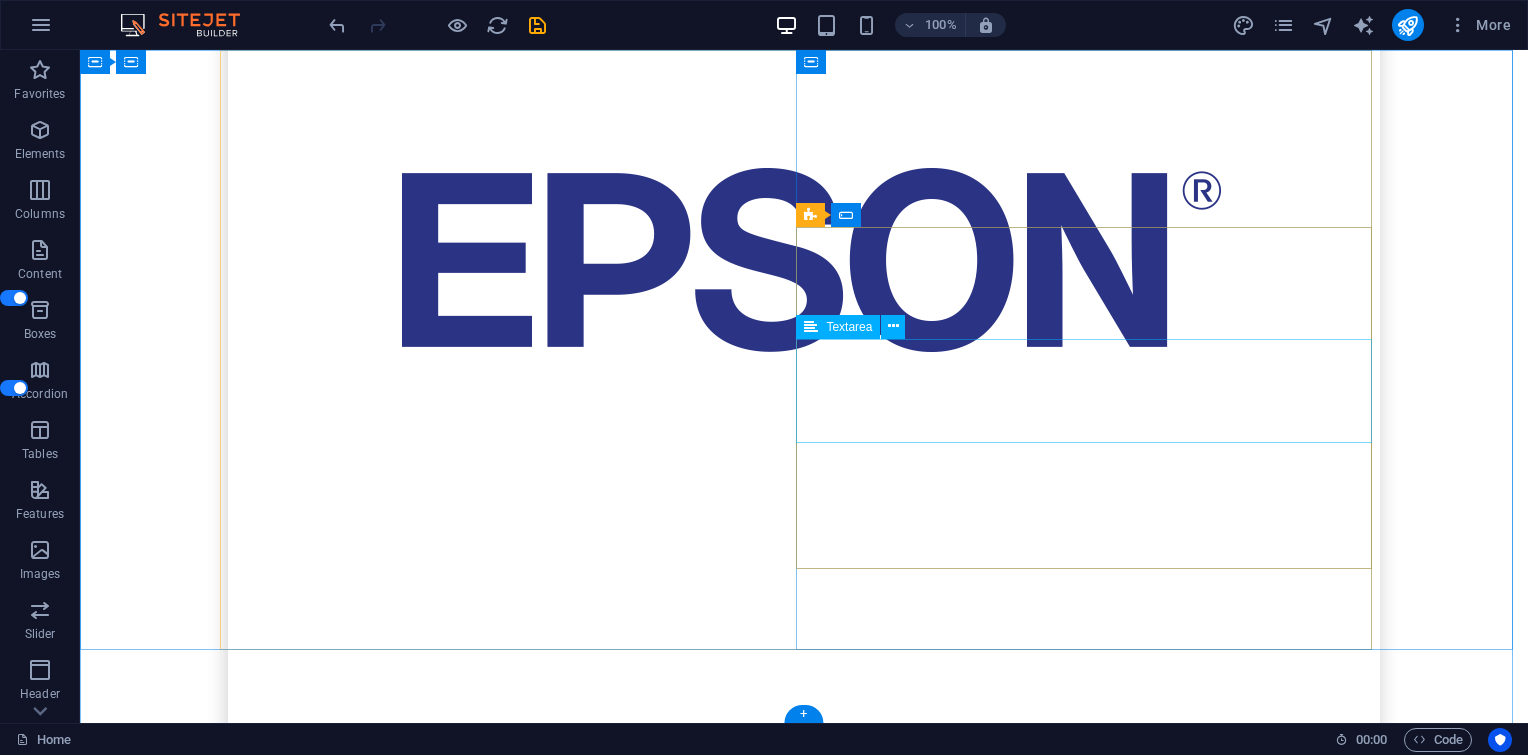 scroll, scrollTop: 6588, scrollLeft: 0, axis: vertical 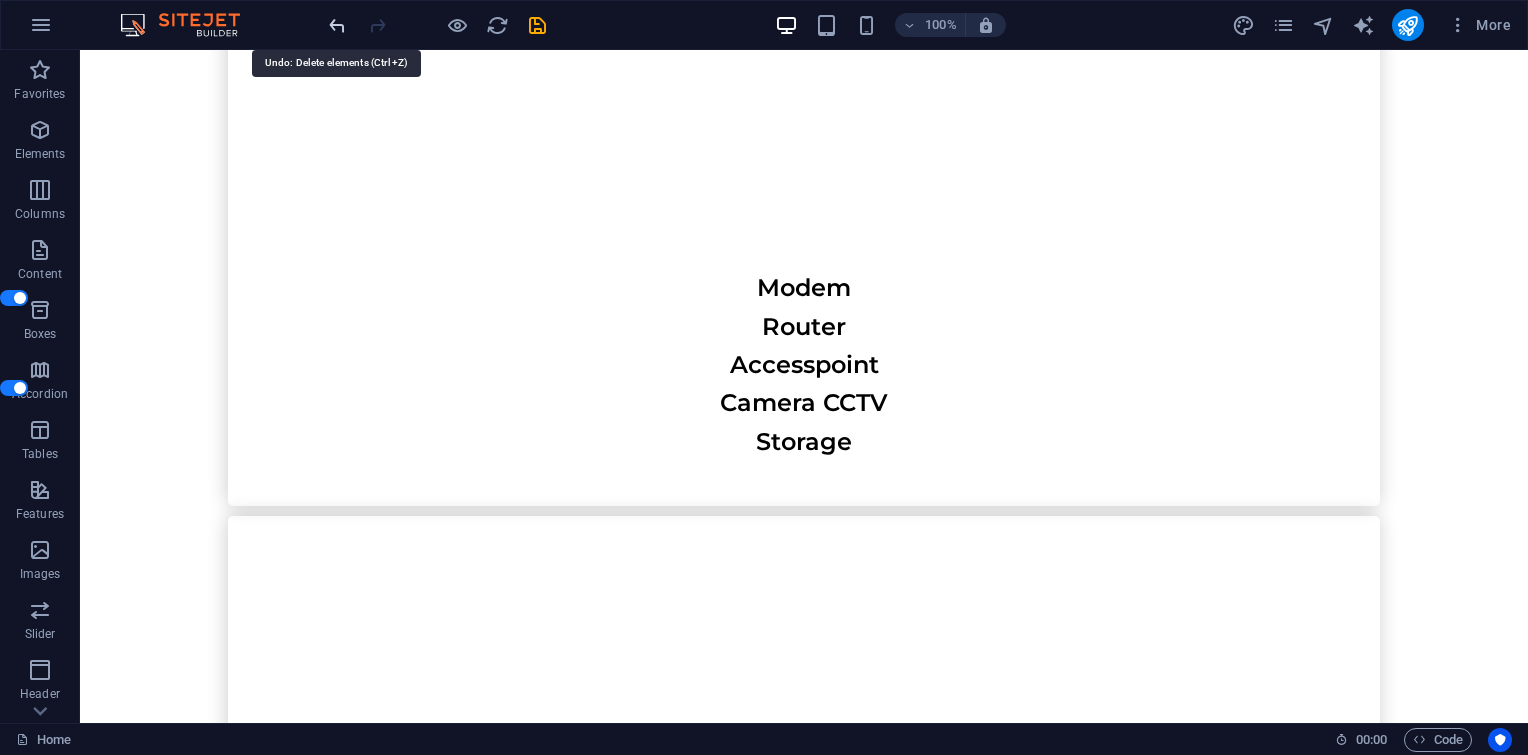 click at bounding box center [337, 25] 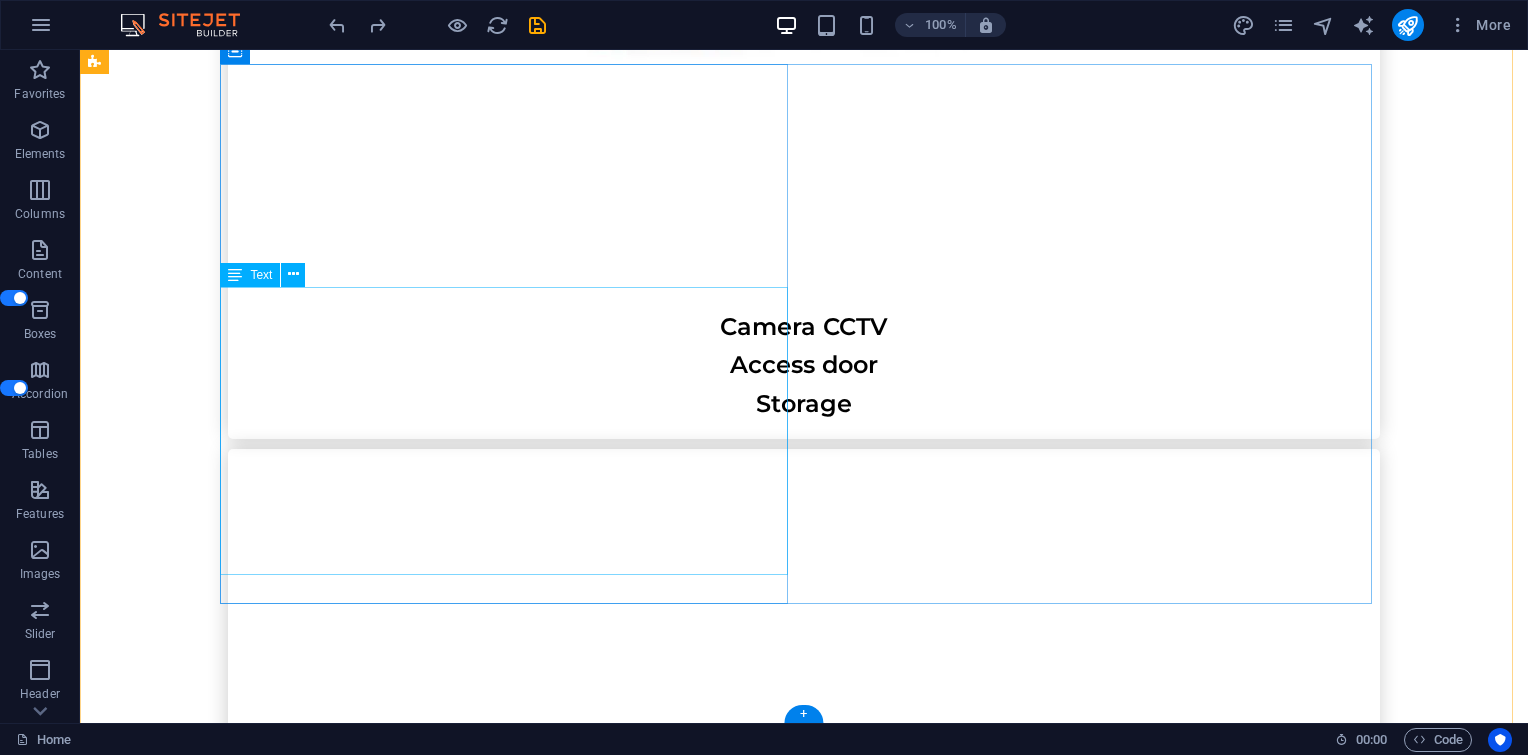 scroll, scrollTop: 7328, scrollLeft: 0, axis: vertical 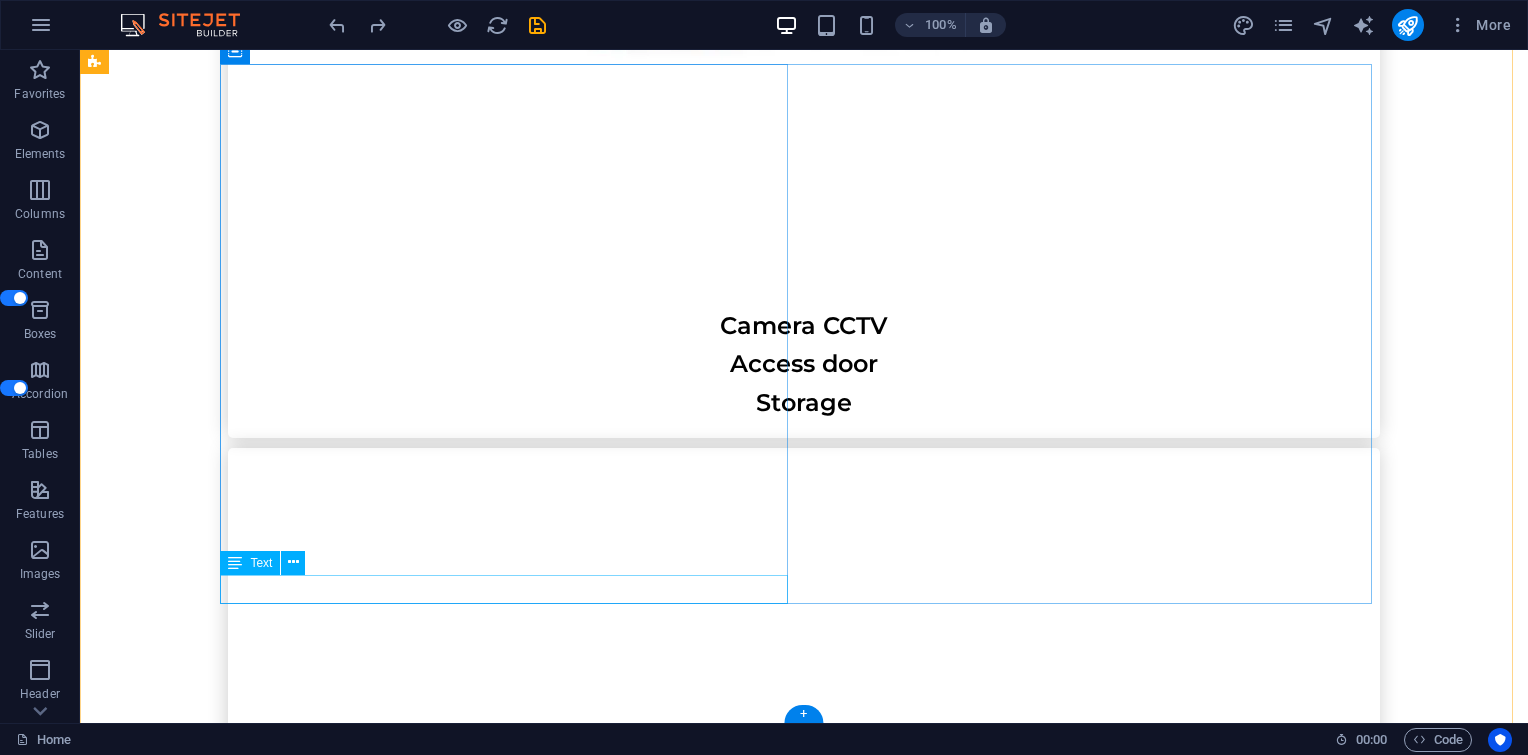 click on "[PHONE]" at bounding box center (512, 20024) 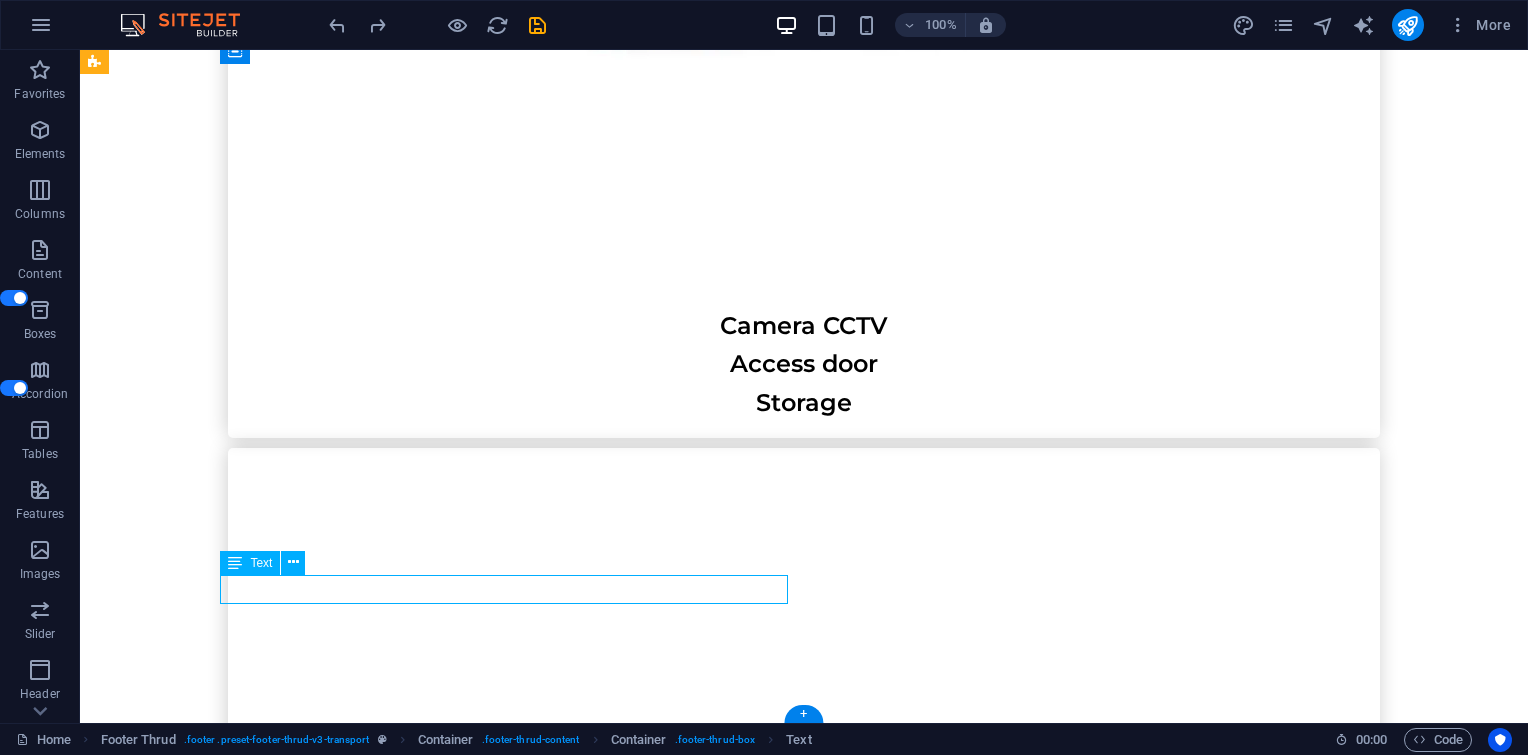 click on "[PHONE]" at bounding box center (512, 20024) 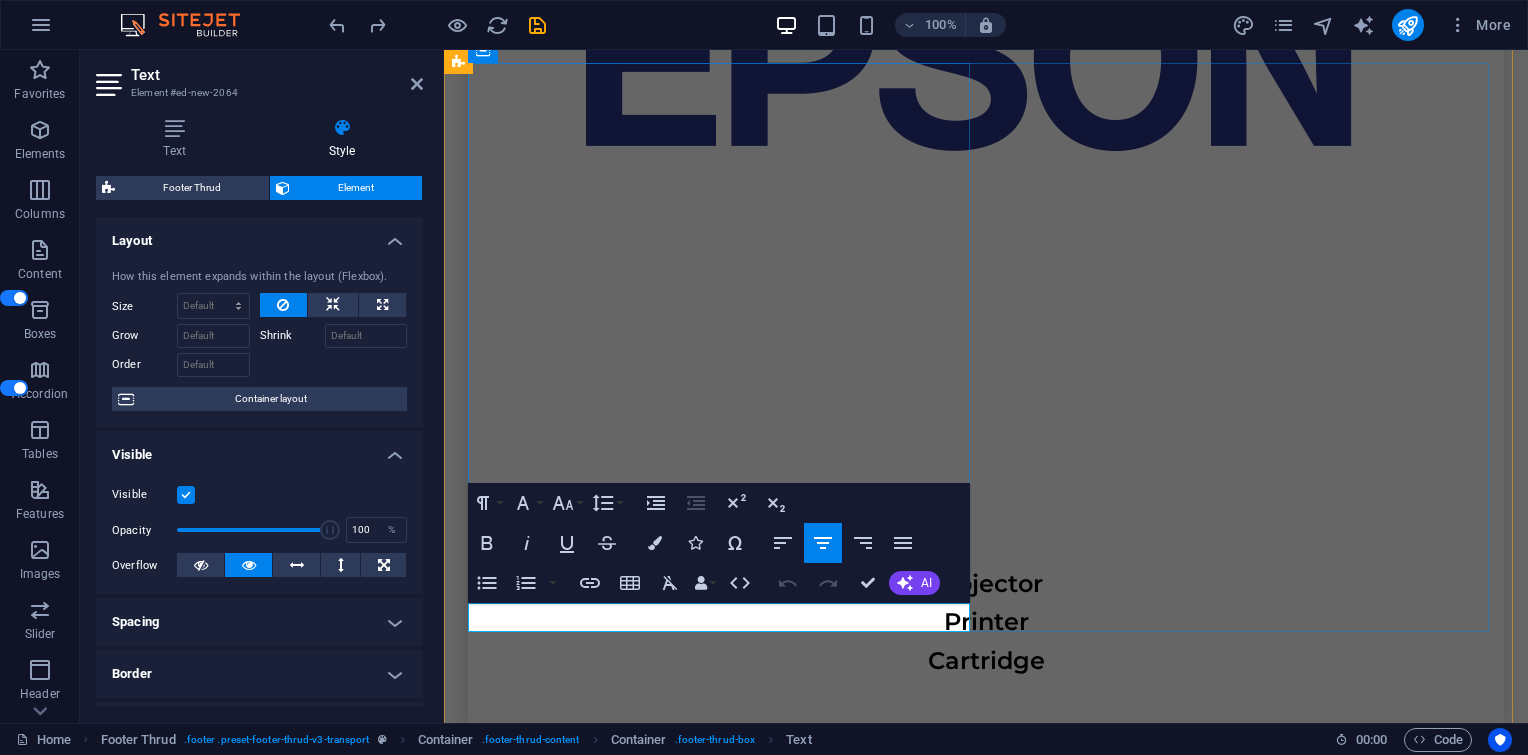 click on "[PHONE]" at bounding box center (723, 17336) 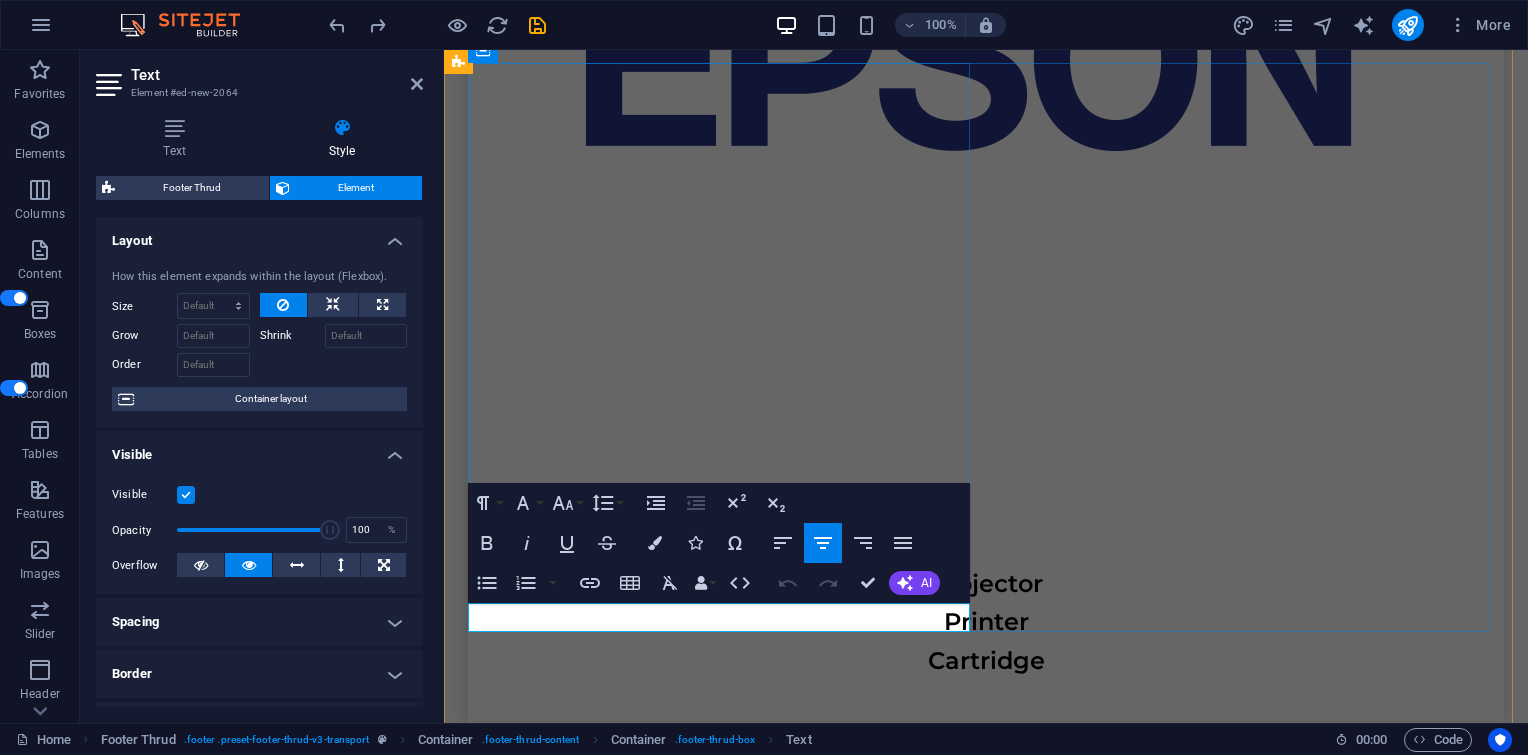 click on "[PHONE]" at bounding box center [723, 17336] 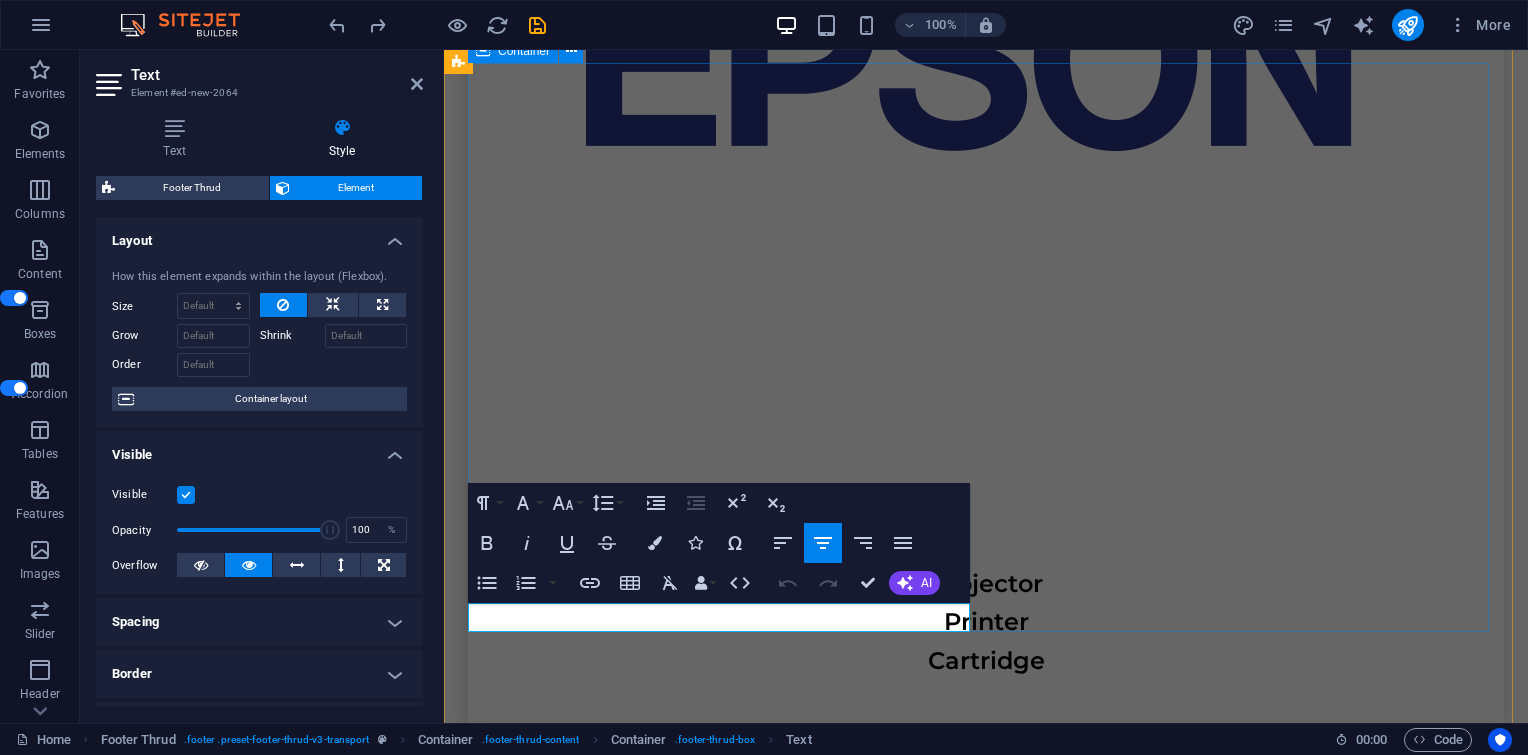 click on "Jendral Sudirman no. 71  Senayan, Kebayoran Baru - South Jakarta ,  Senayan, Kebayoran Baru - South Jakarta ,  12190
sales1@itkuat.com Cs@itkuat.com 02139701771 +6281258886268 Home Services About Us Contact Us HOME SERVICES ABOUT US CONTACT US" at bounding box center (986, 17156) 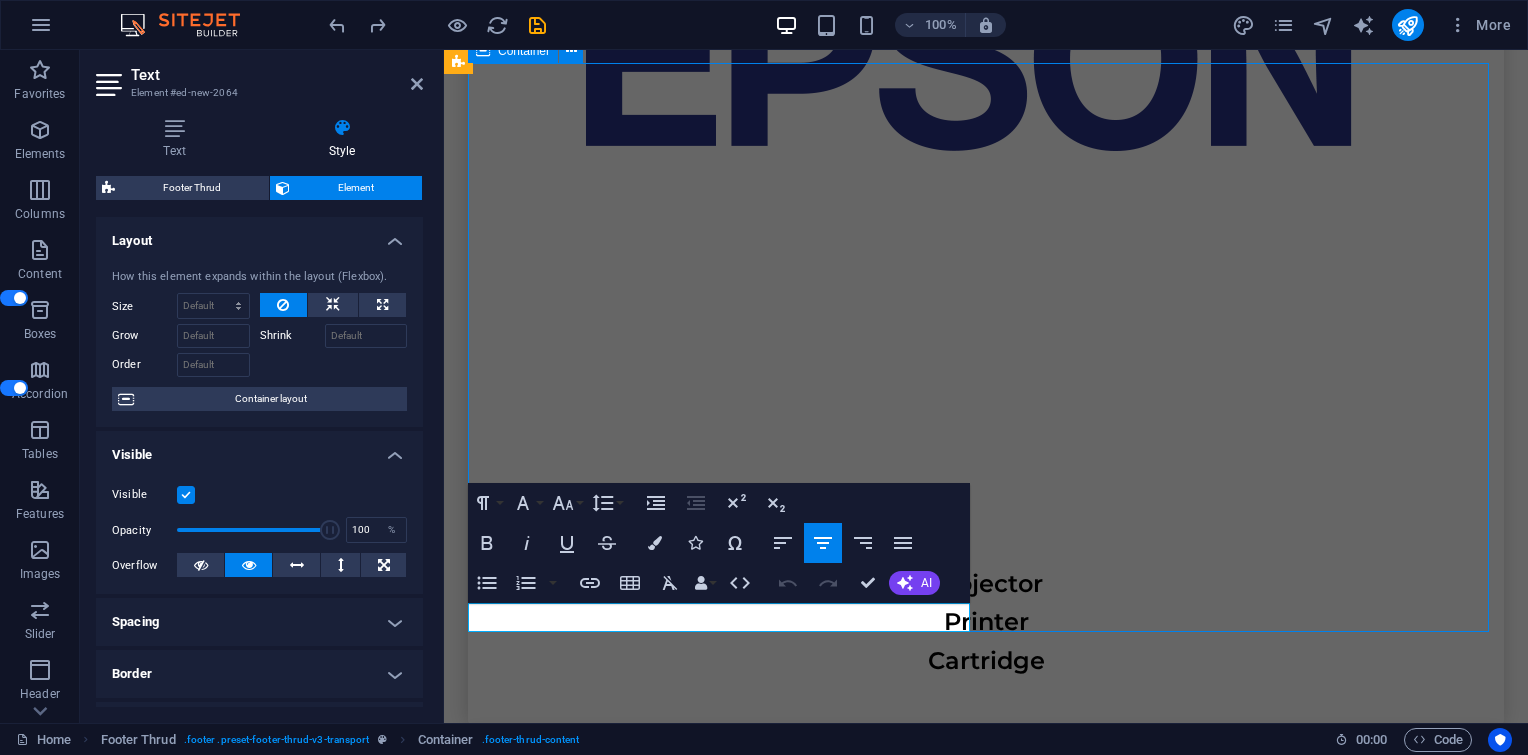 scroll, scrollTop: 7299, scrollLeft: 0, axis: vertical 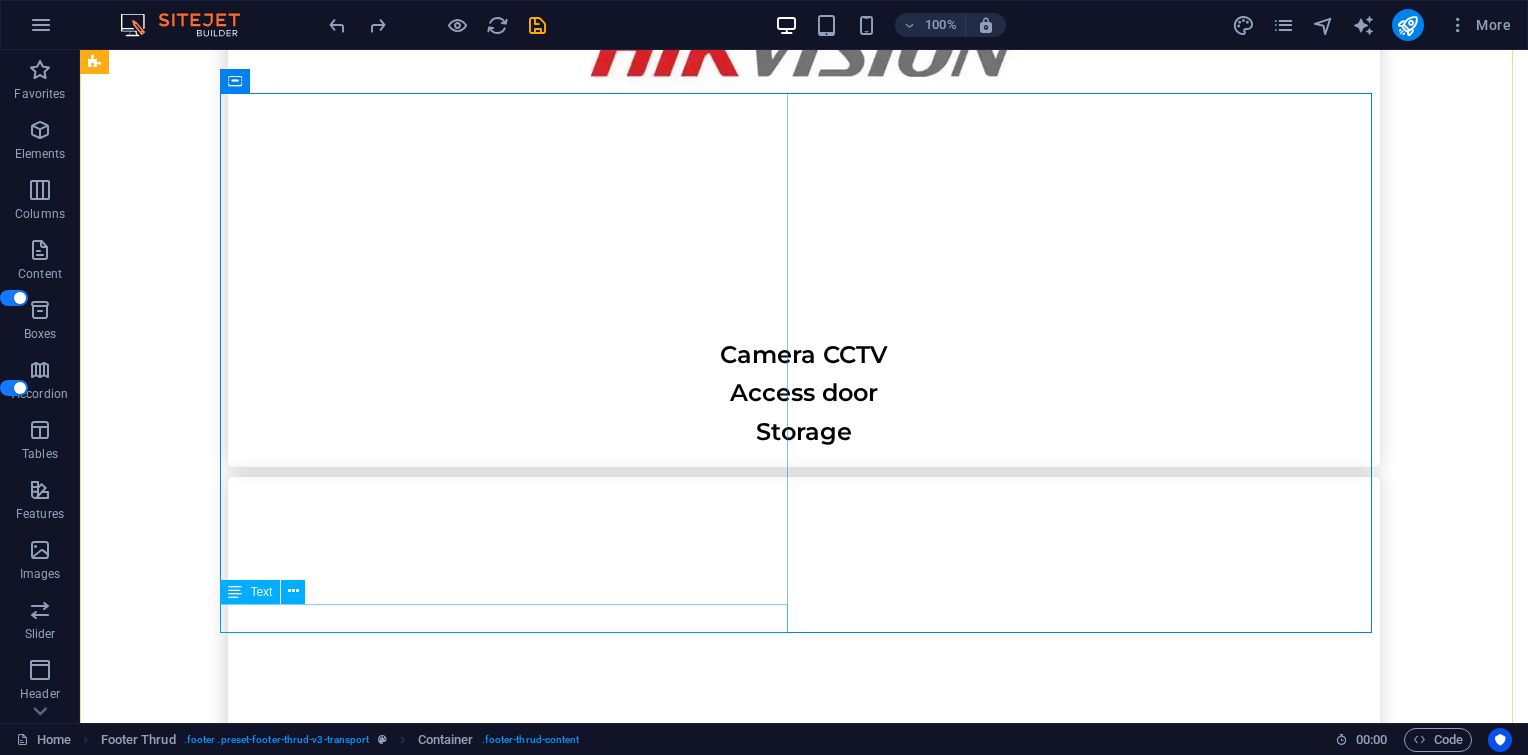 click on "[PHONE]" at bounding box center [512, 20053] 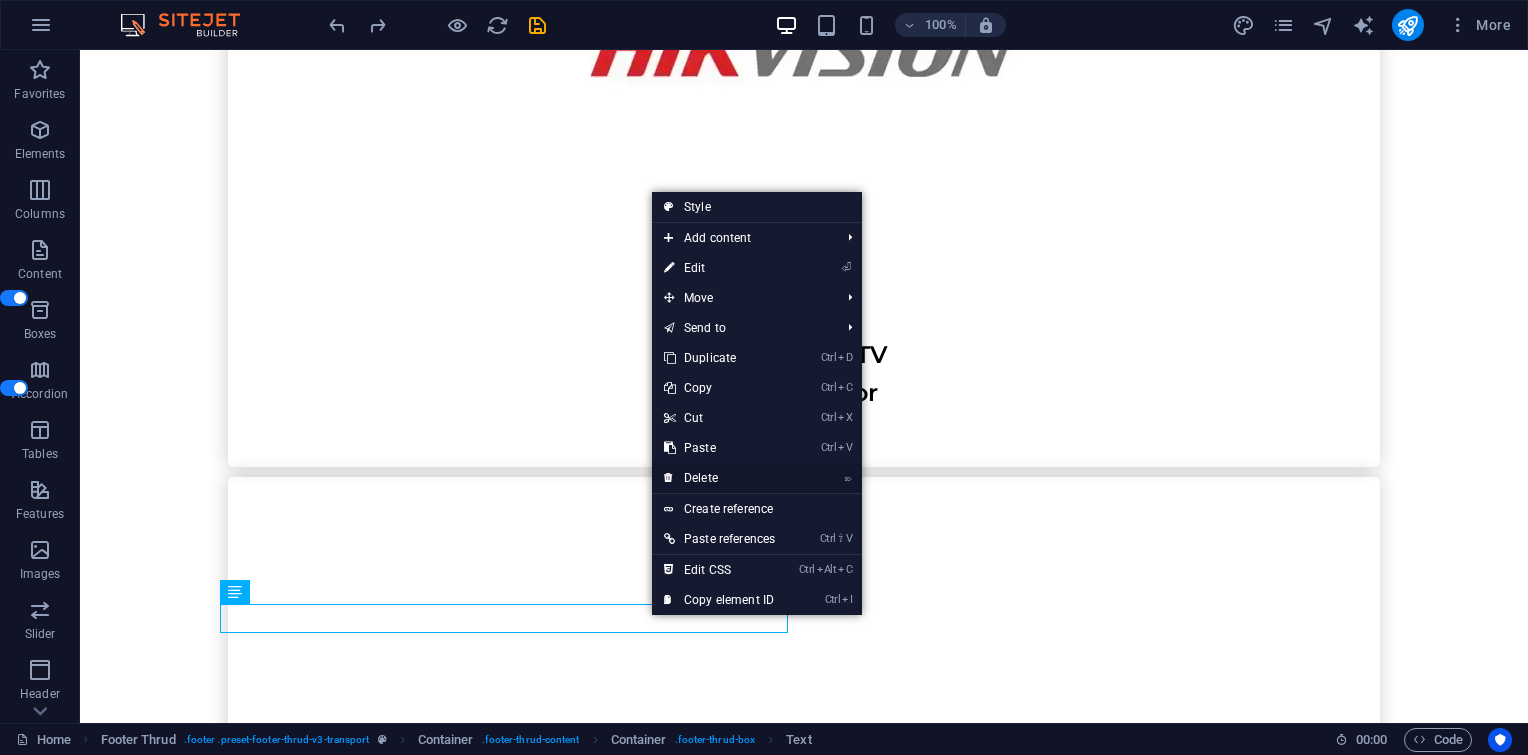click on "⌦  Delete" at bounding box center [719, 478] 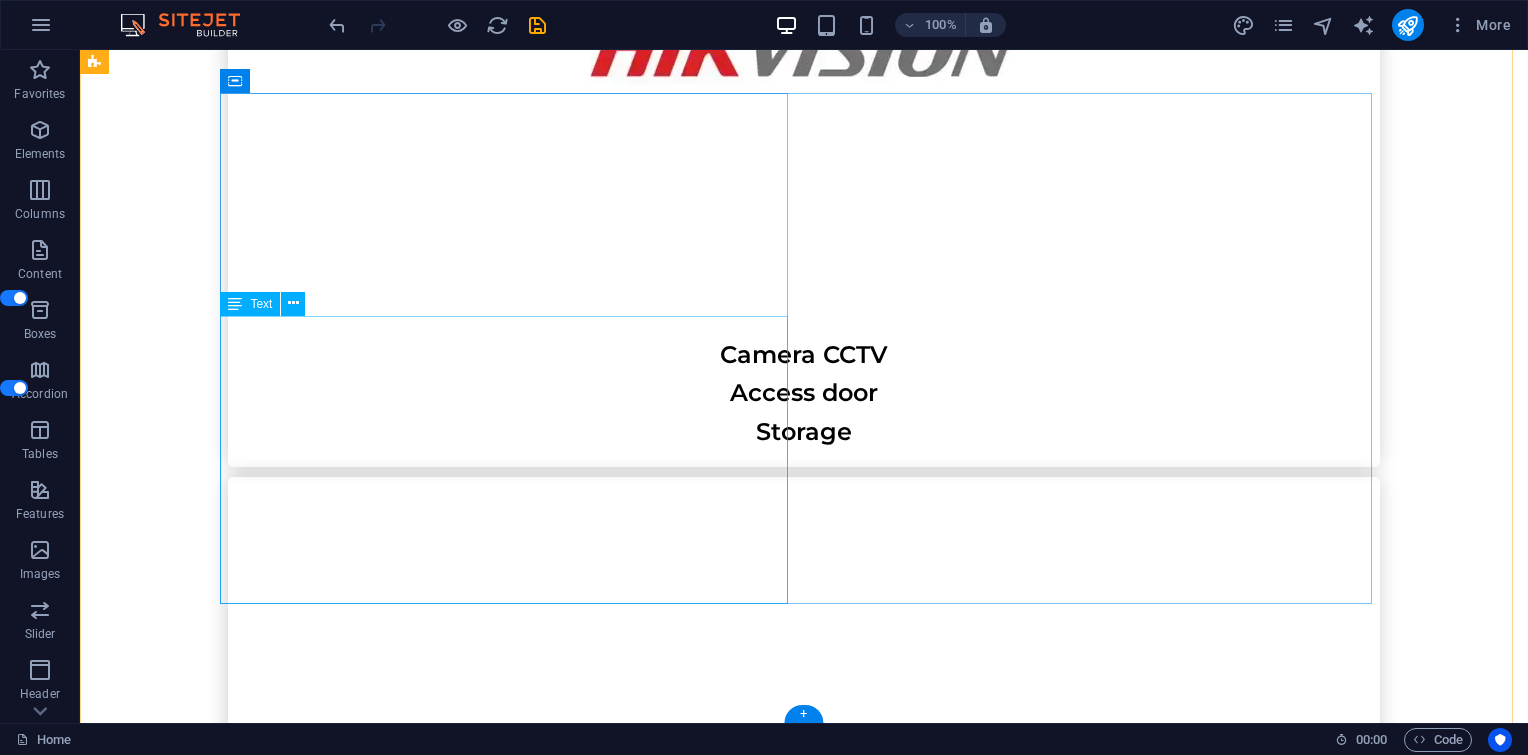 click on "Jendral Sudirman no. 71  Senayan, Kebayoran Baru - South Jakarta ,  Senayan, Kebayoran Baru - South Jakarta ,  12190
sales1@itkuat.com Cs@itkuat.com 02139701771" at bounding box center [512, 19895] 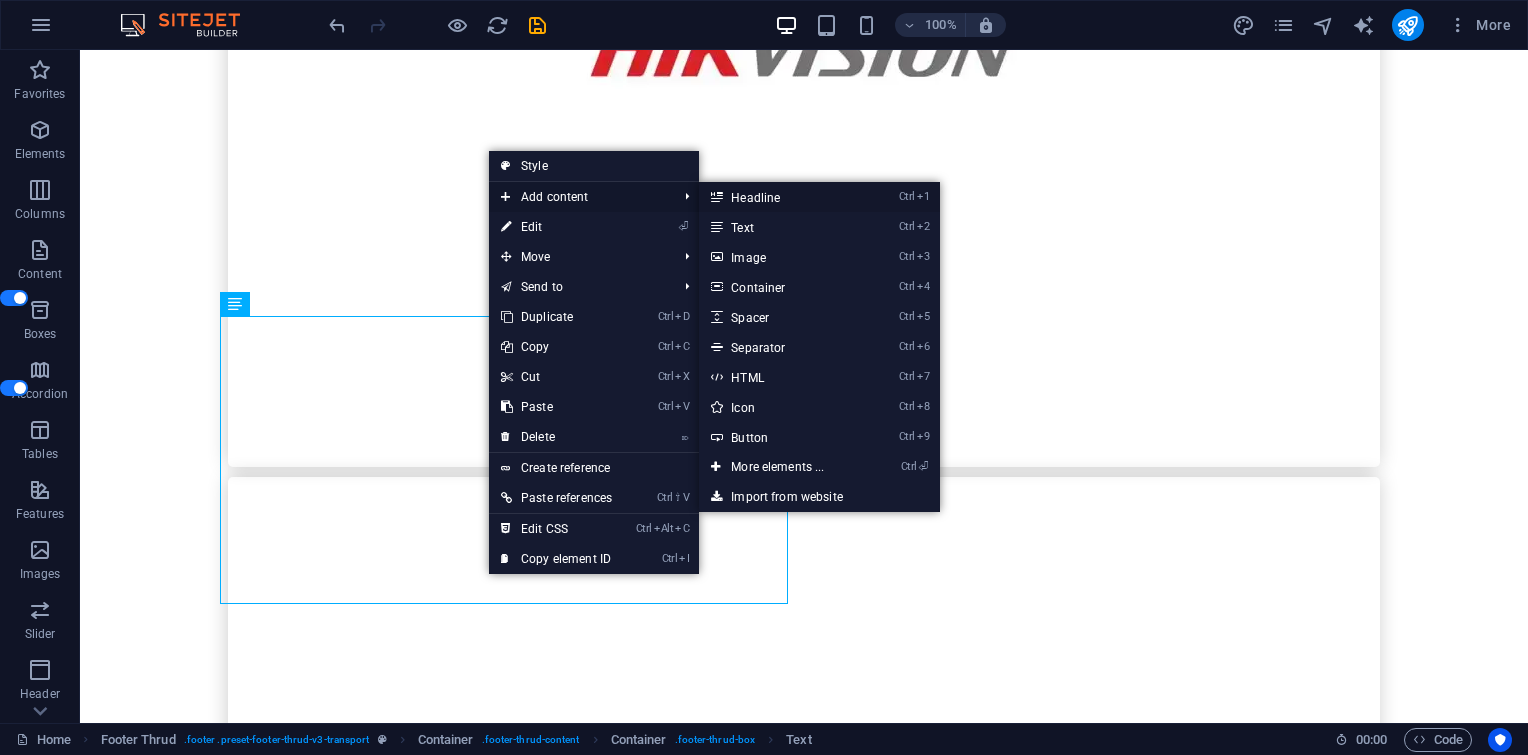 click on "Ctrl 1  Headline" at bounding box center (781, 197) 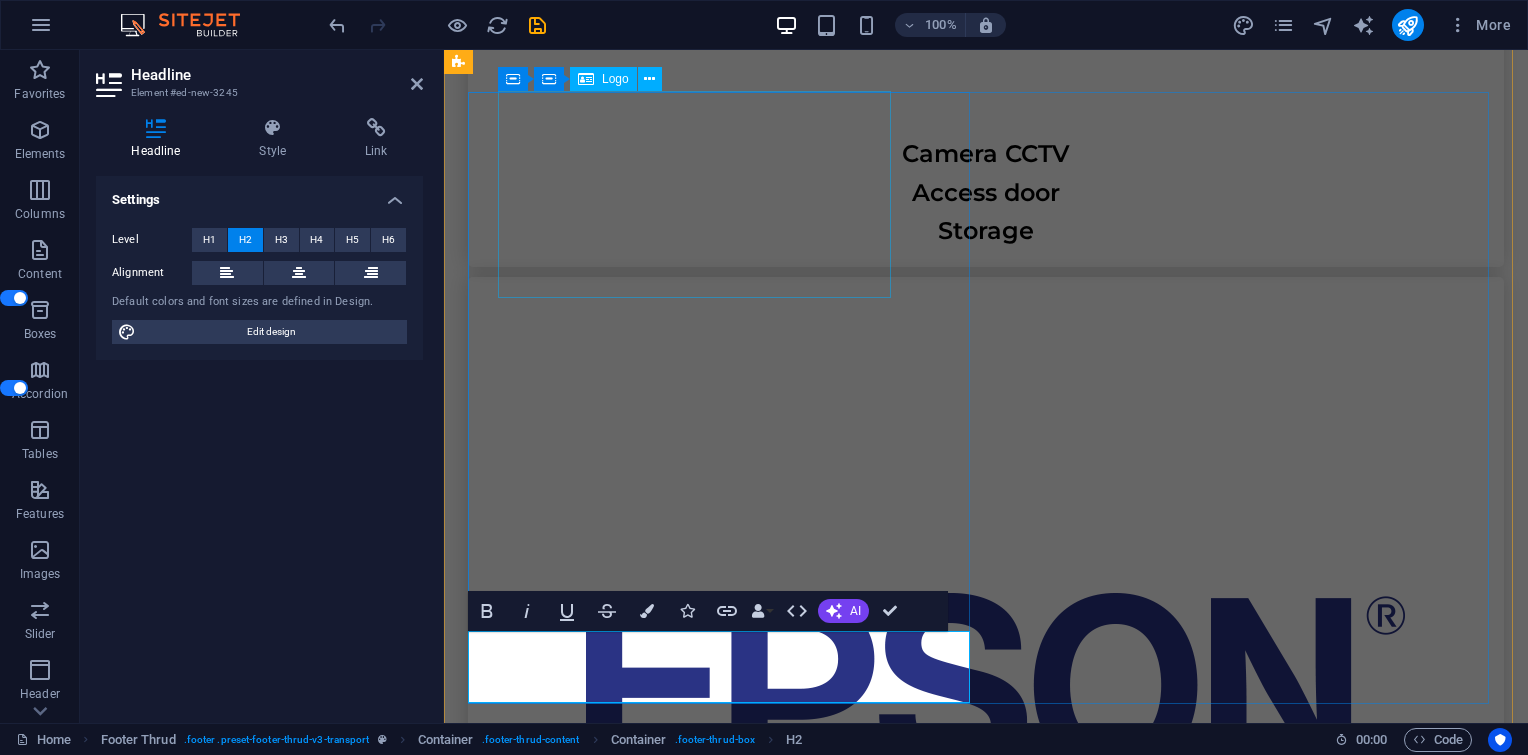 scroll, scrollTop: 7896, scrollLeft: 0, axis: vertical 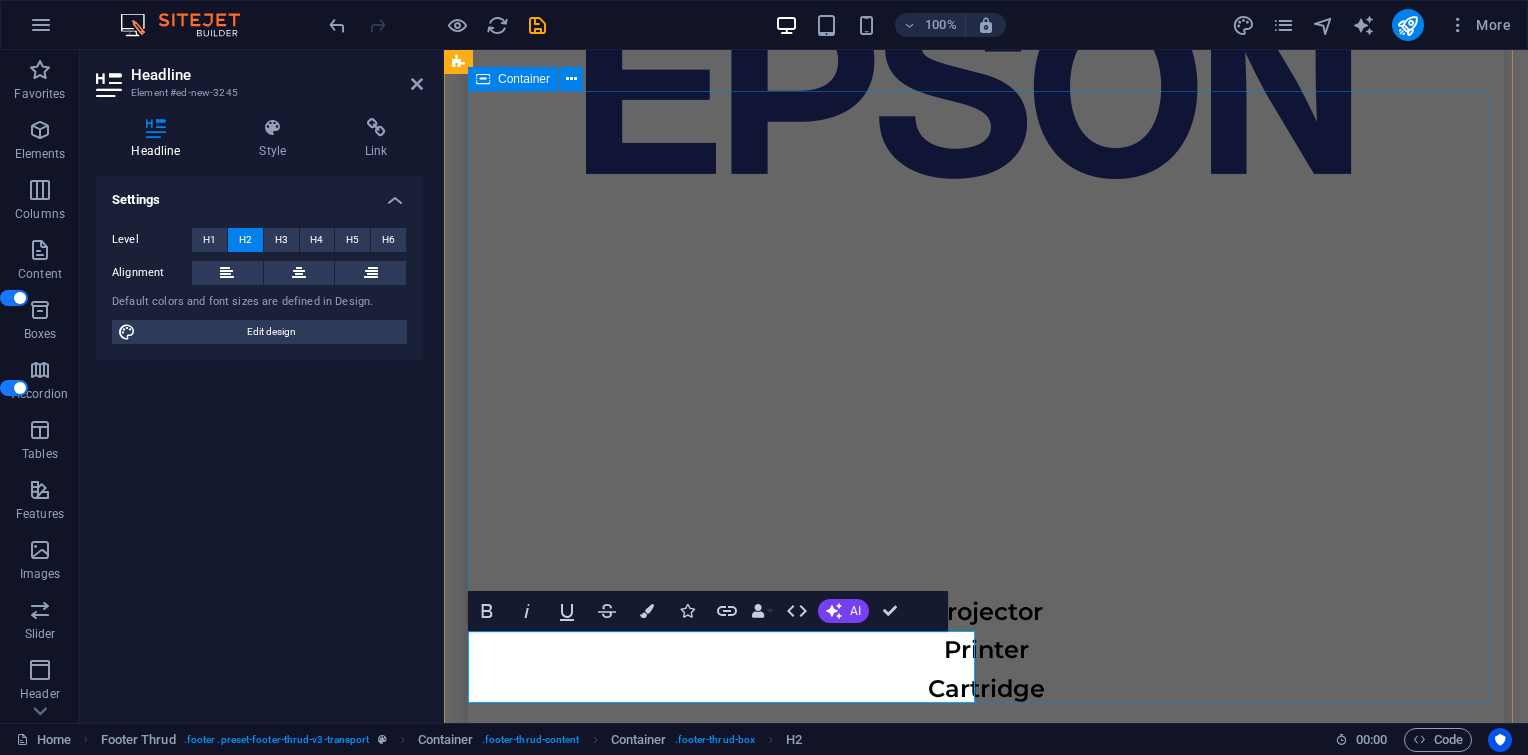 drag, startPoint x: 480, startPoint y: 669, endPoint x: 1055, endPoint y: 689, distance: 575.3477 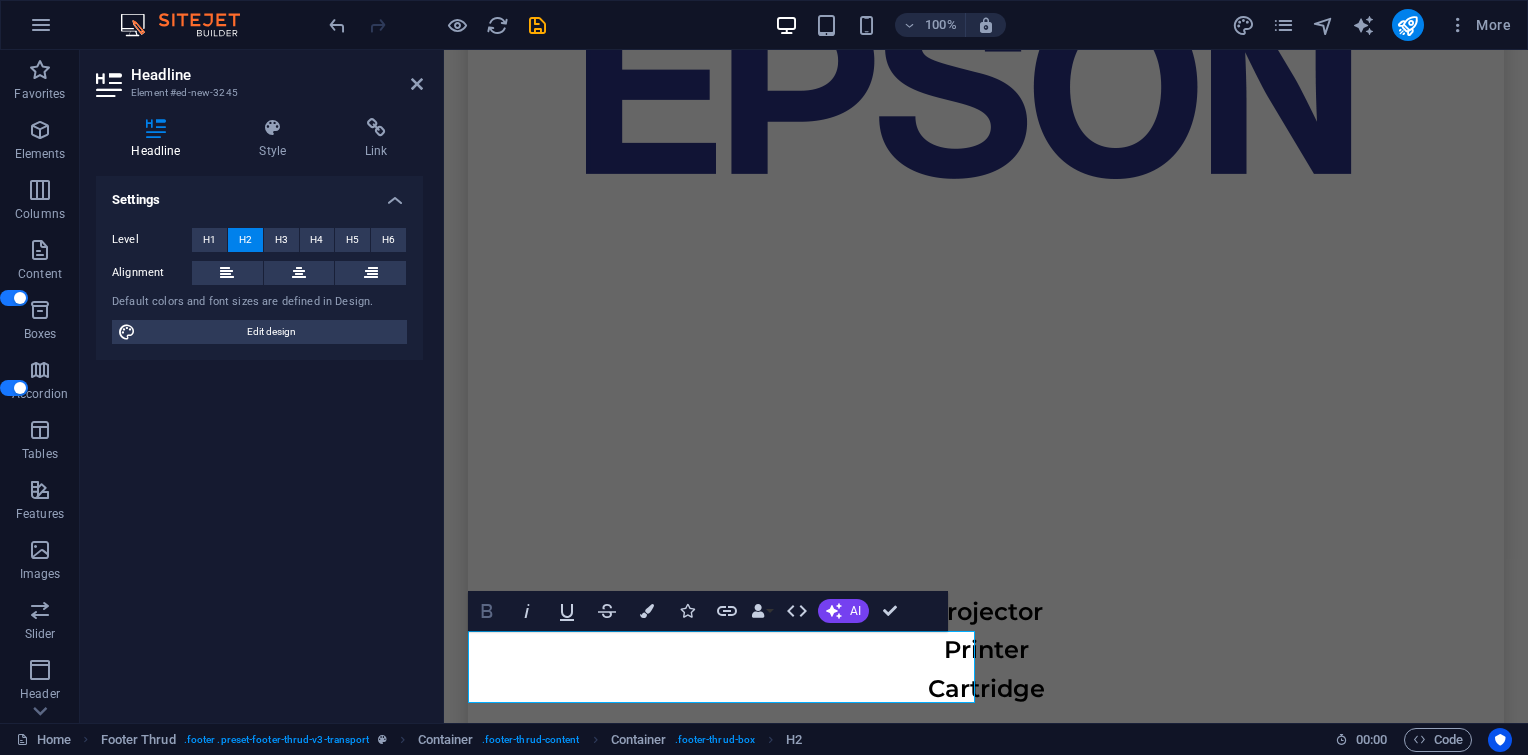 click 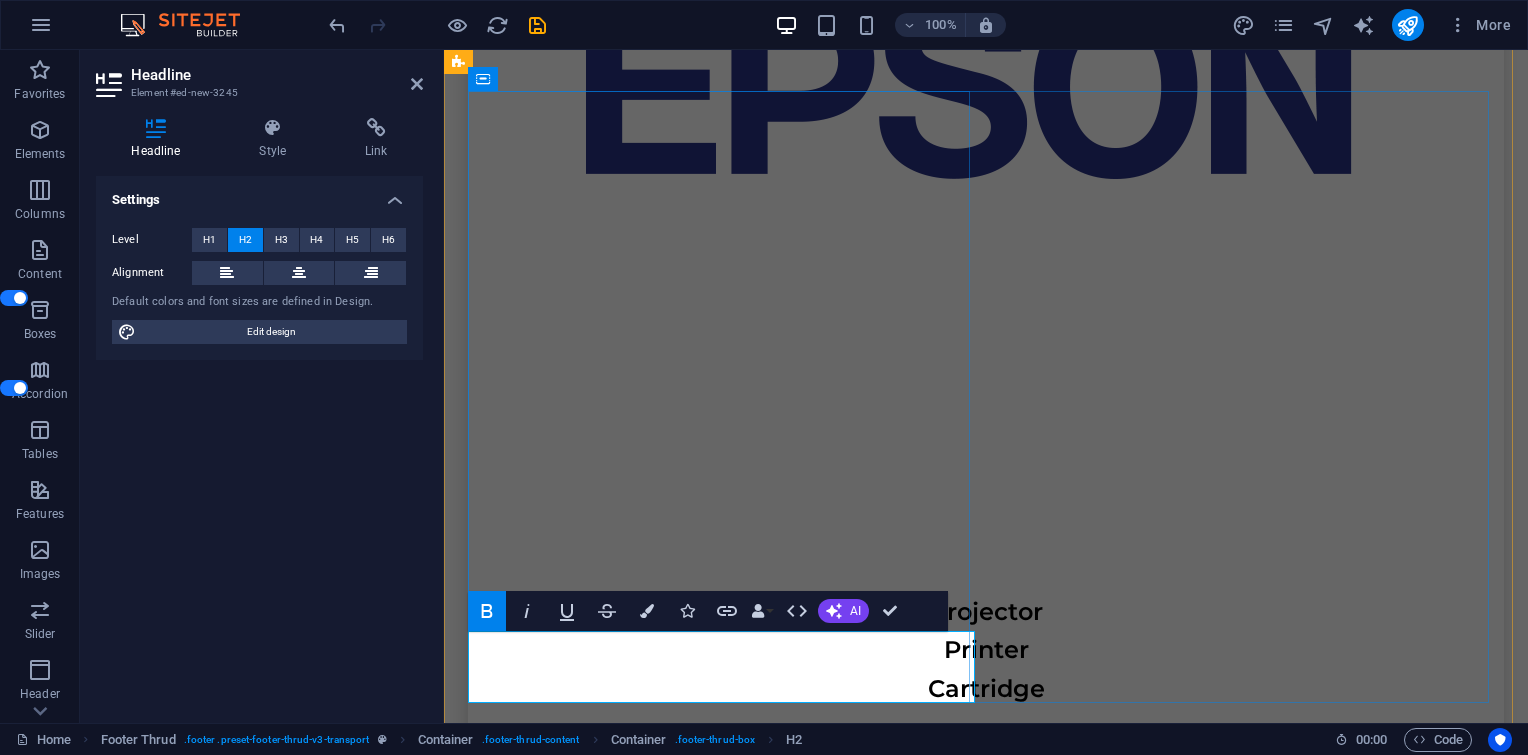click on "[PHONE]" at bounding box center (723, 17385) 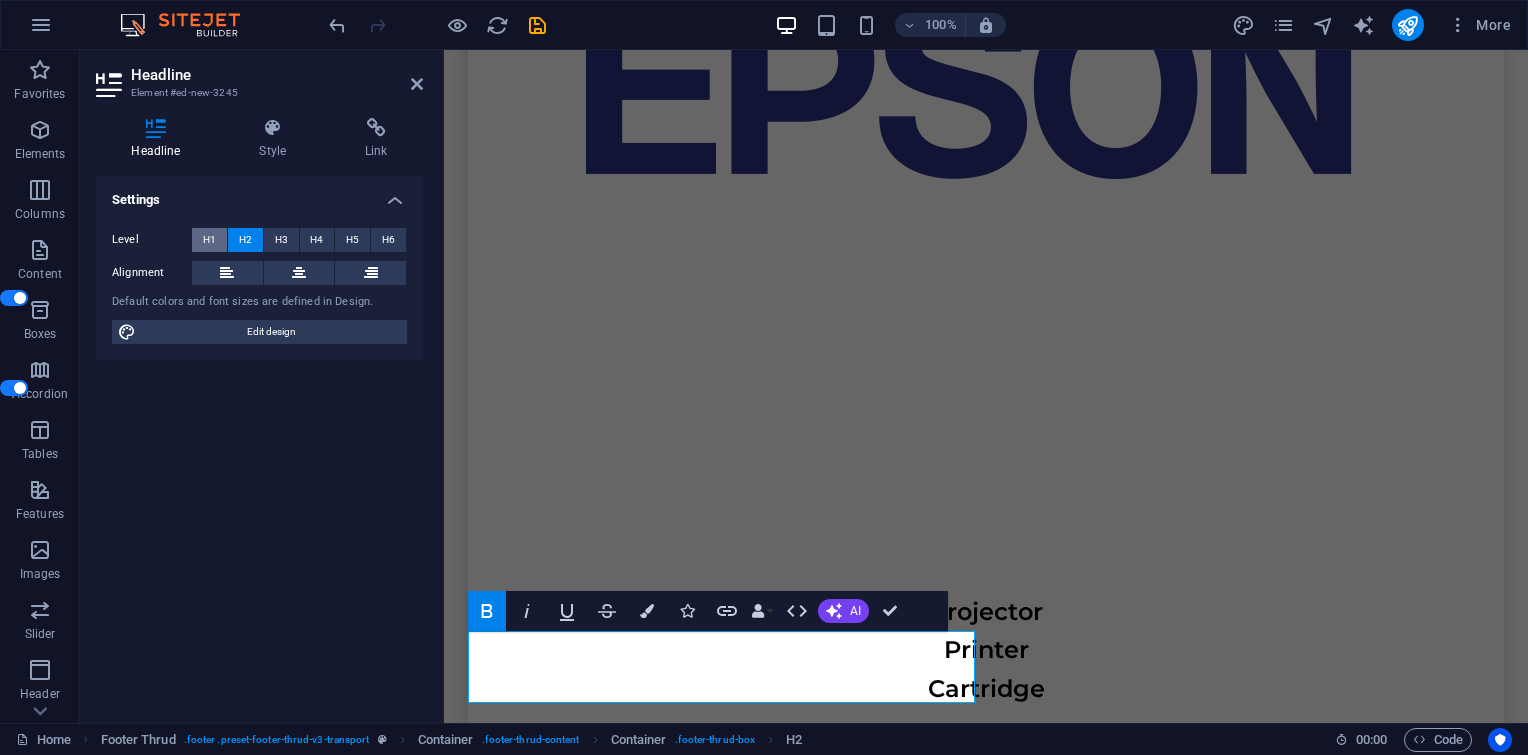 click on "H1" at bounding box center (209, 240) 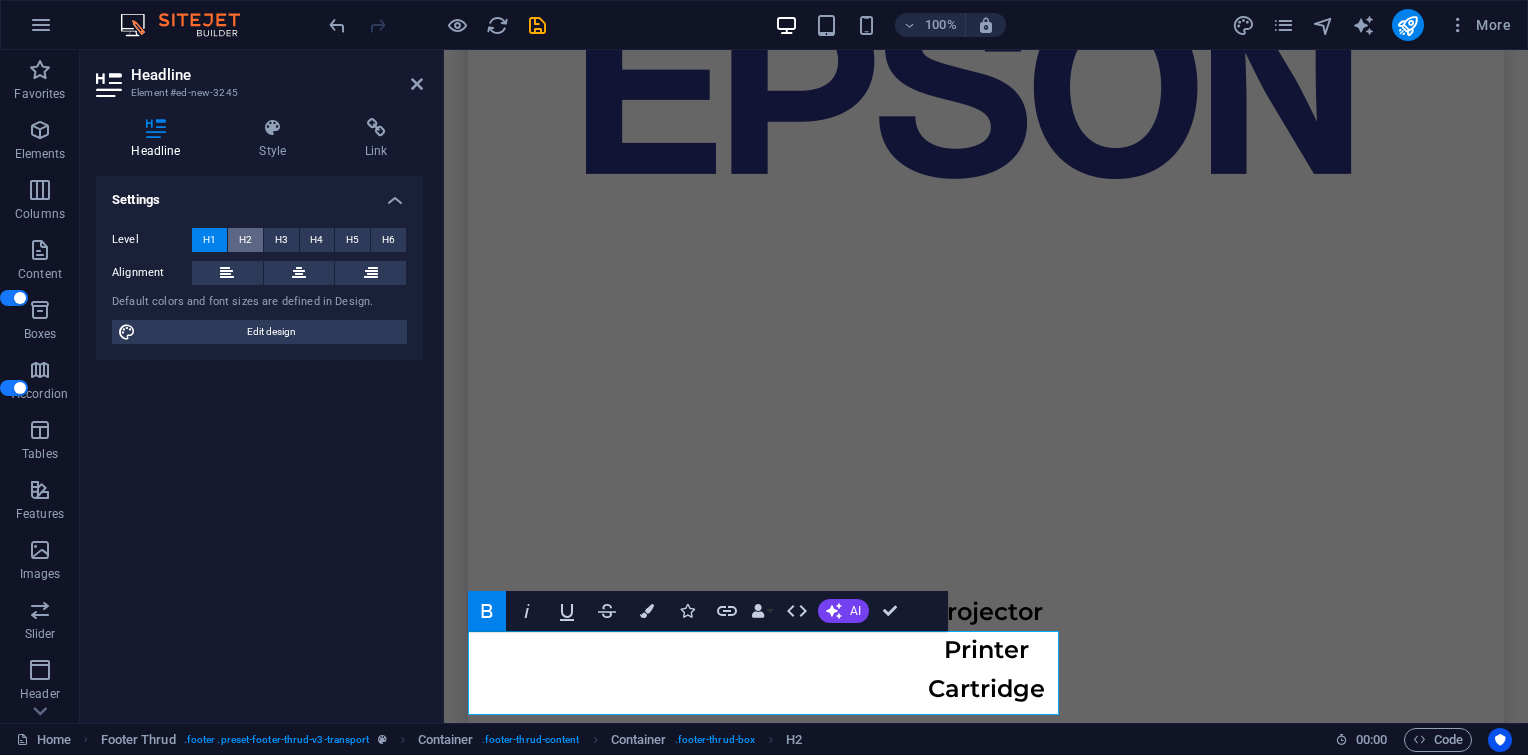 click on "H2" at bounding box center [245, 240] 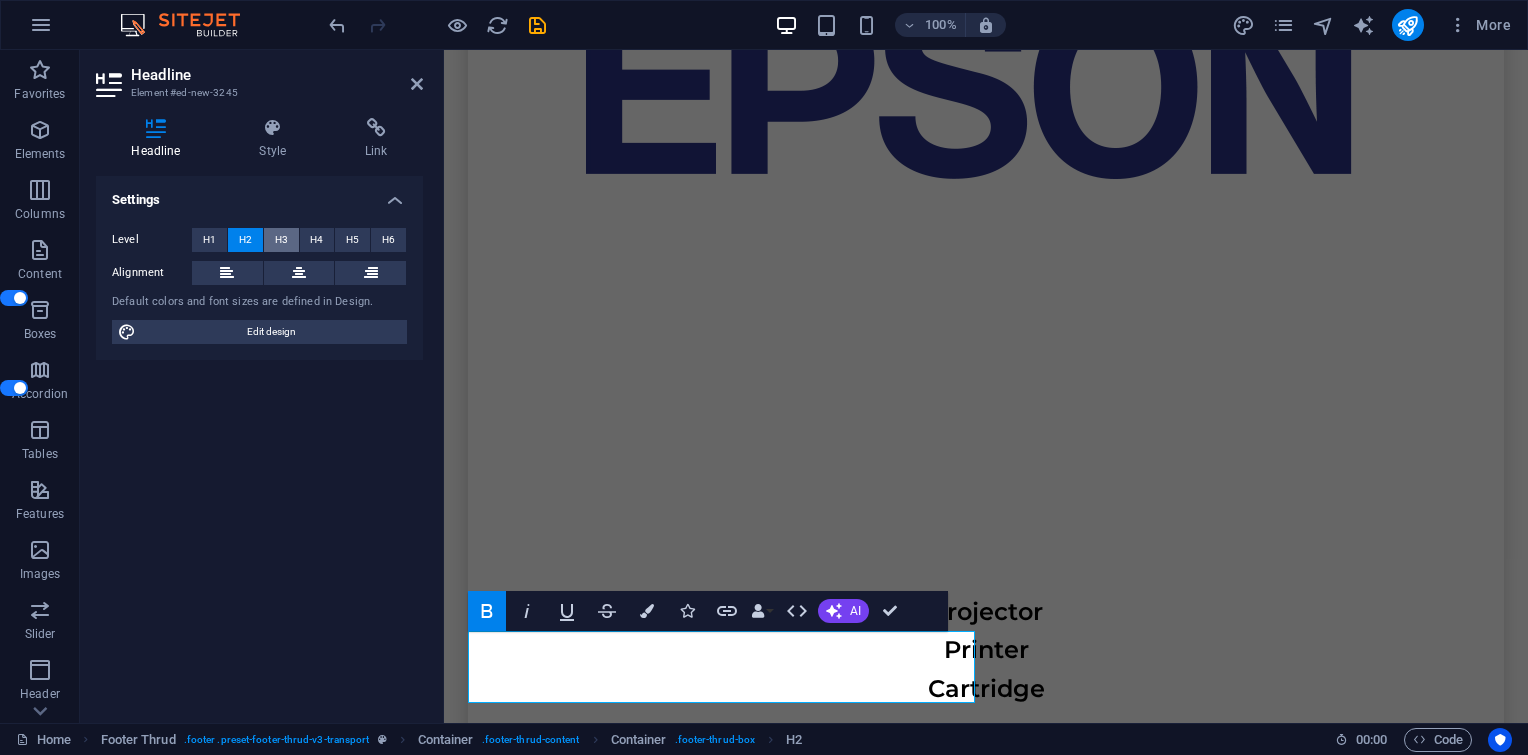 click on "H3" at bounding box center (281, 240) 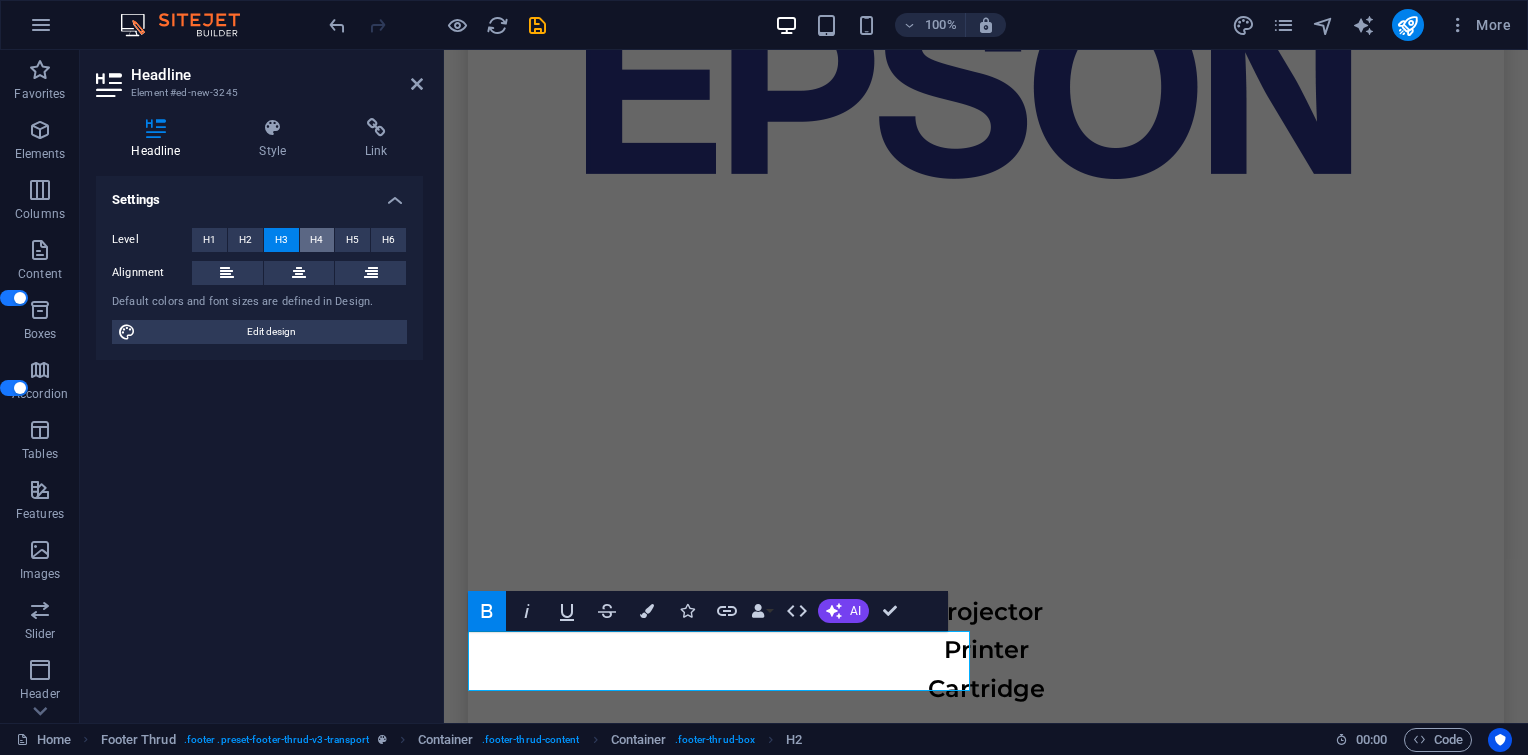 click on "H4" at bounding box center [316, 240] 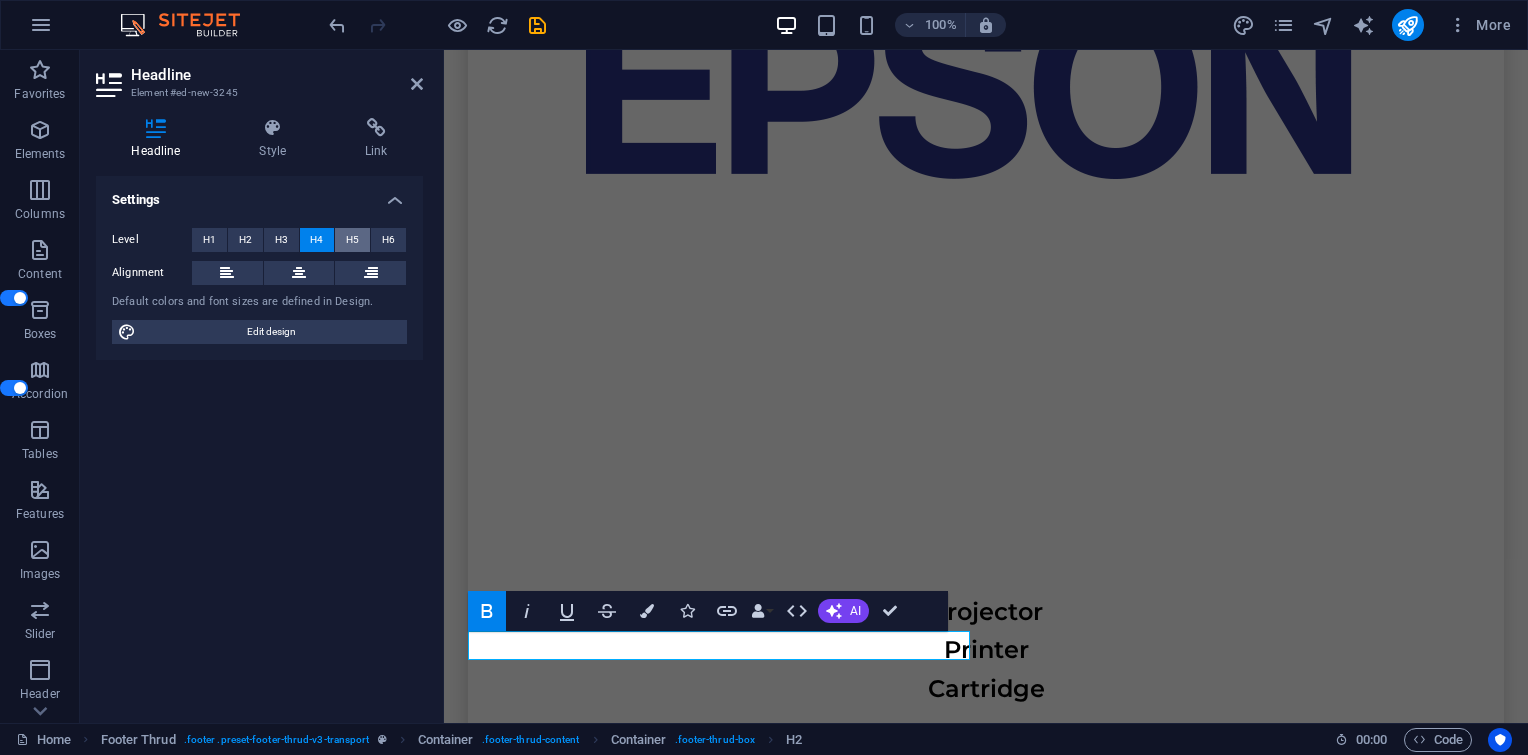 click on "H5" at bounding box center (352, 240) 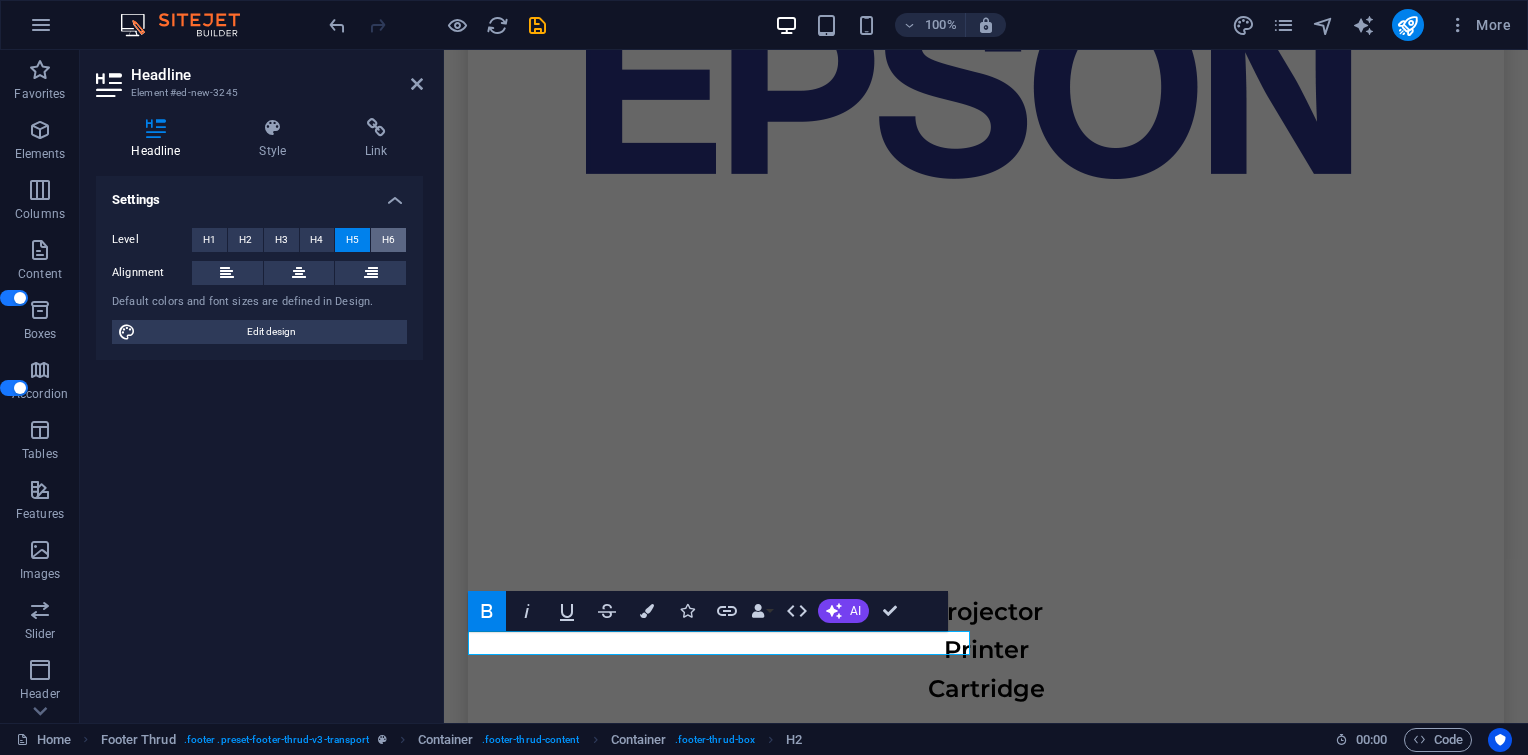 click on "H6" at bounding box center [388, 240] 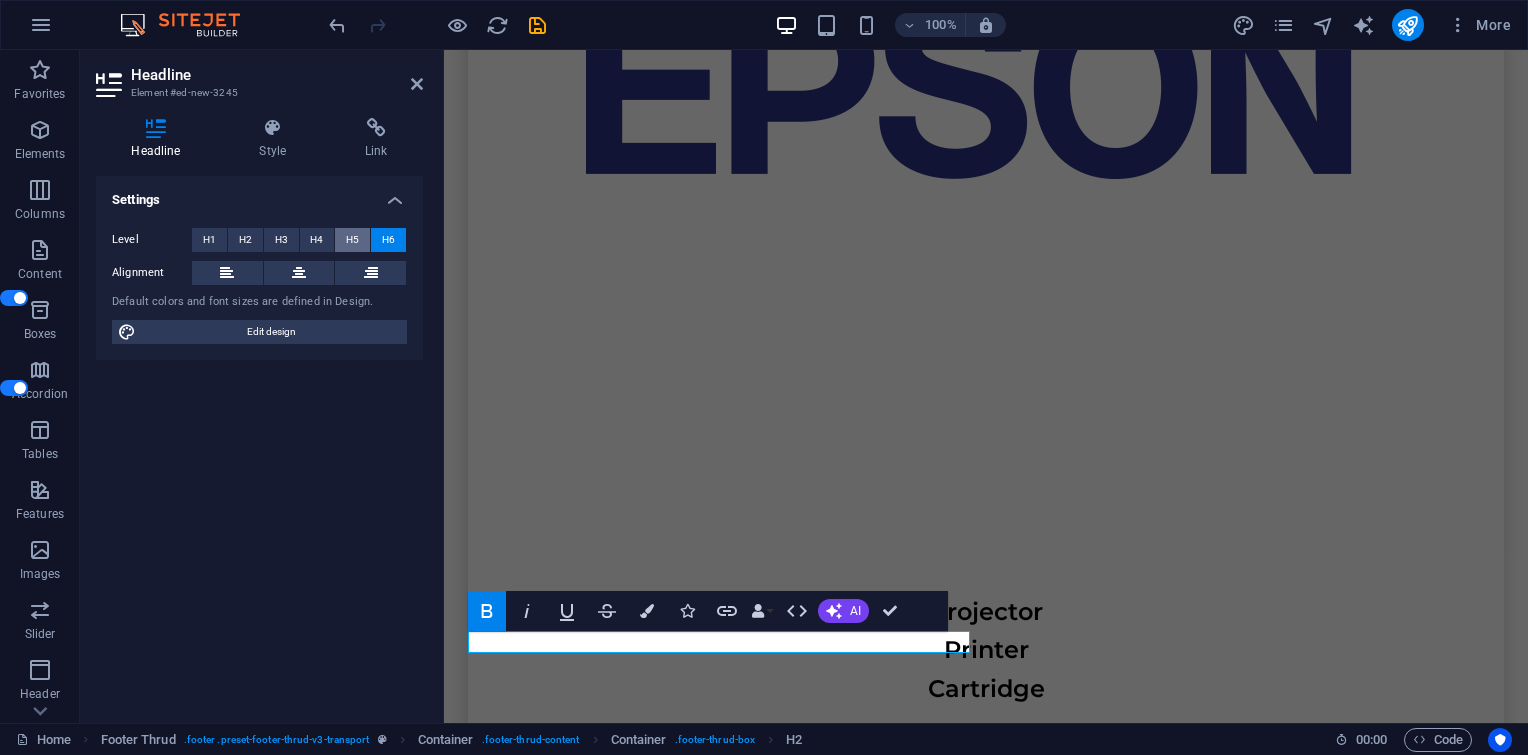 click on "H5" at bounding box center (352, 240) 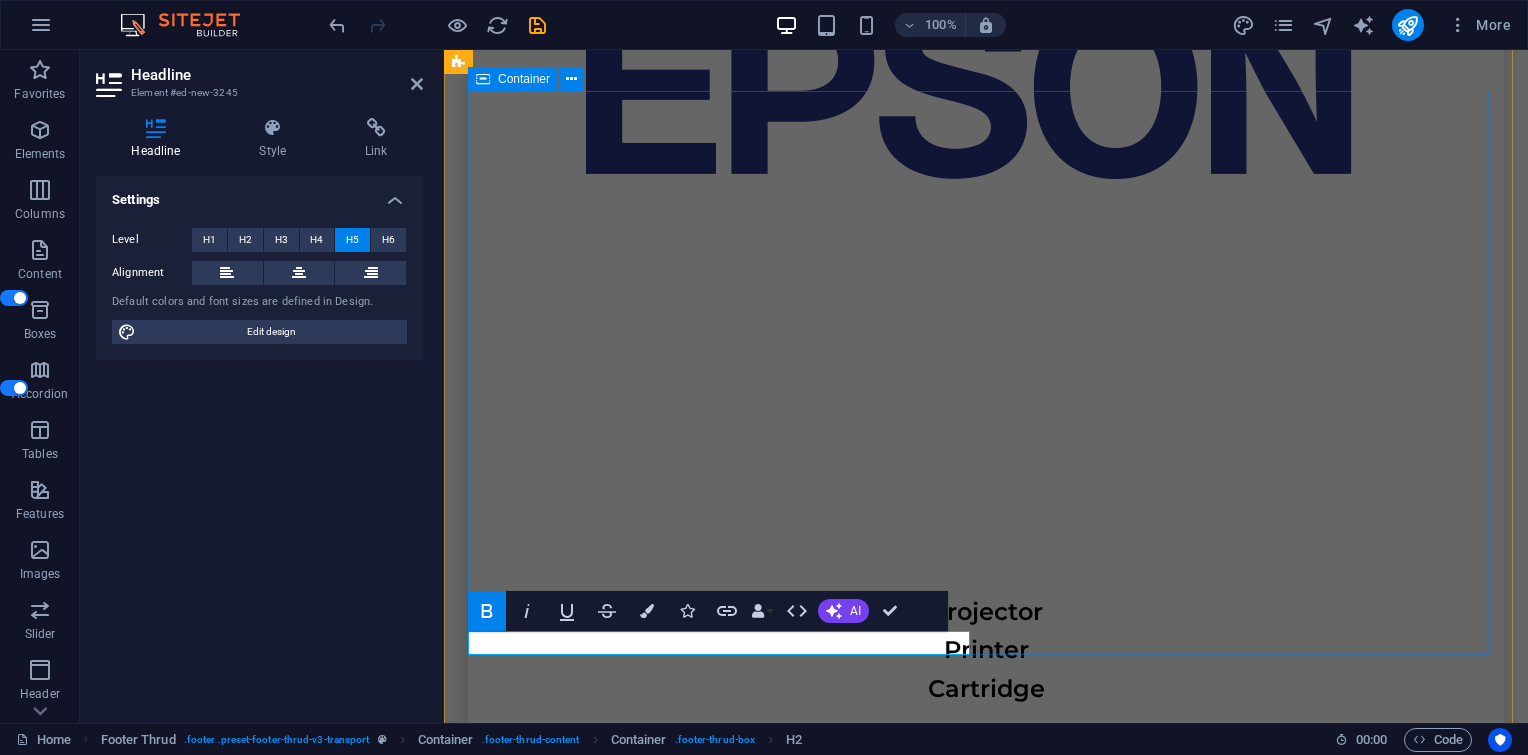 click on "Jendral Sudirman no. 71  Senayan, Kebayoran Baru - South Jakarta ,  Senayan, Kebayoran Baru - South Jakarta ,  12190
sales1@itkuat.com Cs@itkuat.com 02139701771 +6281258886268 Home Services About Us Contact Us HOME SERVICES ABOUT US CONTACT US" at bounding box center [986, 17182] 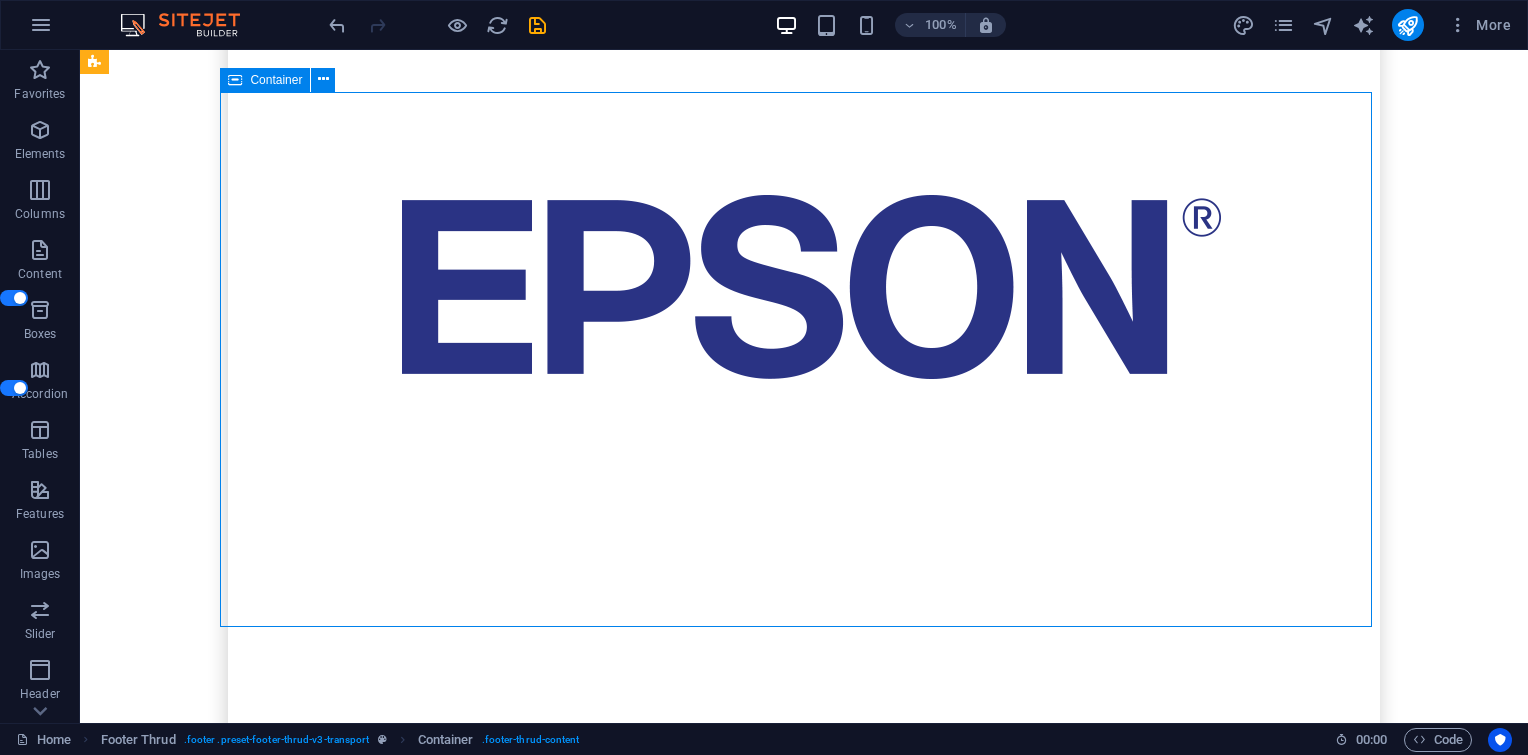 scroll, scrollTop: 7300, scrollLeft: 0, axis: vertical 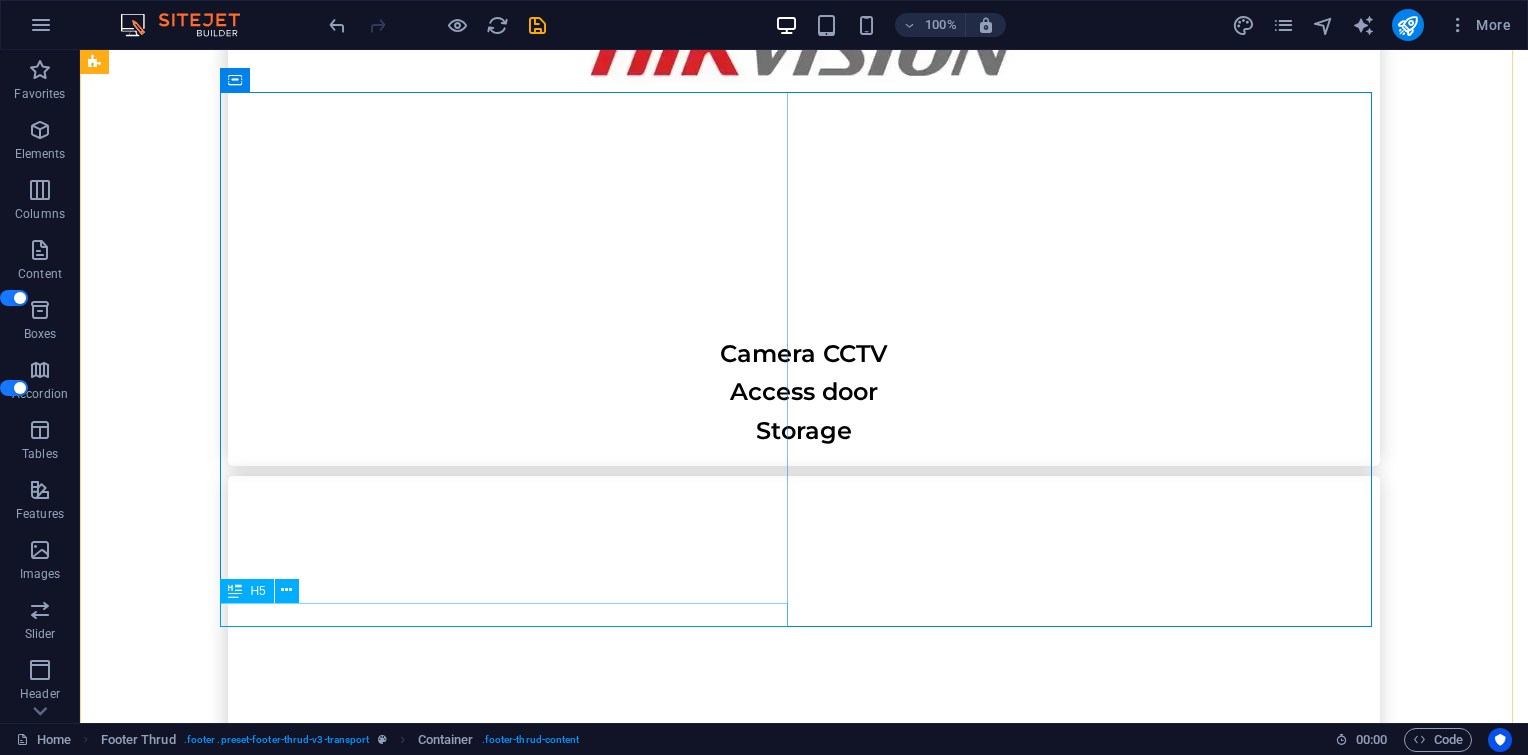 click on "[PHONE]" at bounding box center (512, 20050) 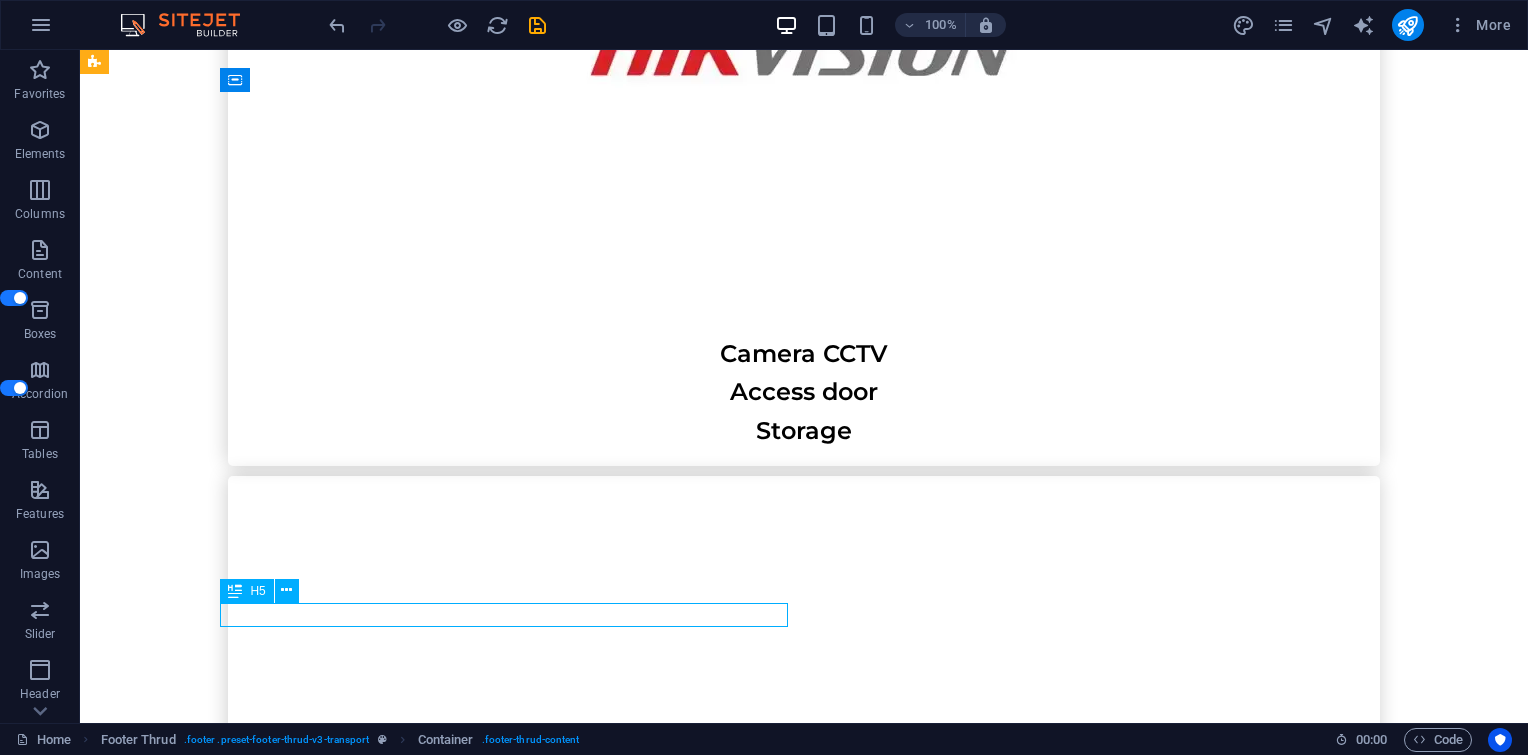 click on "[PHONE]" at bounding box center [512, 20050] 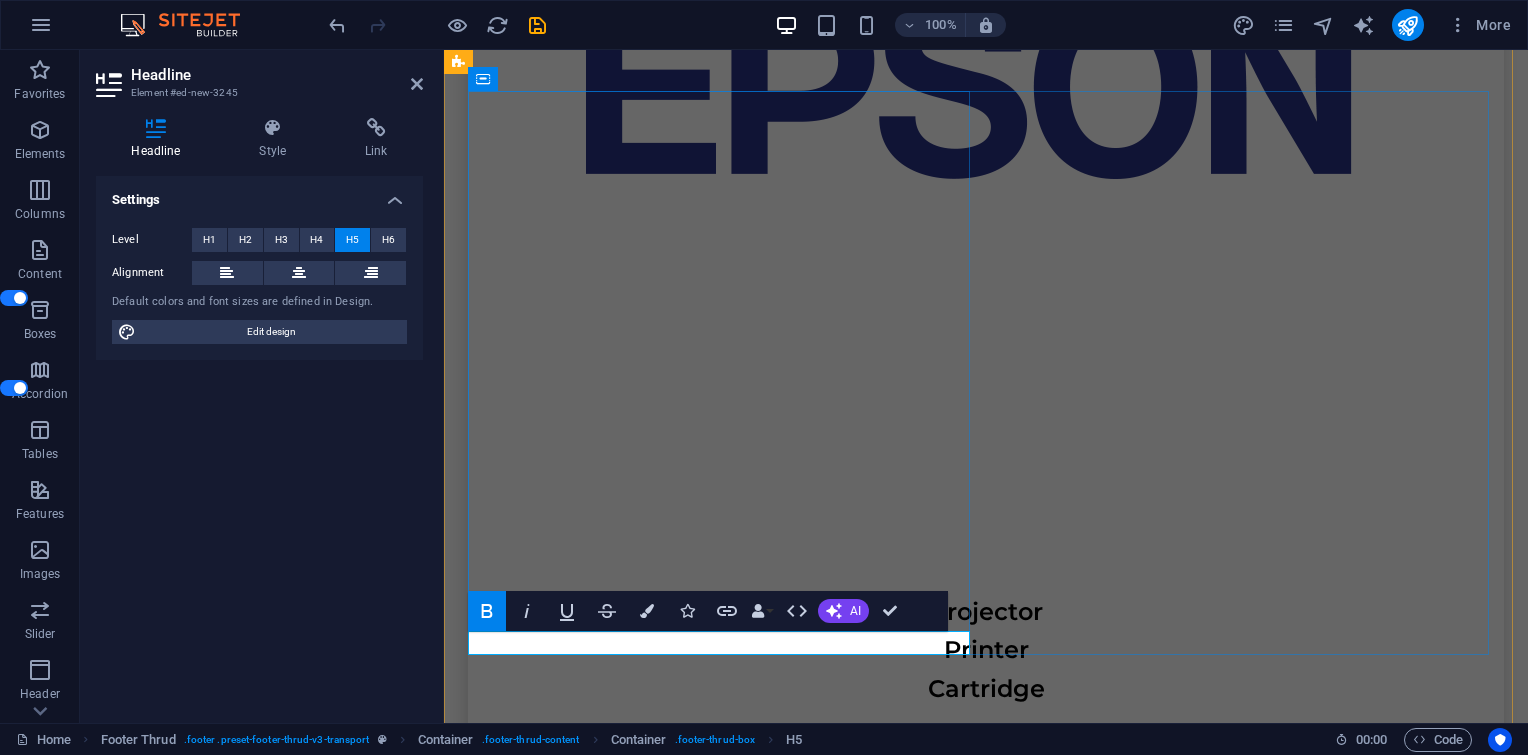click on "[PHONE]" at bounding box center [723, 17362] 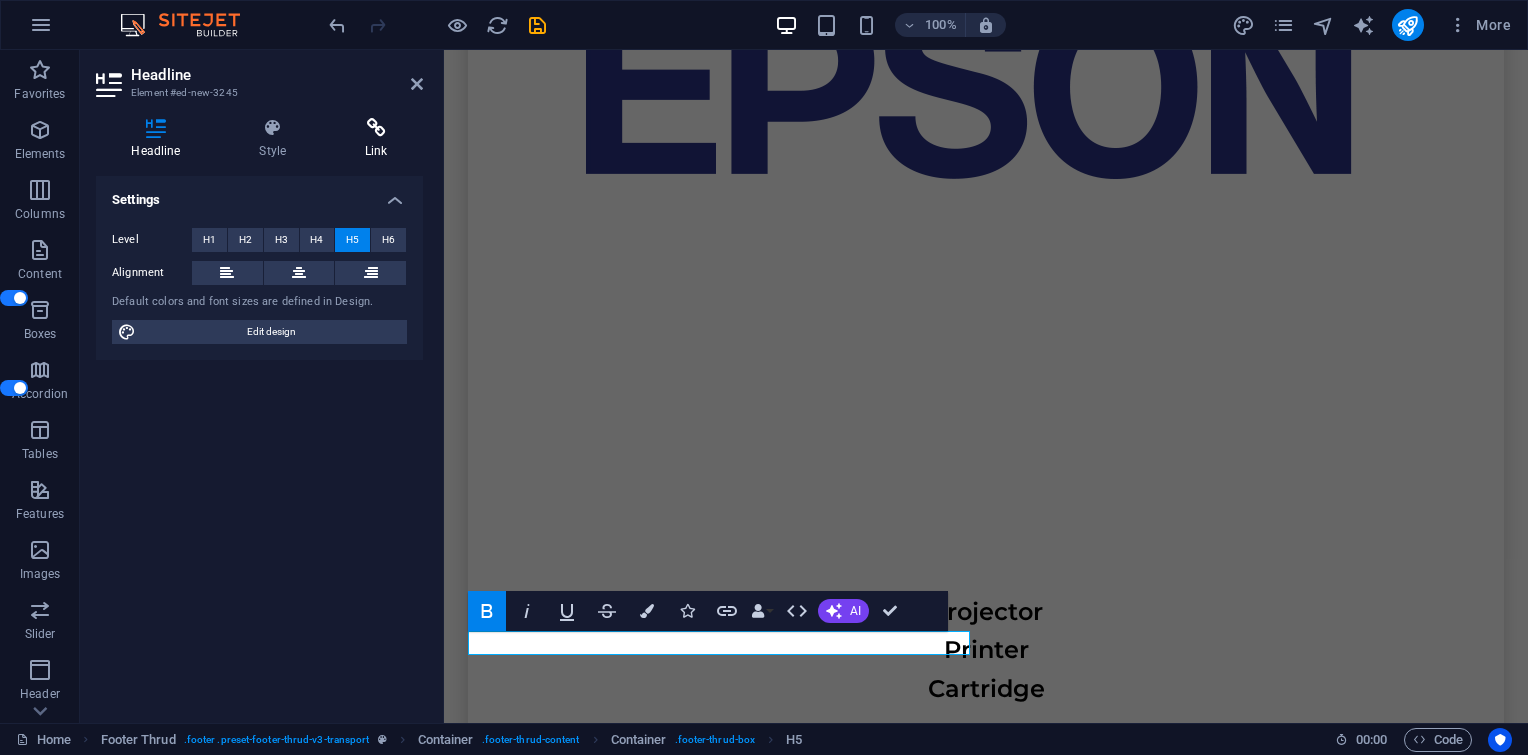 click on "Link" at bounding box center [376, 139] 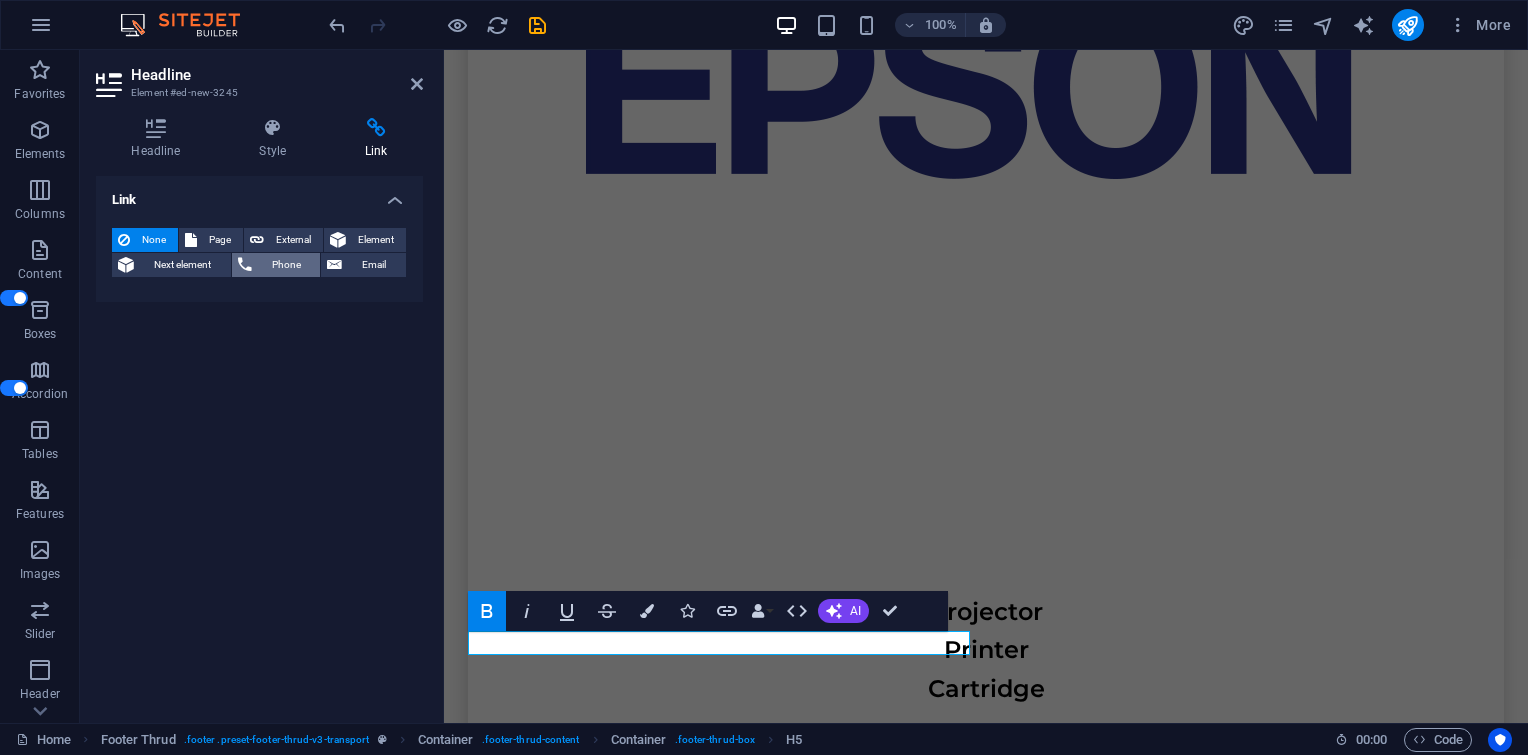 click on "Phone" at bounding box center (286, 265) 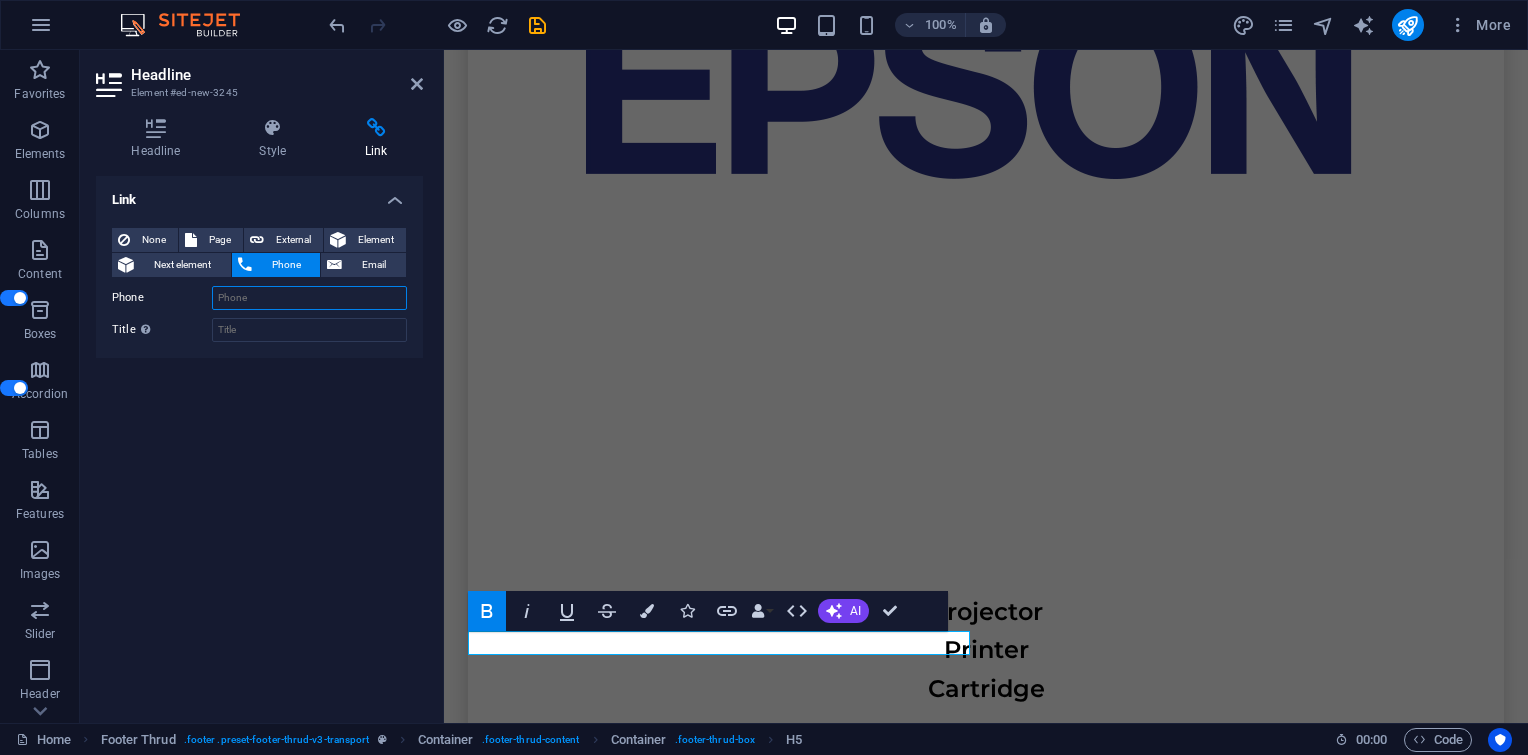 paste on "[PHONE]" 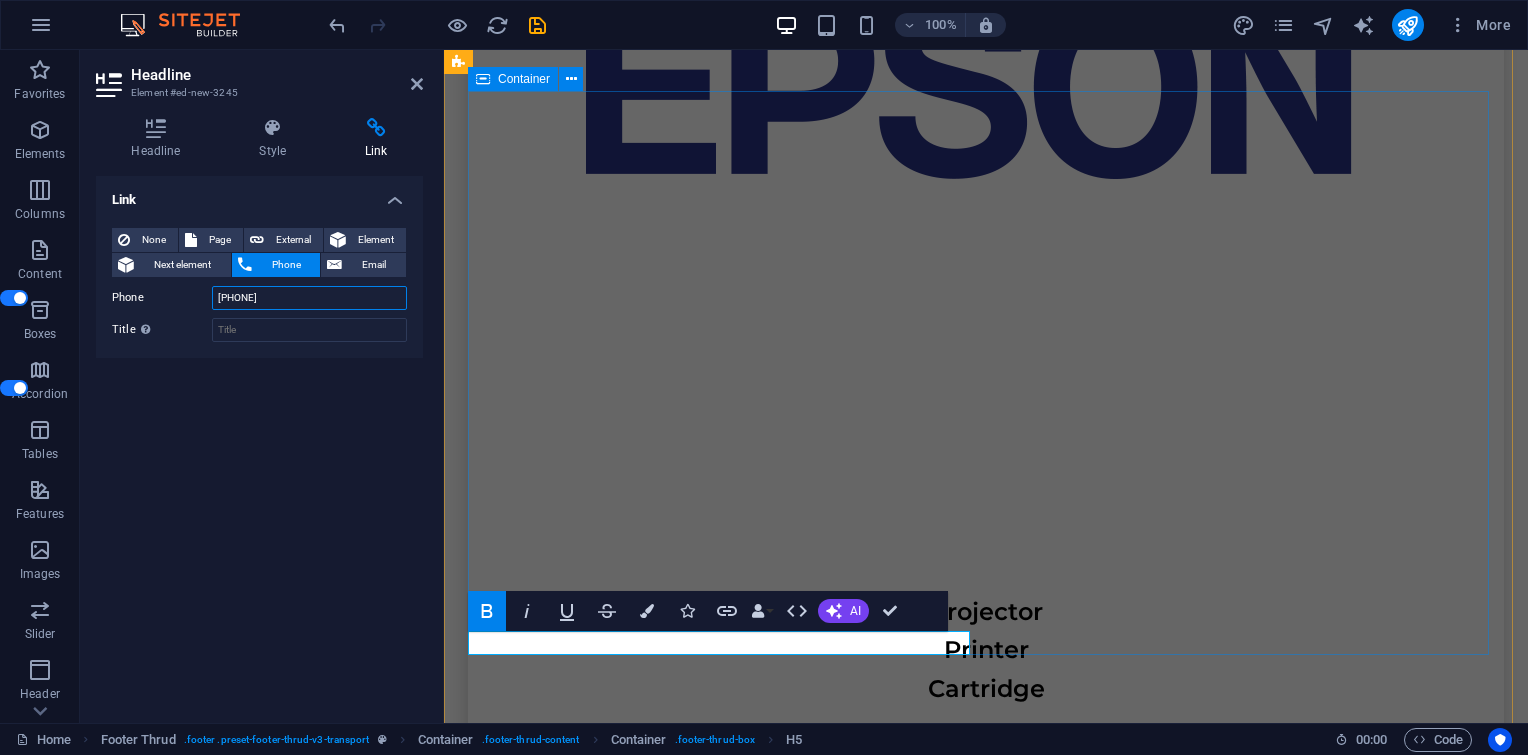 type on "[PHONE]" 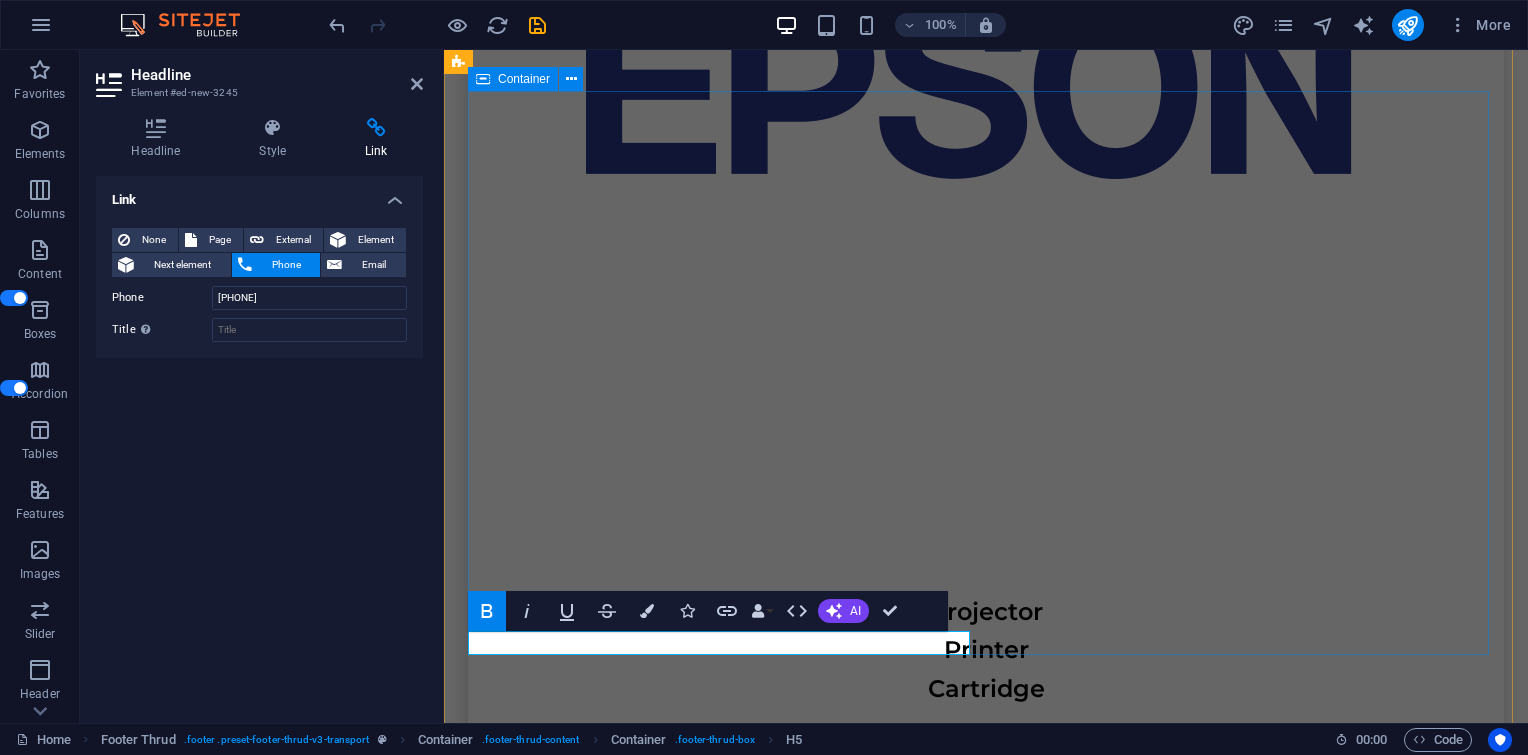 click on "Jendral Sudirman no. 71  Senayan, Kebayoran Baru - South Jakarta ,  Senayan, Kebayoran Baru - South Jakarta ,  12190
sales1@itkuat.com Cs@itkuat.com 02139701771 +6281258886268 Home Services About Us Contact Us HOME SERVICES ABOUT US CONTACT US" at bounding box center [986, 17182] 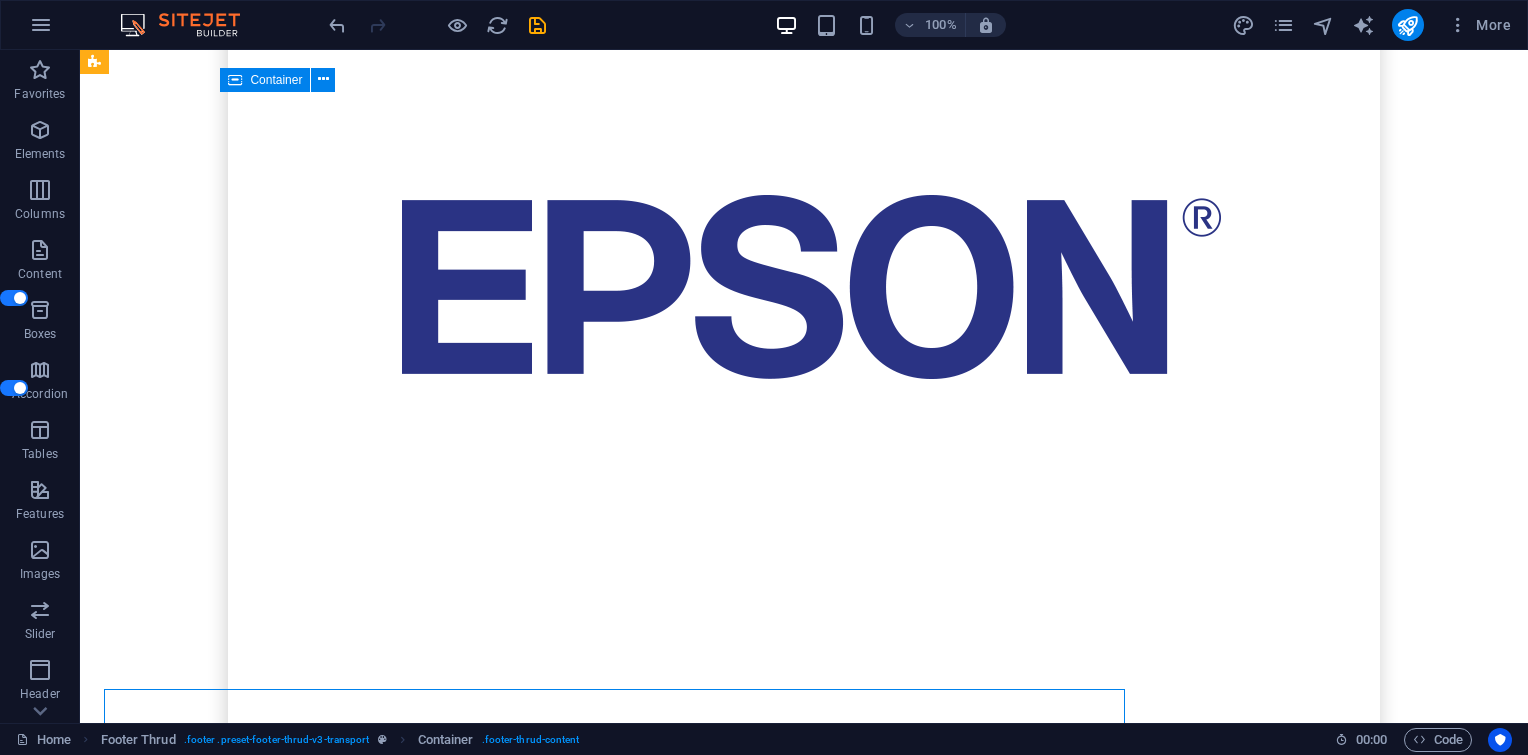 scroll, scrollTop: 7300, scrollLeft: 0, axis: vertical 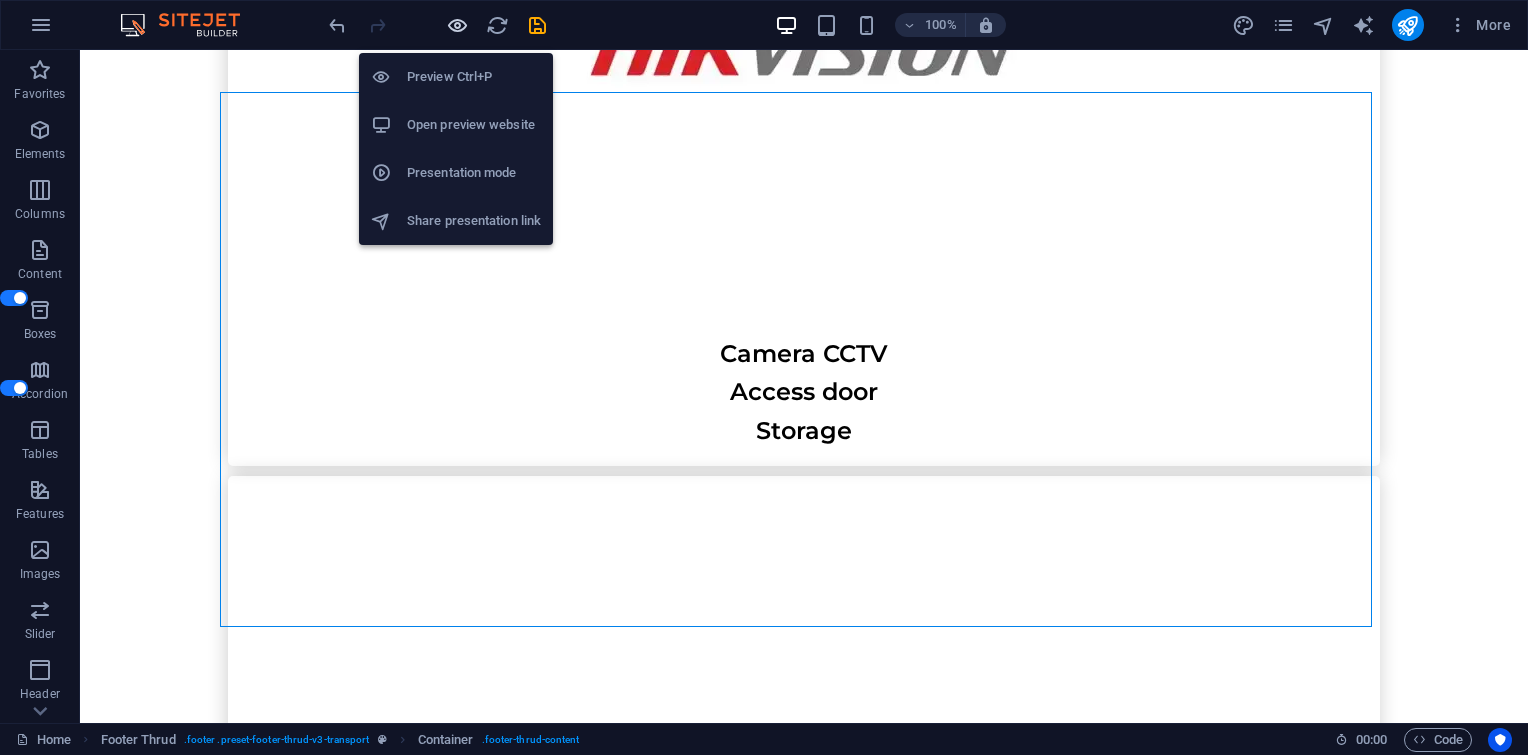 click at bounding box center (457, 25) 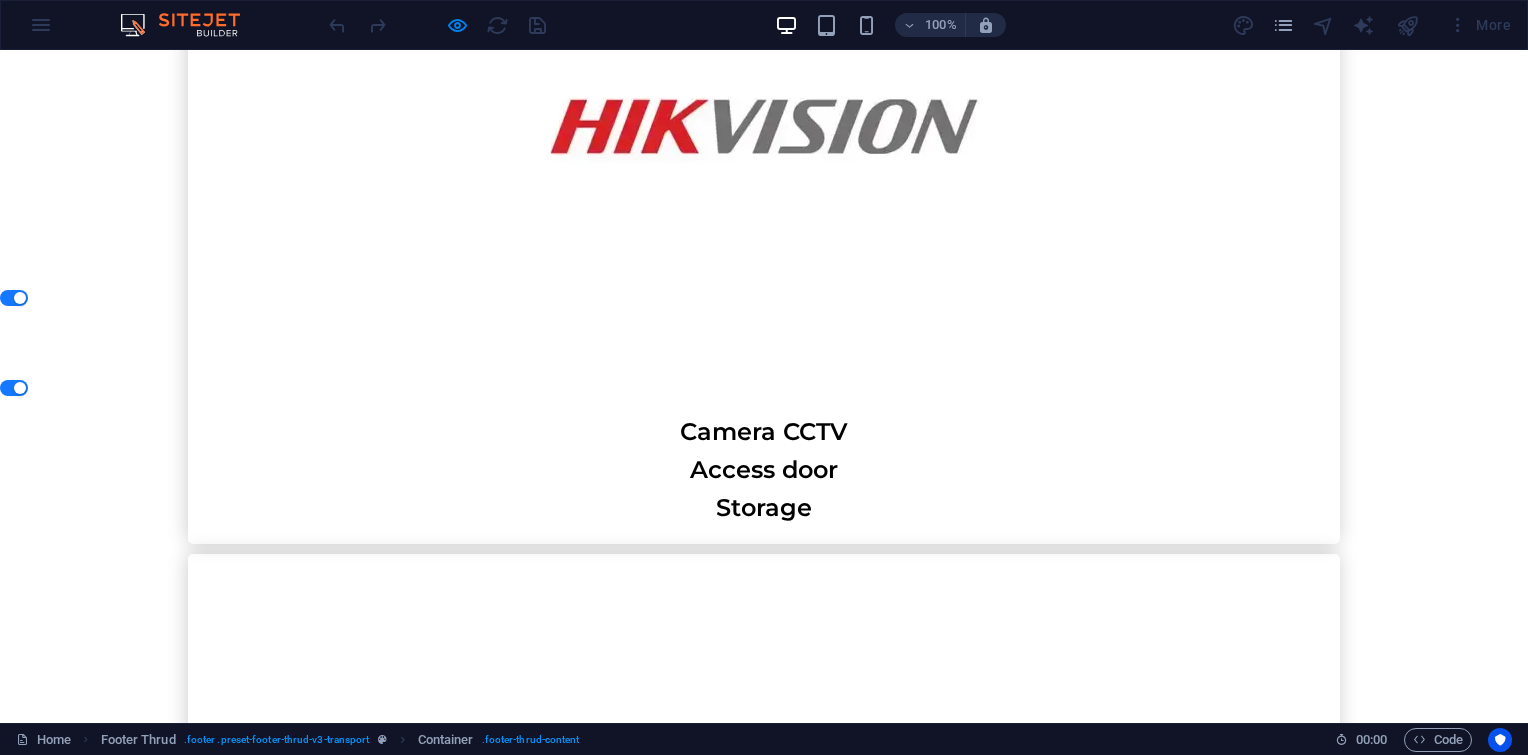 click on "[PHONE]" at bounding box center [472, 20549] 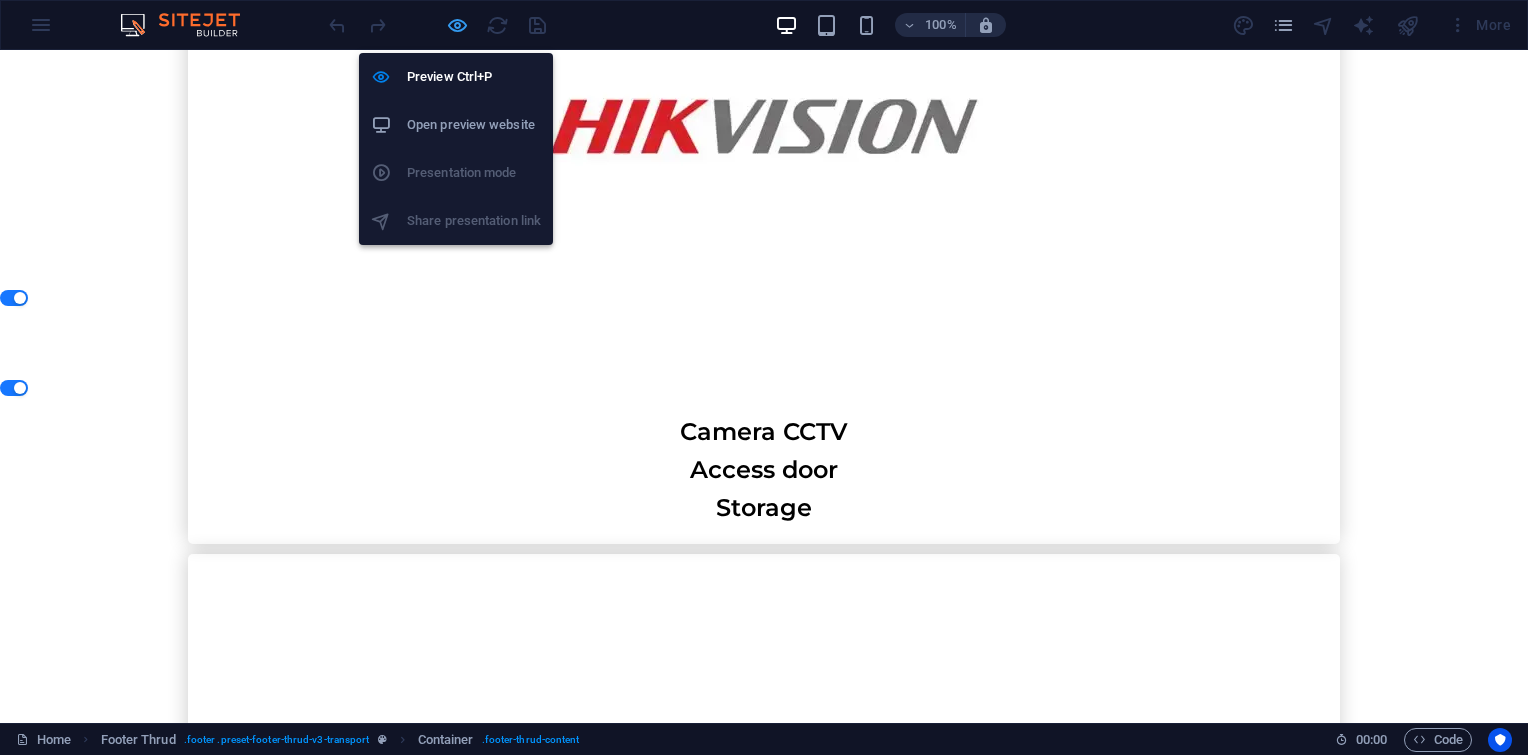 click at bounding box center (457, 25) 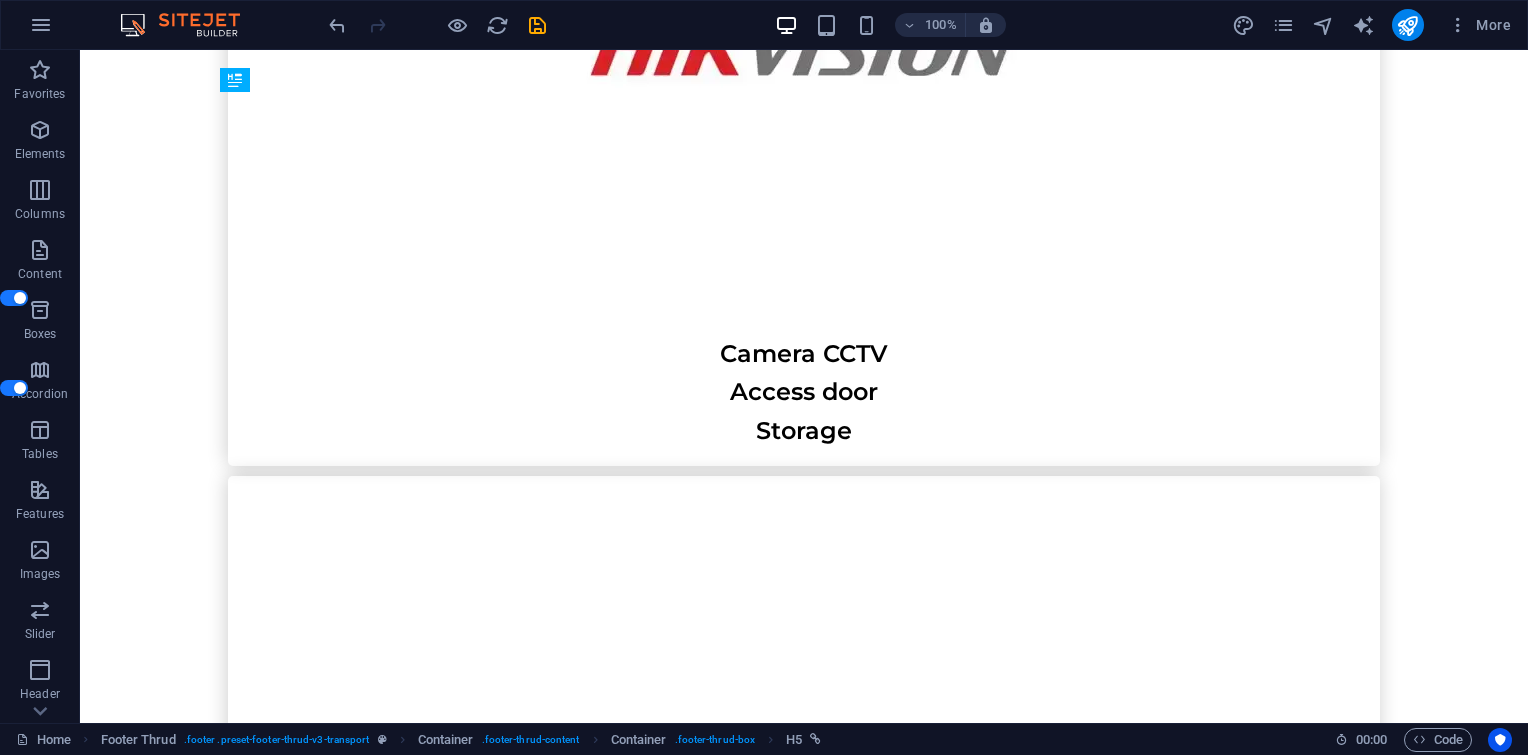 drag, startPoint x: 612, startPoint y: 612, endPoint x: 612, endPoint y: 585, distance: 27 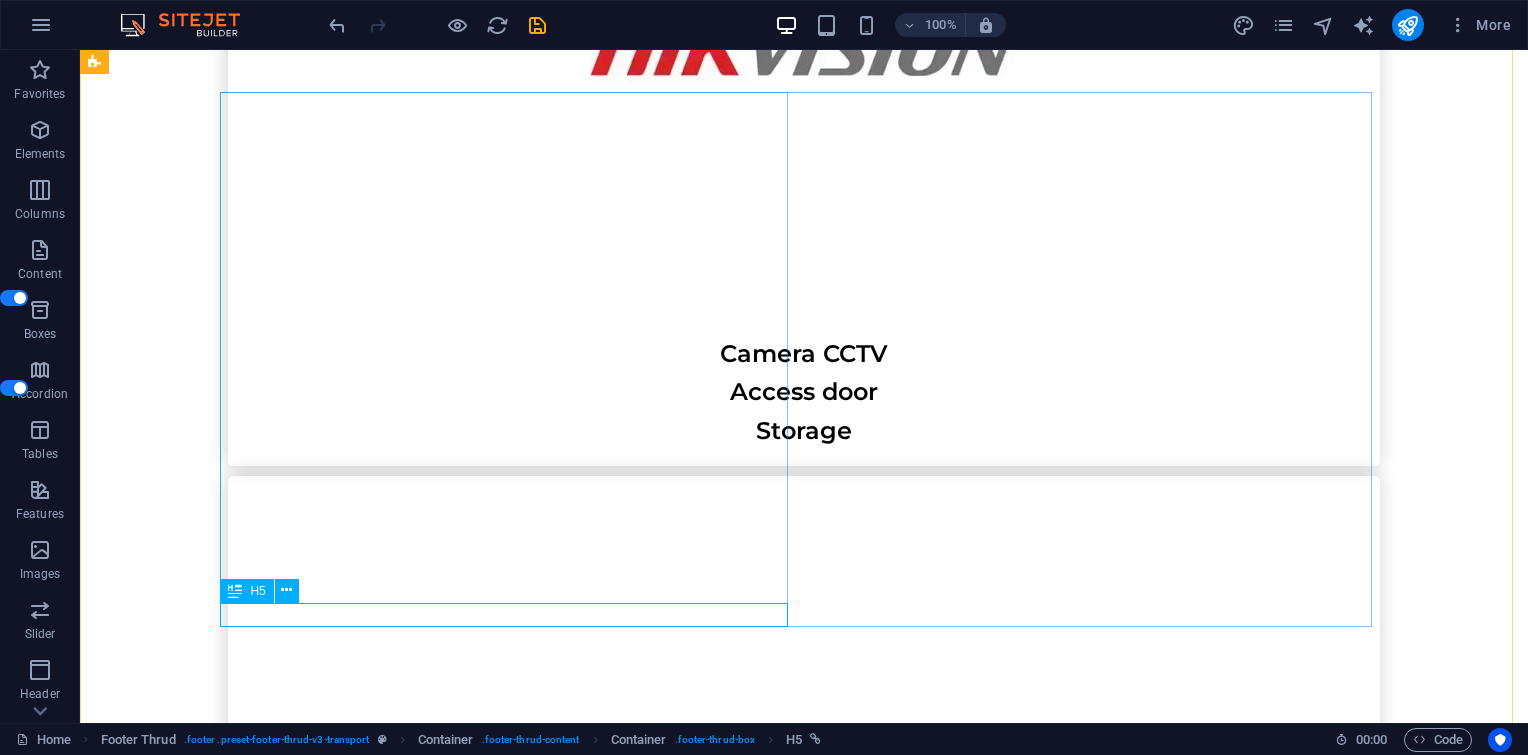 click on "[PHONE]" at bounding box center (512, 20050) 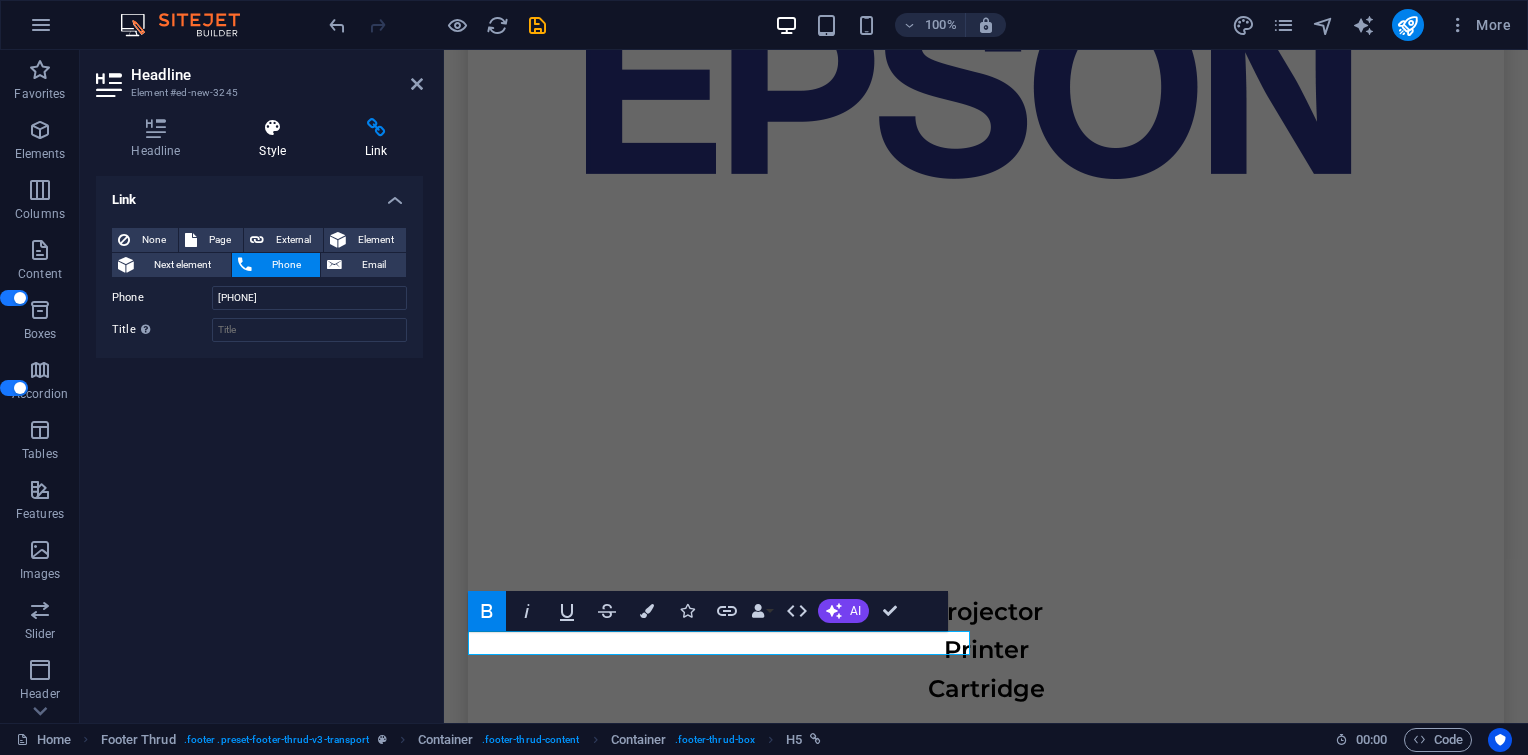 click on "Style" at bounding box center [277, 139] 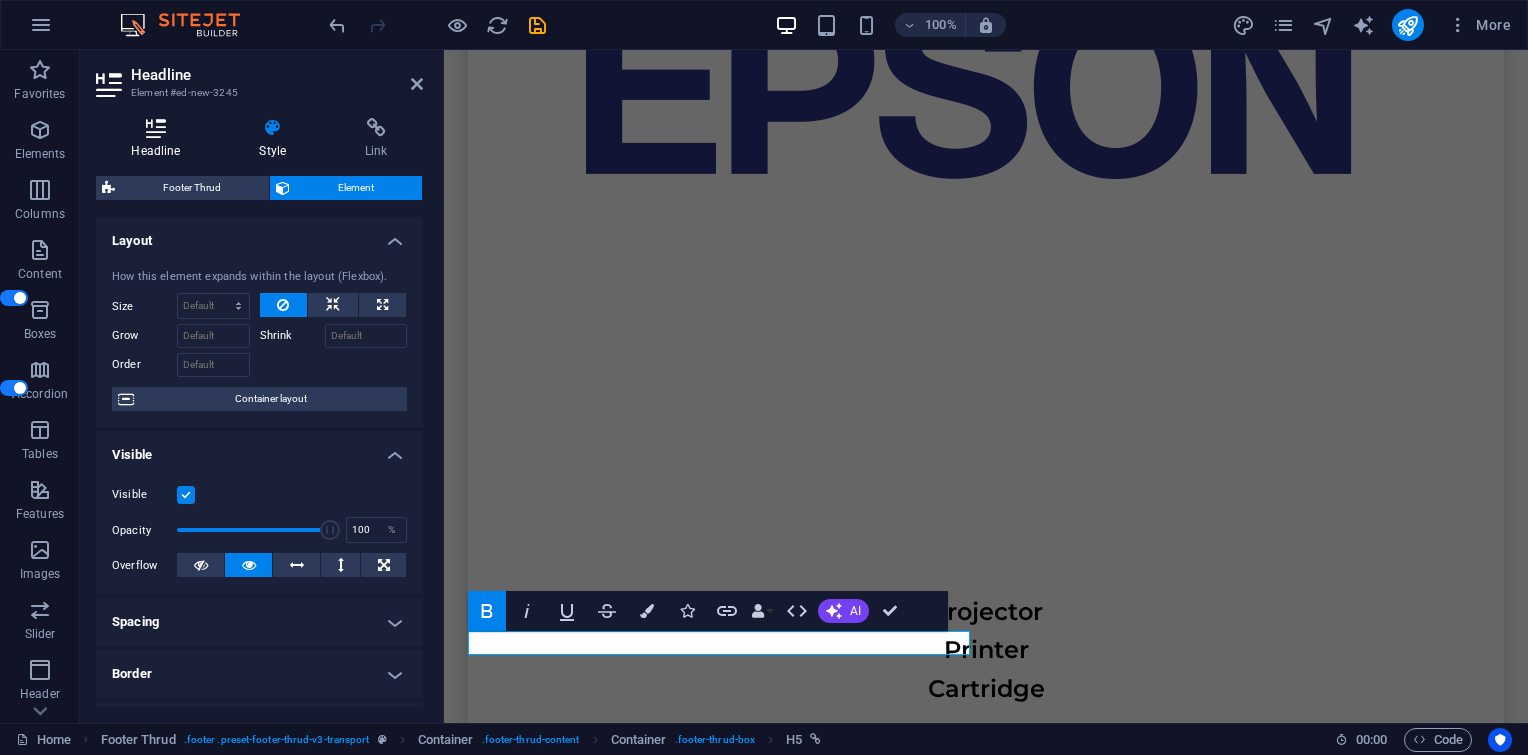 click on "Headline" at bounding box center (160, 139) 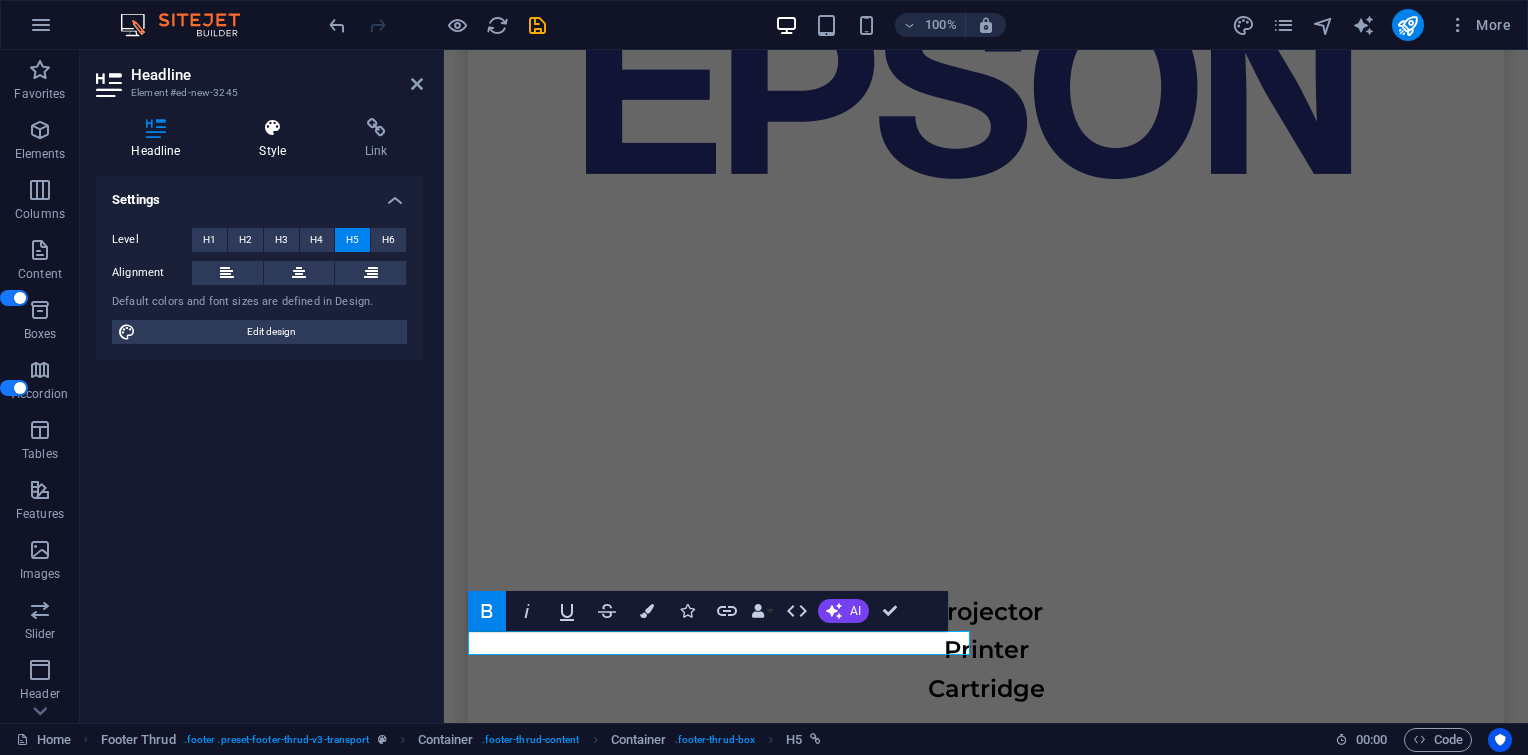 click on "Style" at bounding box center [277, 139] 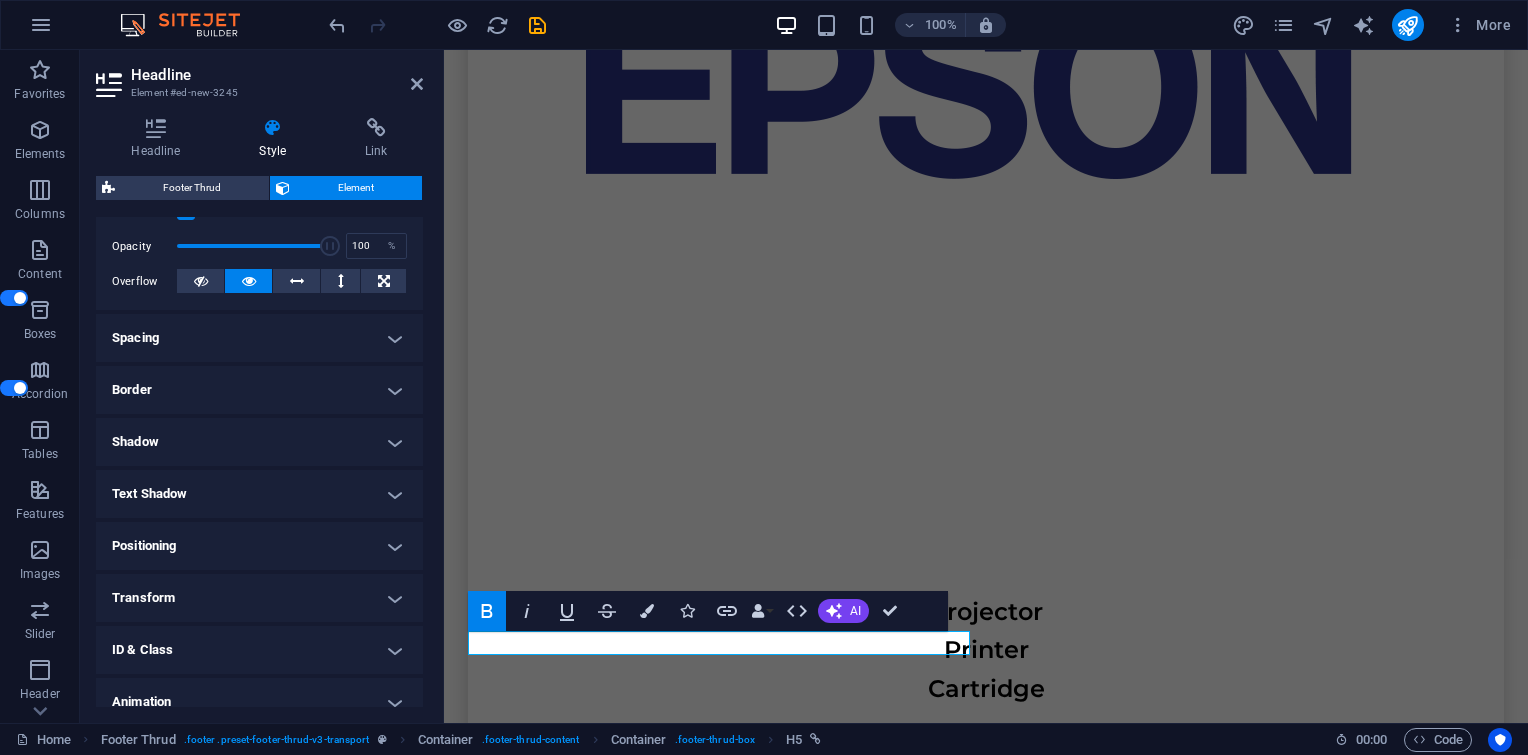scroll, scrollTop: 354, scrollLeft: 0, axis: vertical 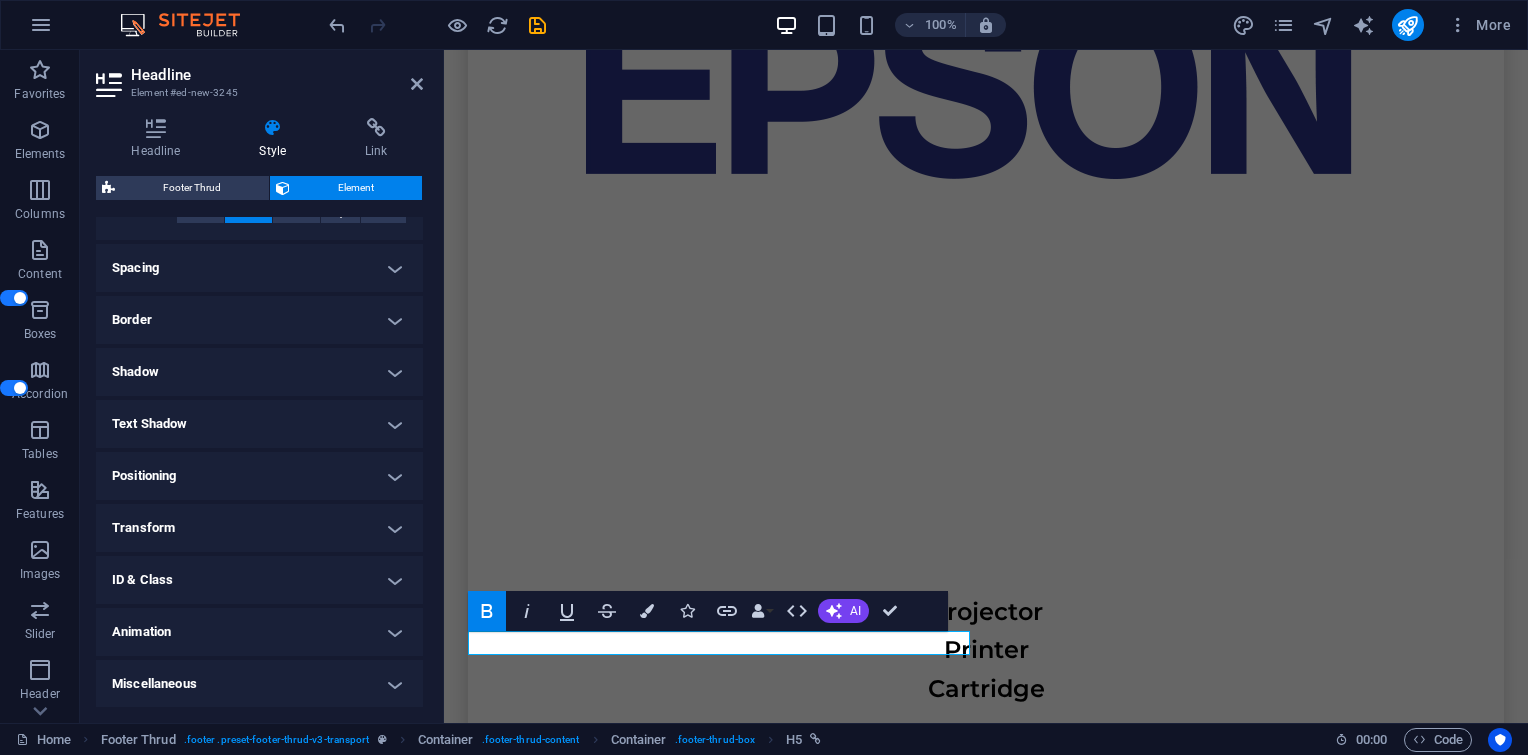 click on "Positioning" at bounding box center [259, 476] 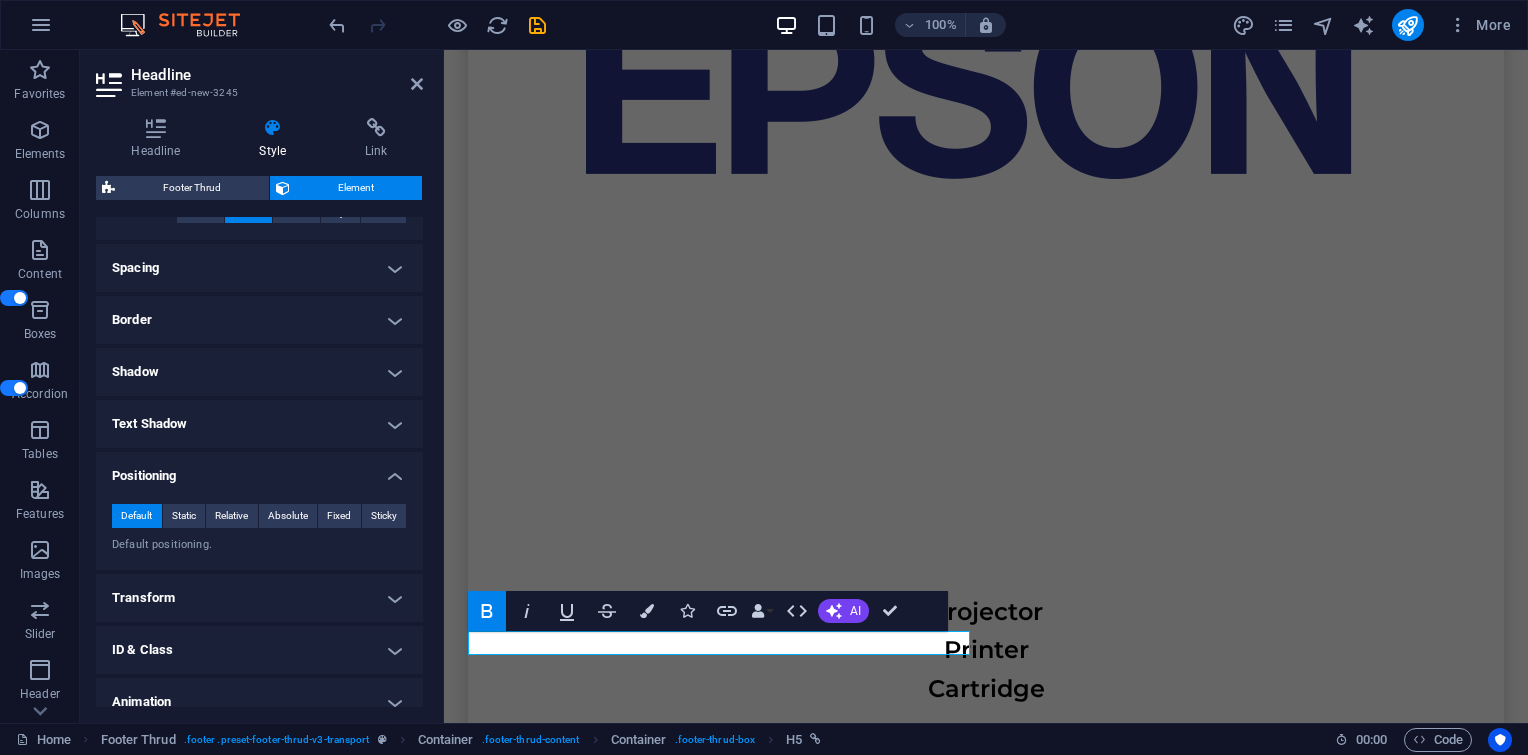 click on "Positioning" at bounding box center [259, 470] 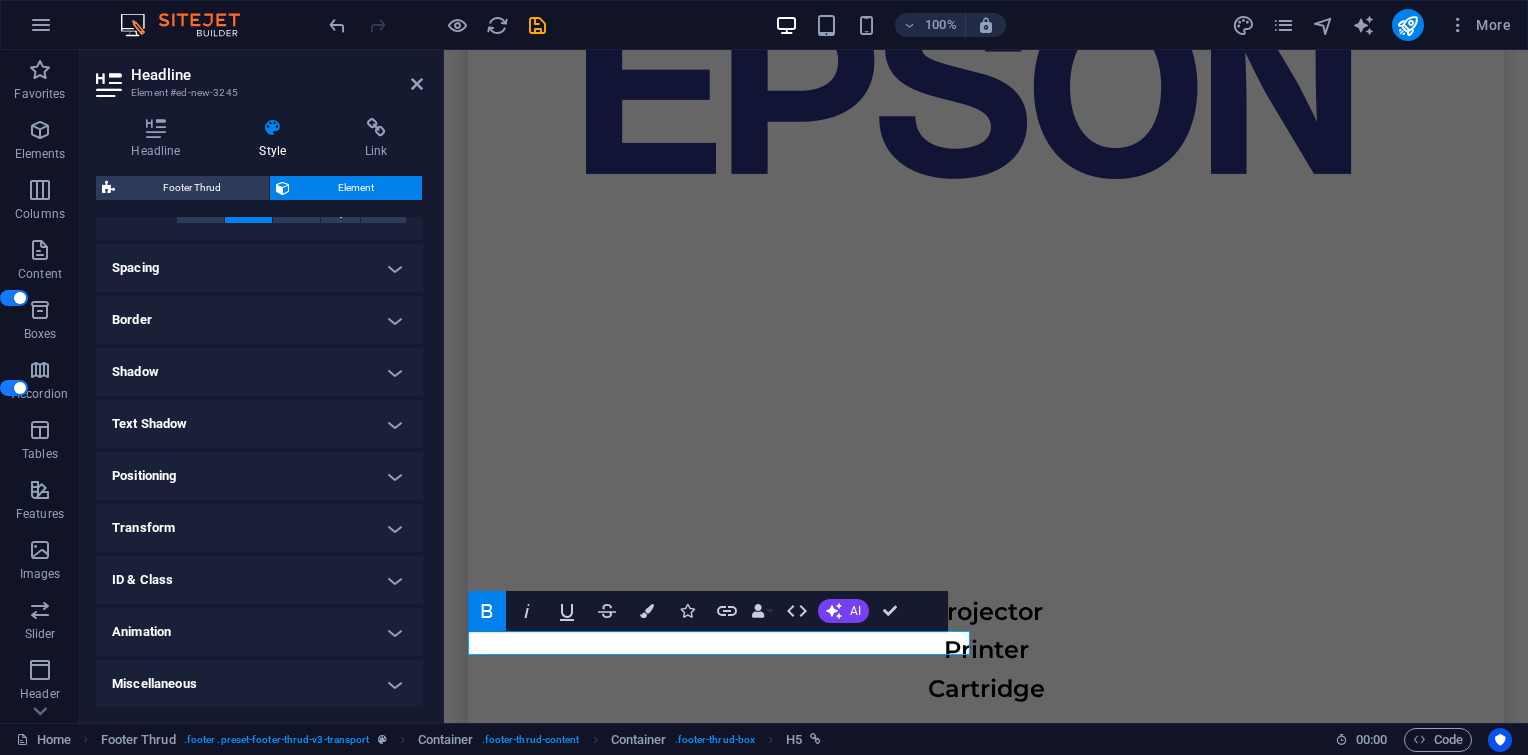 click on "Transform" at bounding box center [259, 528] 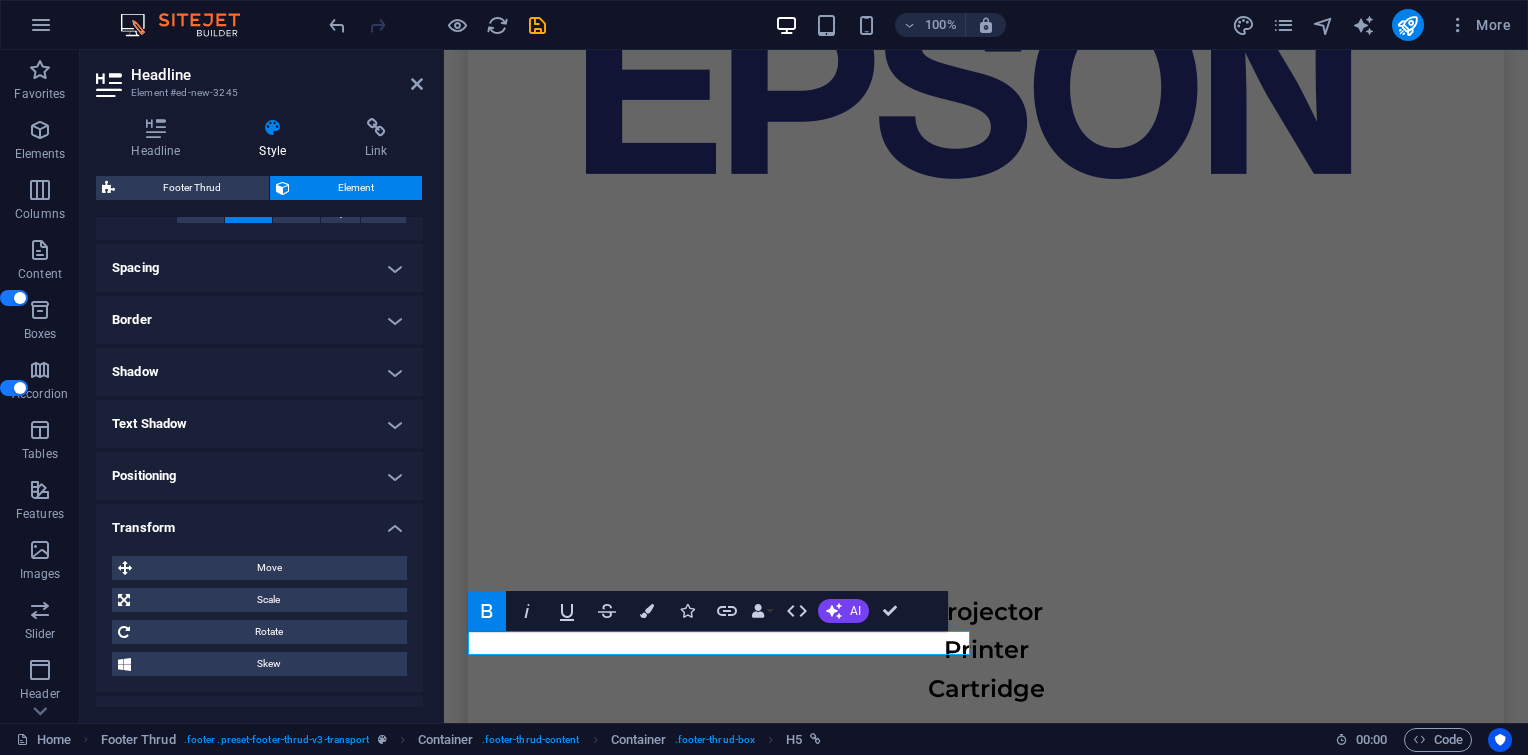 click on "Transform" at bounding box center [259, 522] 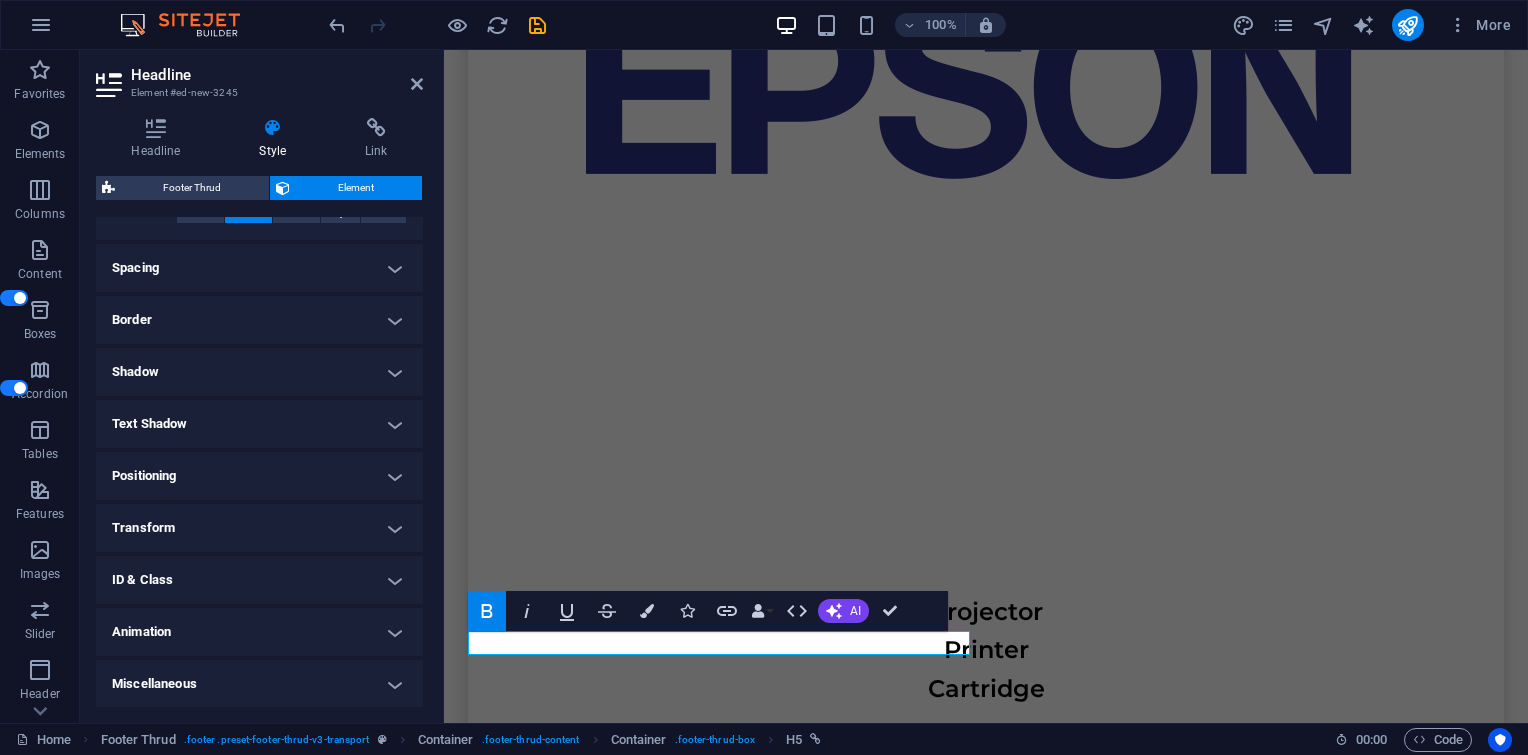 click on "Transform" at bounding box center (259, 528) 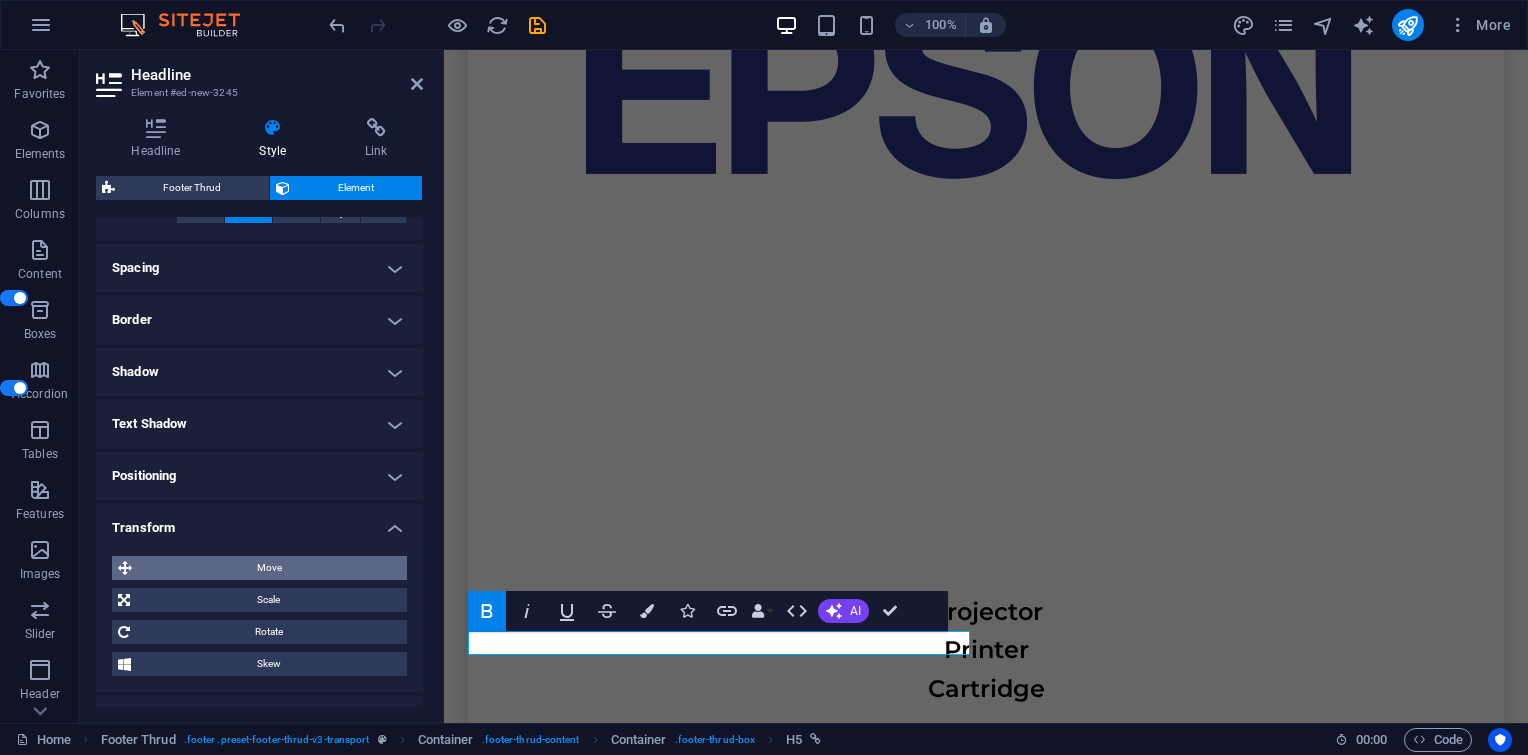 click on "Move" at bounding box center (269, 568) 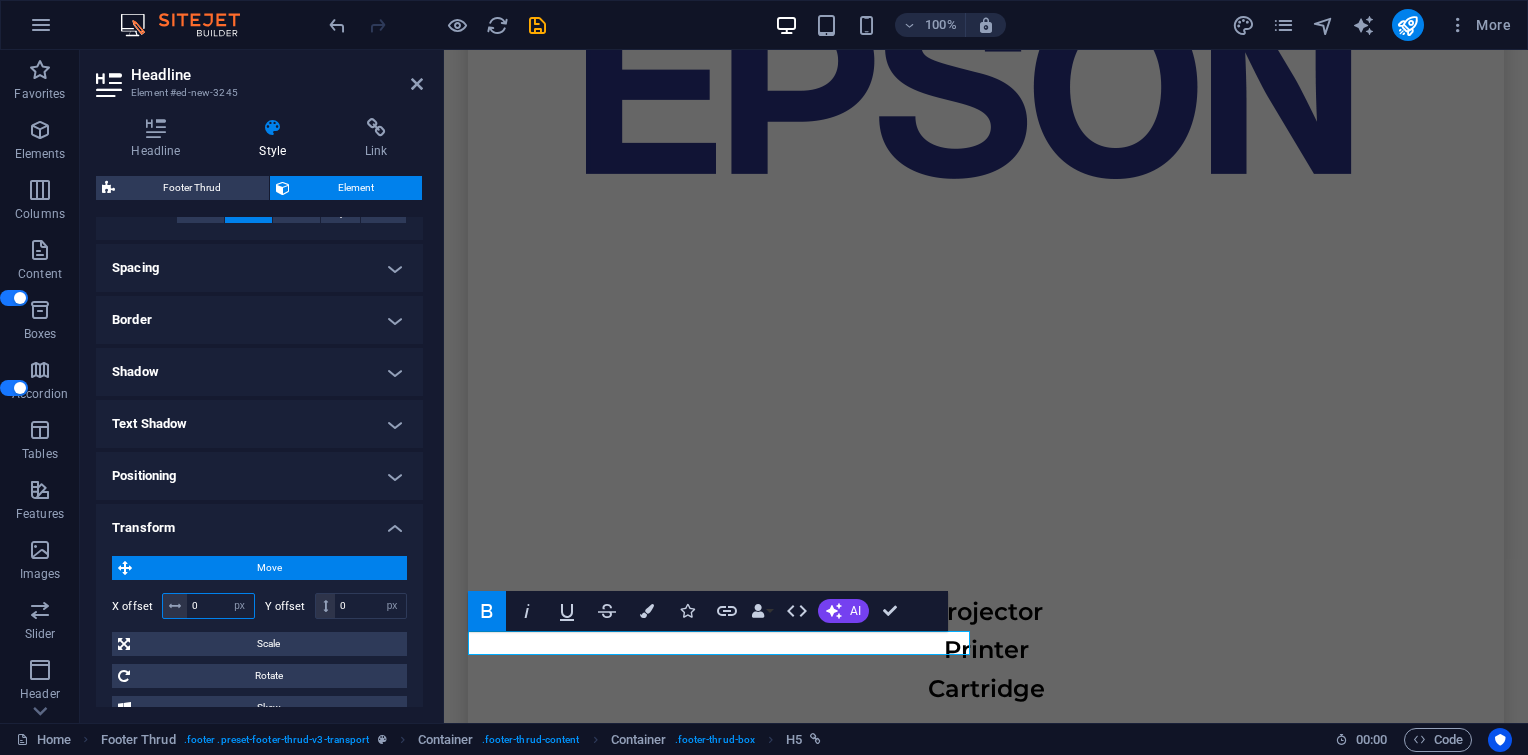 click on "0" at bounding box center [220, 606] 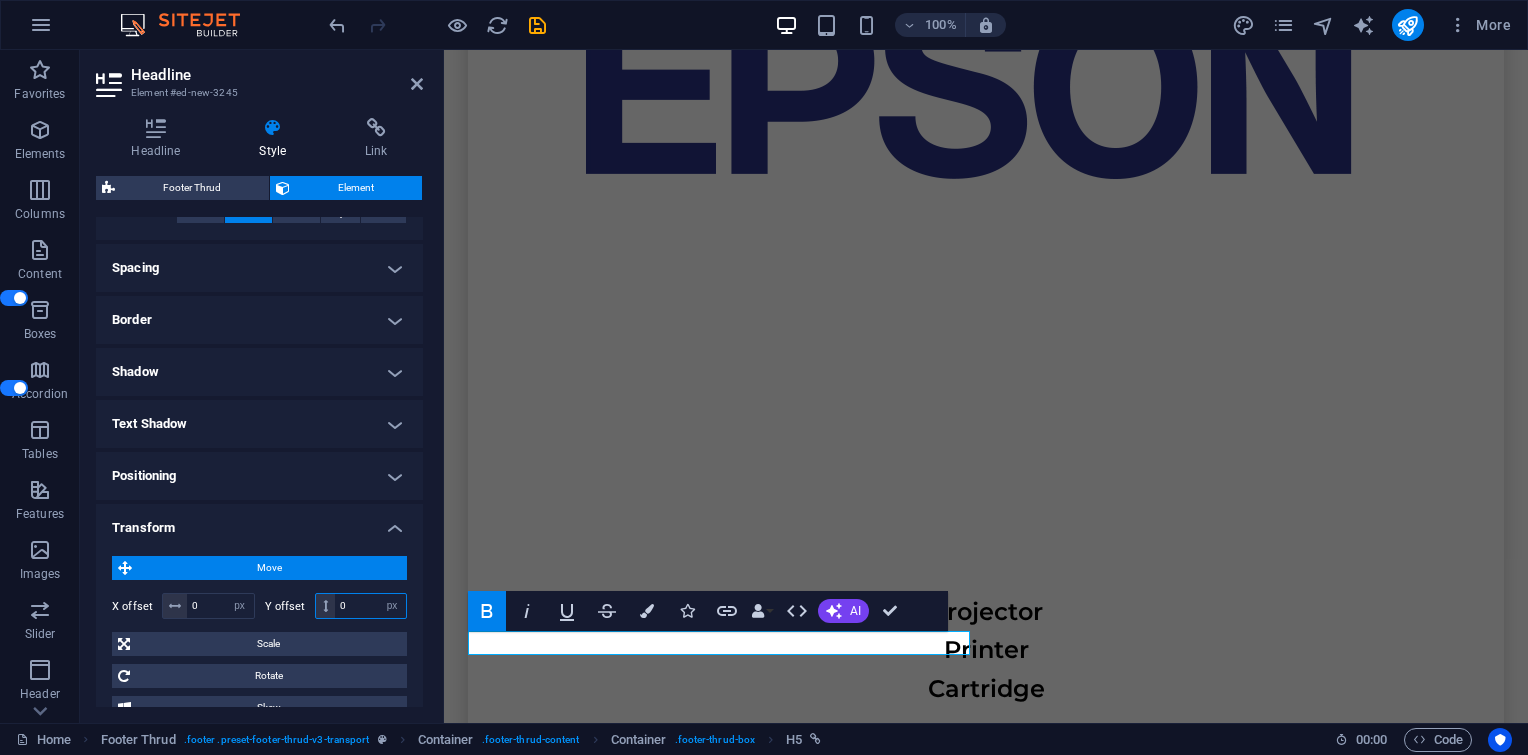 click on "0" at bounding box center [370, 606] 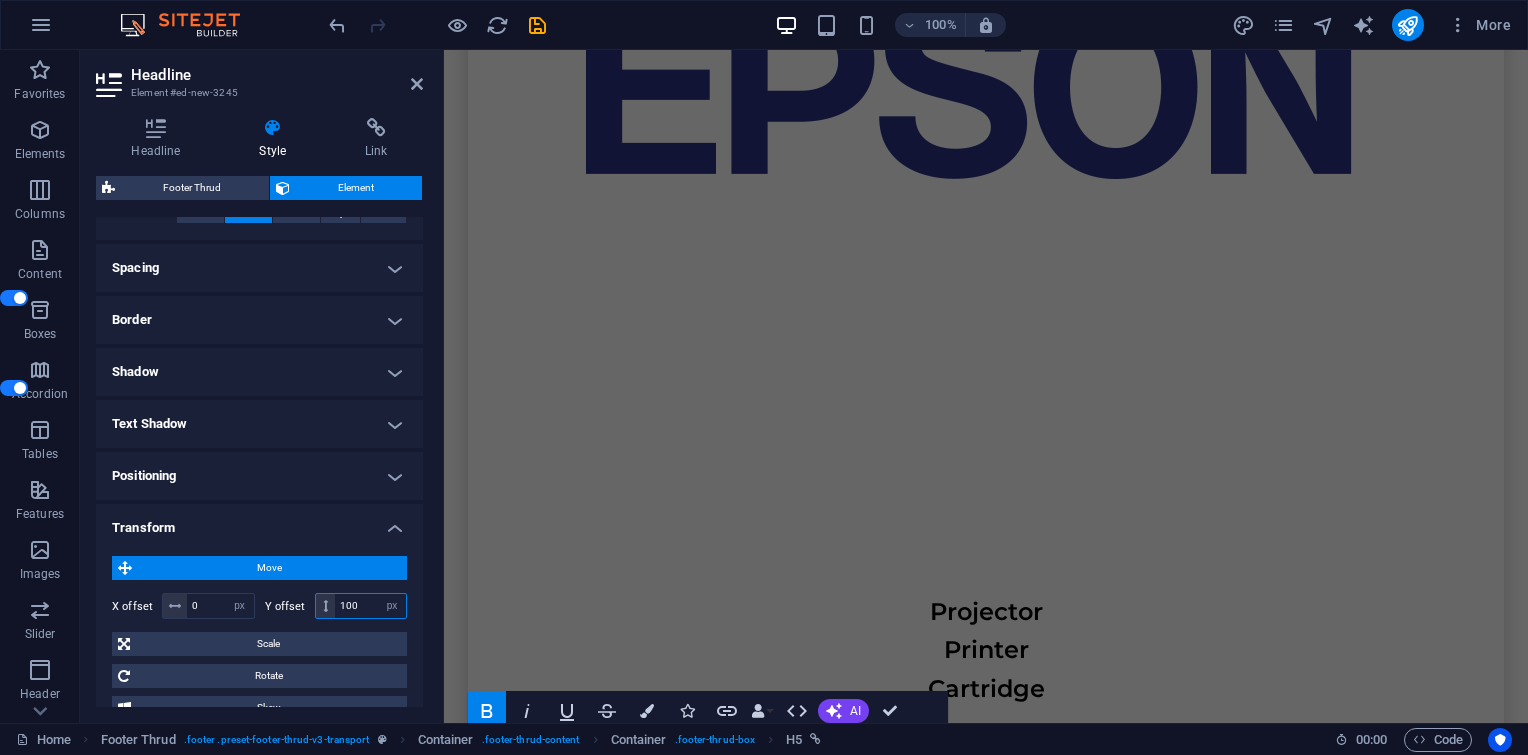 scroll, scrollTop: 7948, scrollLeft: 0, axis: vertical 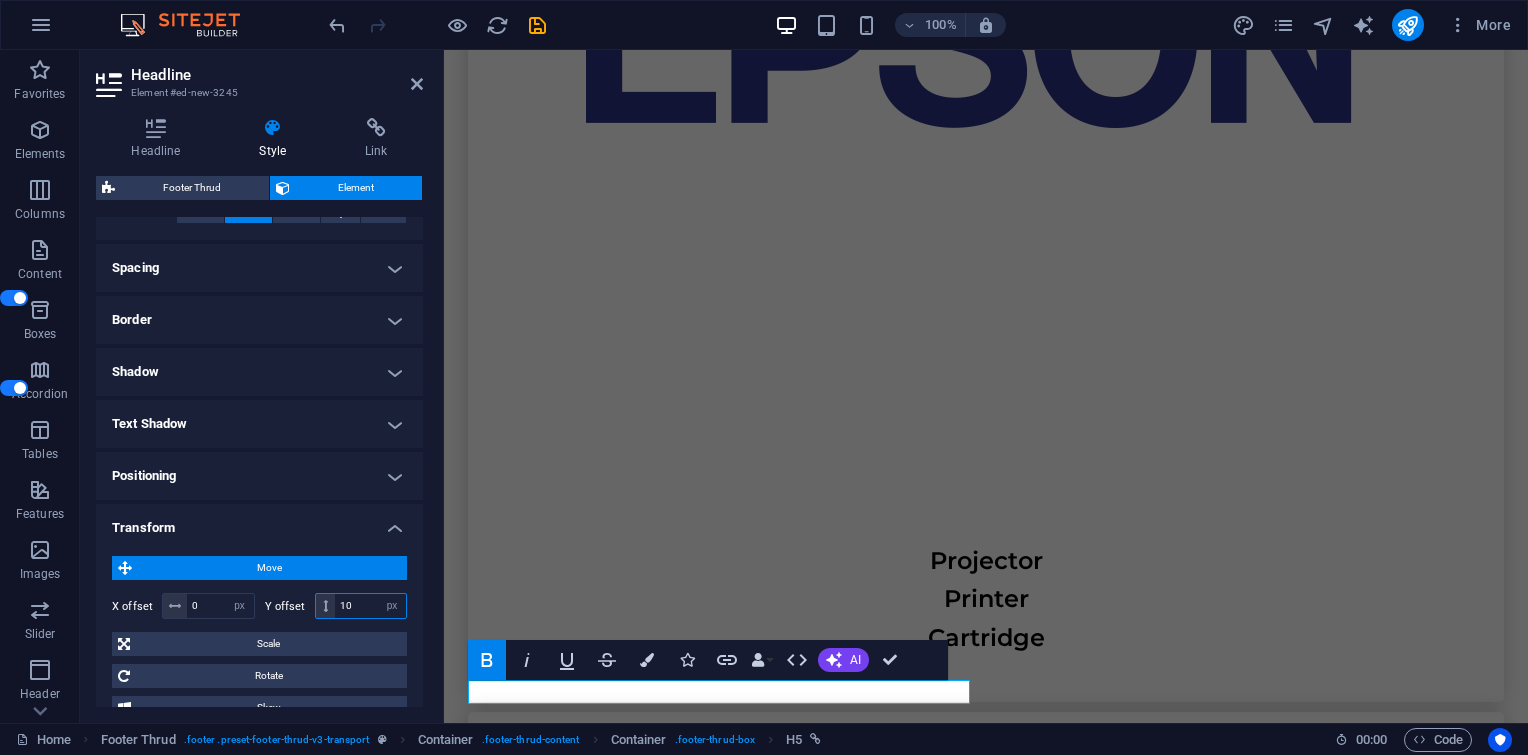 type on "1" 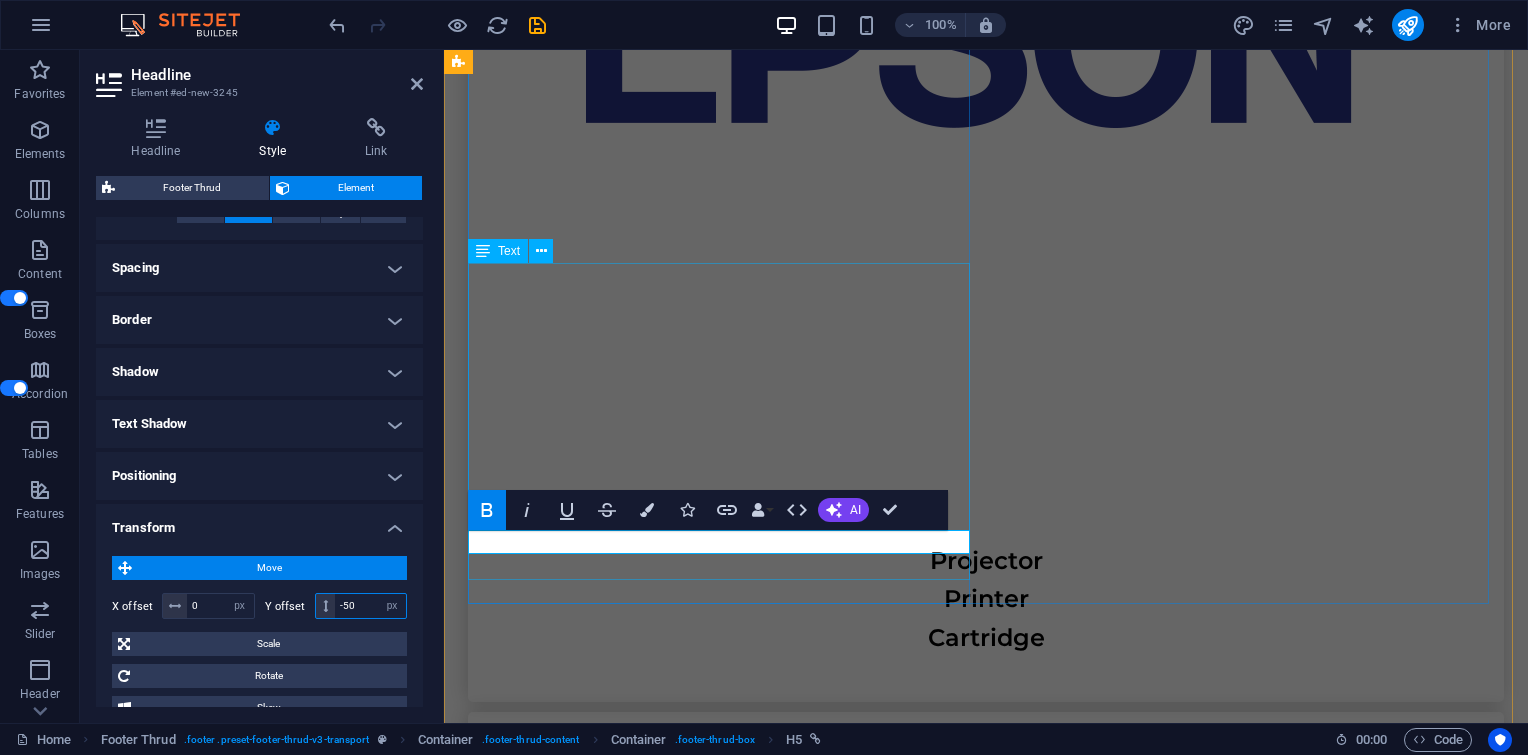 type on "-50" 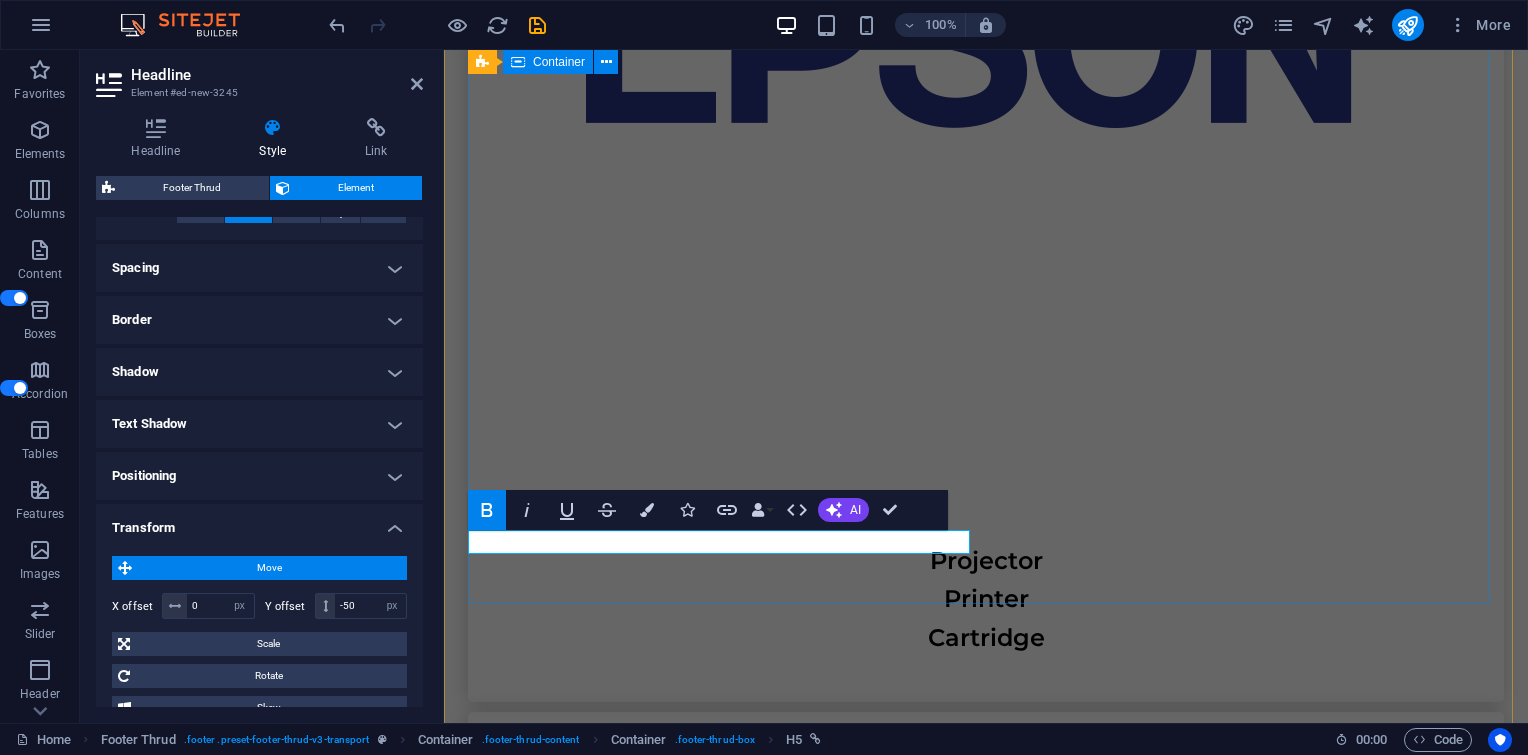click on "Jendral Sudirman no. 71  Senayan, Kebayoran Baru - South Jakarta ,  Senayan, Kebayoran Baru - South Jakarta ,  12190
sales1@itkuat.com Cs@itkuat.com 02139701771 +6281258886268 Home Services About Us Contact Us HOME SERVICES ABOUT US CONTACT US" at bounding box center [986, 17131] 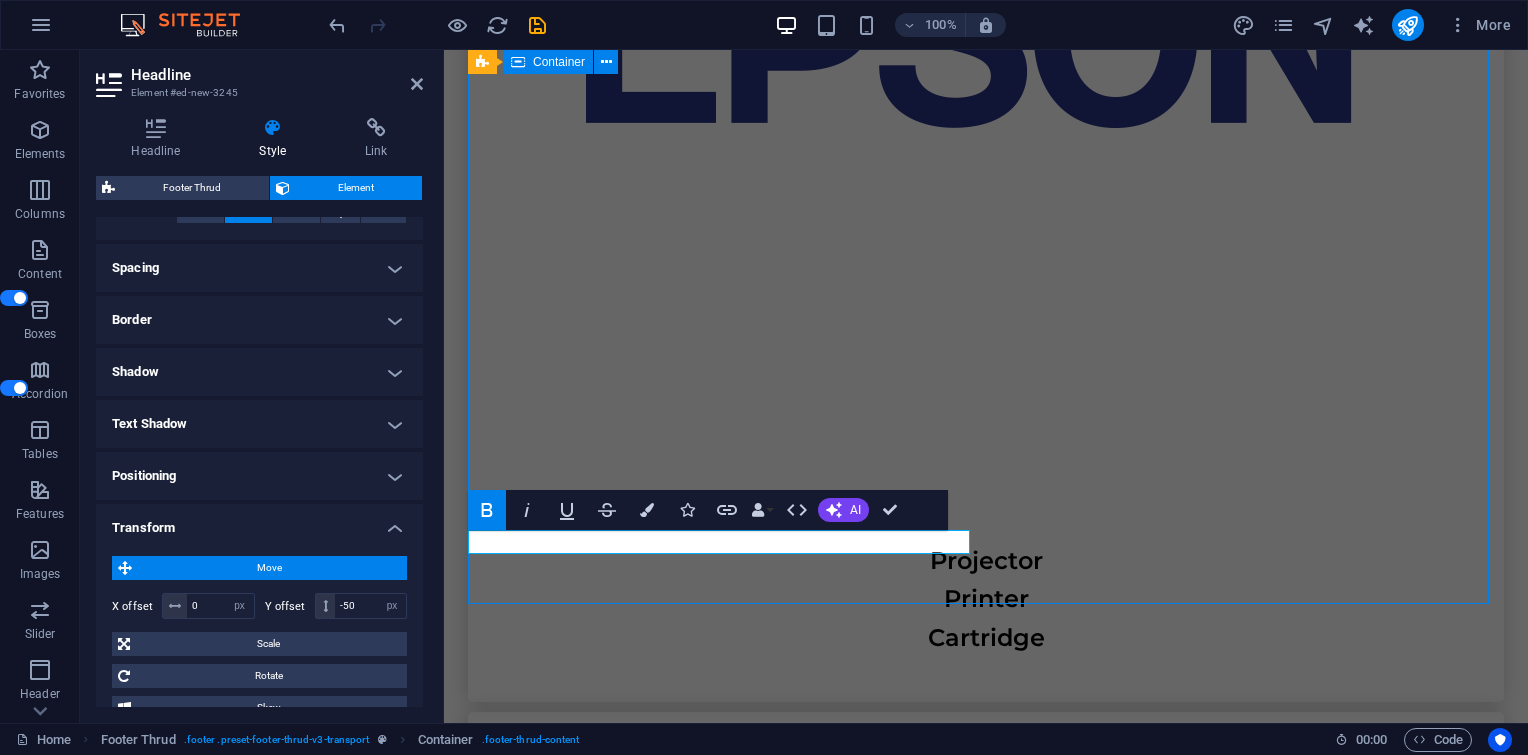 scroll, scrollTop: 7323, scrollLeft: 0, axis: vertical 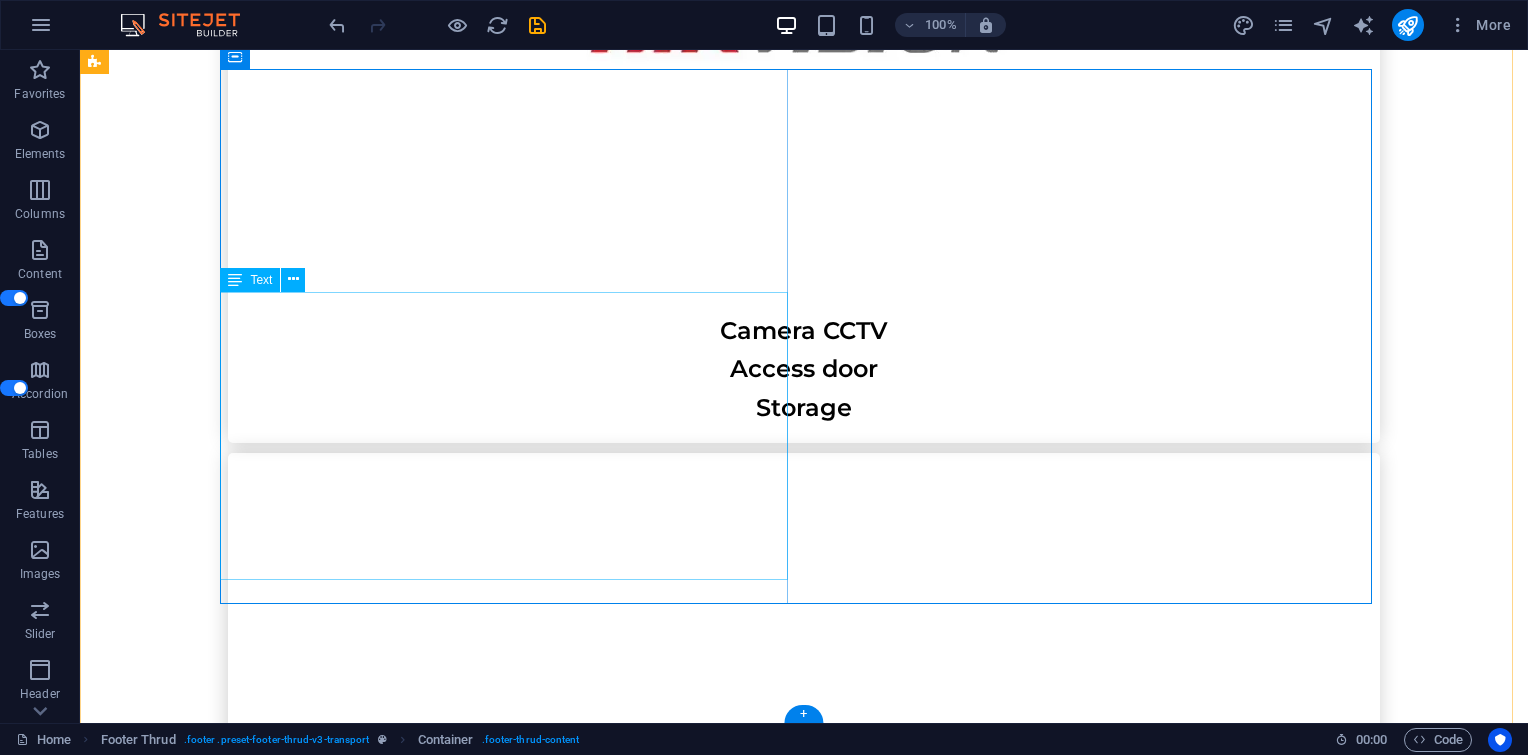 click on "Jendral Sudirman no. 71  Senayan, Kebayoran Baru - South Jakarta ,  Senayan, Kebayoran Baru - South Jakarta ,  12190
sales1@itkuat.com Cs@itkuat.com 02139701771" at bounding box center (512, 19871) 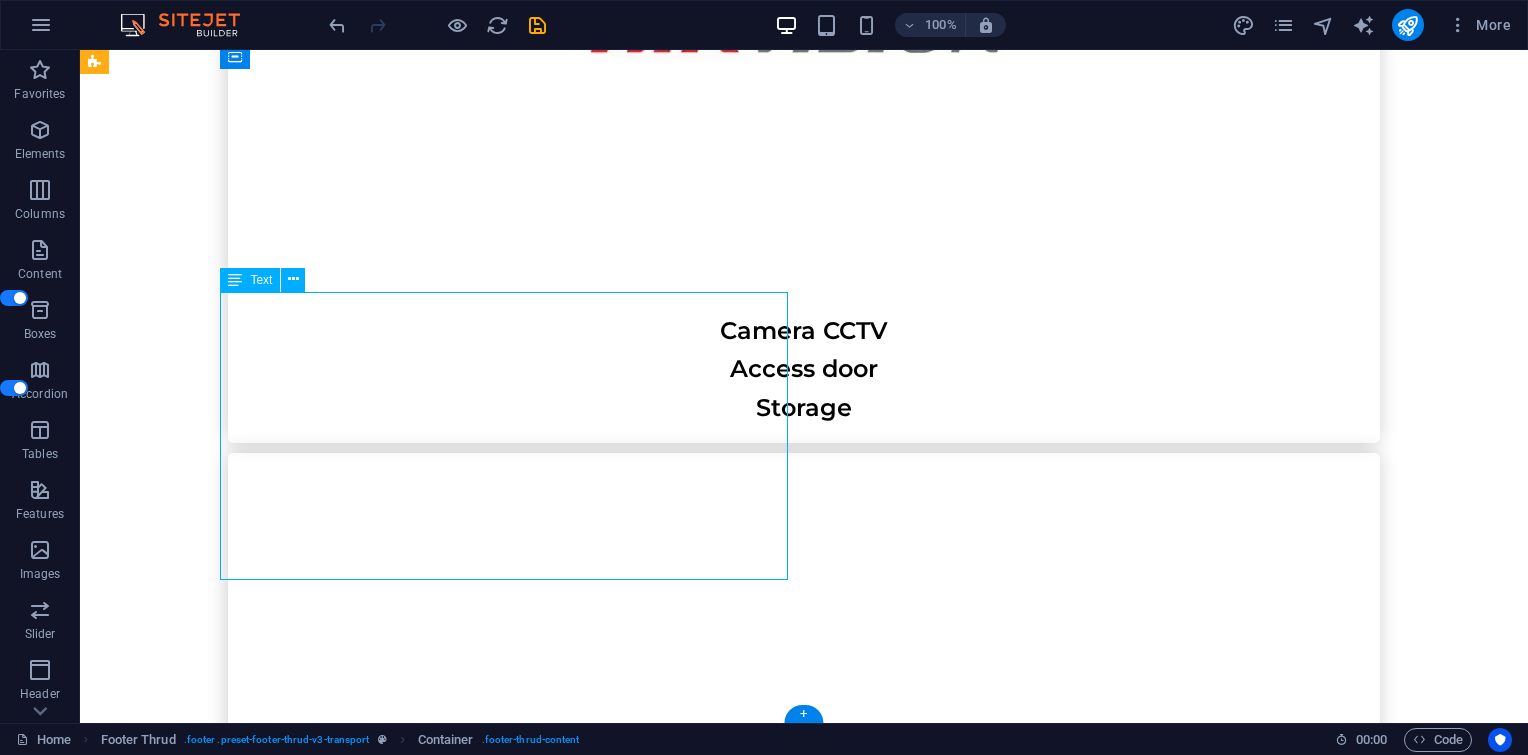 click on "Jendral Sudirman no. 71  Senayan, Kebayoran Baru - South Jakarta ,  Senayan, Kebayoran Baru - South Jakarta ,  12190
sales1@itkuat.com Cs@itkuat.com 02139701771" at bounding box center (512, 19871) 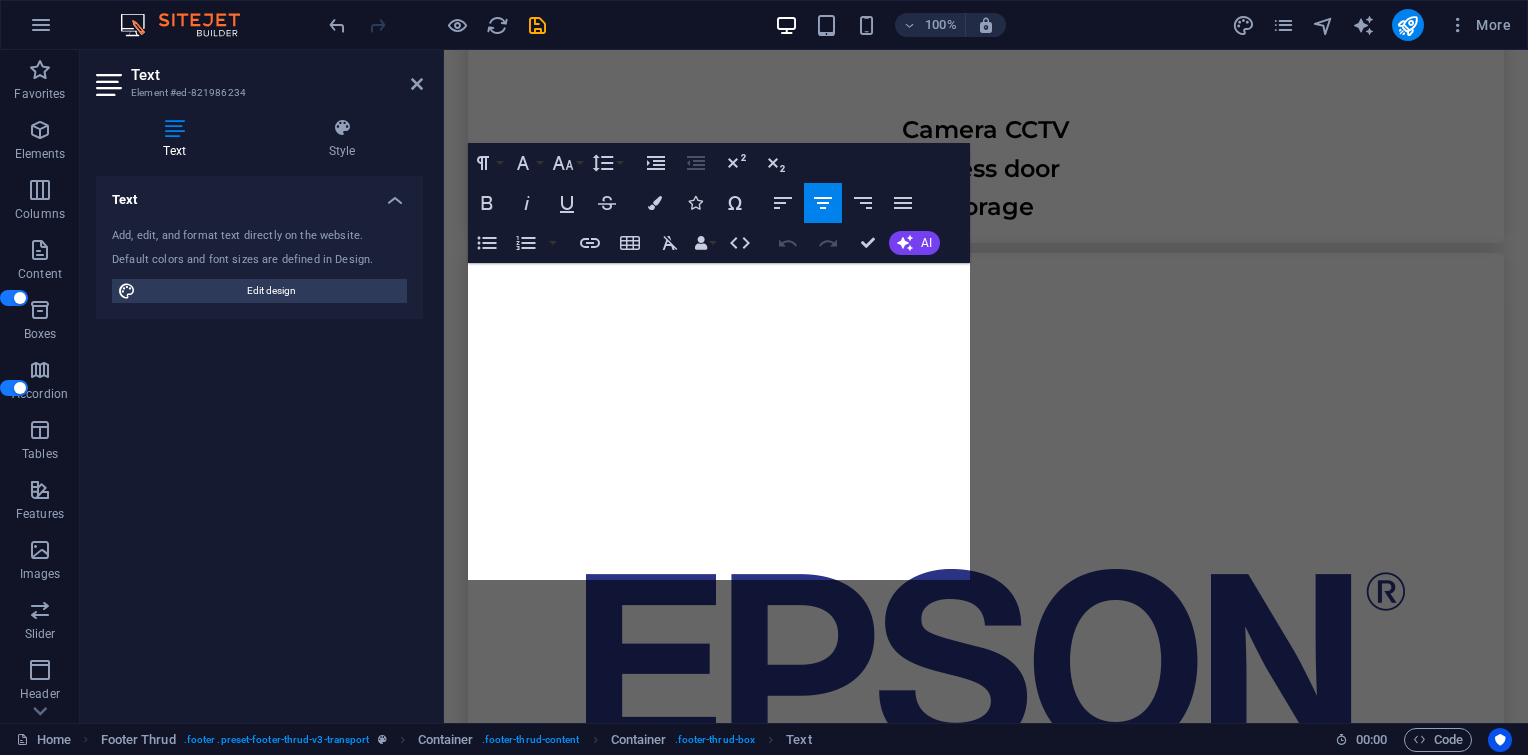 scroll, scrollTop: 7948, scrollLeft: 0, axis: vertical 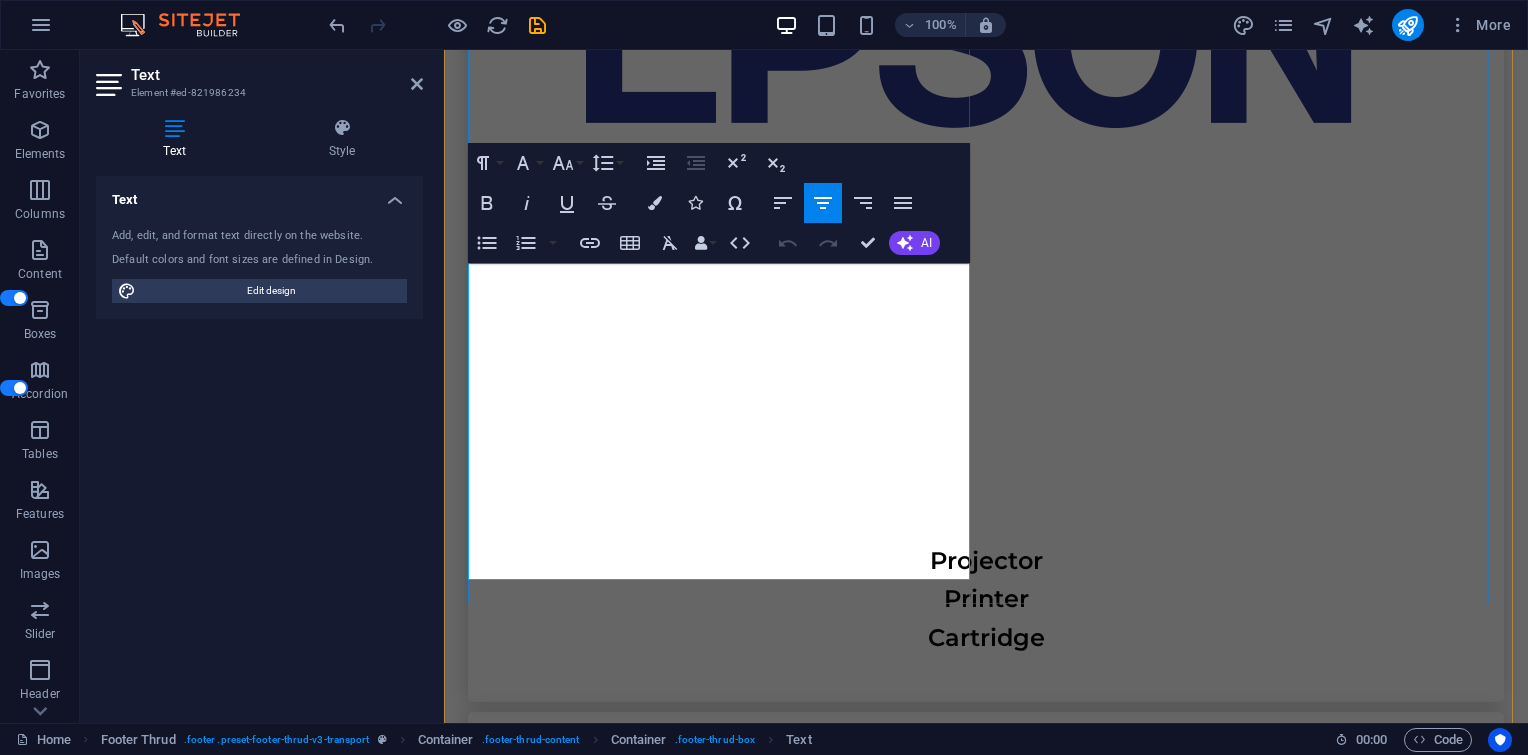 drag, startPoint x: 652, startPoint y: 506, endPoint x: 788, endPoint y: 503, distance: 136.03308 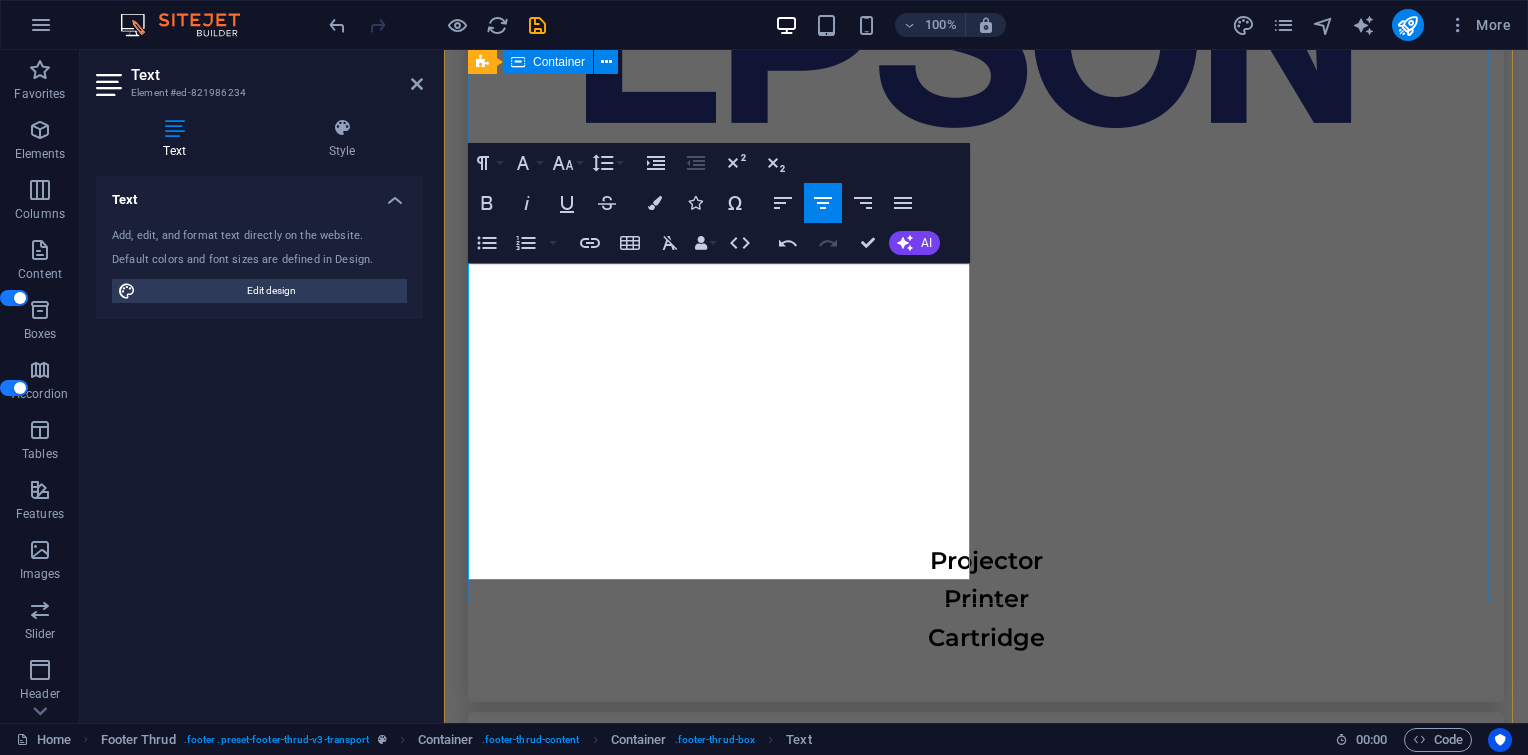 click on "Jendral Sudirman no. 71  Senayan, Kebayoran Baru - South Jakarta ,  Senayan, Kebayoran Baru - South Jakarta ,  12190
sales1@itkuat.com Cs@itkuat.com +6281258886268 Home Services About Us Contact Us HOME SERVICES ABOUT US CONTACT US" at bounding box center (986, 17131) 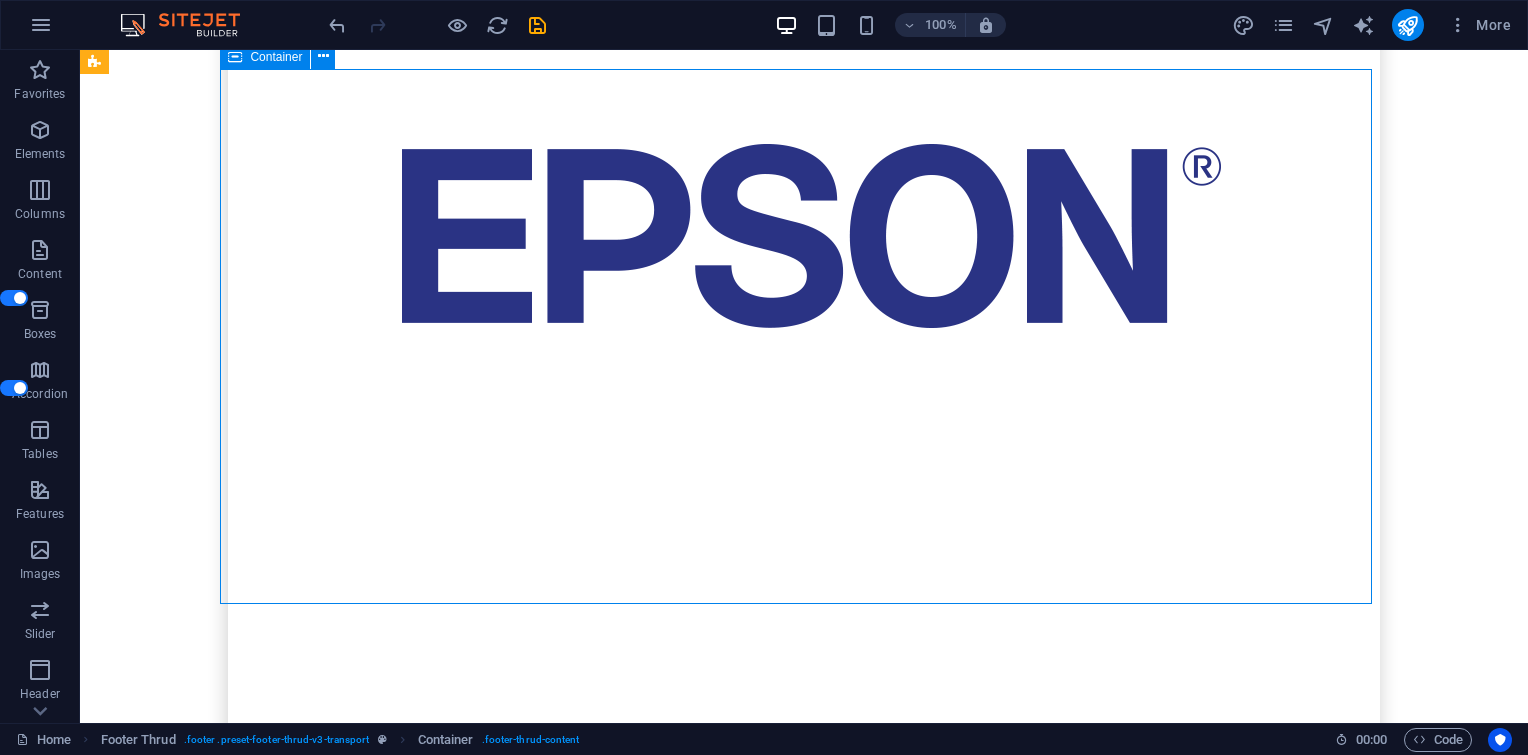 scroll, scrollTop: 7323, scrollLeft: 0, axis: vertical 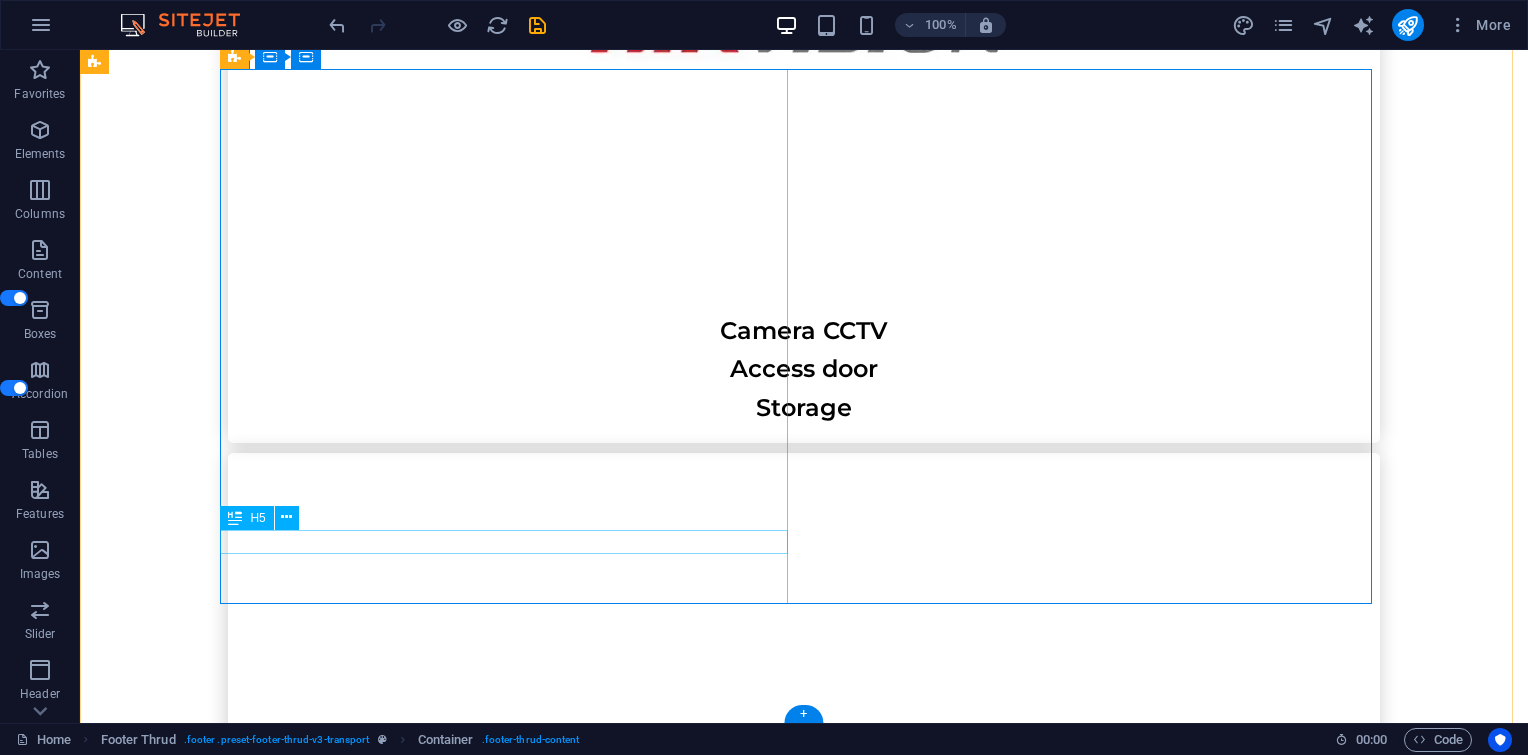 click on "[PHONE]" at bounding box center (512, 19977) 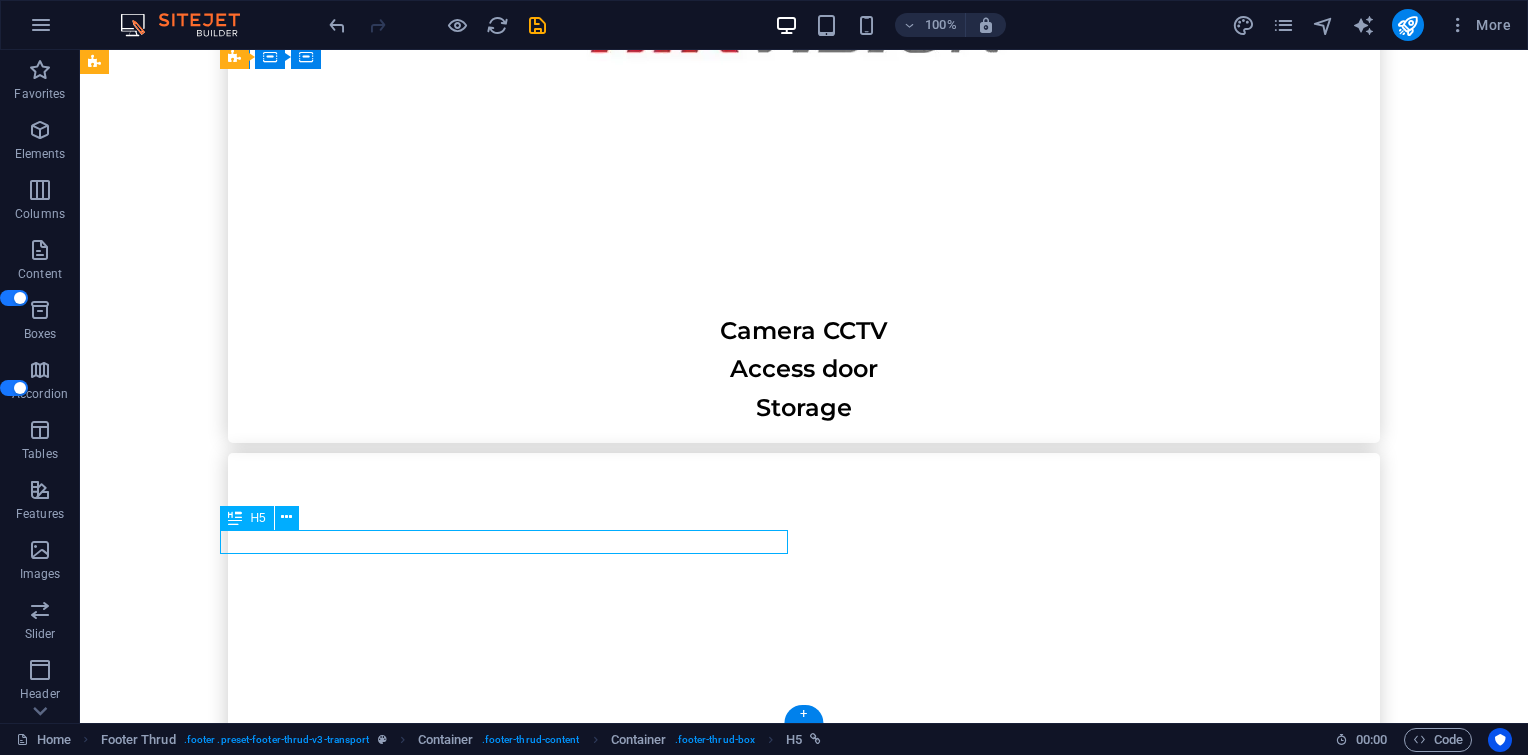 click on "[PHONE]" at bounding box center (512, 19977) 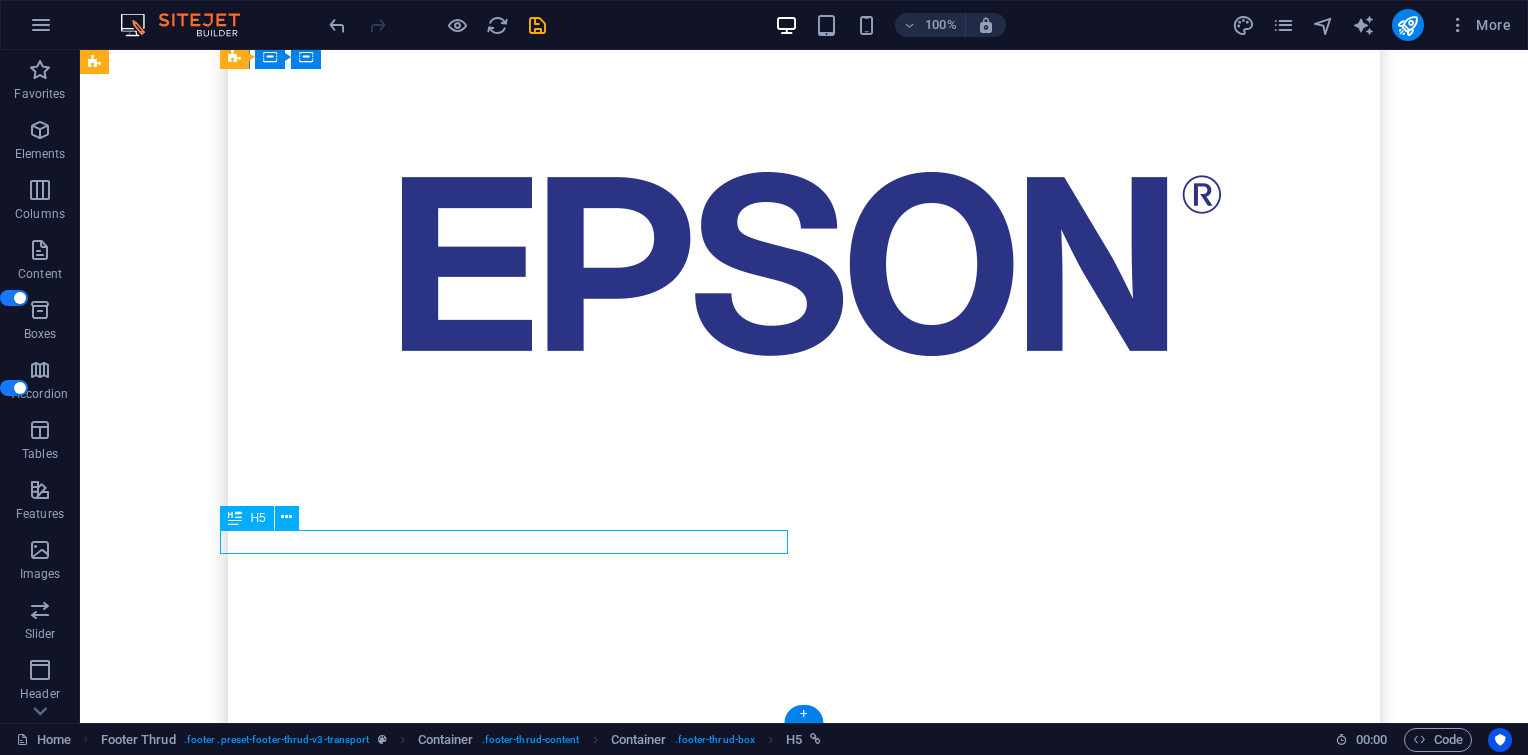 select on "px" 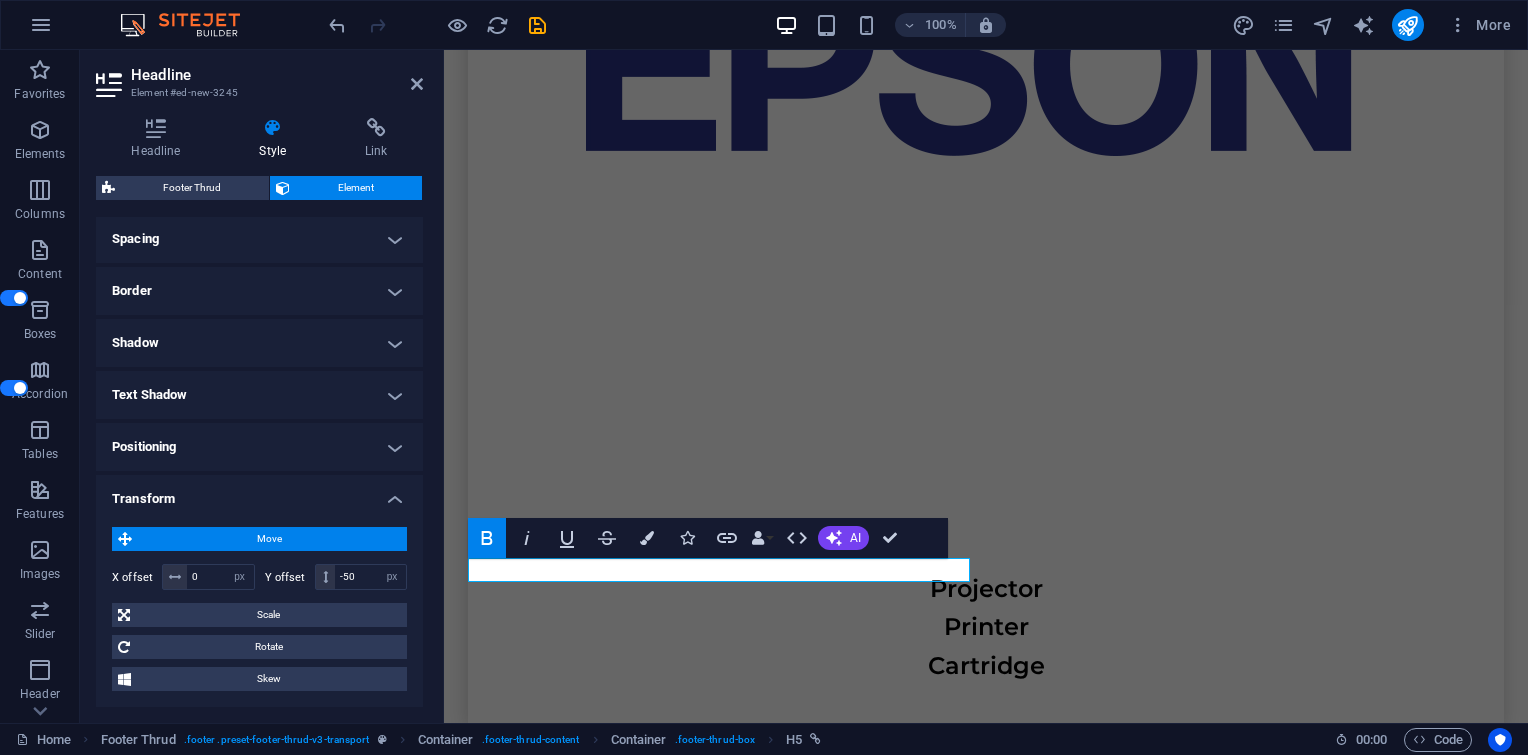 scroll, scrollTop: 466, scrollLeft: 0, axis: vertical 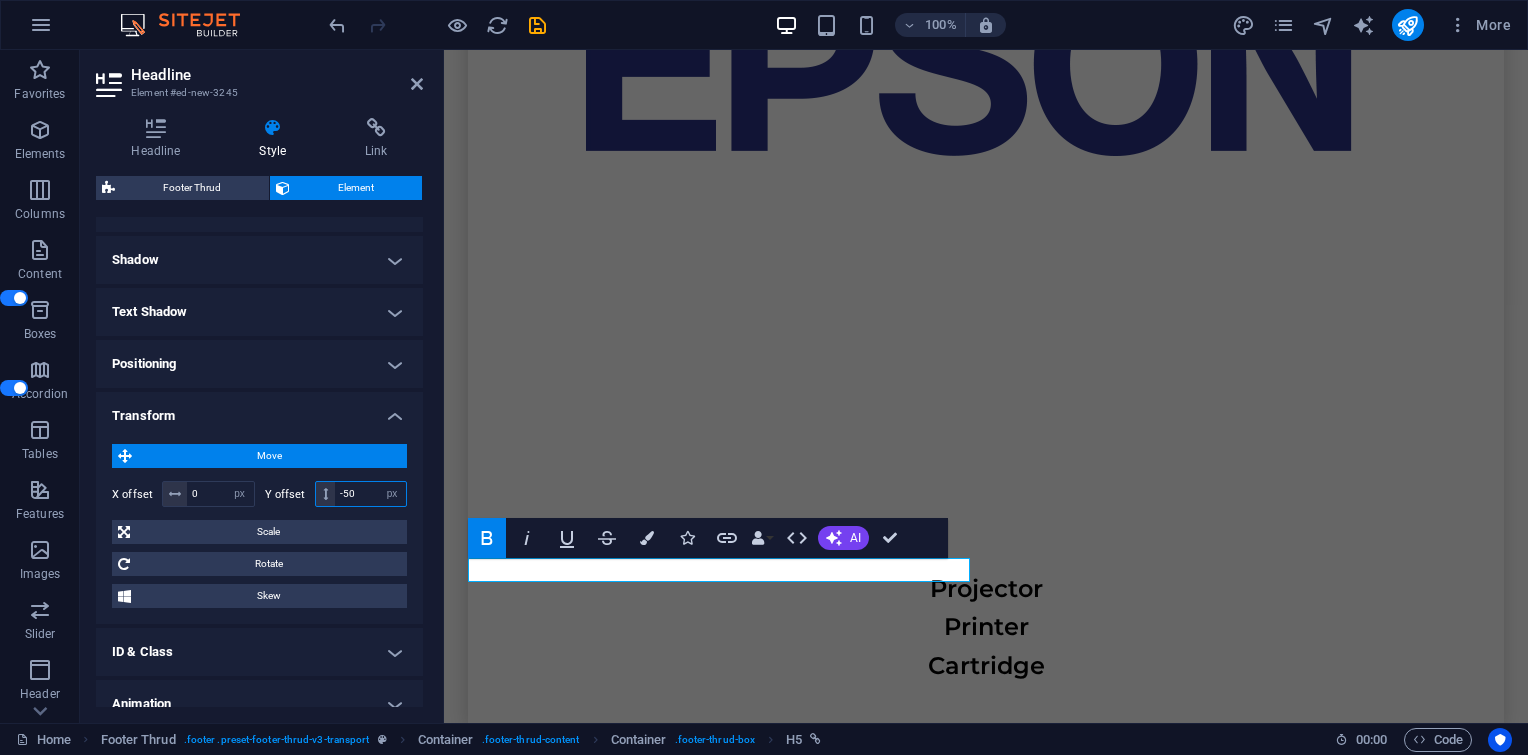 click on "-50" at bounding box center [370, 494] 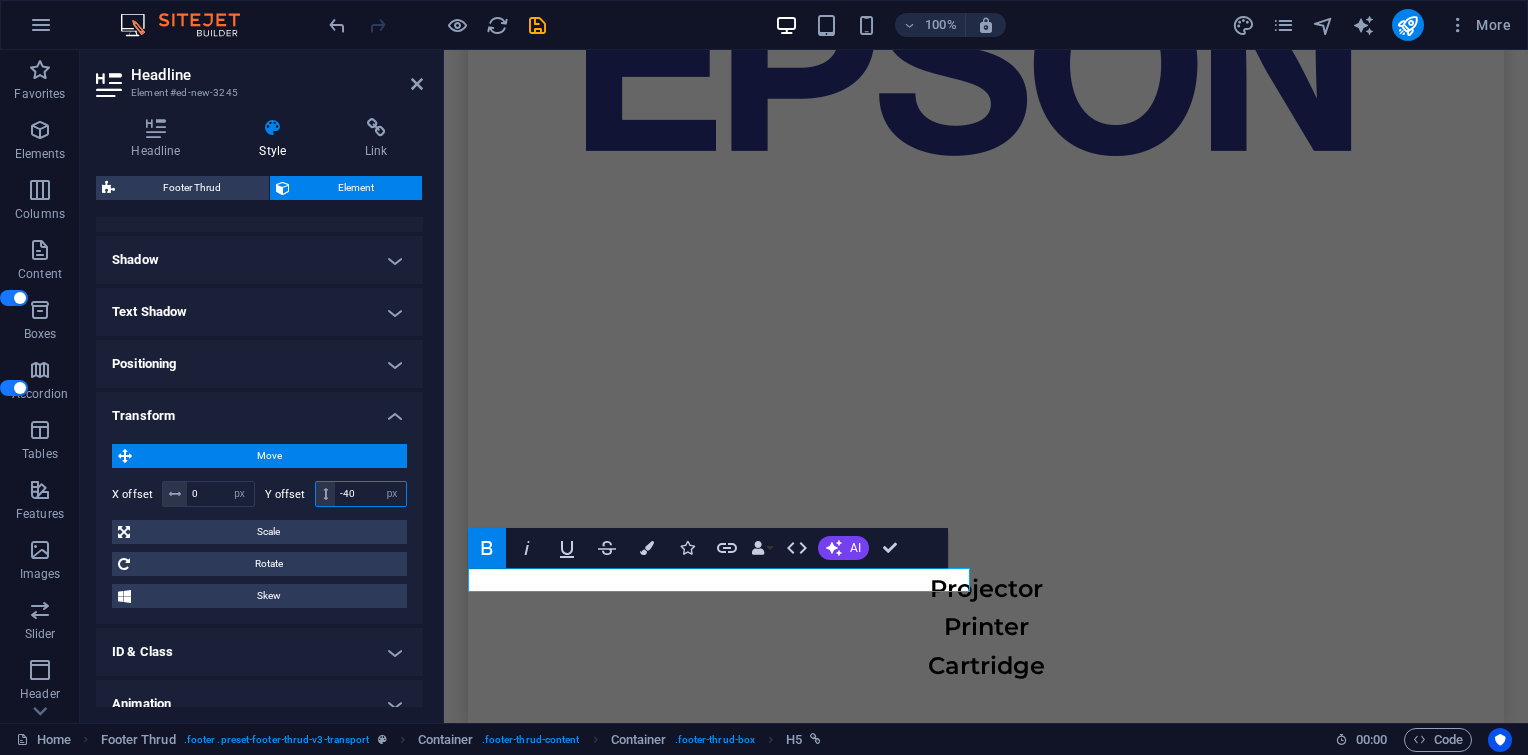 type on "-4" 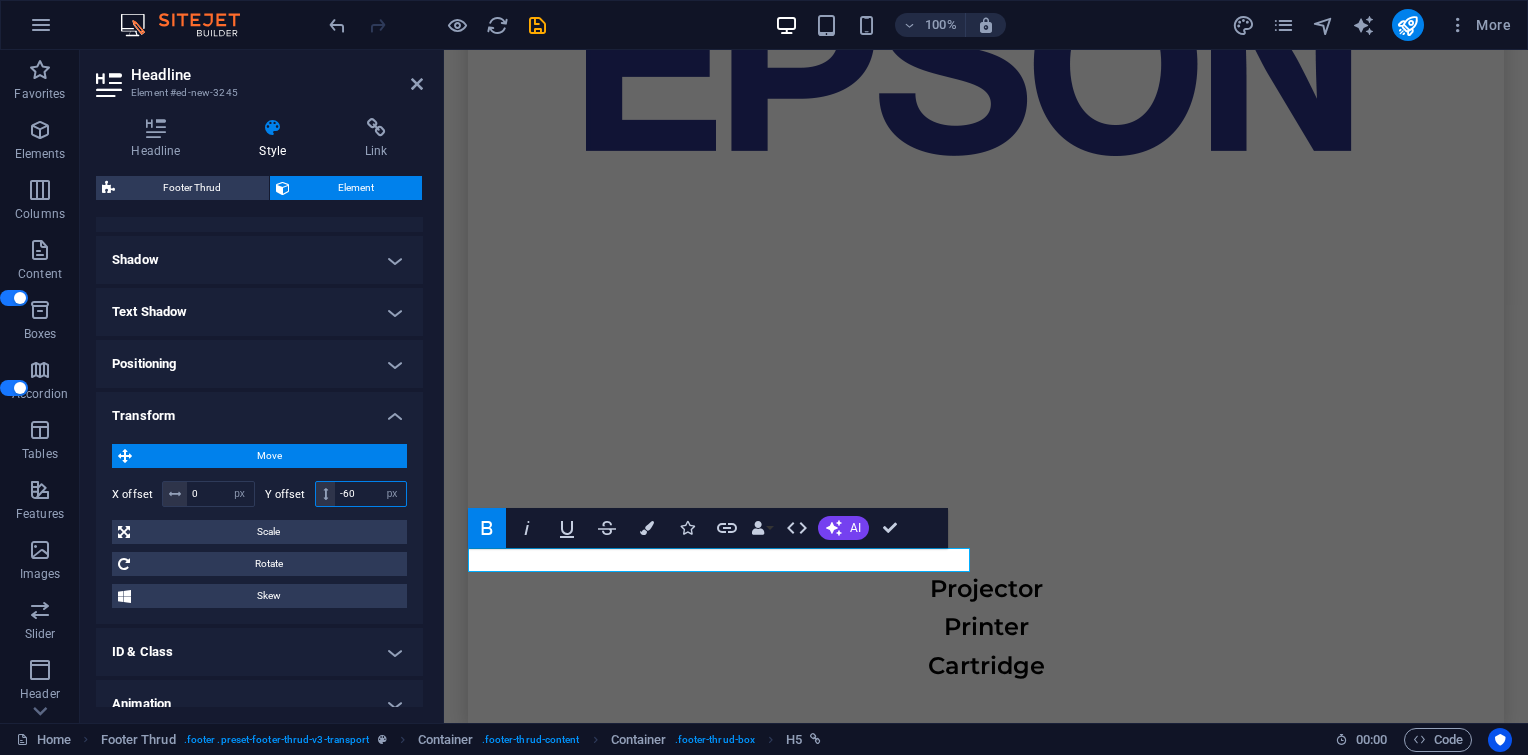 type on "-6" 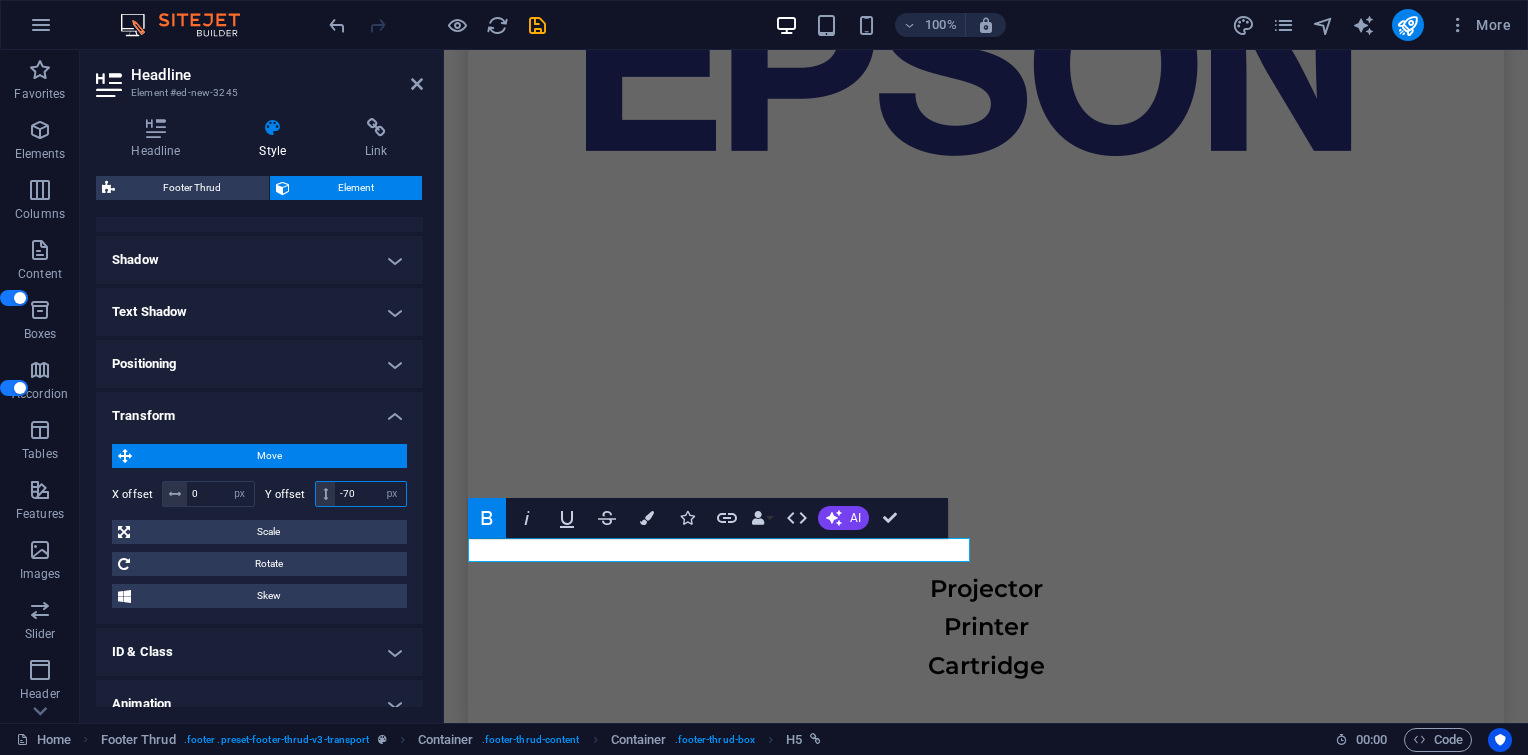 type on "-7" 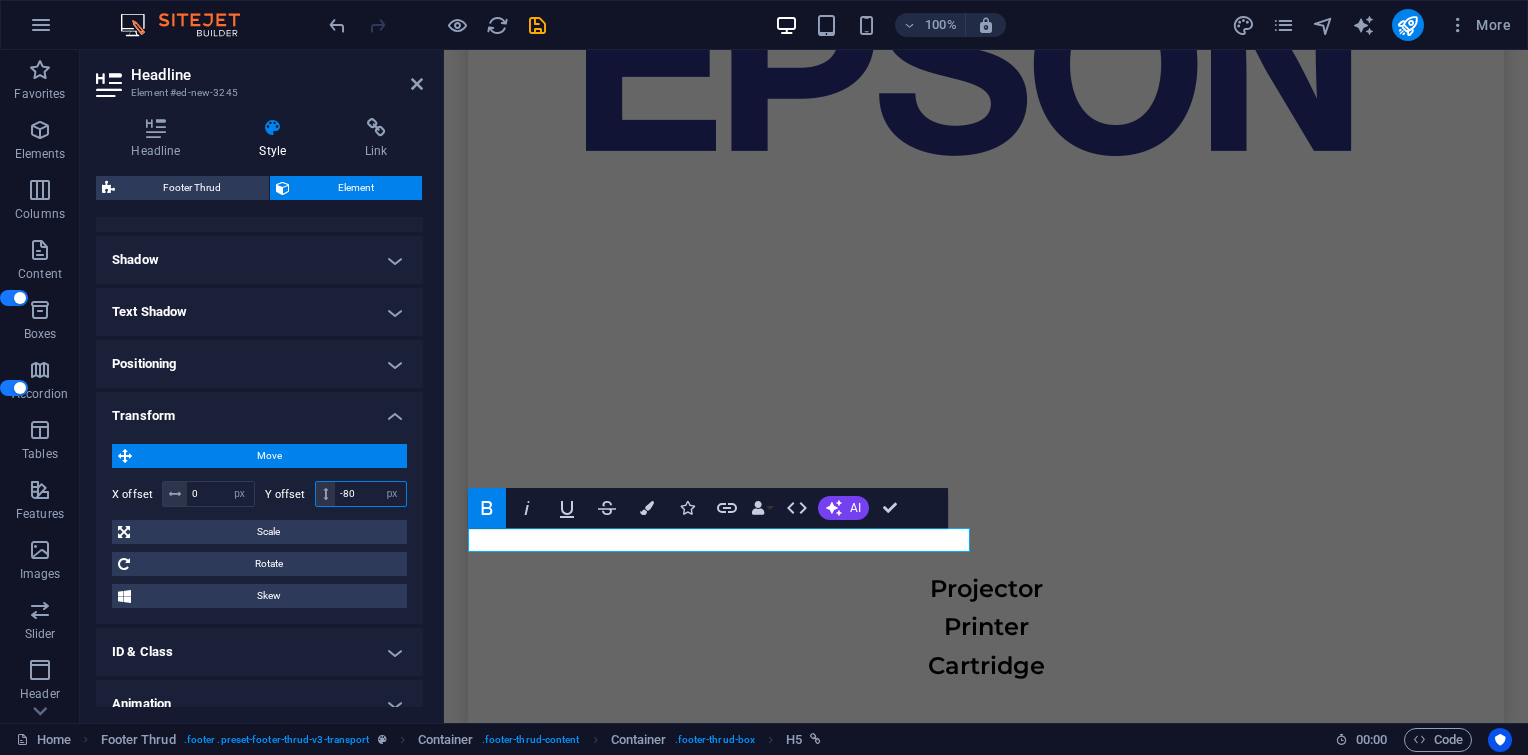 type on "-8" 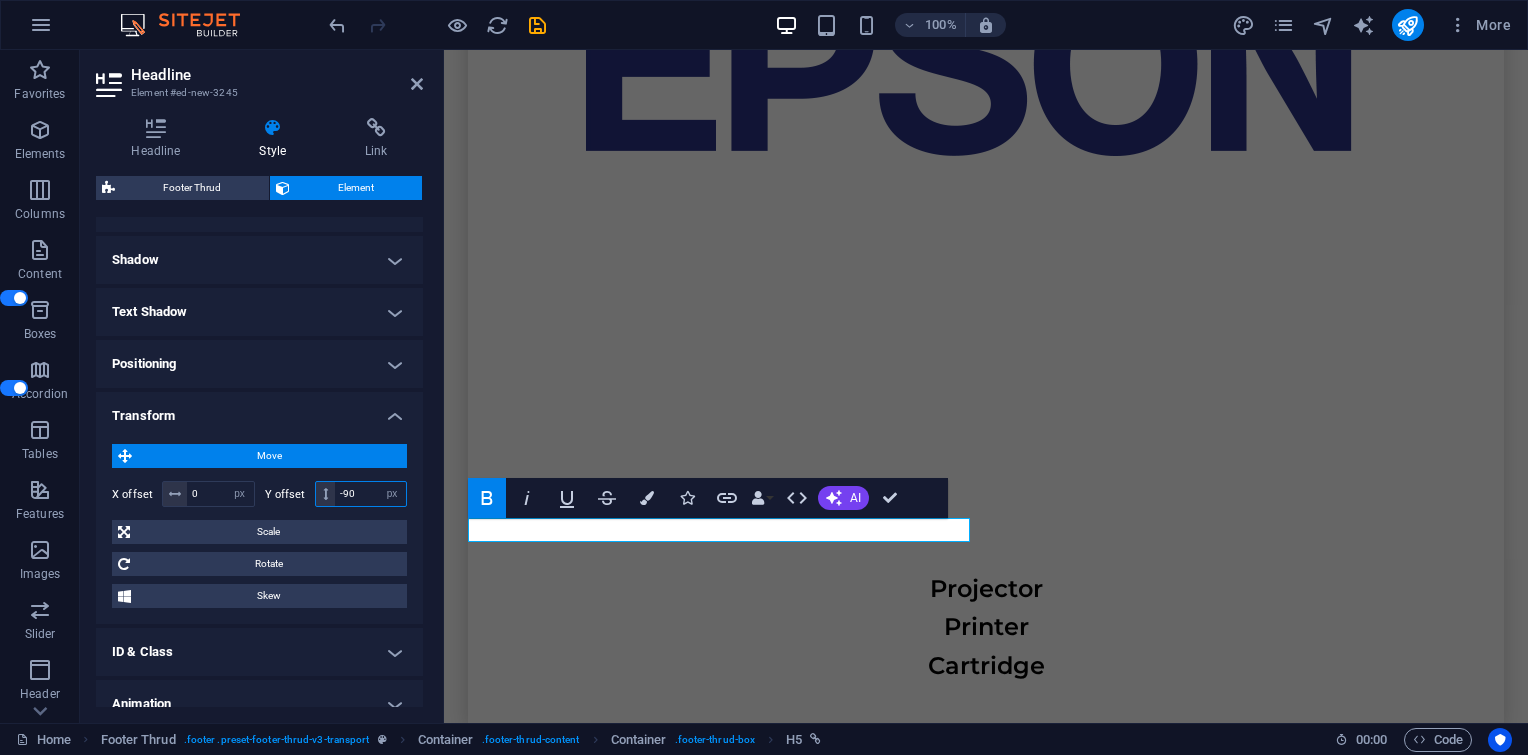 type on "-9" 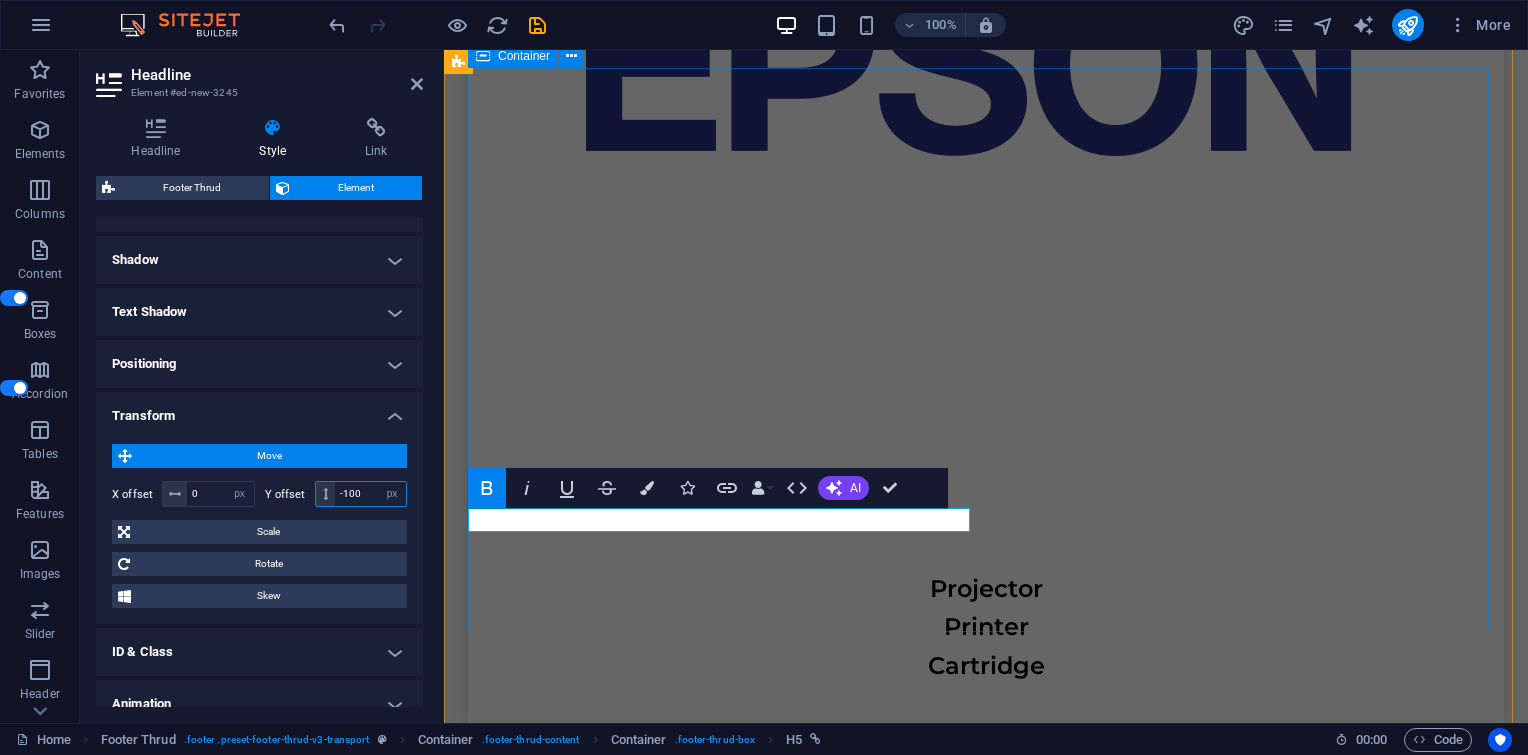 type on "-100" 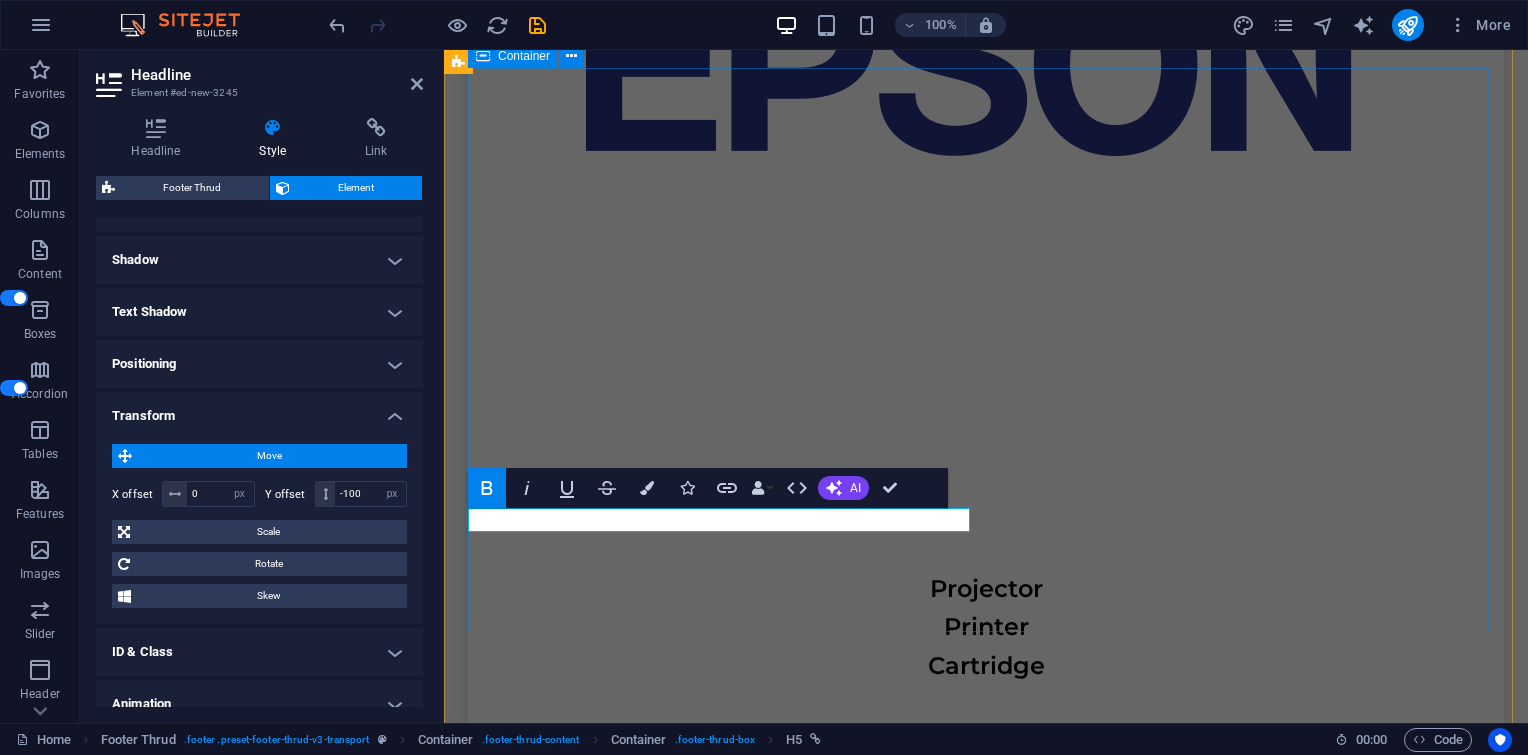 click on "Jendral Sudirman no. 71  Senayan, Kebayoran Baru - South Jakarta ,  Senayan, Kebayoran Baru - South Jakarta ,  12190
sales1@itkuat.com Cs@itkuat.com +6281258886268 Home Services About Us Contact Us HOME SERVICES ABOUT US CONTACT US" at bounding box center [986, 17159] 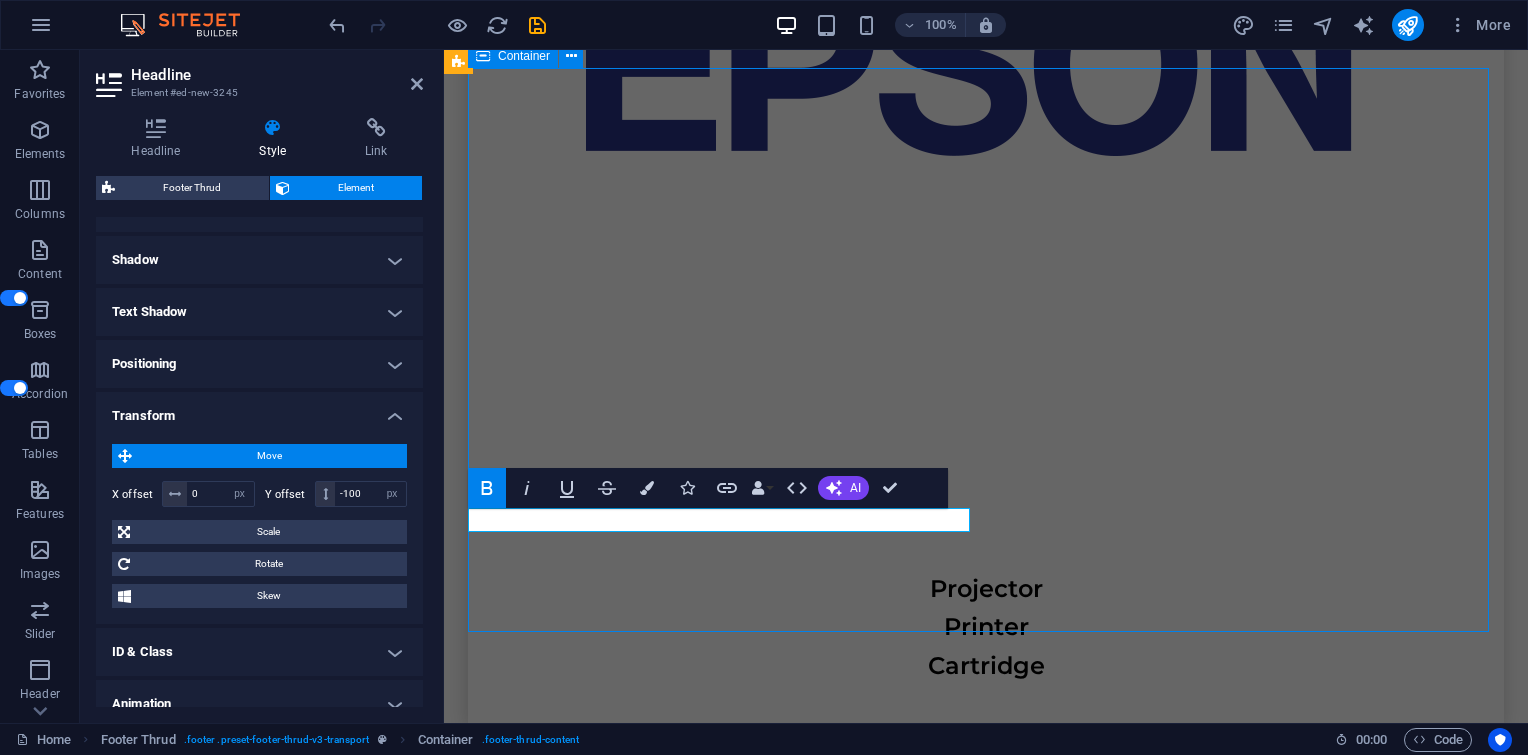 scroll, scrollTop: 7323, scrollLeft: 0, axis: vertical 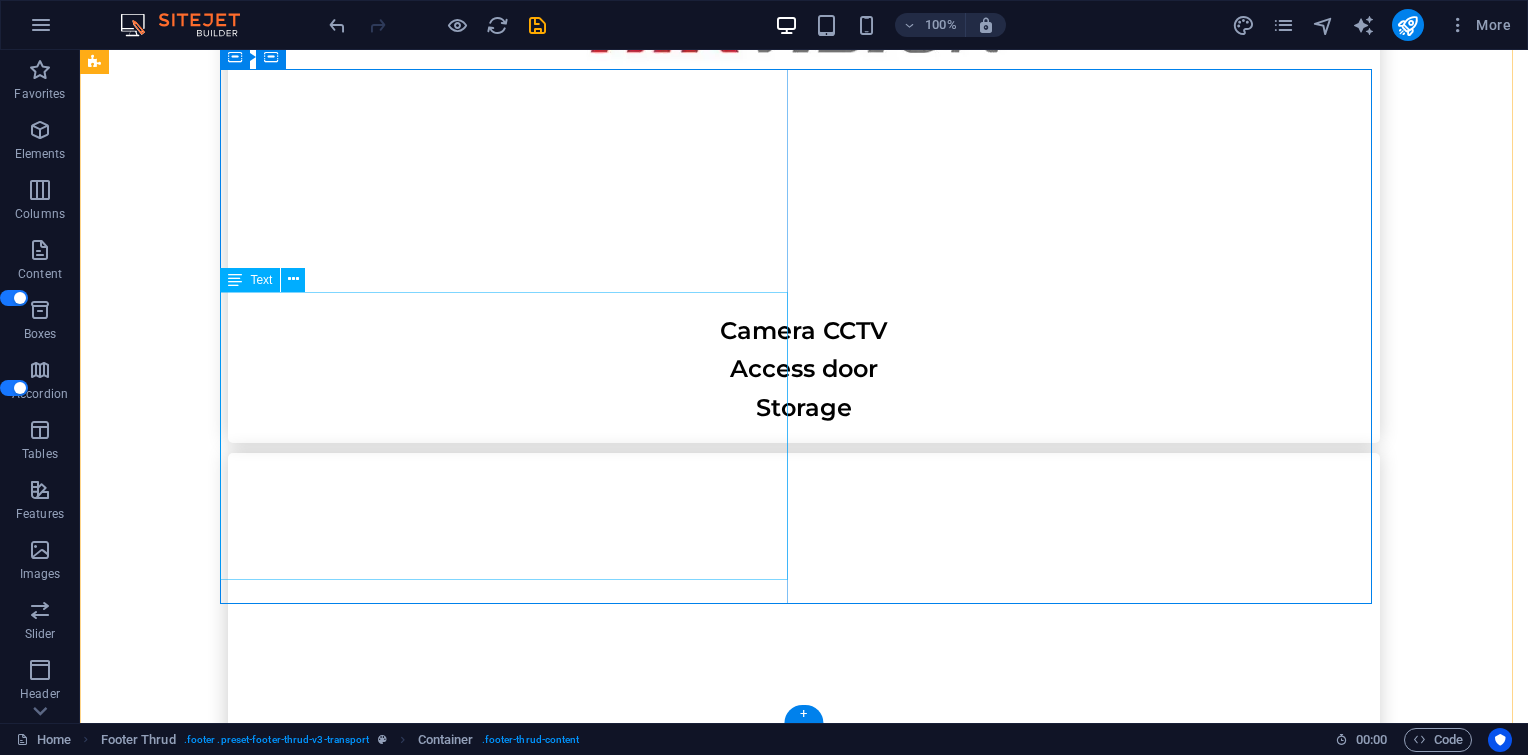 click on "Jendral Sudirman no. 71  Senayan, Kebayoran Baru - South Jakarta ,  Senayan, Kebayoran Baru - South Jakarta ,  12190
sales1@itkuat.com Cs@itkuat.com" at bounding box center (512, 19871) 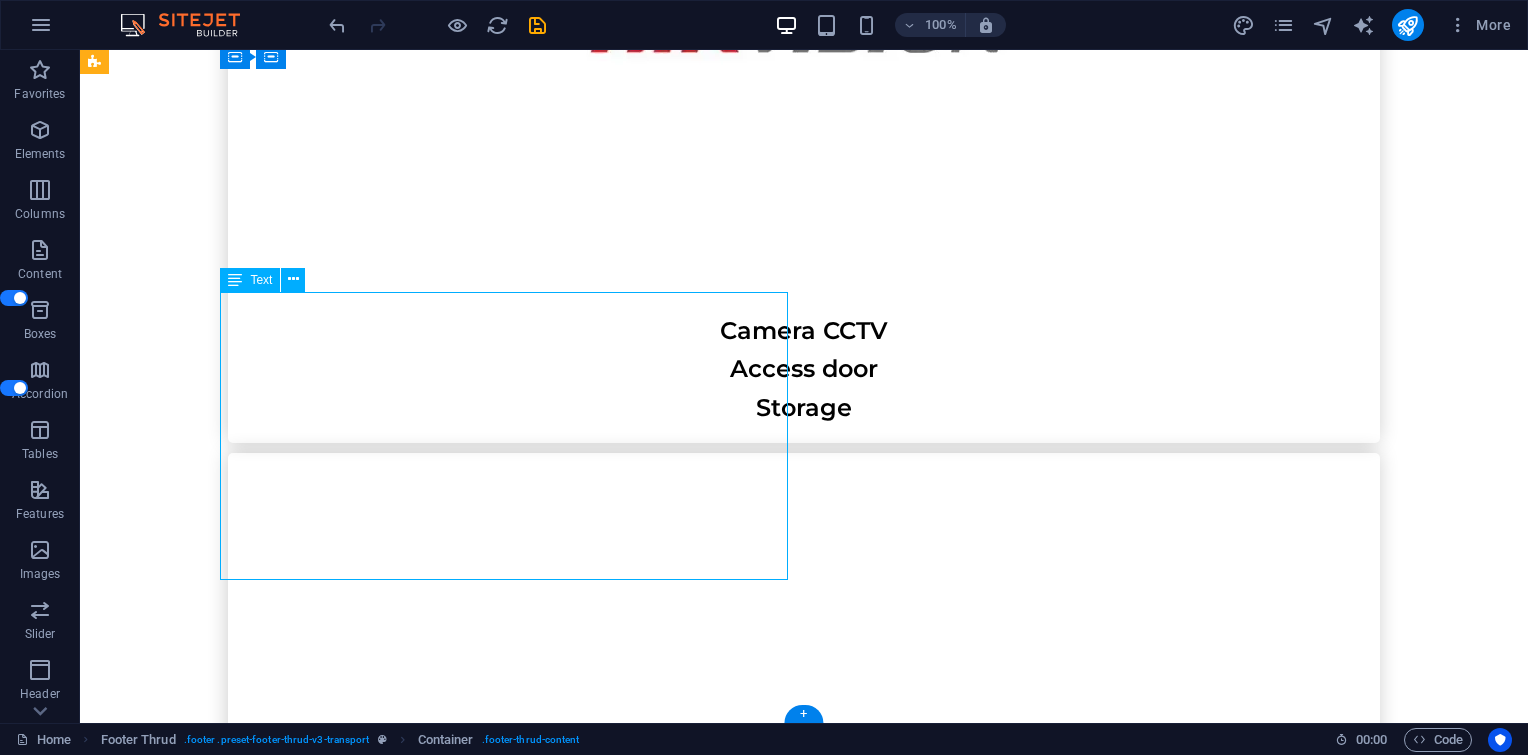 click on "Jendral Sudirman no. 71  Senayan, Kebayoran Baru - South Jakarta ,  Senayan, Kebayoran Baru - South Jakarta ,  12190
sales1@itkuat.com Cs@itkuat.com" at bounding box center (512, 19871) 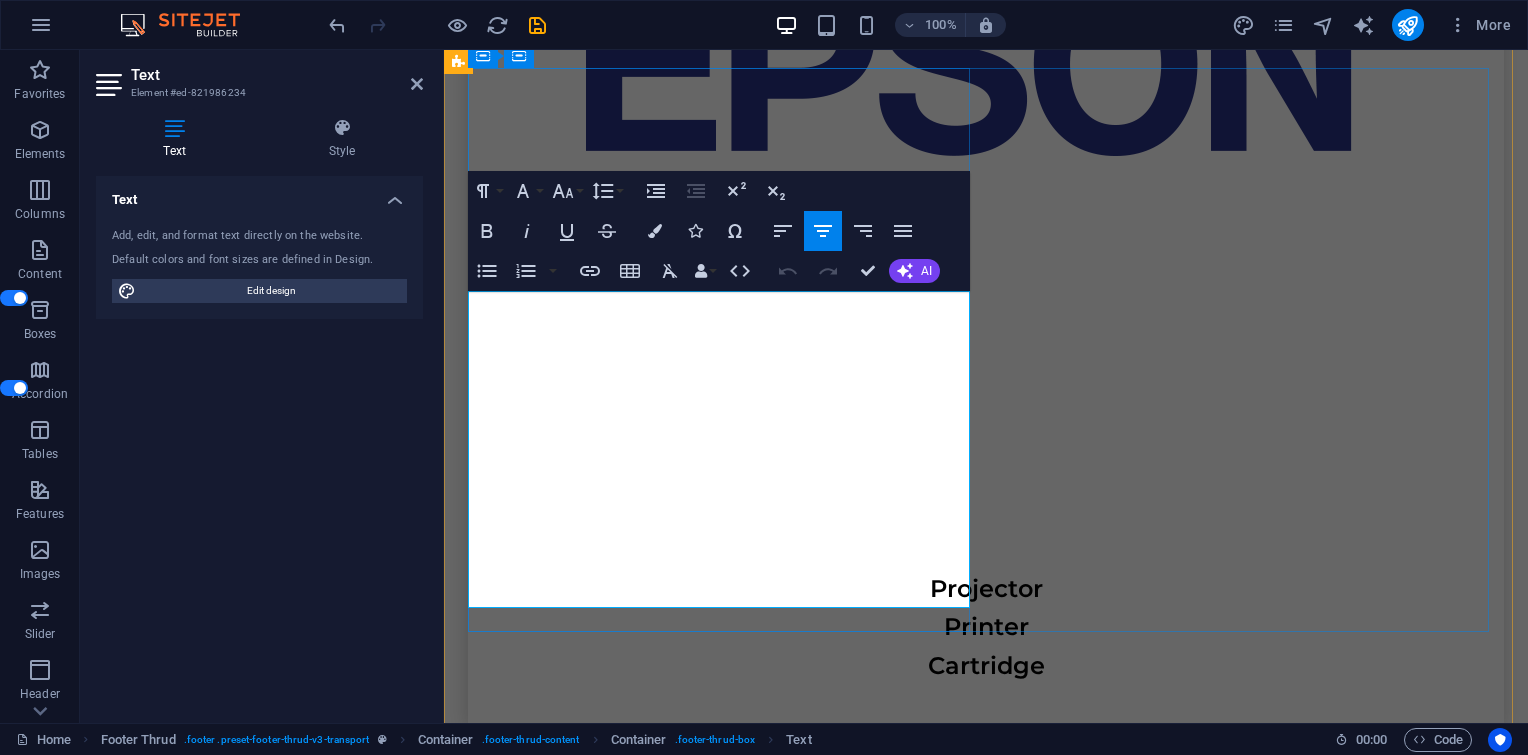 drag, startPoint x: 644, startPoint y: 482, endPoint x: 804, endPoint y: 482, distance: 160 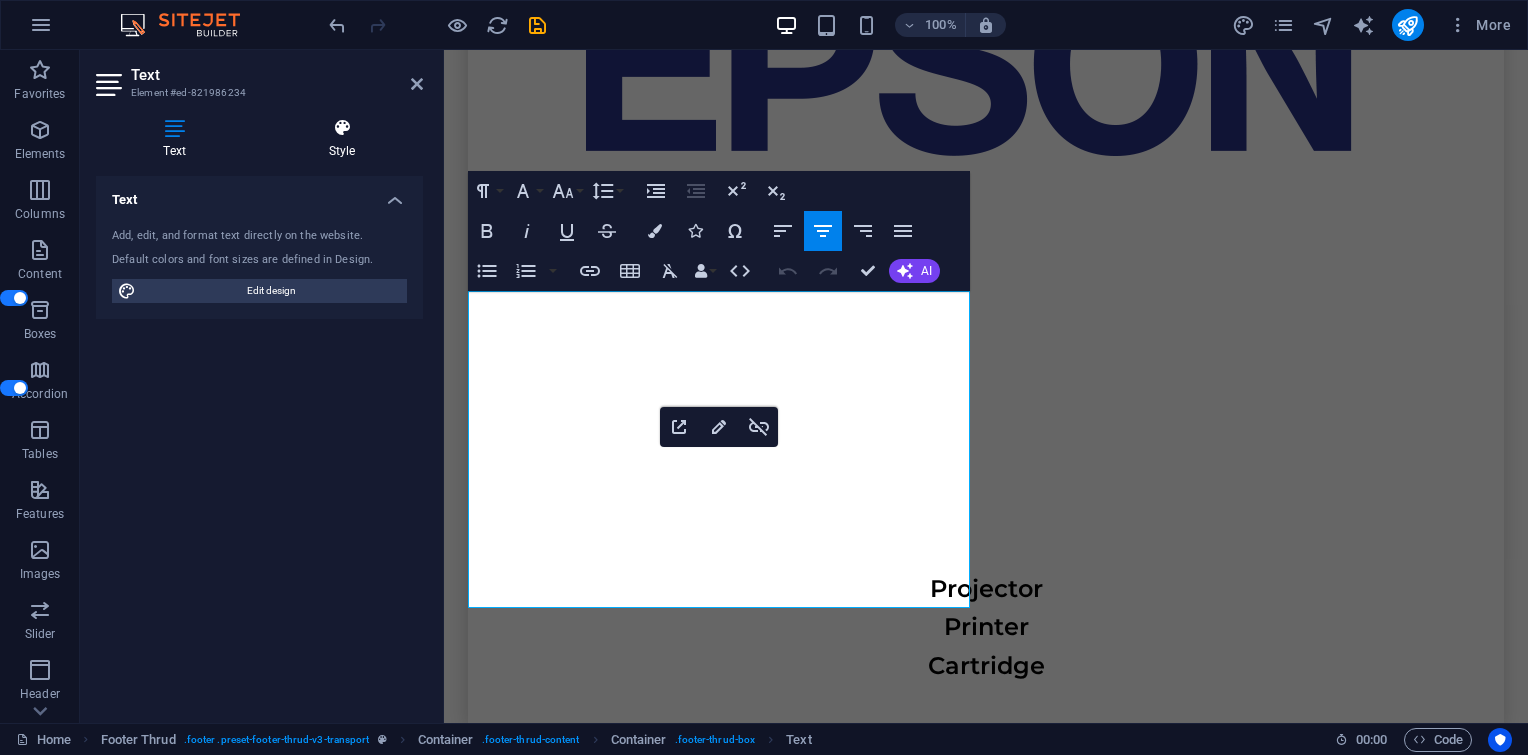 click on "Style" at bounding box center (342, 139) 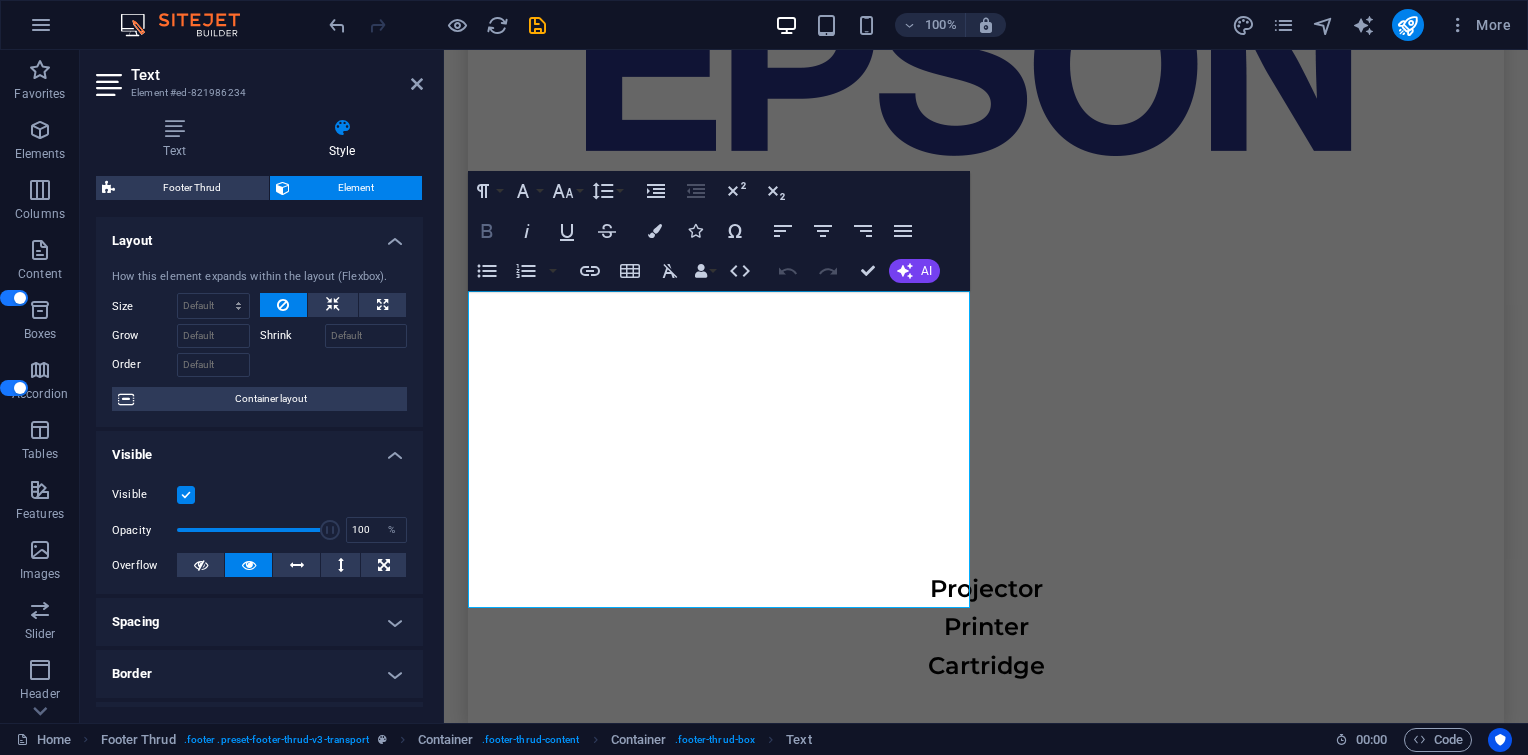 click 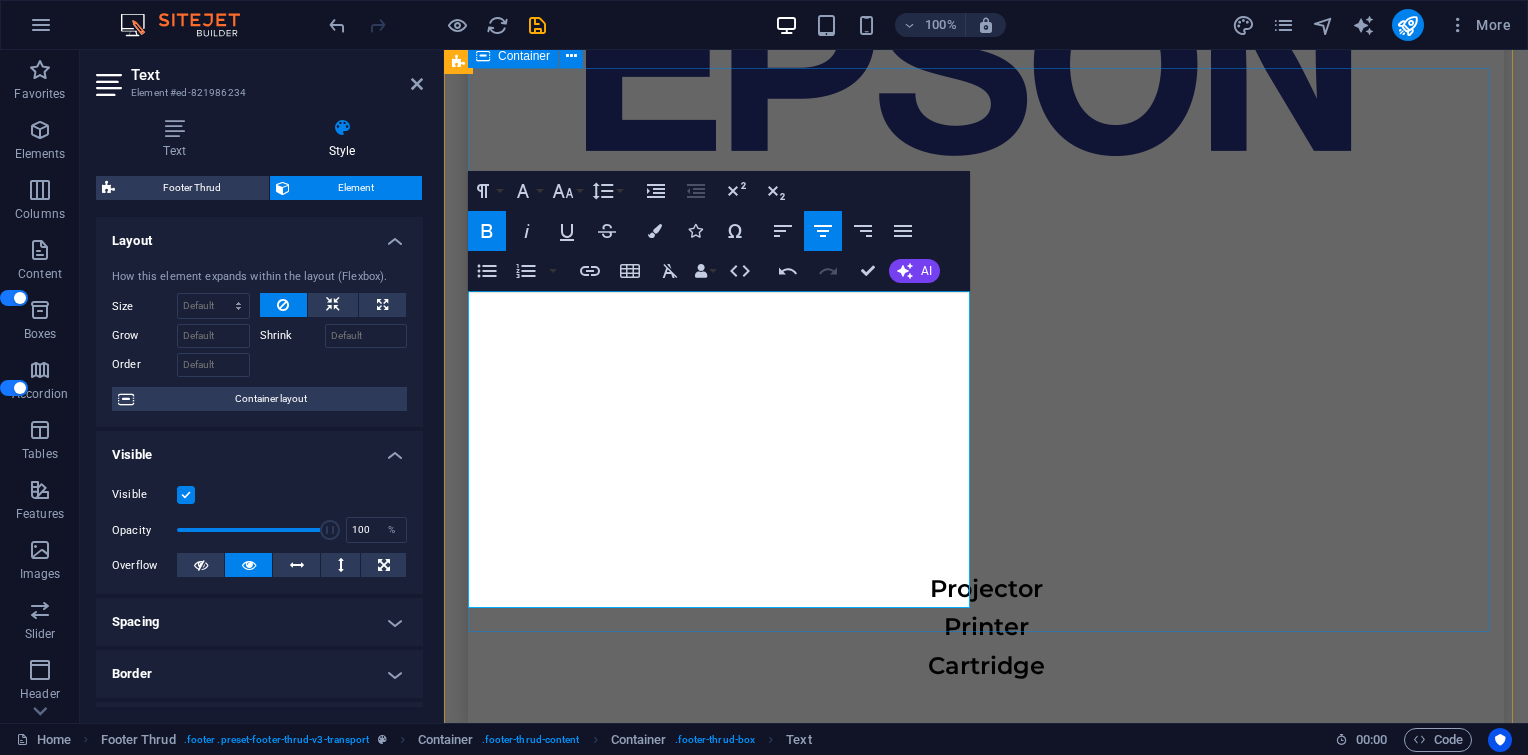 drag, startPoint x: 1108, startPoint y: 367, endPoint x: 1475, endPoint y: 368, distance: 367.00137 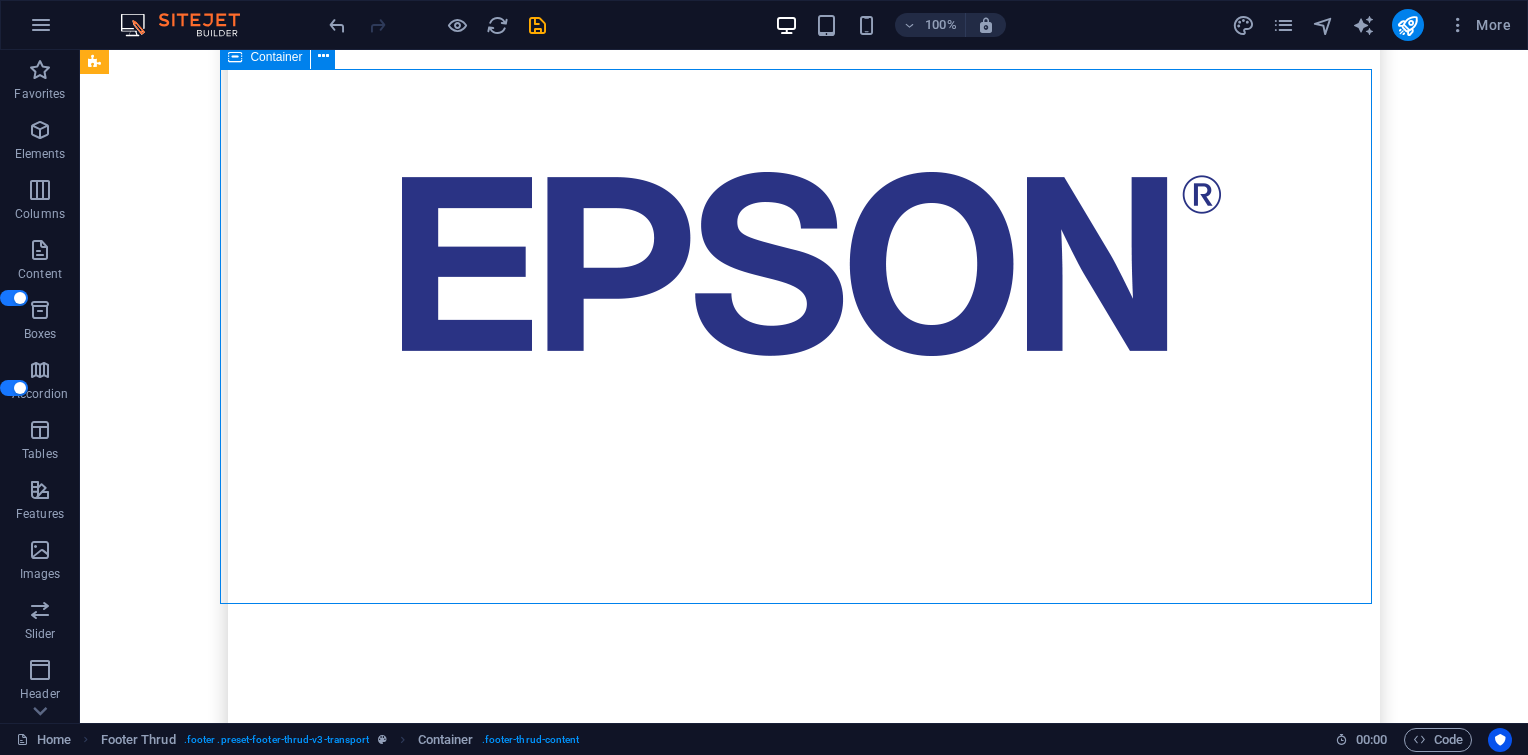 scroll, scrollTop: 7323, scrollLeft: 0, axis: vertical 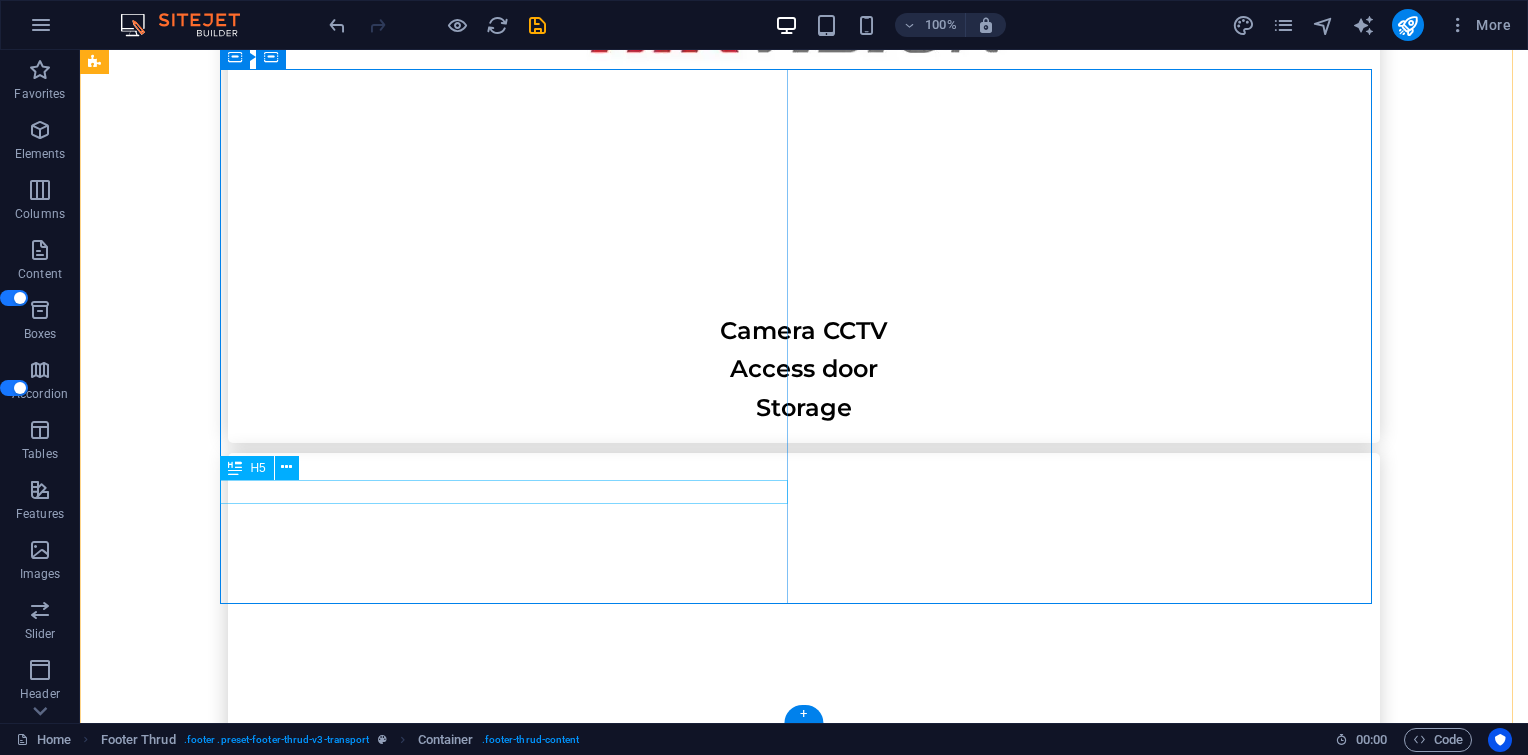 click on "[PHONE]" at bounding box center (512, 19927) 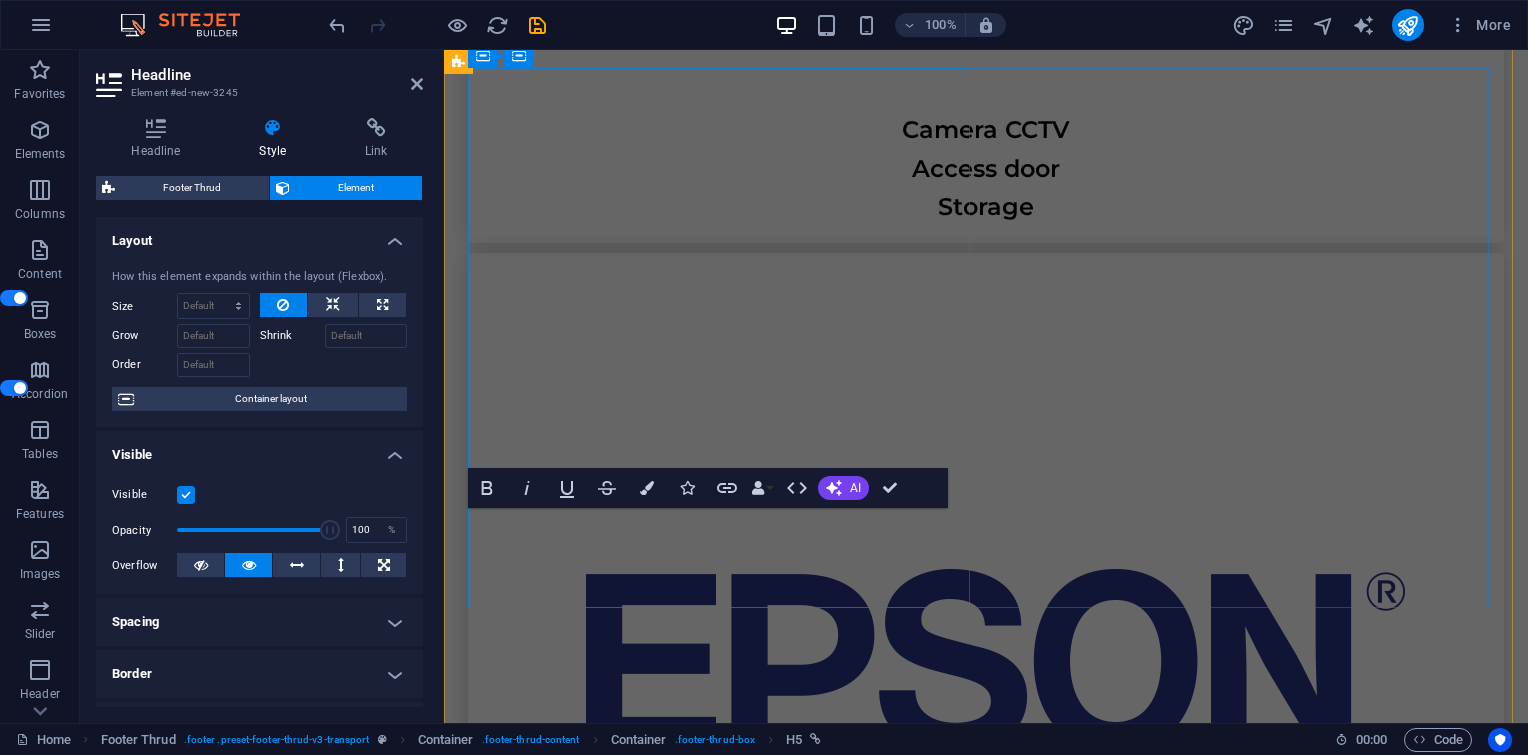 scroll, scrollTop: 7920, scrollLeft: 0, axis: vertical 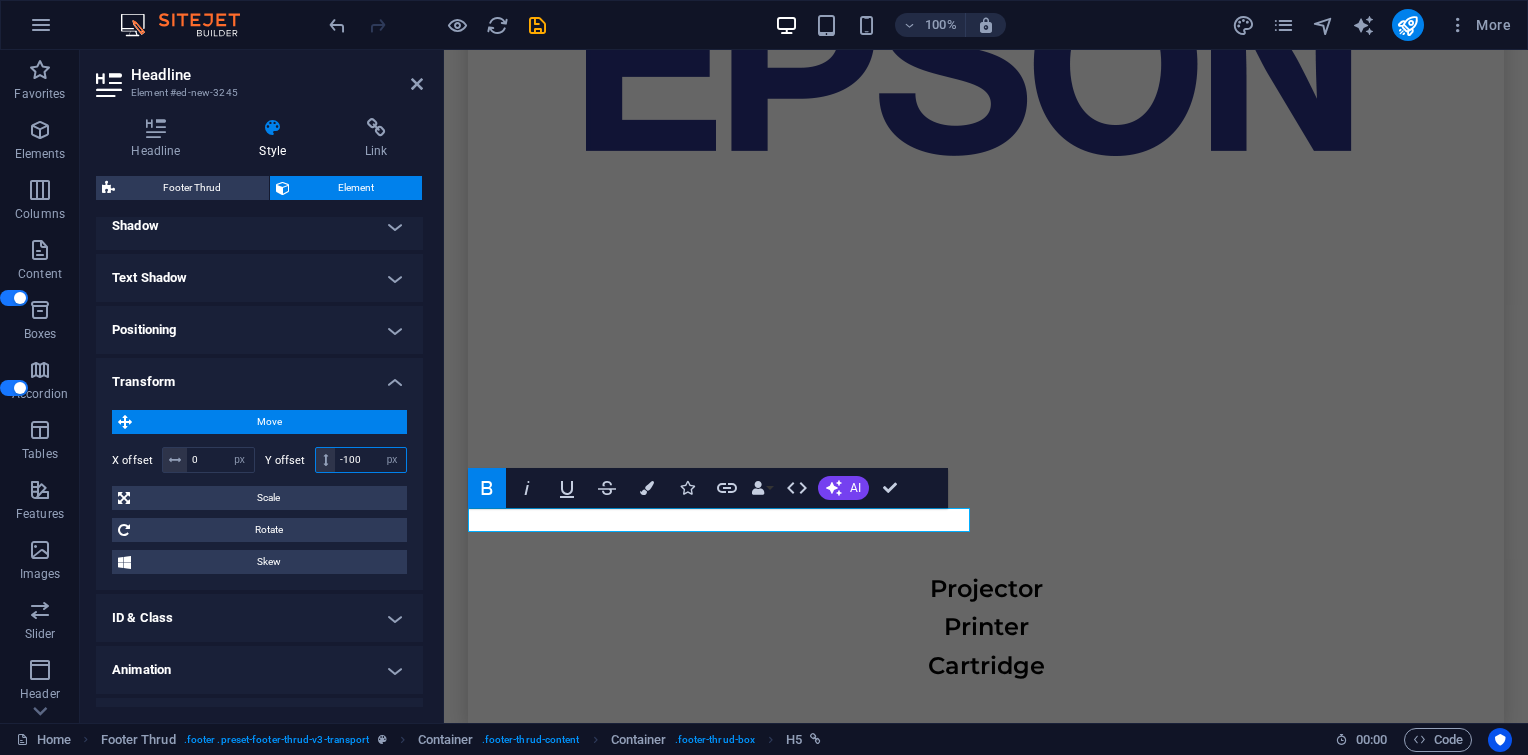 click on "-100" at bounding box center [370, 460] 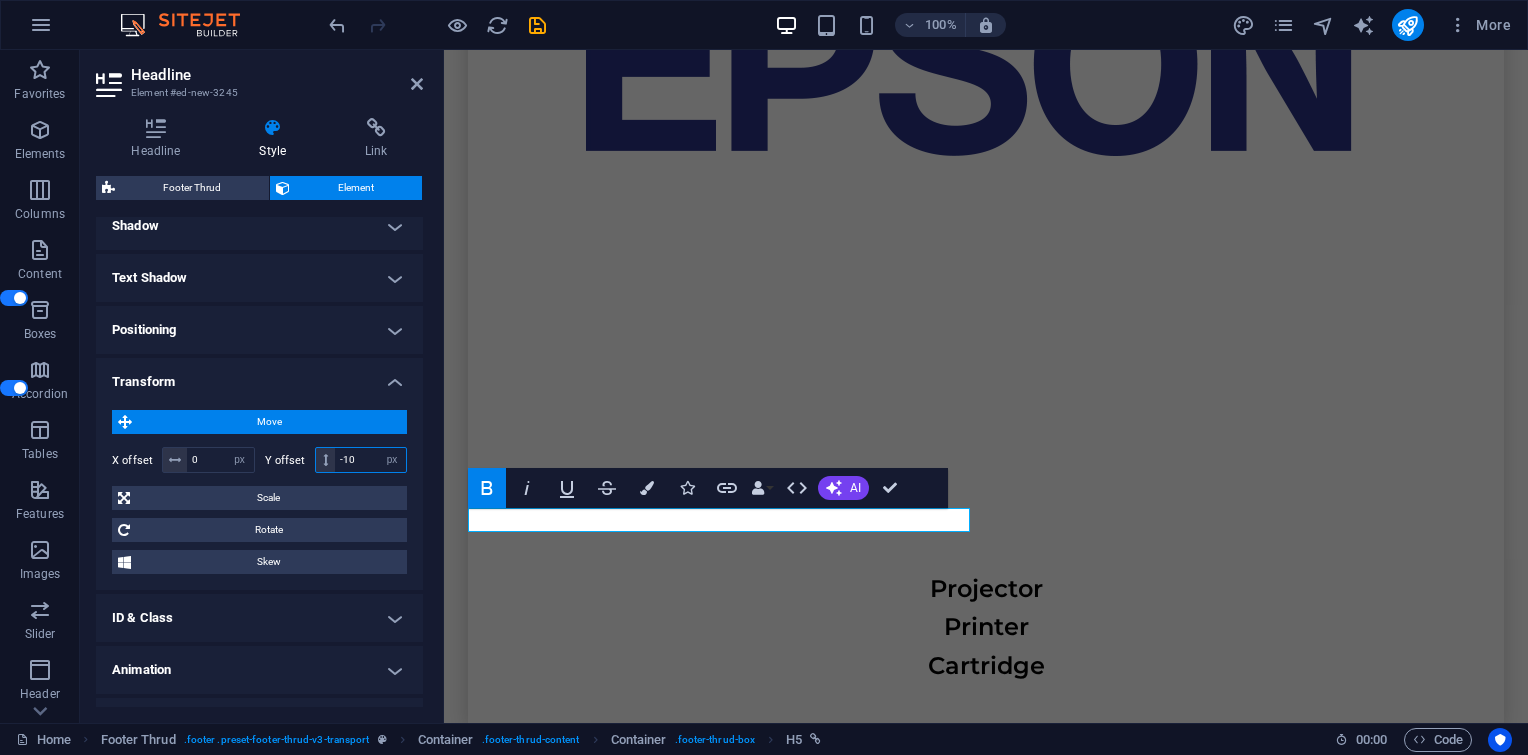 type on "-1" 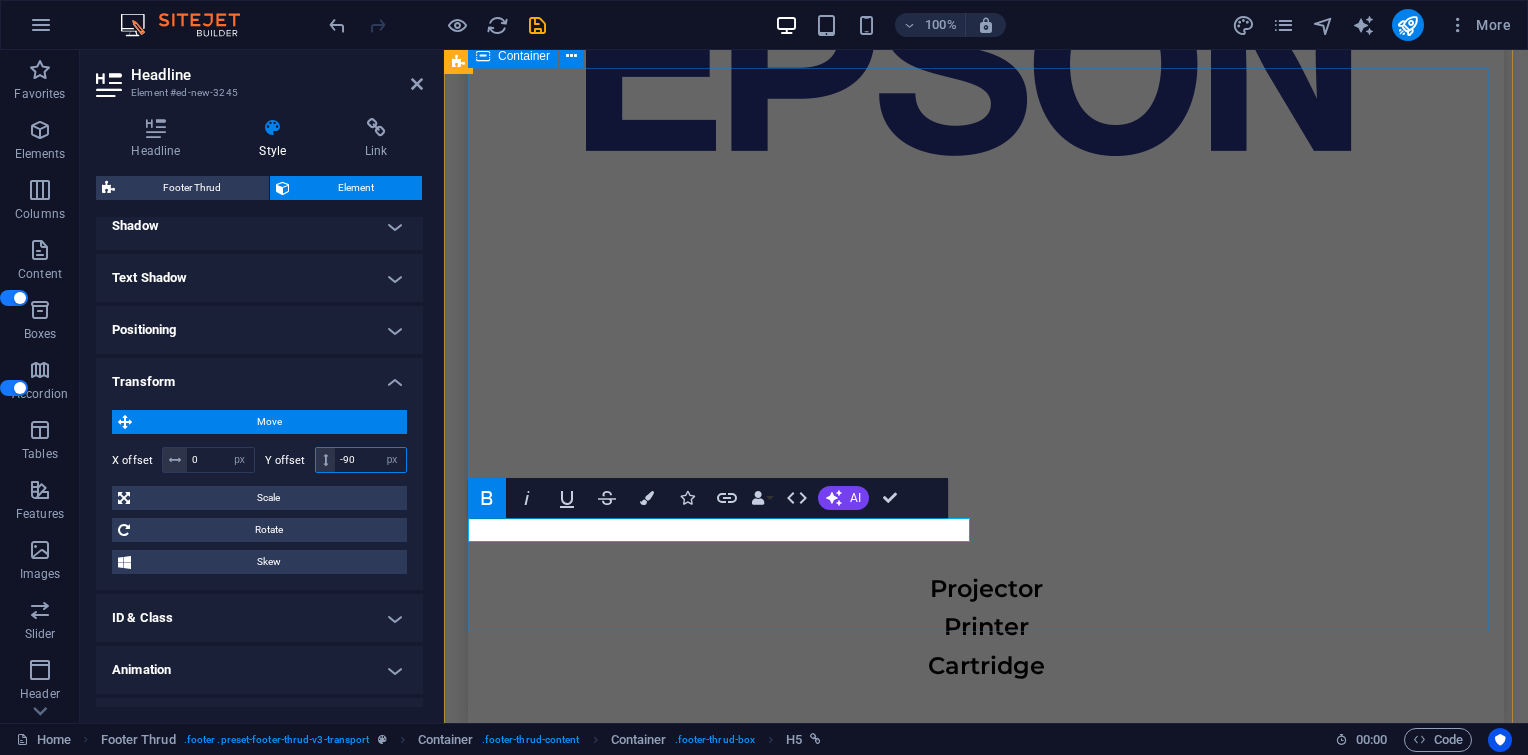 type on "-90" 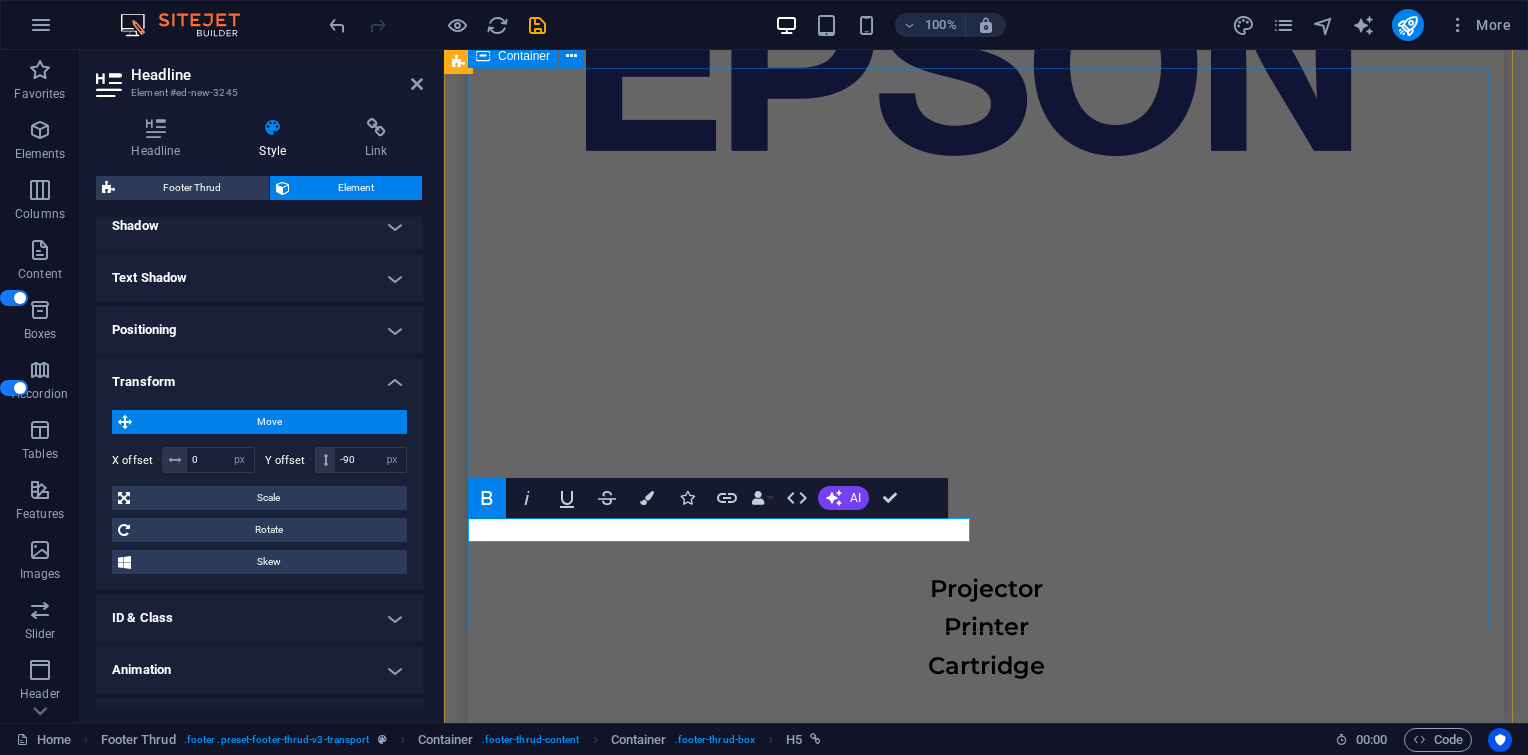 click on "Jendral Sudirman no. 71  Senayan, Kebayoran Baru - South Jakarta ,  Senayan, Kebayoran Baru - South Jakarta ,  12190
sales1@itkuat.com Cs@itkuat.com +6281258886268 Home Services About Us Contact Us HOME SERVICES ABOUT US CONTACT US" at bounding box center (986, 17159) 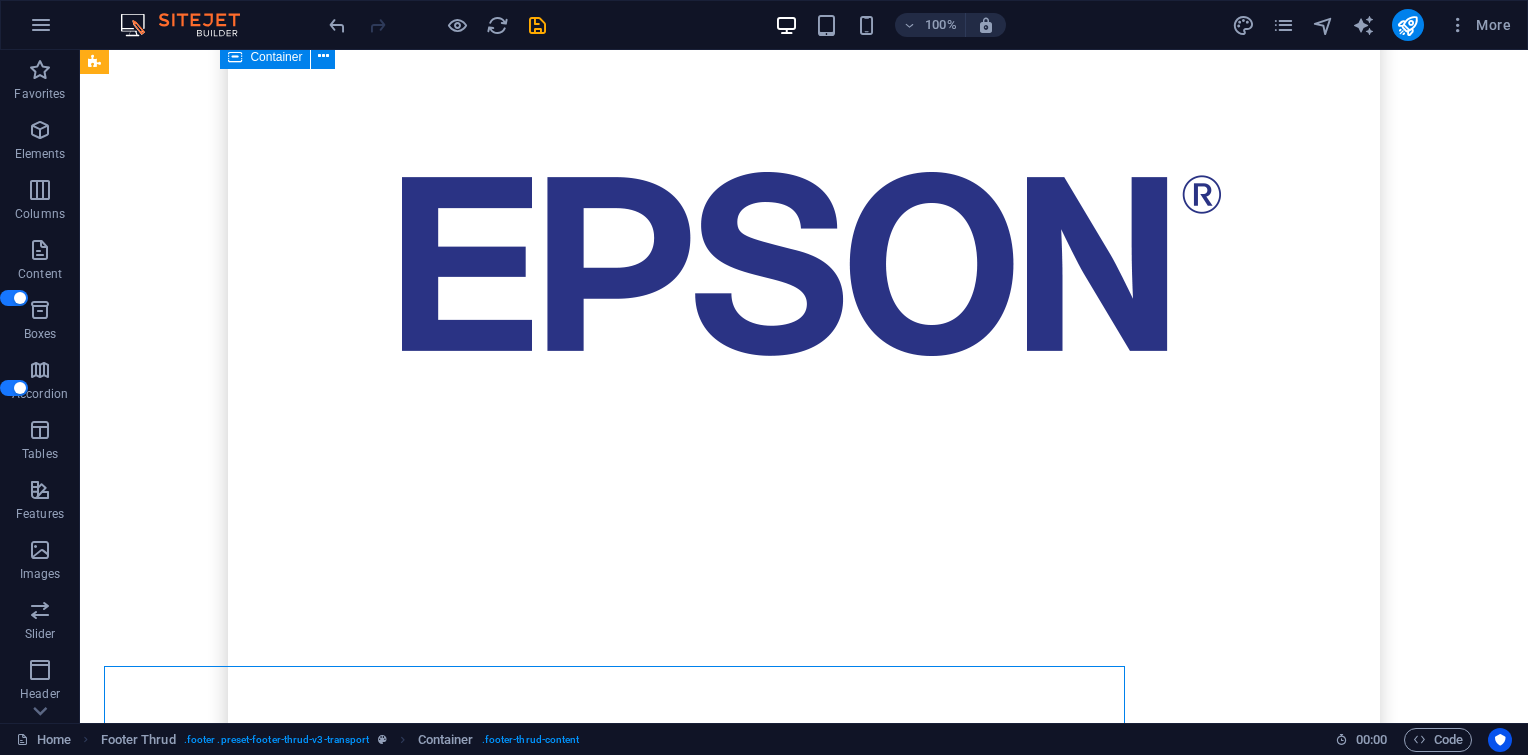 scroll, scrollTop: 7323, scrollLeft: 0, axis: vertical 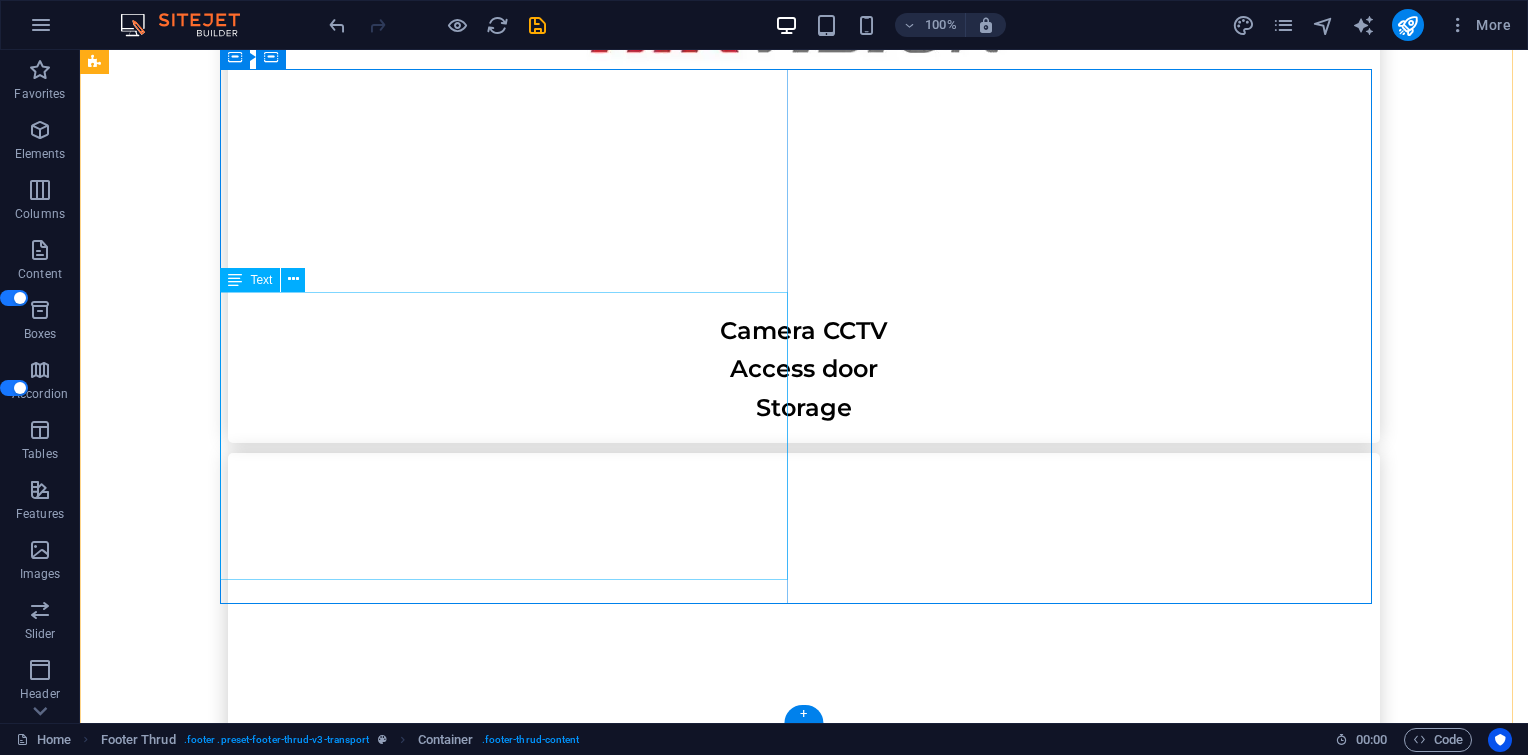 click on "[EMAIL]" at bounding box center [512, 19827] 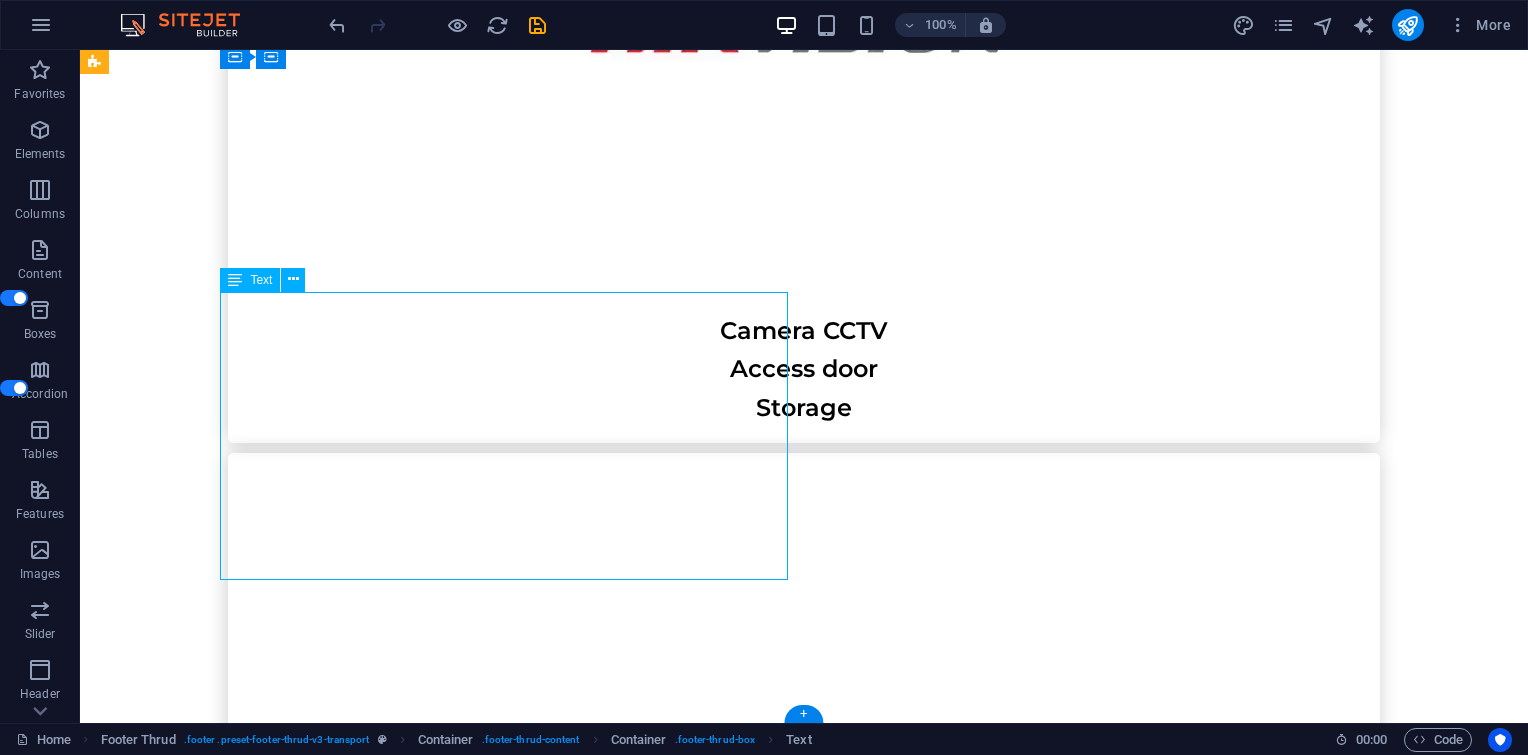 click on "[EMAIL]" at bounding box center [512, 19827] 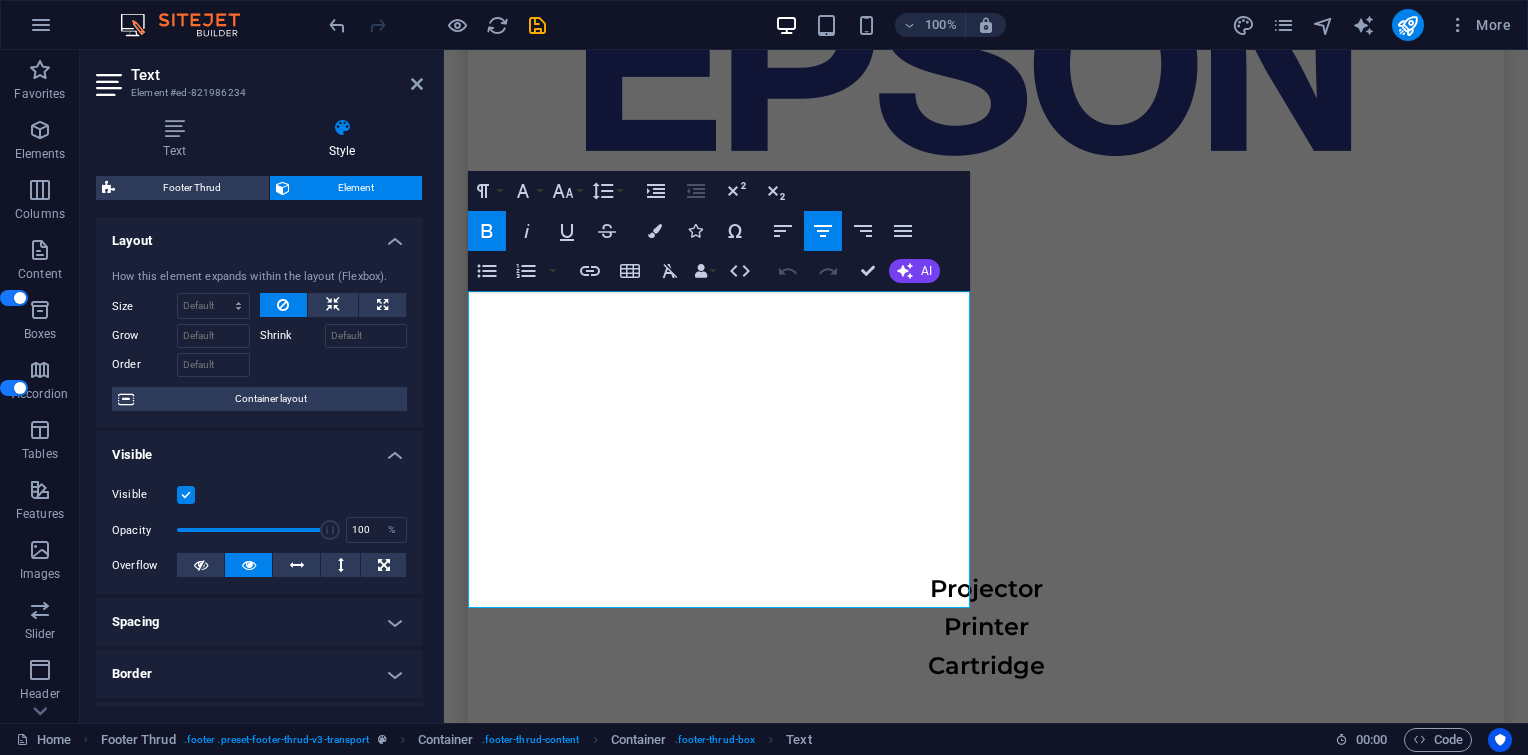 click 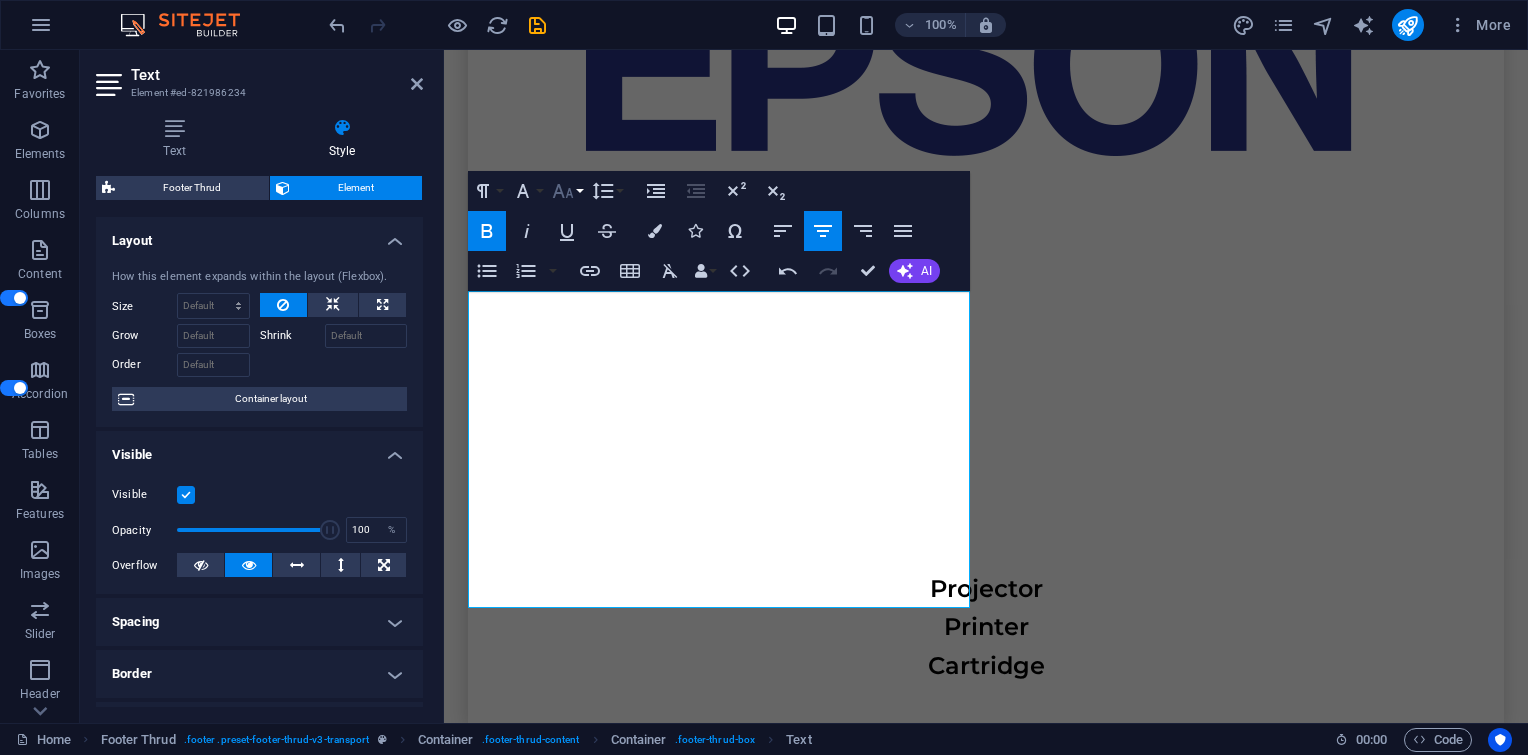 click 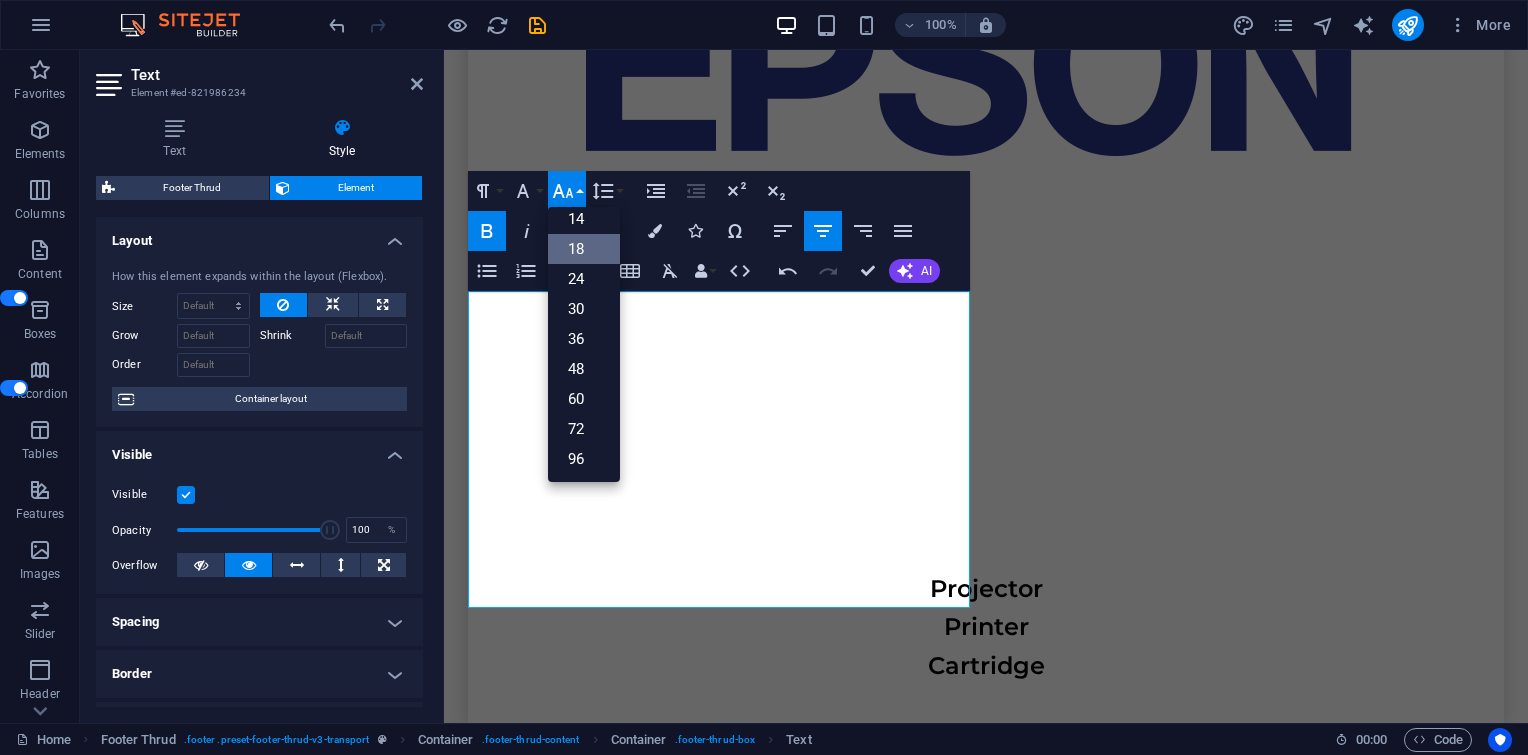 scroll, scrollTop: 160, scrollLeft: 0, axis: vertical 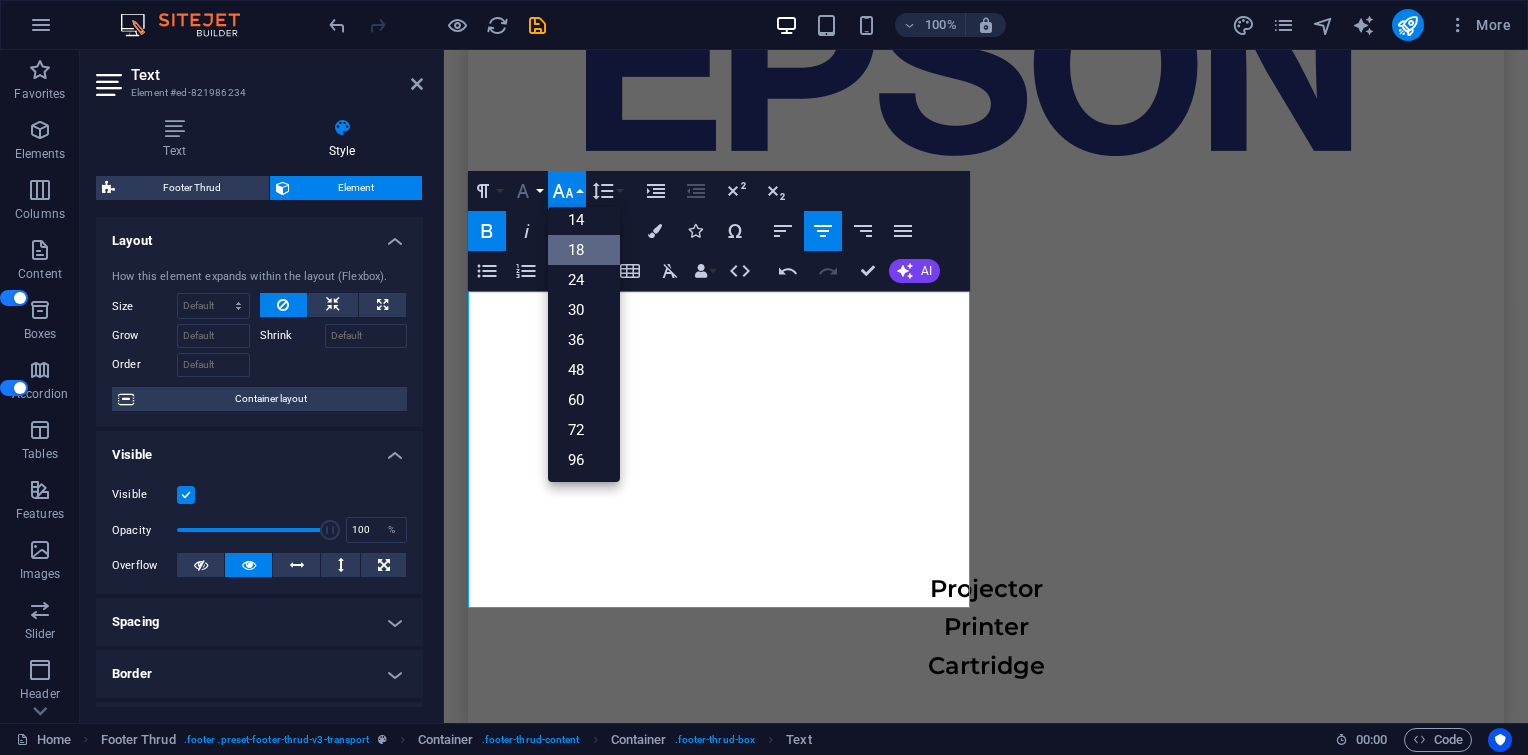 click 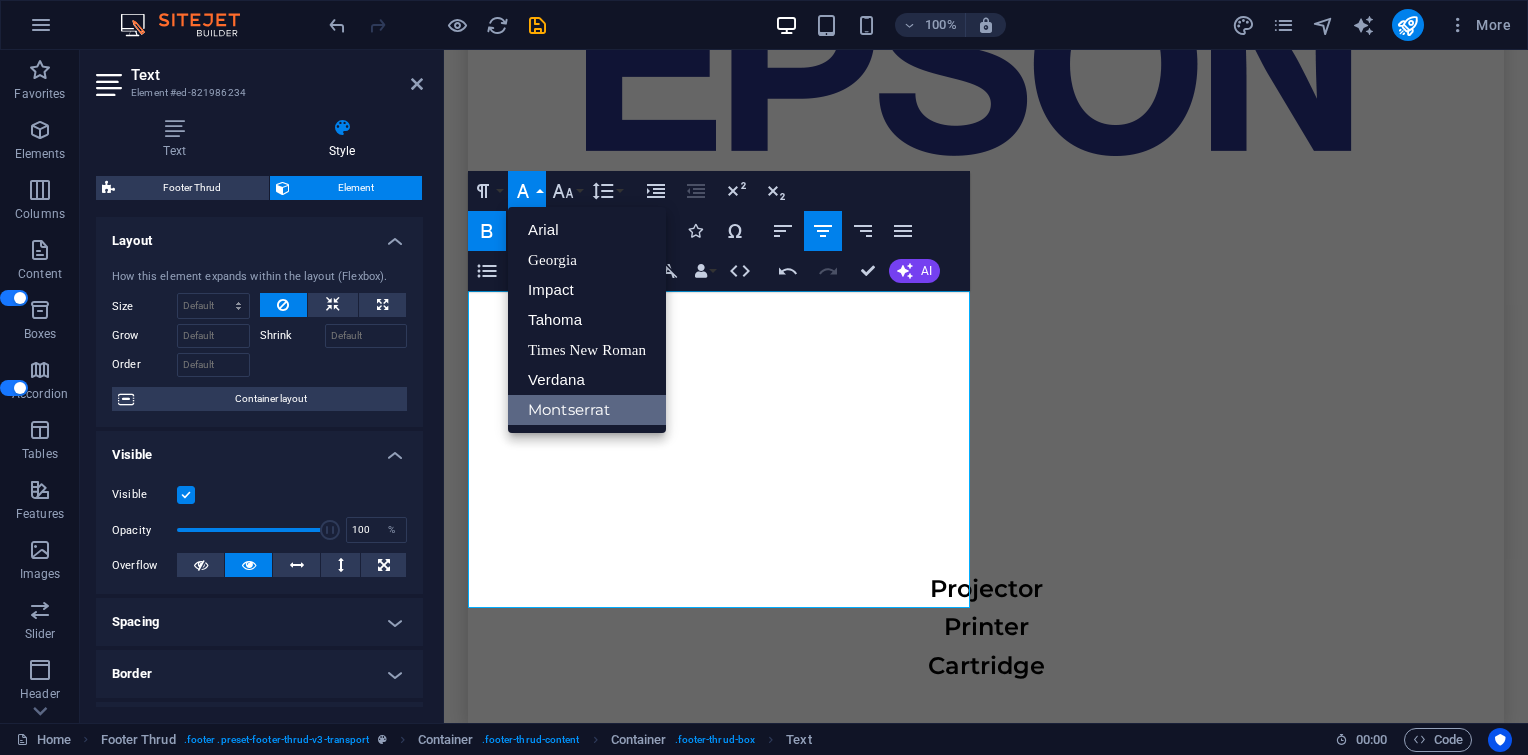 scroll, scrollTop: 0, scrollLeft: 0, axis: both 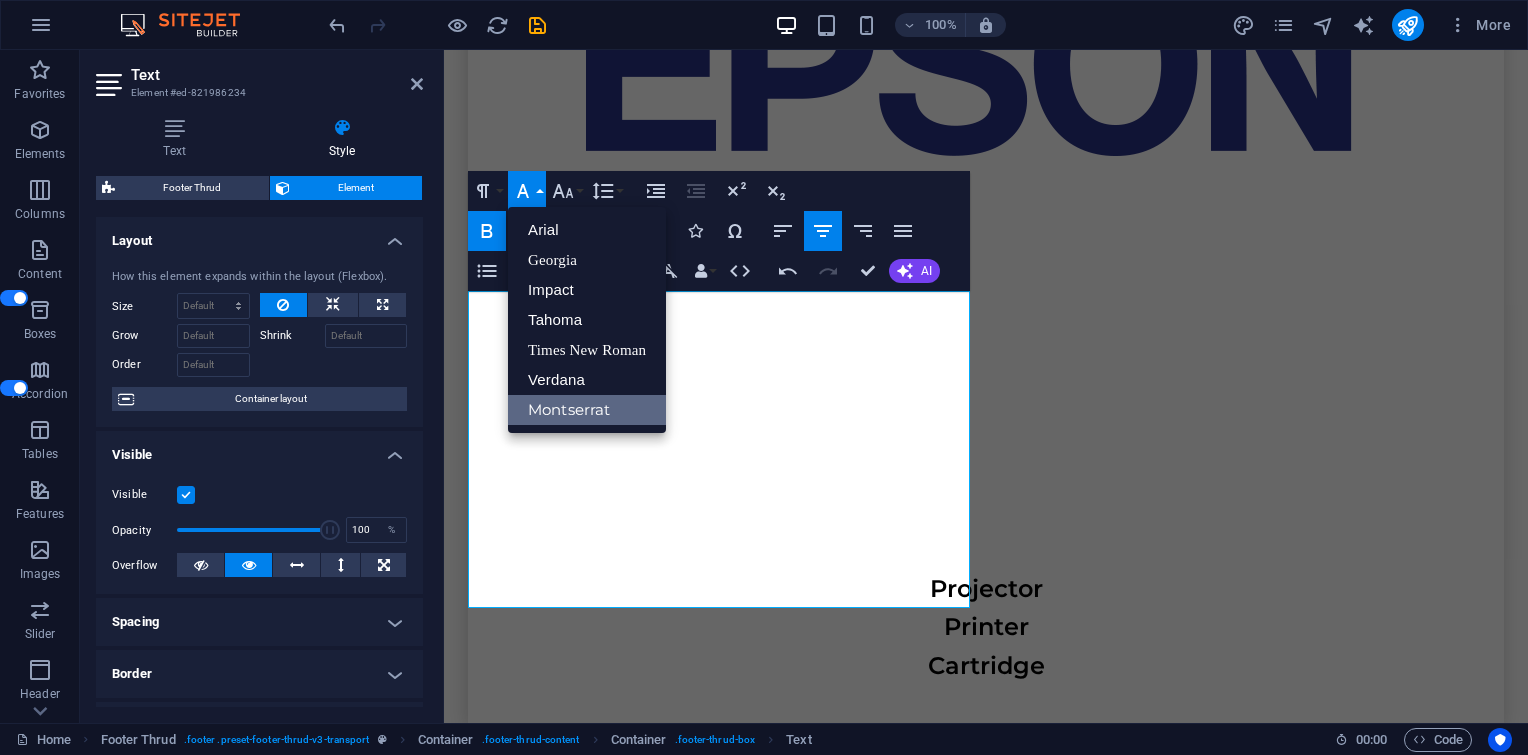 click on "Montserrat" at bounding box center [587, 410] 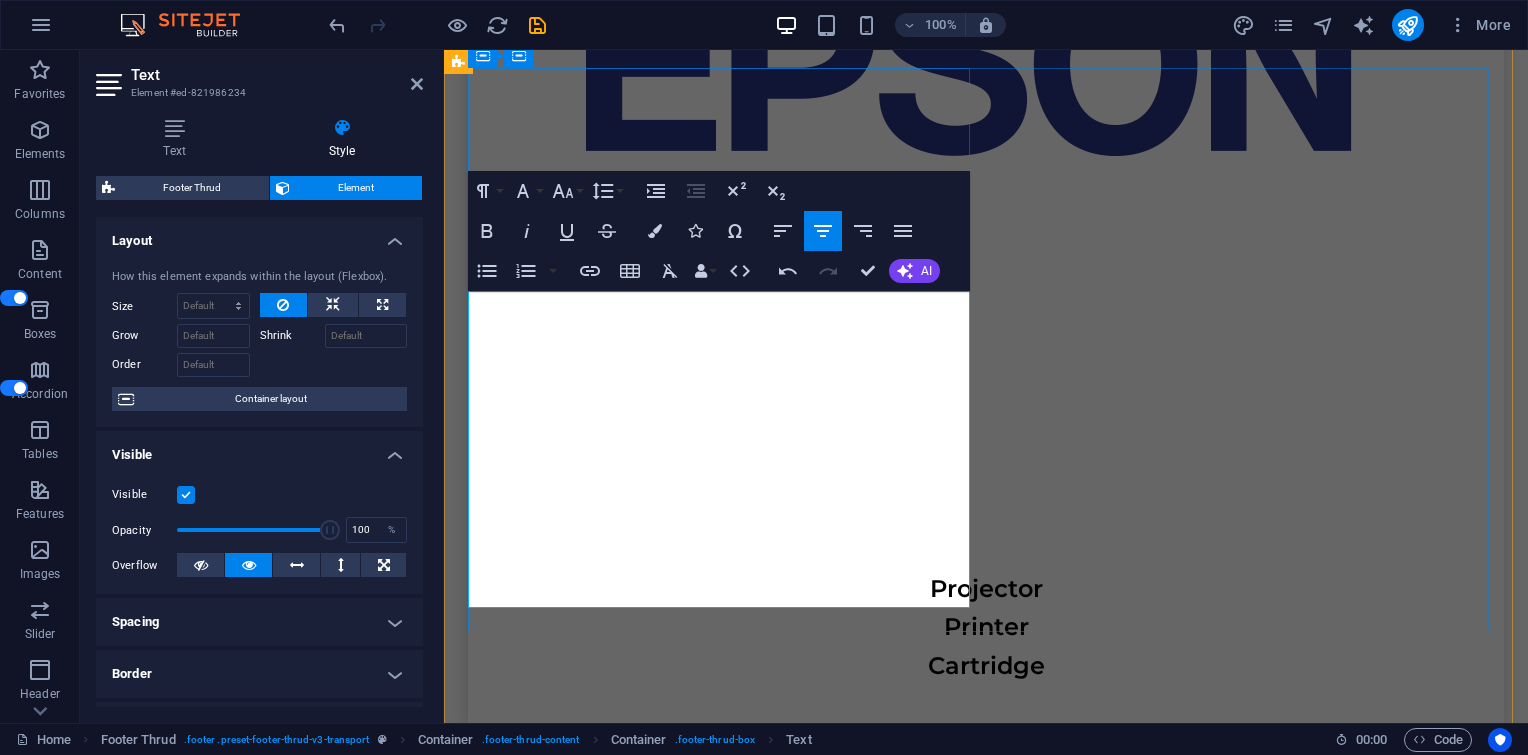 click on "[EMAIL]" at bounding box center (723, 17140) 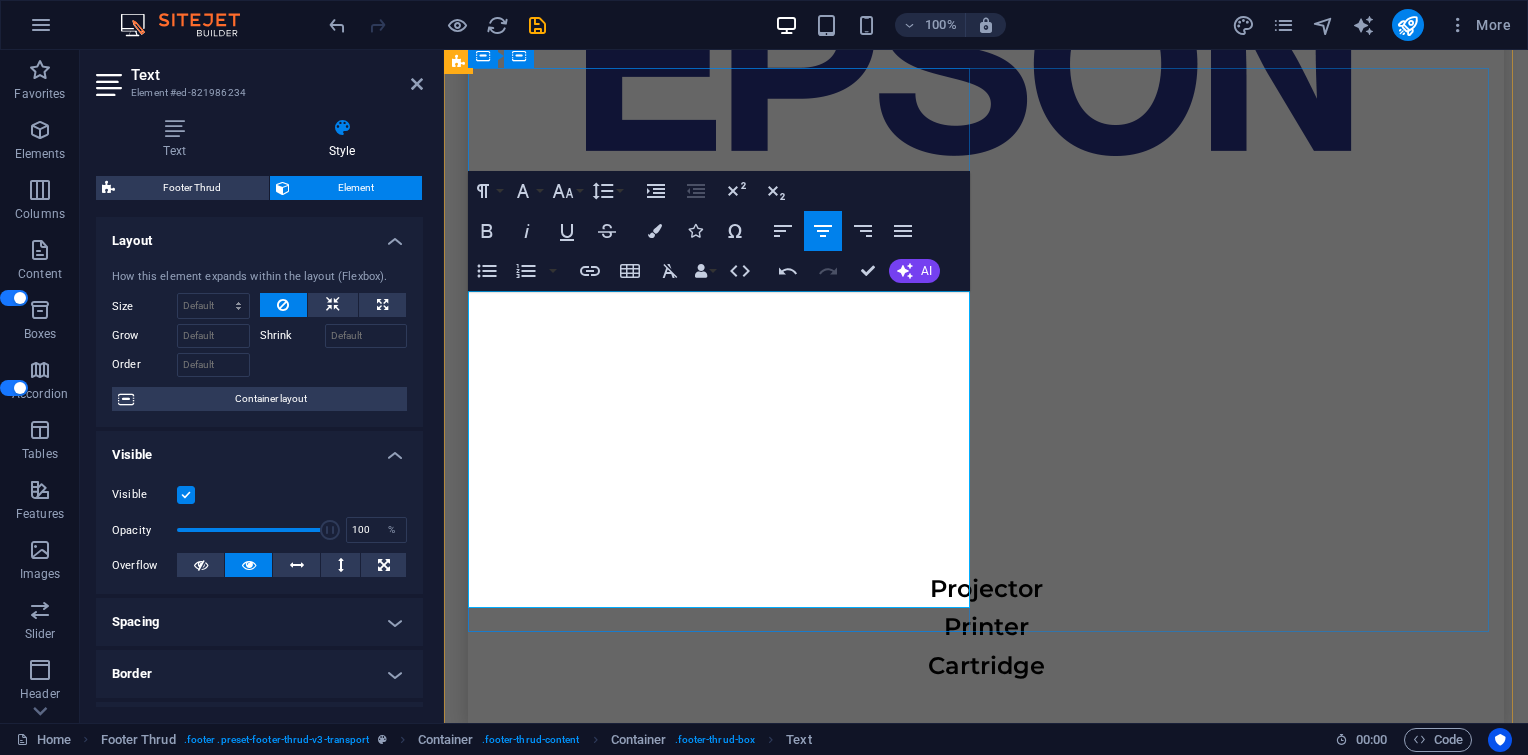 click on "[EMAIL]" at bounding box center (723, 17140) 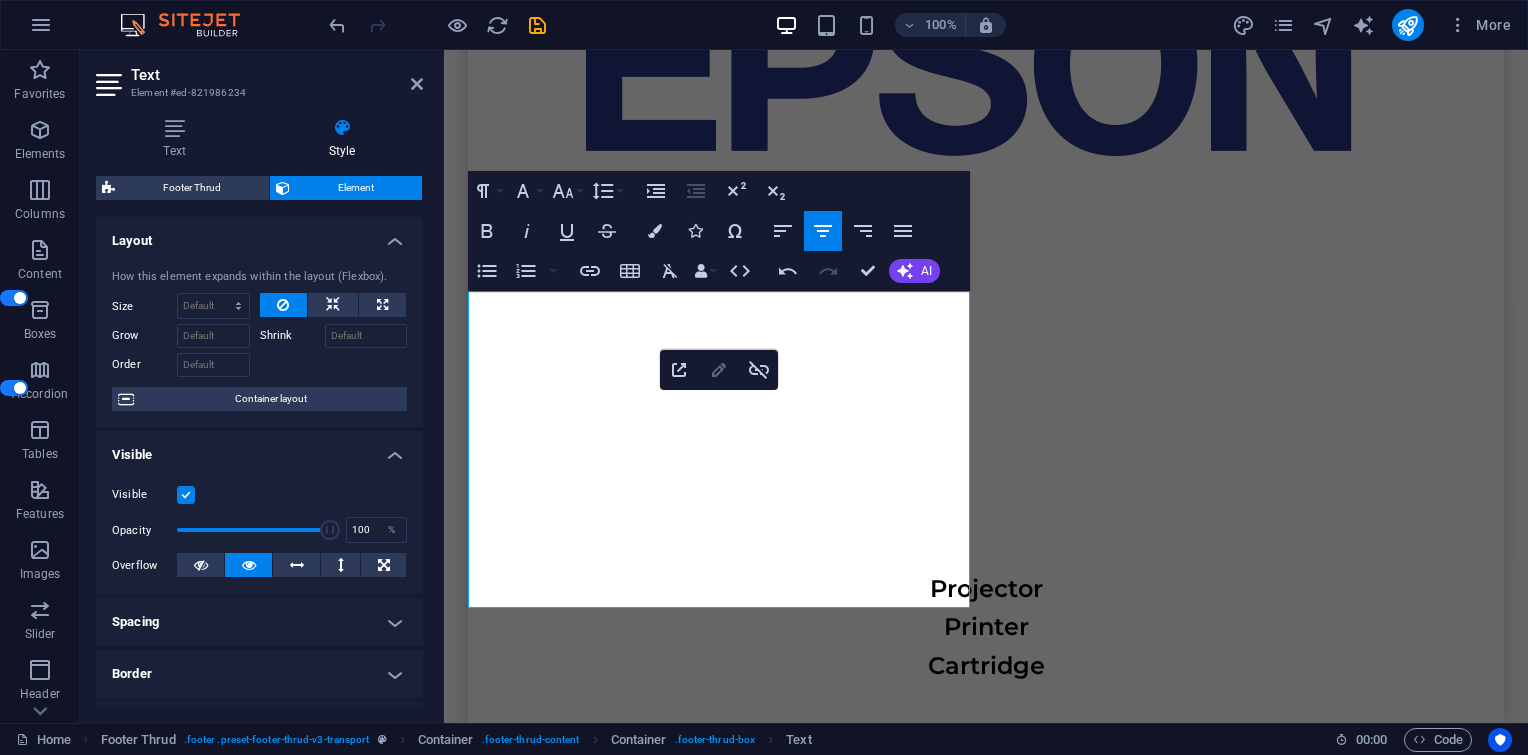 click 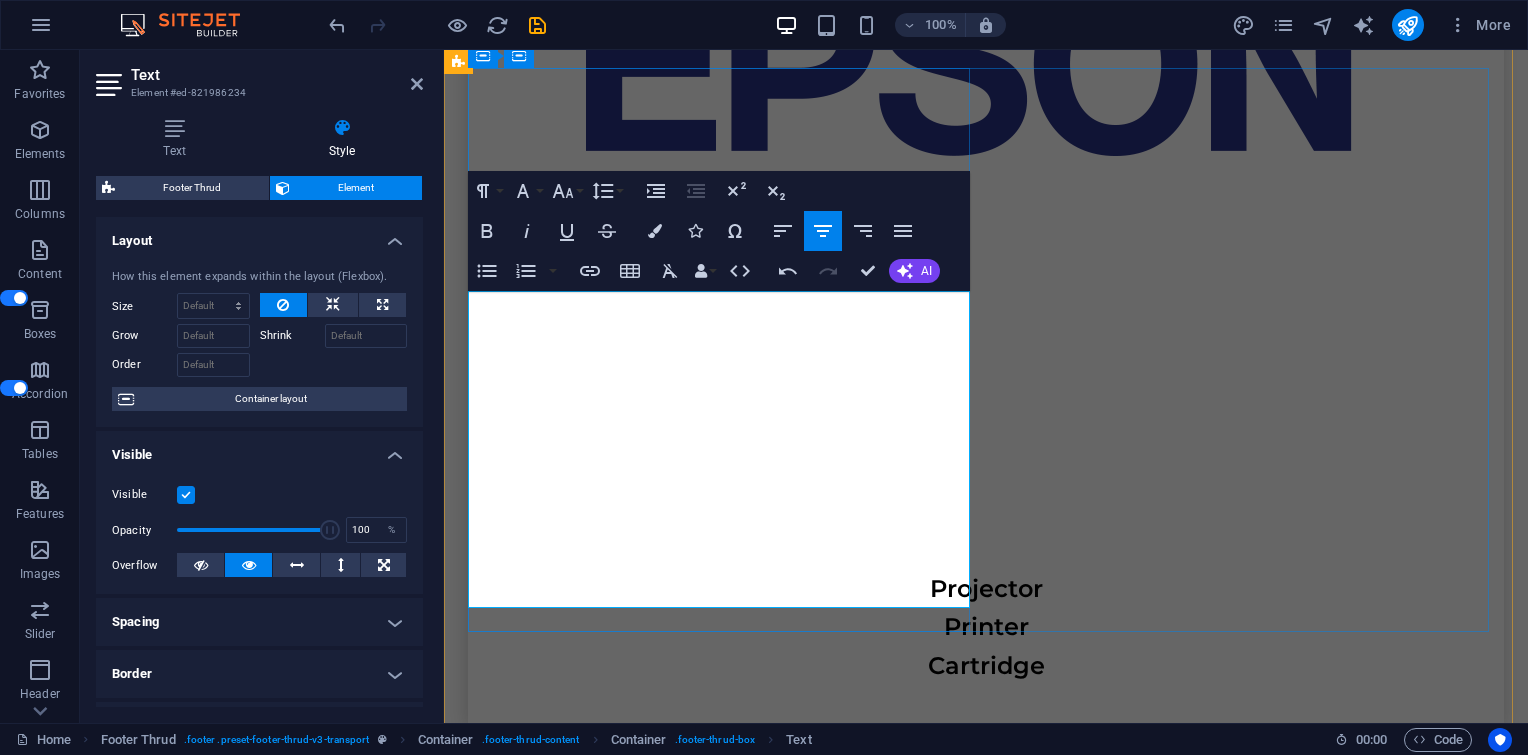 click on "​ sales1@itkuat.com ​" at bounding box center [723, 17140] 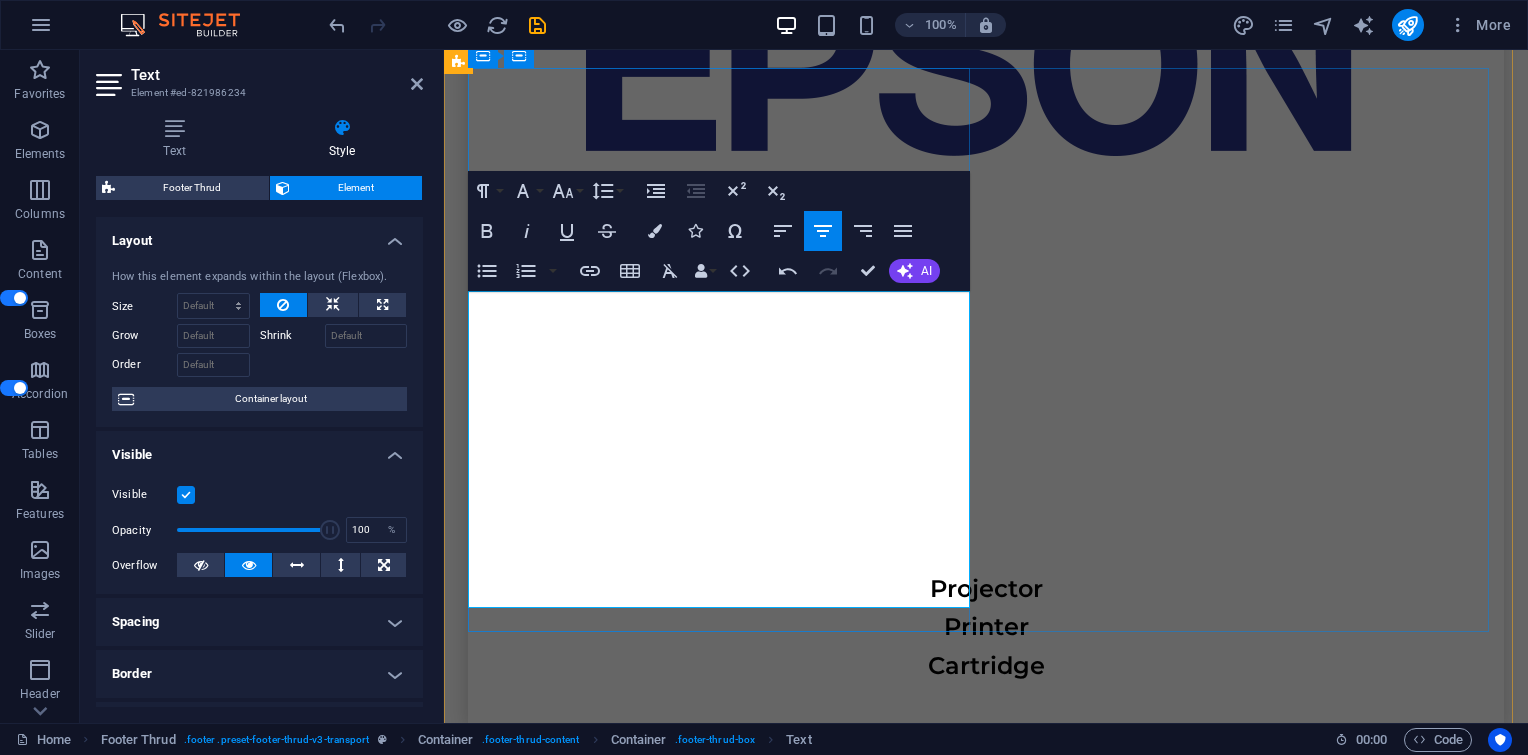 drag, startPoint x: 619, startPoint y: 411, endPoint x: 808, endPoint y: 420, distance: 189.21416 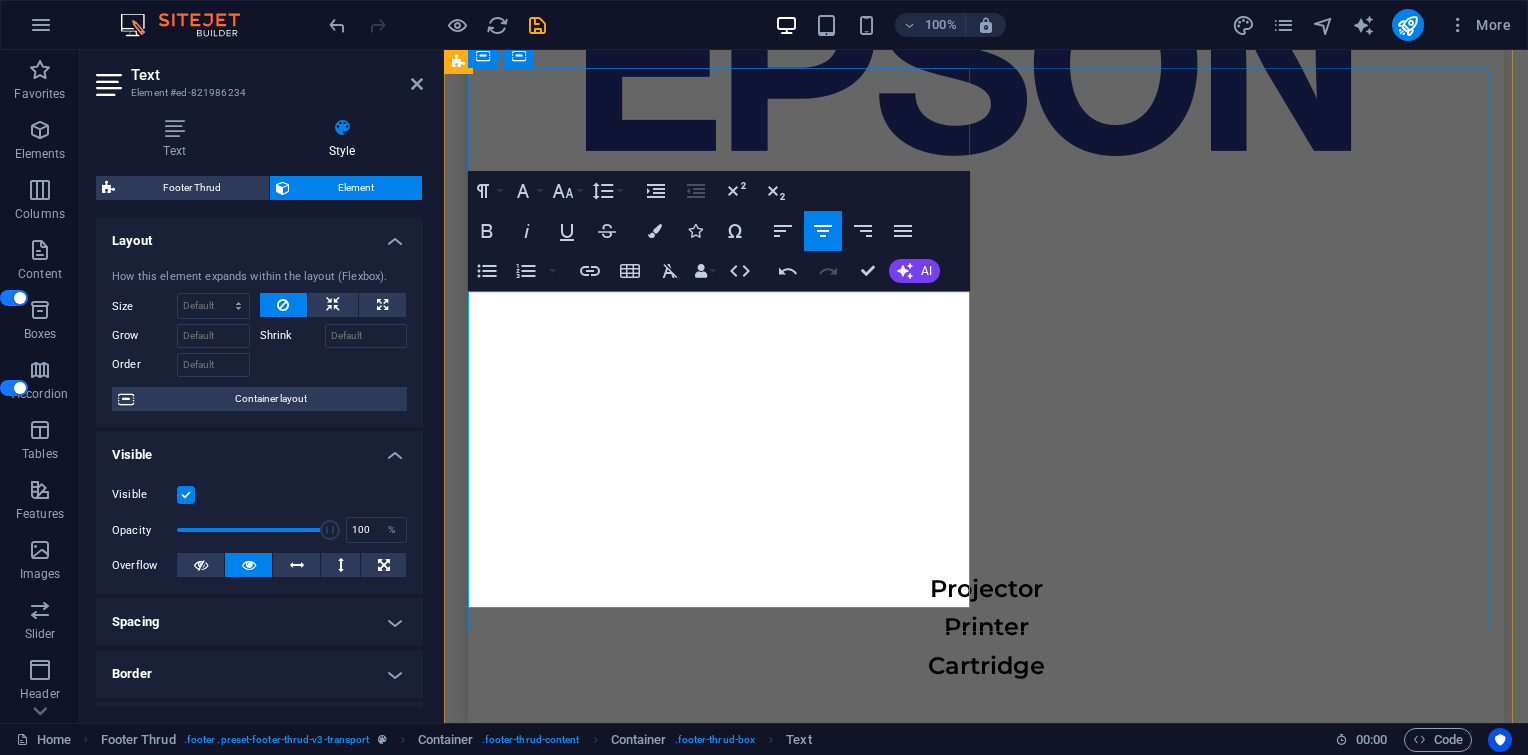click on "[EMAIL]" at bounding box center [723, 17140] 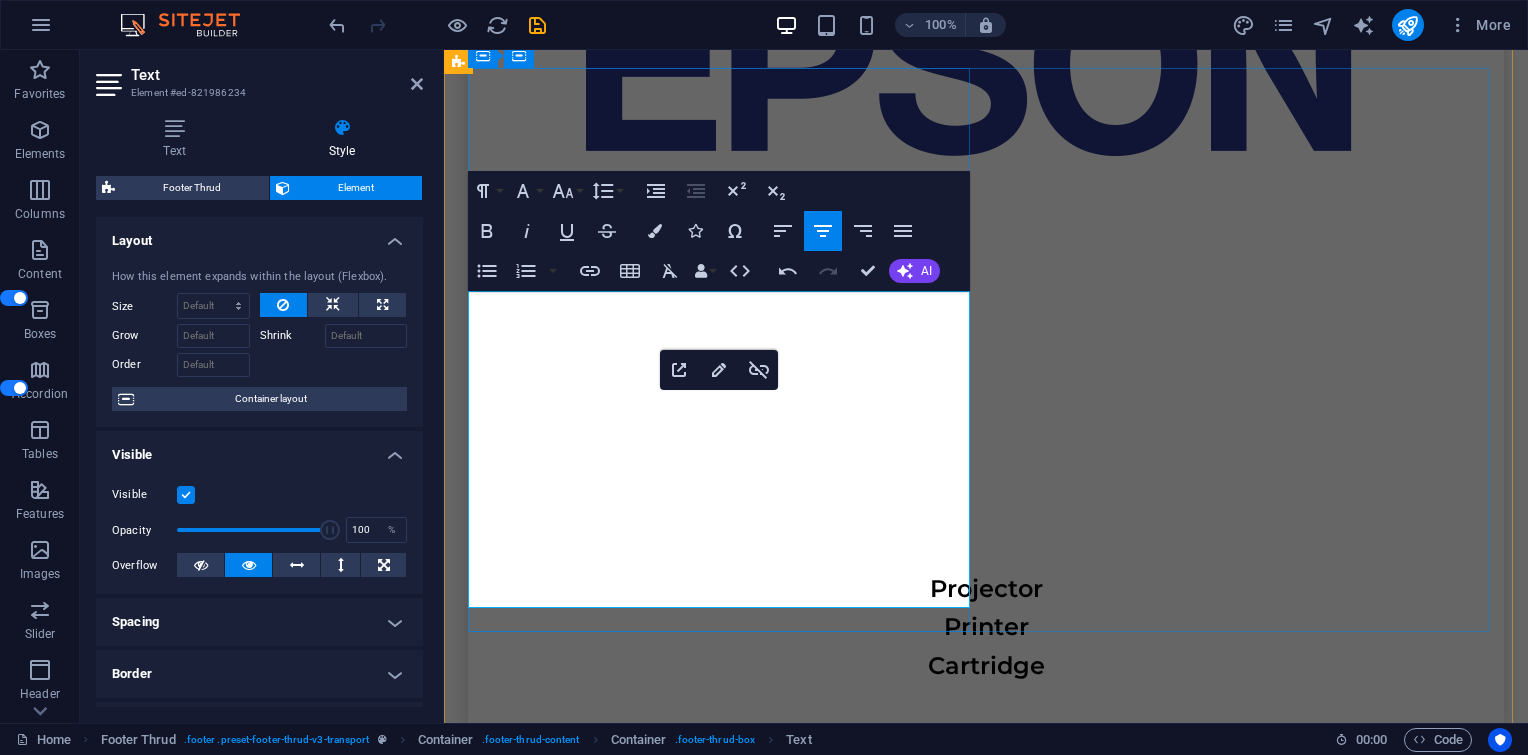 click on "[EMAIL]" at bounding box center [723, 17140] 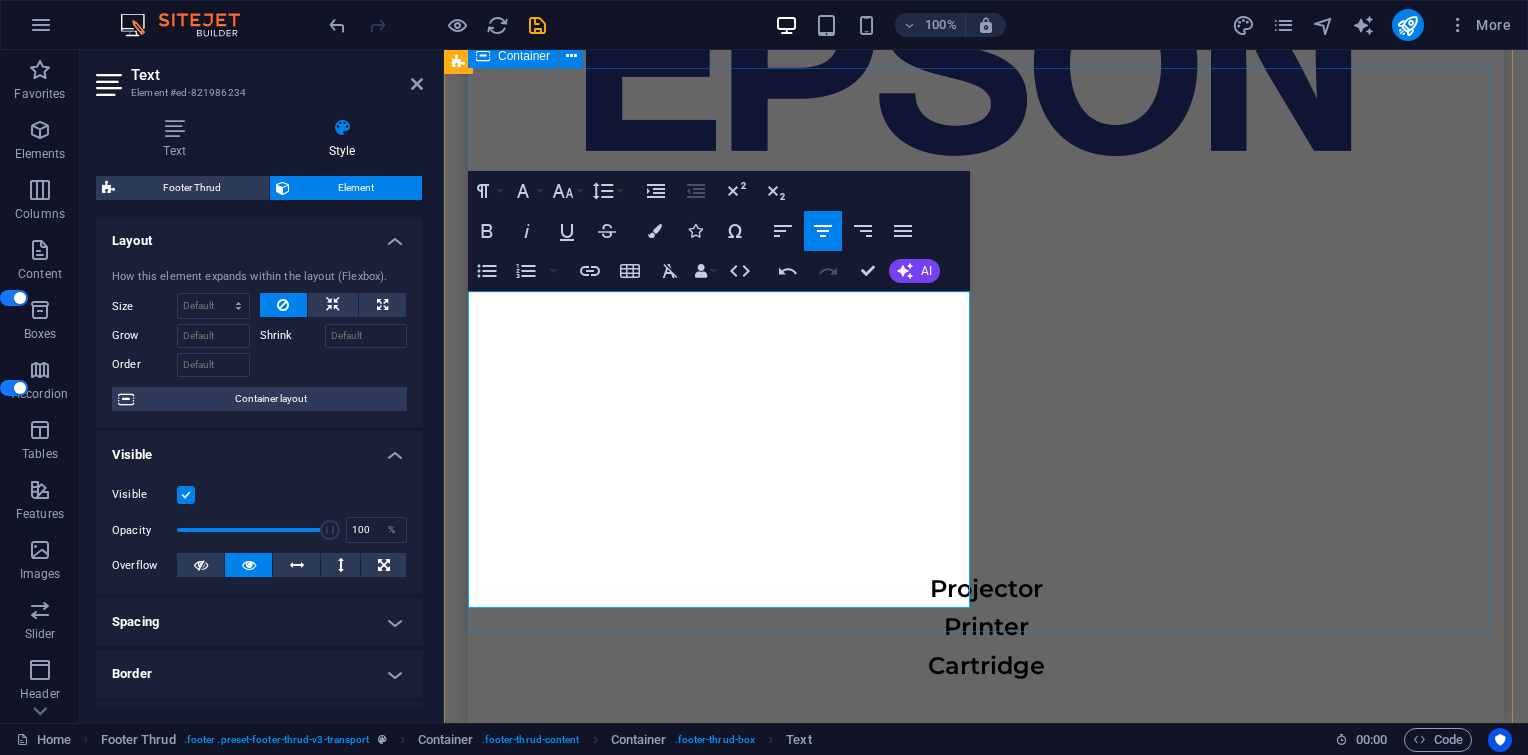 click on "Jendral Sudirman no. 71  Senayan, Kebayoran Baru - South Jakarta ,  Senayan, Kebayoran Baru - South Jakarta ,  12190
sales1@itkuat.com Cs@itkuat.com +6281258886268 Home Services About Us Contact Us HOME SERVICES ABOUT US CONTACT US" at bounding box center [986, 17159] 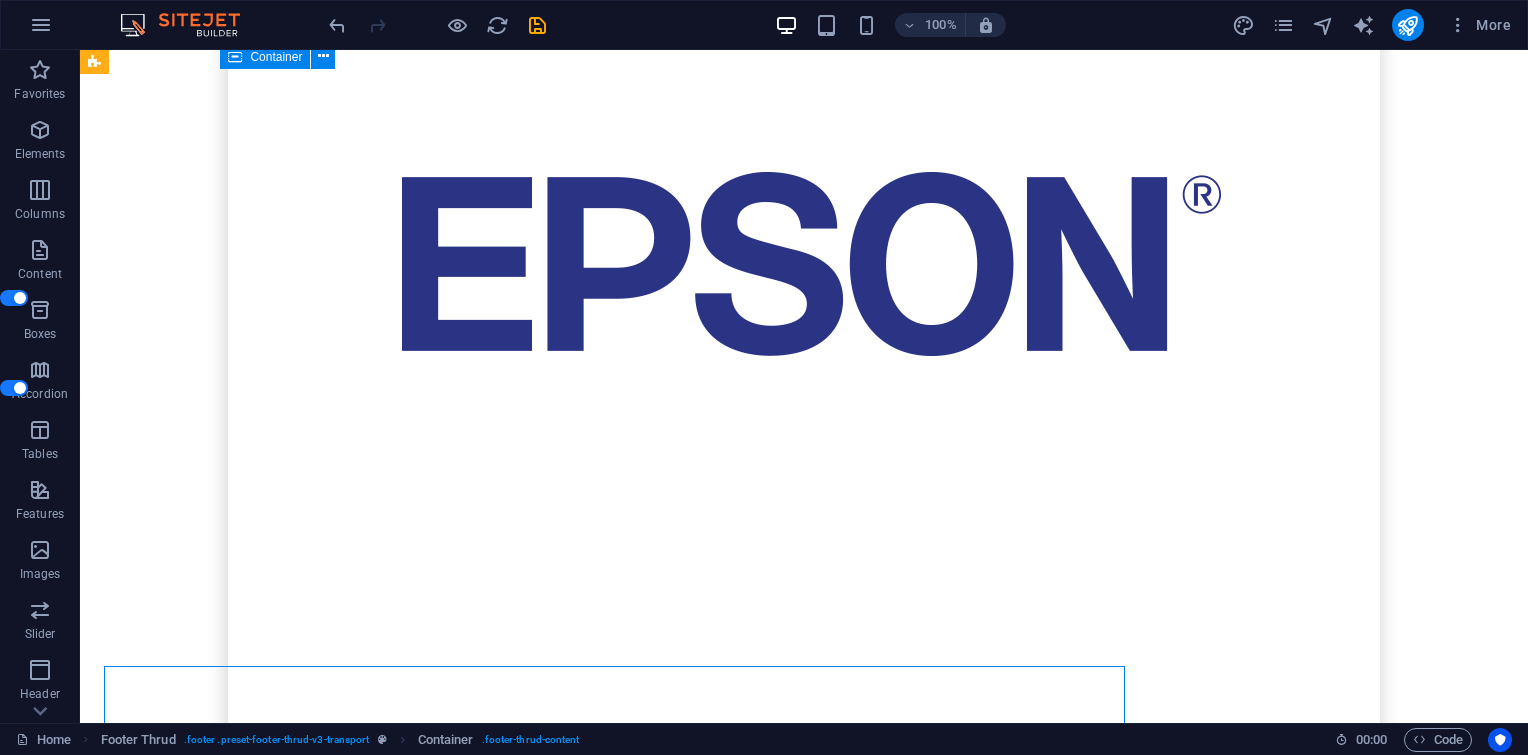 scroll, scrollTop: 7323, scrollLeft: 0, axis: vertical 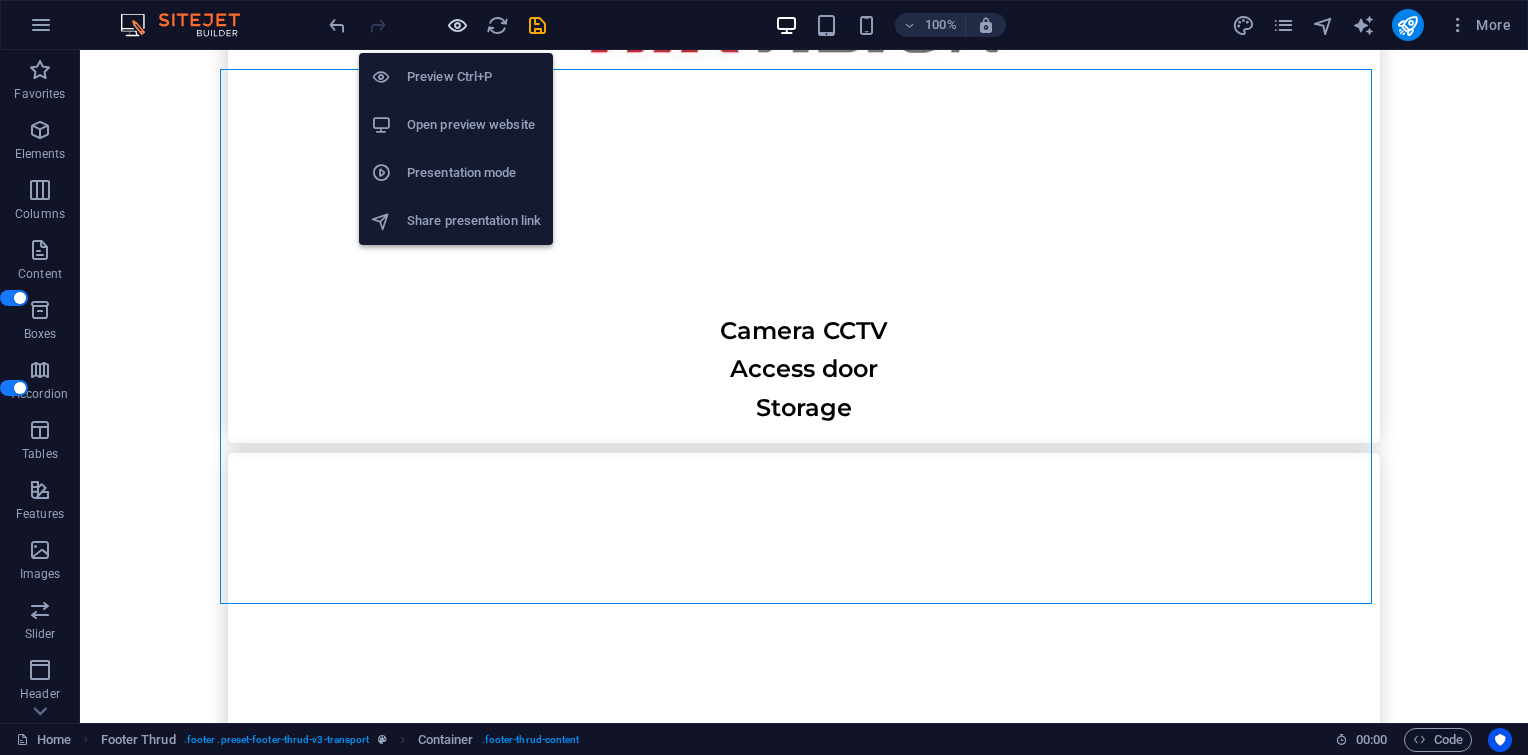 click at bounding box center [457, 25] 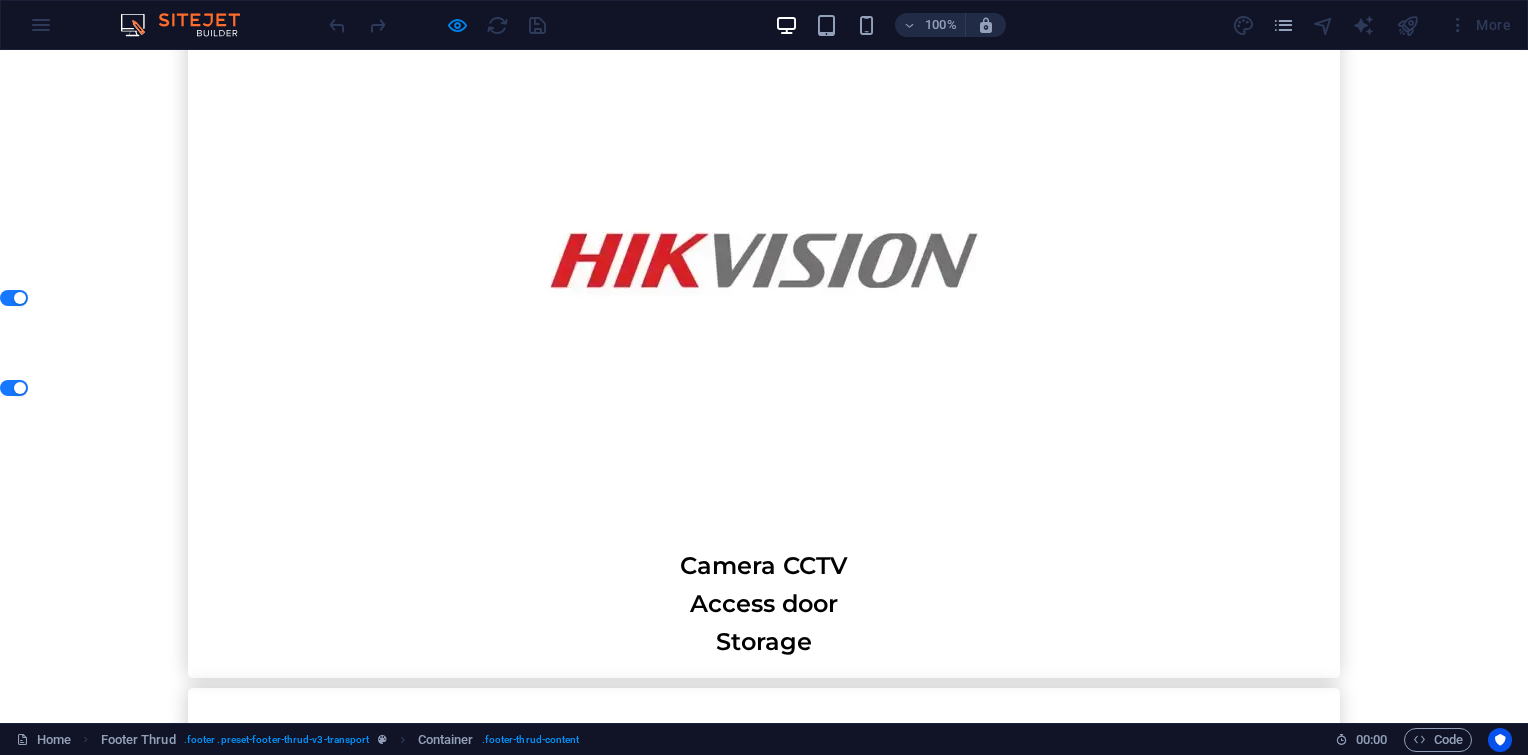 scroll, scrollTop: 7123, scrollLeft: 0, axis: vertical 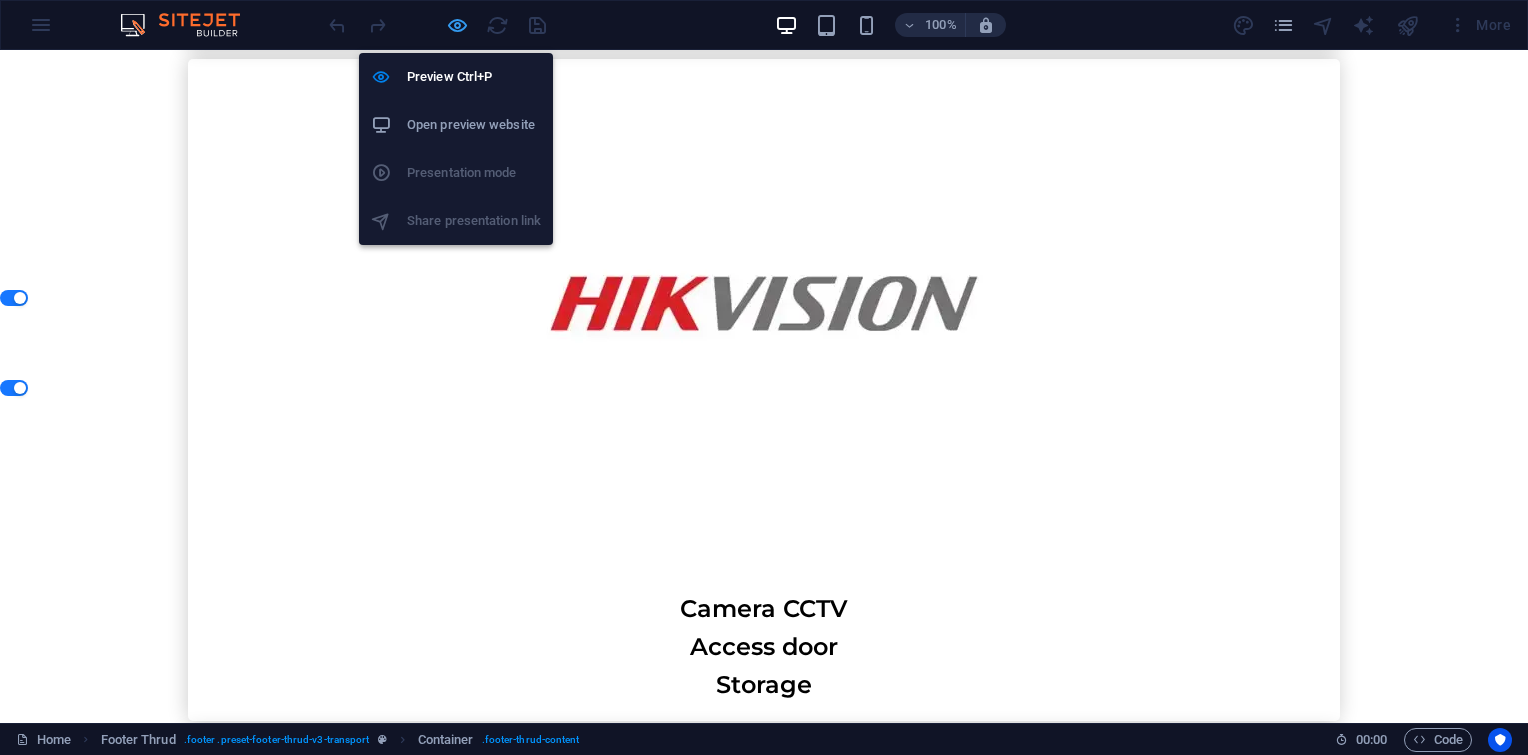 click at bounding box center (457, 25) 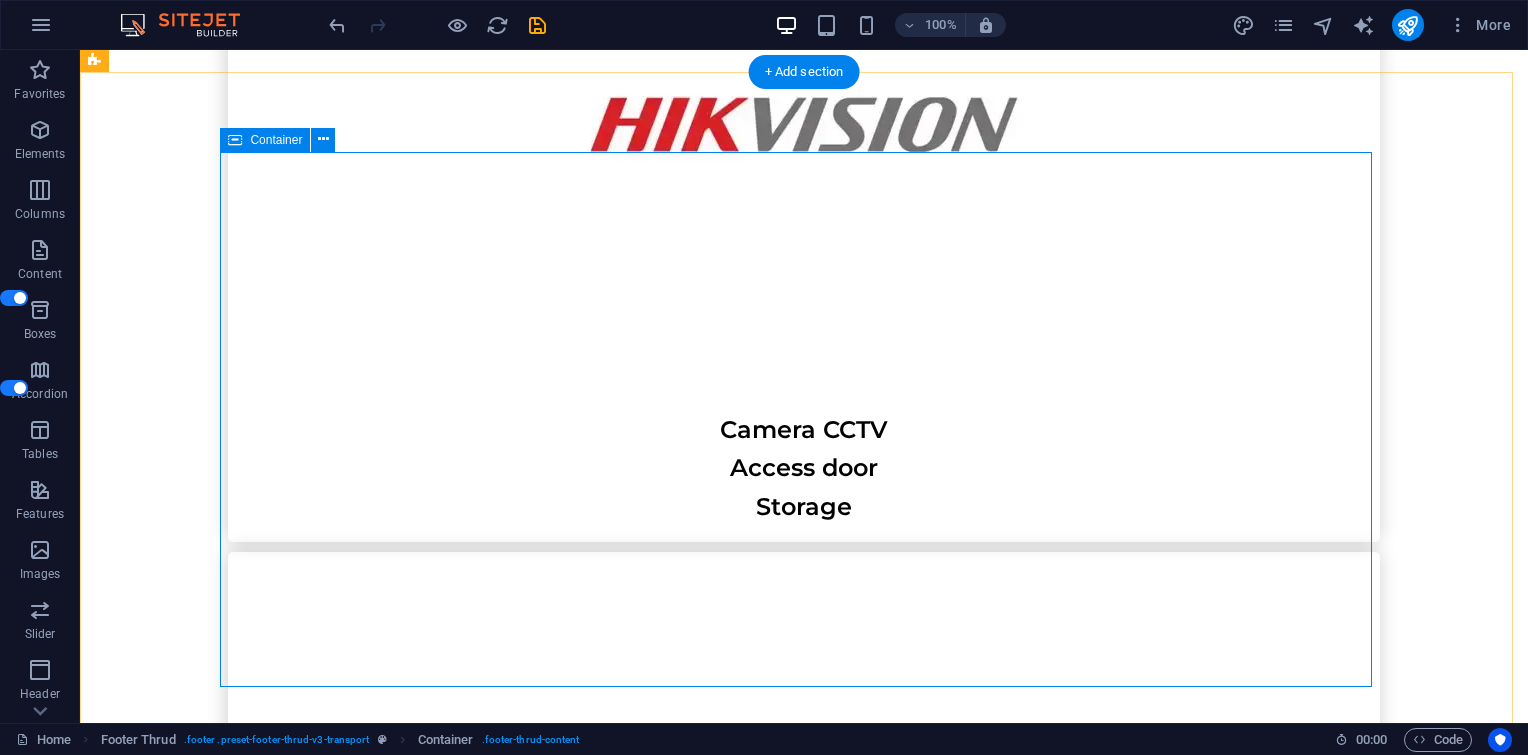 scroll, scrollTop: 7223, scrollLeft: 0, axis: vertical 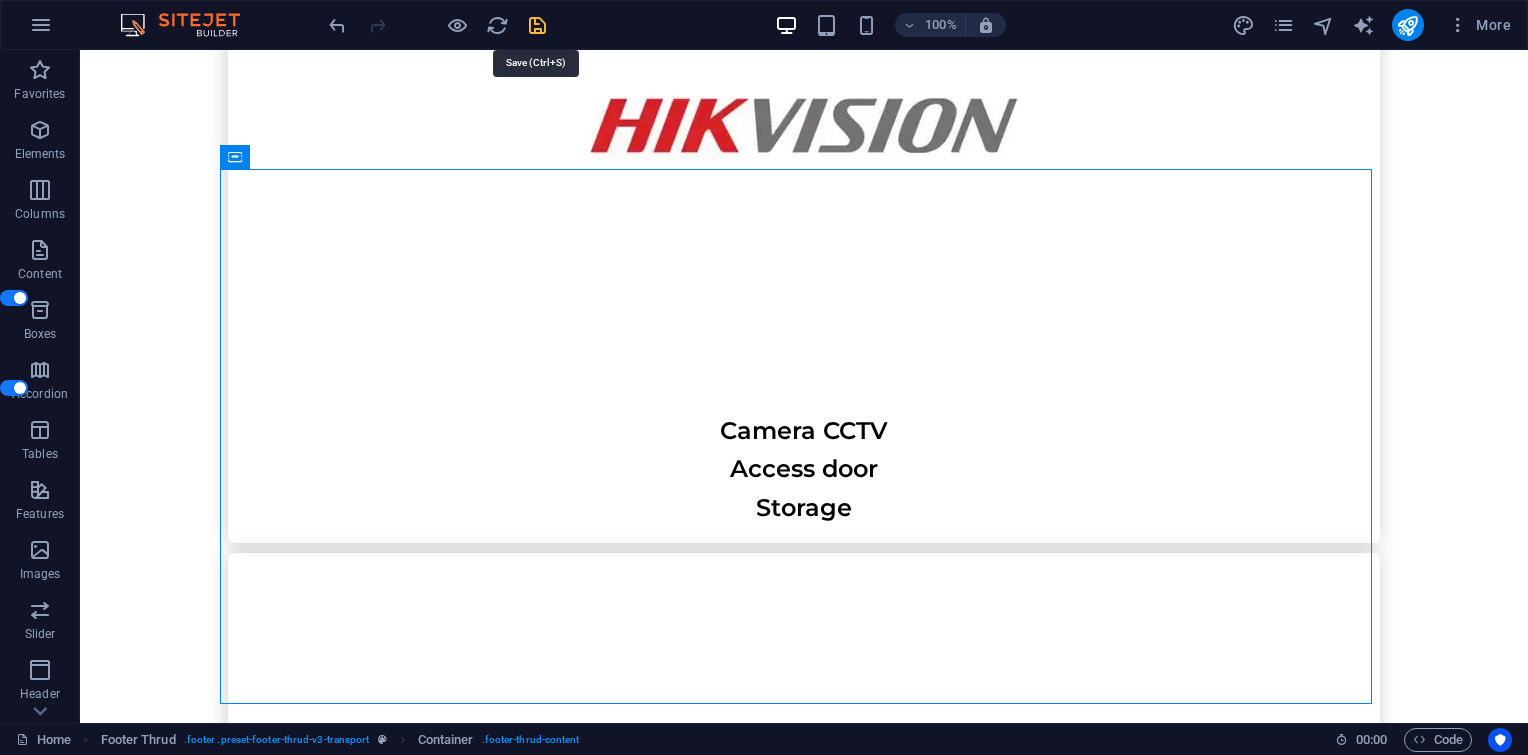 click at bounding box center [537, 25] 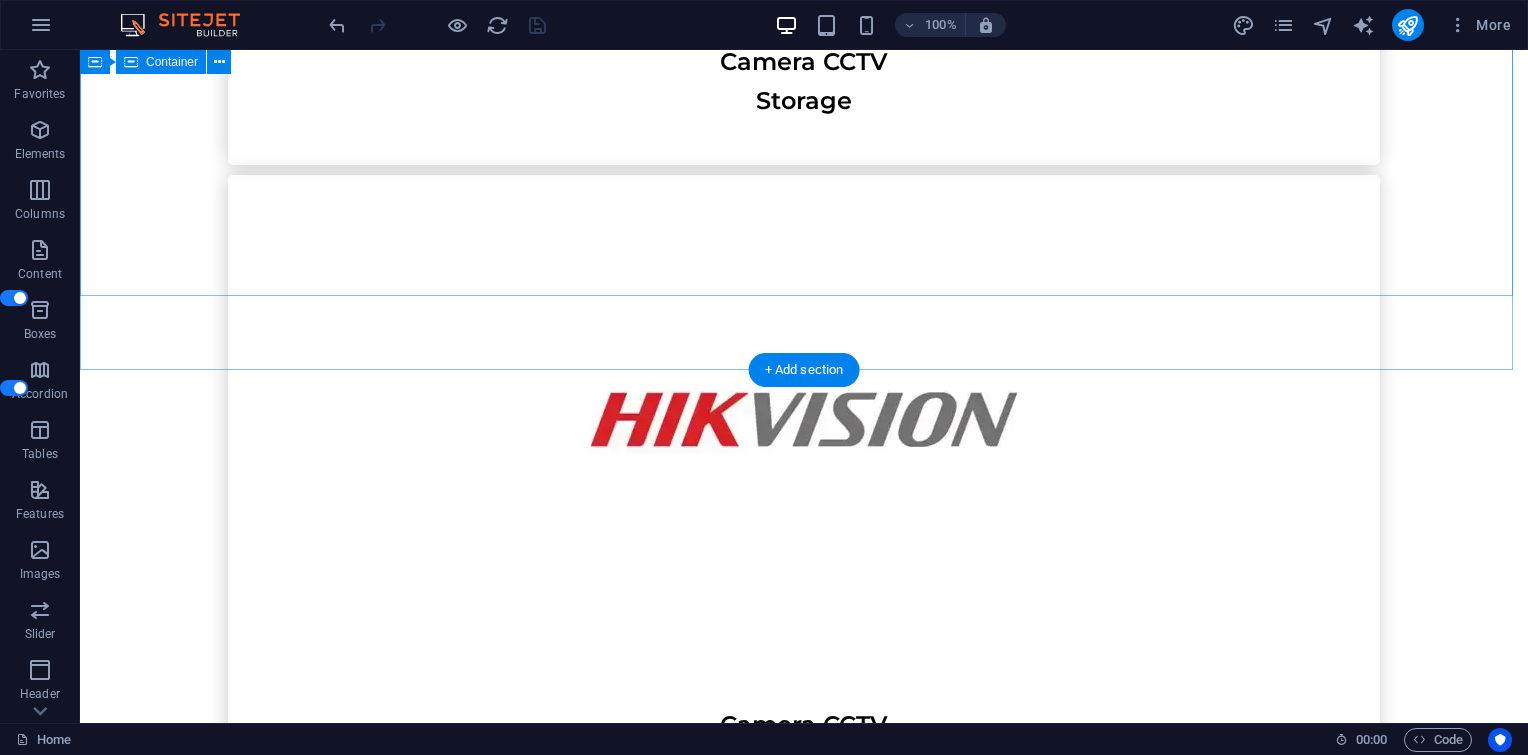 scroll, scrollTop: 6923, scrollLeft: 0, axis: vertical 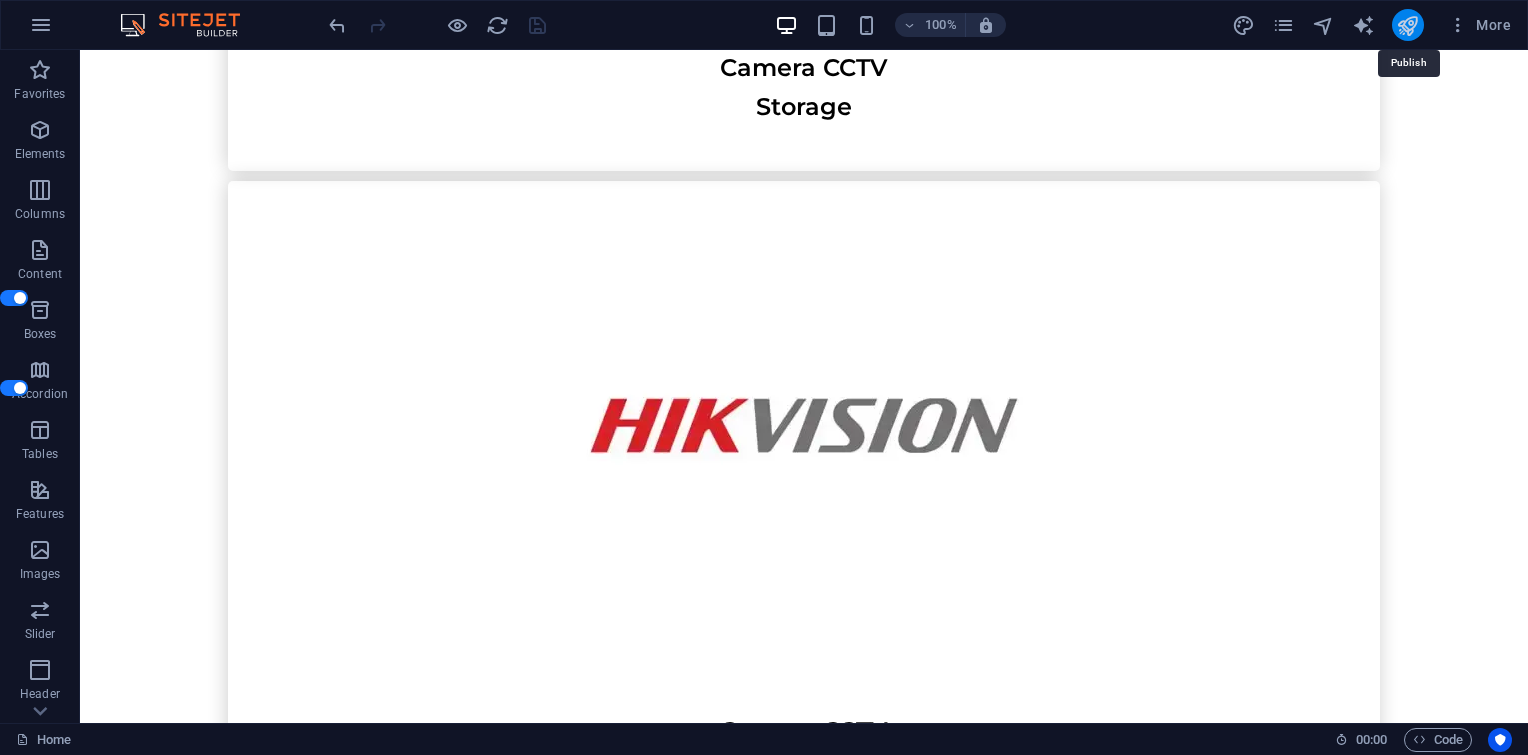 click at bounding box center [1407, 25] 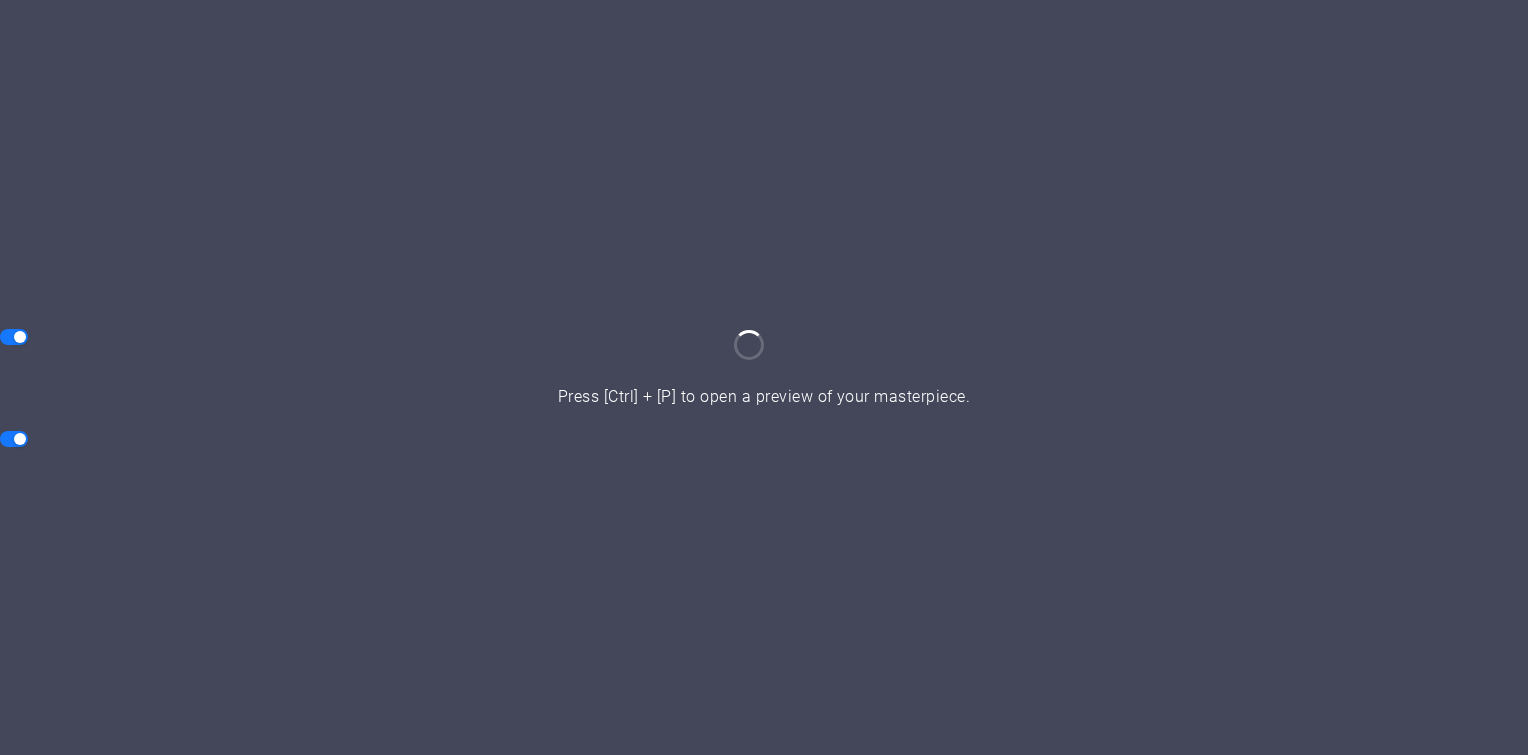 scroll, scrollTop: 0, scrollLeft: 0, axis: both 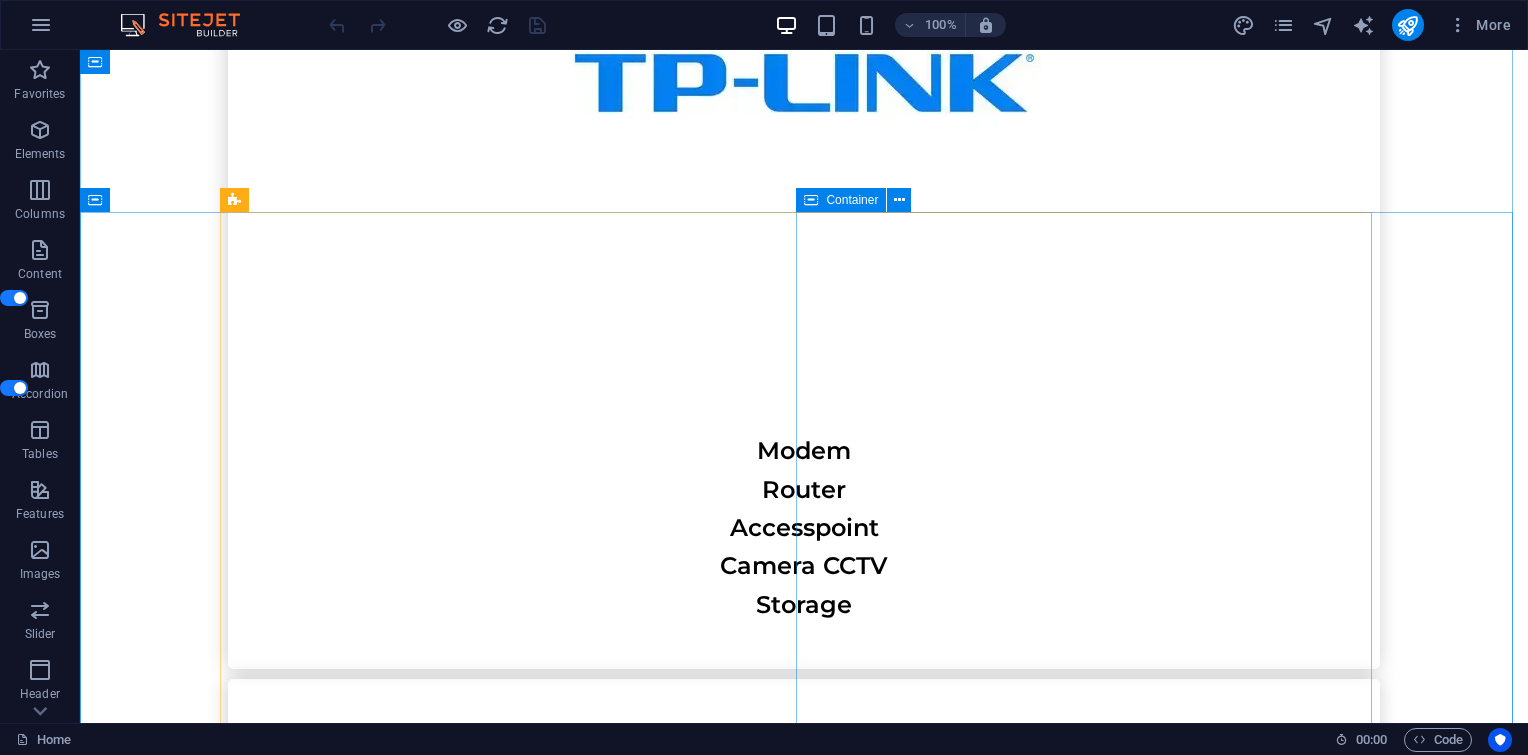 drag, startPoint x: 817, startPoint y: 253, endPoint x: 828, endPoint y: 256, distance: 11.401754 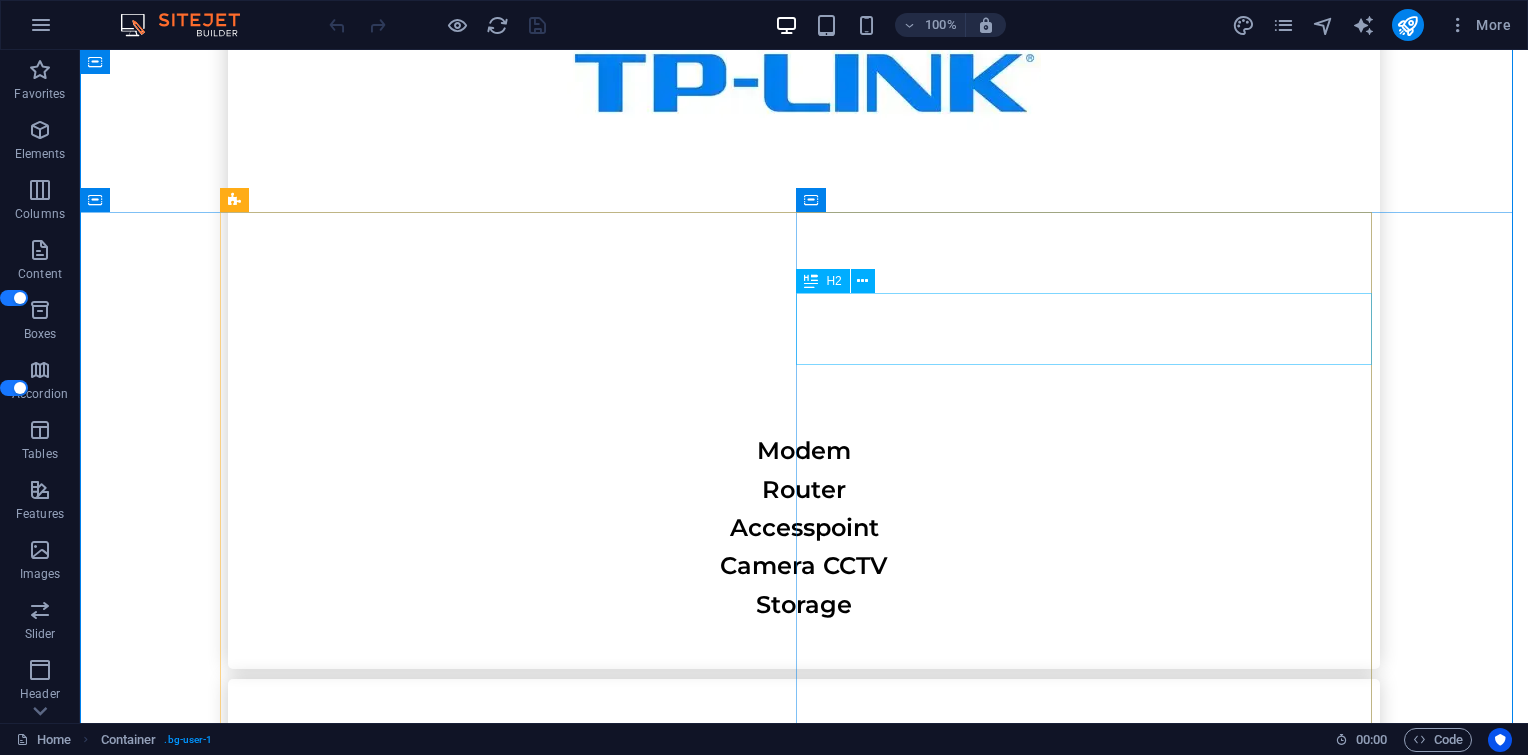 click on "Contact Us" at bounding box center (804, 19684) 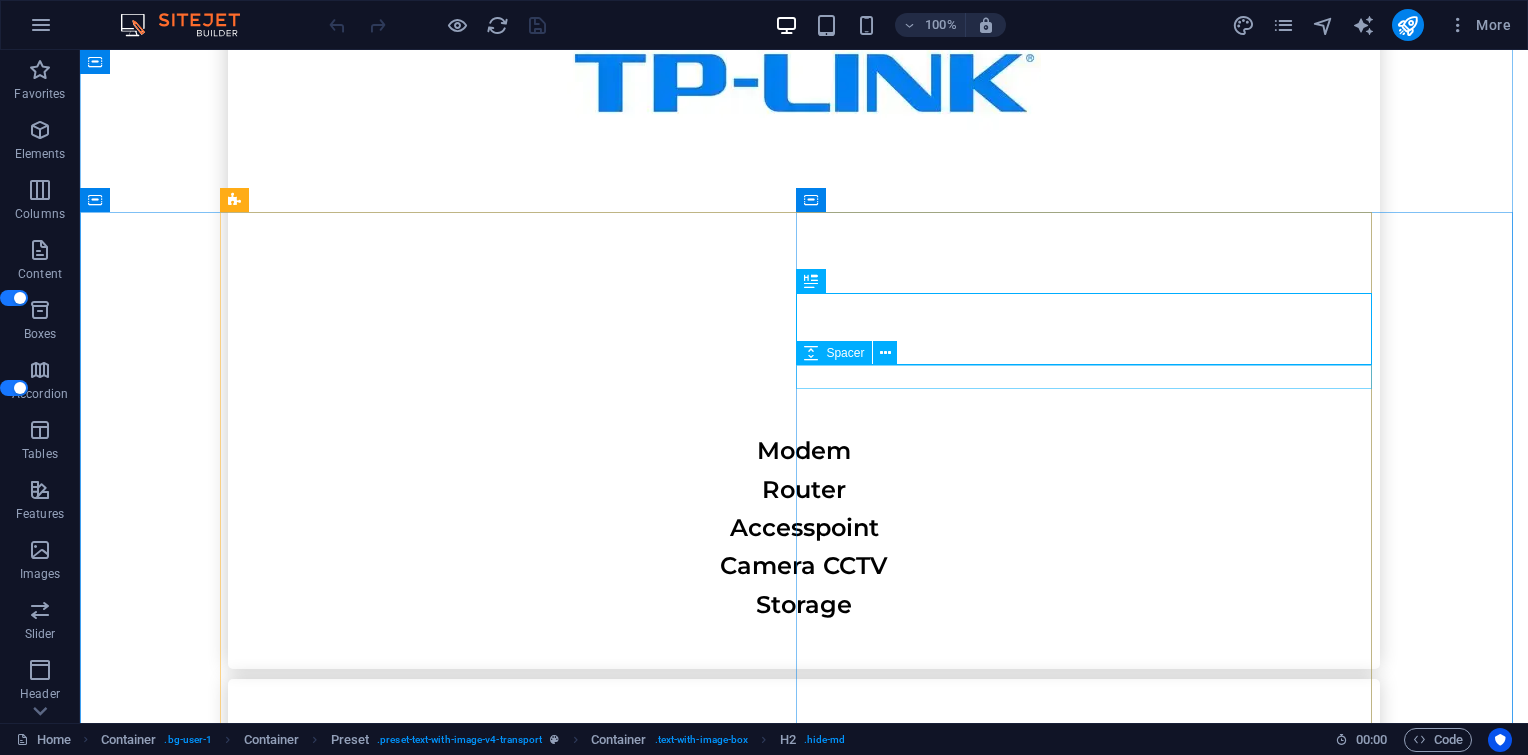 click at bounding box center (804, 19732) 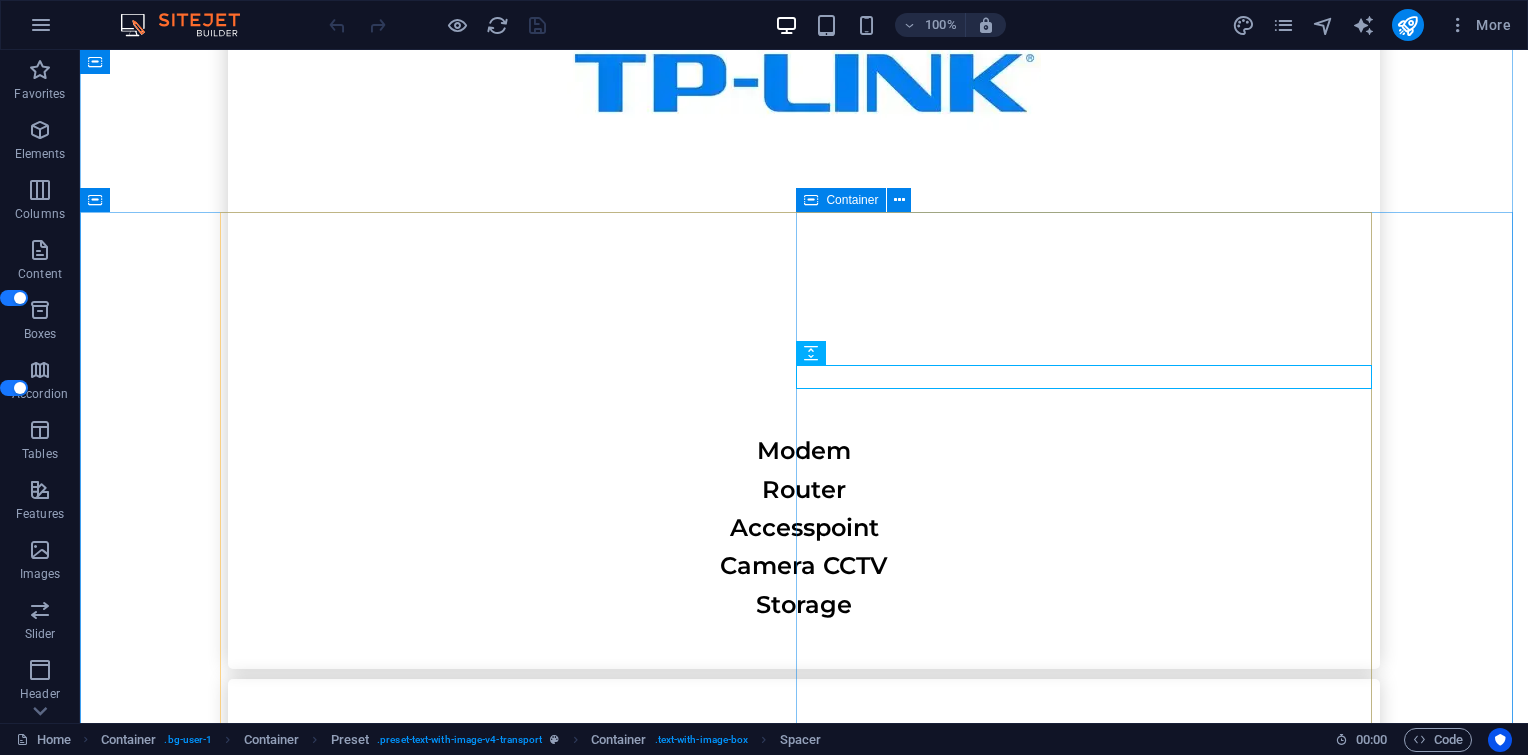 click on "Contact Us   I have read and understand the privacy policy. Unreadable? Load new Submit" at bounding box center (804, 19948) 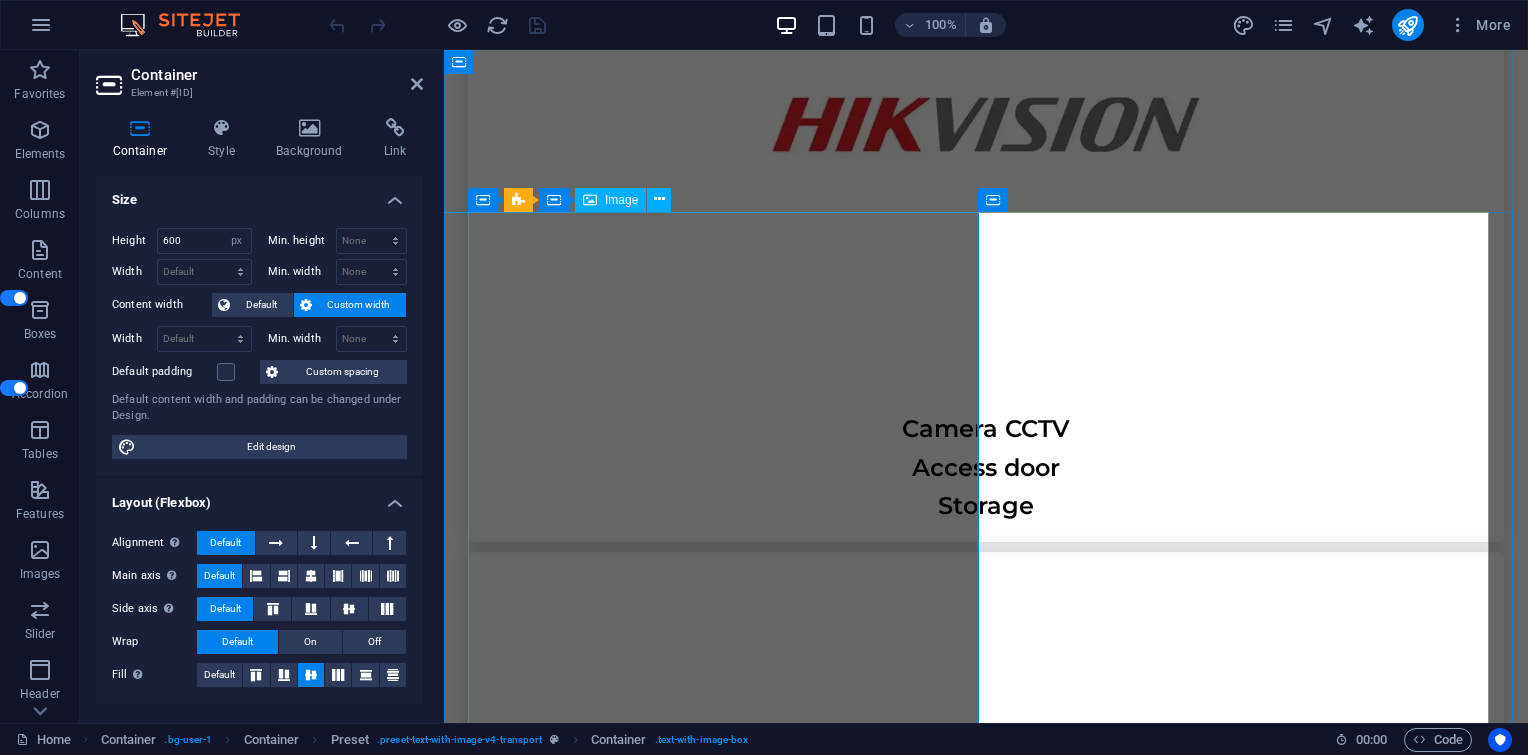 scroll, scrollTop: 7056, scrollLeft: 0, axis: vertical 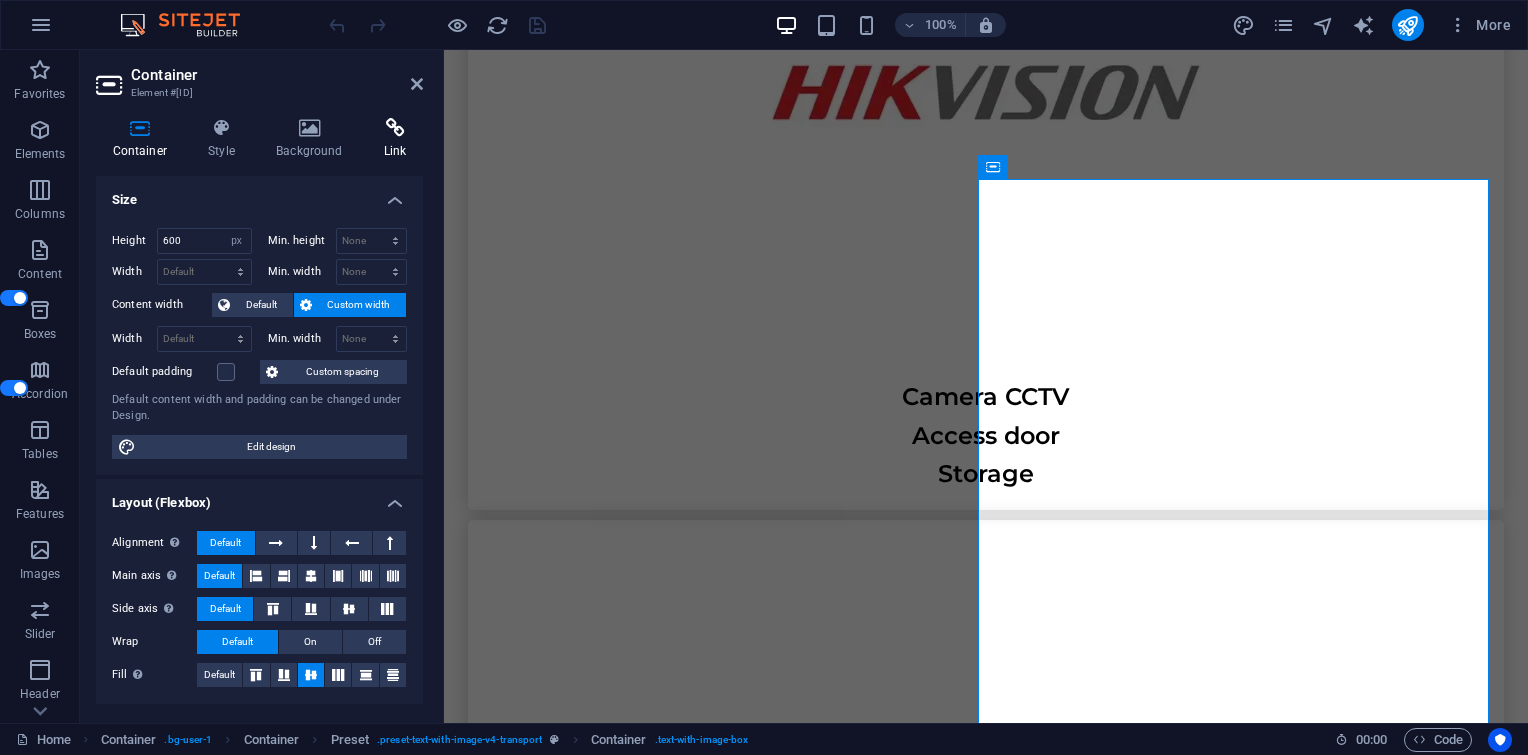 click on "Link" at bounding box center [395, 139] 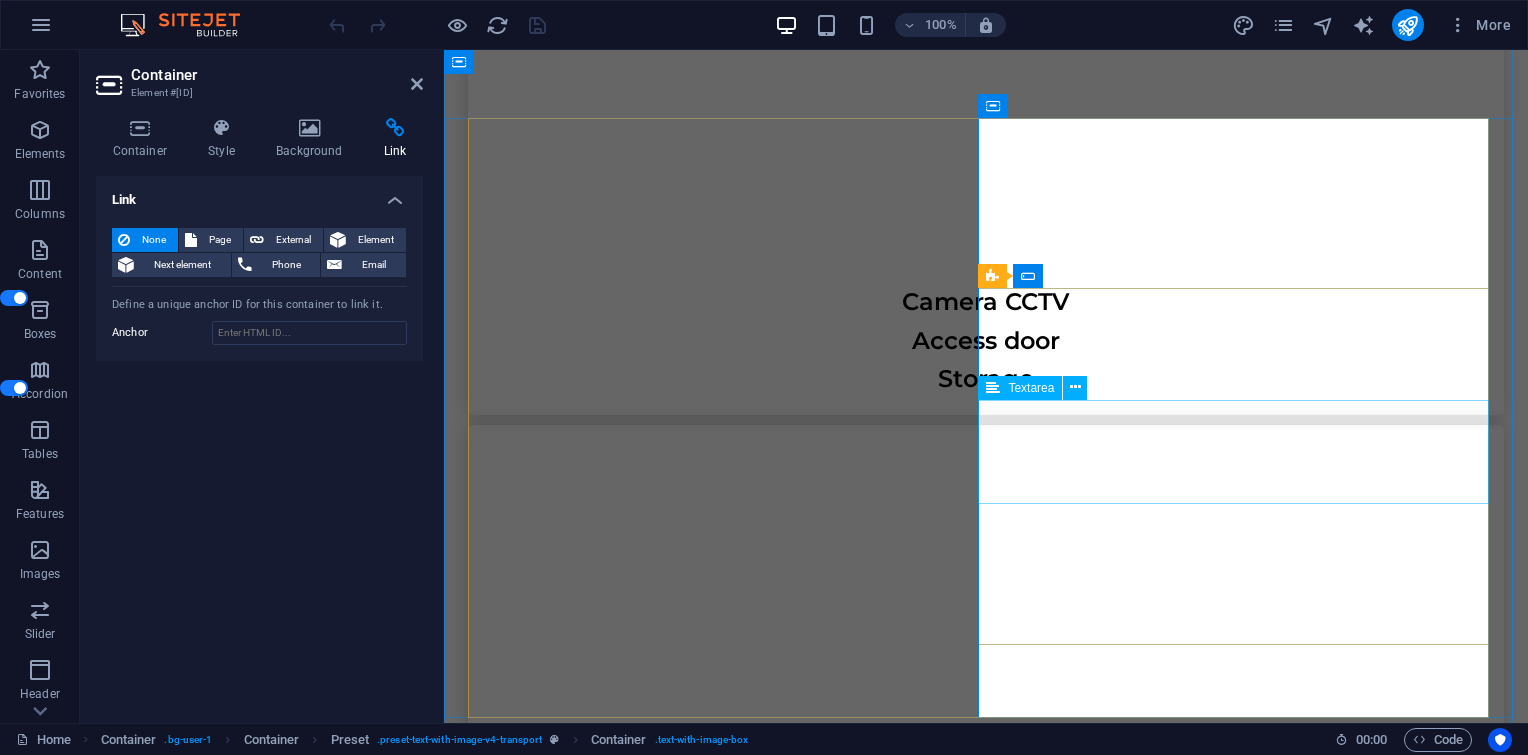 scroll, scrollTop: 7156, scrollLeft: 0, axis: vertical 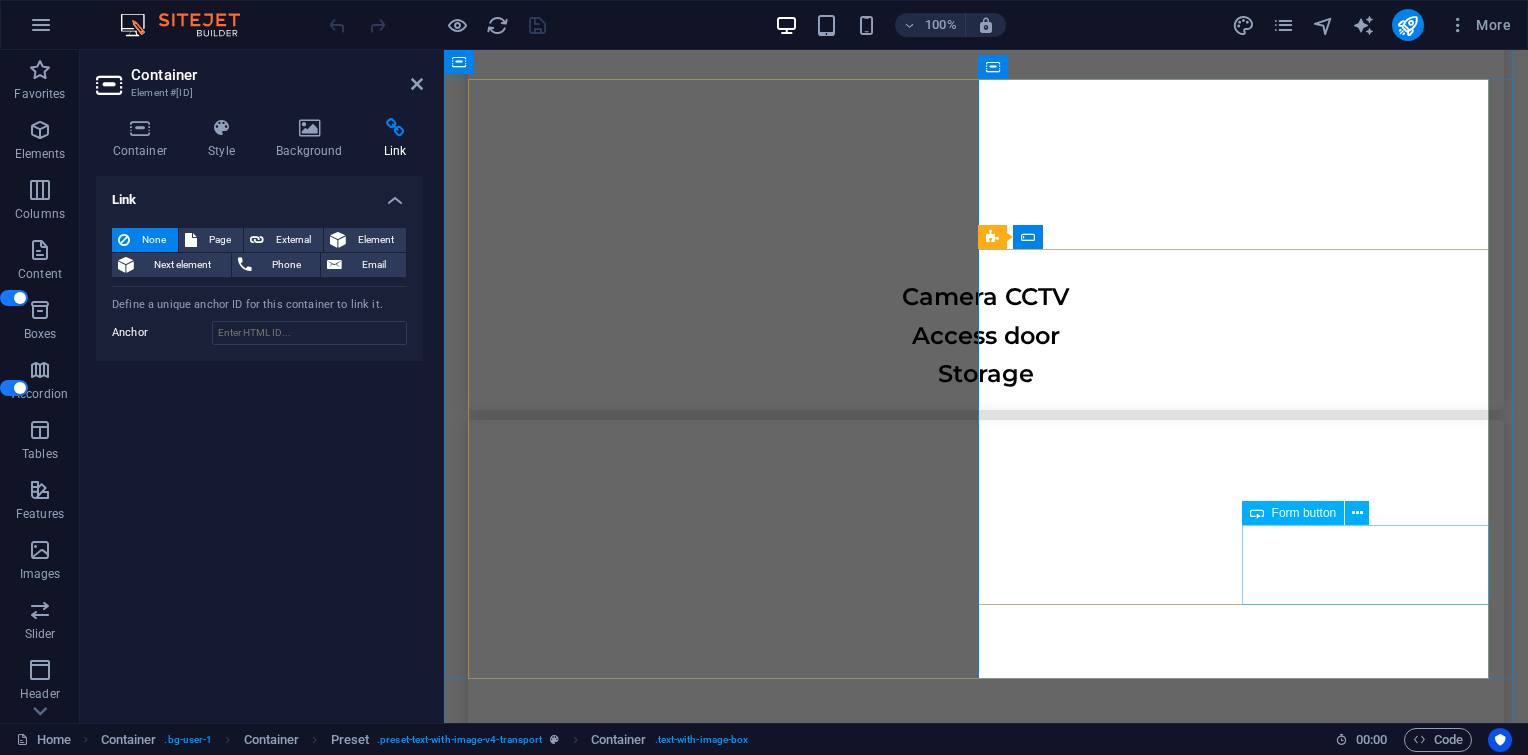 click on "Submit" at bounding box center [1249, 17218] 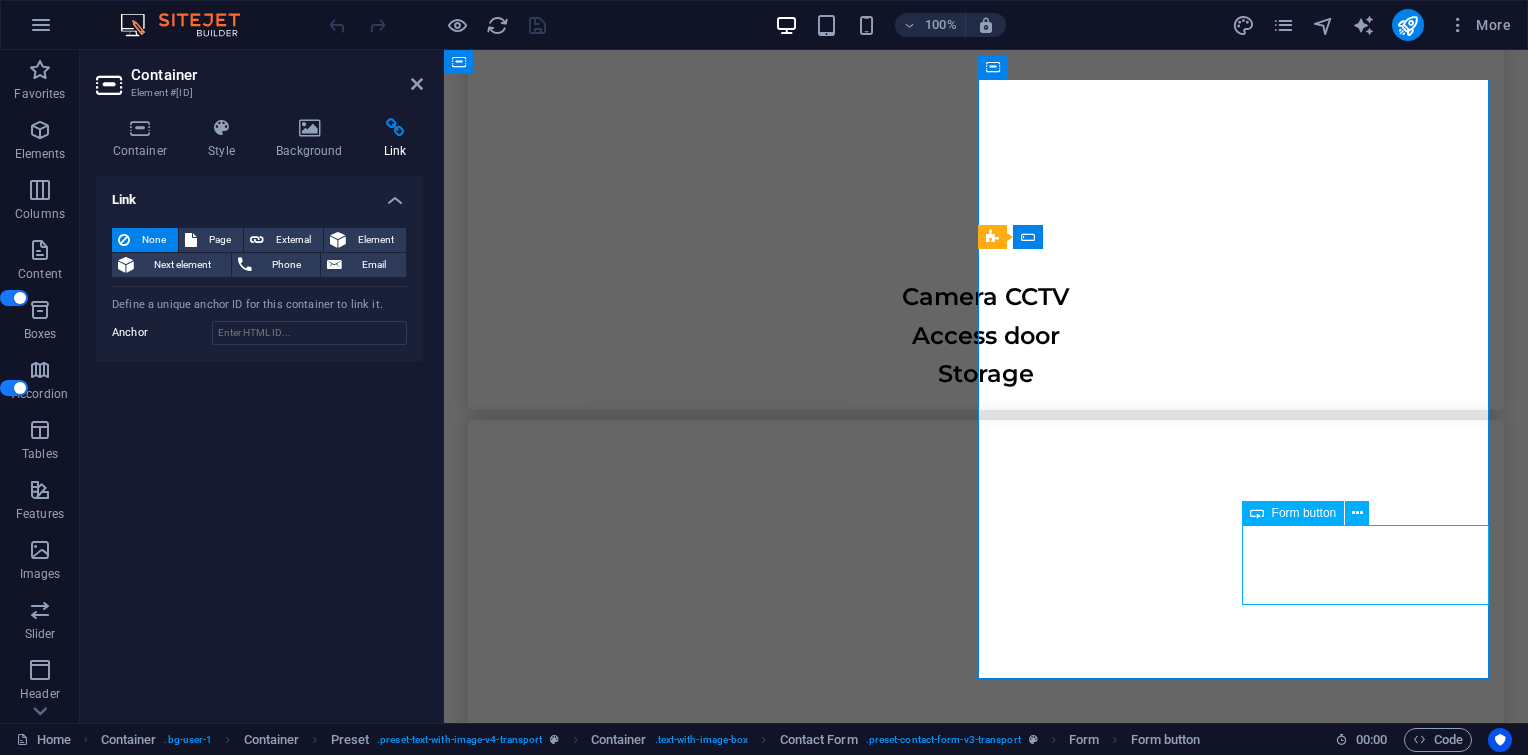 click on "Submit" at bounding box center (1249, 17218) 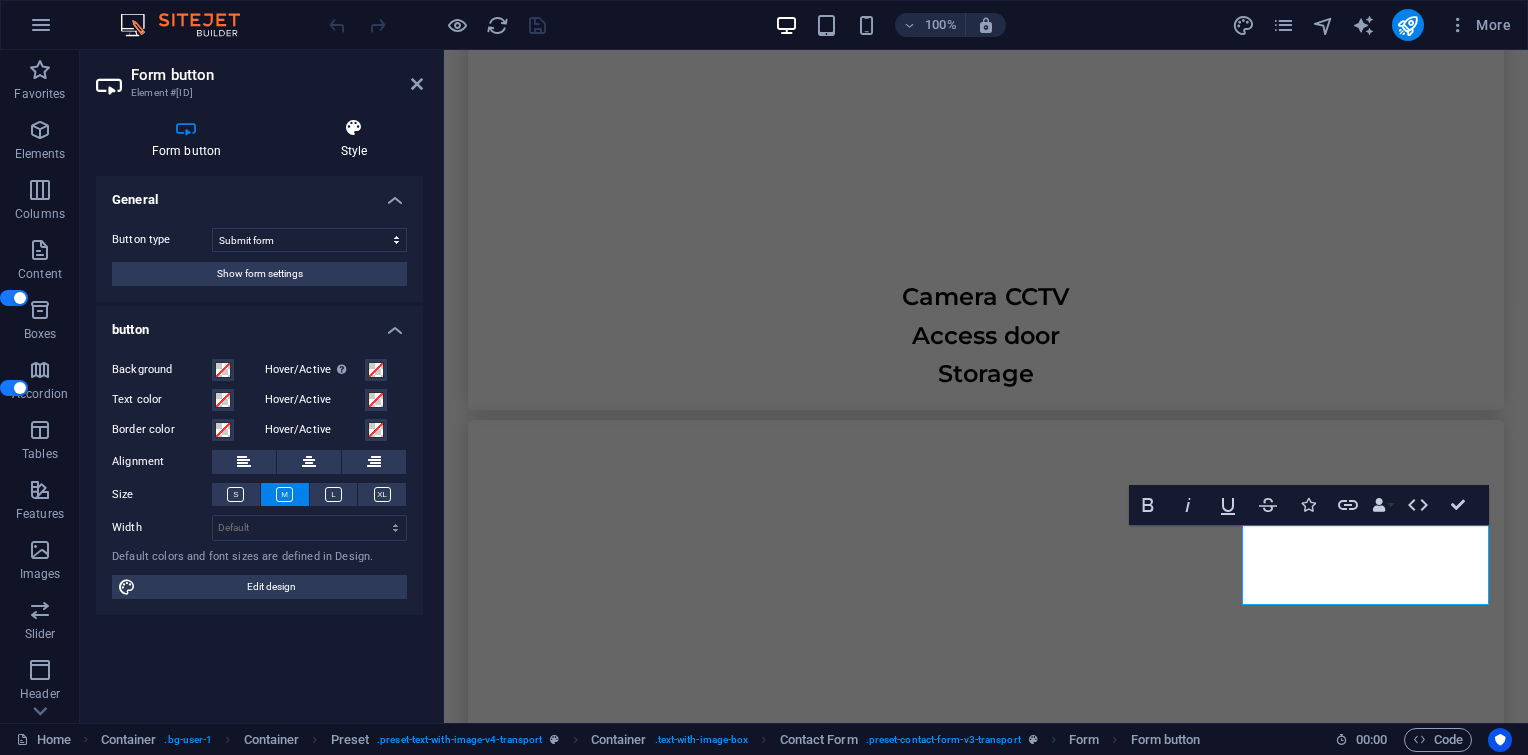 click on "Style" at bounding box center [354, 139] 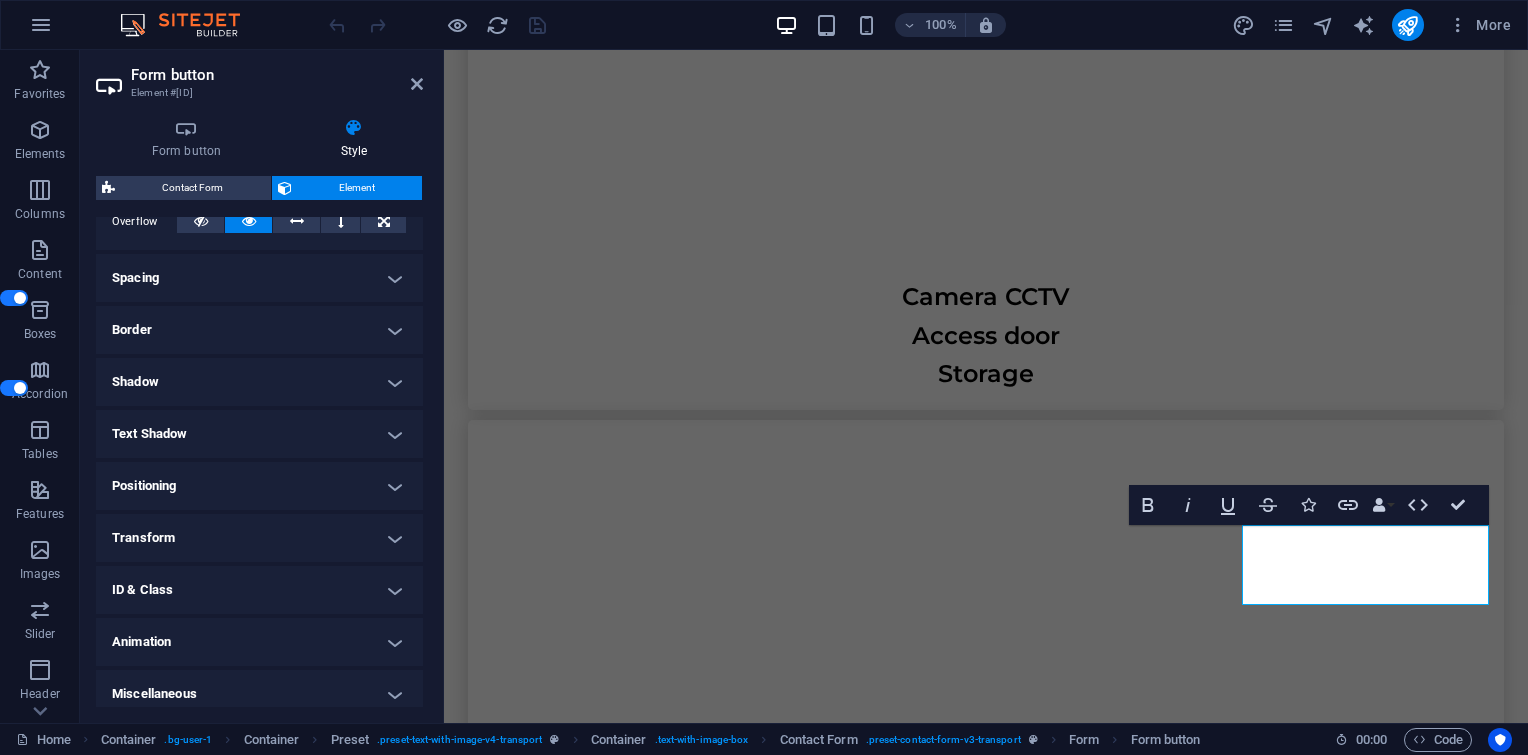 scroll, scrollTop: 354, scrollLeft: 0, axis: vertical 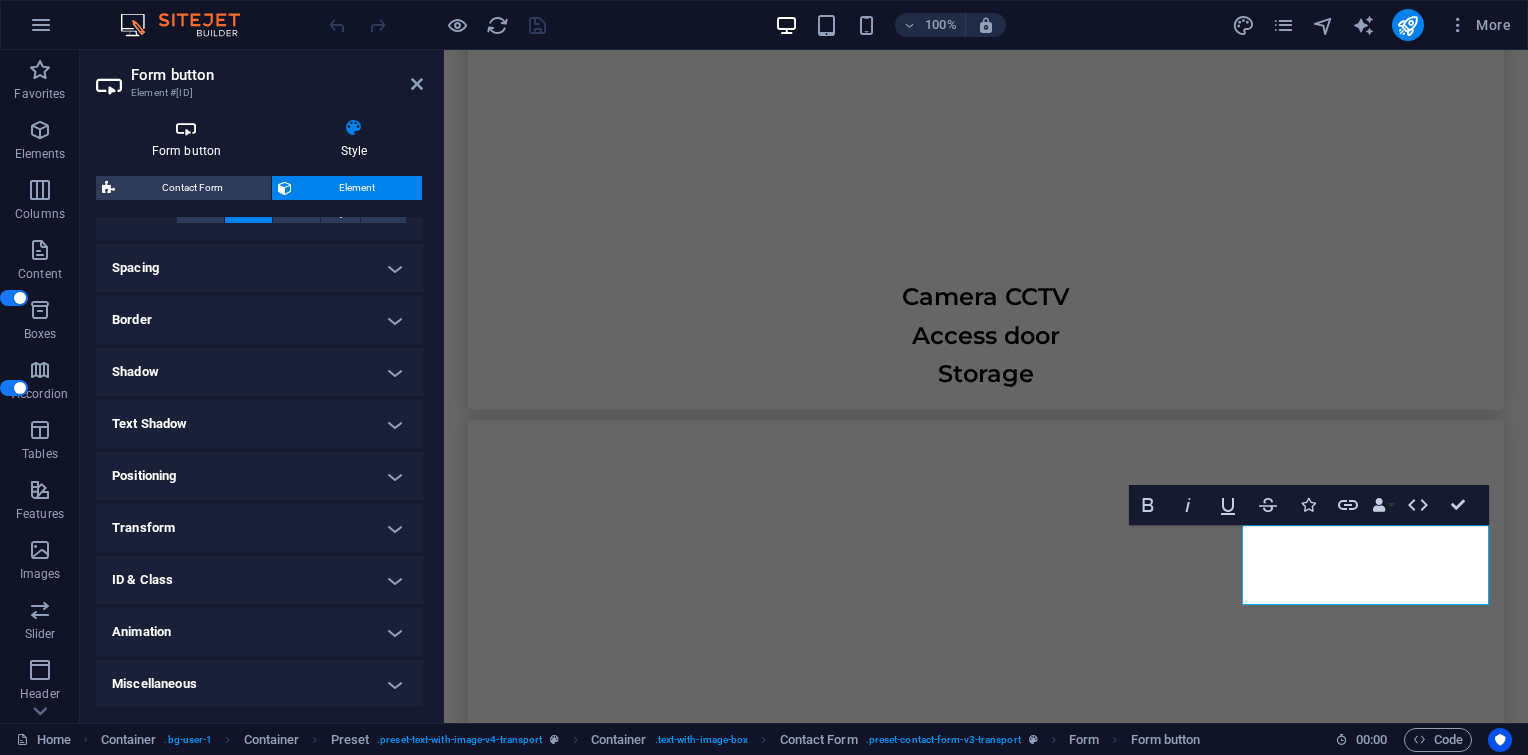click on "Form button" at bounding box center [190, 139] 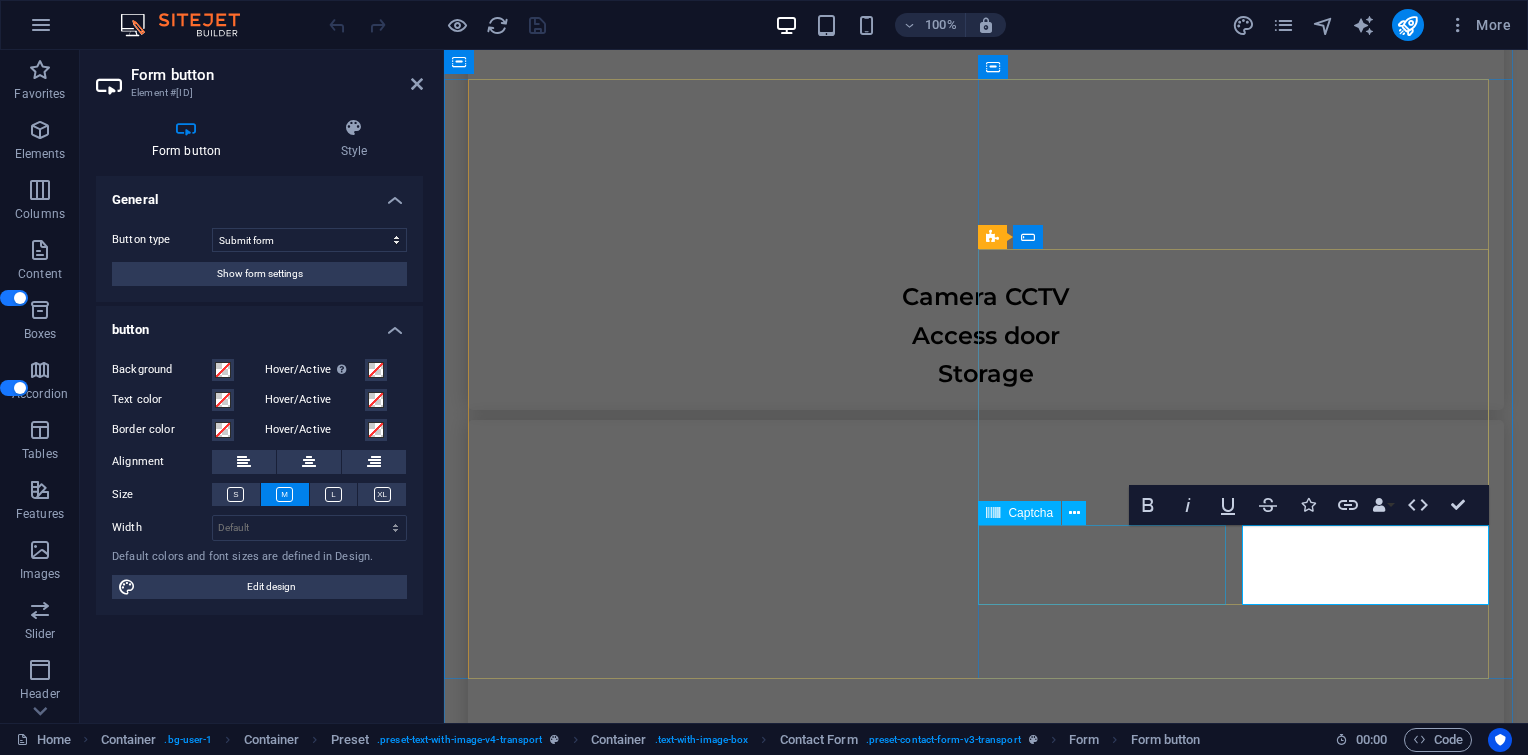 click on "Unreadable? Load new" at bounding box center [723, 17216] 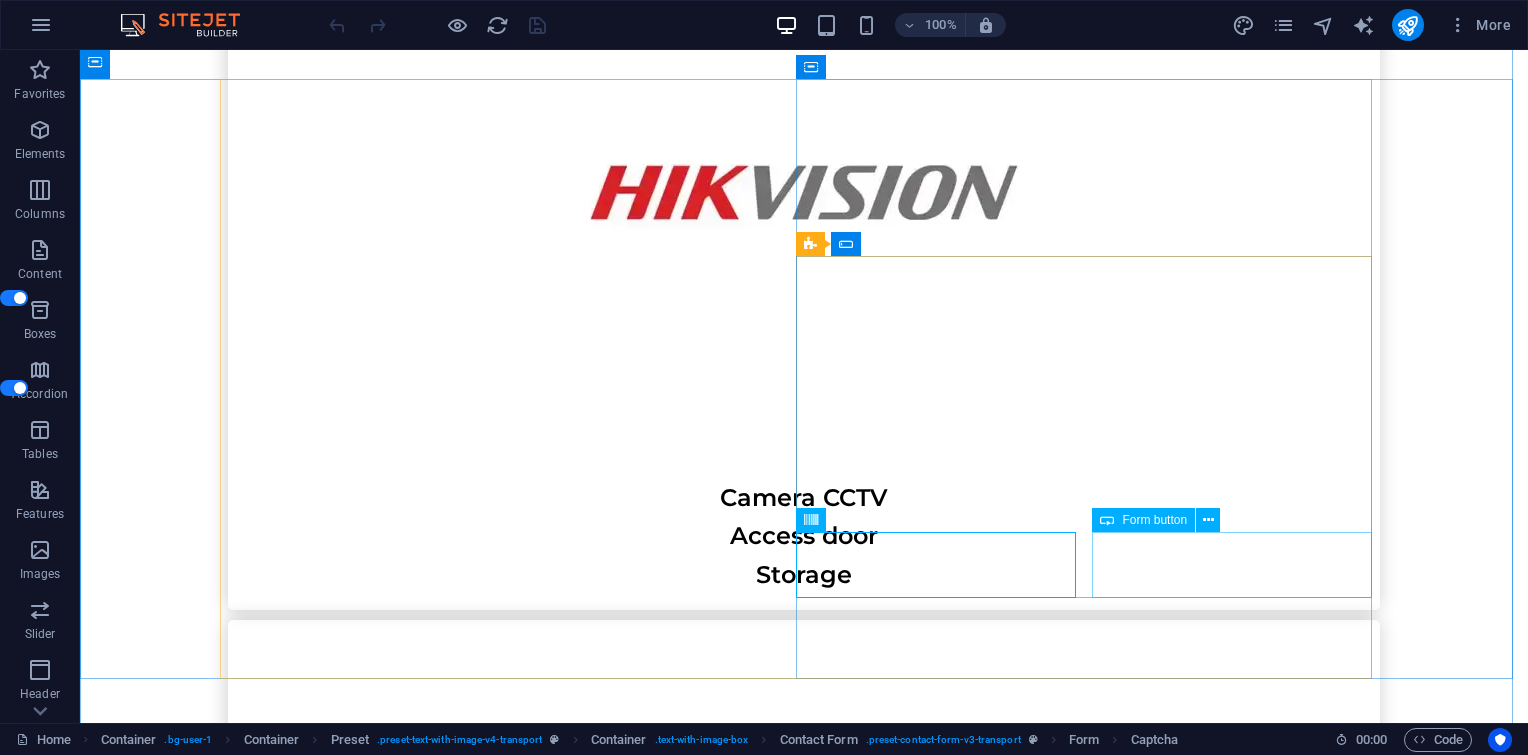 scroll, scrollTop: 6559, scrollLeft: 0, axis: vertical 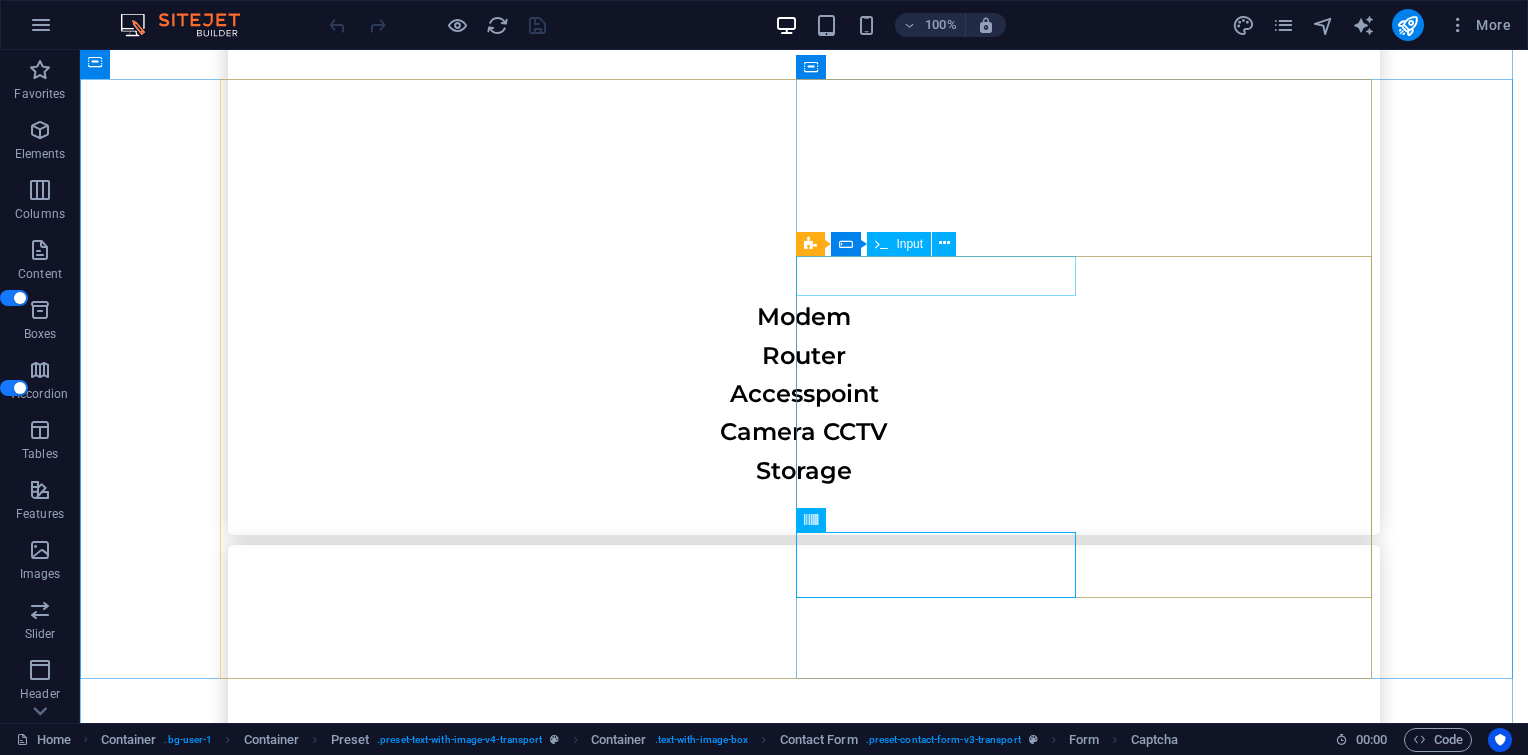 click at bounding box center [512, 19633] 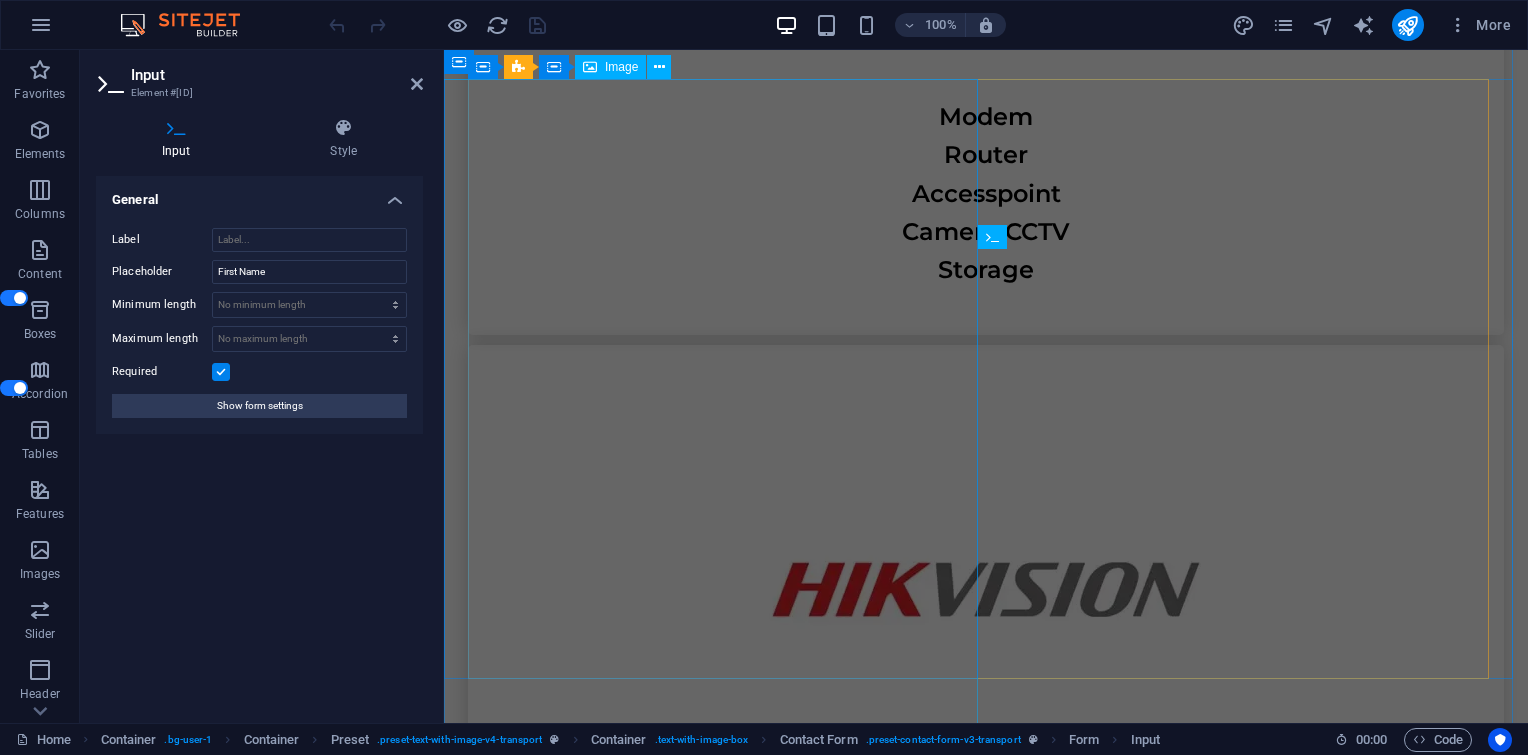 scroll, scrollTop: 7156, scrollLeft: 0, axis: vertical 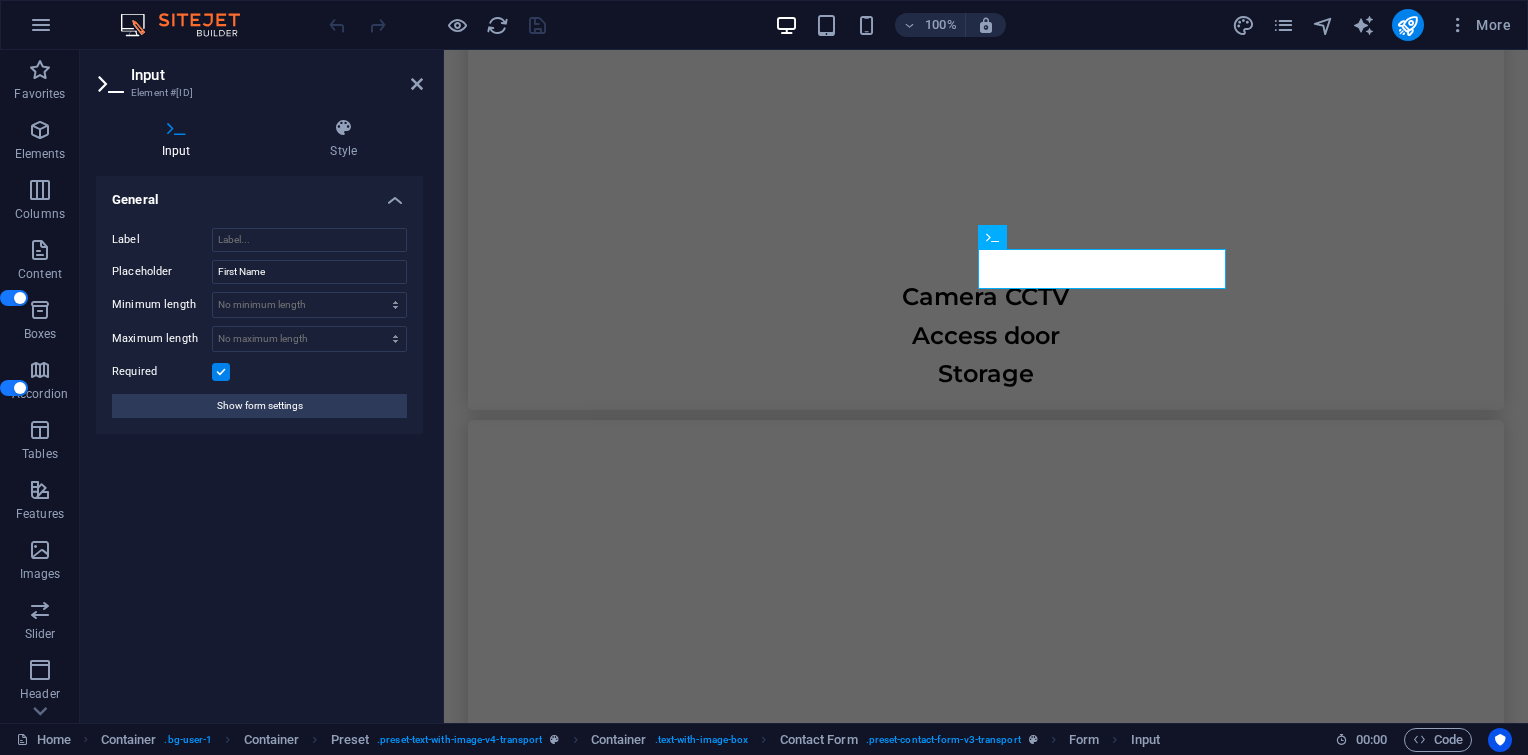 click on "General" at bounding box center (259, 194) 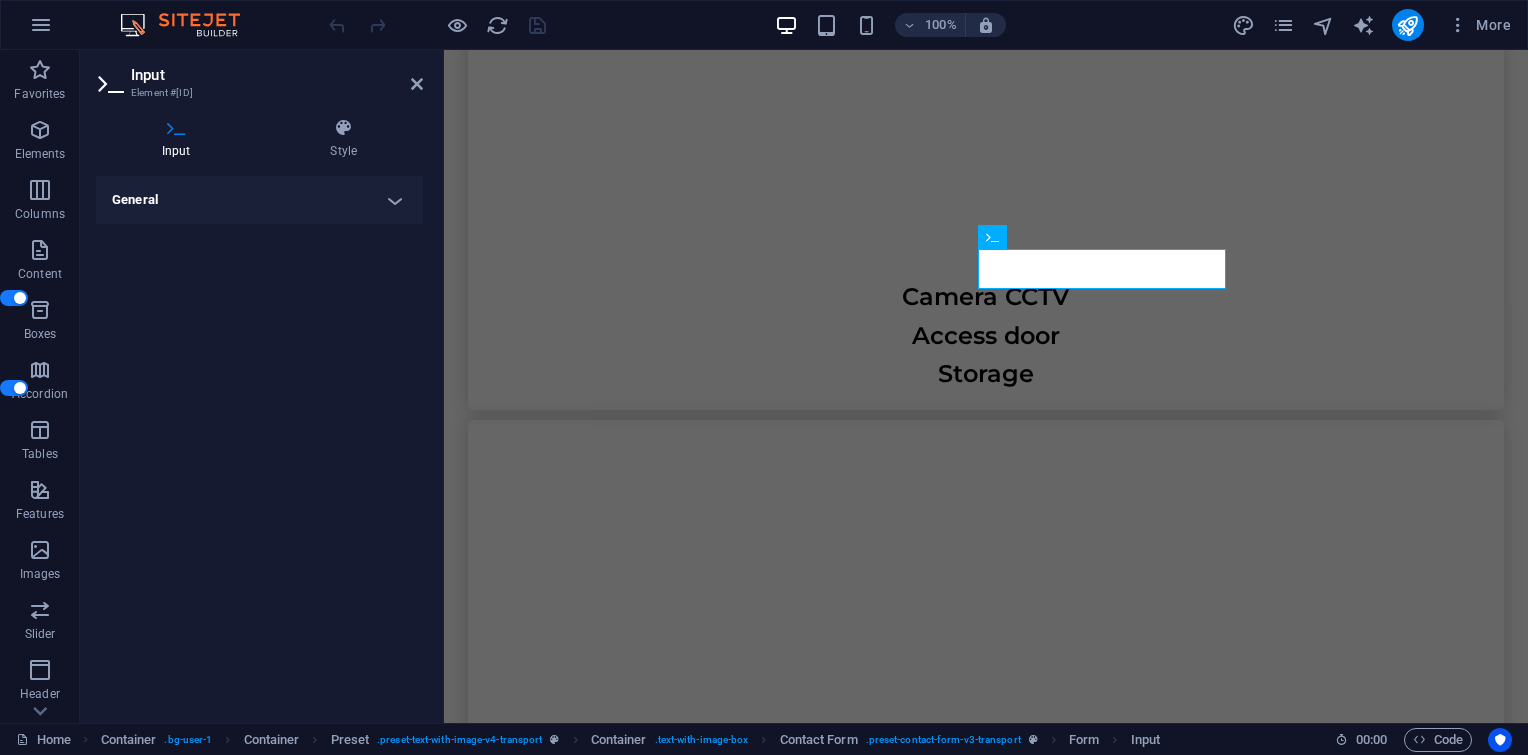 click on "General" at bounding box center [259, 200] 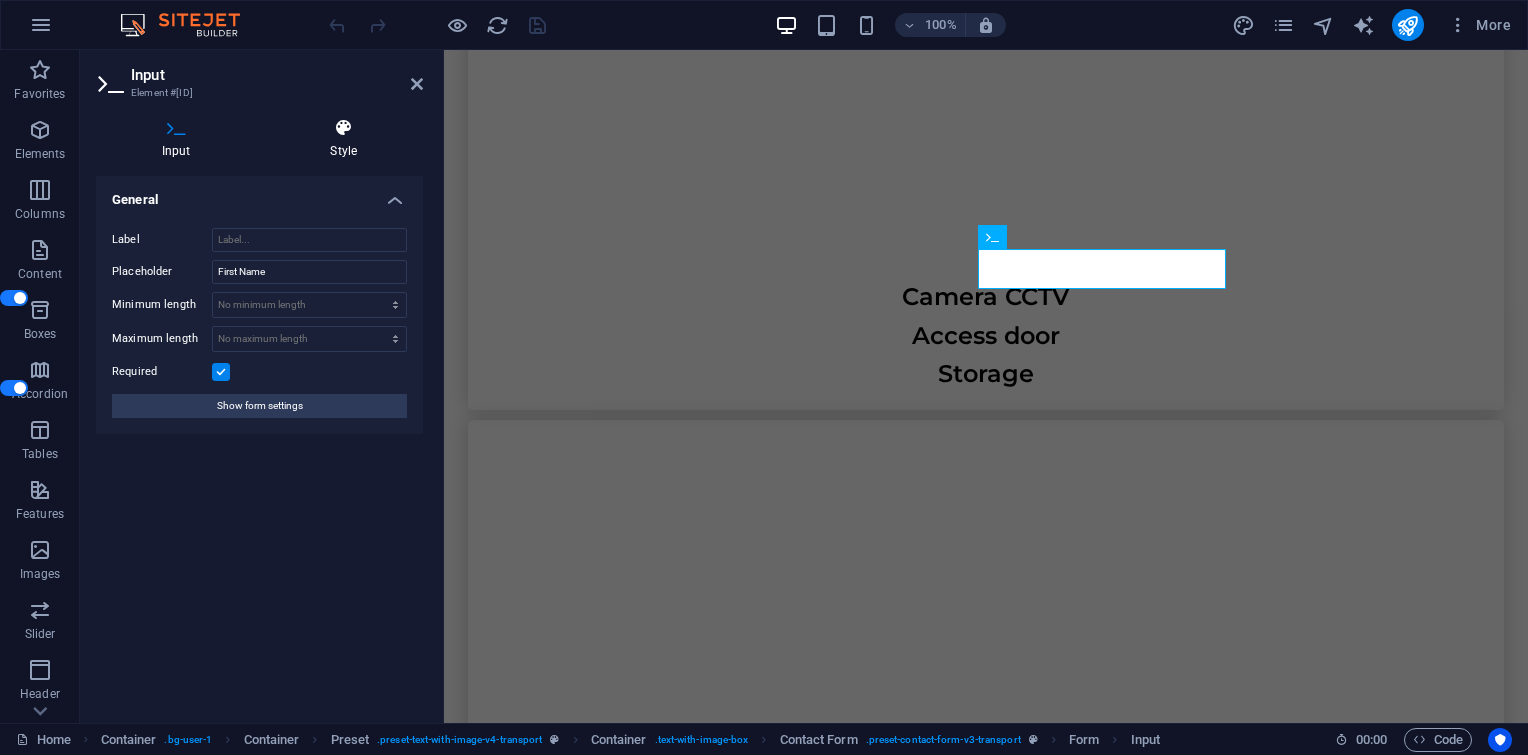 click on "Style" at bounding box center (344, 139) 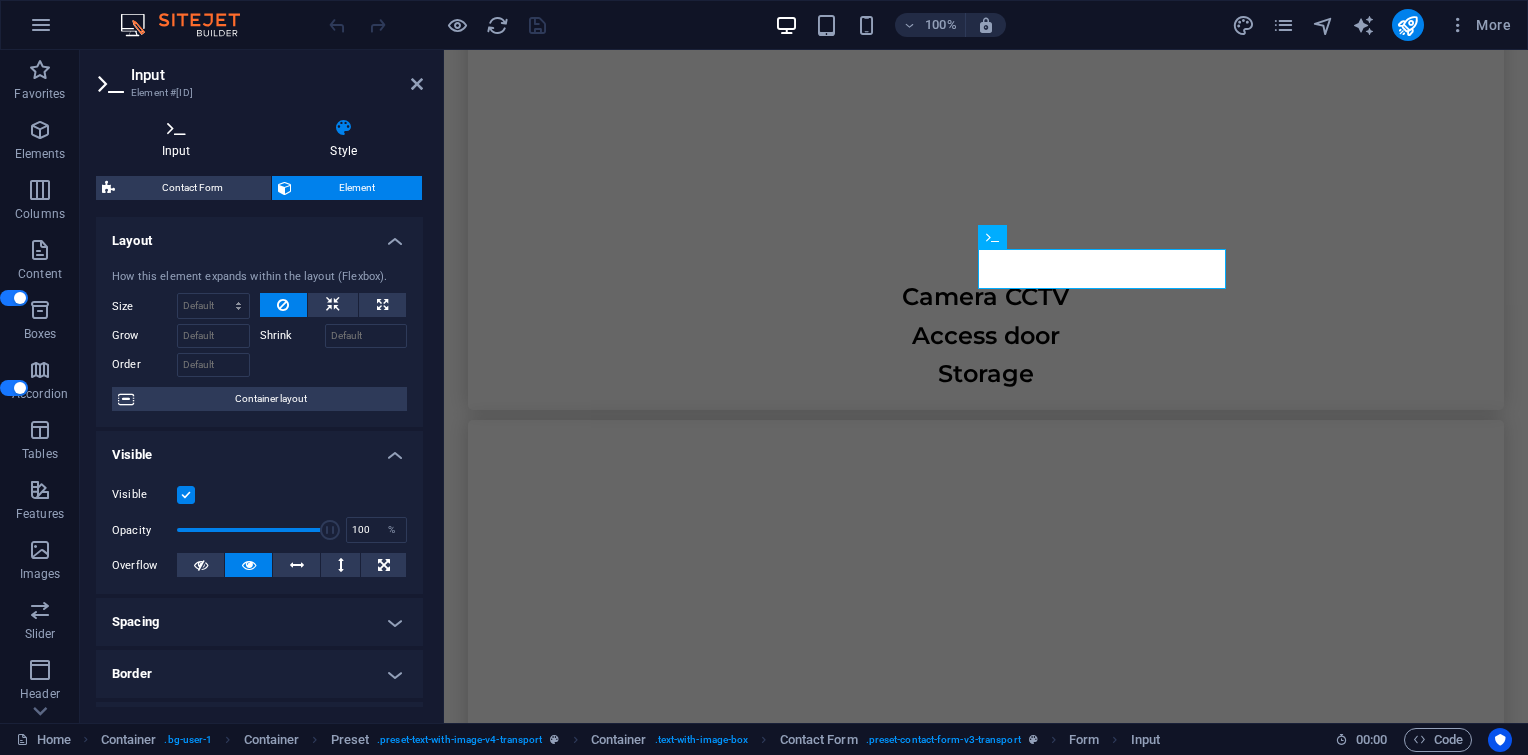 click at bounding box center (176, 128) 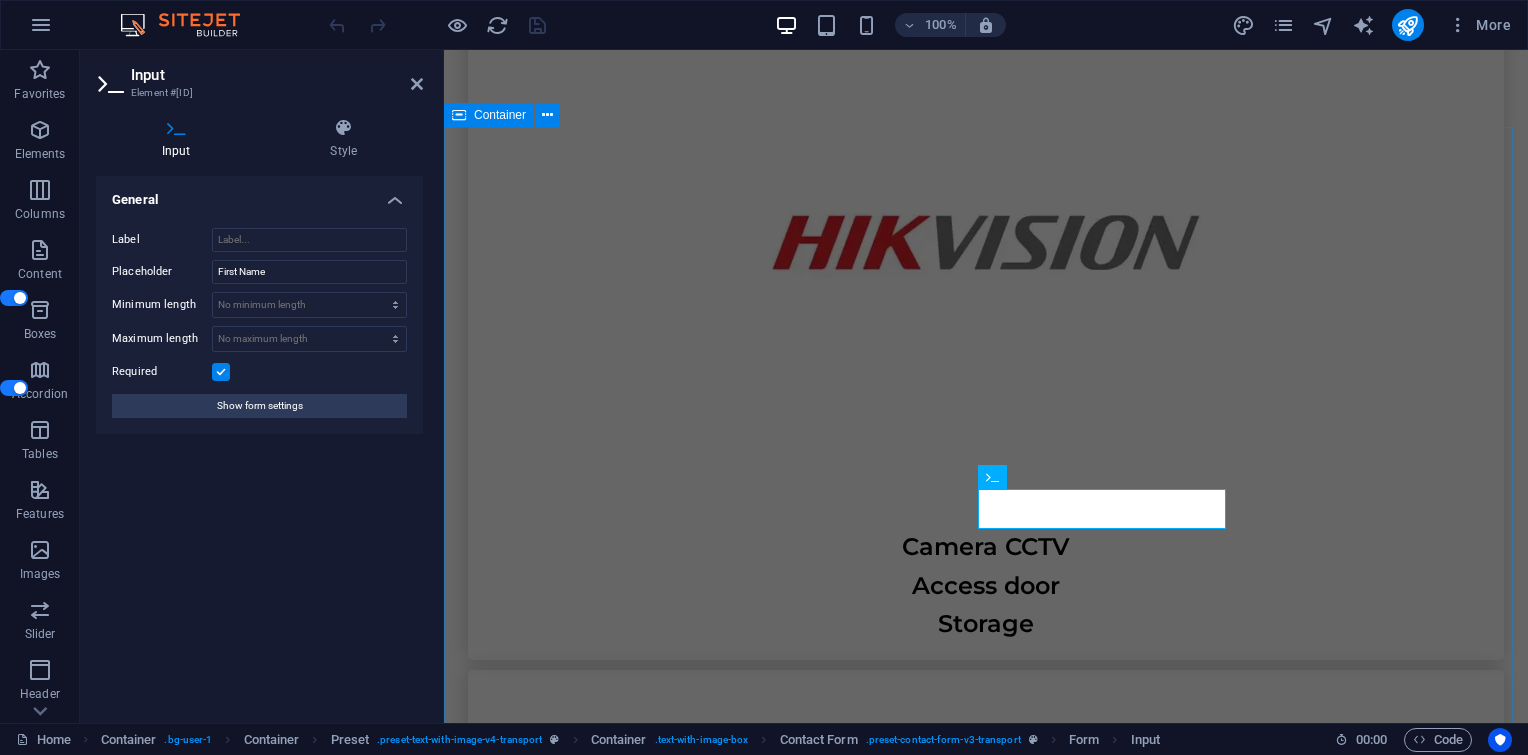 scroll, scrollTop: 6856, scrollLeft: 0, axis: vertical 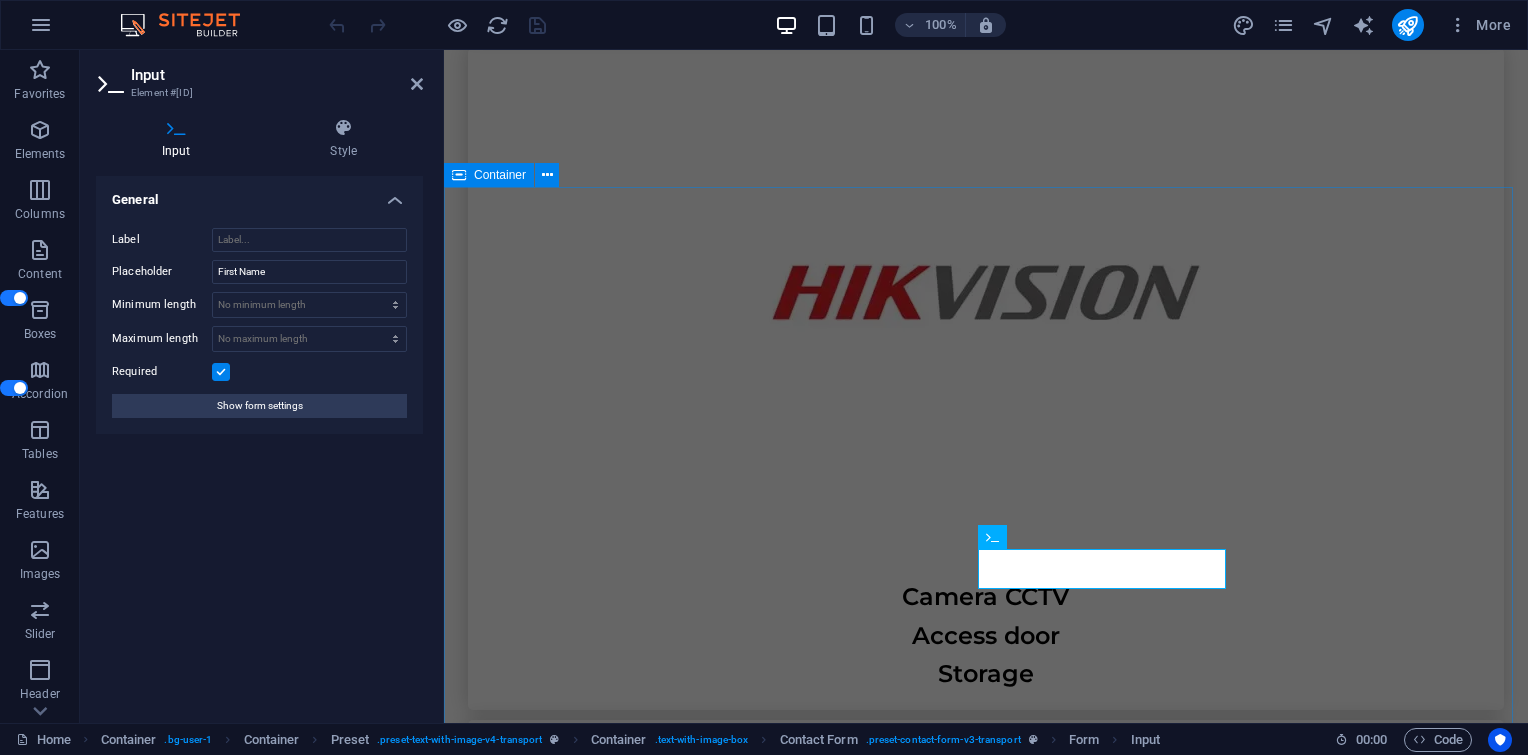 click on "Contact Us Contact Us   I have read and understand the privacy policy. Unreadable? Load new Submit" at bounding box center (986, 17338) 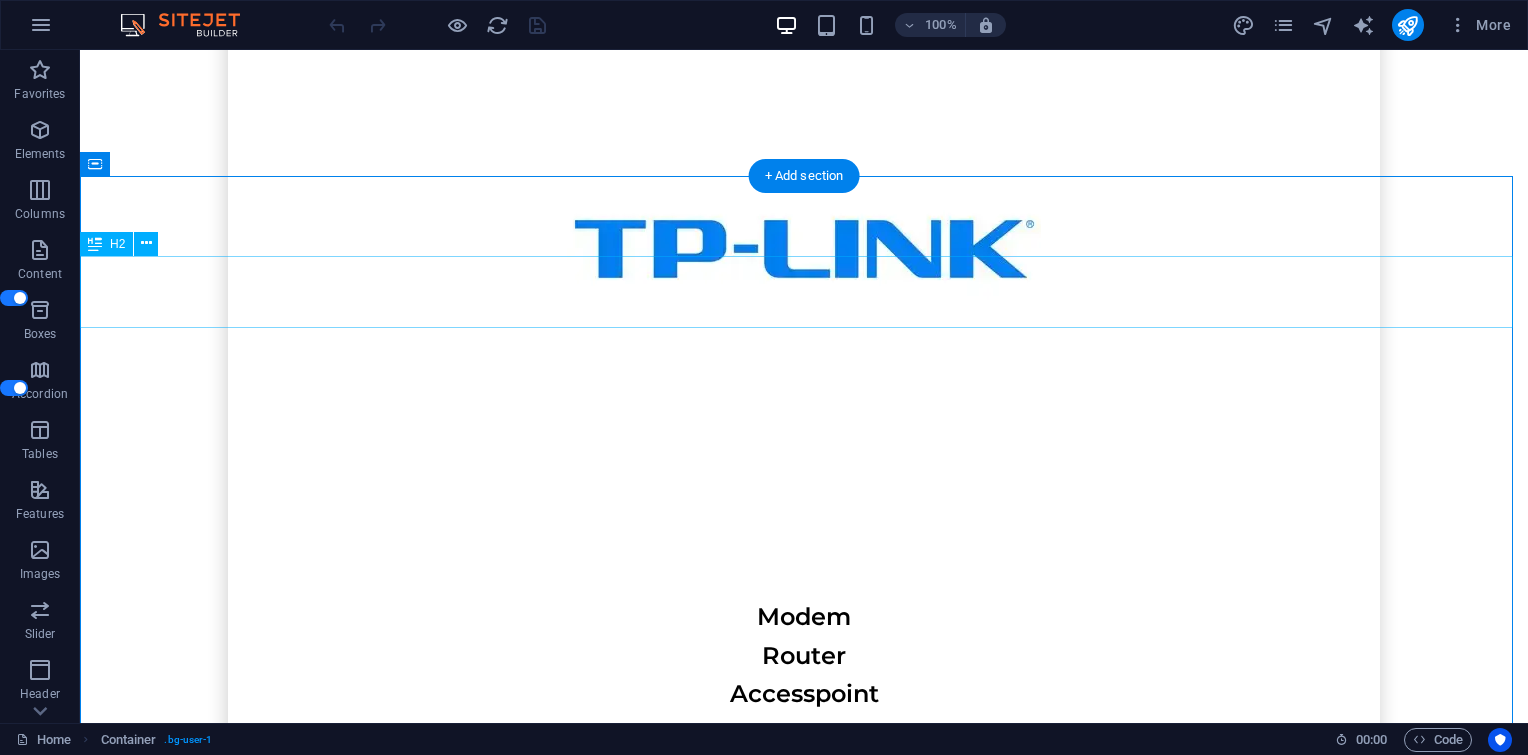 scroll, scrollTop: 6292, scrollLeft: 0, axis: vertical 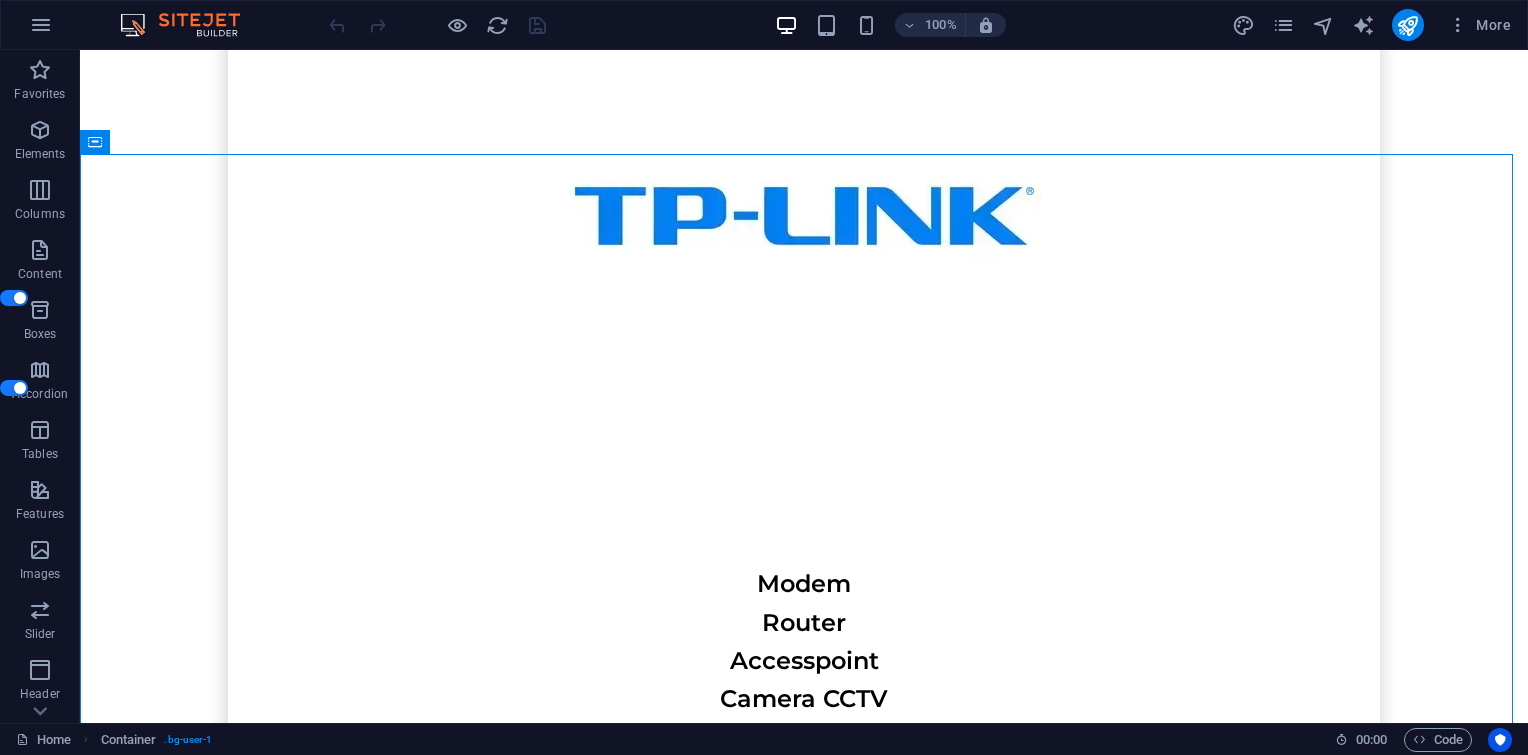 click 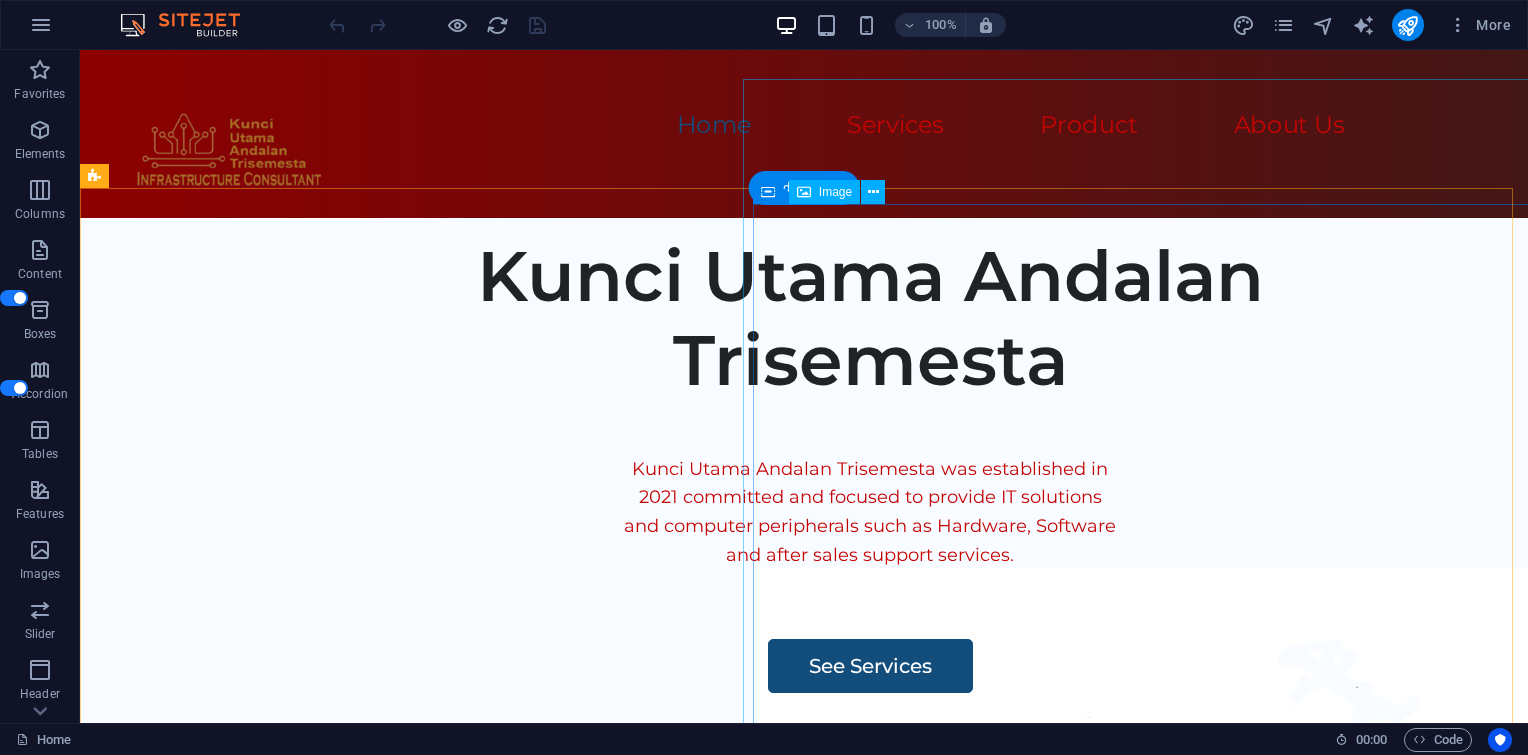 scroll, scrollTop: 33, scrollLeft: 0, axis: vertical 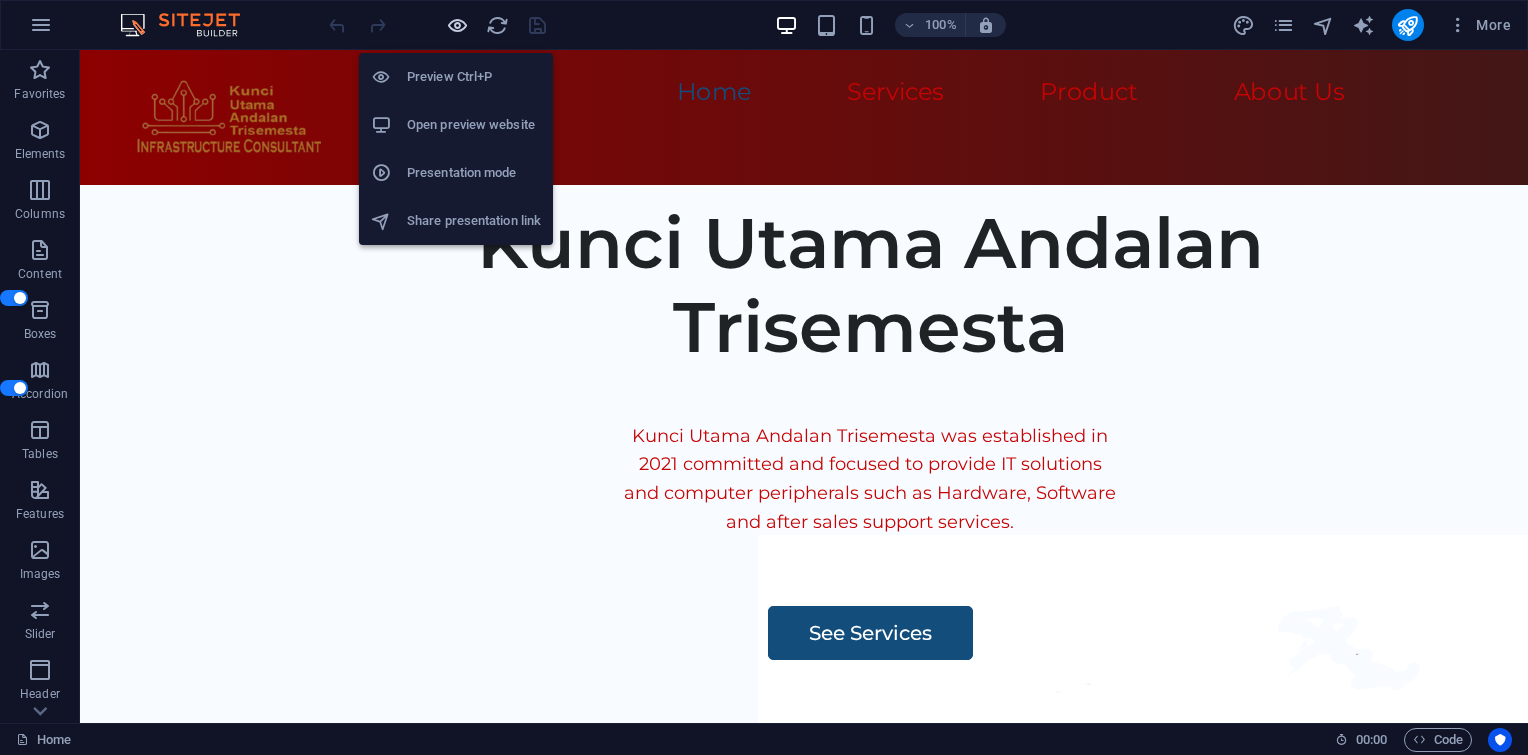 click at bounding box center [457, 25] 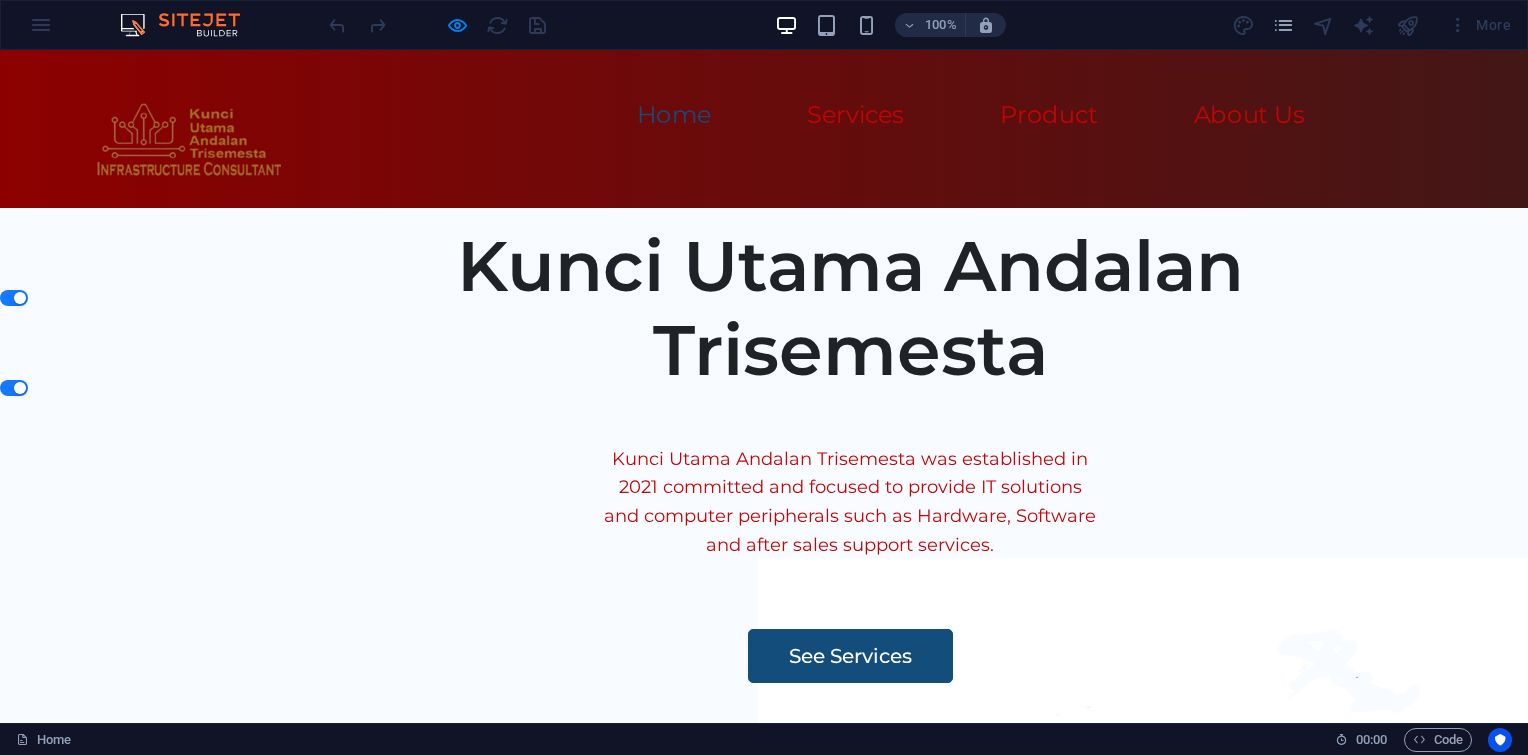 scroll, scrollTop: 0, scrollLeft: 0, axis: both 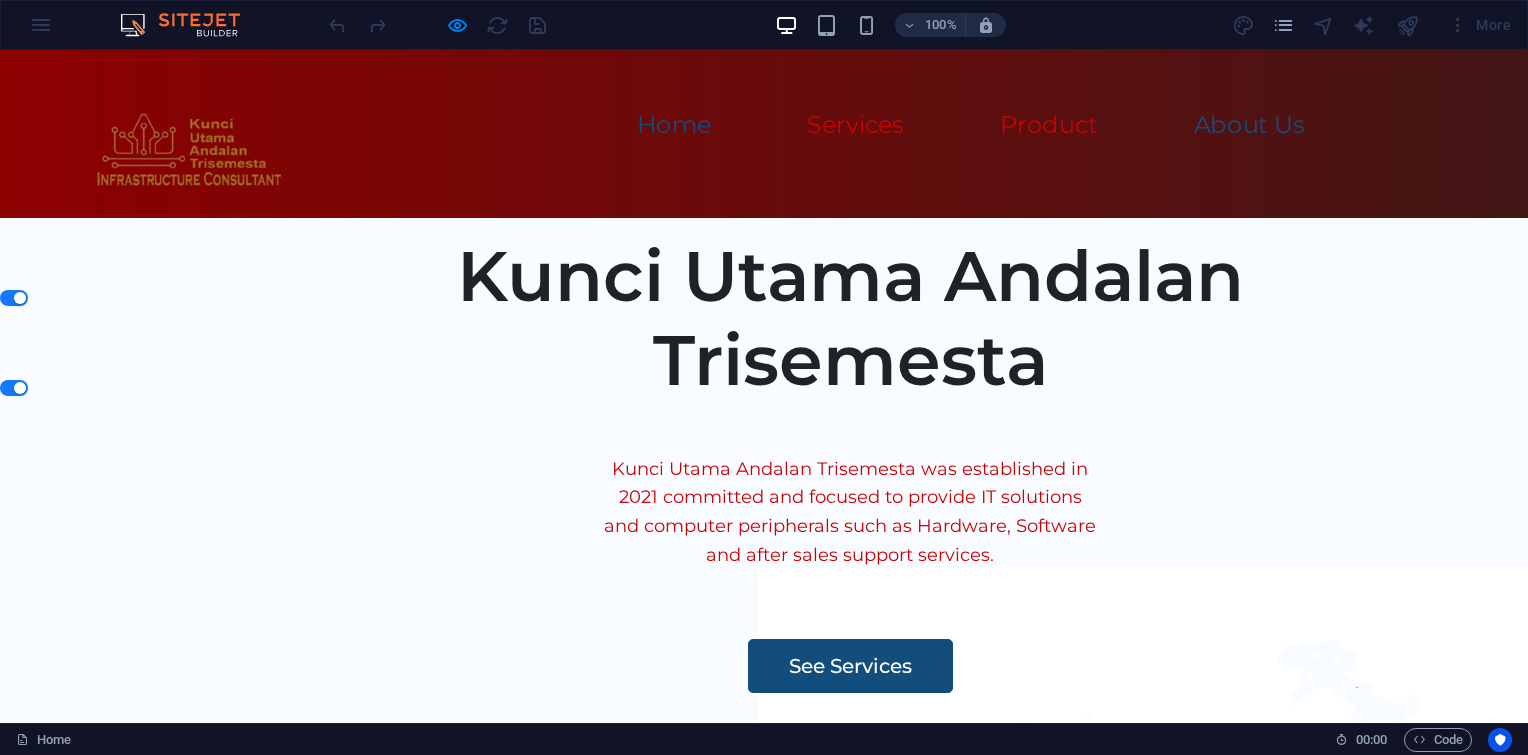 click on "About Us" at bounding box center [1250, 125] 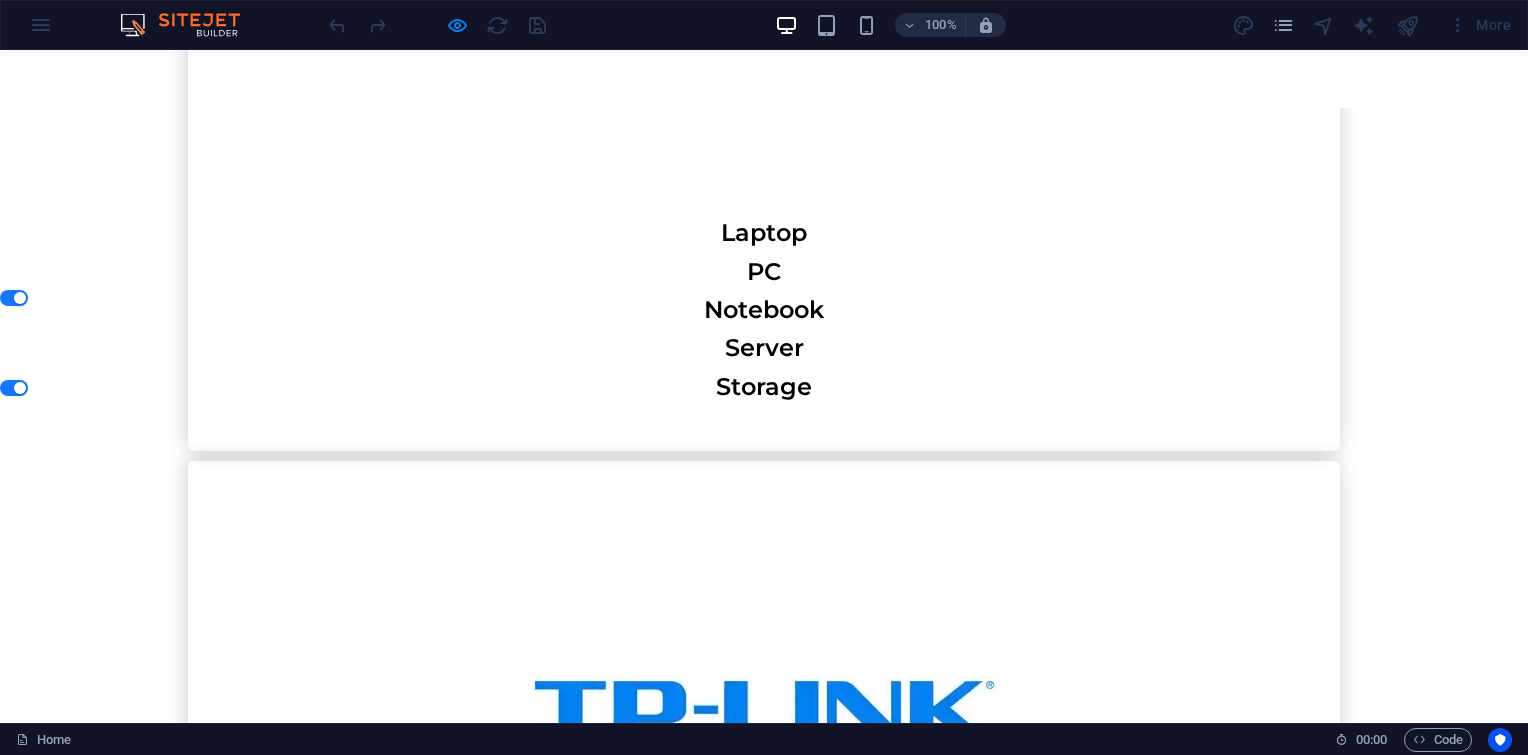 click on "Contact Us" at bounding box center (764, 20478) 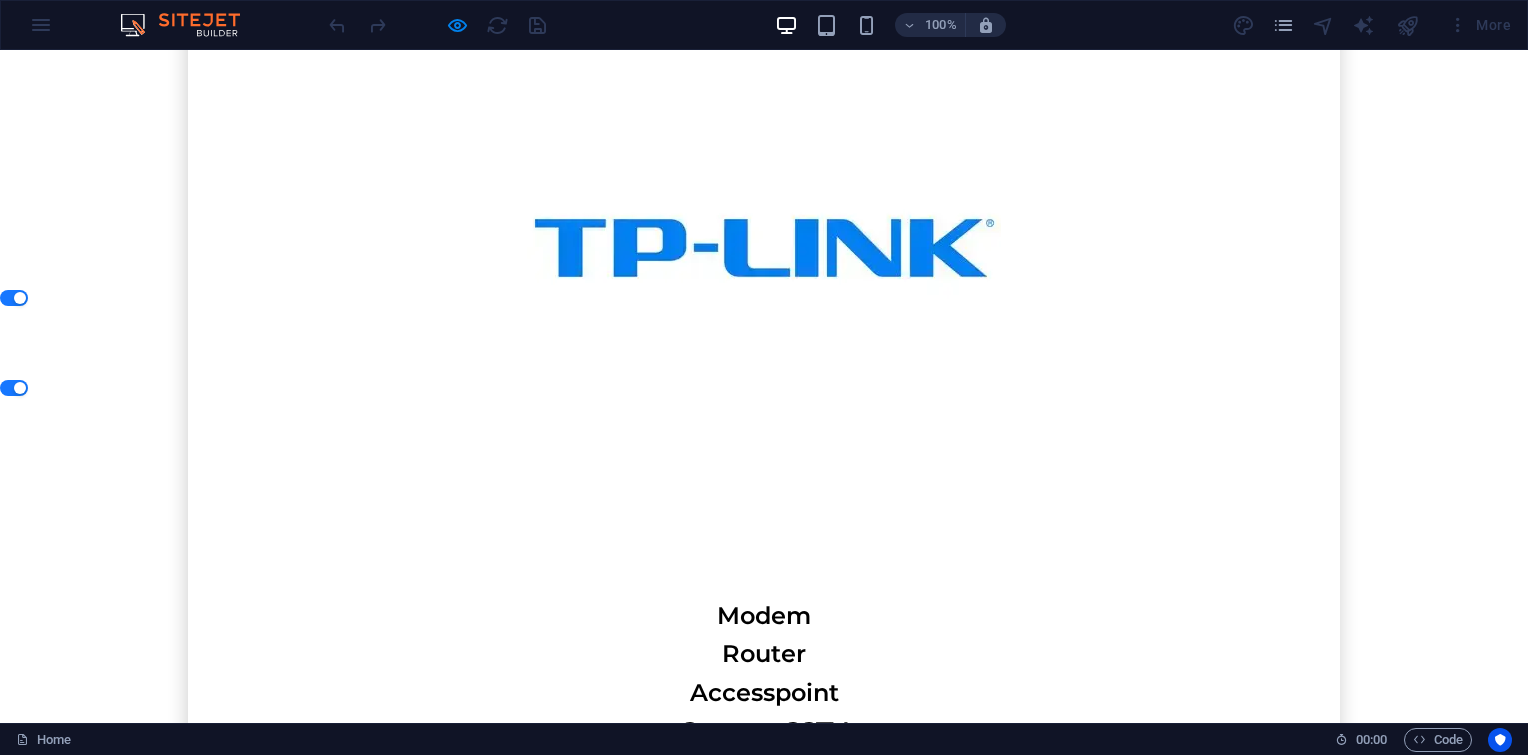 scroll, scrollTop: 6396, scrollLeft: 0, axis: vertical 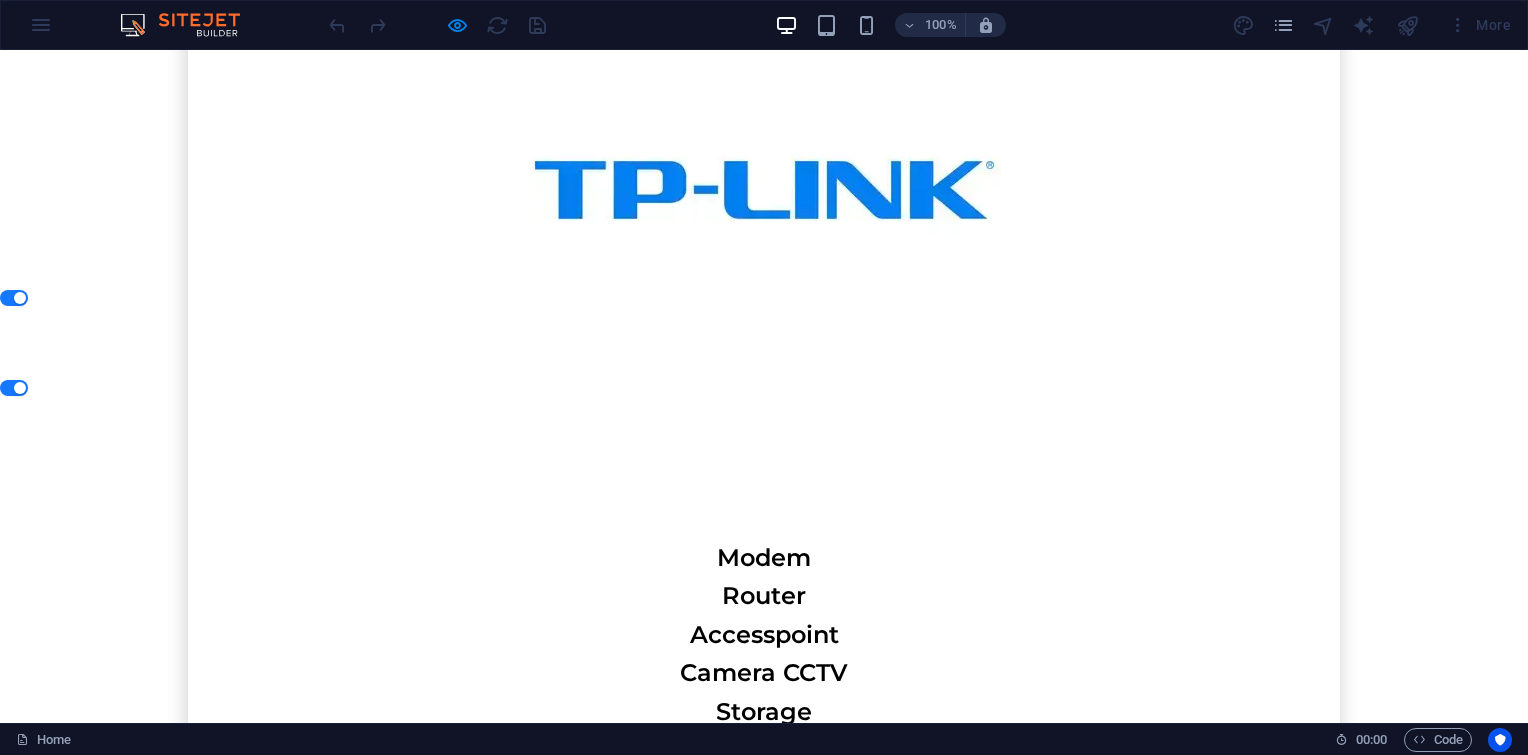 click on "Contact Us" at bounding box center [764, 20101] 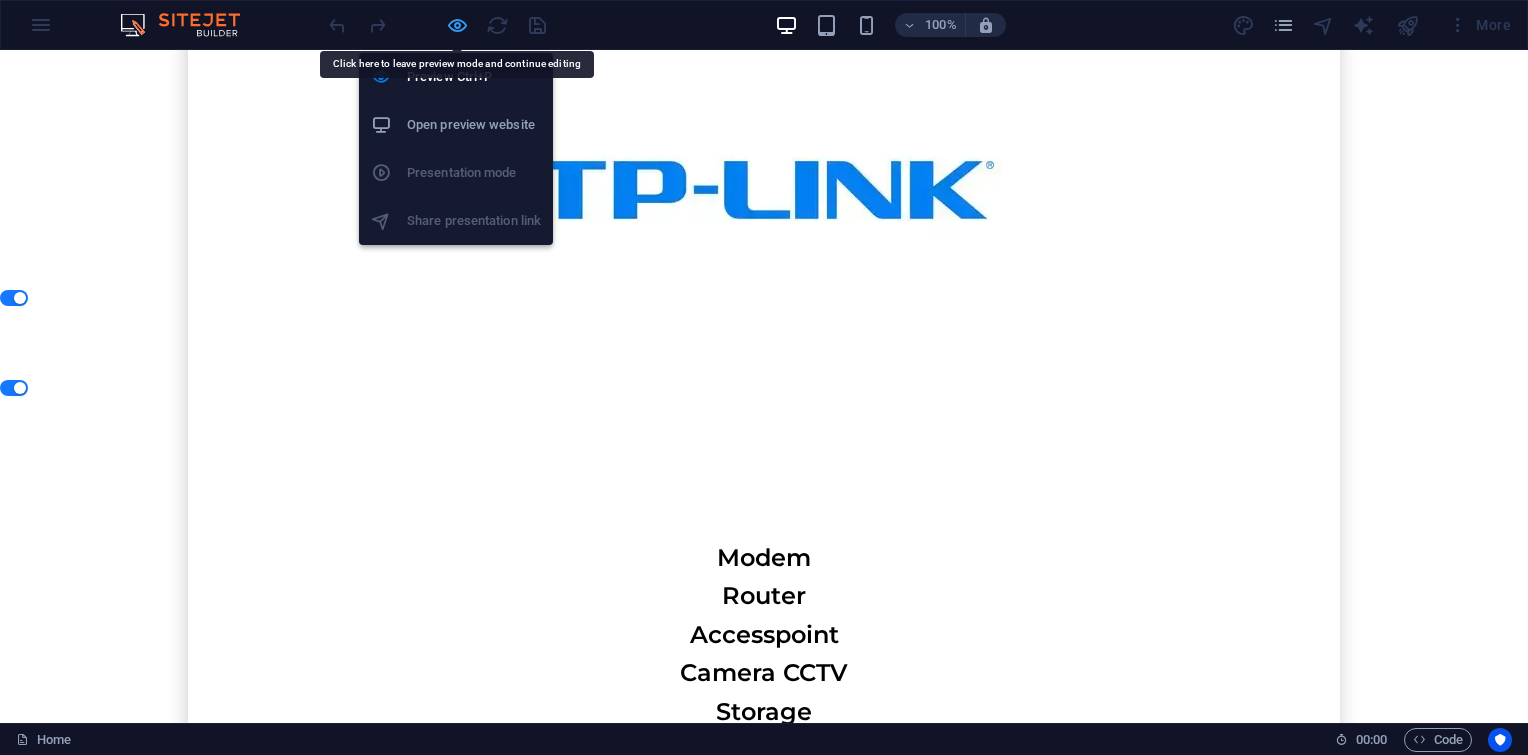 click at bounding box center (457, 25) 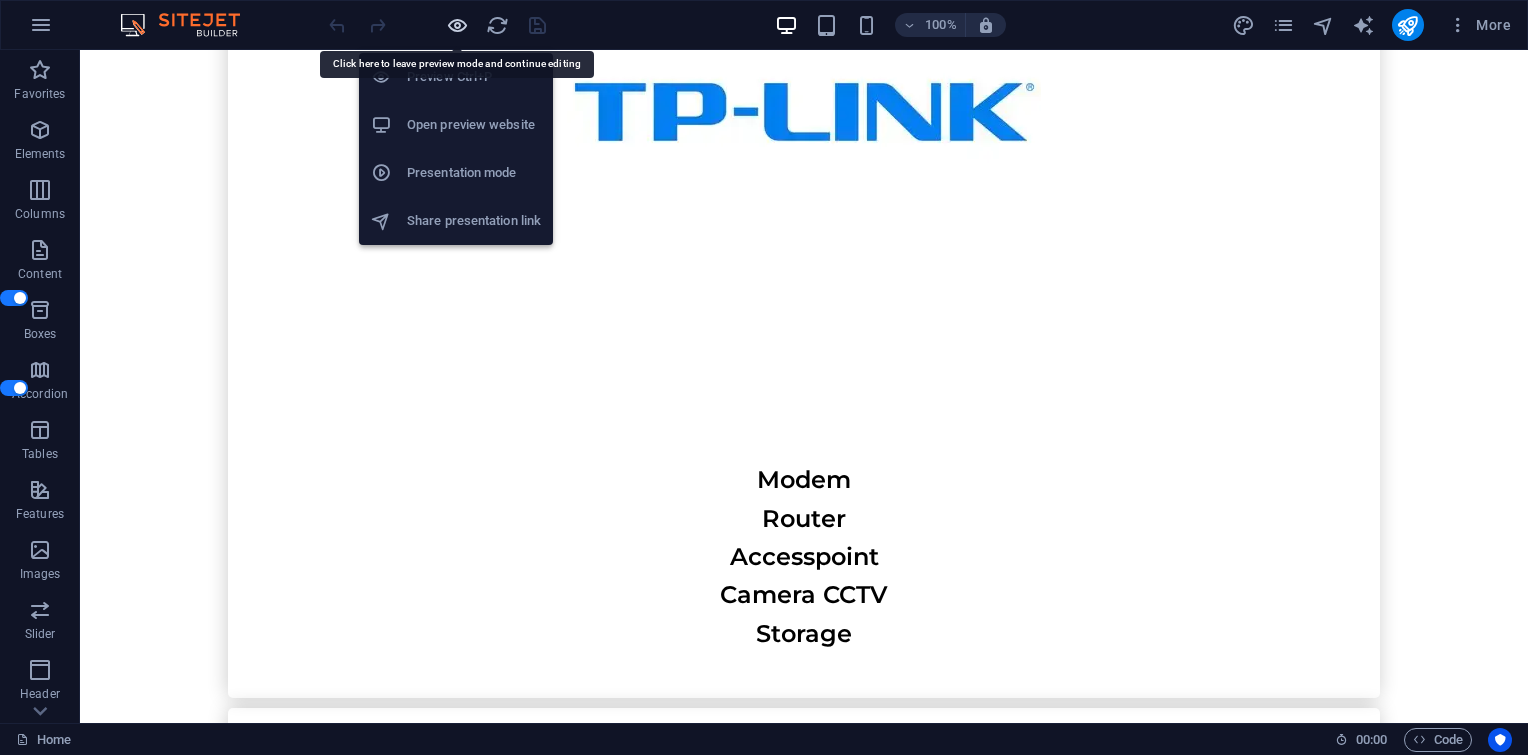 scroll, scrollTop: 6508, scrollLeft: 0, axis: vertical 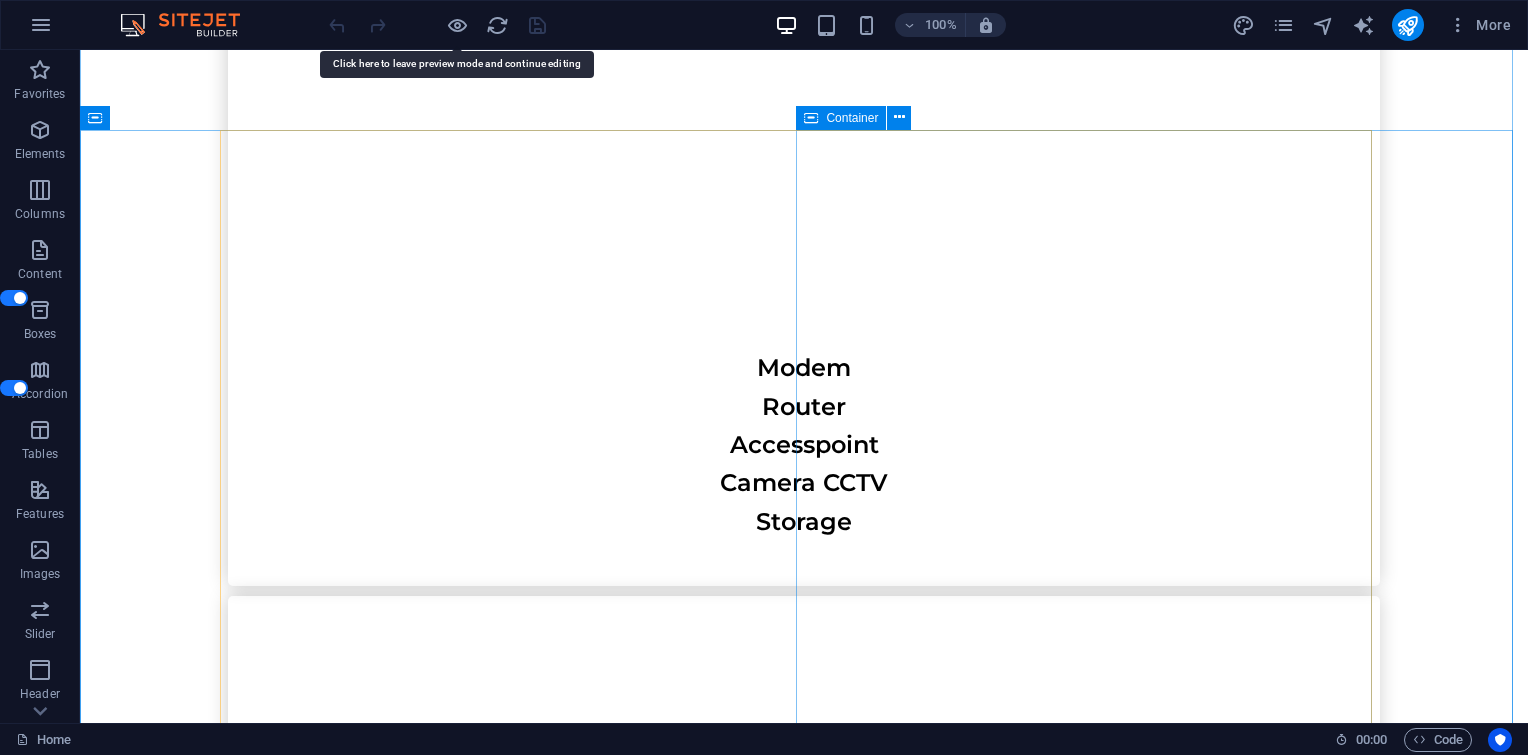 click on "Contact Us   I have read and understand the privacy policy. Unreadable? Load new Submit" at bounding box center (804, 19865) 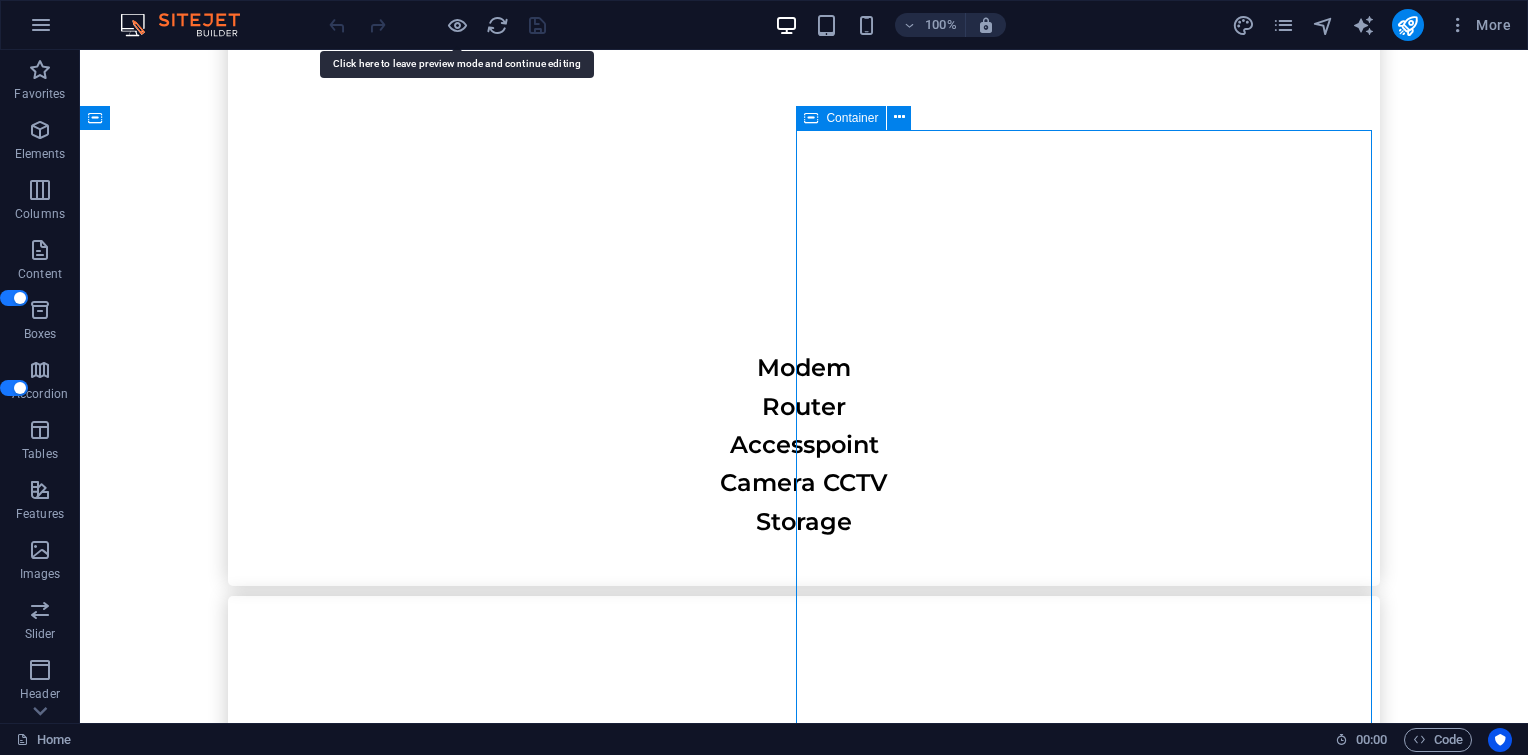 click on "Contact Us   I have read and understand the privacy policy. Unreadable? Load new Submit" at bounding box center [804, 19865] 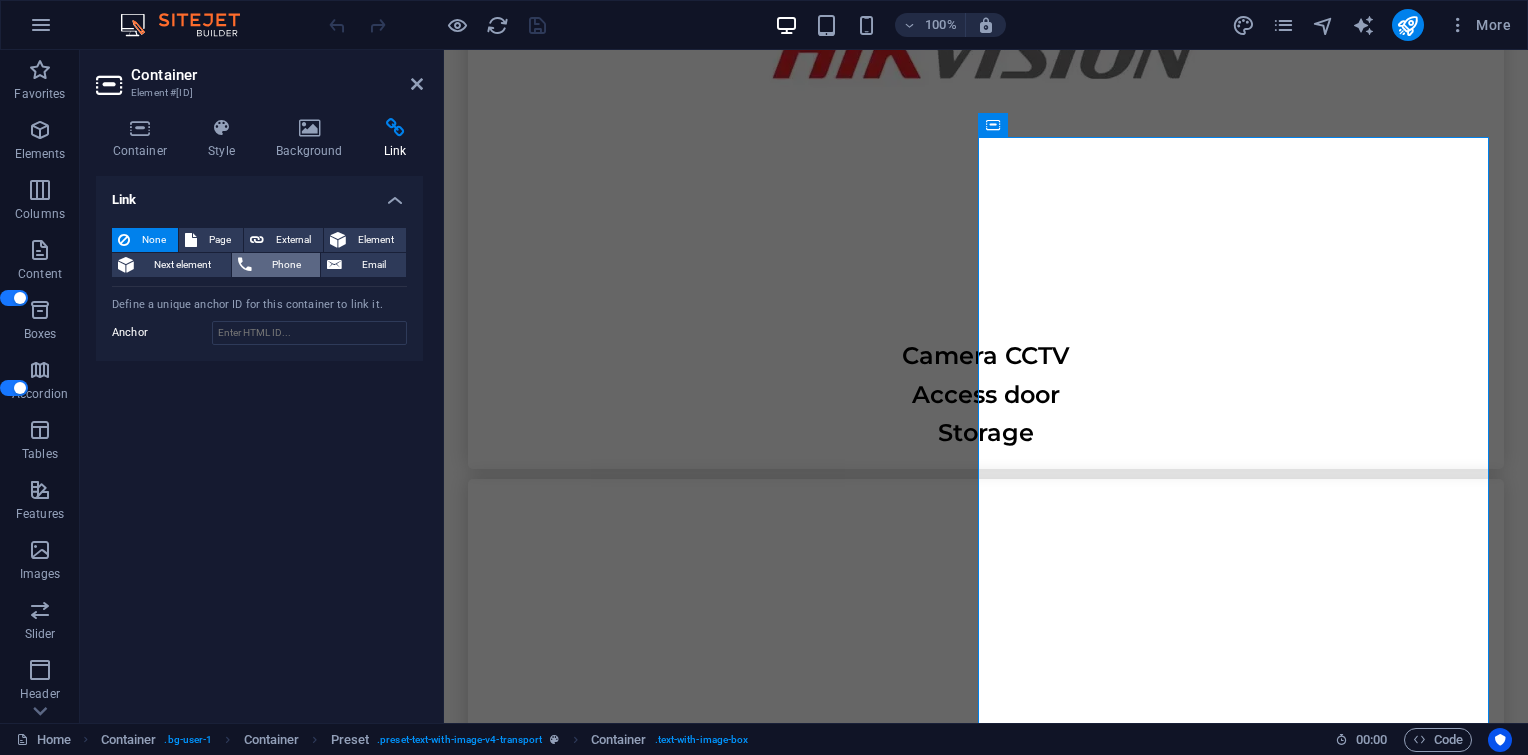 click on "Phone" at bounding box center (276, 265) 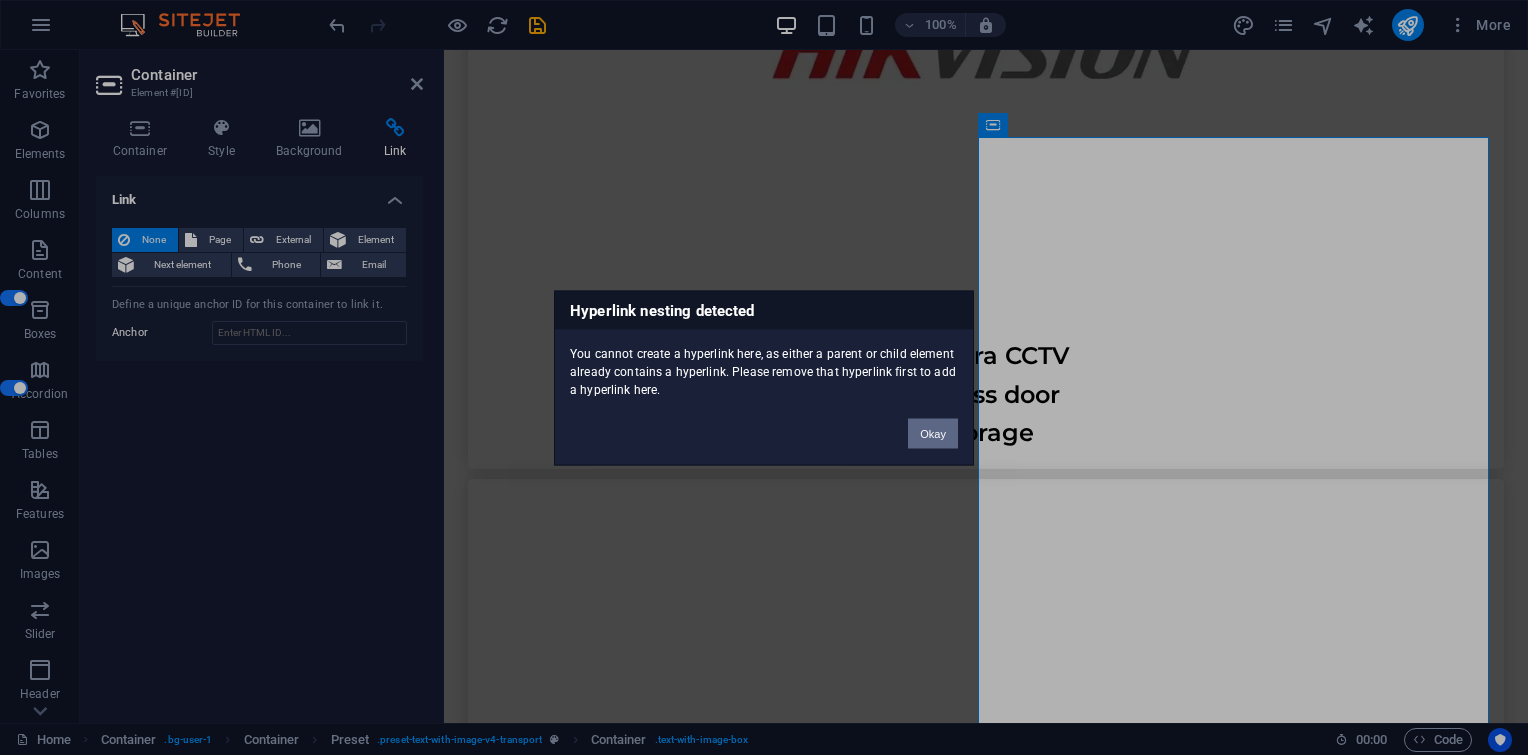 drag, startPoint x: 936, startPoint y: 432, endPoint x: 489, endPoint y: 383, distance: 449.67767 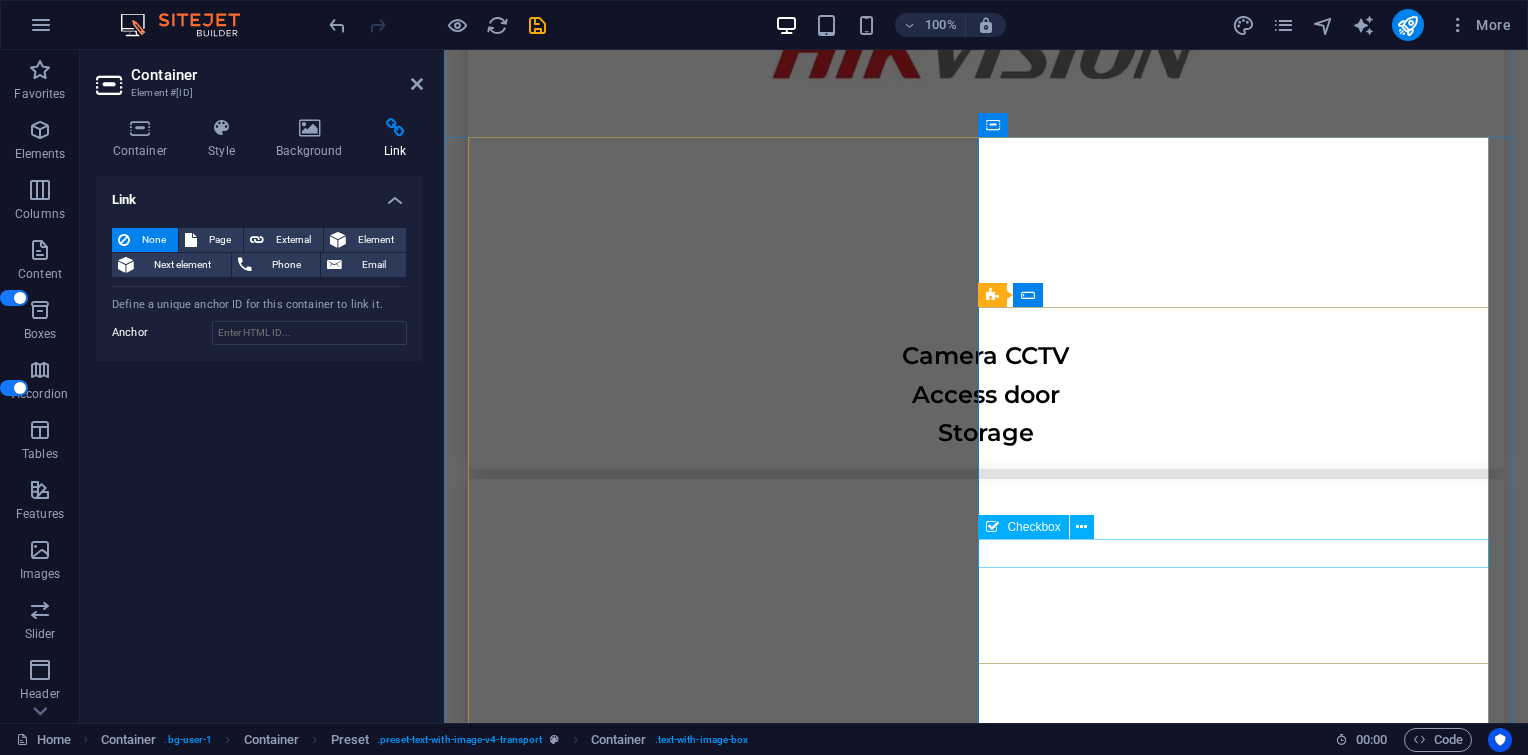 click on "I have read and understand the privacy policy." at bounding box center (986, 17221) 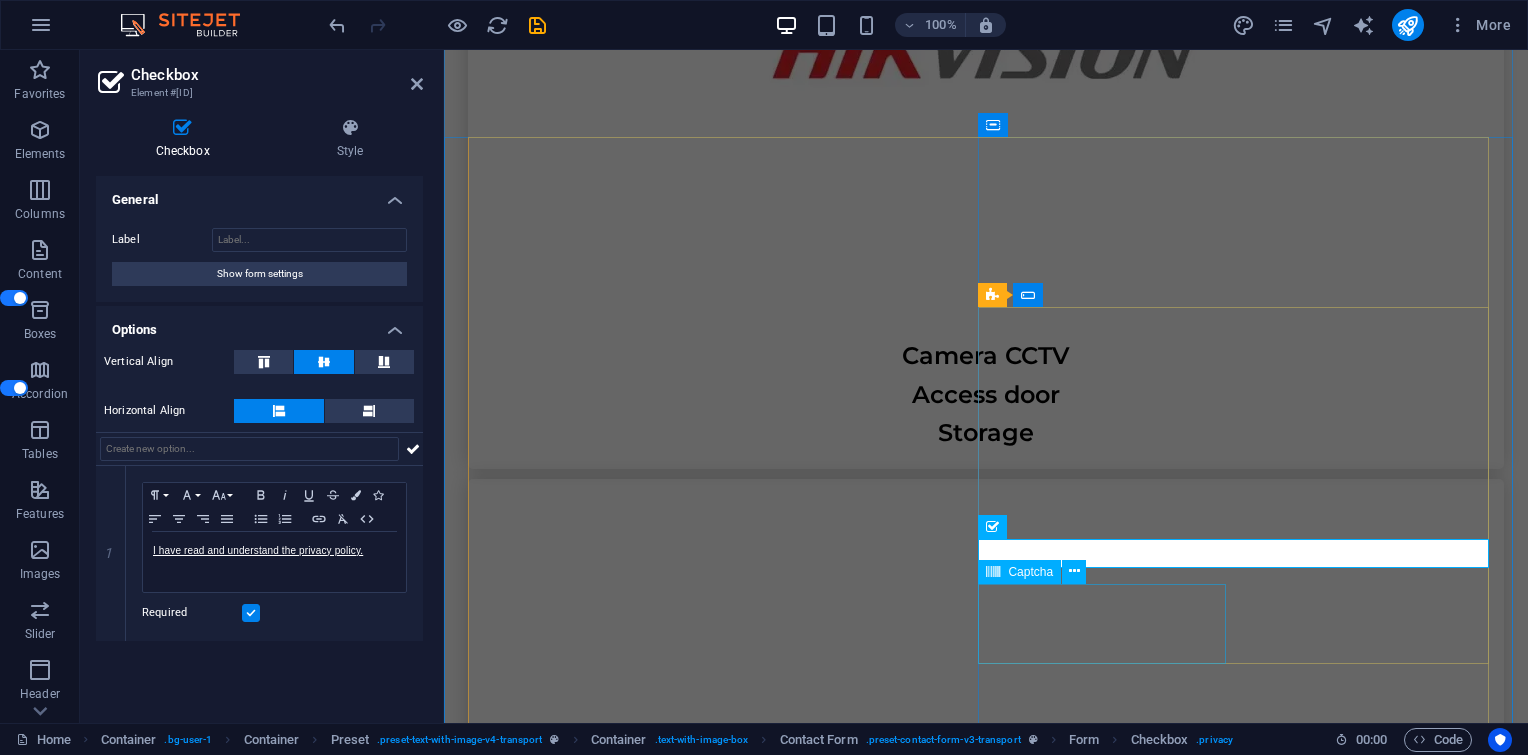 click on "Unreadable? Load new" at bounding box center [723, 17277] 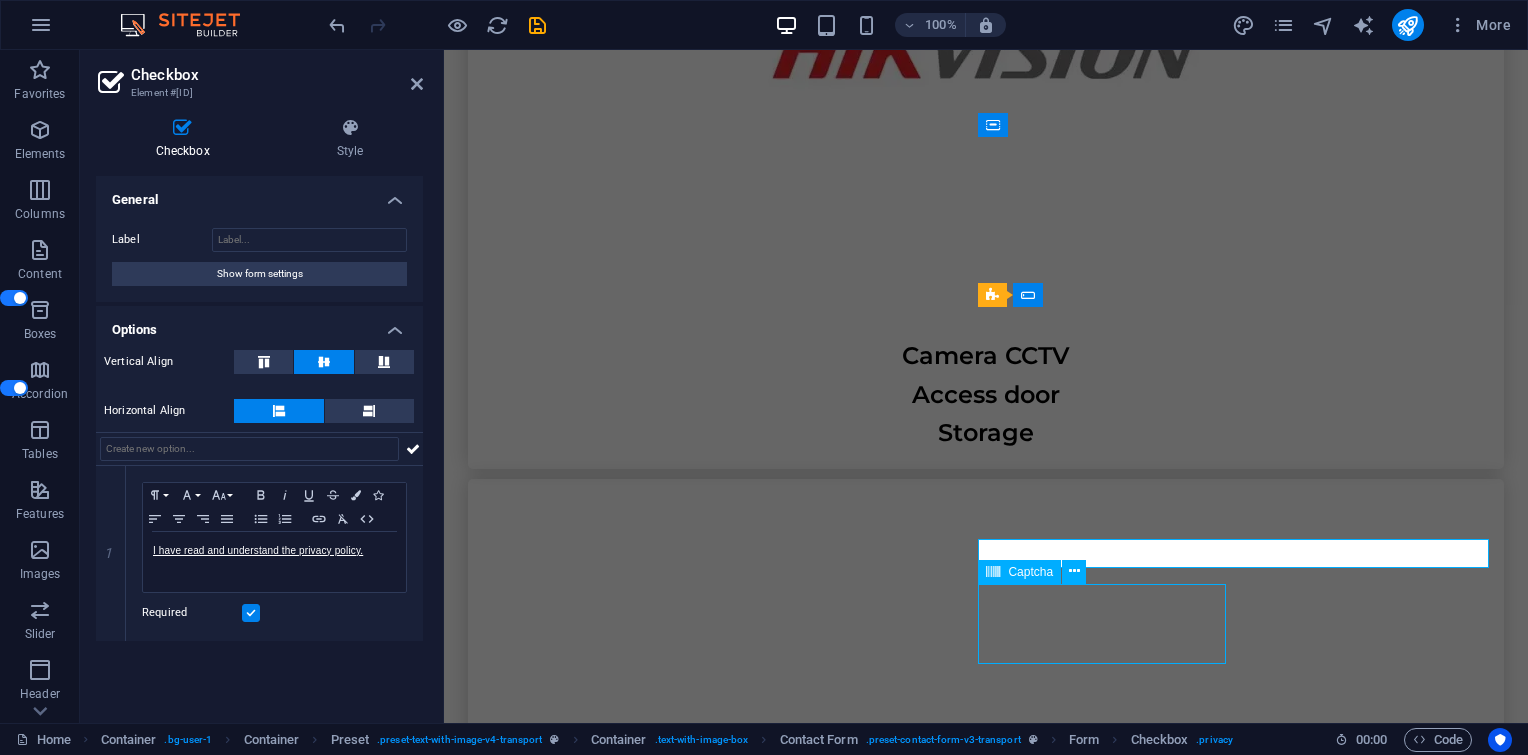 click on "Unreadable? Load new" at bounding box center (723, 17277) 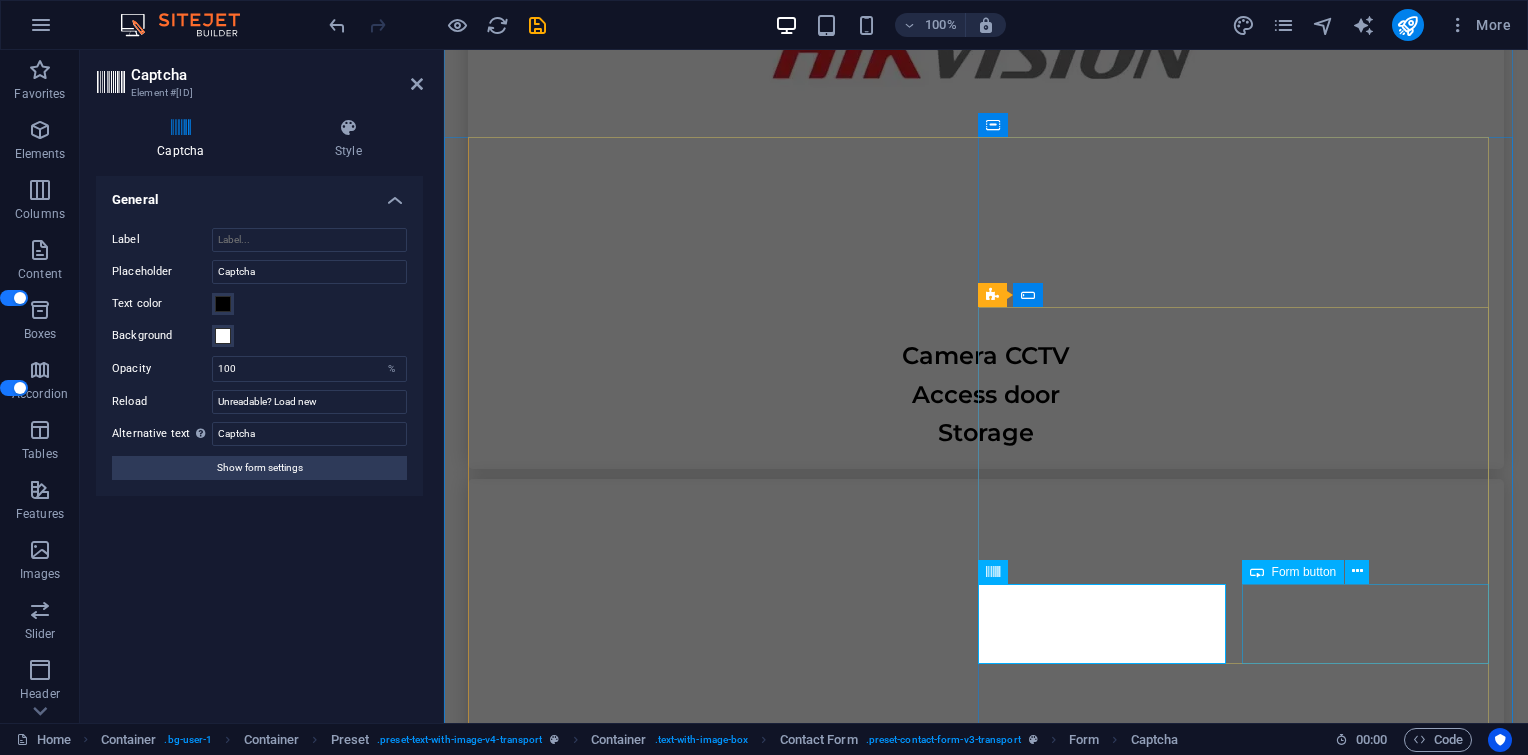 click on "Submit" at bounding box center [1249, 17277] 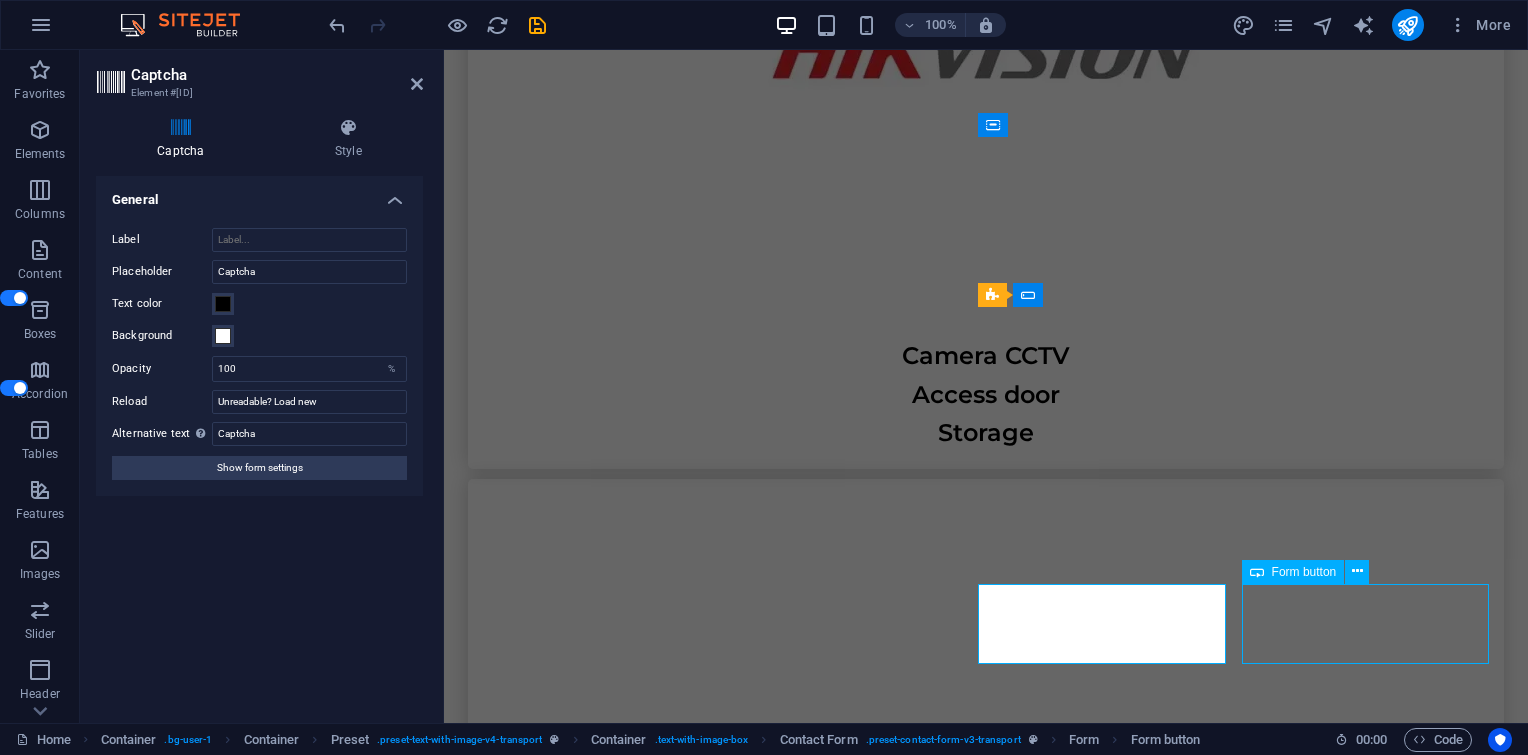 click on "Submit" at bounding box center (1249, 17277) 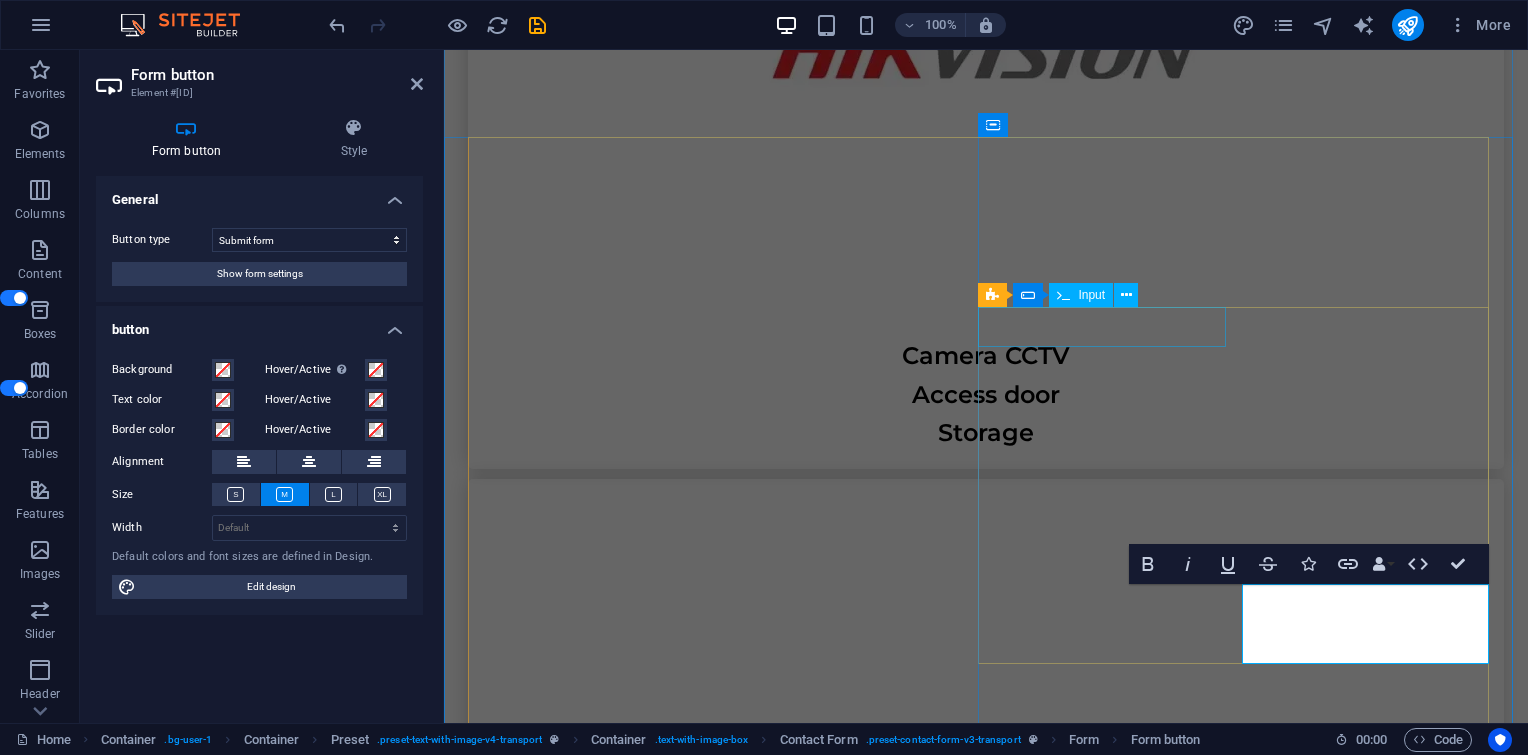 click at bounding box center (723, 16975) 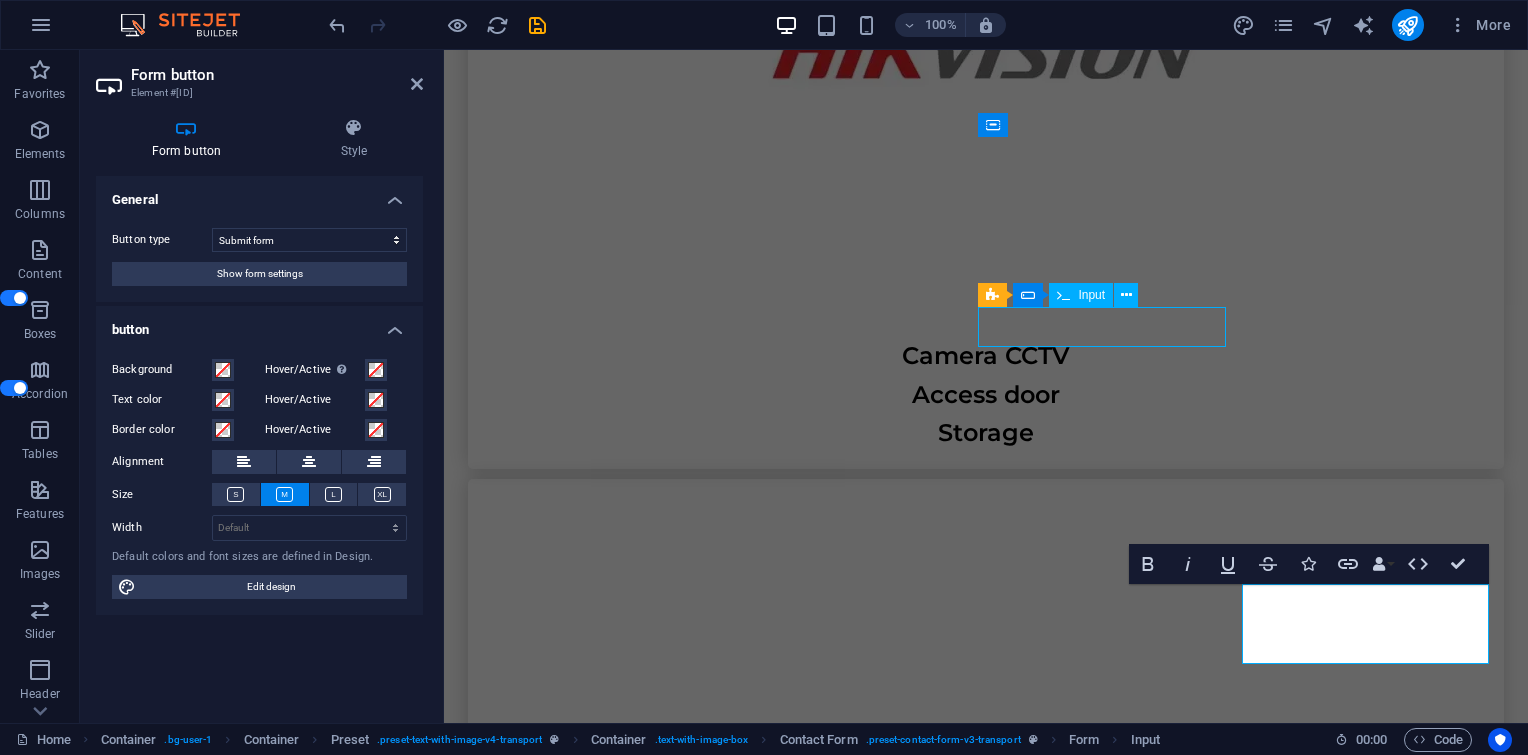 scroll, scrollTop: 6500, scrollLeft: 0, axis: vertical 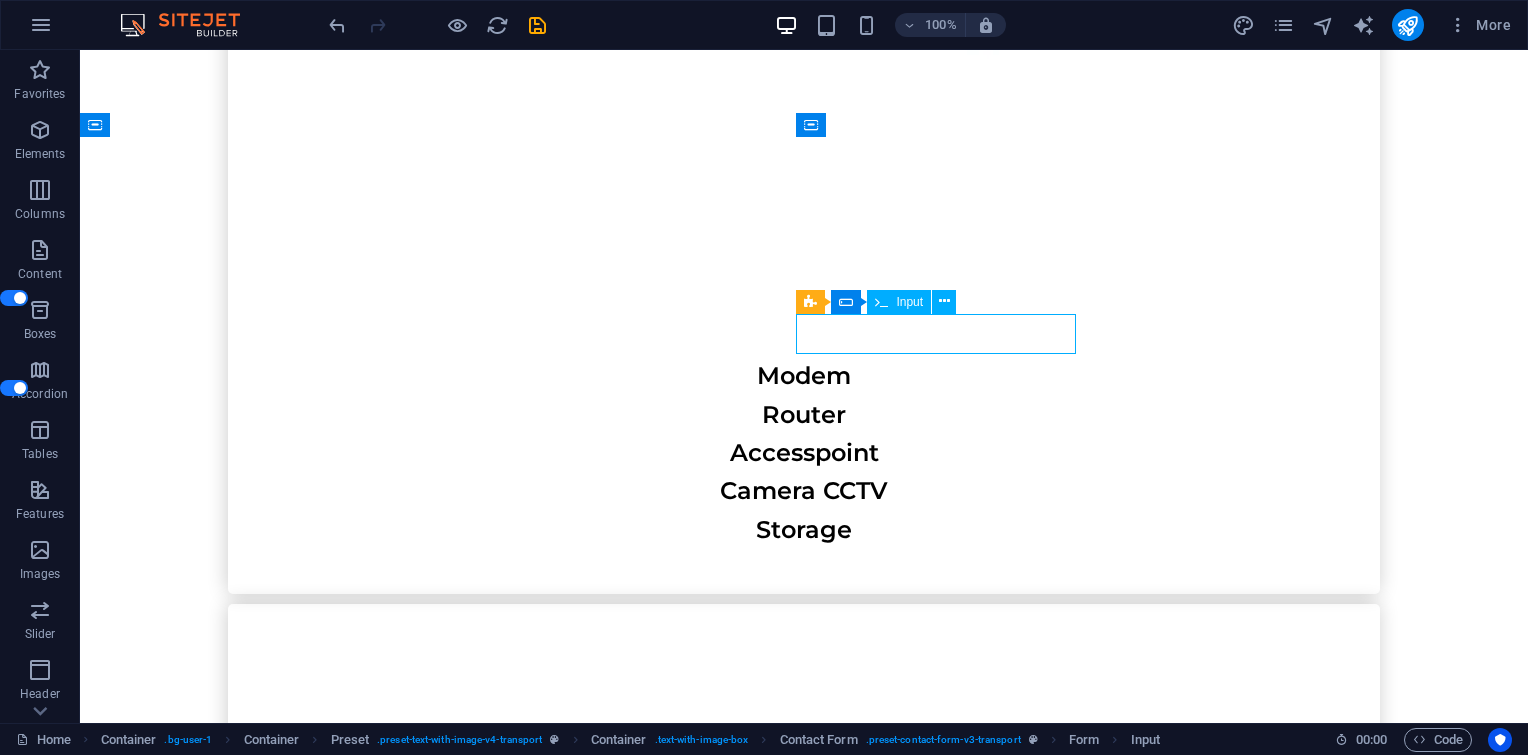 click at bounding box center [512, 19692] 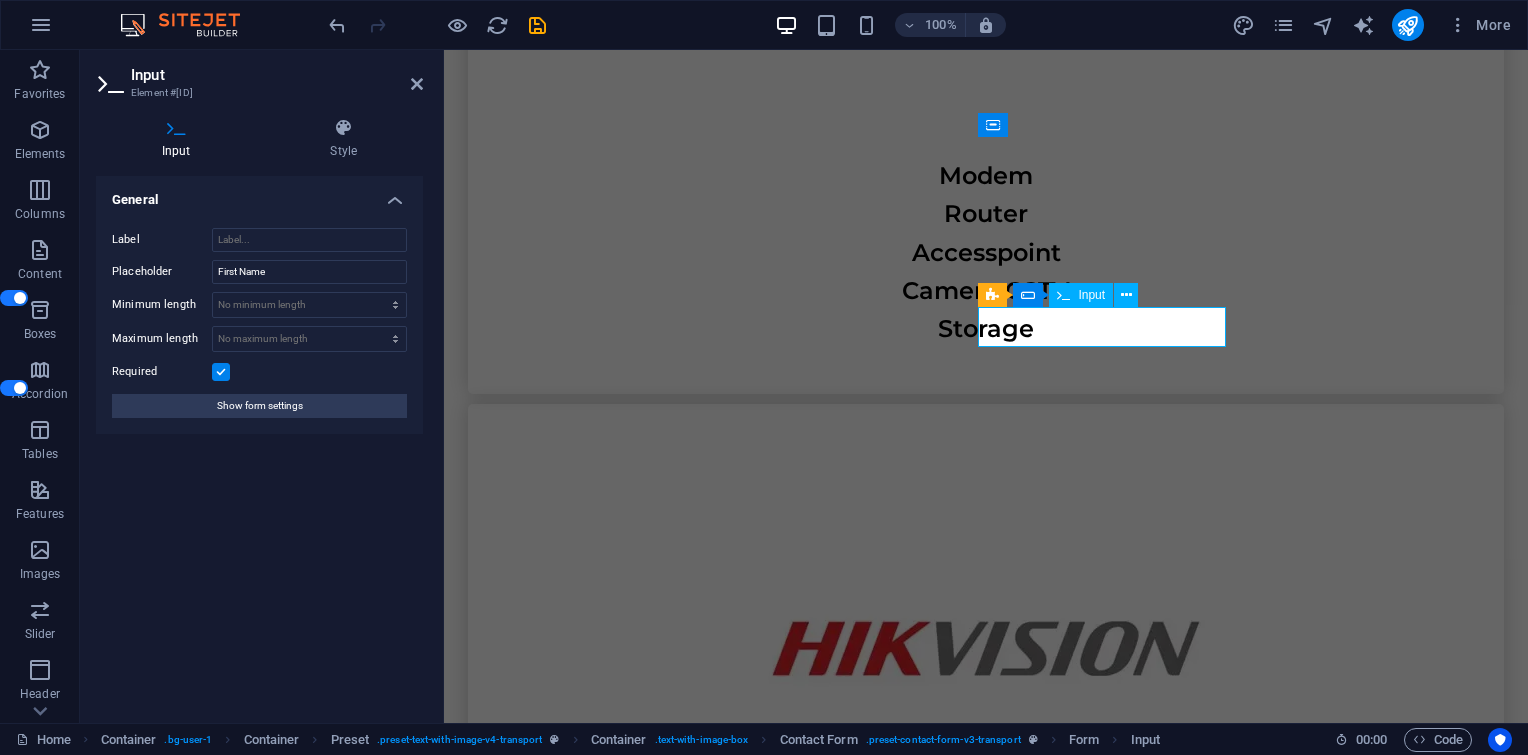 scroll, scrollTop: 7097, scrollLeft: 0, axis: vertical 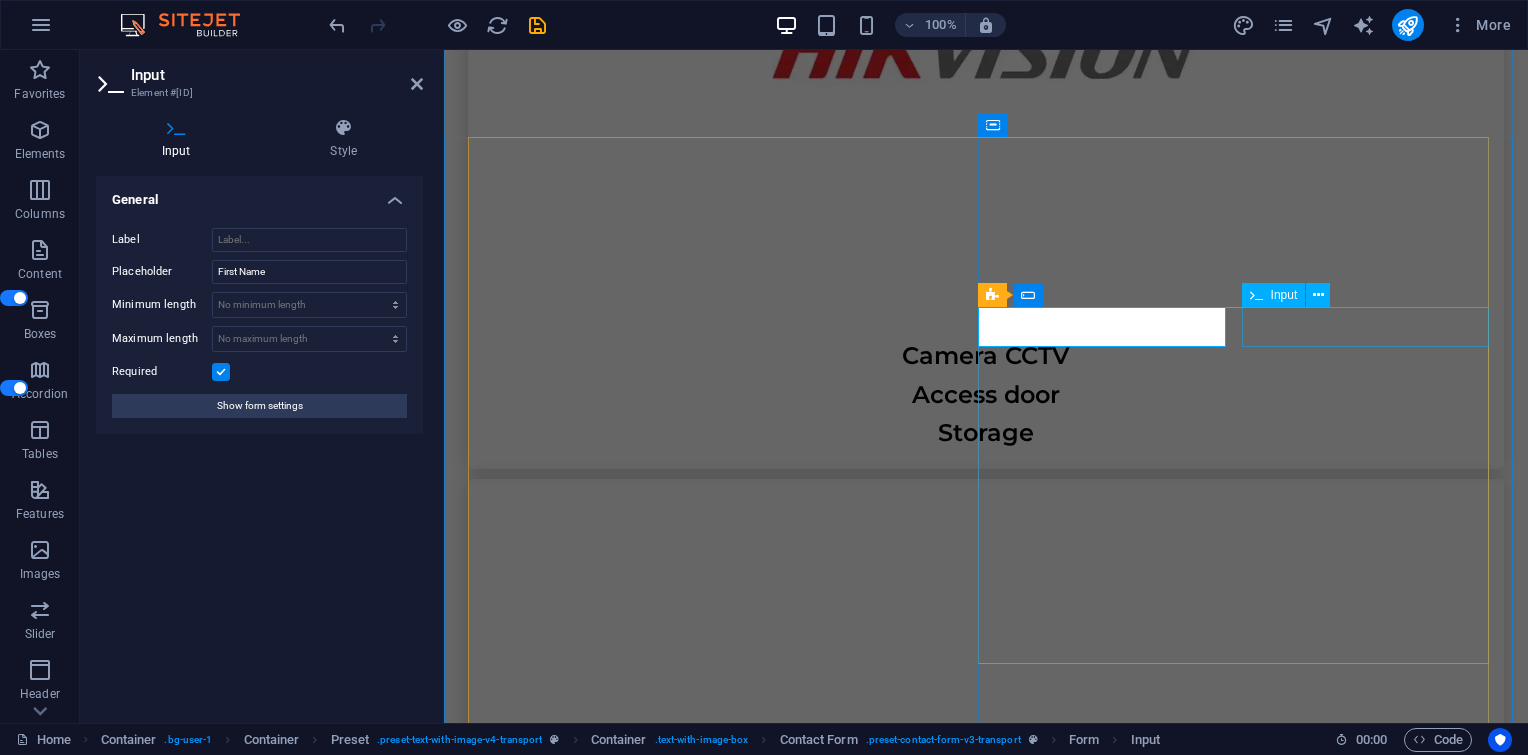click at bounding box center (1249, 16975) 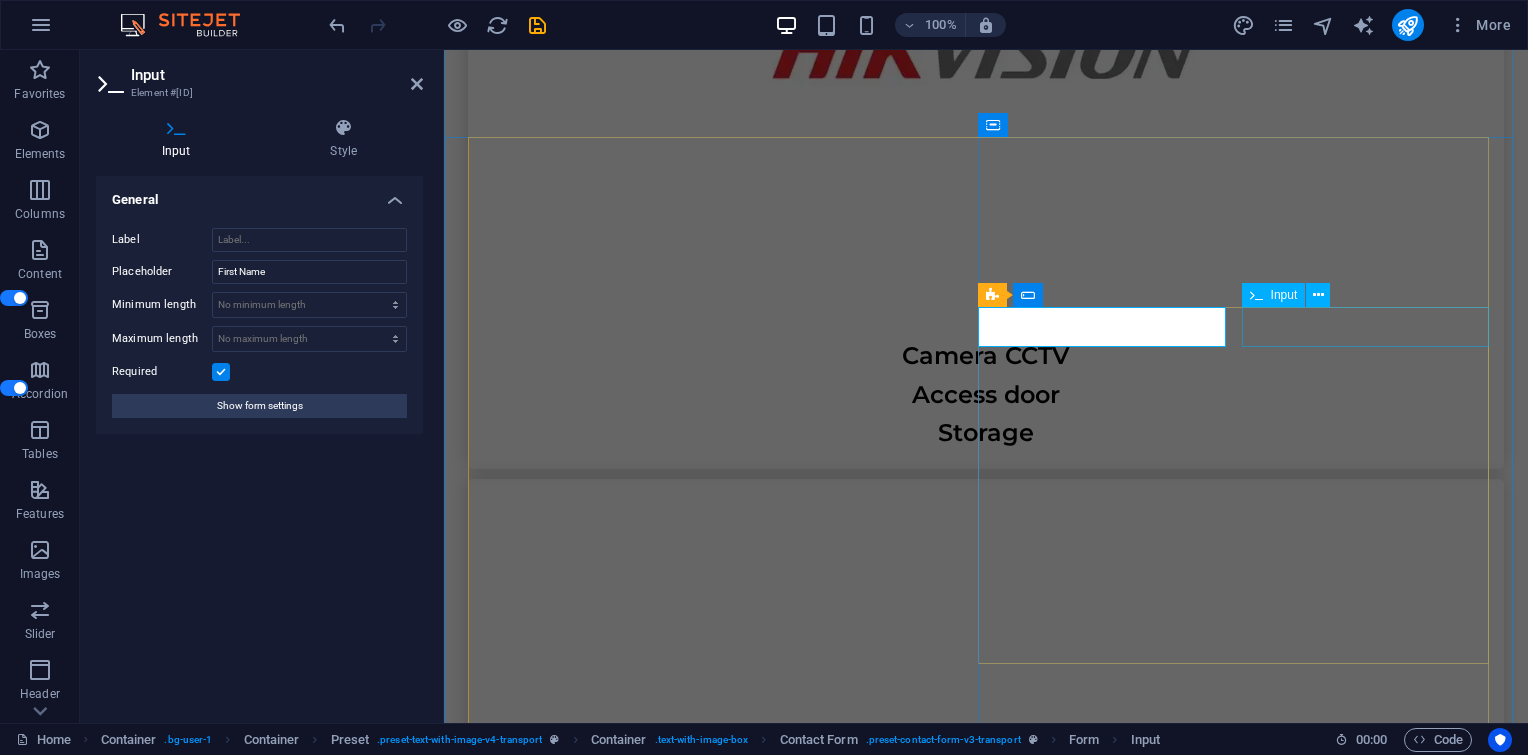 click at bounding box center (1249, 16975) 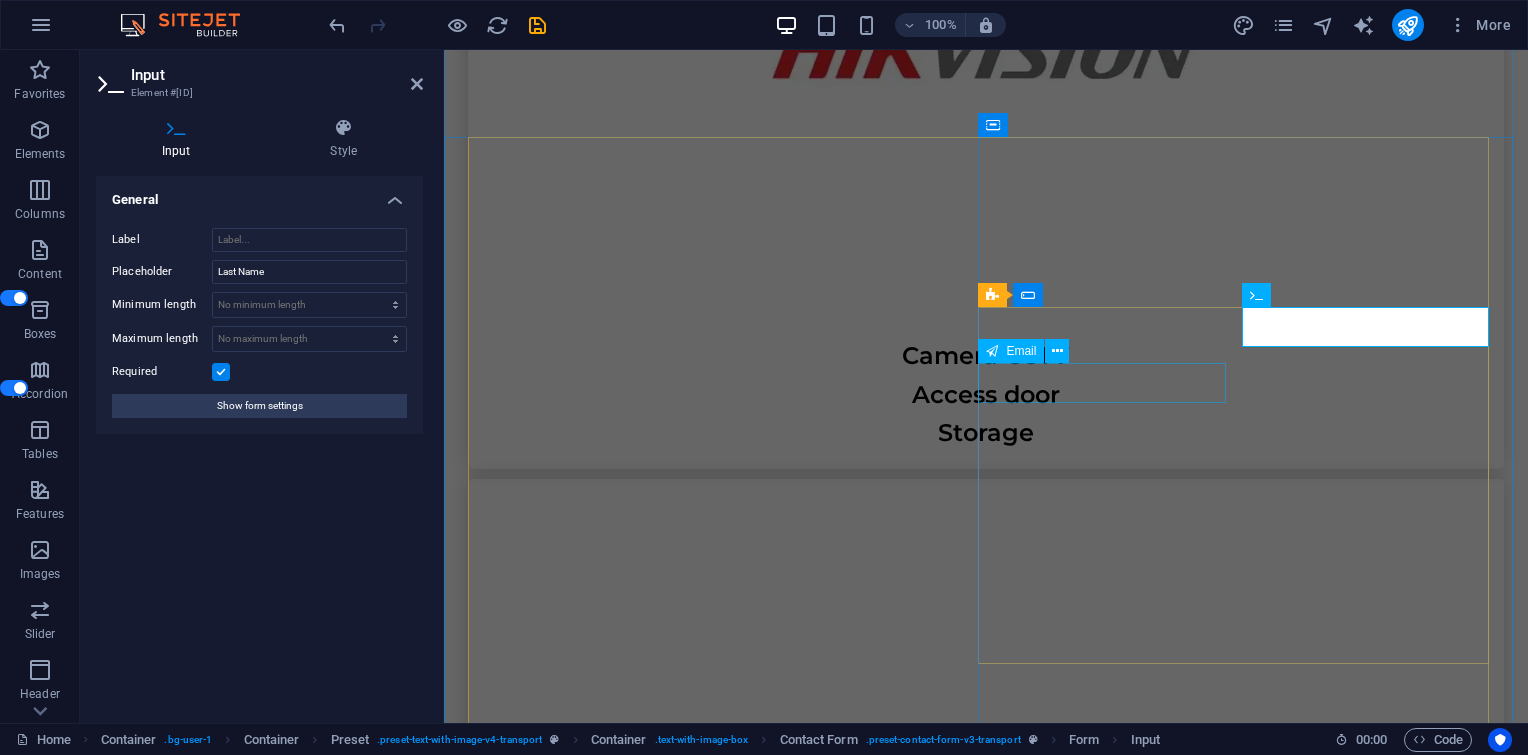 click at bounding box center [723, 17038] 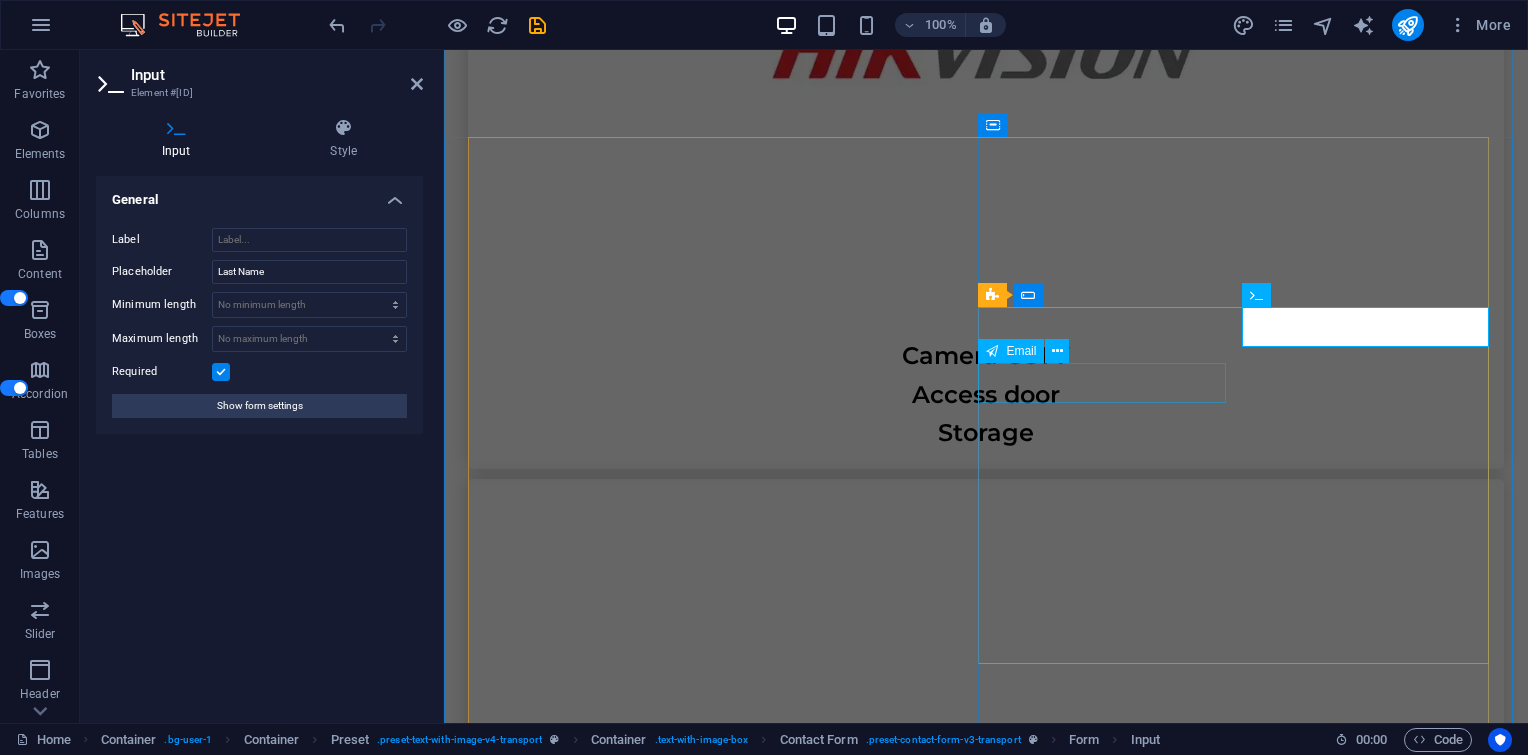 click at bounding box center [723, 17038] 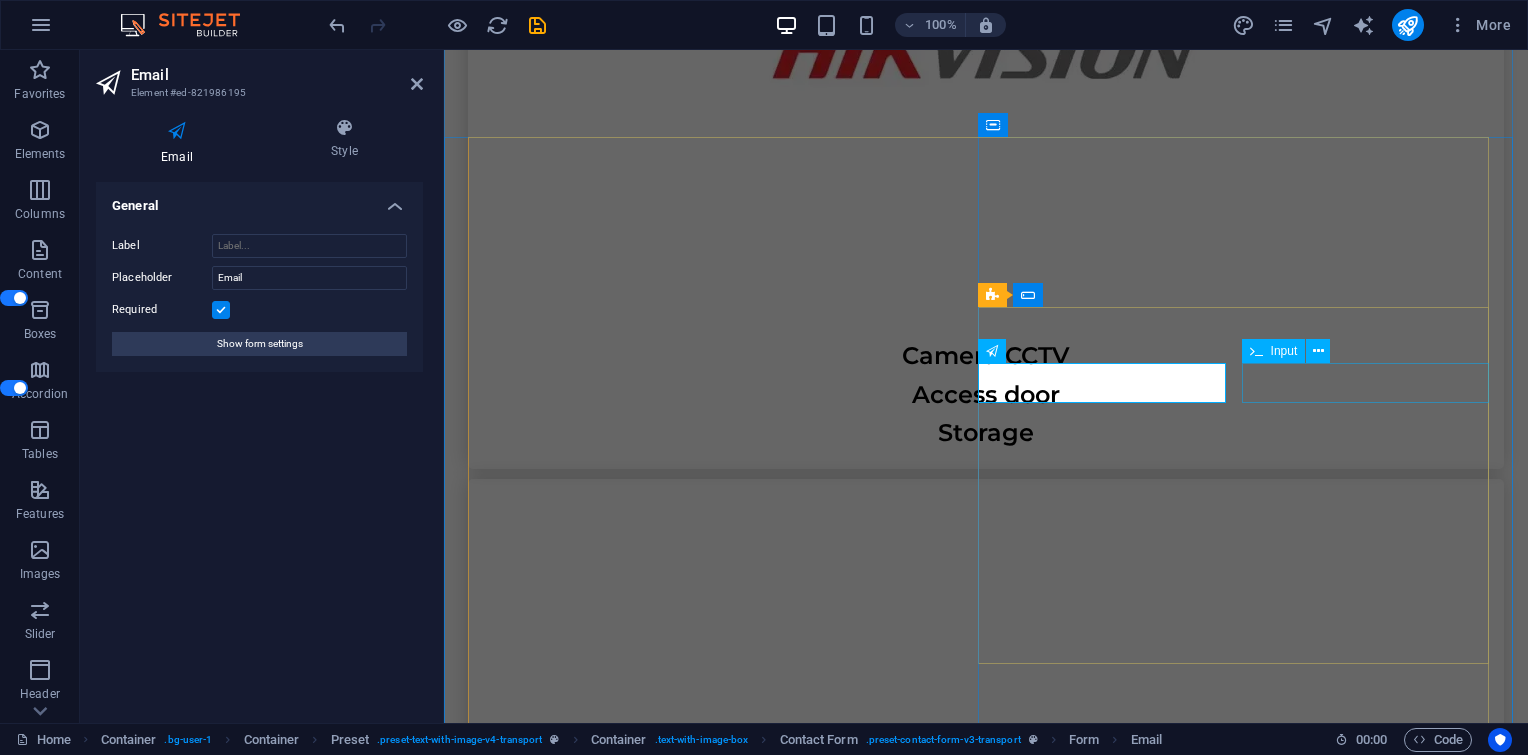 click at bounding box center [1249, 17038] 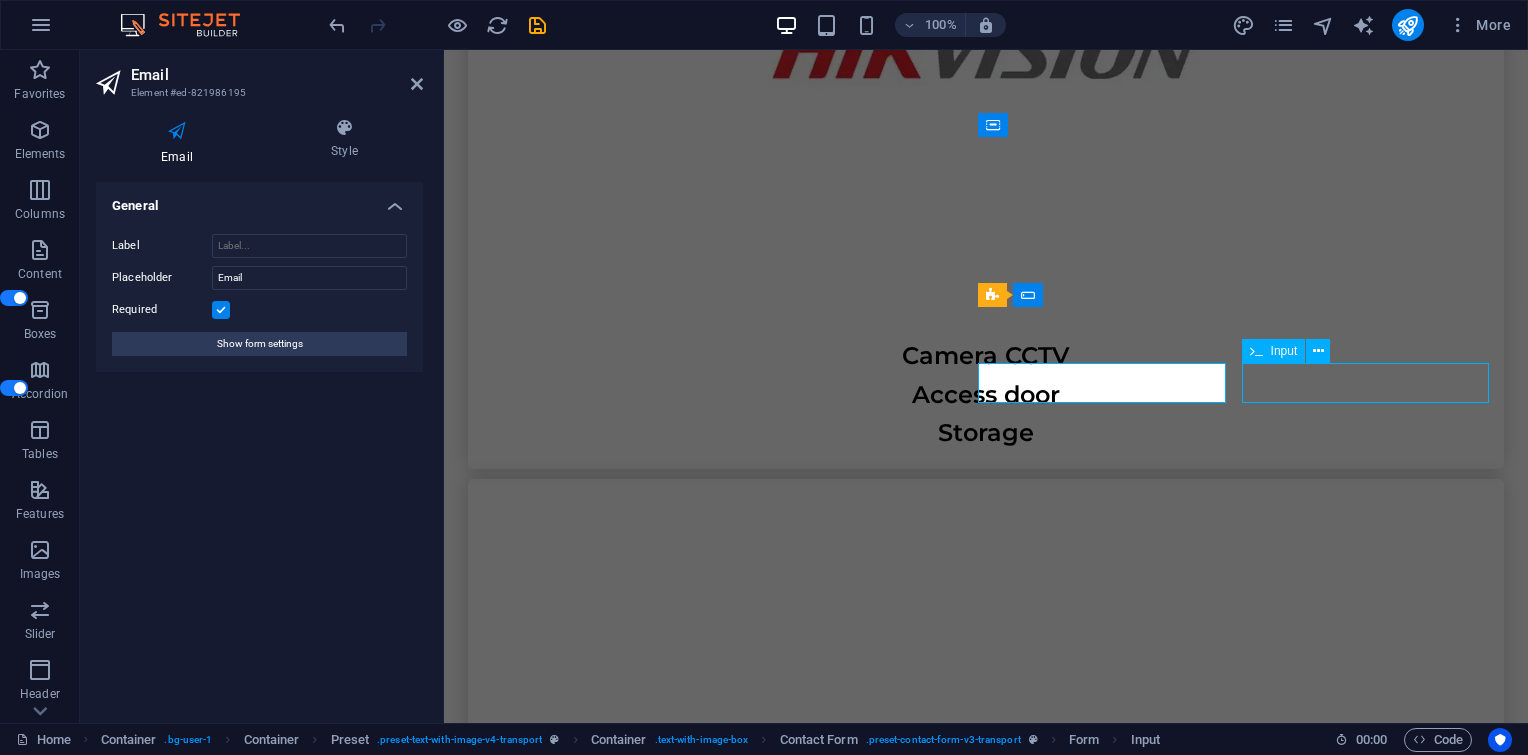 click at bounding box center [1249, 17038] 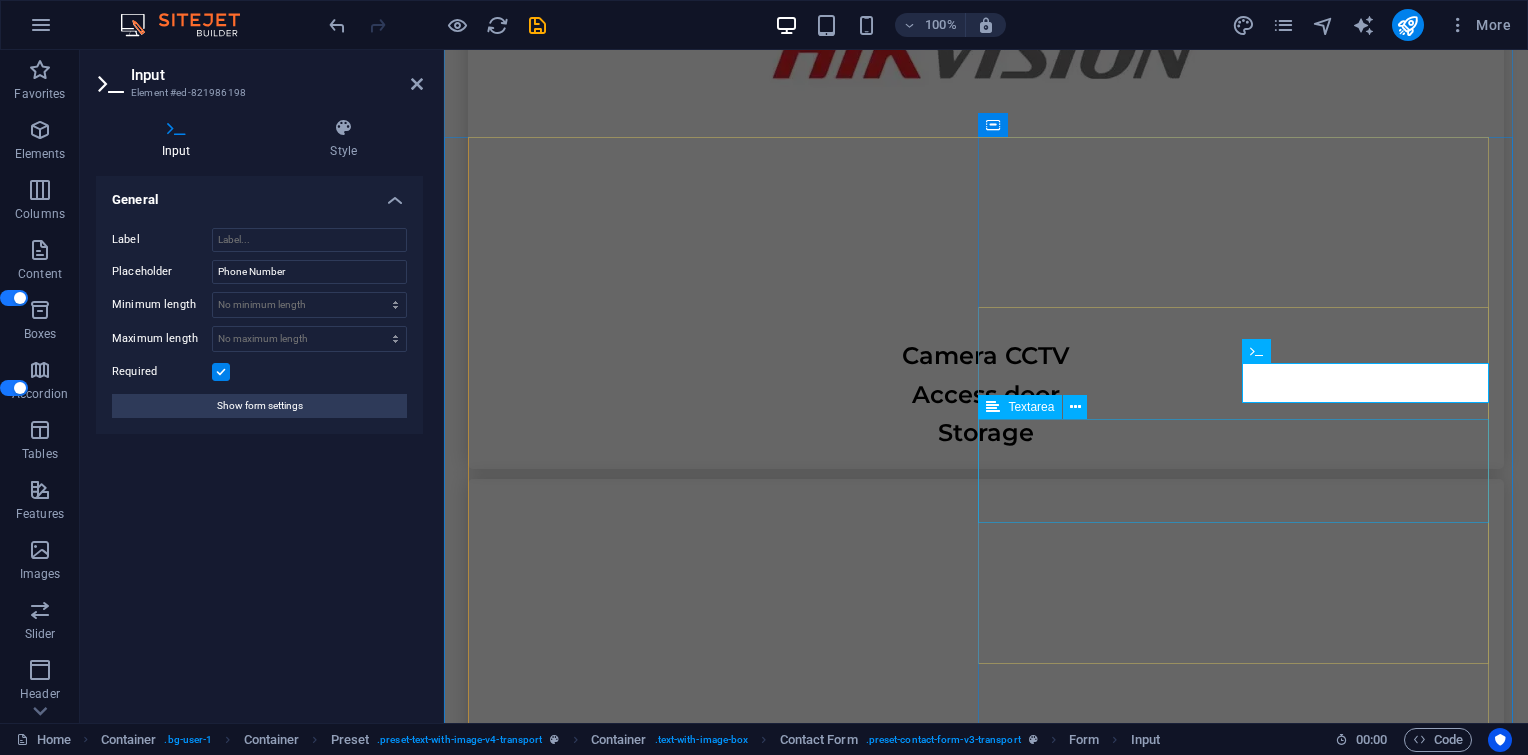 click at bounding box center [986, 17134] 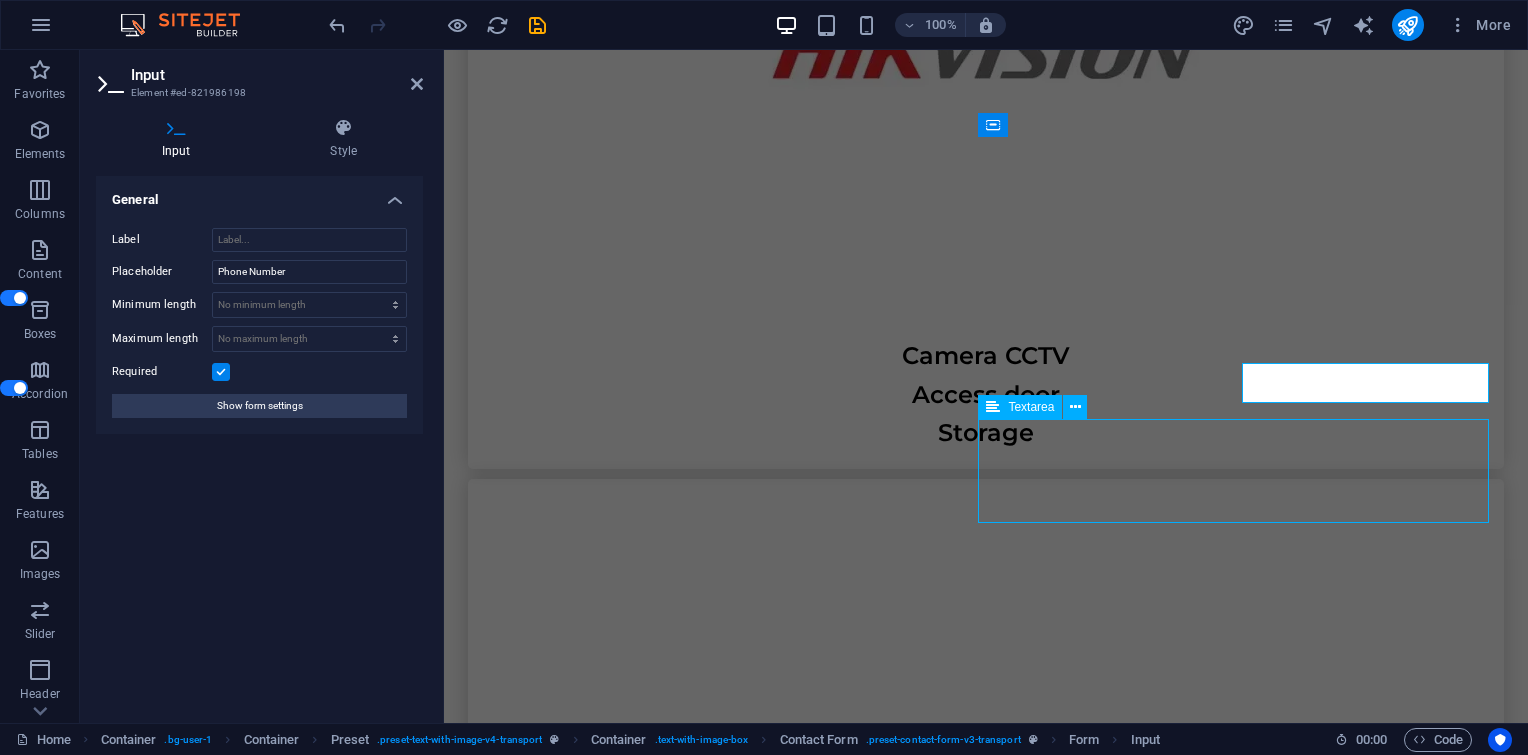 click at bounding box center [986, 17134] 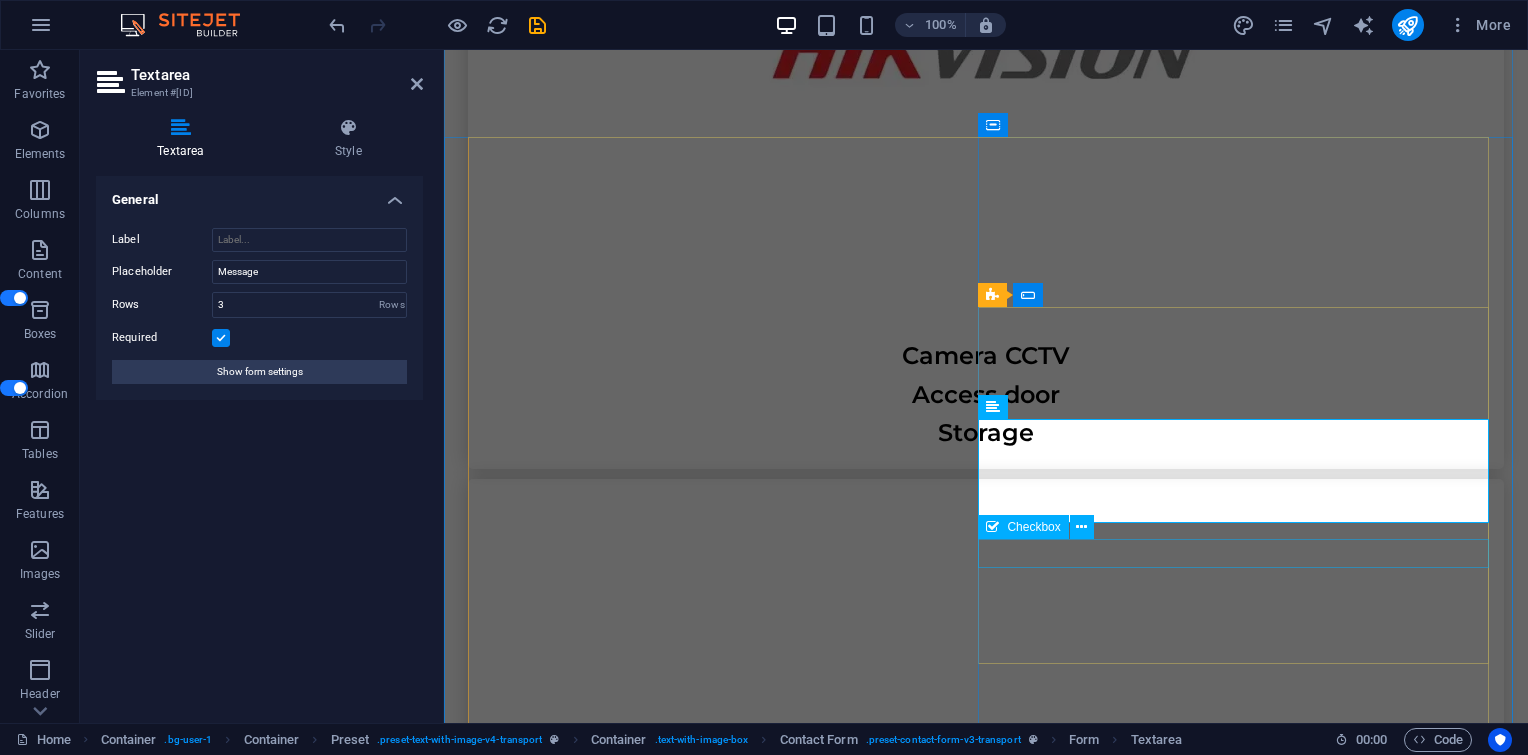 click on "I have read and understand the privacy policy." at bounding box center [986, 17221] 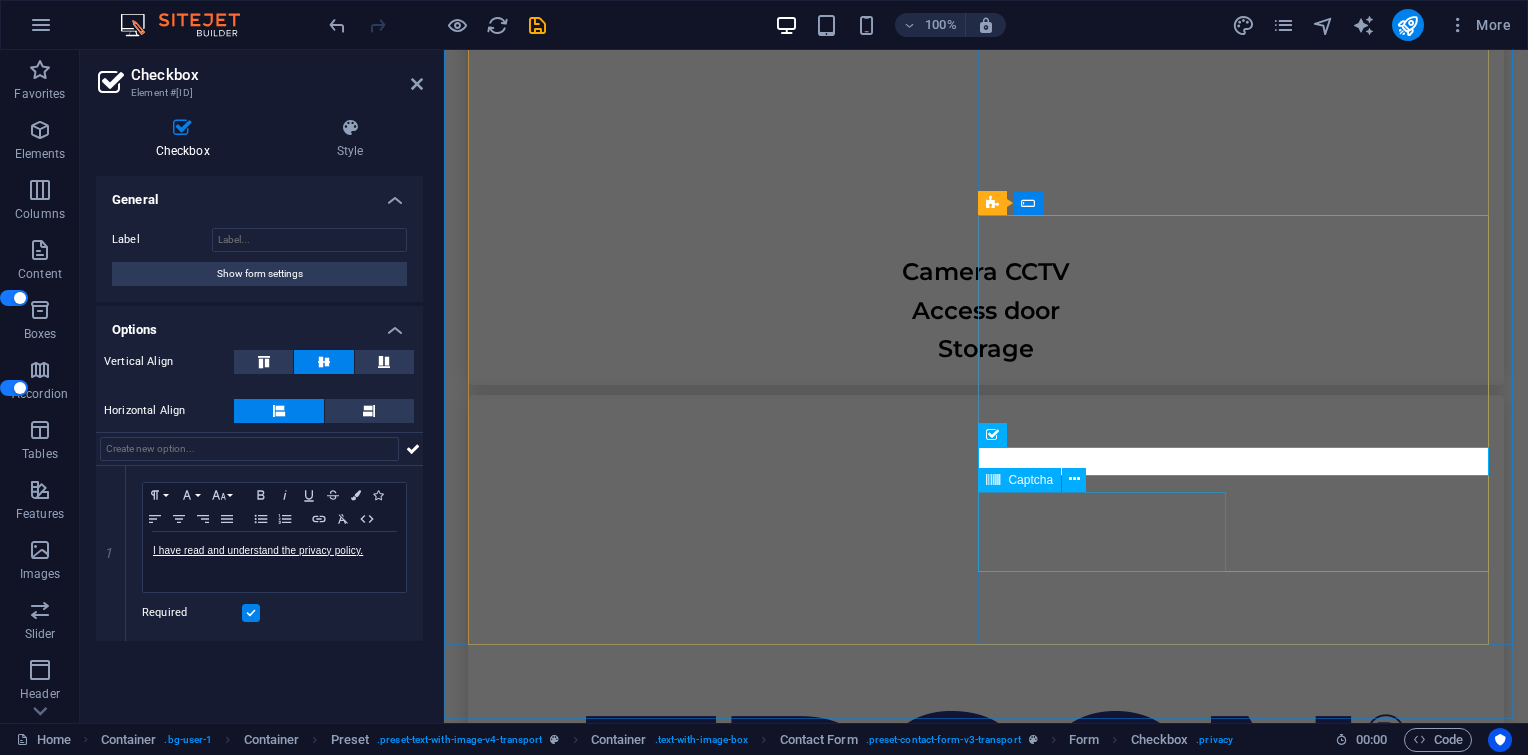 scroll, scrollTop: 7197, scrollLeft: 0, axis: vertical 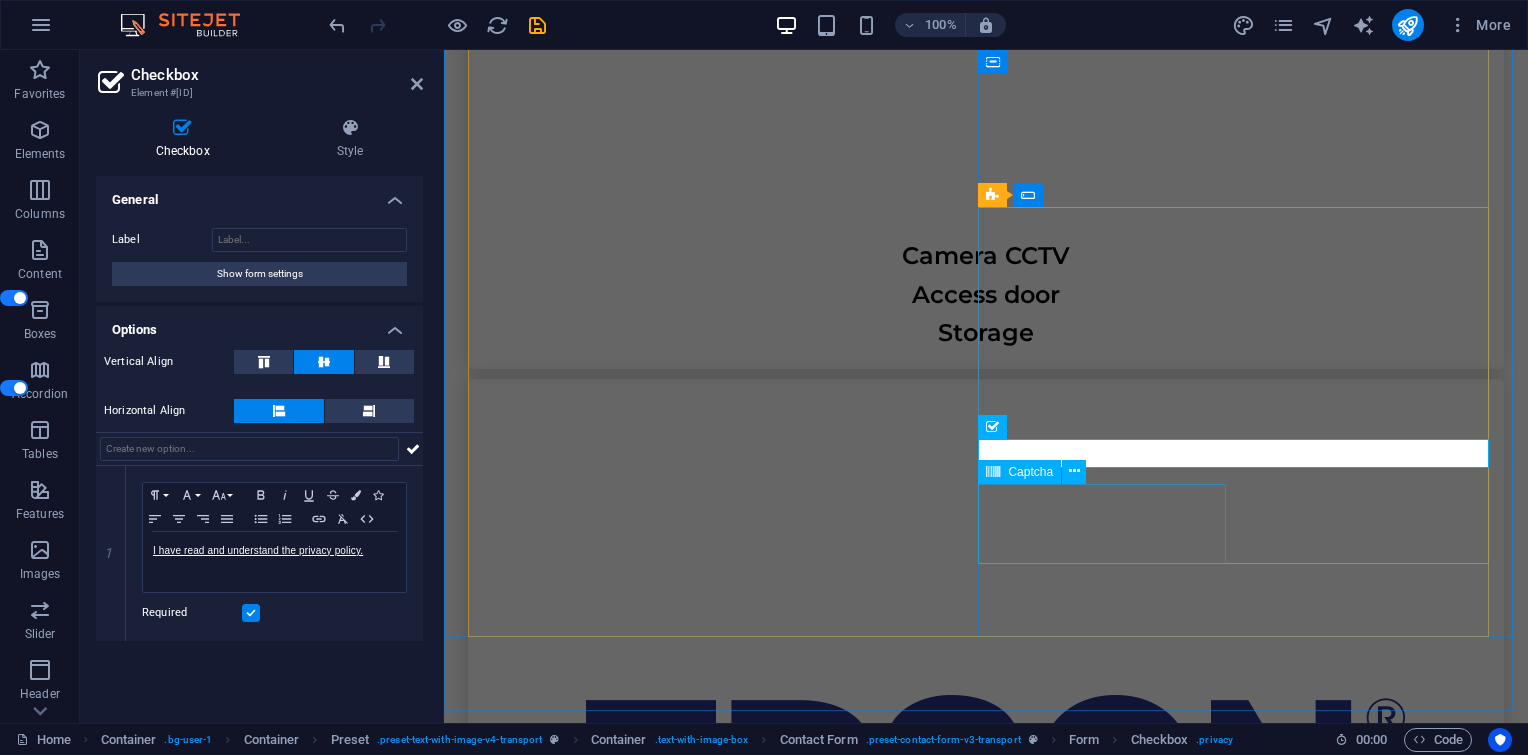 click on "Unreadable? Load new" at bounding box center (723, 17177) 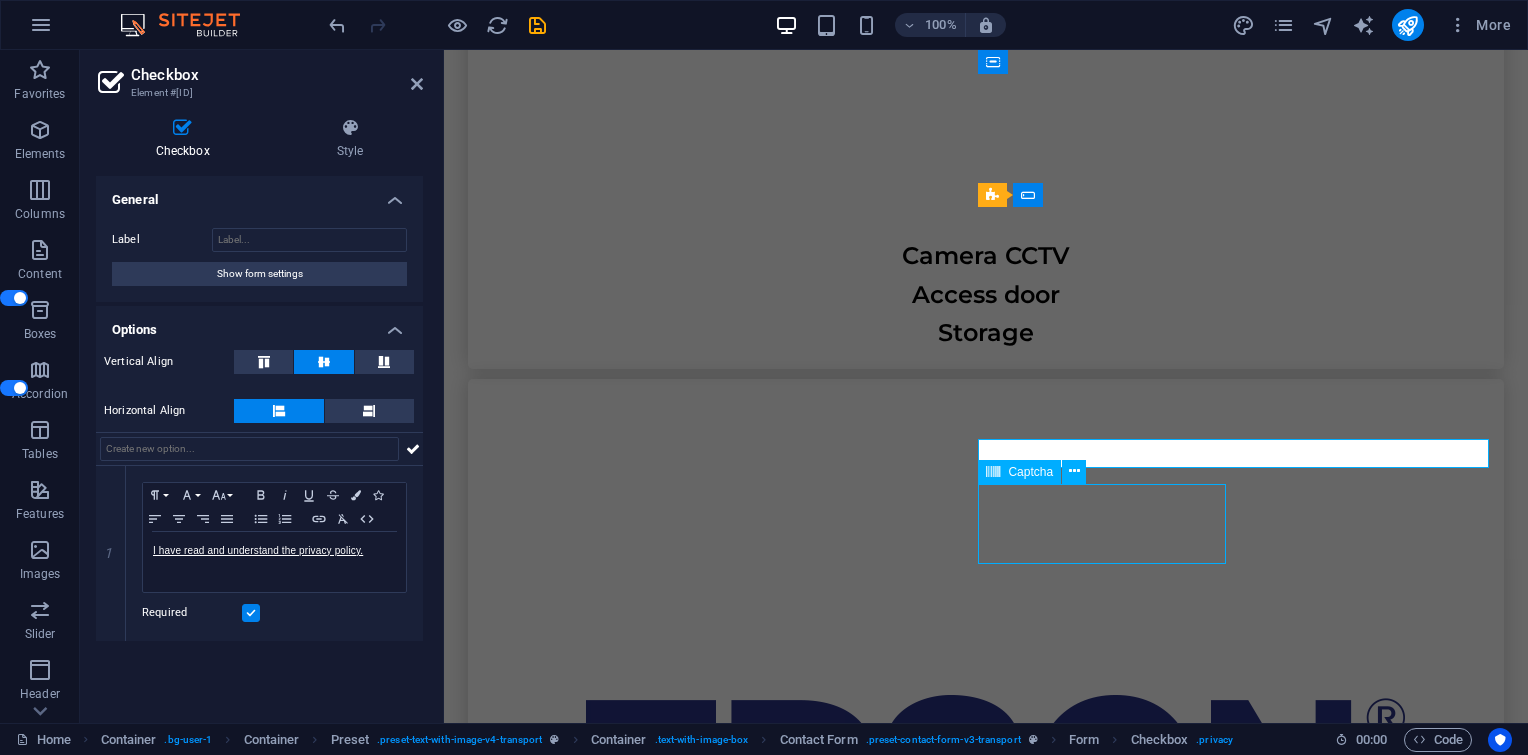 click on "Unreadable? Load new" at bounding box center (723, 17177) 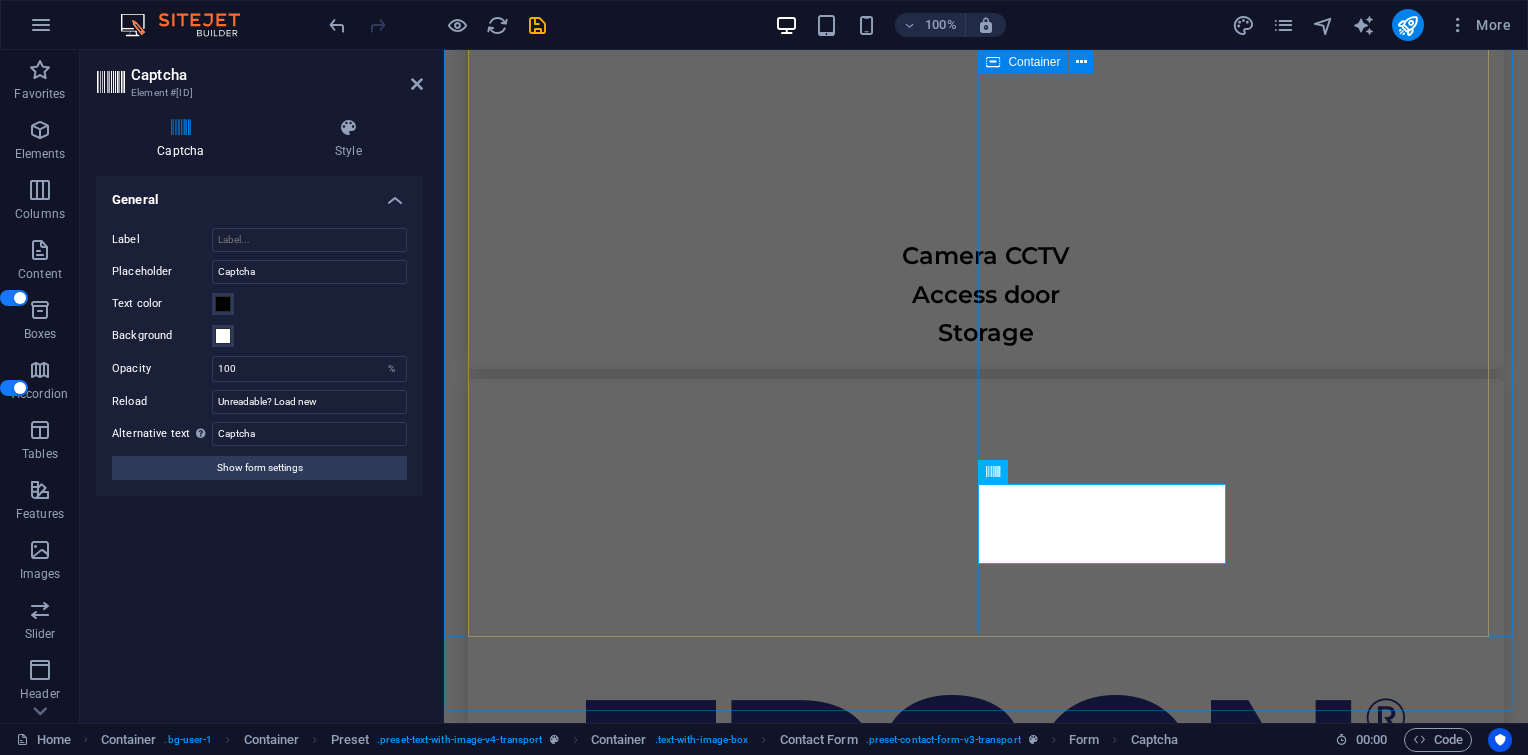 click on "Contact Us   I have read and understand the privacy policy. Unreadable? Load new Submit" at bounding box center (986, 17056) 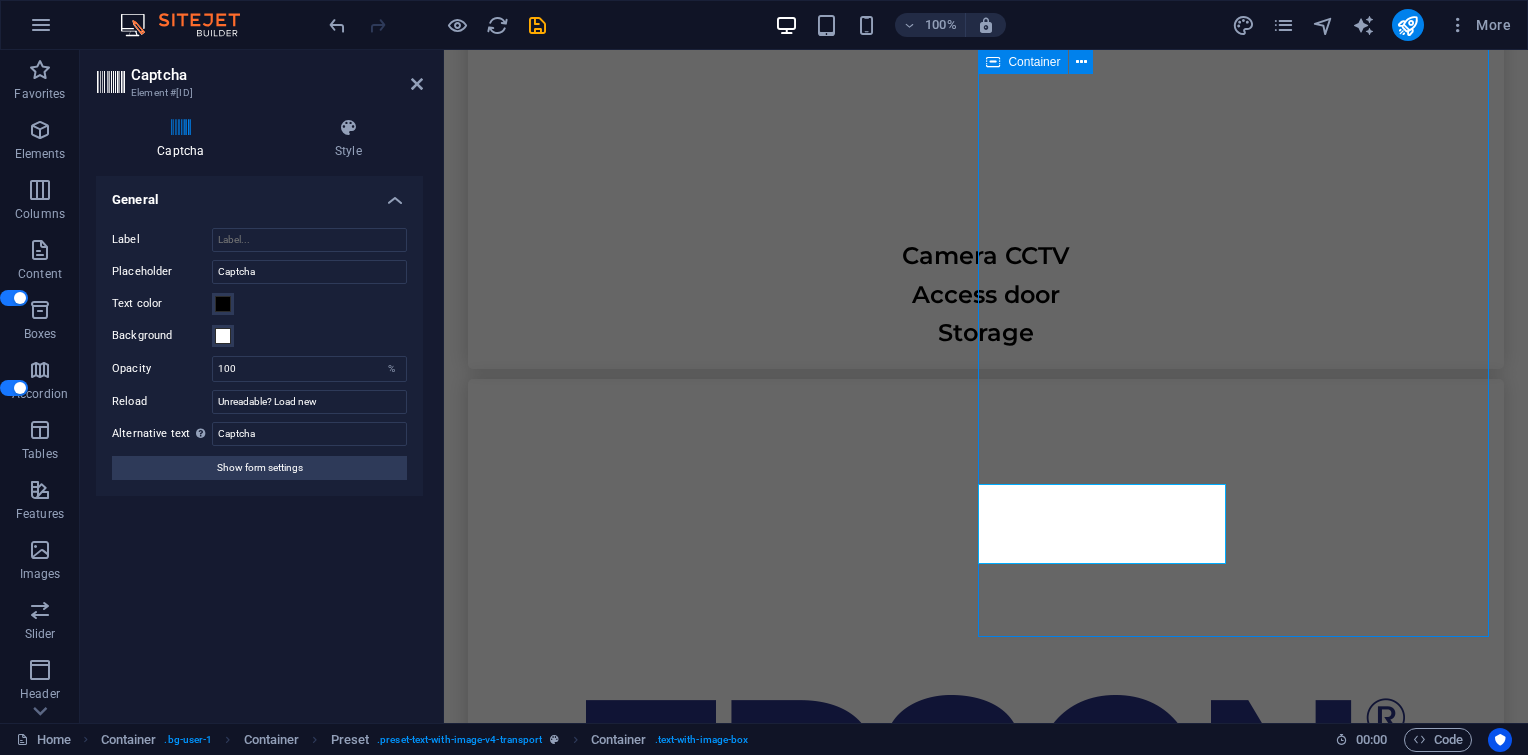 click on "Contact Us   I have read and understand the privacy policy. Unreadable? Load new Submit" at bounding box center [986, 17056] 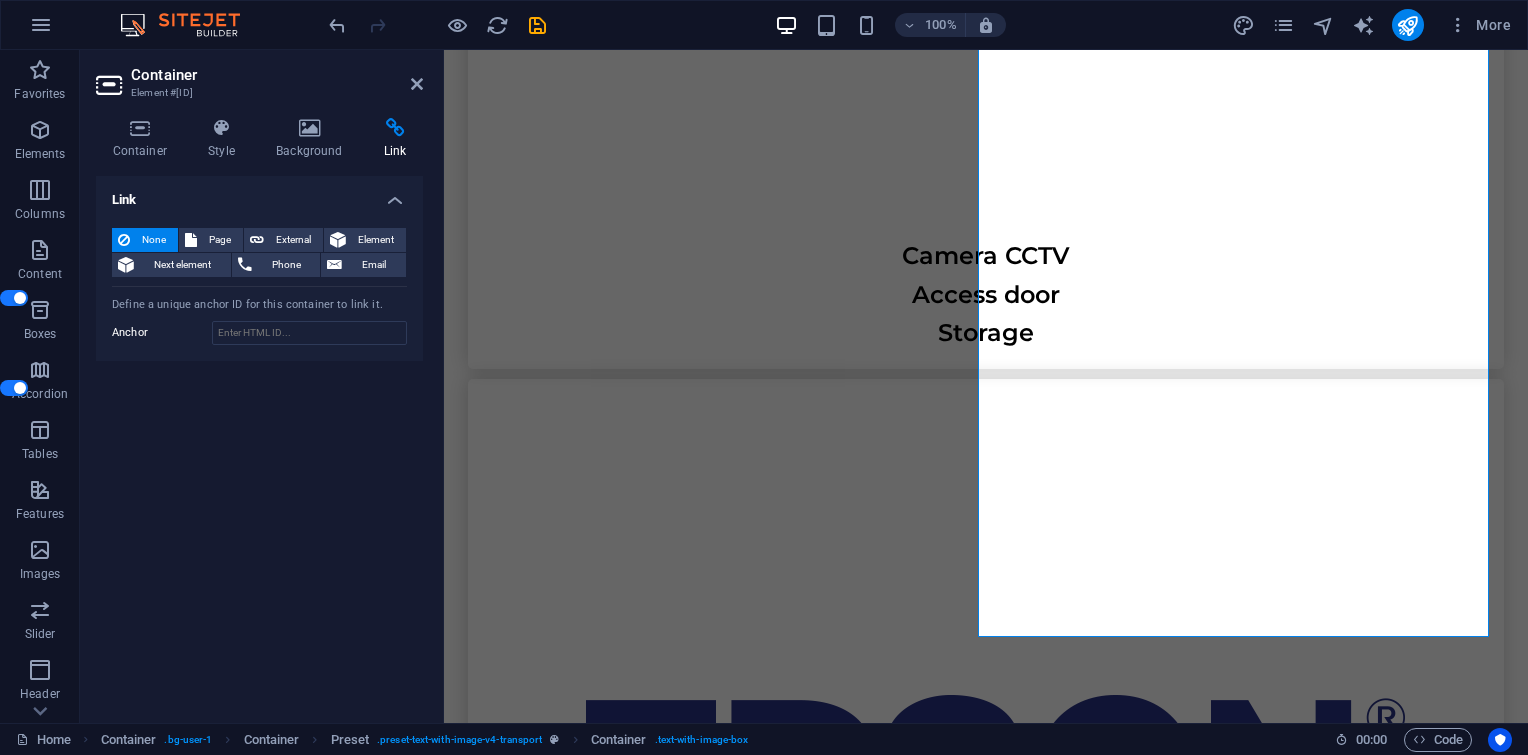 click on "Link" at bounding box center [259, 194] 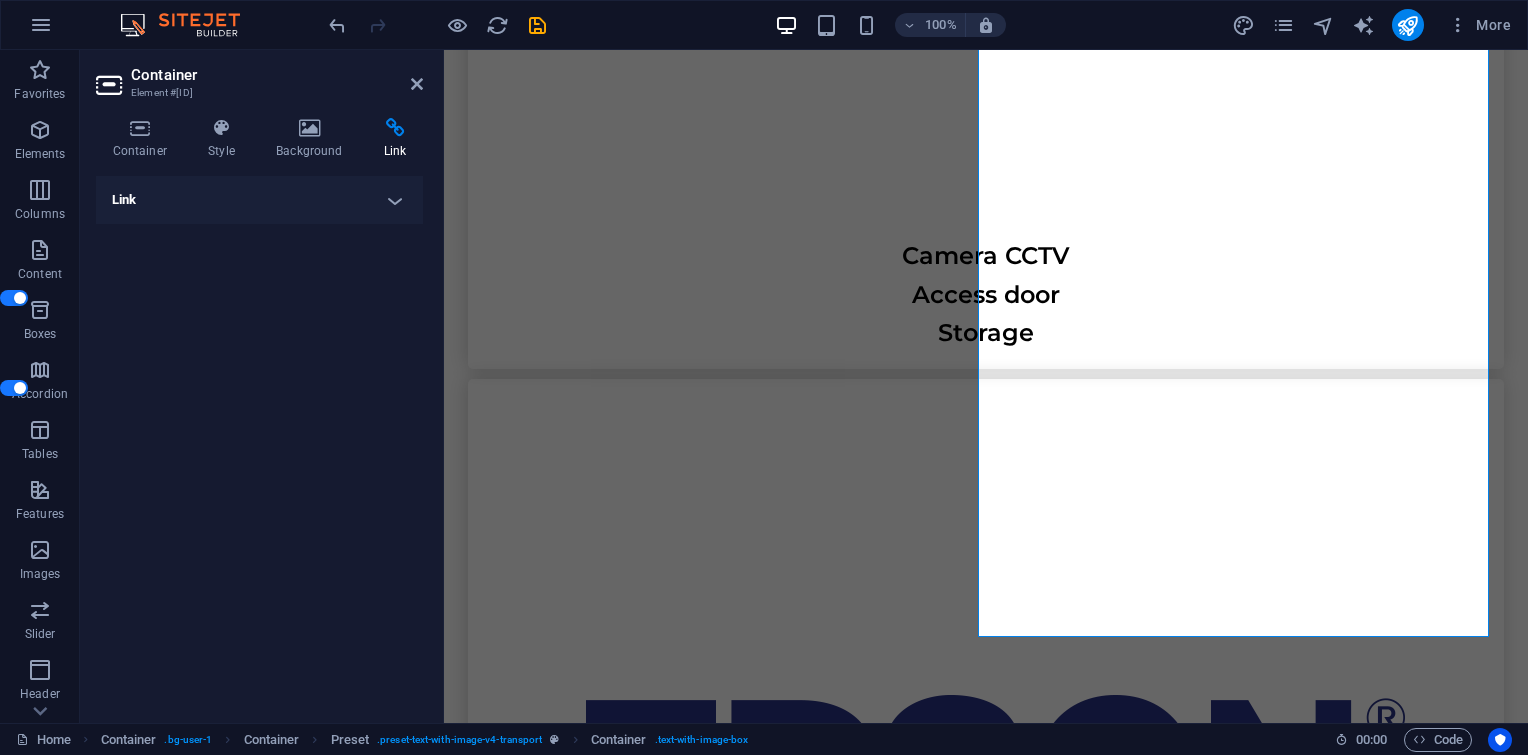 click on "Link" at bounding box center (259, 200) 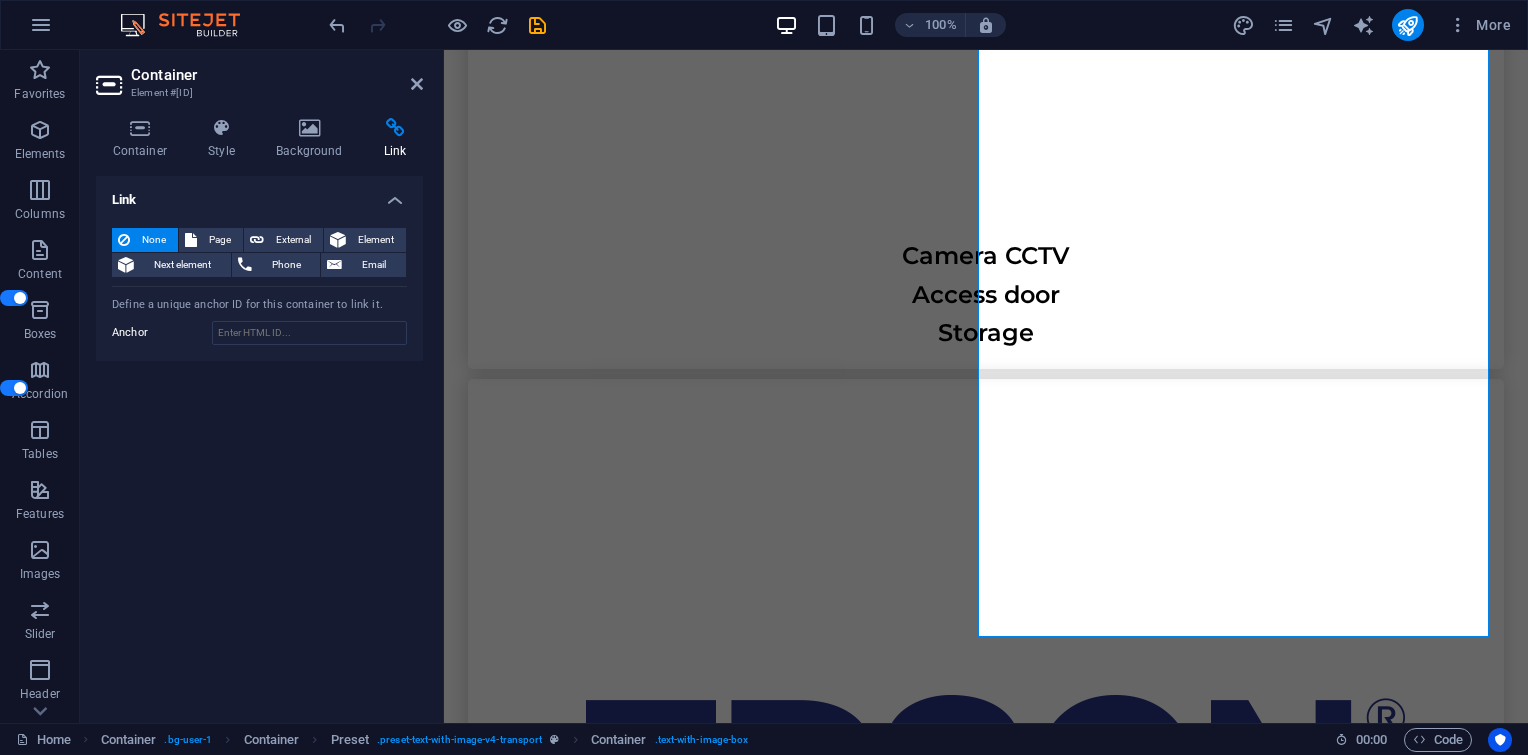 click on "Link" at bounding box center [259, 194] 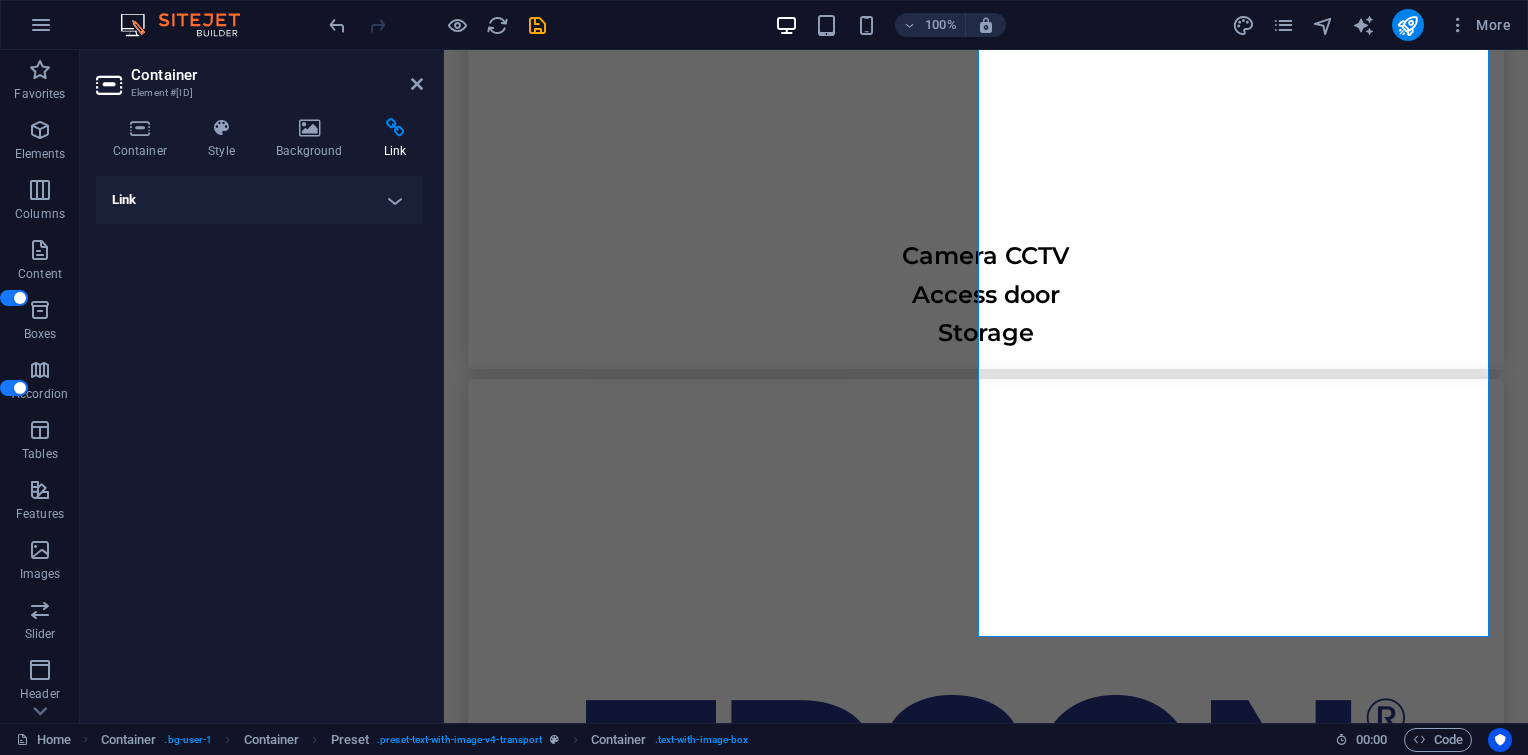 click on "Link" at bounding box center [259, 200] 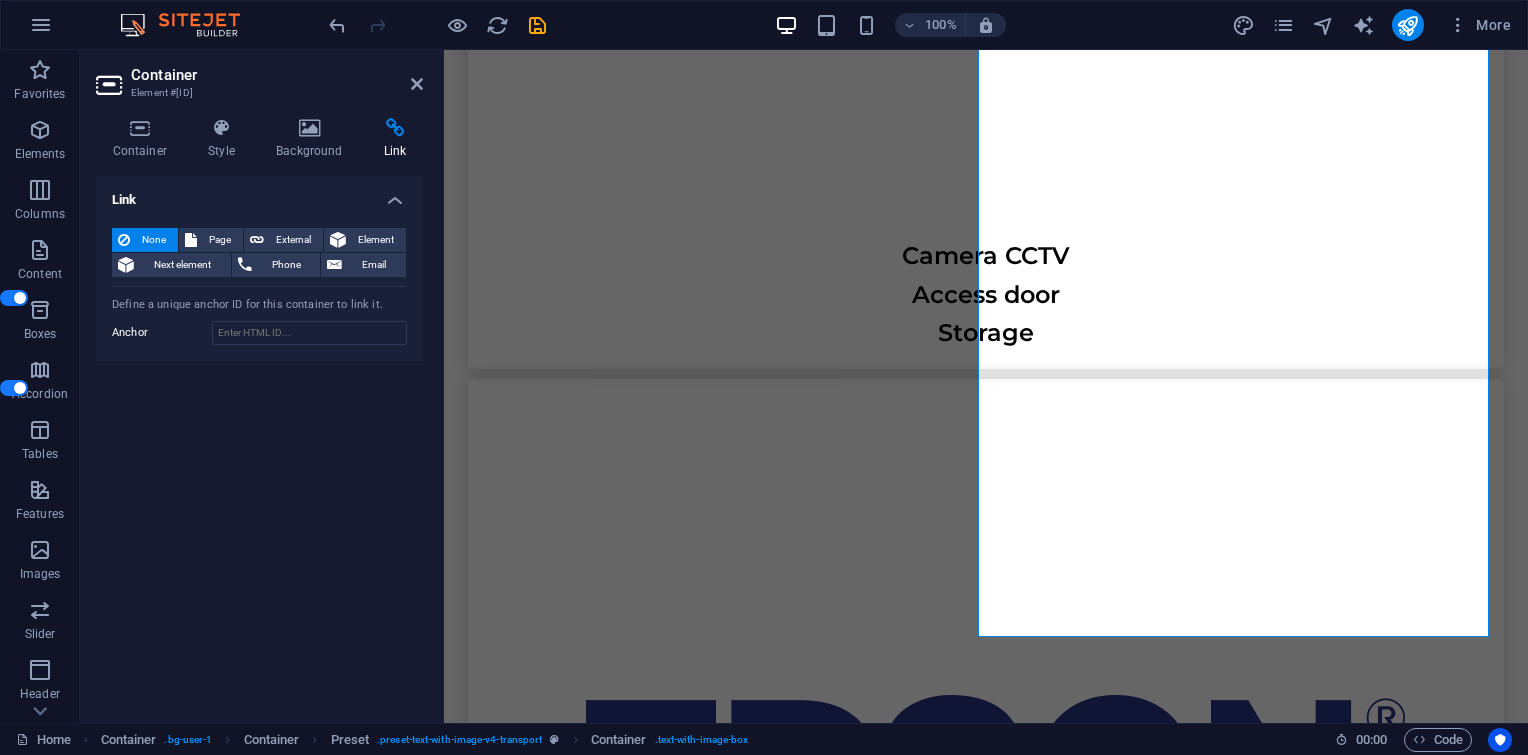 click on "Link" at bounding box center [259, 194] 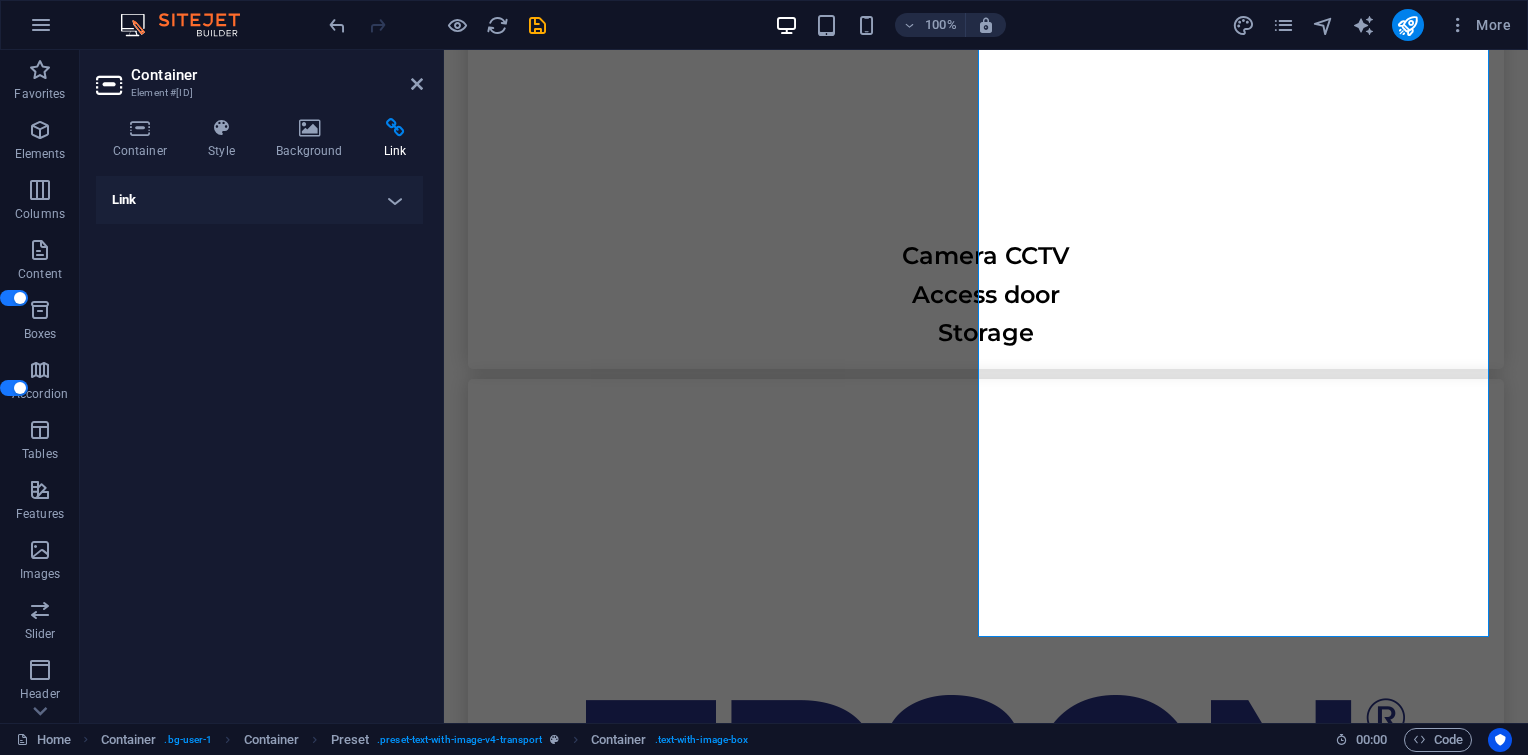 click on "Link" at bounding box center (259, 200) 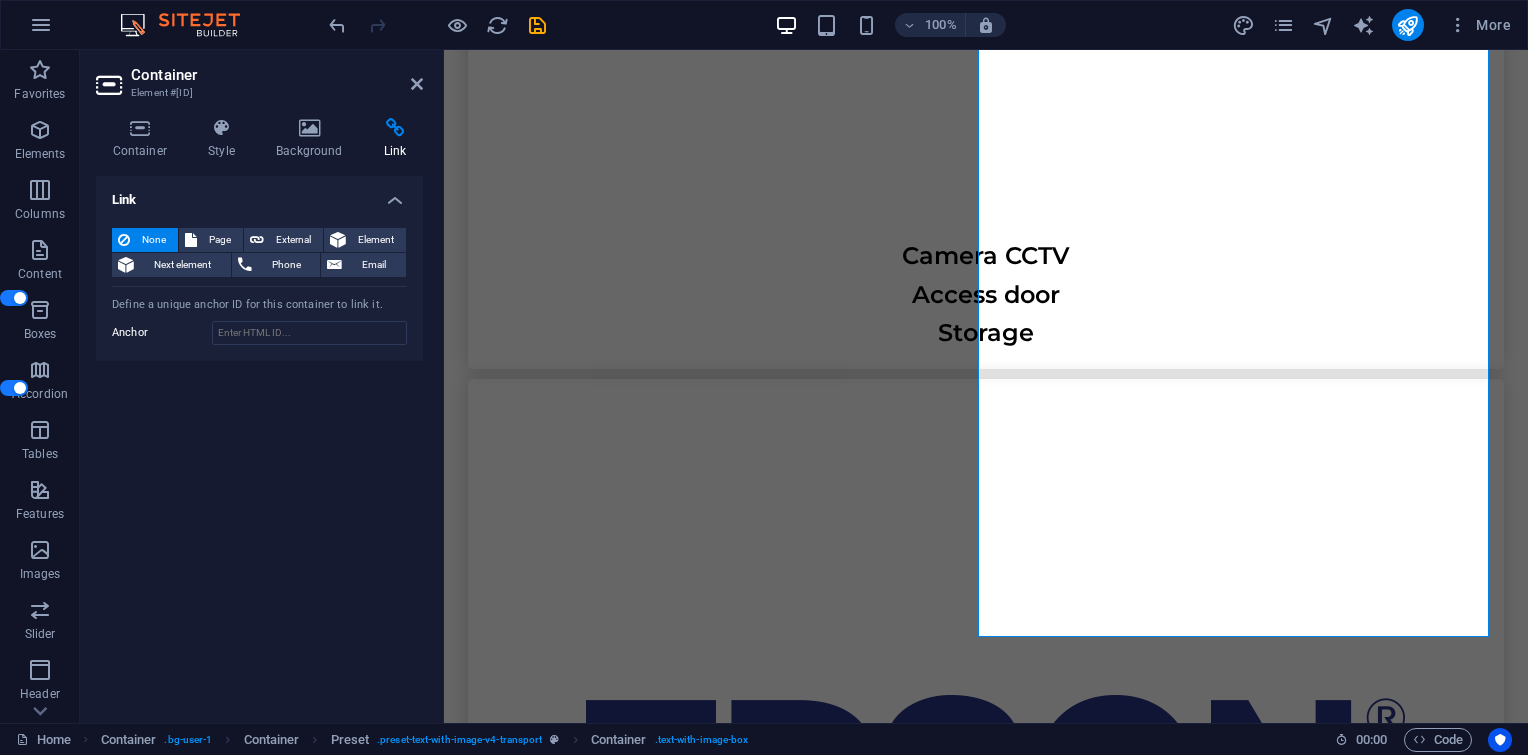 click on "Link" at bounding box center (259, 194) 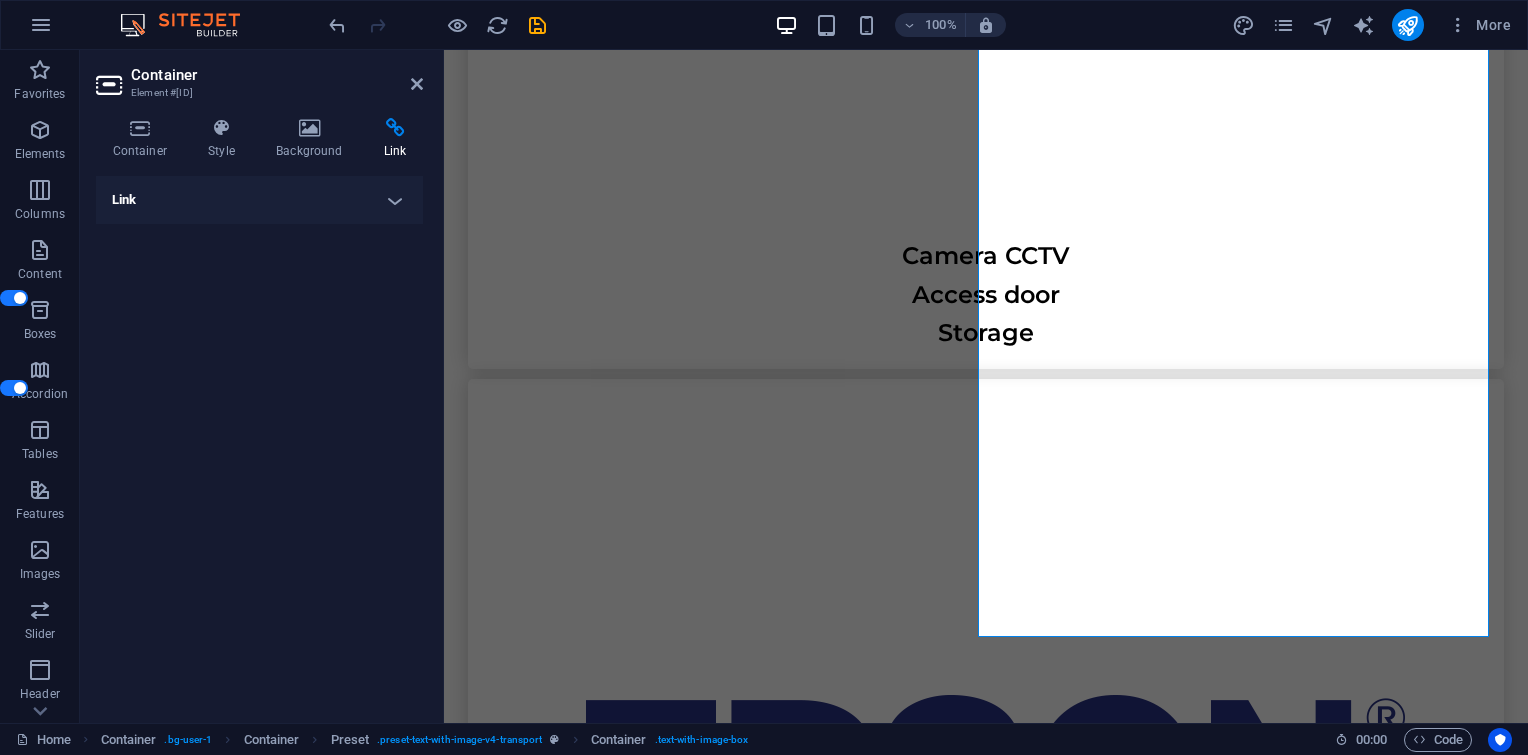 click on "Link" at bounding box center [259, 200] 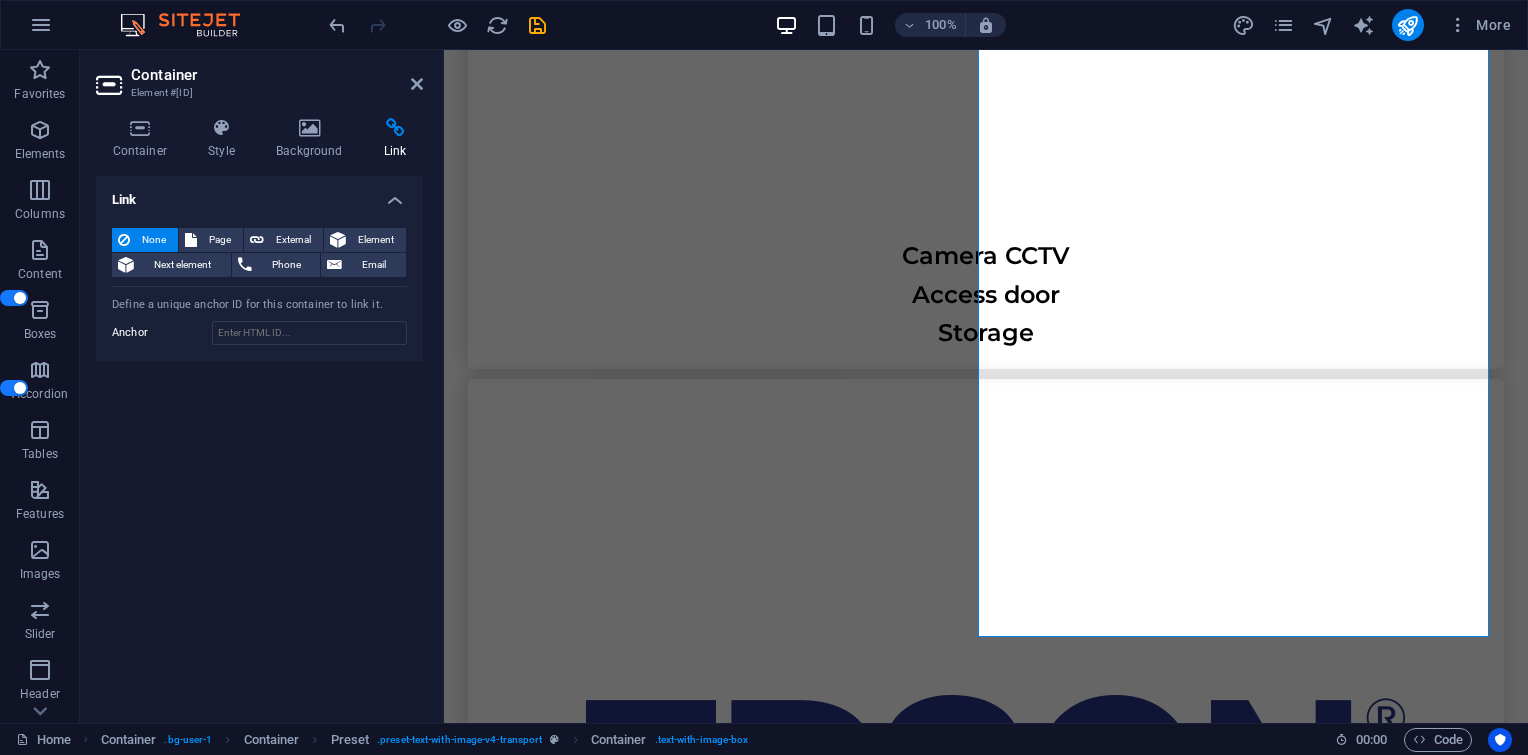 click on "Link" at bounding box center [259, 194] 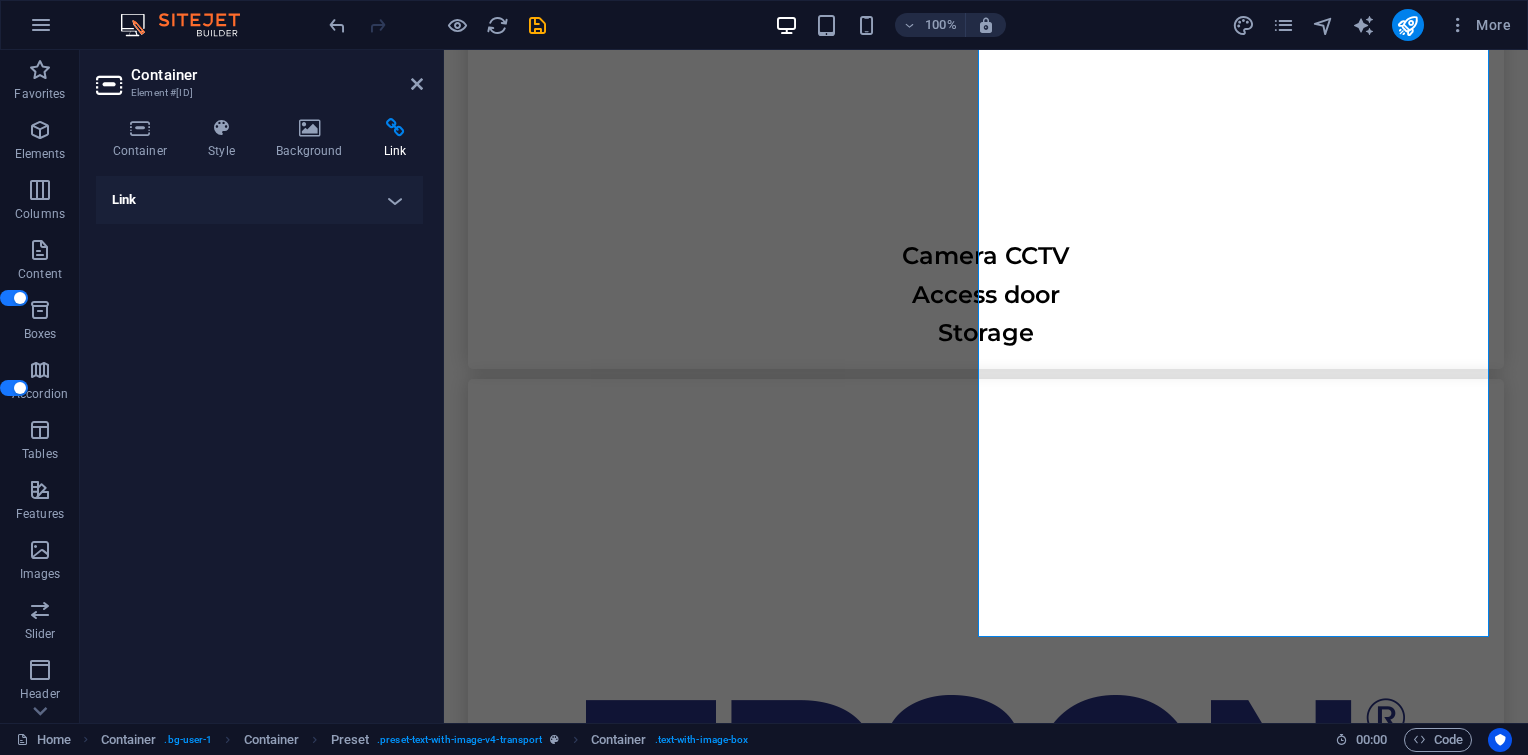 click on "Link" at bounding box center [259, 200] 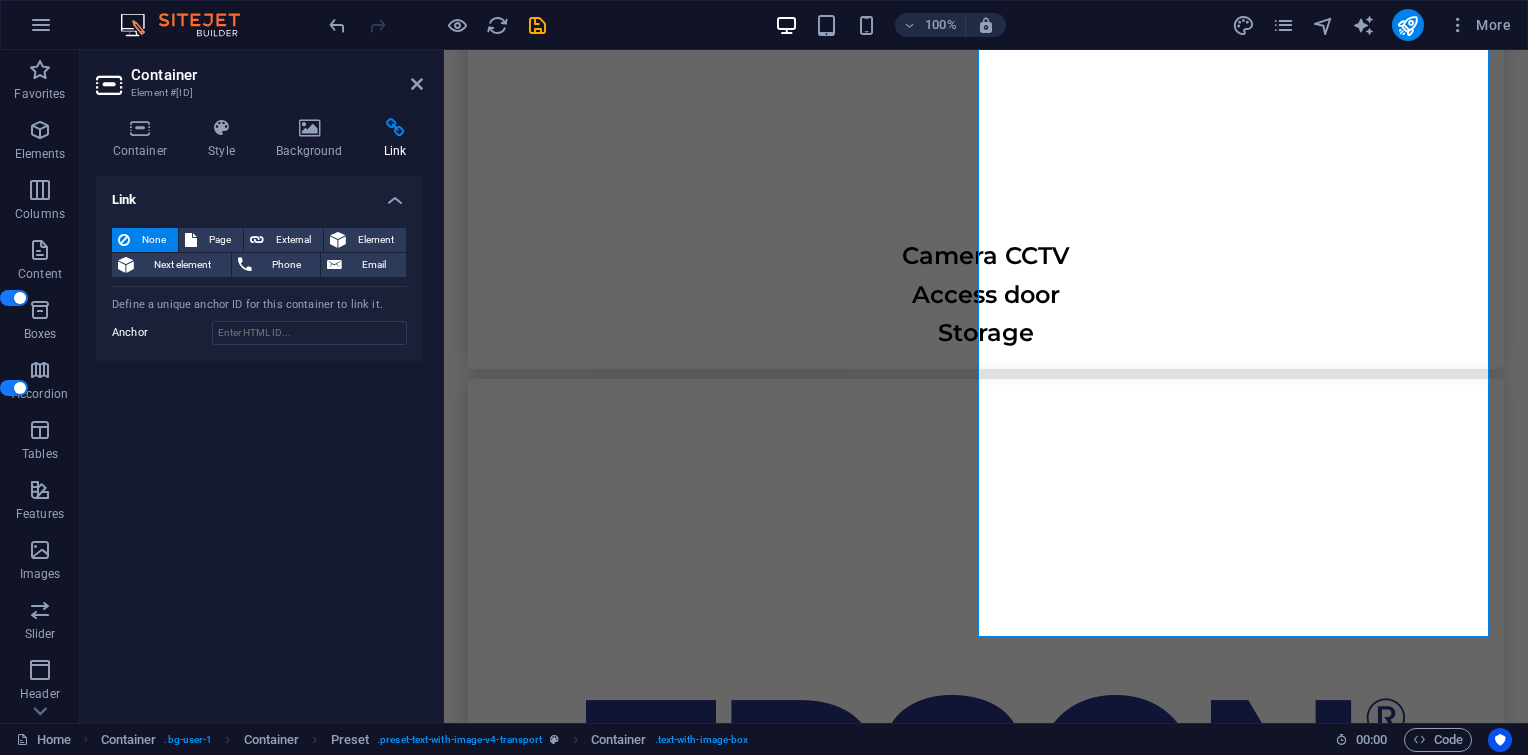 click on "Link" at bounding box center [259, 194] 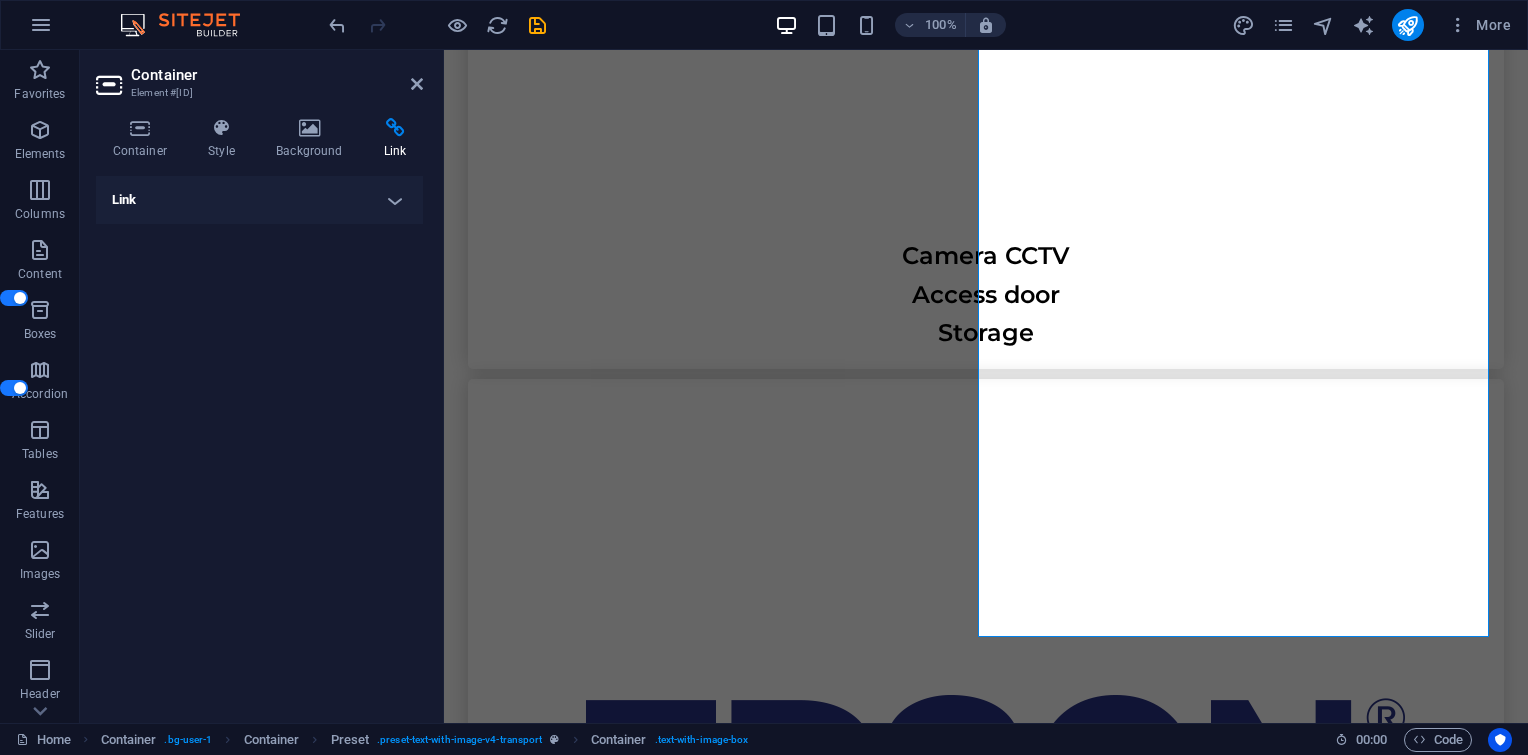 click on "Link" at bounding box center (259, 200) 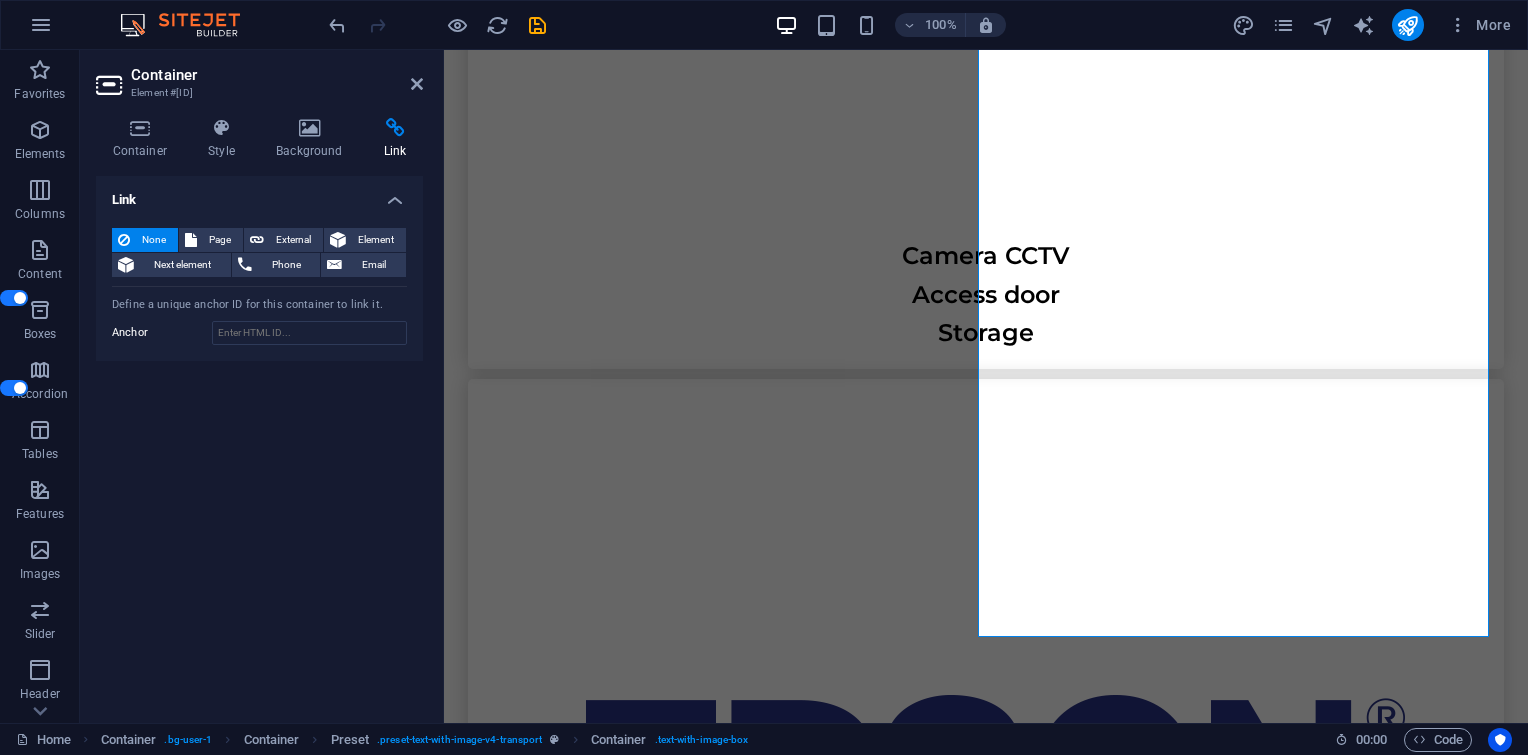 click on "Link" at bounding box center [259, 194] 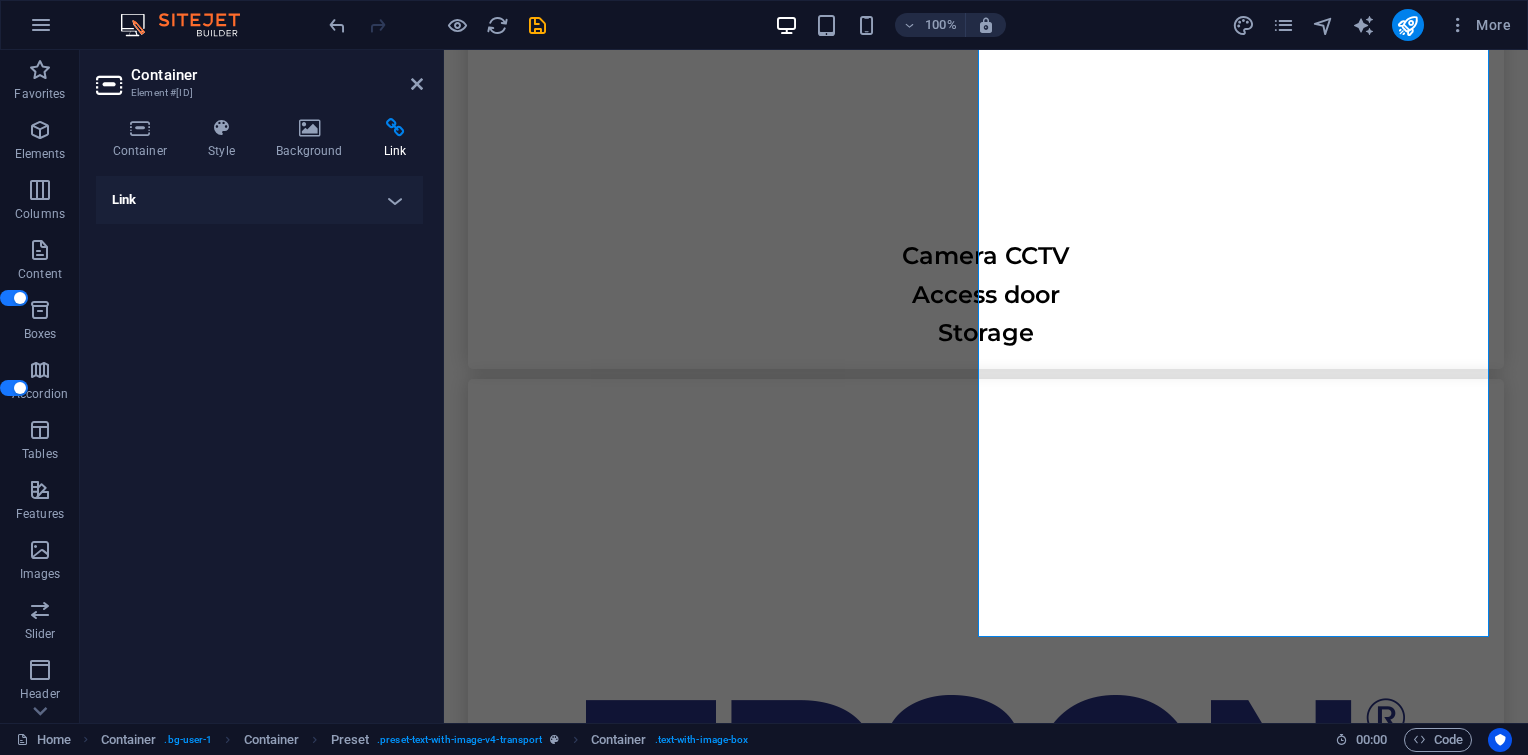 click on "Link" at bounding box center (259, 200) 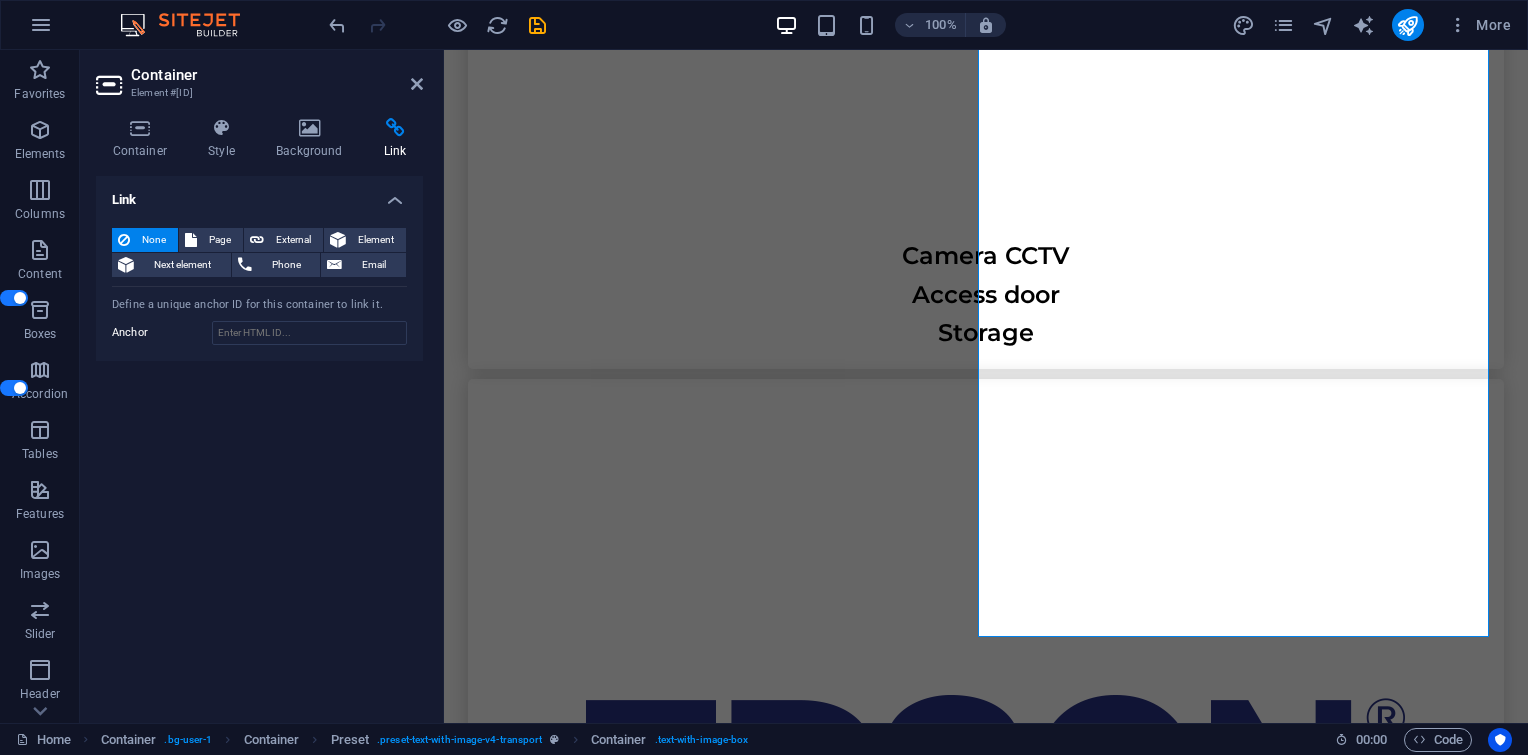click on "Link" at bounding box center (259, 194) 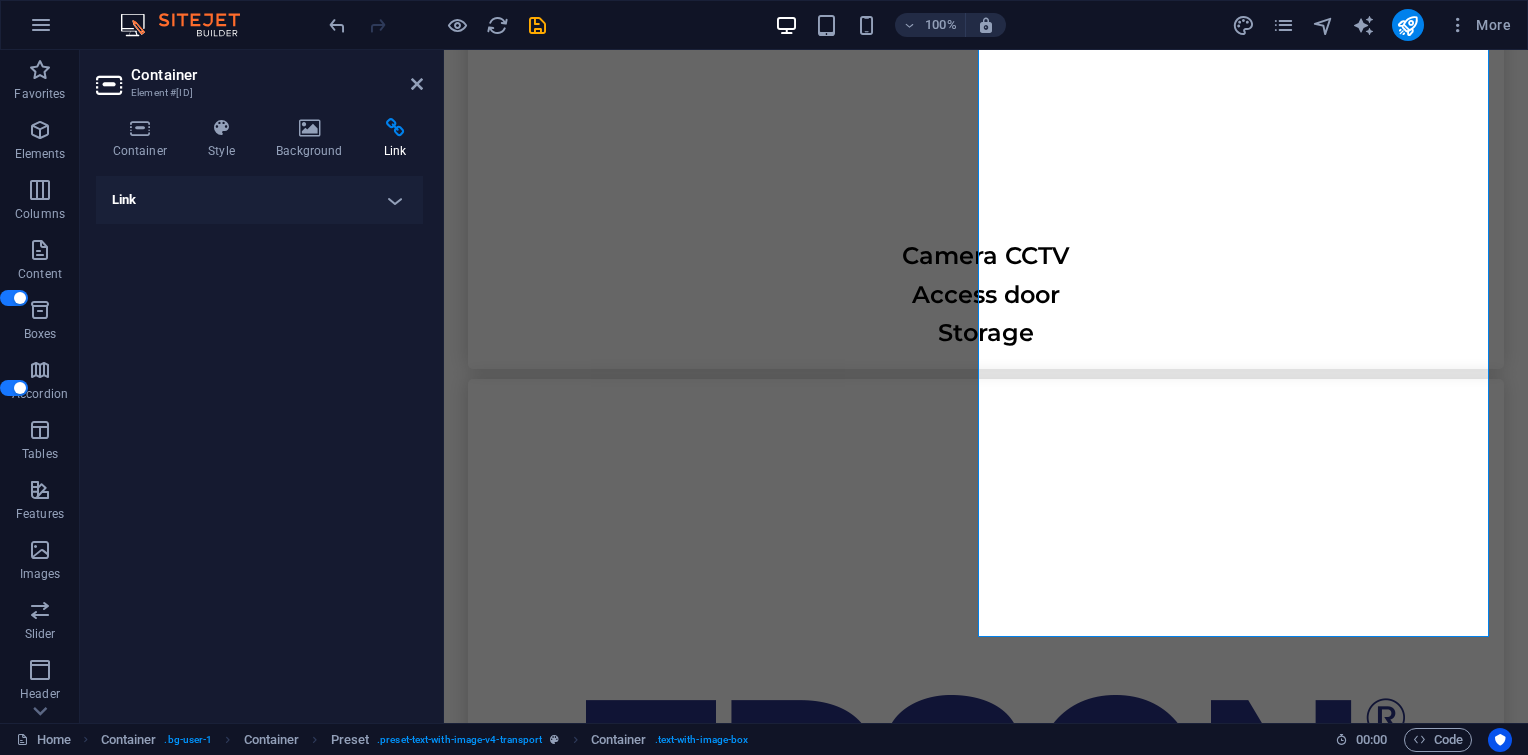 click on "Link" at bounding box center [259, 200] 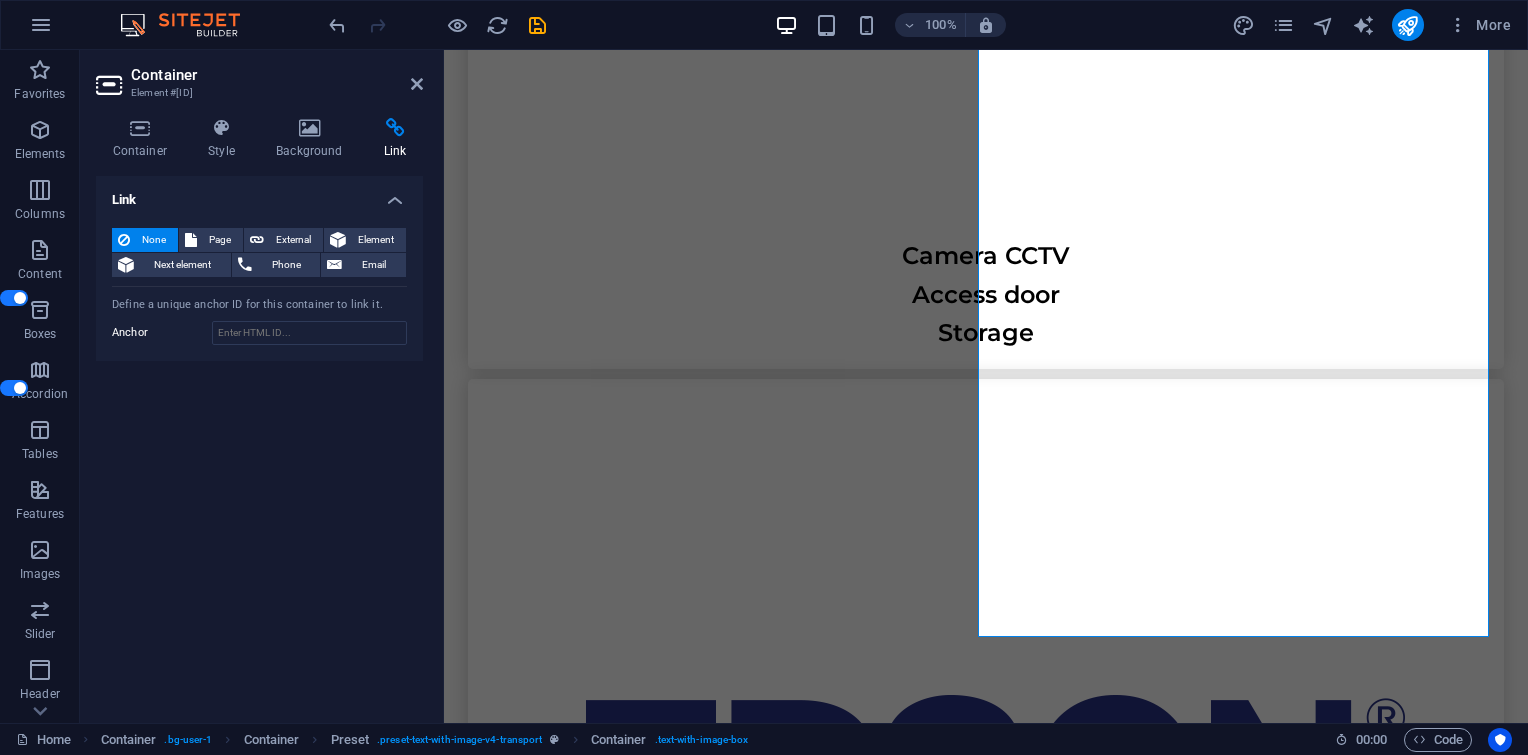 click on "Link" at bounding box center [259, 194] 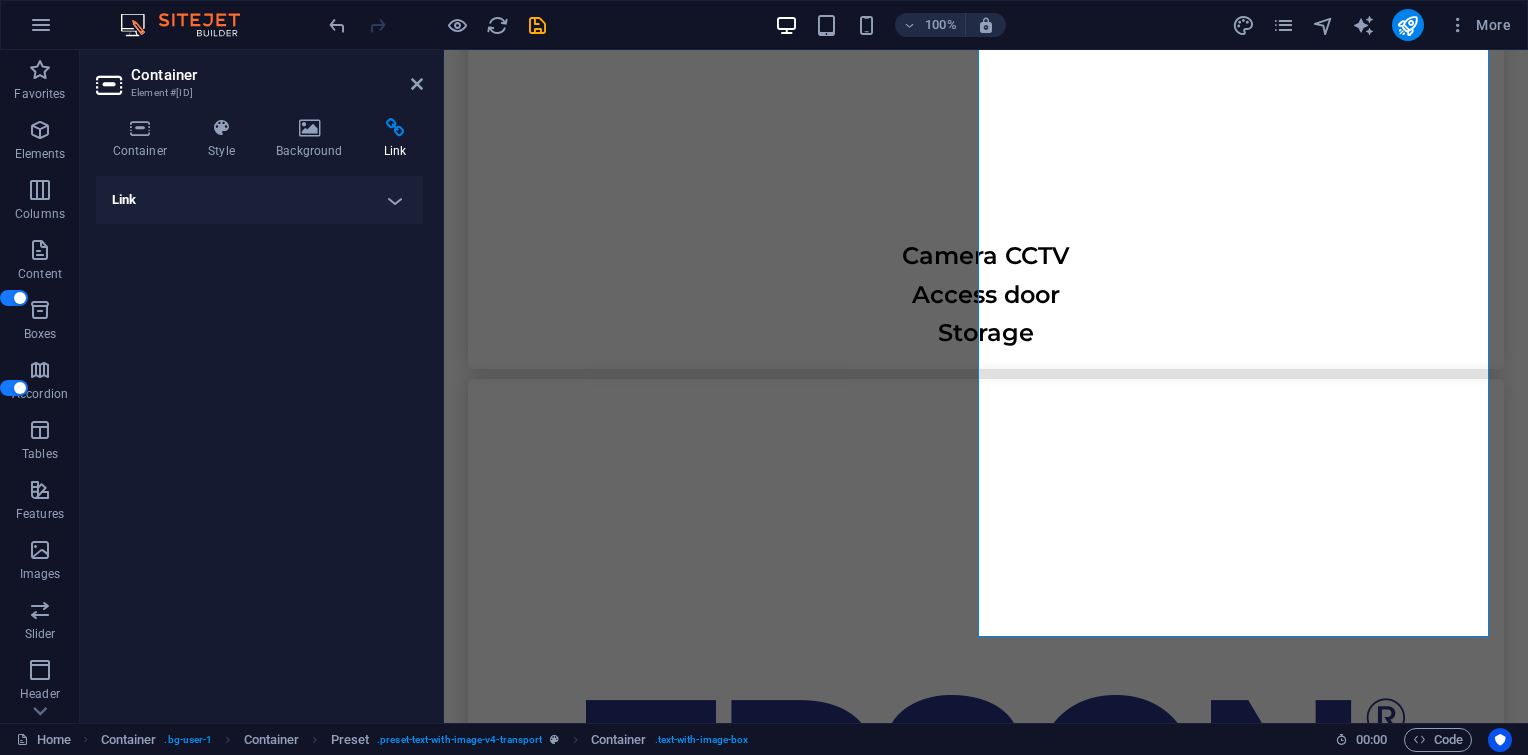 click on "Link" at bounding box center (259, 200) 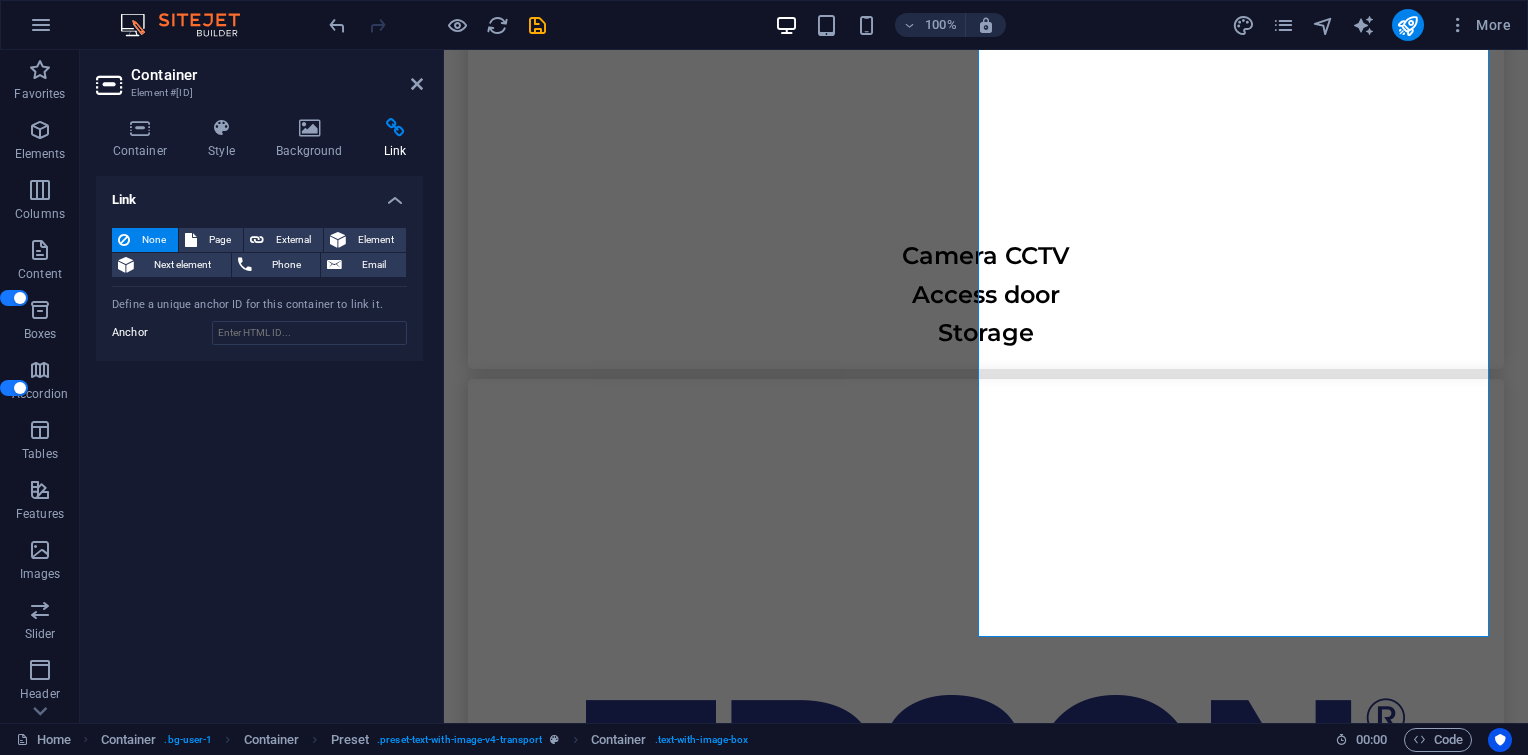click on "Link" at bounding box center (259, 194) 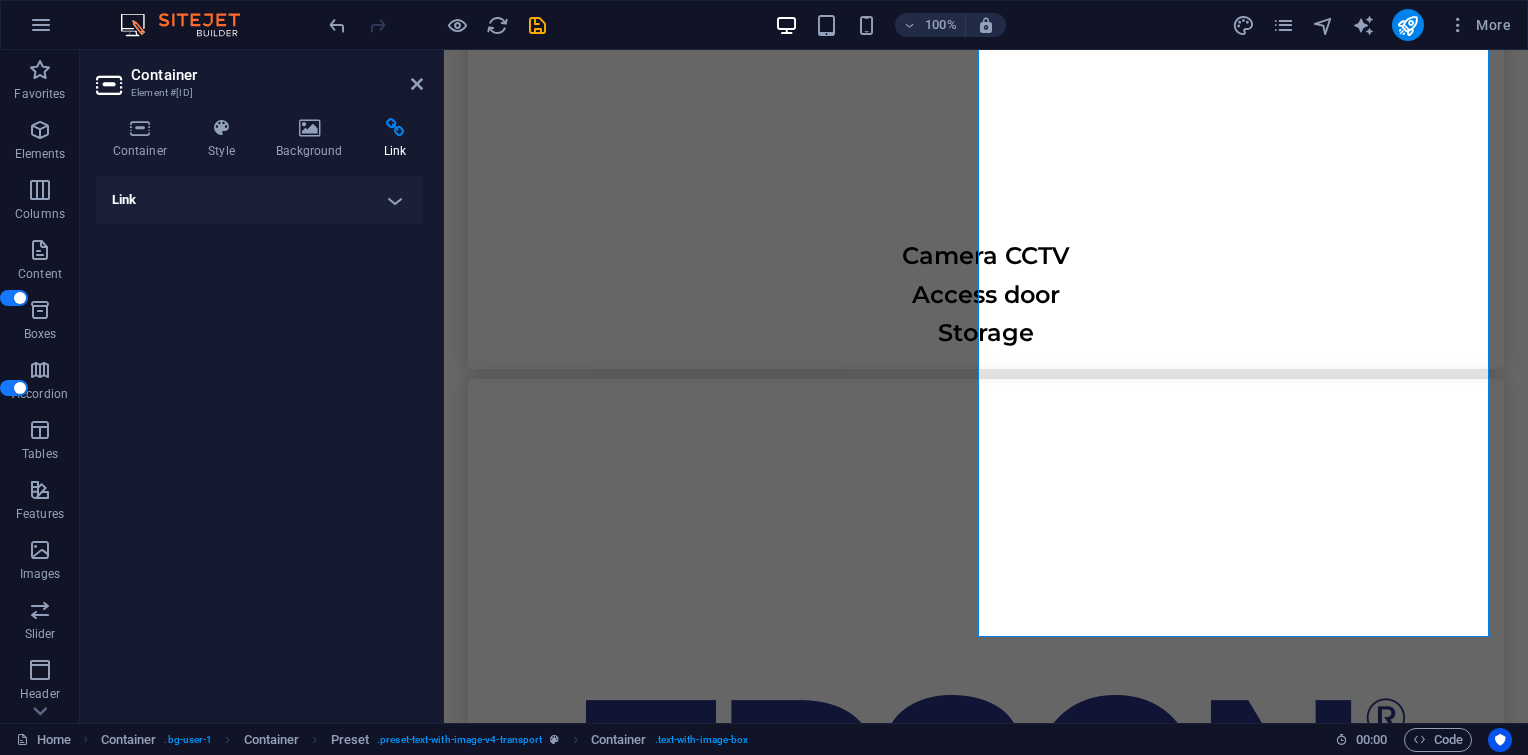 click on "Link" at bounding box center (259, 200) 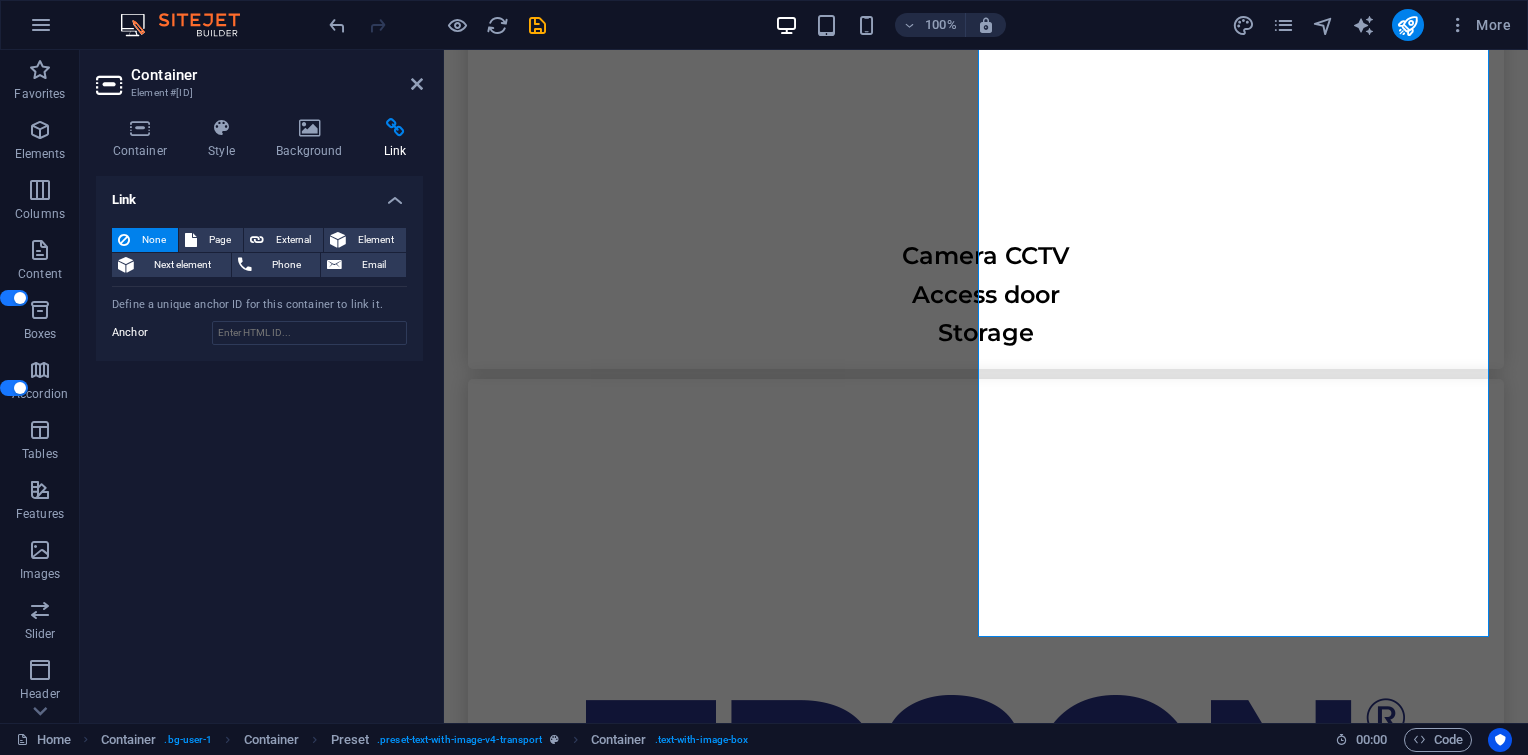 click on "Link" at bounding box center [259, 194] 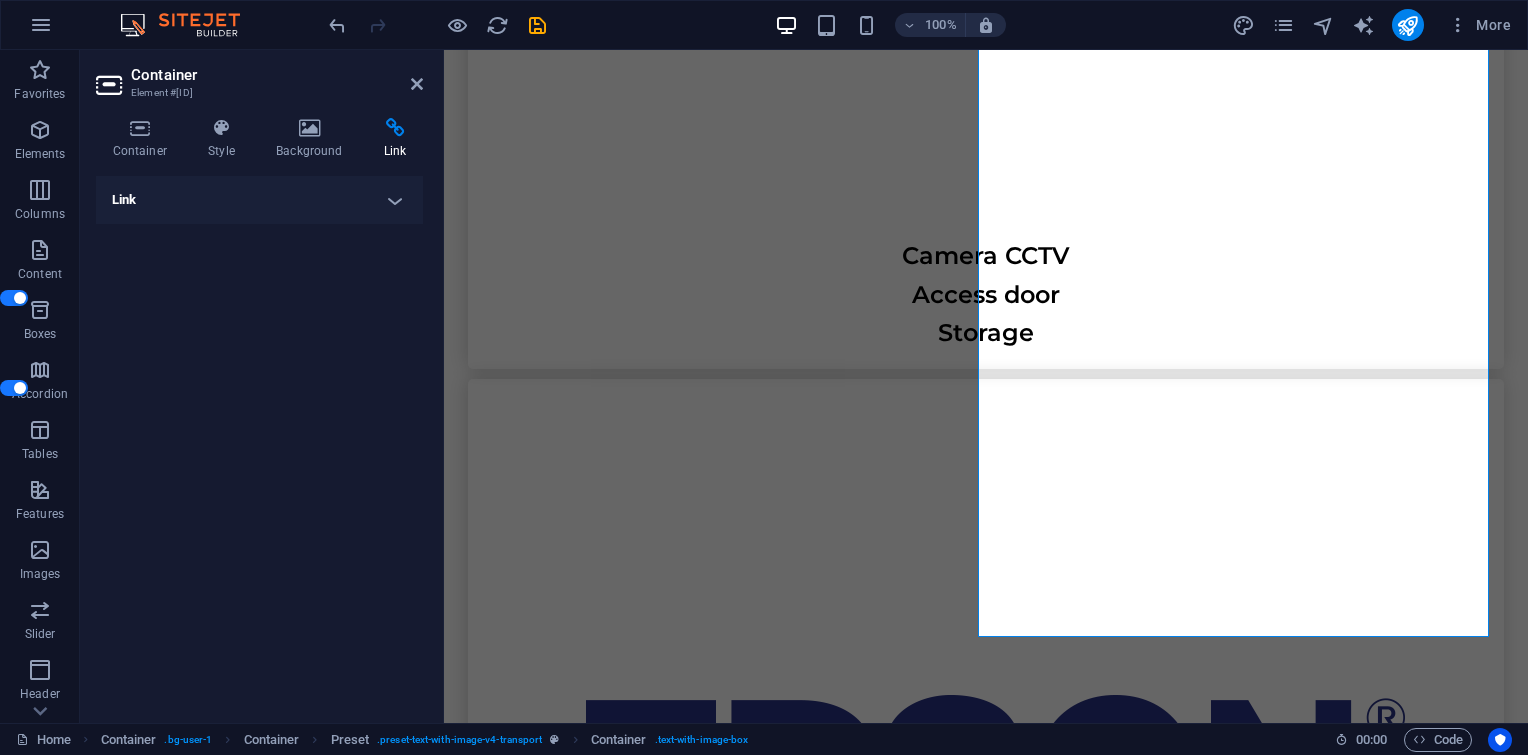 click on "Link" at bounding box center [259, 200] 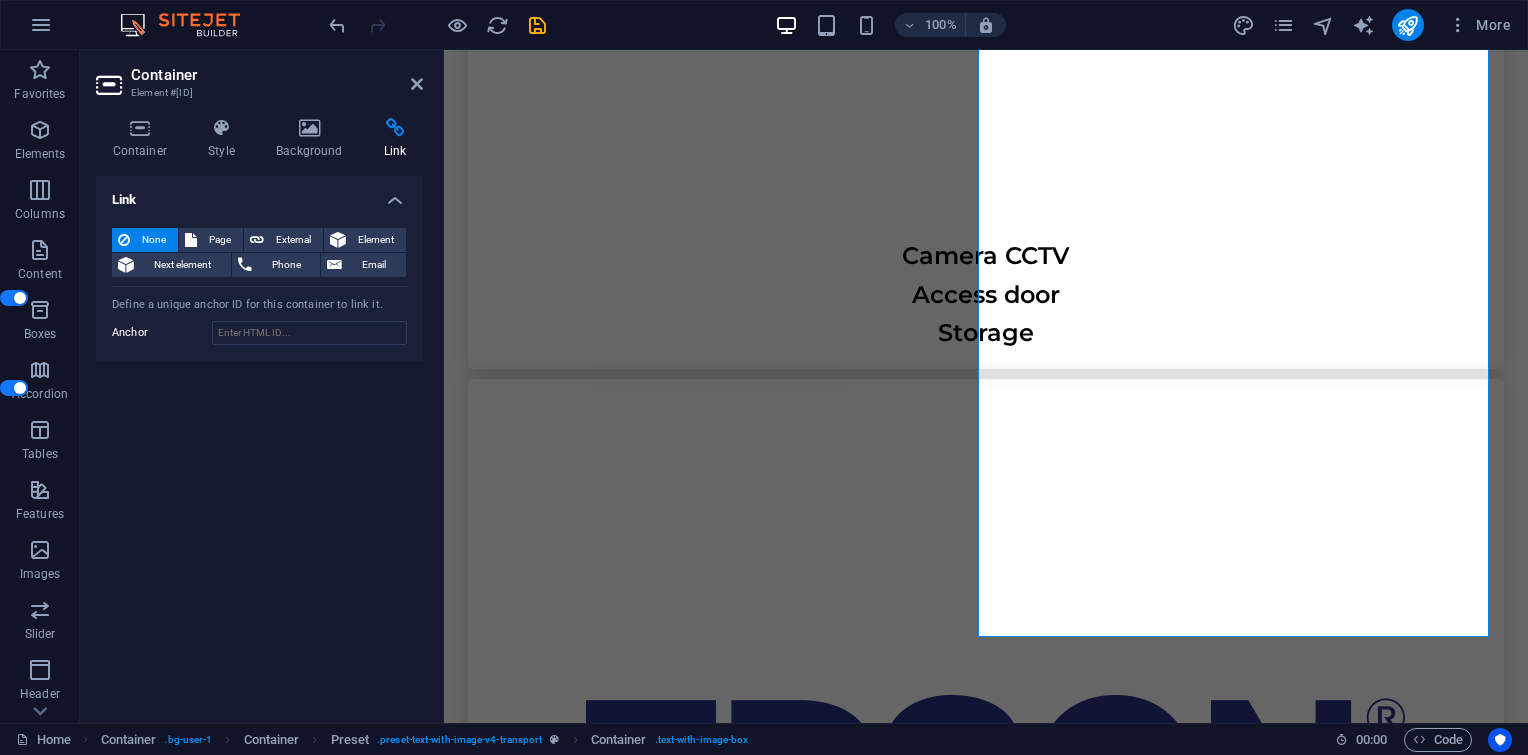 click on "Link" at bounding box center (259, 194) 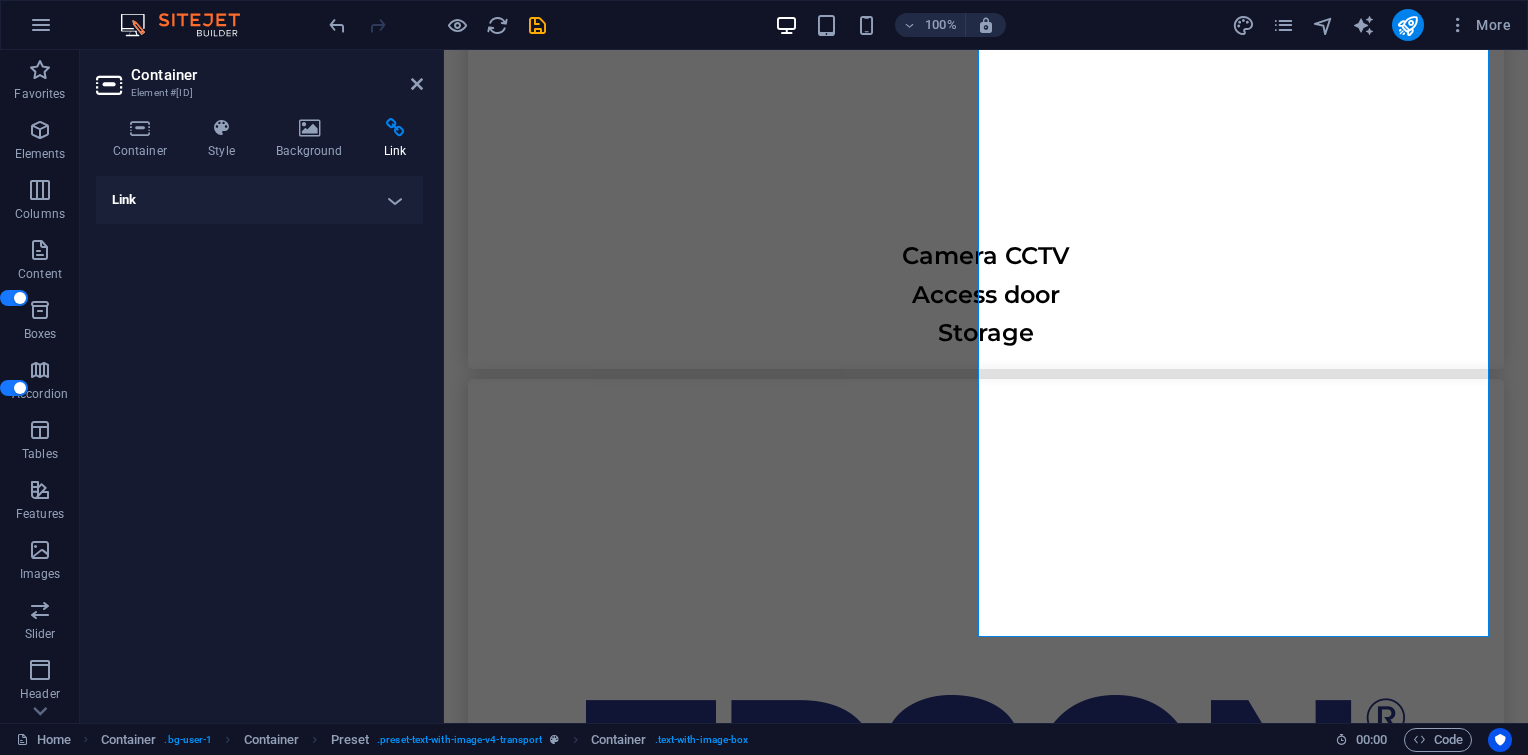 click on "Link" at bounding box center [259, 200] 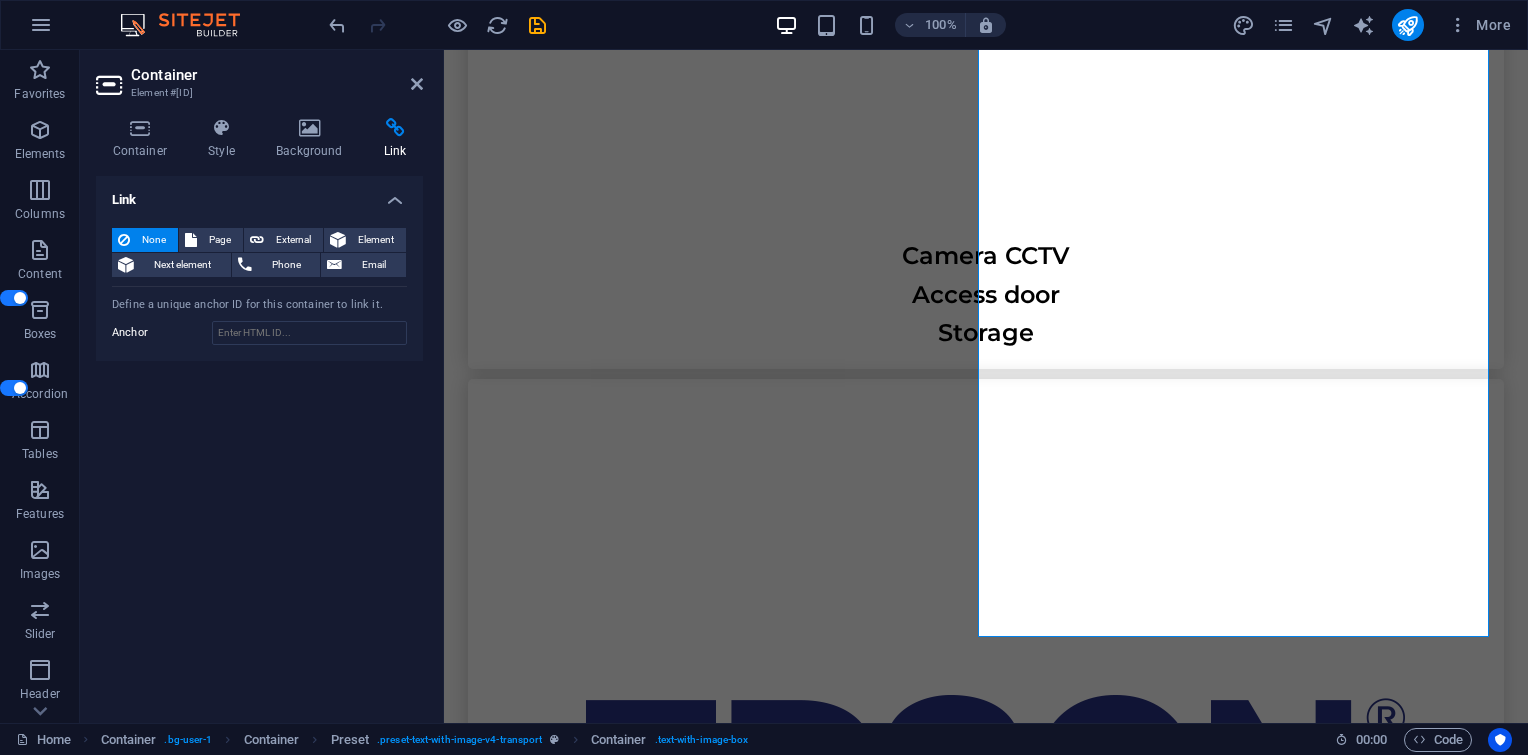 click on "Link" at bounding box center [259, 194] 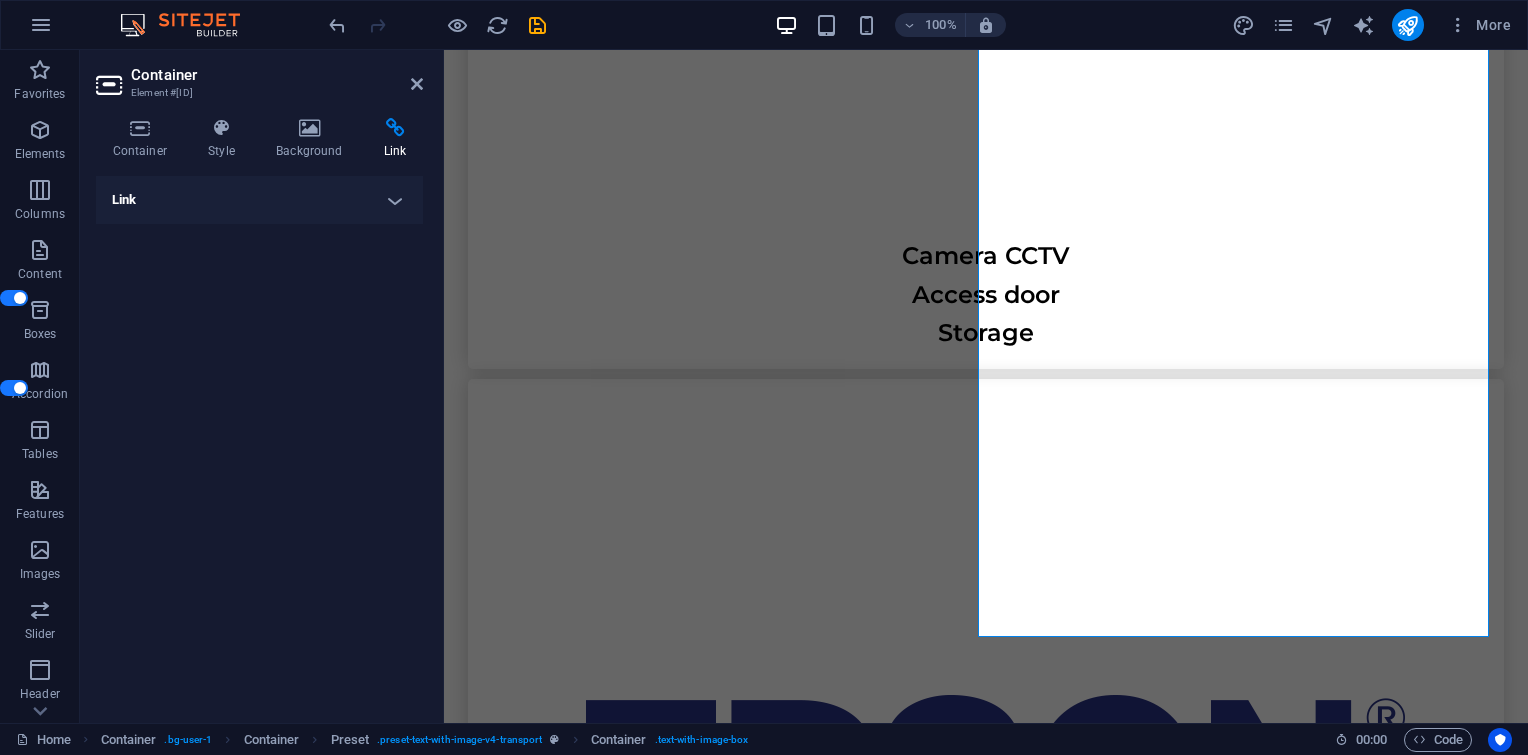 click on "Link" at bounding box center (259, 200) 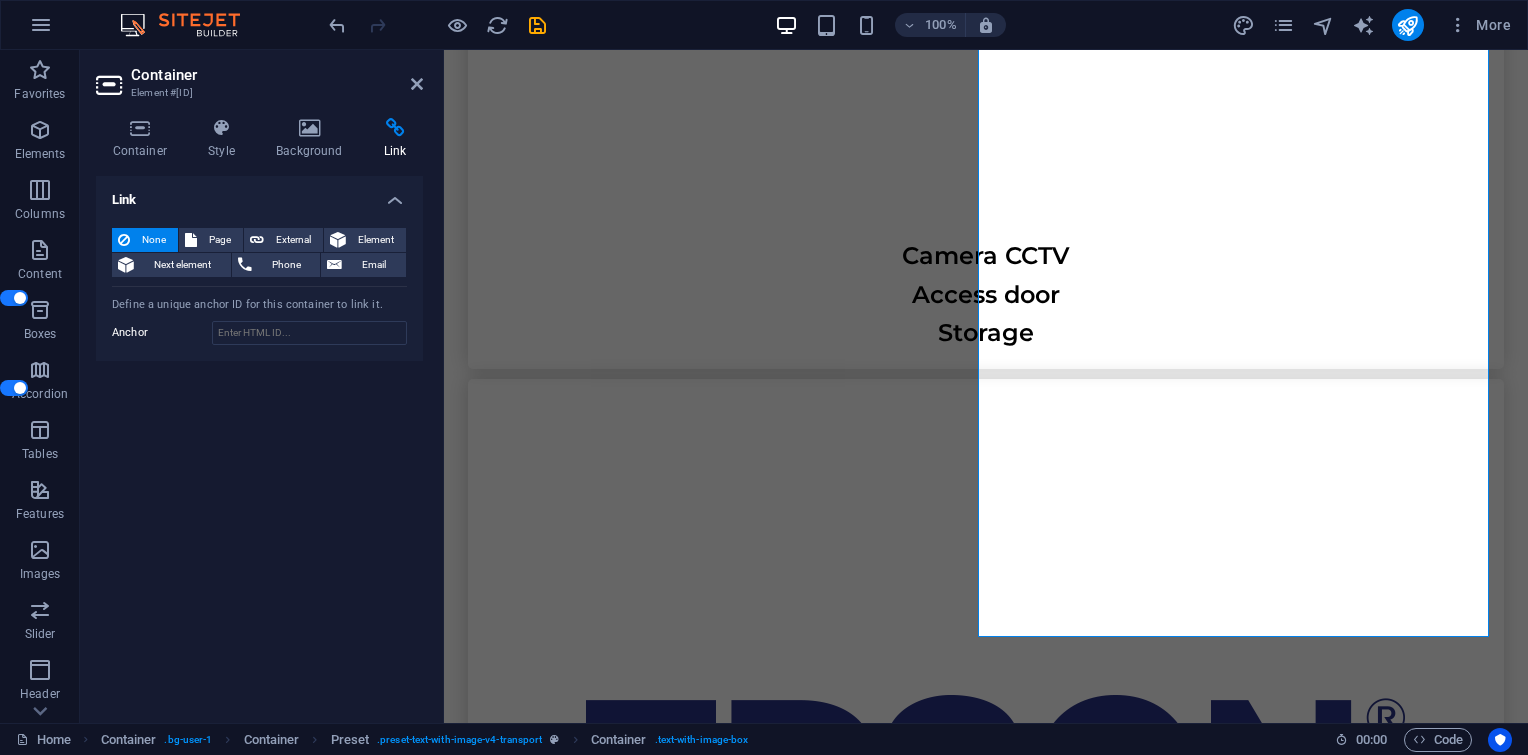 click on "Link" at bounding box center [259, 194] 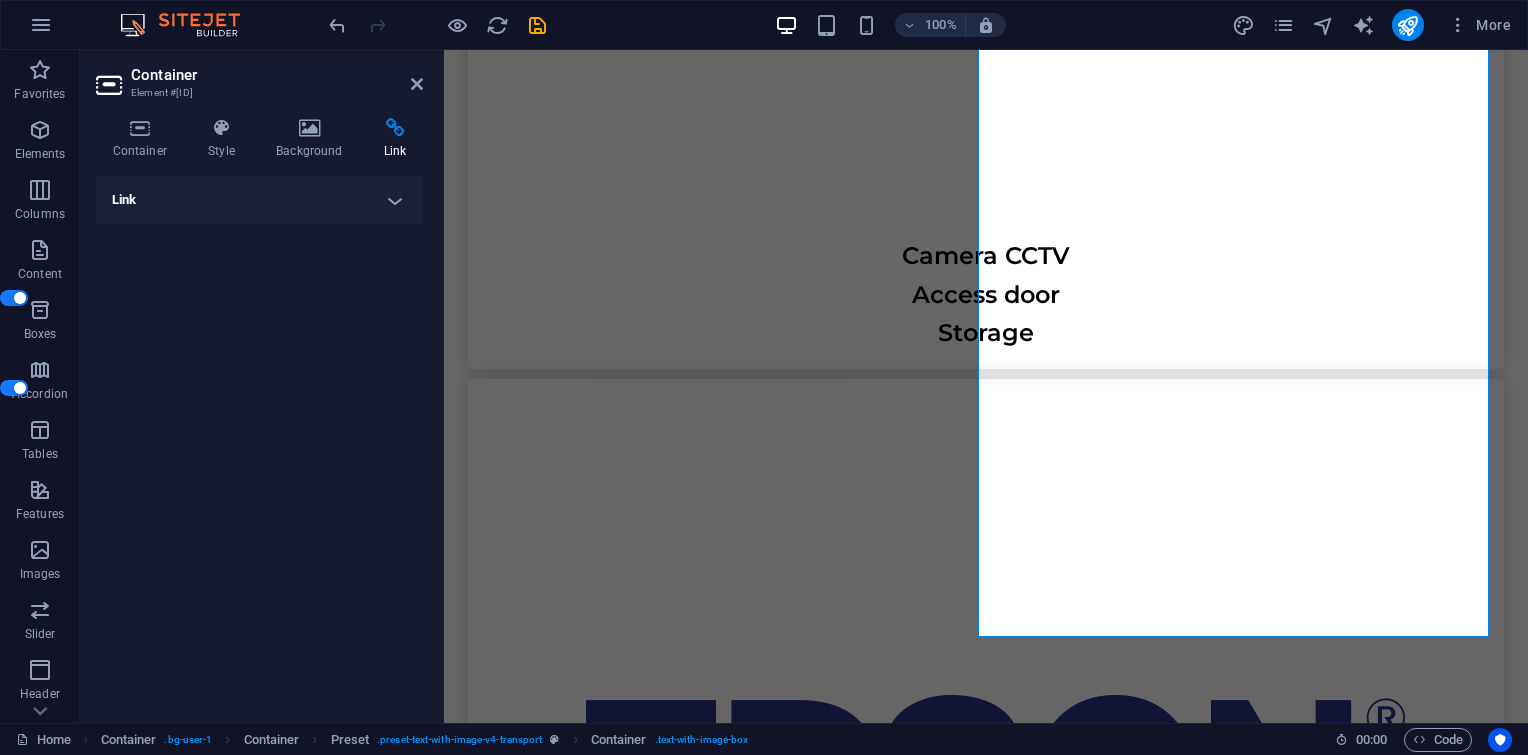 click on "Link" at bounding box center (259, 200) 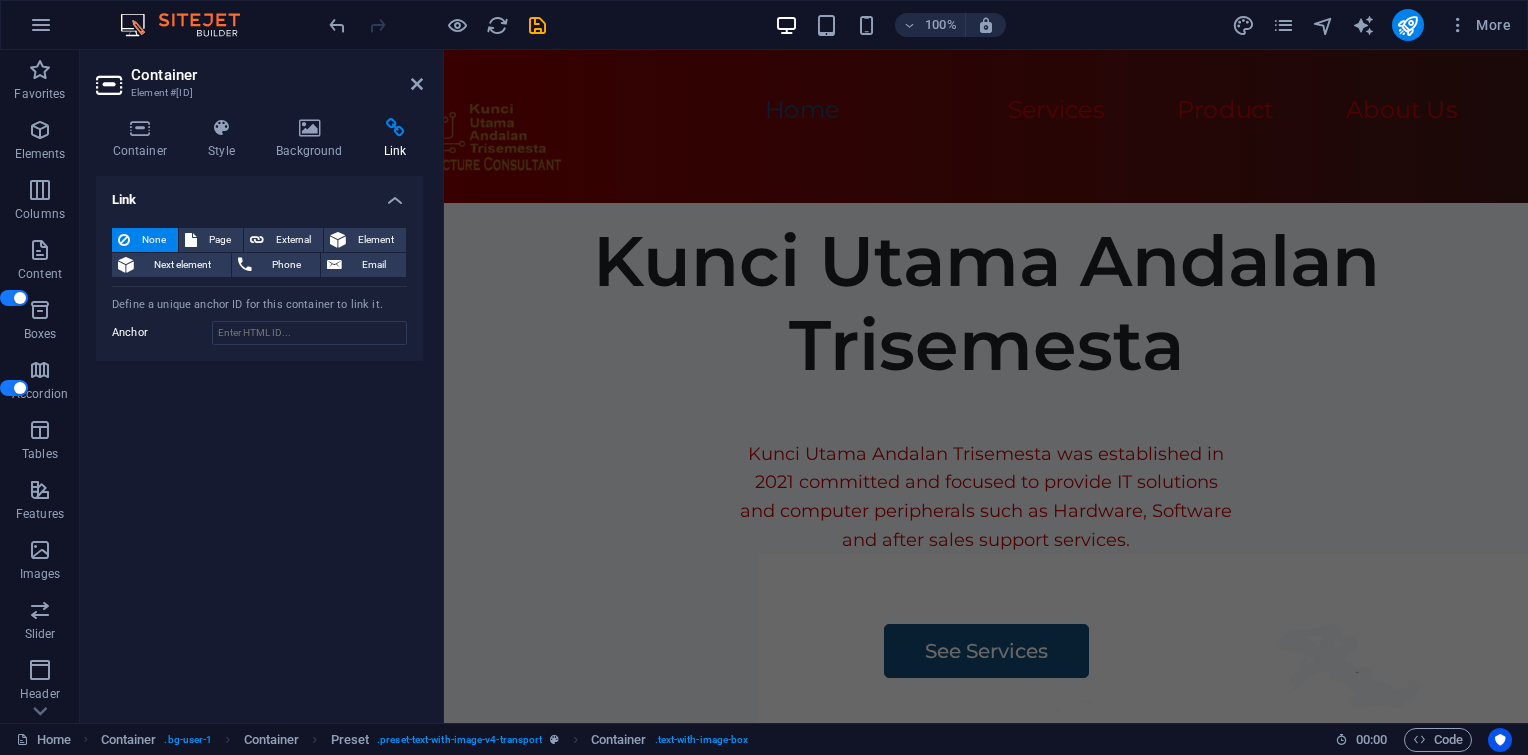 scroll, scrollTop: 0, scrollLeft: 0, axis: both 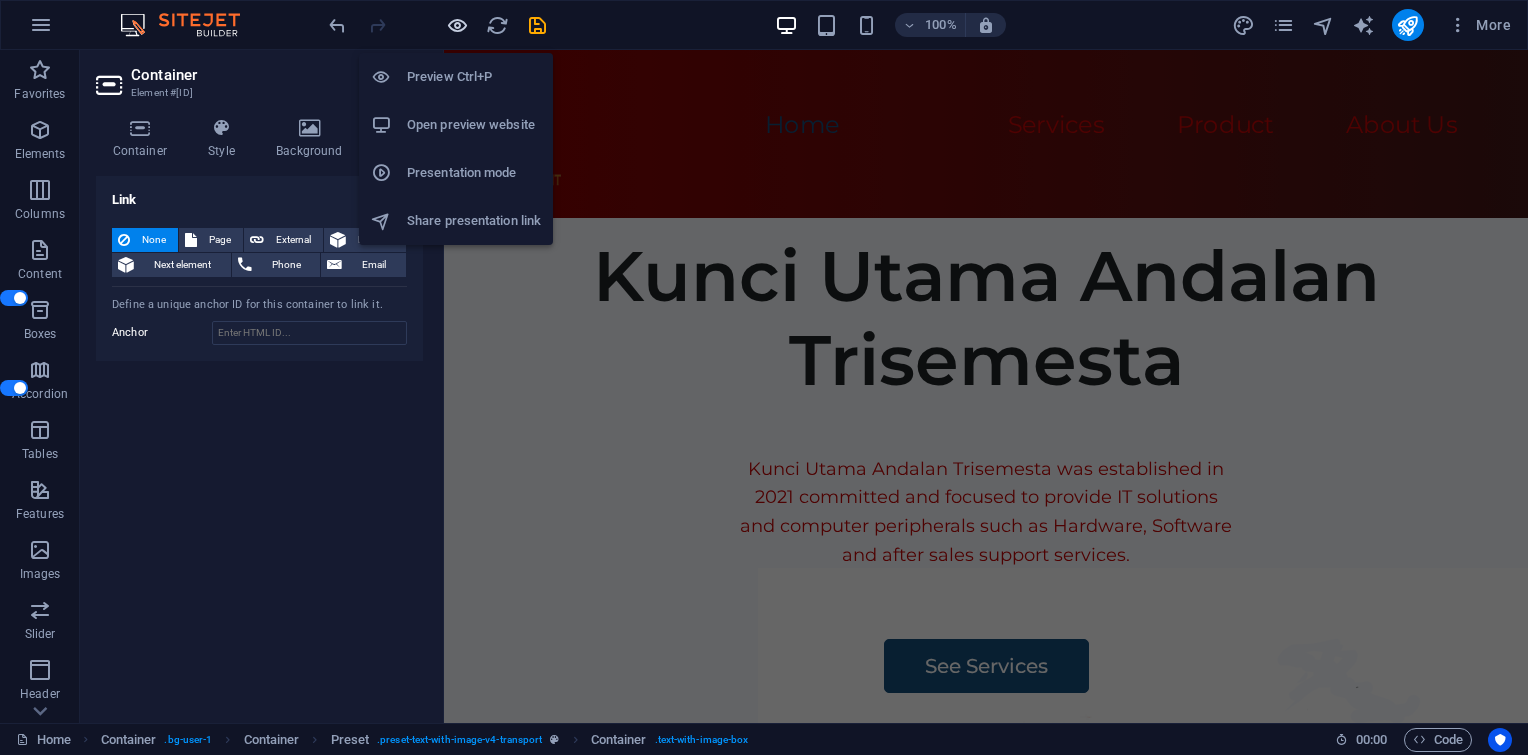 click at bounding box center [457, 25] 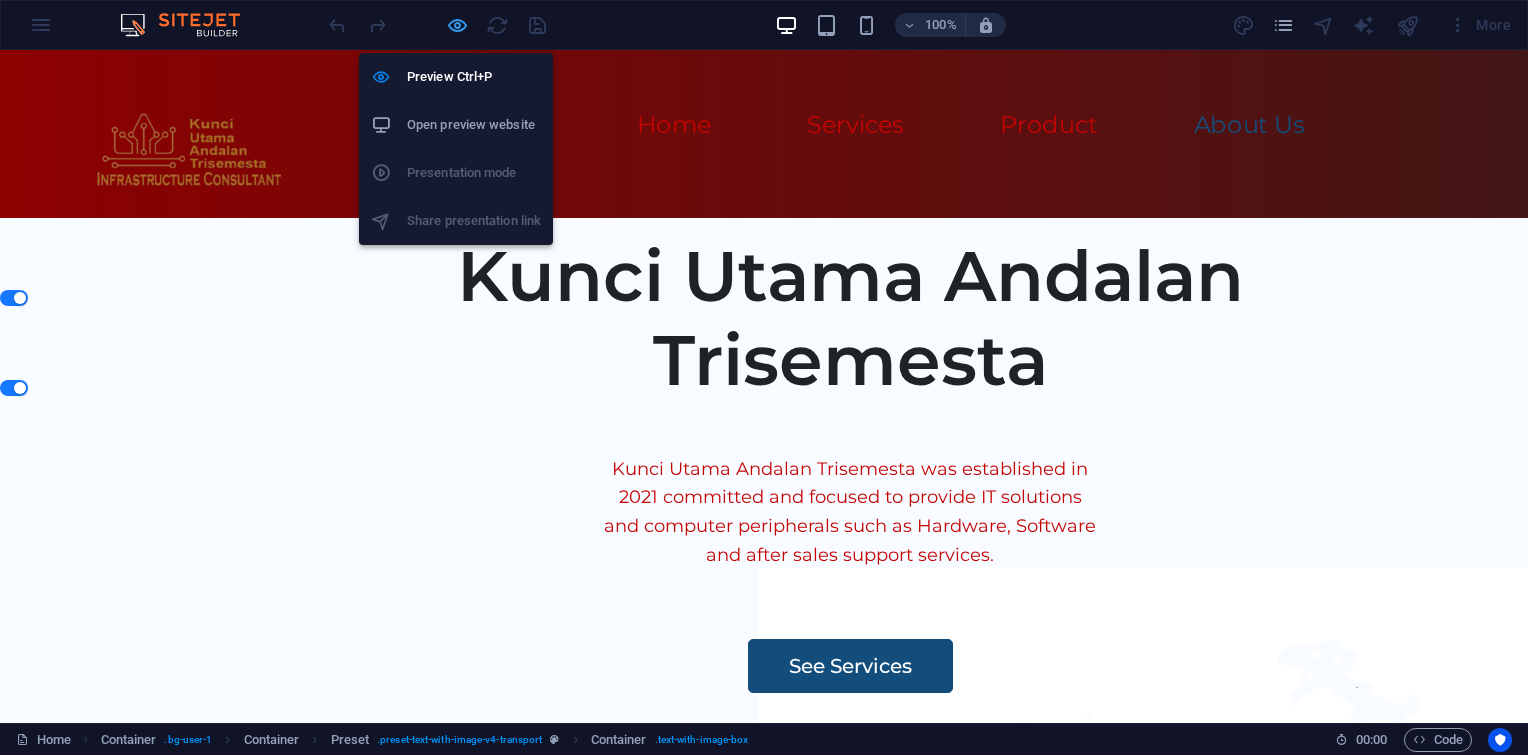 scroll, scrollTop: 6439, scrollLeft: 0, axis: vertical 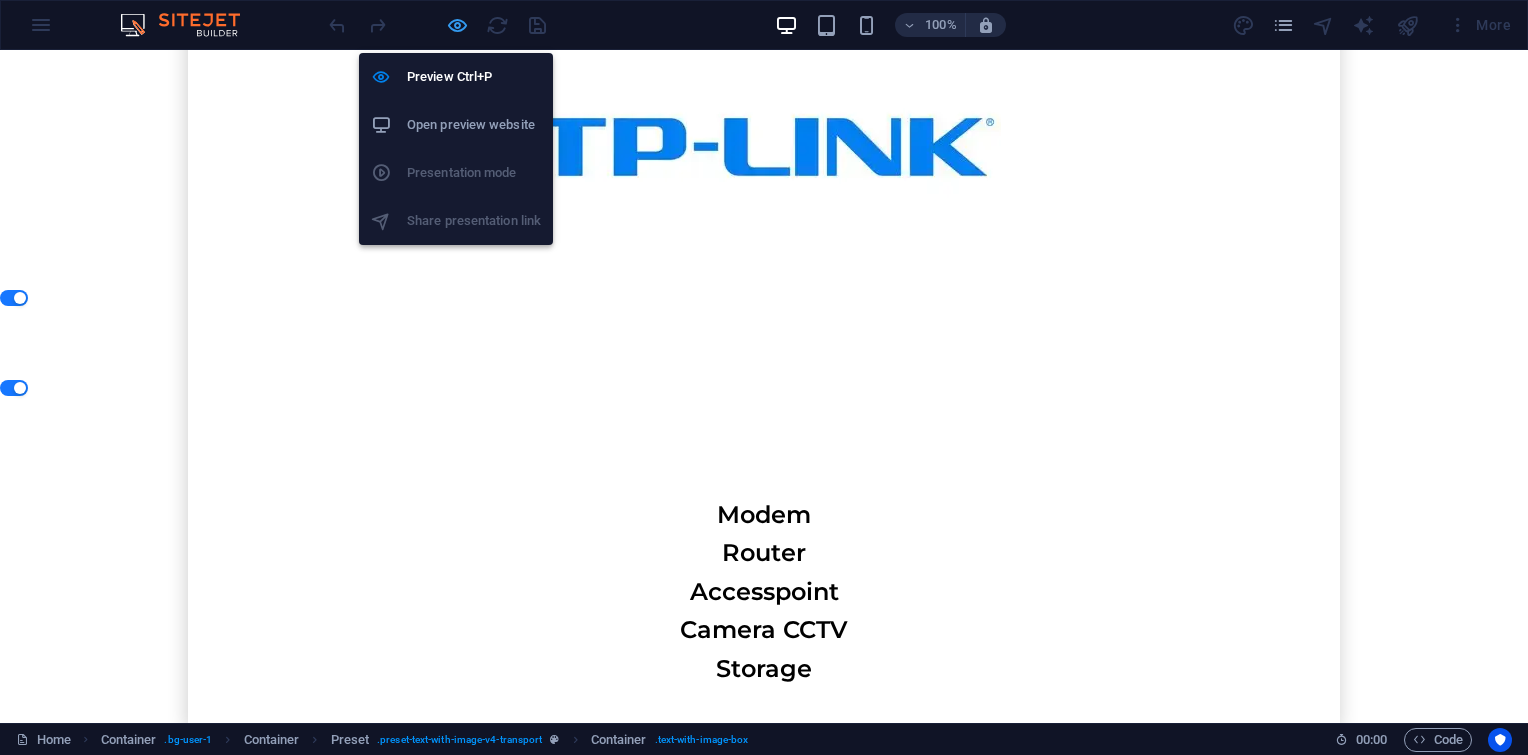 click at bounding box center [457, 25] 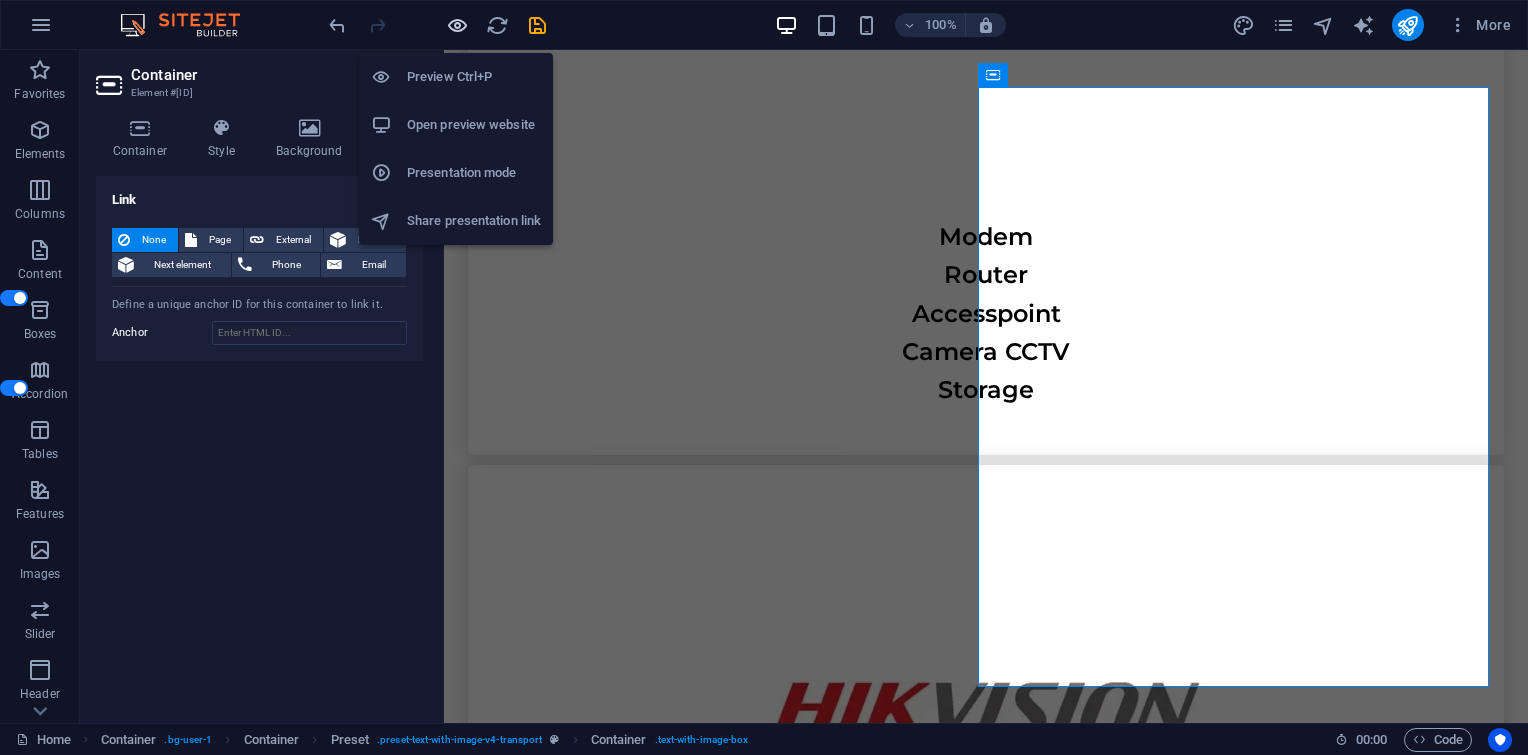 scroll, scrollTop: 7148, scrollLeft: 0, axis: vertical 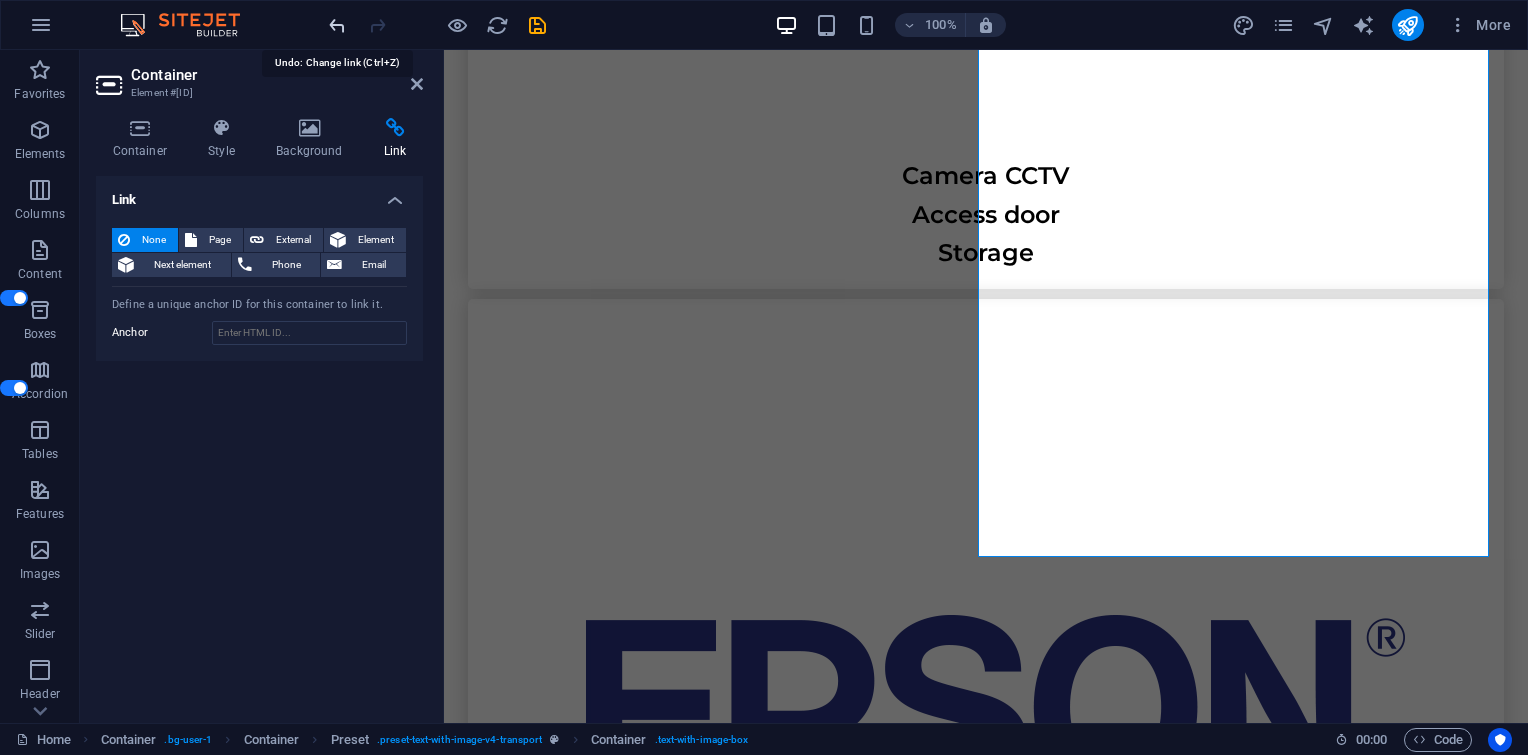 click at bounding box center [337, 25] 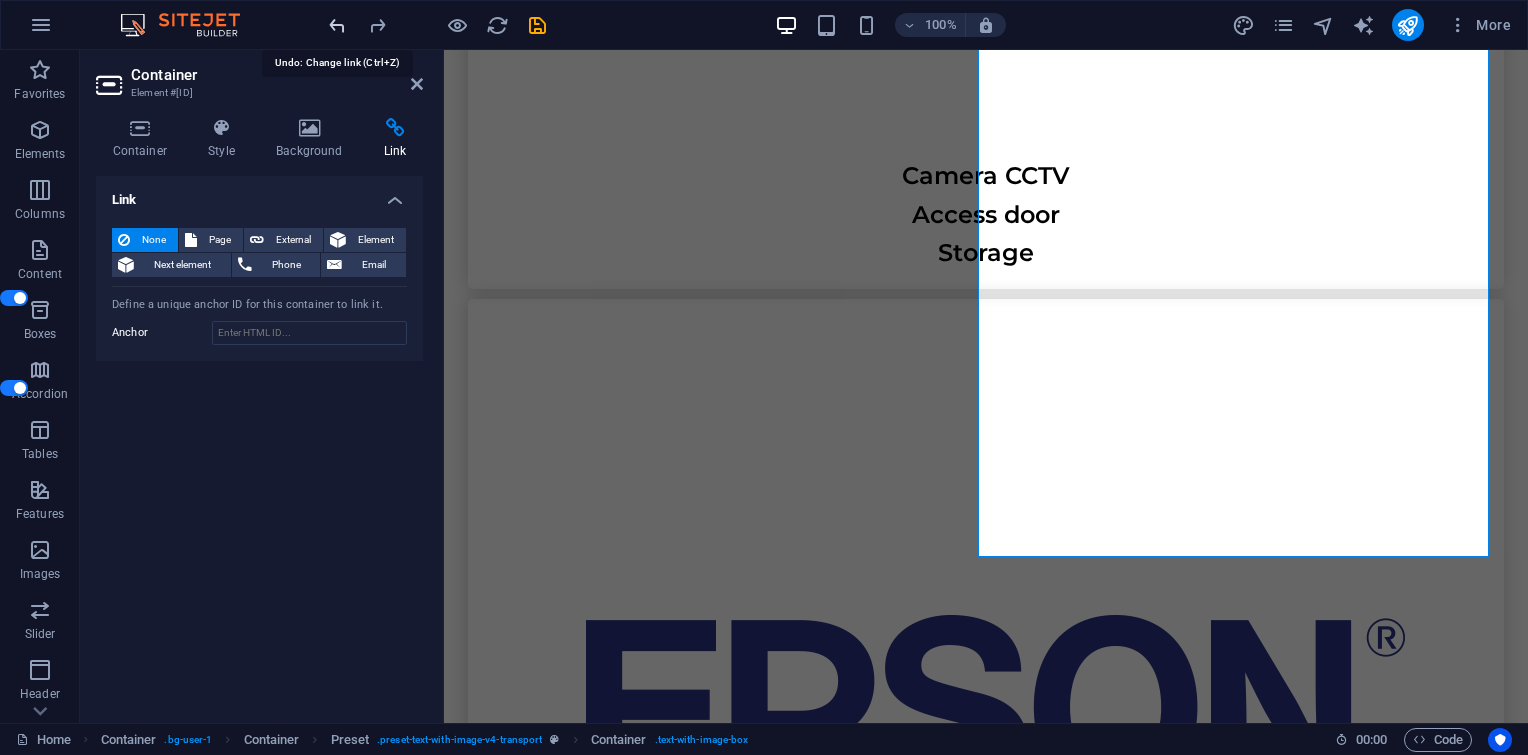 click at bounding box center [337, 25] 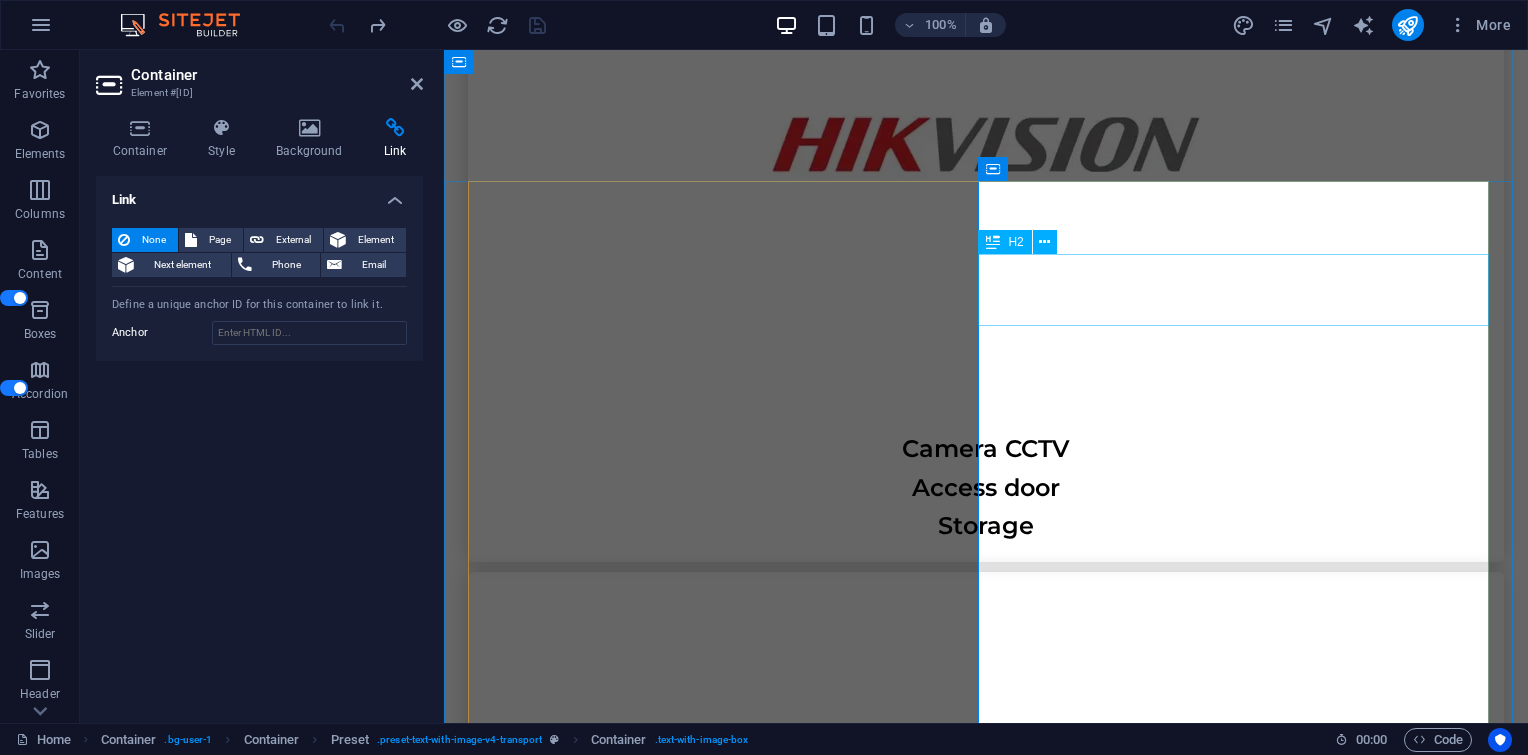 scroll, scrollTop: 6977, scrollLeft: 0, axis: vertical 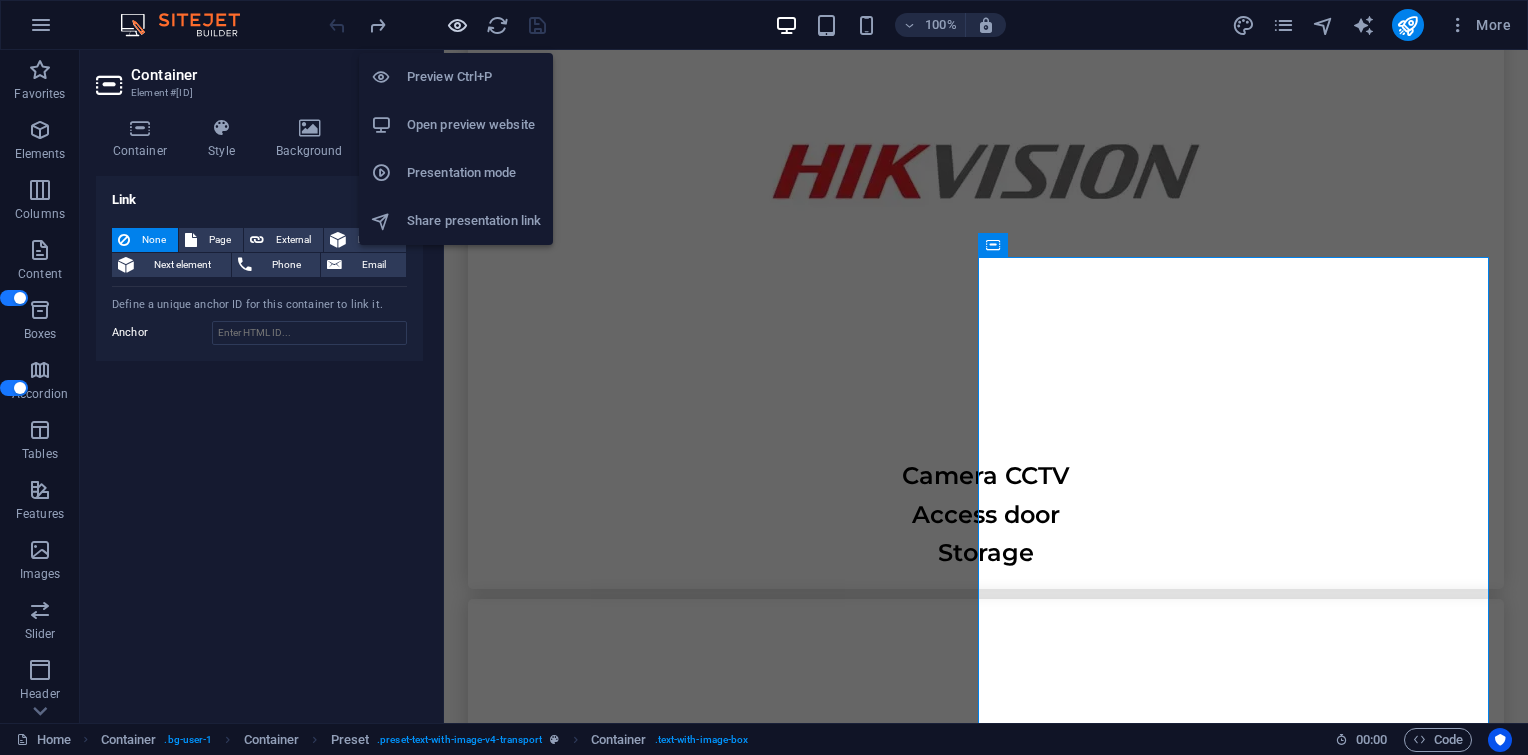 click at bounding box center (457, 25) 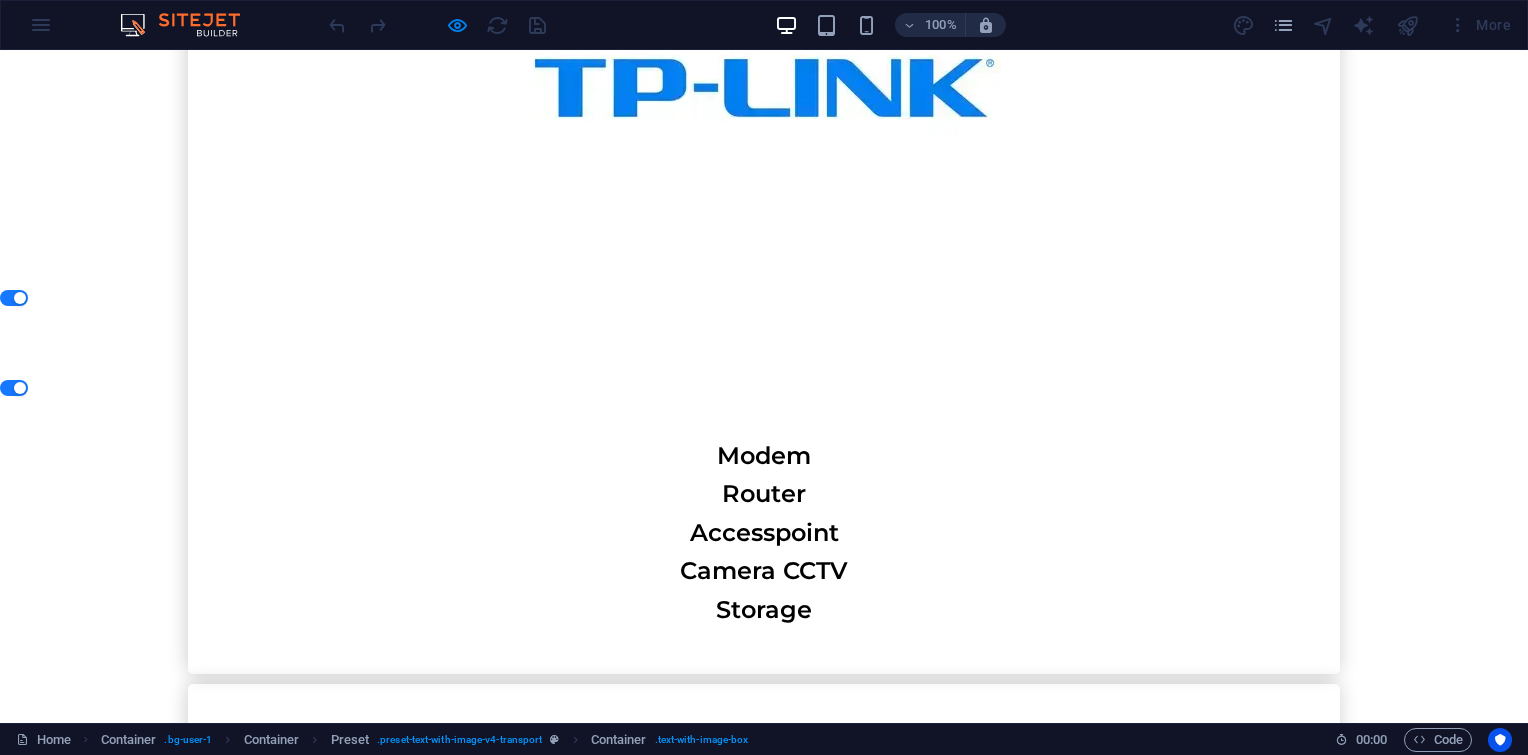 scroll, scrollTop: 6480, scrollLeft: 0, axis: vertical 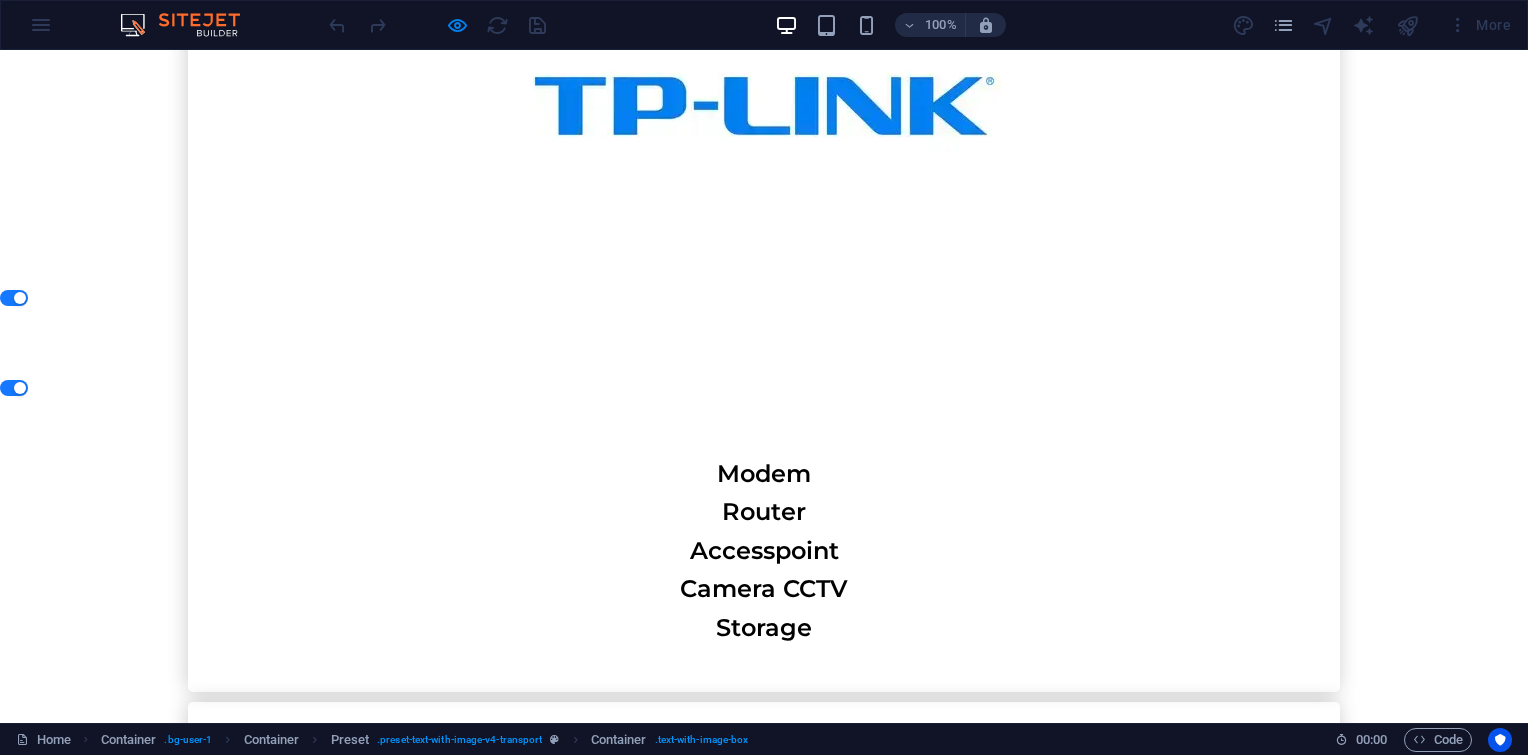 click on "Contact Us" at bounding box center [764, 20017] 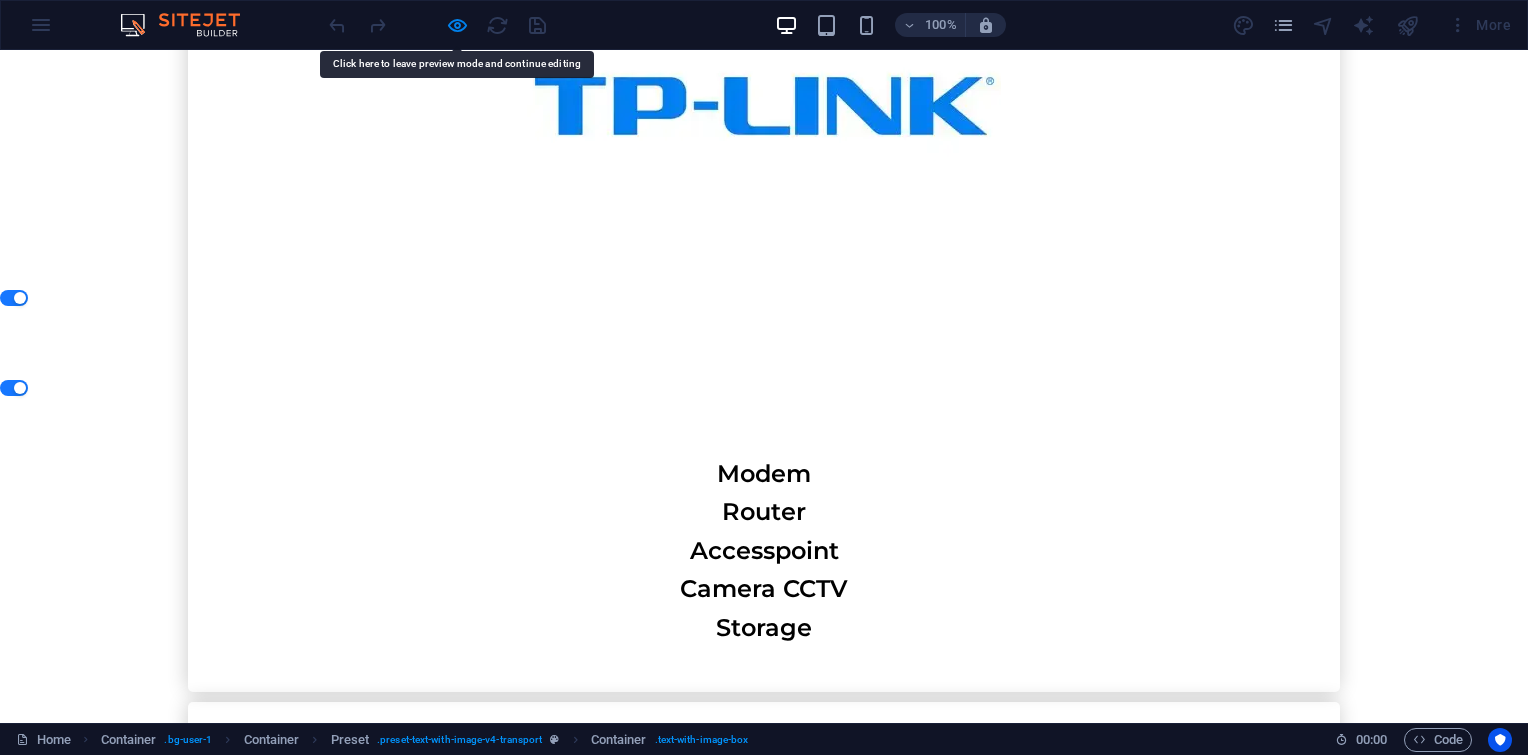 drag, startPoint x: 787, startPoint y: 171, endPoint x: 769, endPoint y: 145, distance: 31.622776 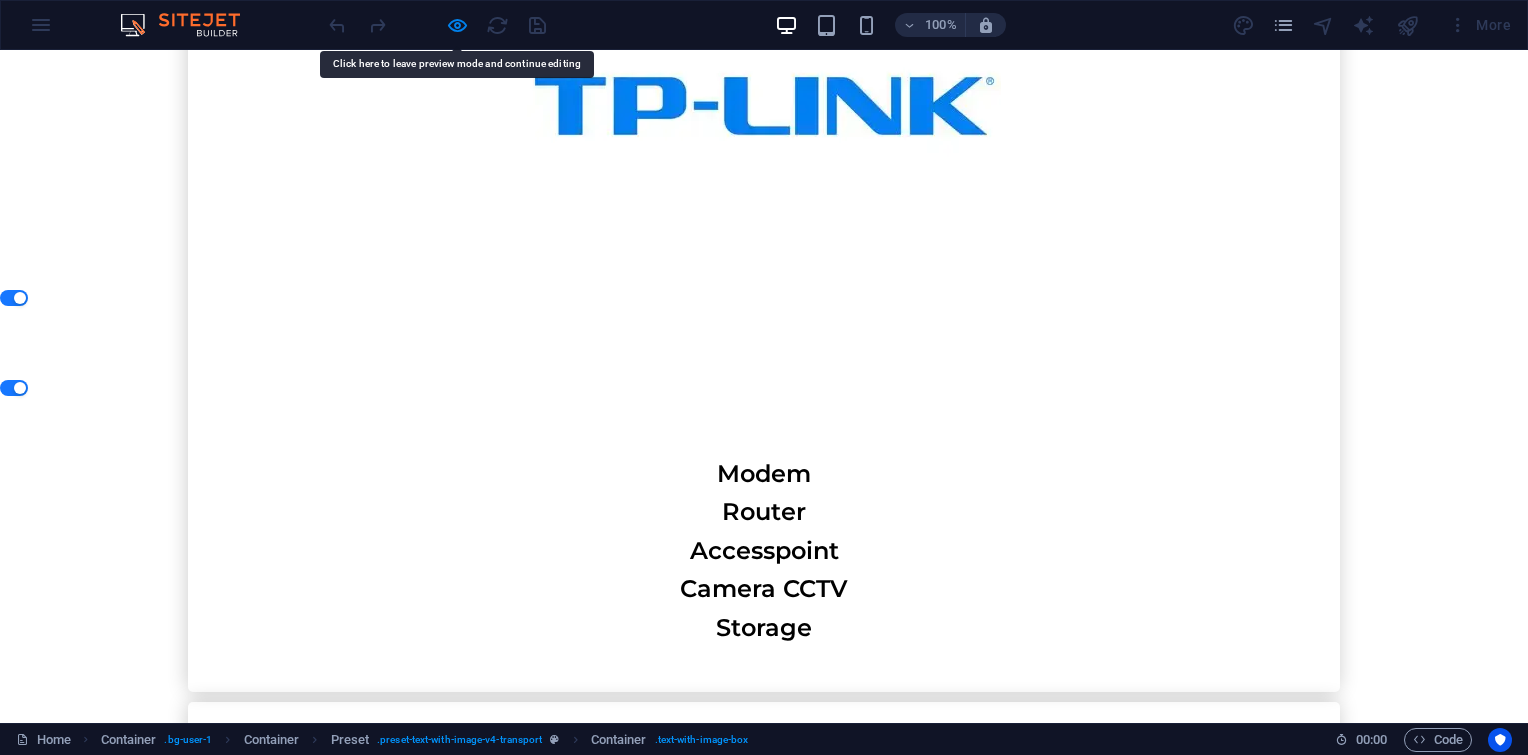 click on "Submit" at bounding box center [1056, 20401] 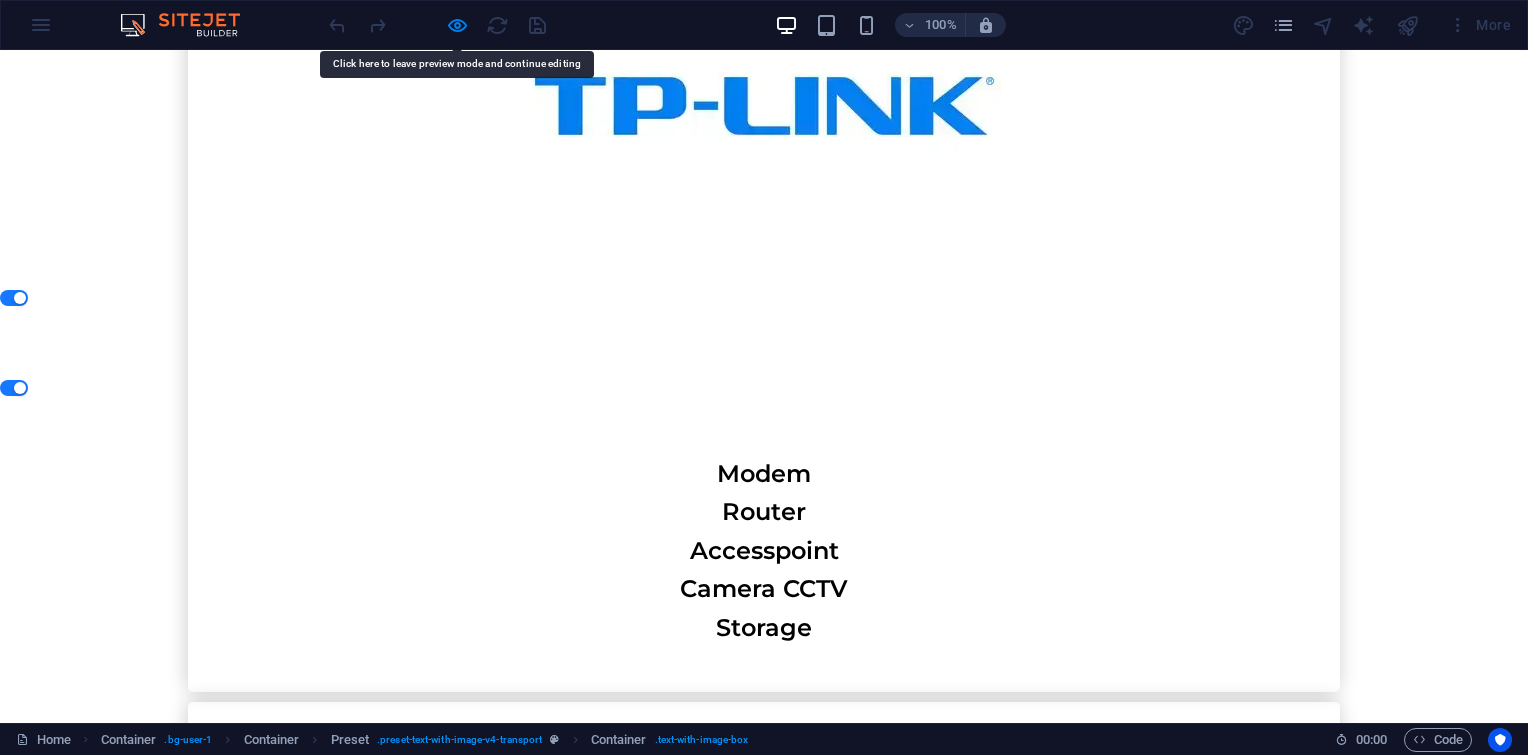 click on "Submit" at bounding box center (1056, 20401) 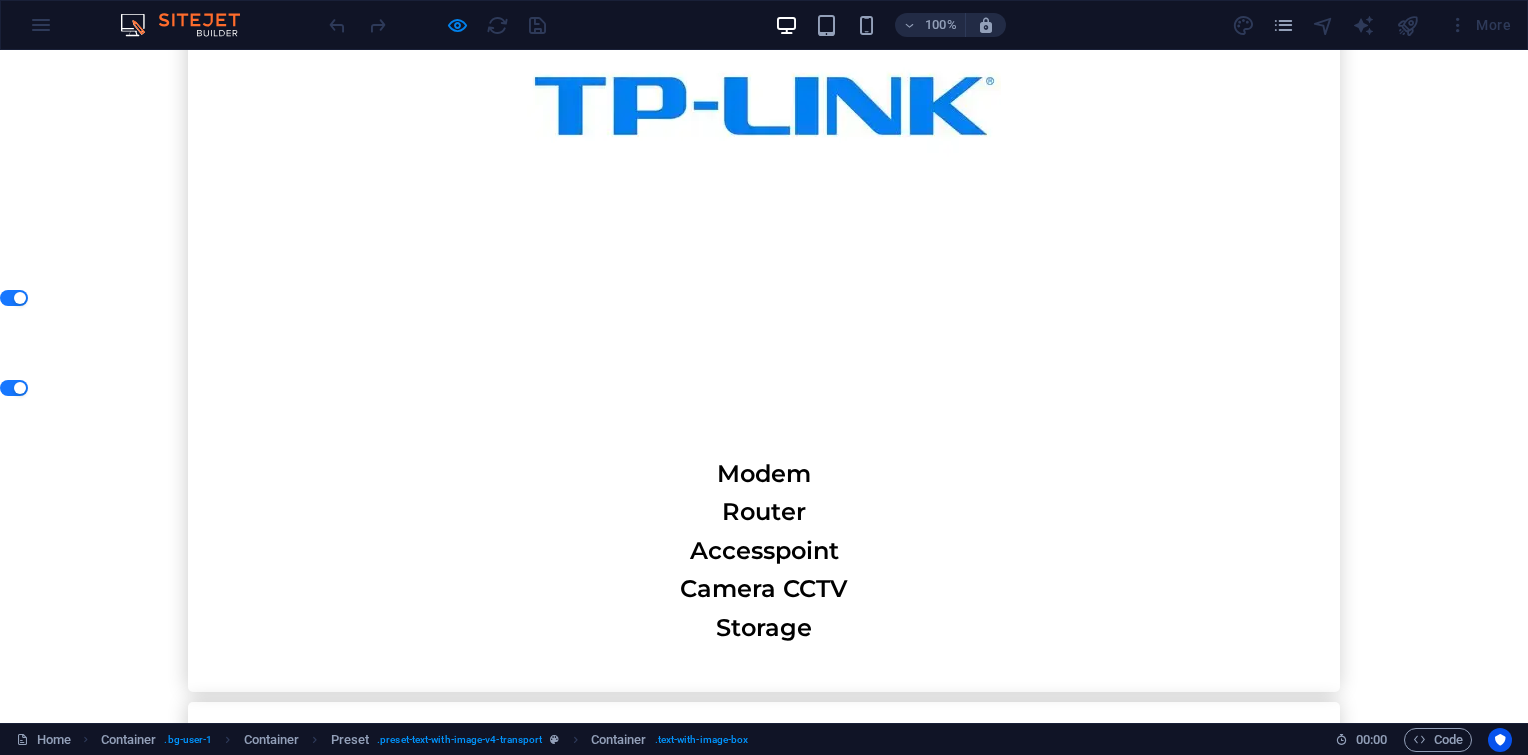 click on "Submit" at bounding box center (1056, 20401) 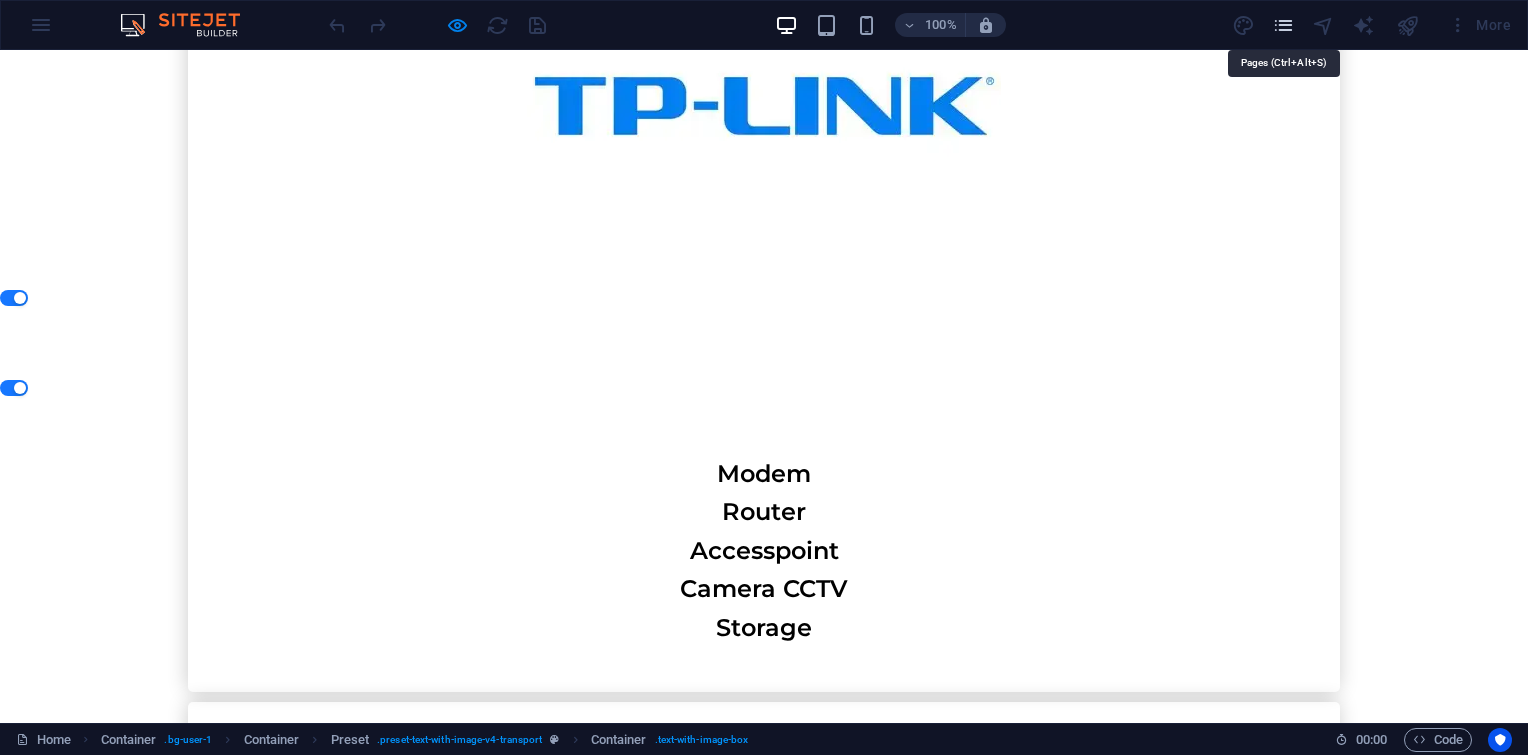 click at bounding box center [1283, 25] 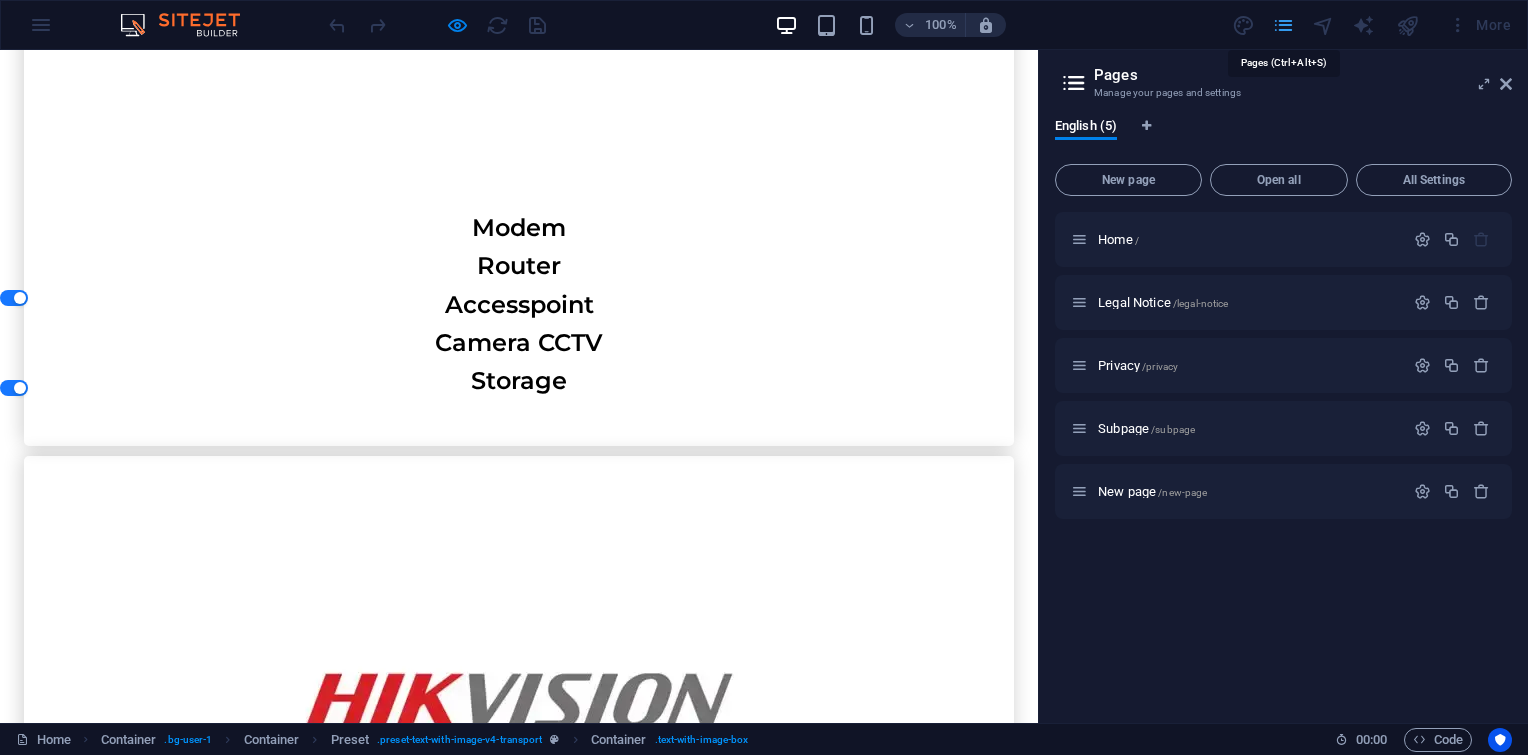 scroll, scrollTop: 7040, scrollLeft: 0, axis: vertical 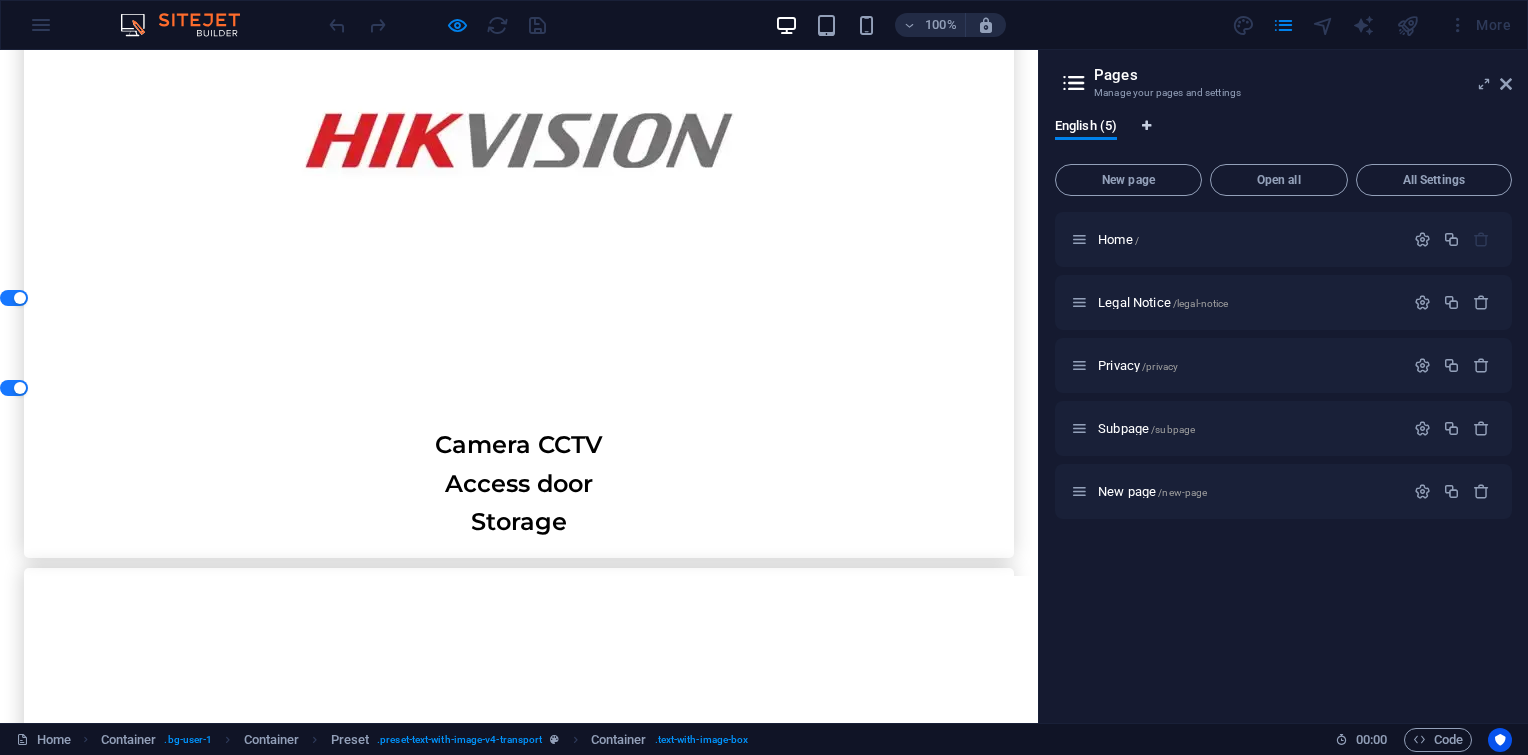 click at bounding box center [1147, 128] 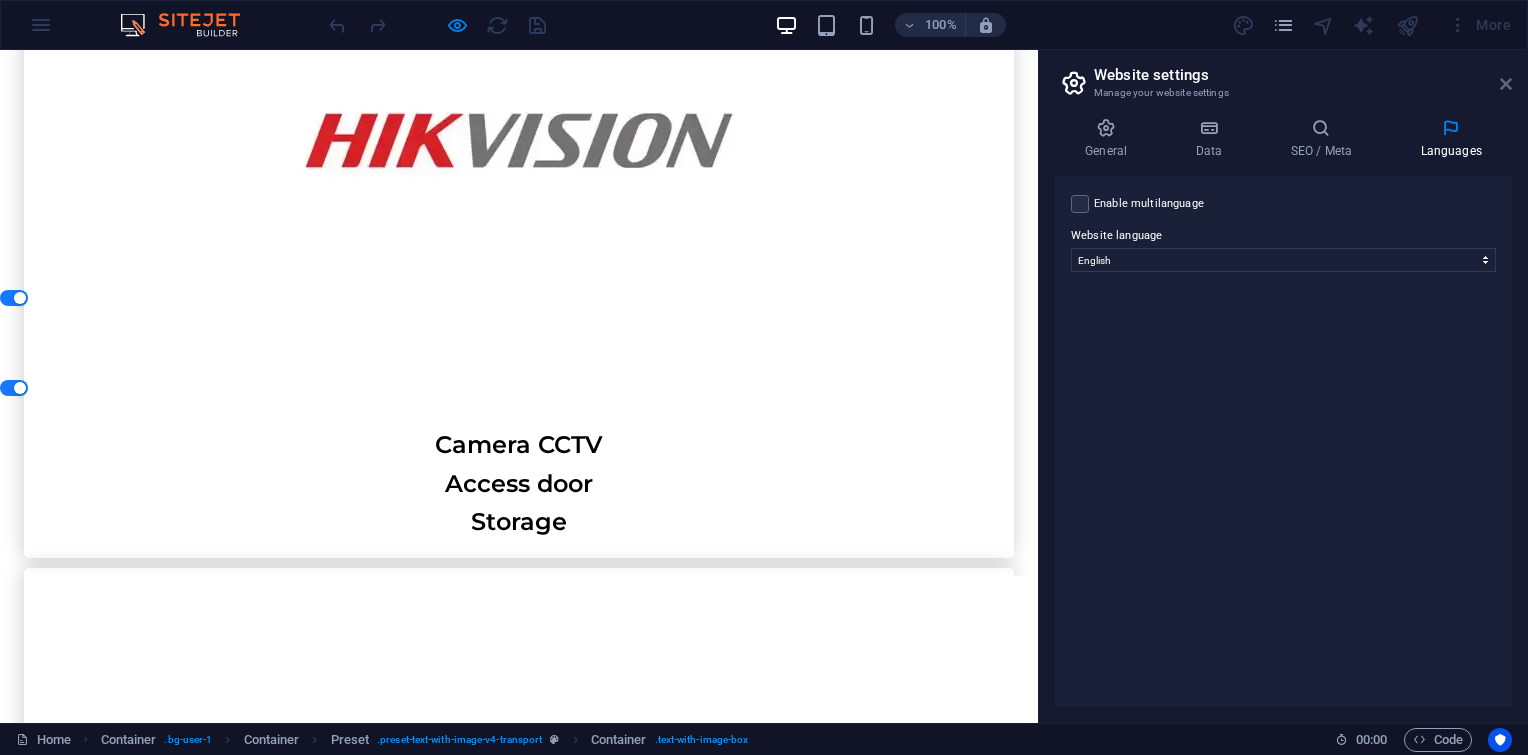 click at bounding box center (1506, 84) 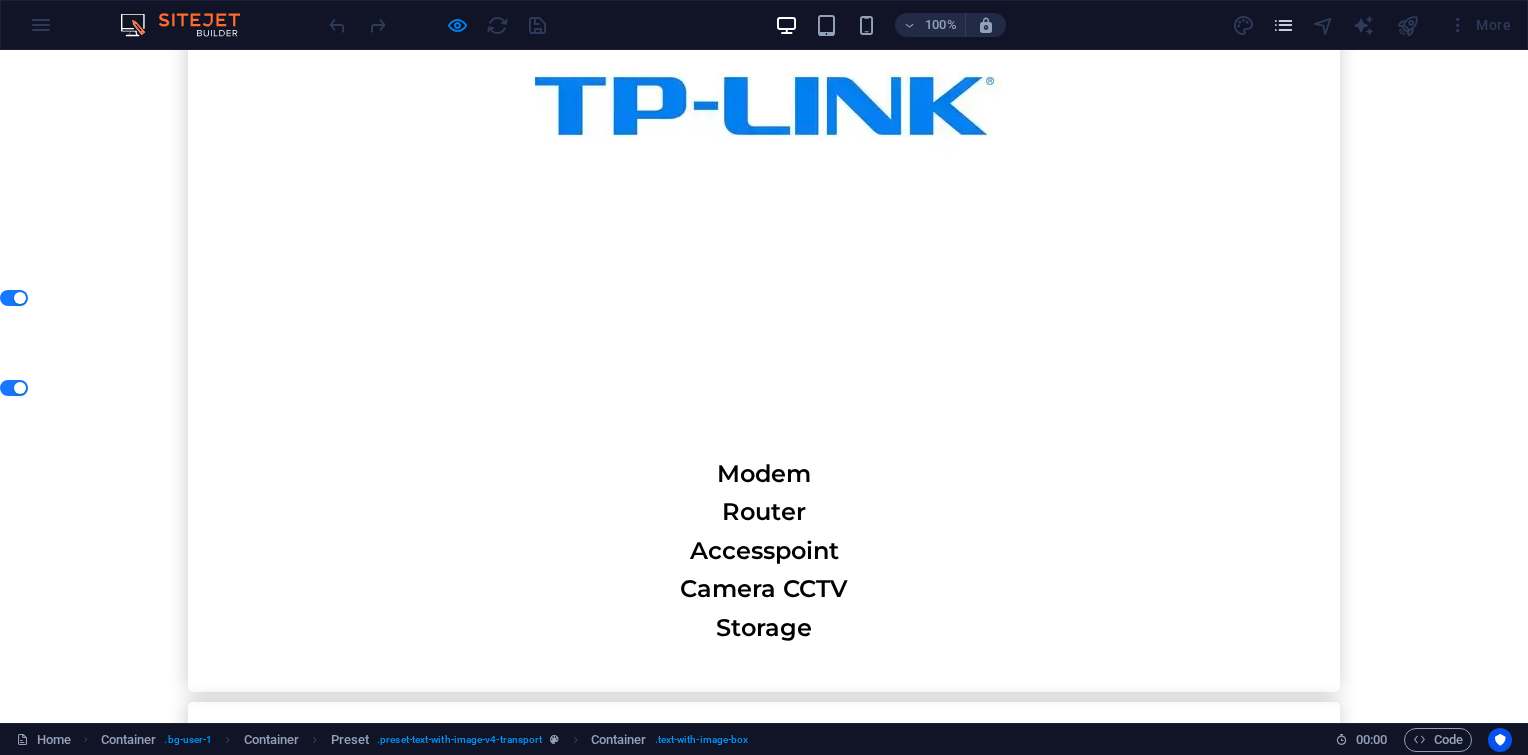 click at bounding box center [1283, 25] 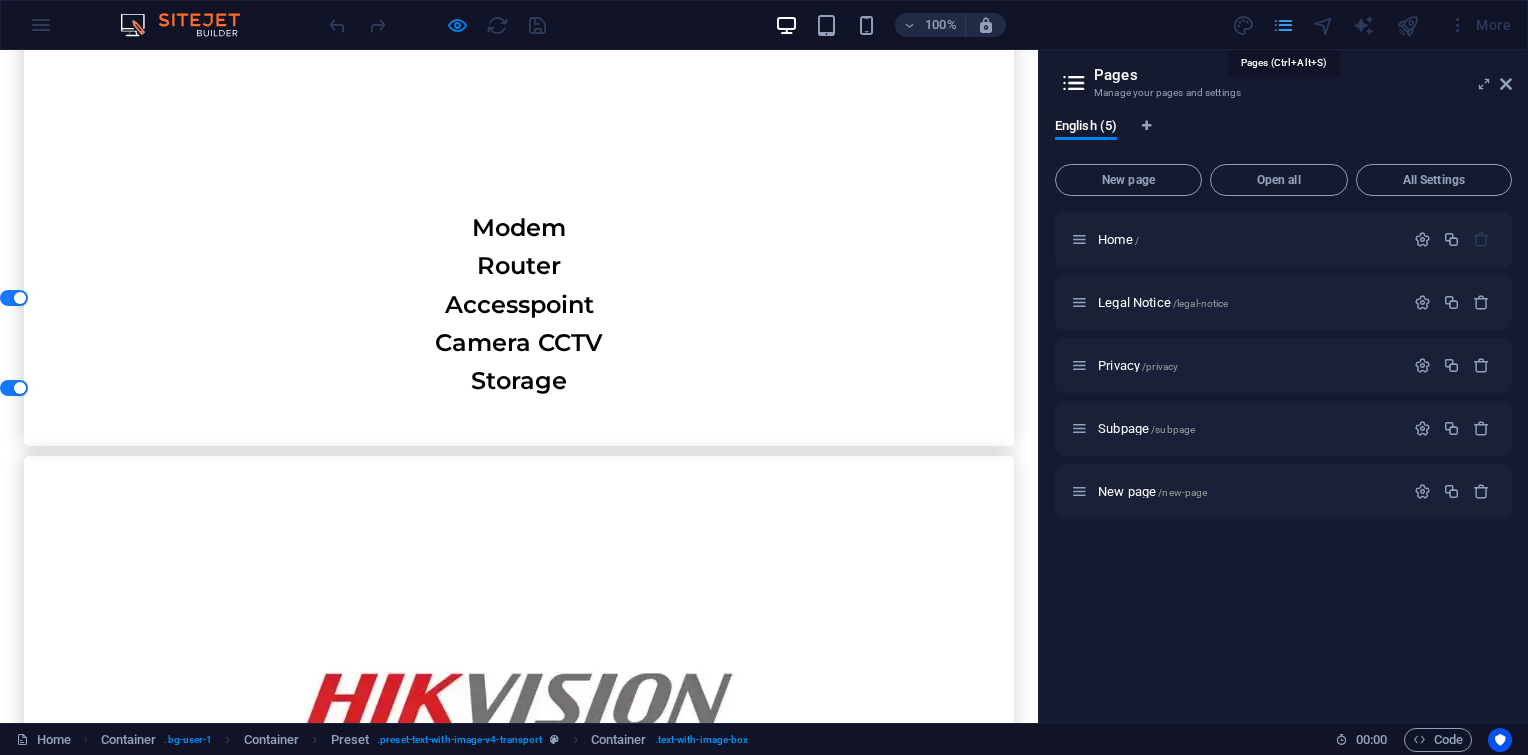 scroll, scrollTop: 7040, scrollLeft: 0, axis: vertical 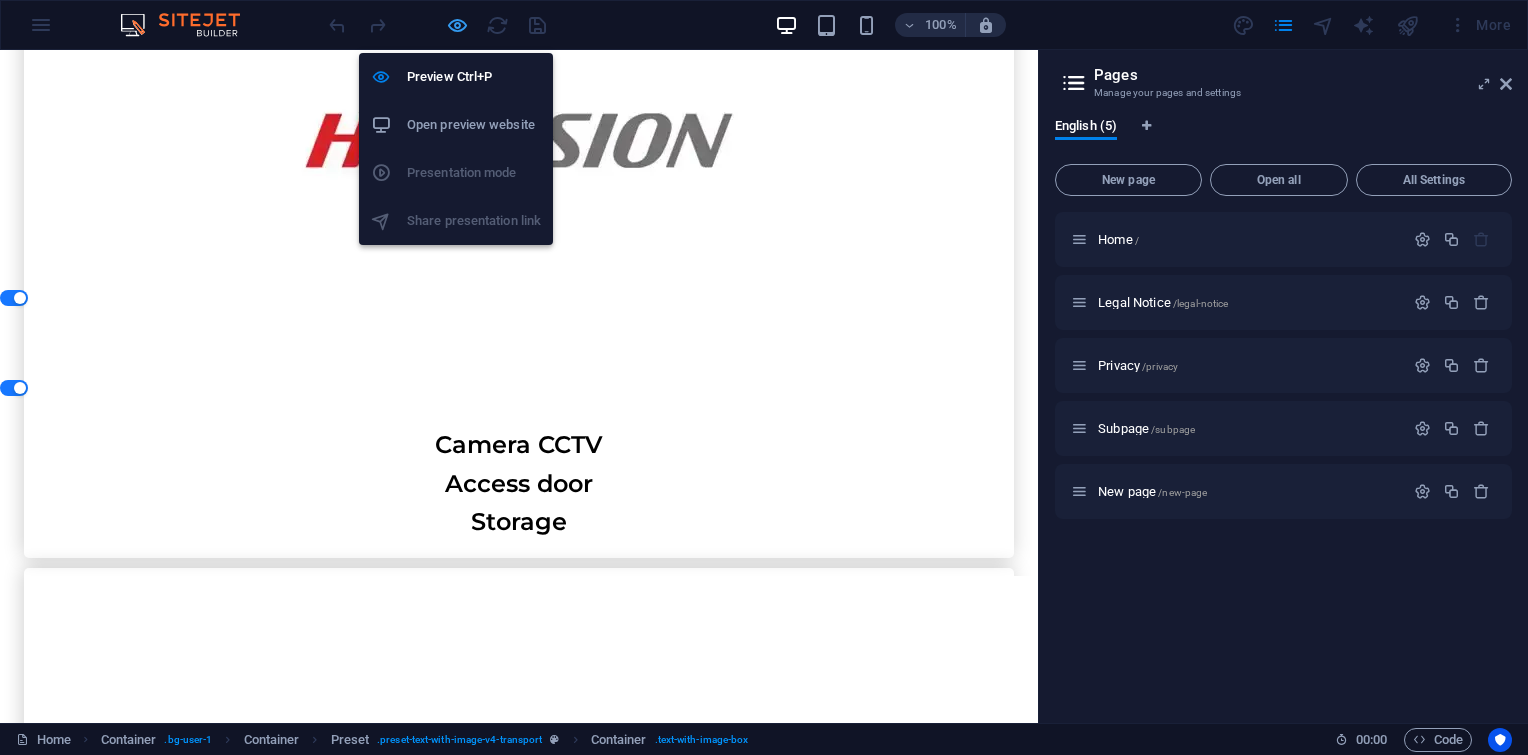 click at bounding box center [457, 25] 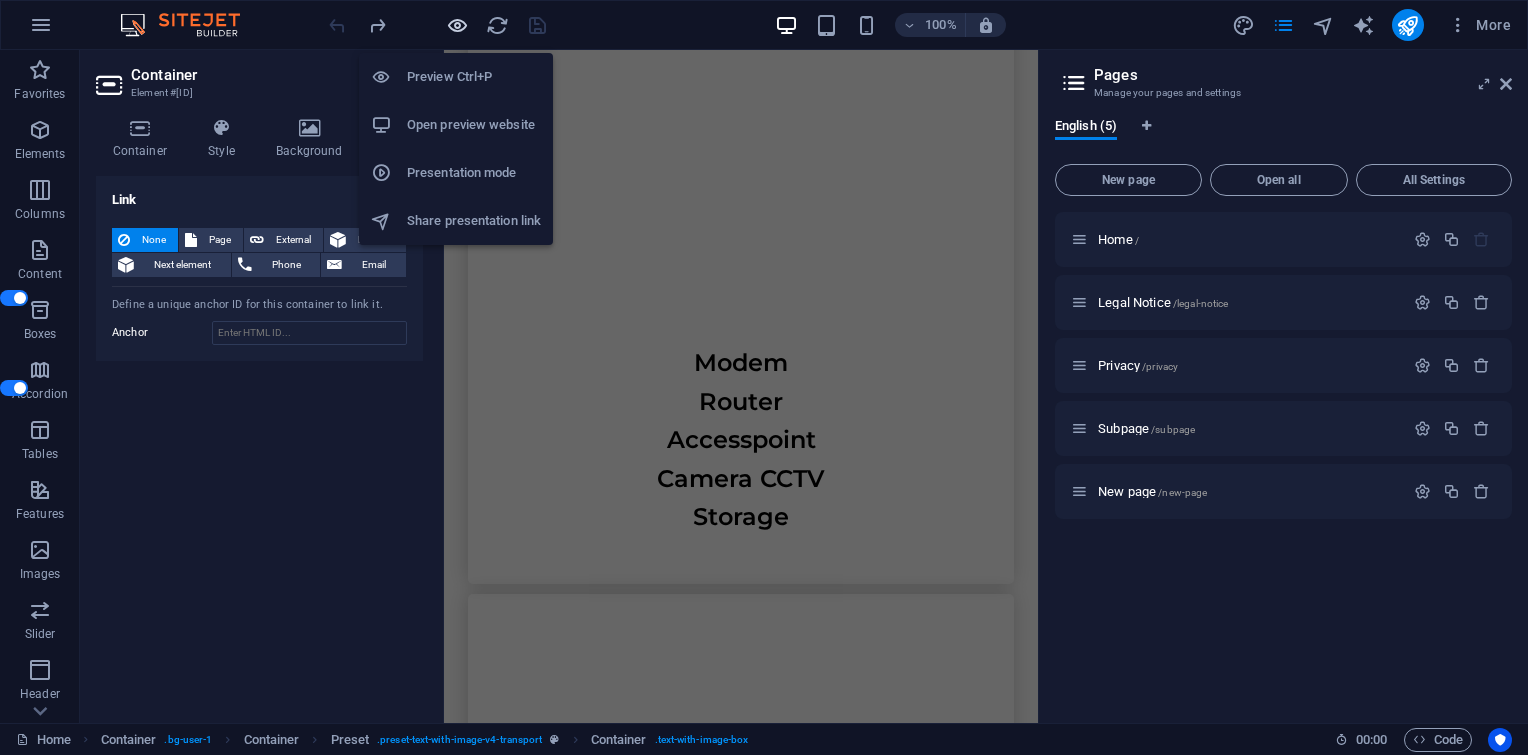 scroll, scrollTop: 13145, scrollLeft: 0, axis: vertical 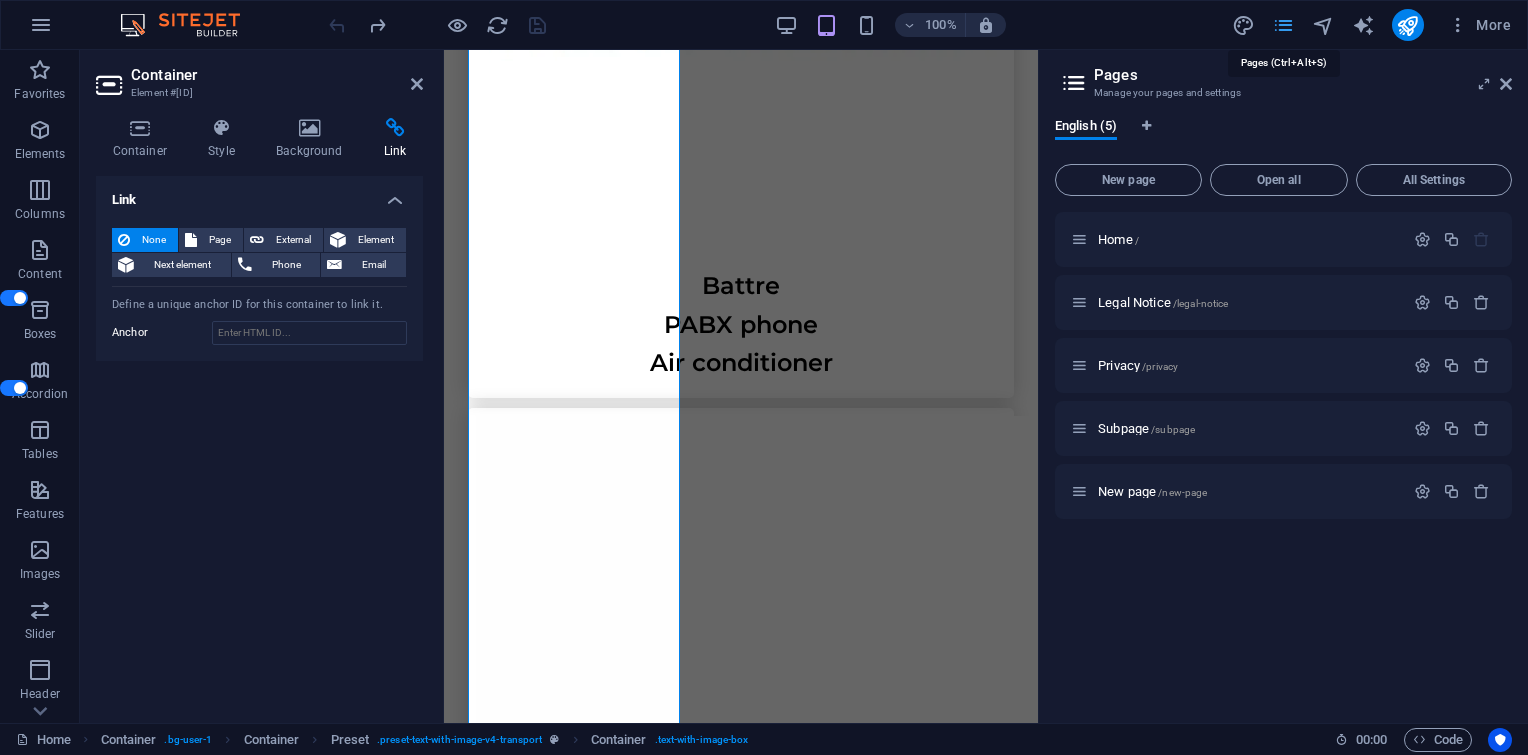click at bounding box center [1283, 25] 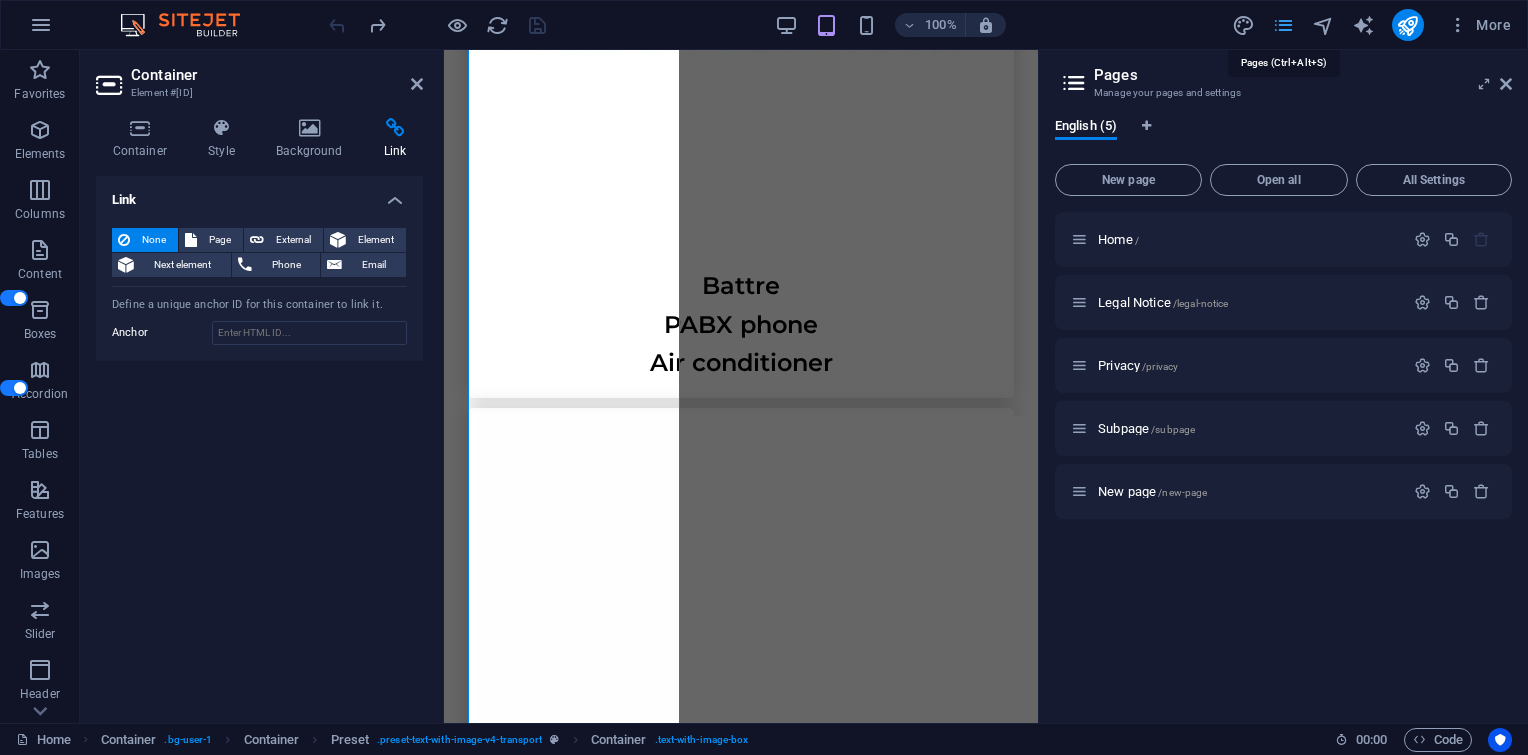 click at bounding box center [1283, 25] 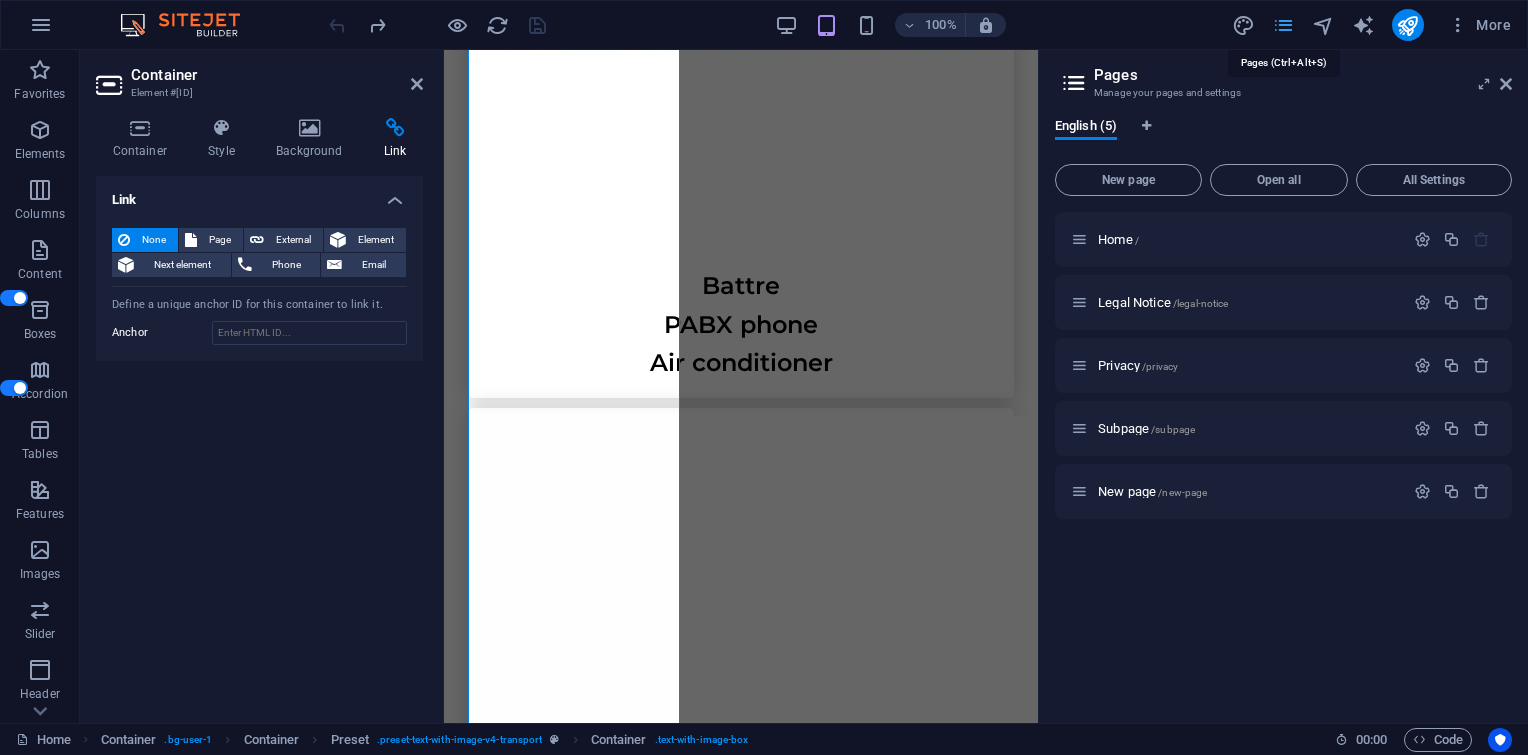 click at bounding box center (1283, 25) 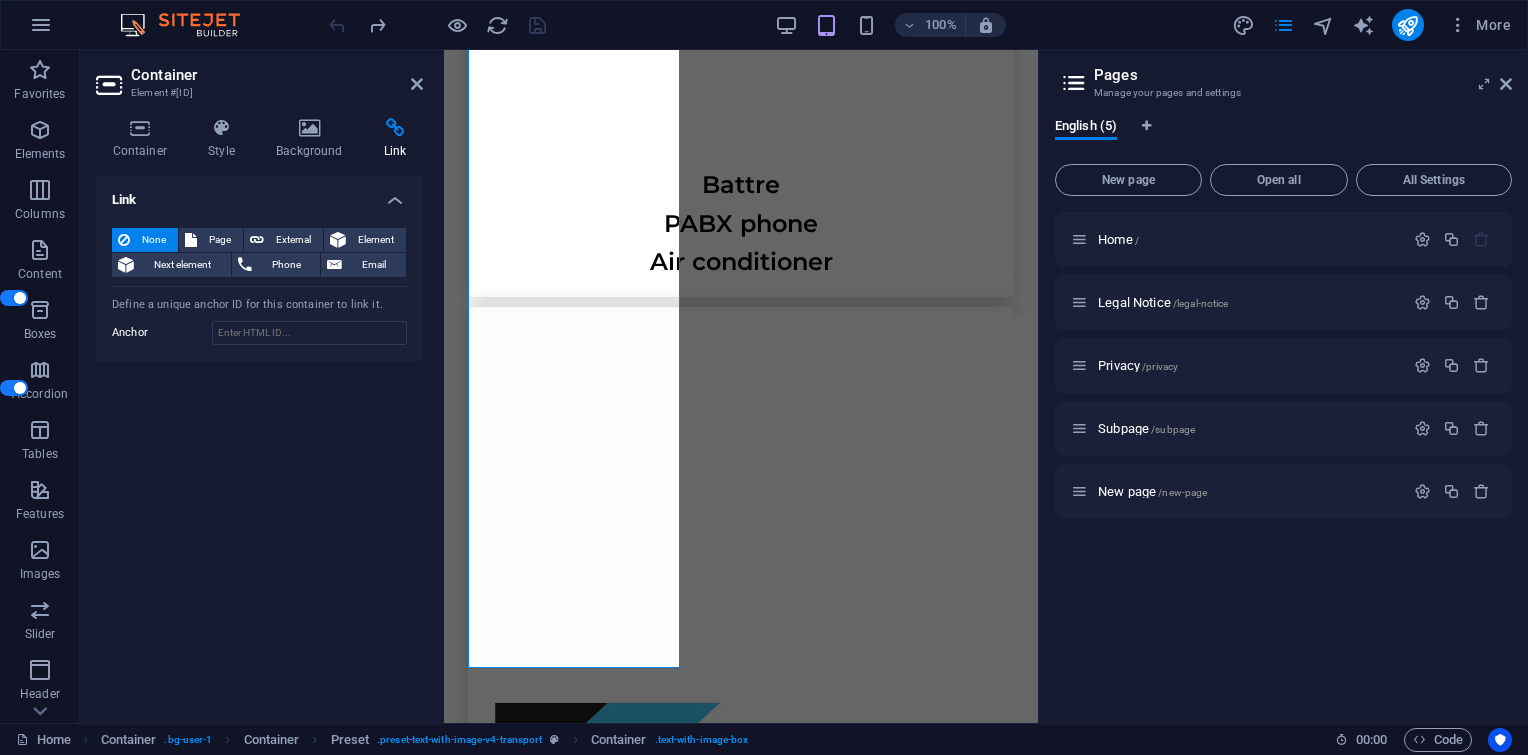 scroll, scrollTop: 13245, scrollLeft: 0, axis: vertical 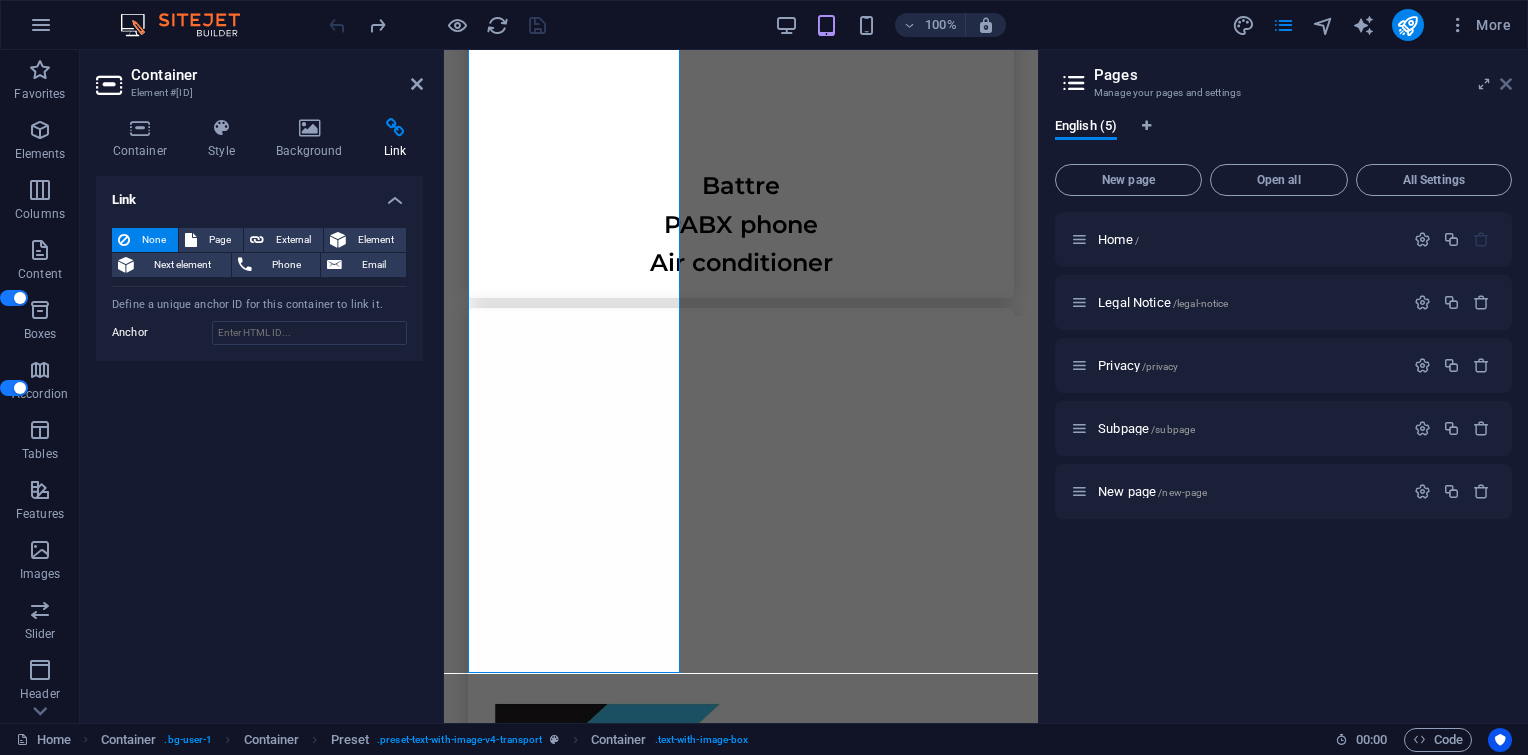click at bounding box center [1506, 84] 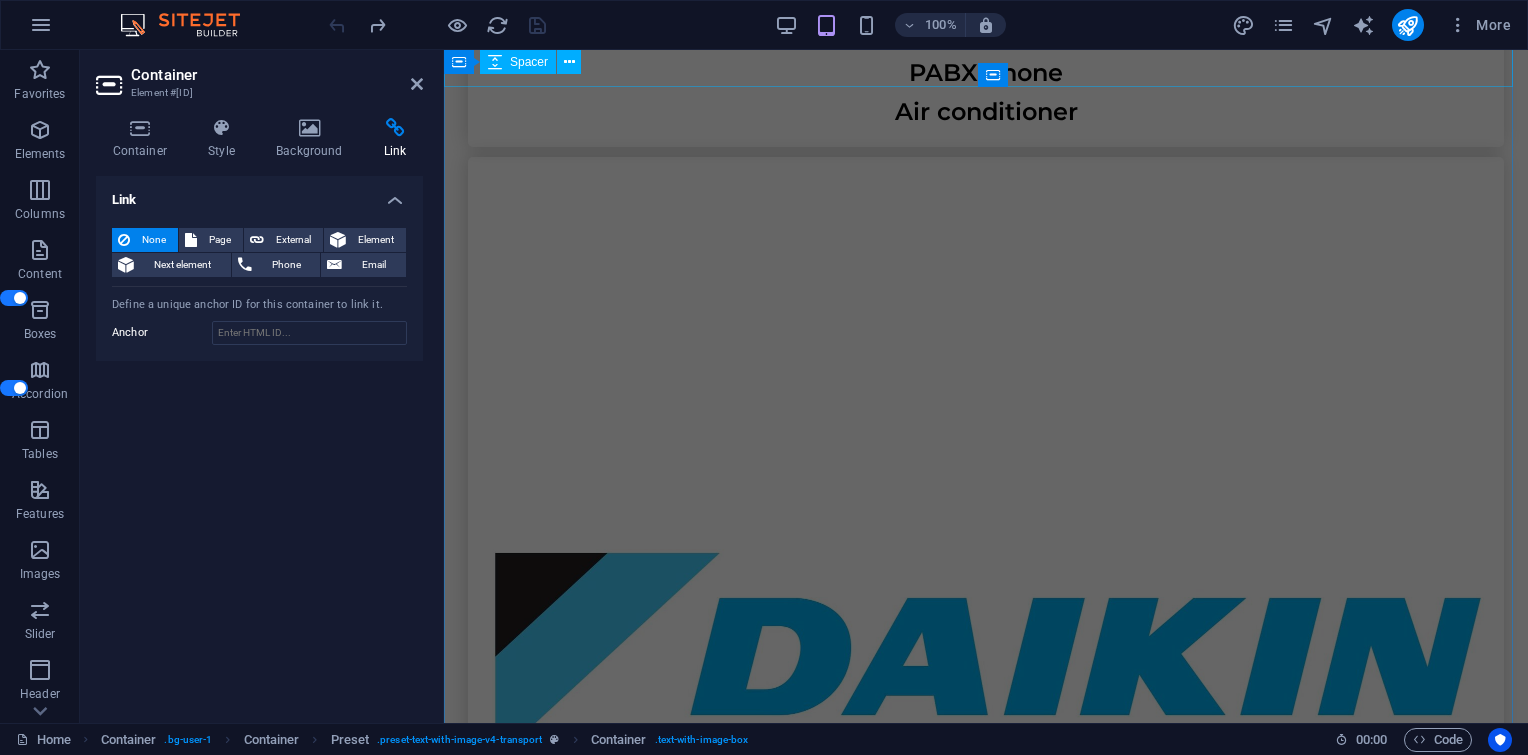 scroll, scrollTop: 7148, scrollLeft: 0, axis: vertical 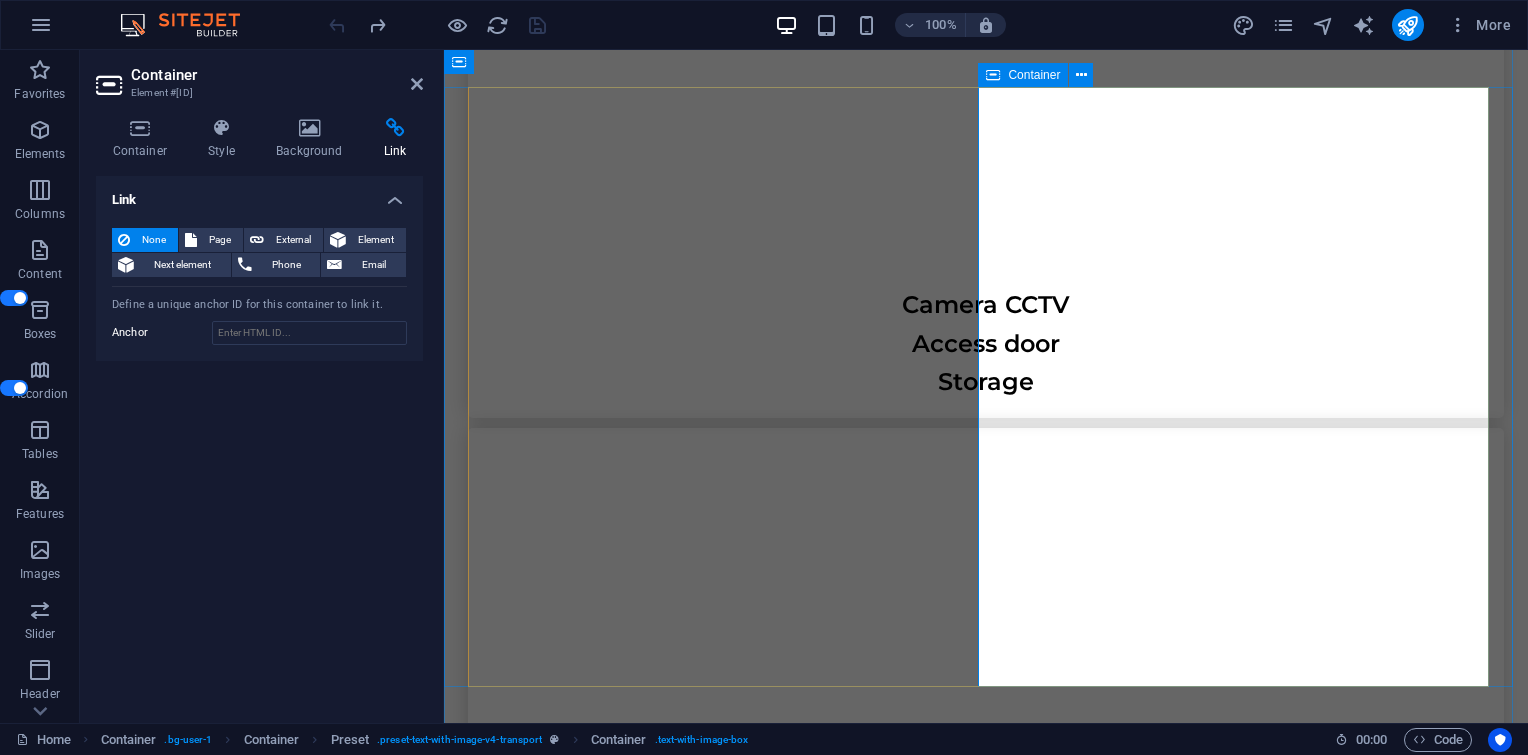 click on "Contact Us   I have read and understand the privacy policy. Unreadable? Load new Submit" at bounding box center [986, 17105] 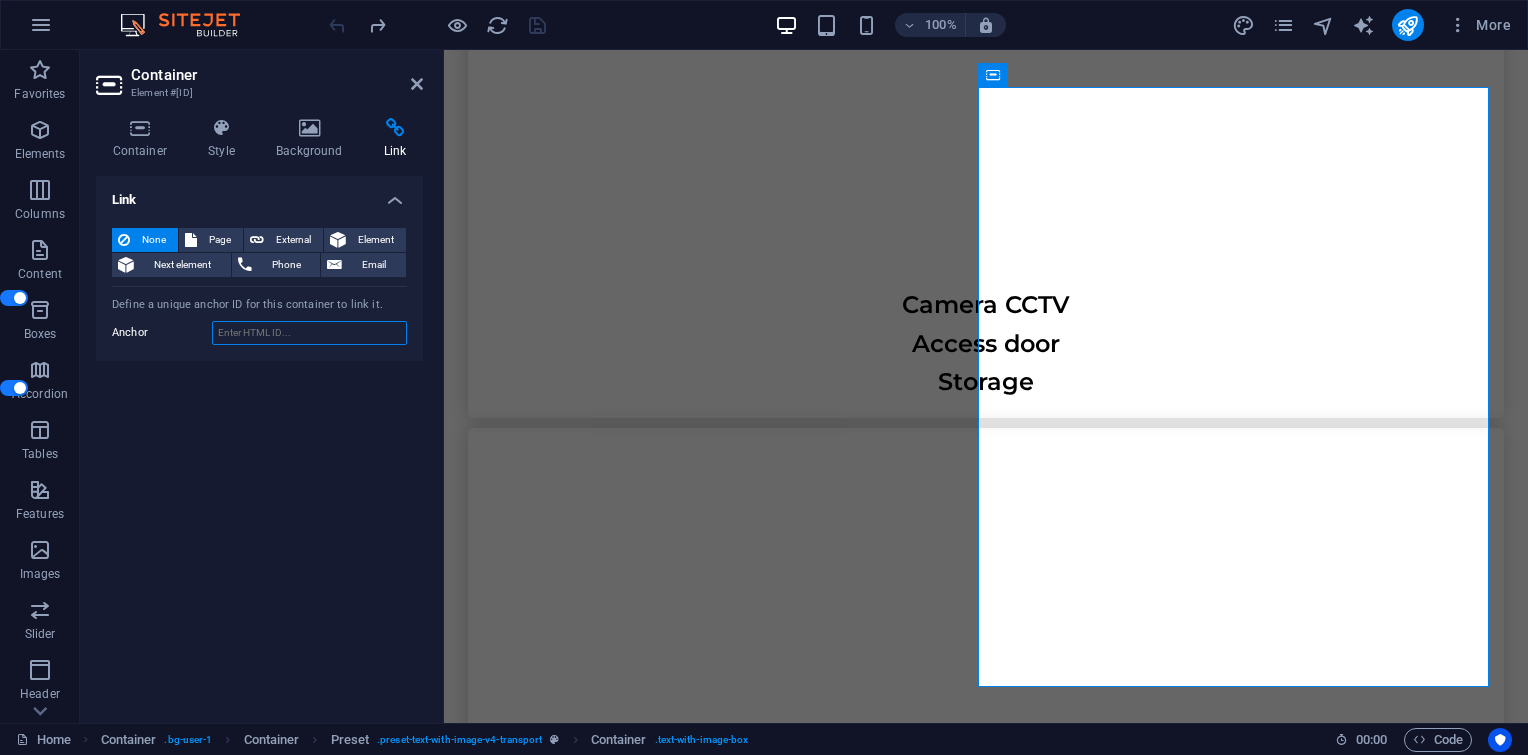 click on "Anchor" at bounding box center (309, 333) 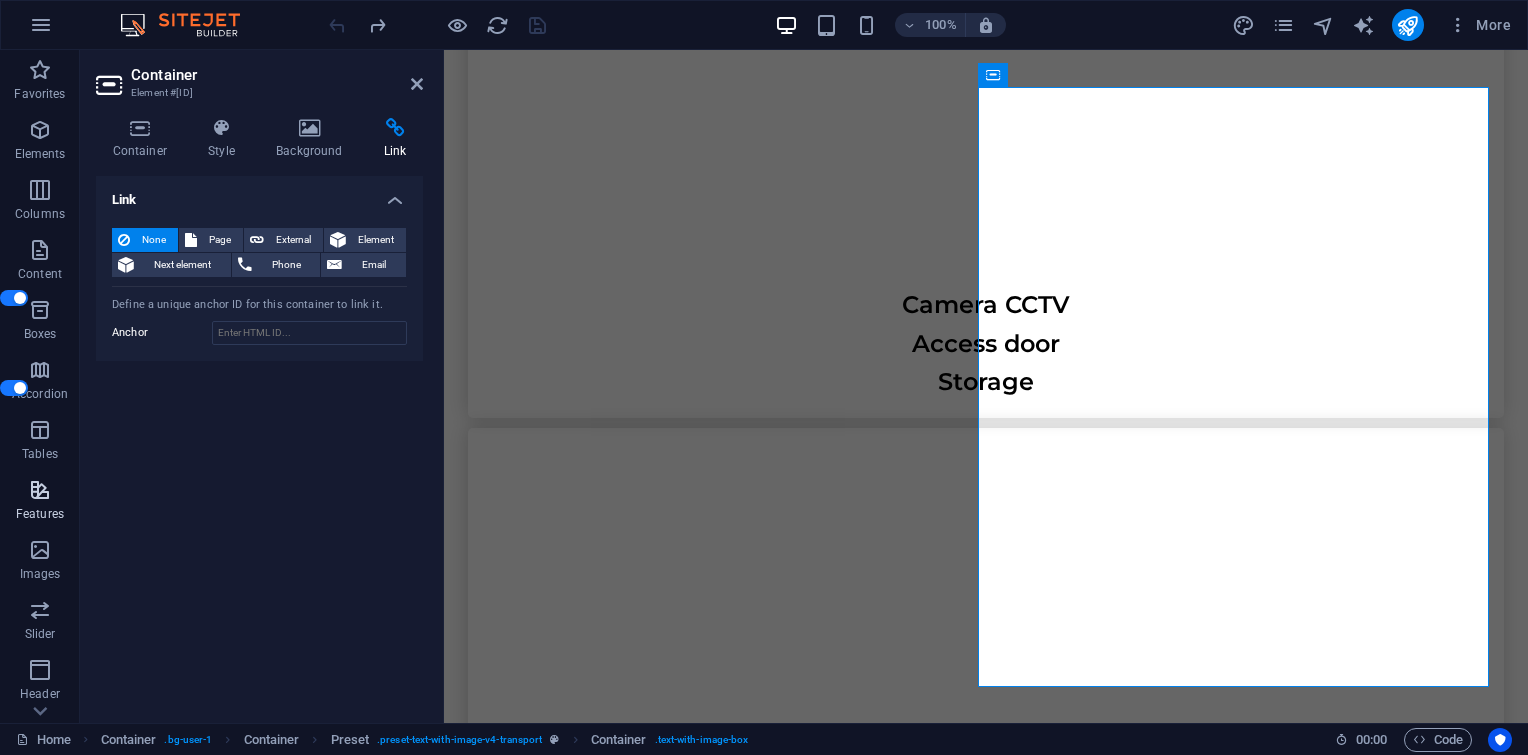 click at bounding box center [40, 490] 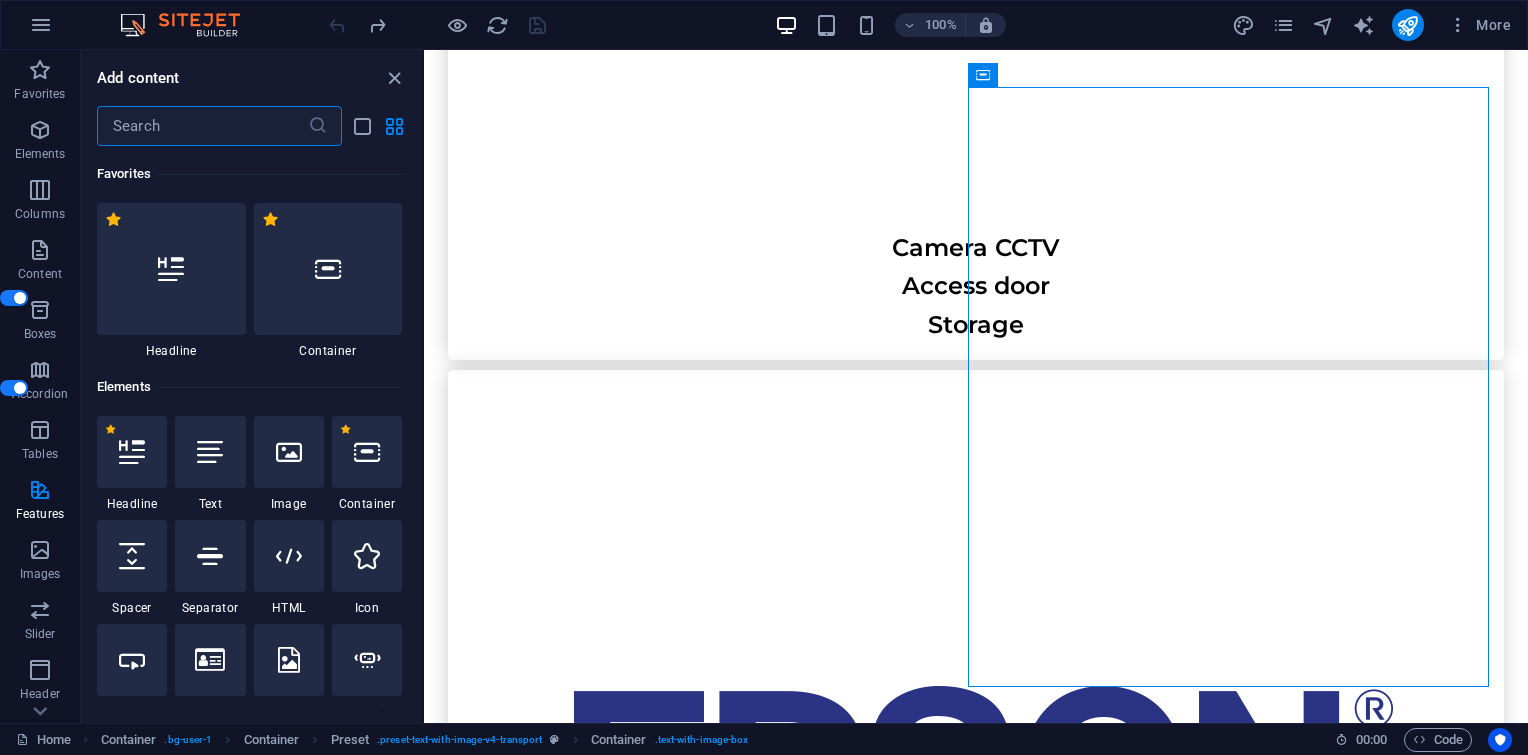 scroll, scrollTop: 7123, scrollLeft: 0, axis: vertical 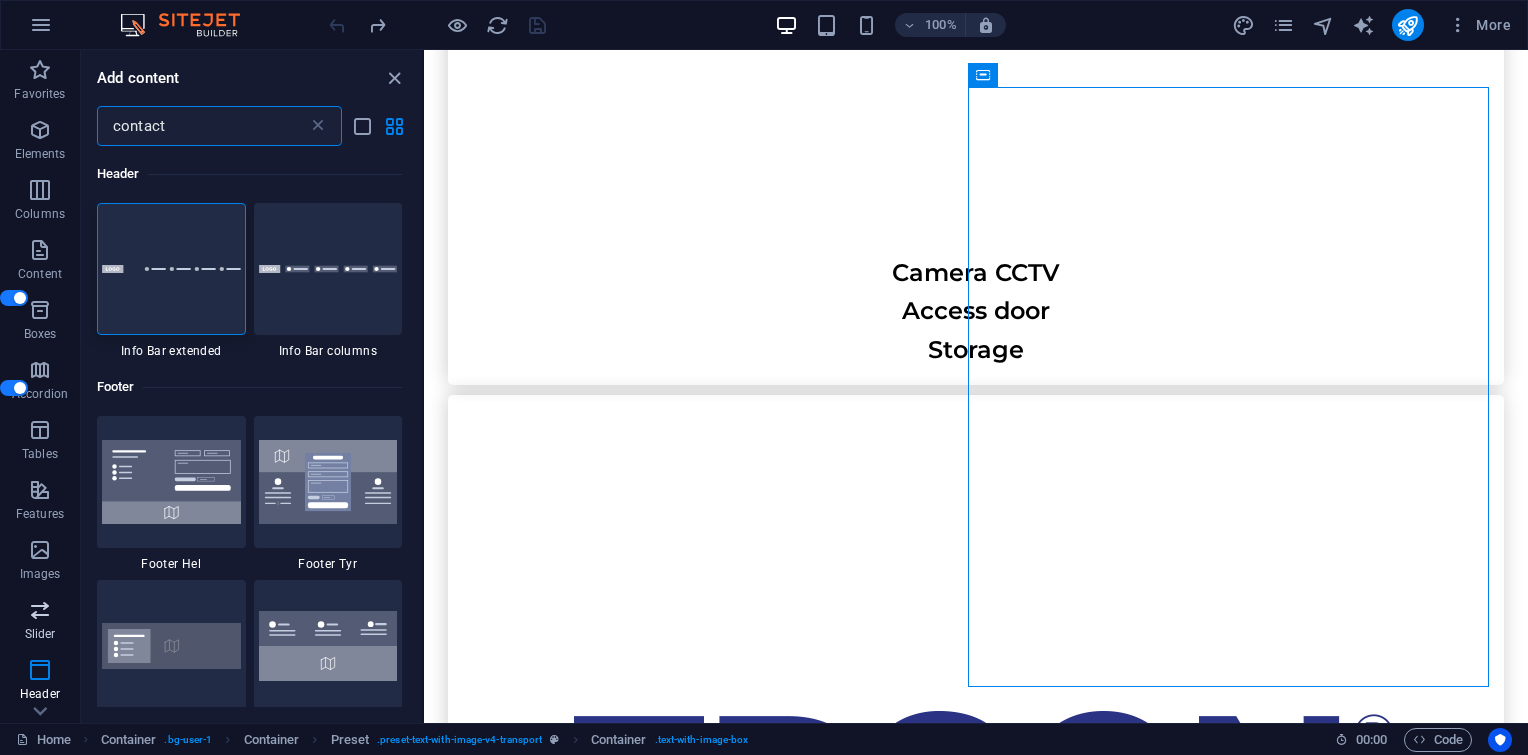 type on "contact" 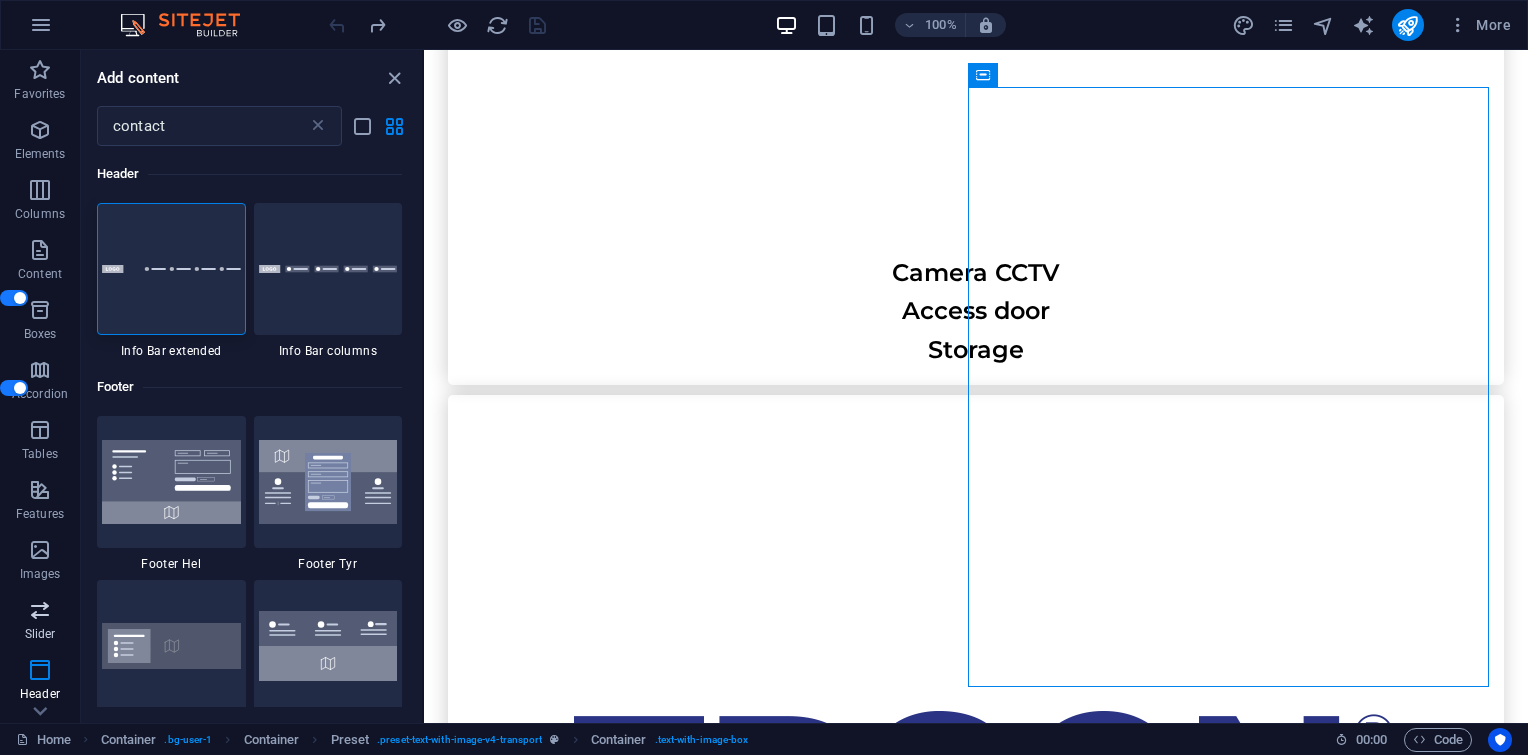 click on "Slider" at bounding box center [40, 622] 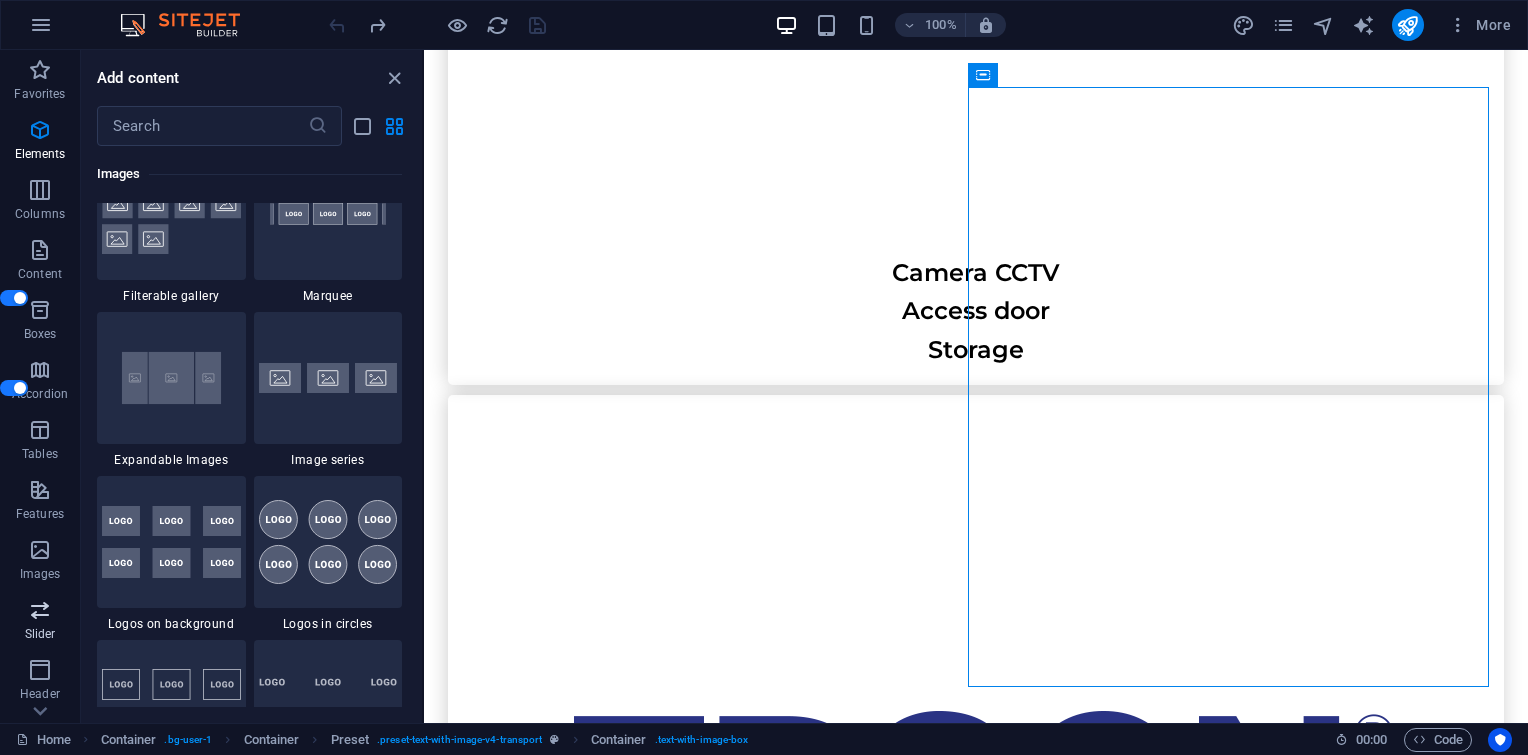 scroll, scrollTop: 11336, scrollLeft: 0, axis: vertical 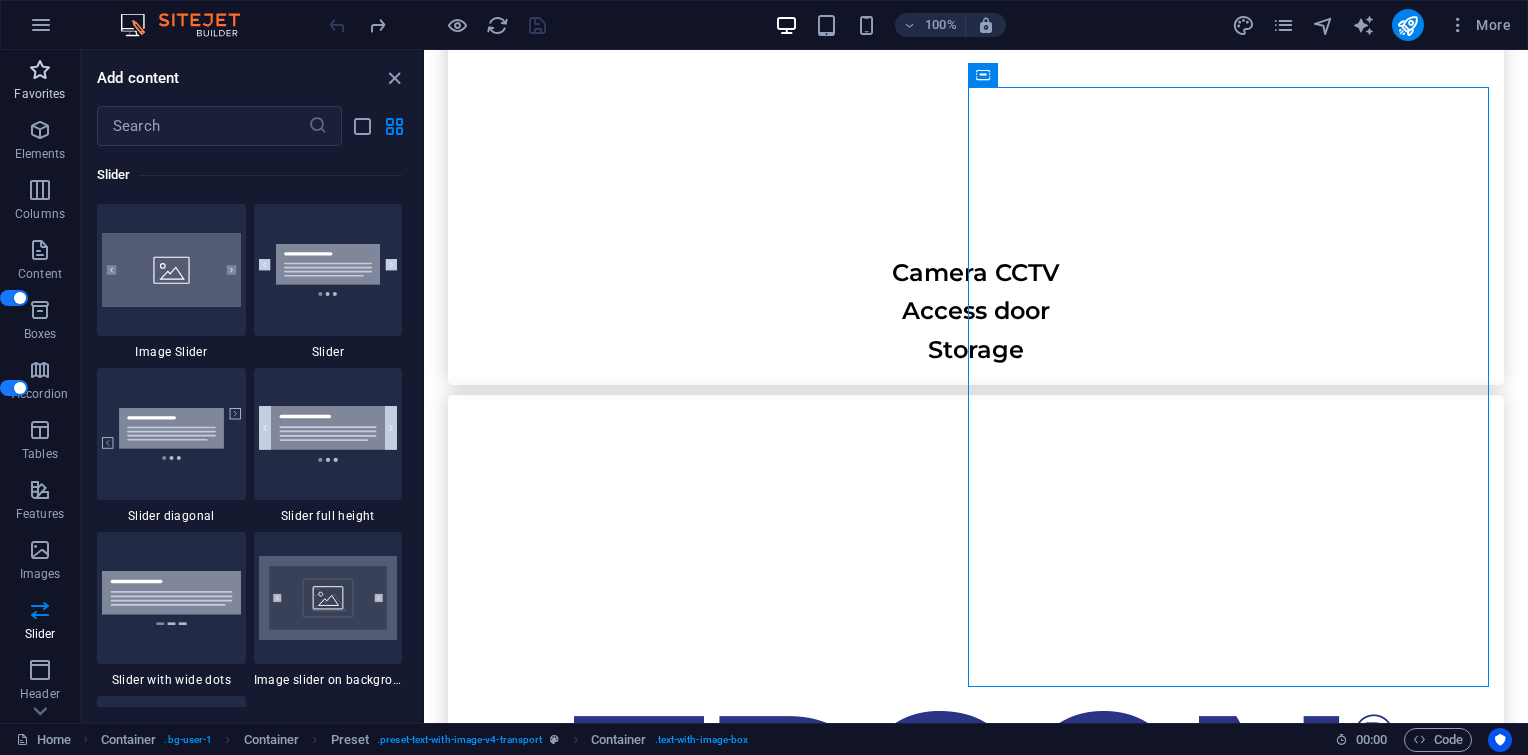 click on "Favorites" at bounding box center (39, 94) 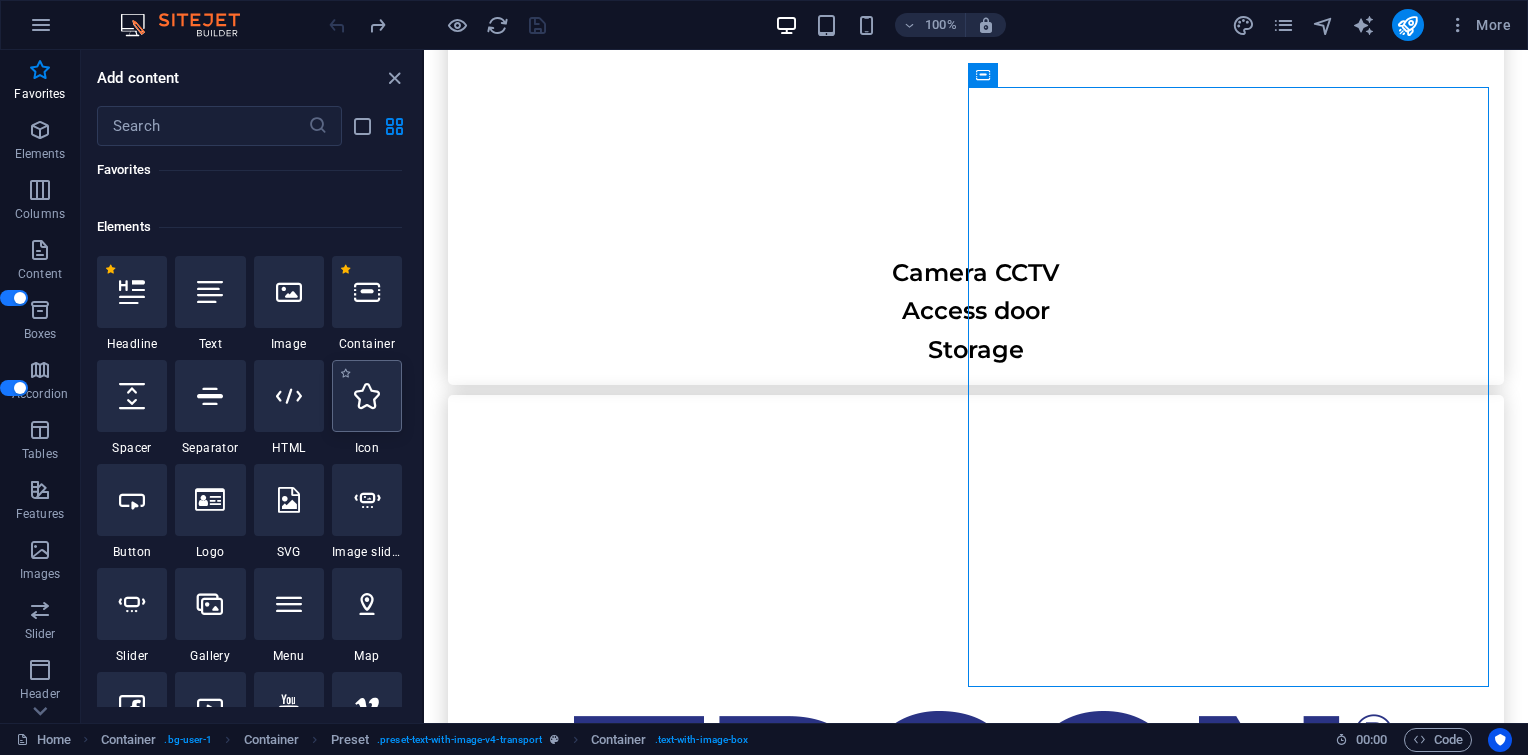 scroll, scrollTop: 166, scrollLeft: 0, axis: vertical 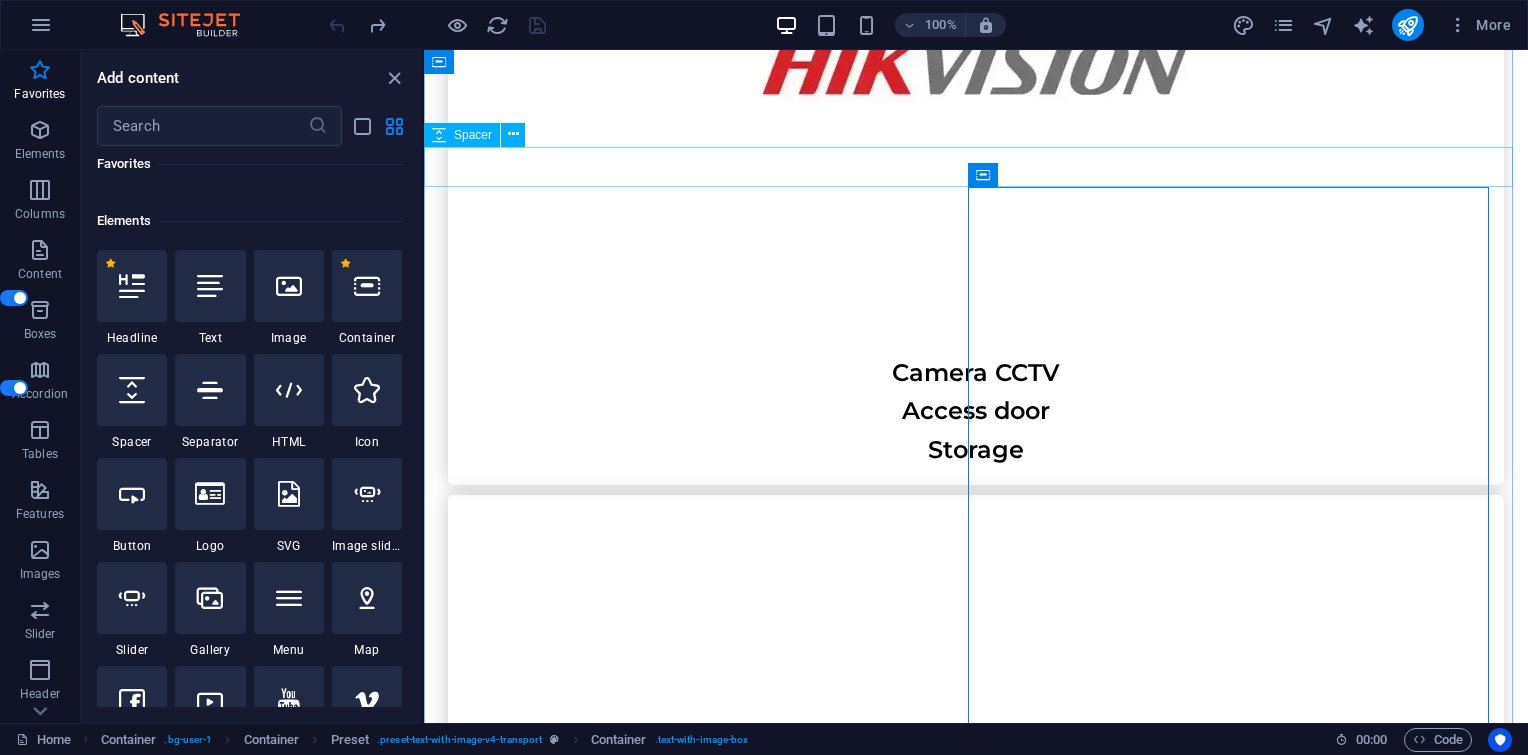 click at bounding box center (976, 16958) 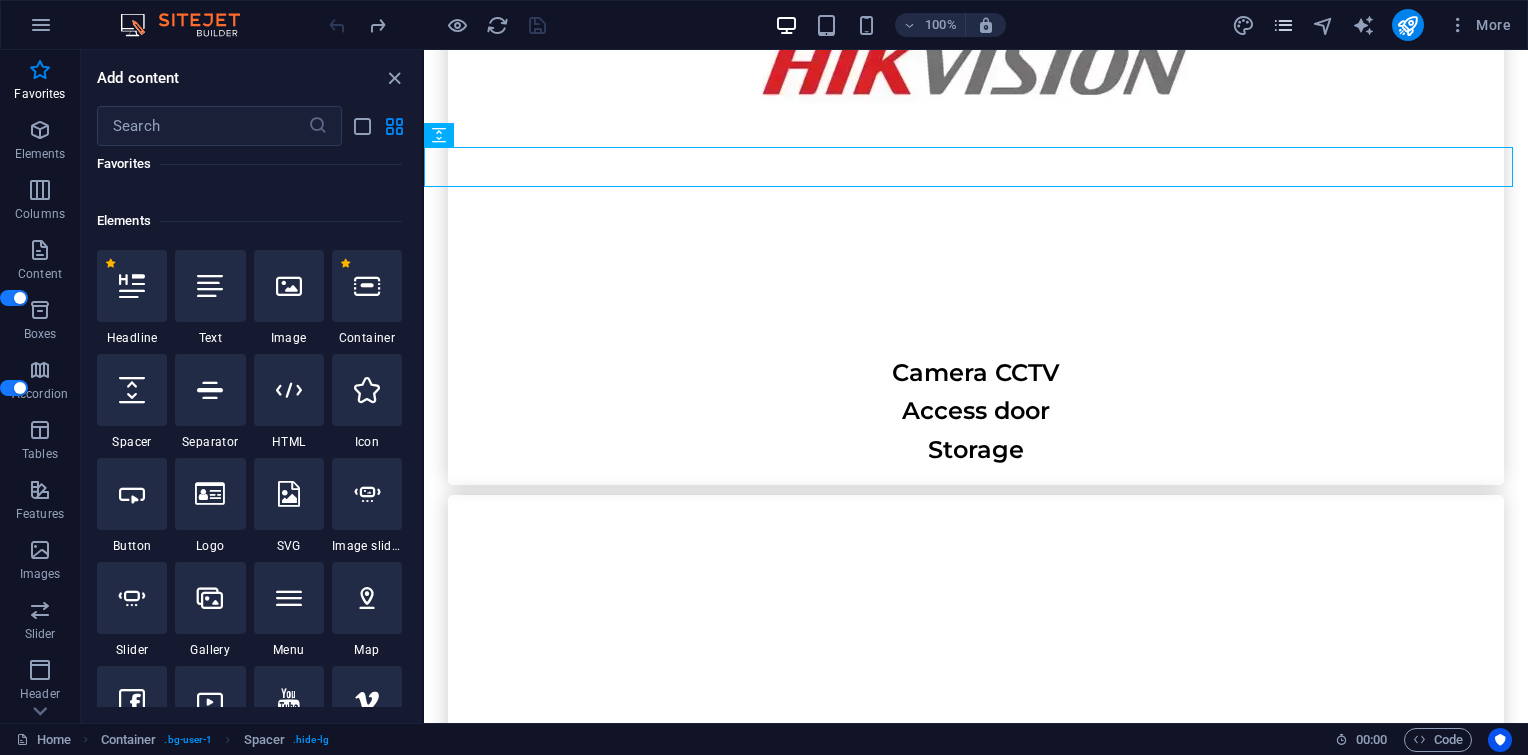 click at bounding box center (1283, 25) 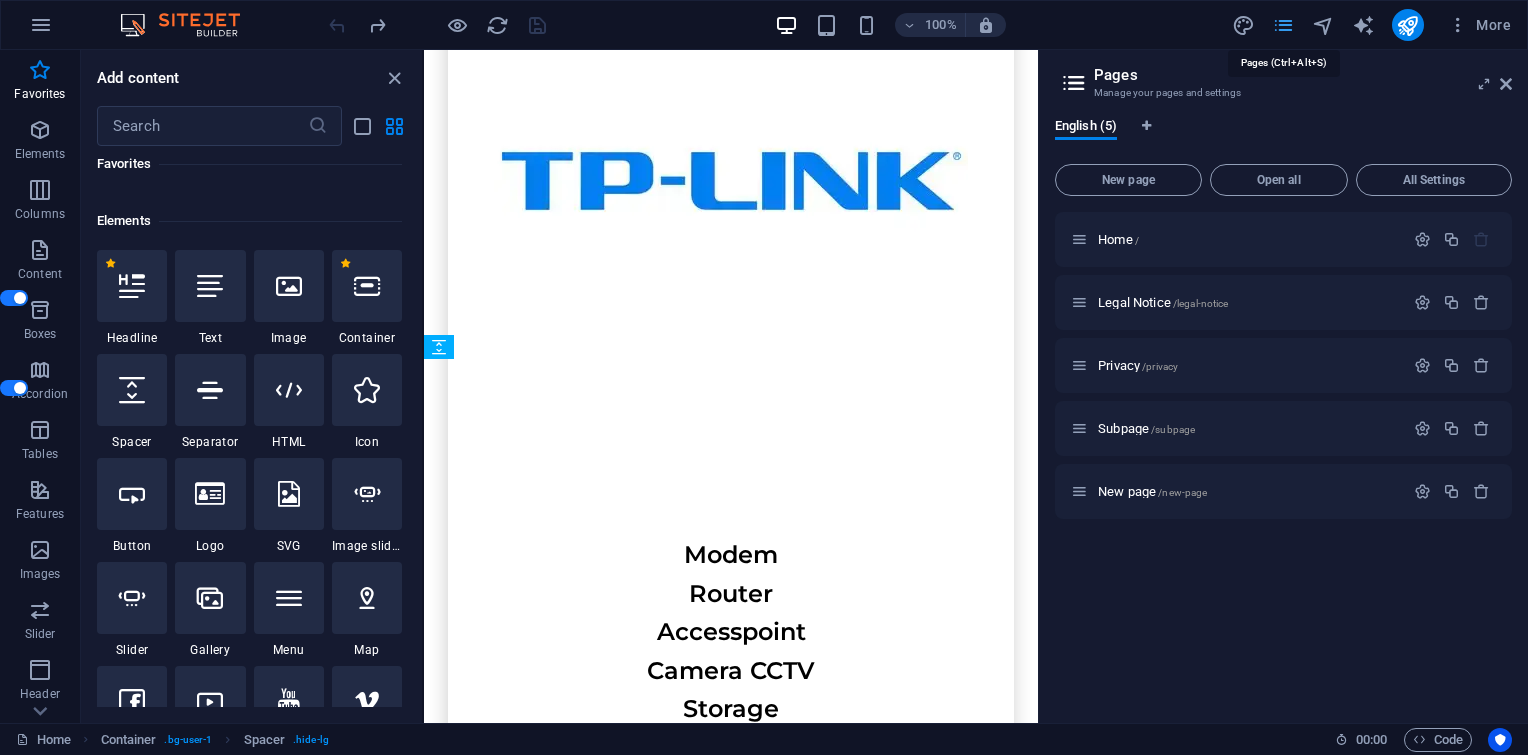 scroll, scrollTop: 12709, scrollLeft: 0, axis: vertical 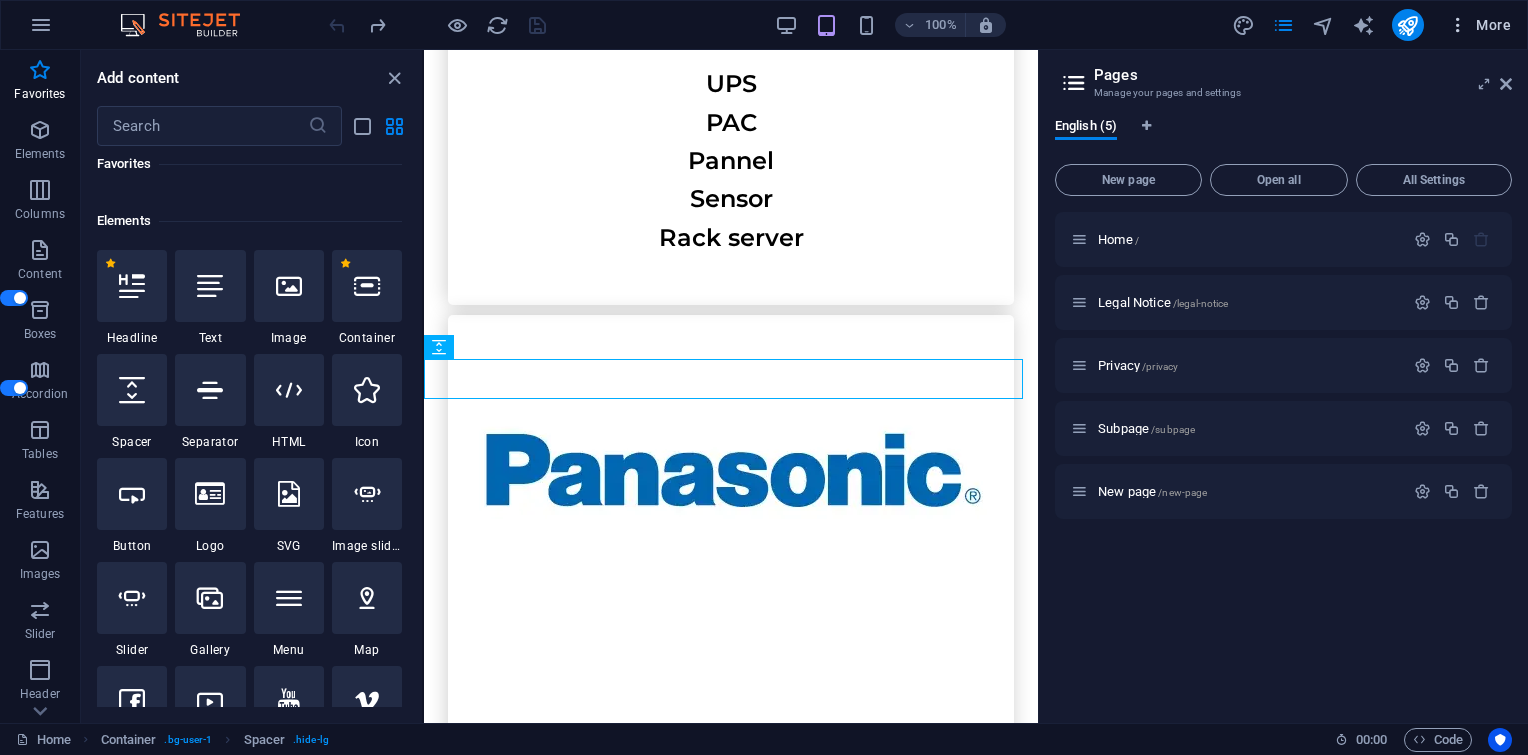 click at bounding box center [1458, 25] 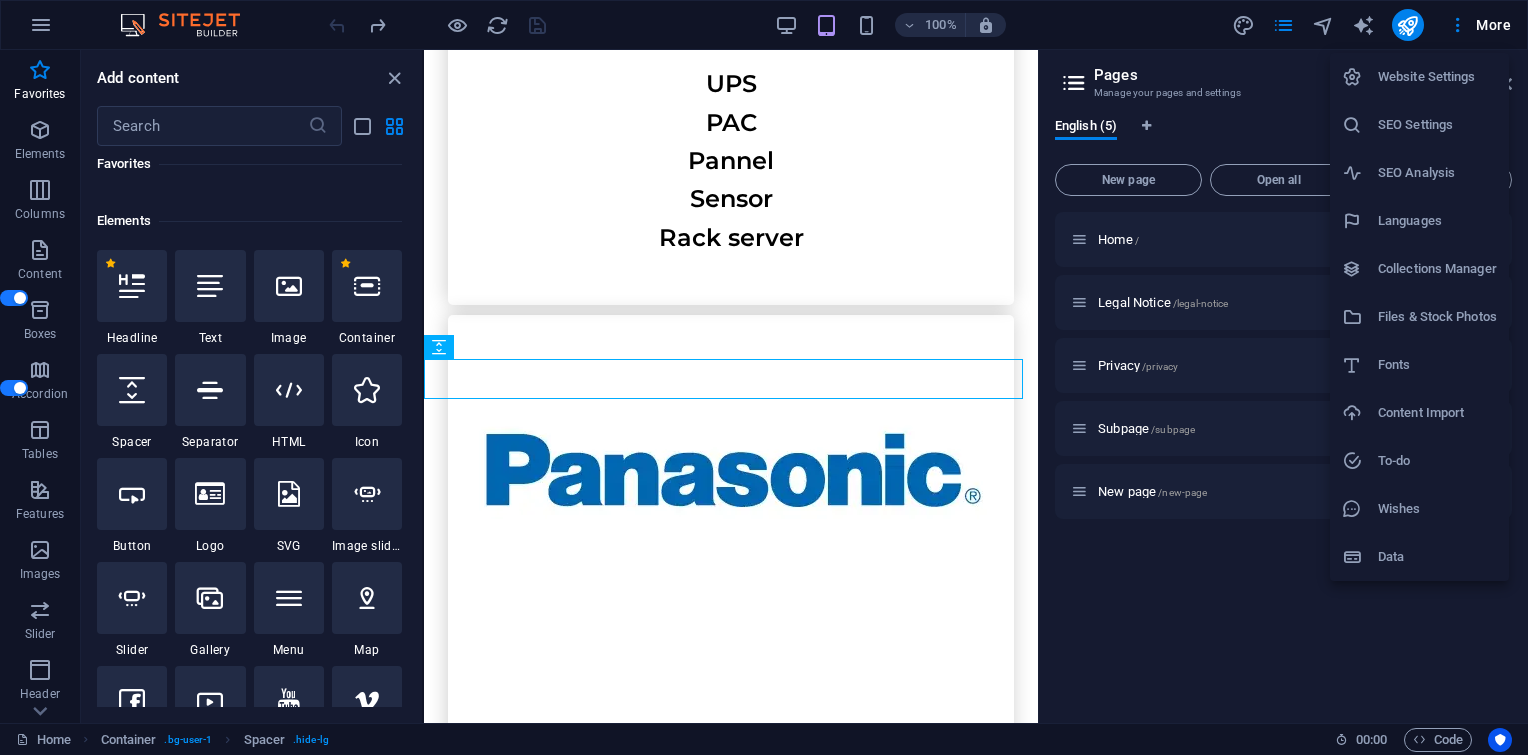 click on "Website Settings" at bounding box center (1437, 77) 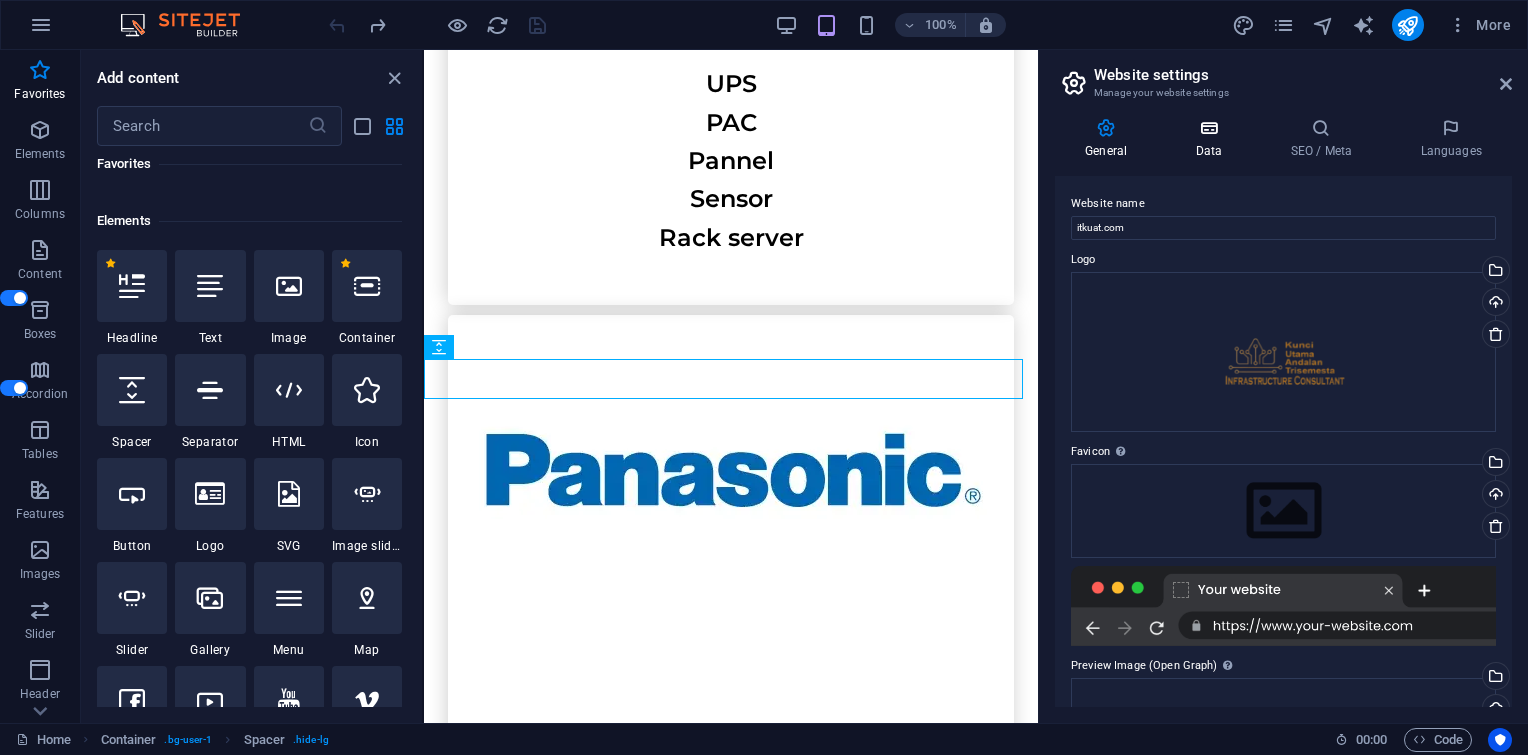 click on "Data" at bounding box center [1212, 139] 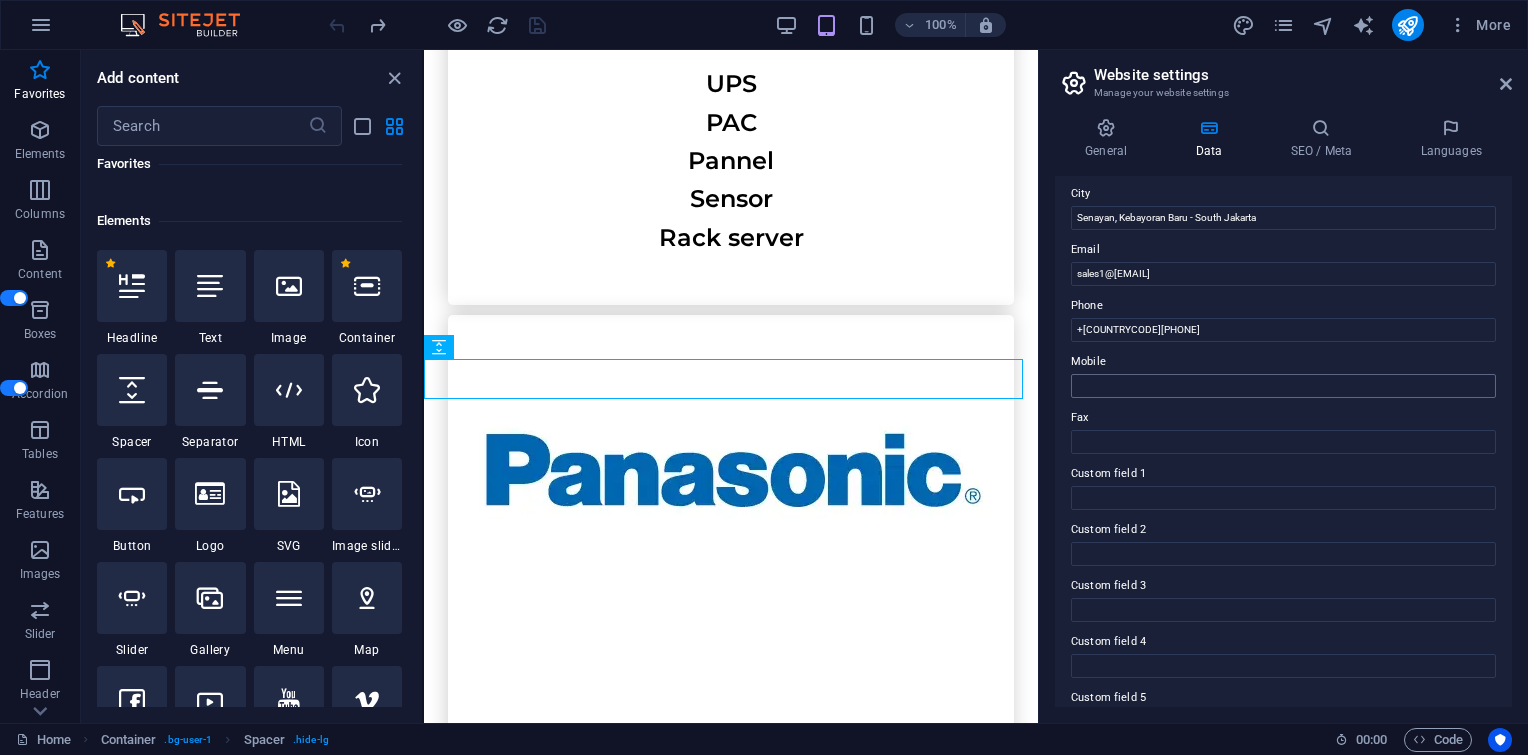 scroll, scrollTop: 333, scrollLeft: 0, axis: vertical 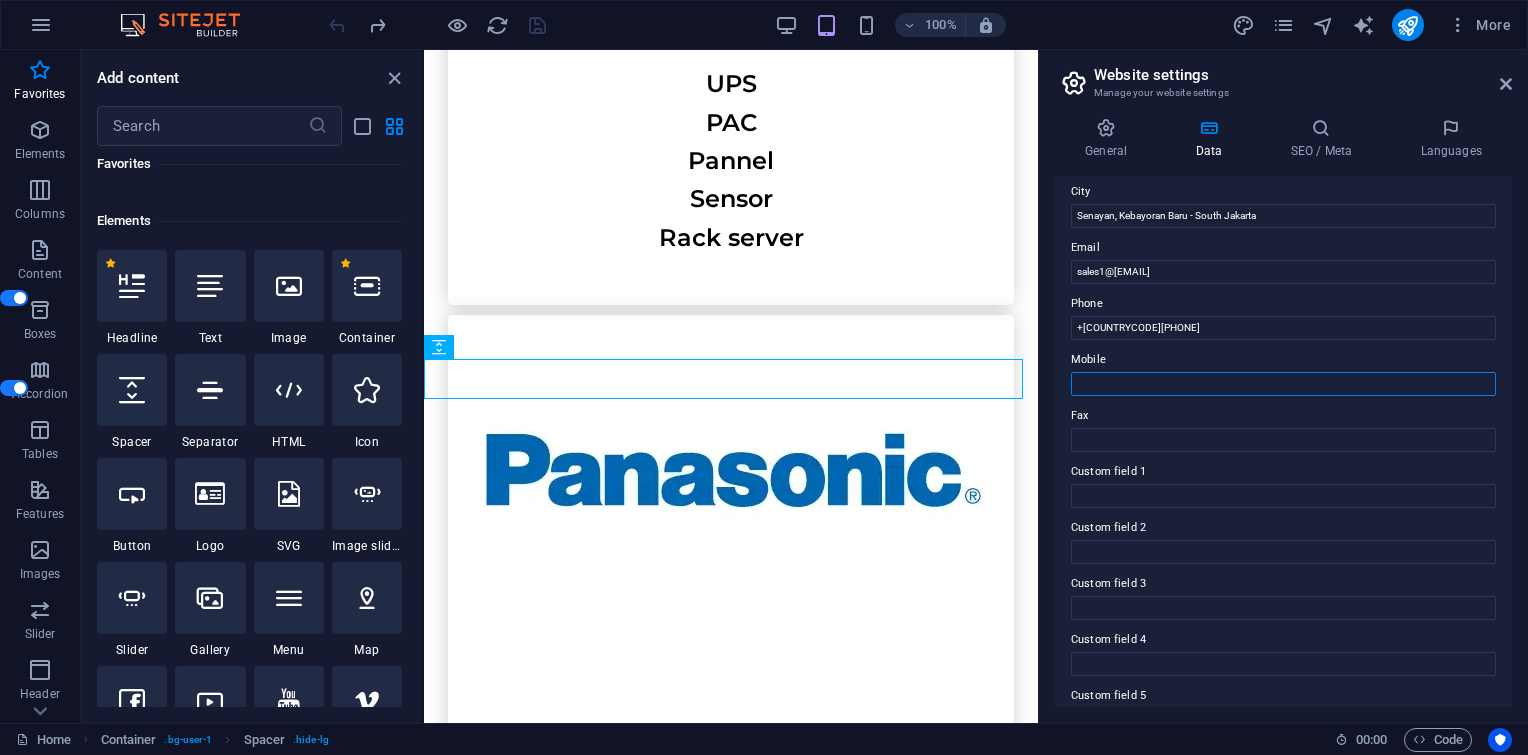 click on "Mobile" at bounding box center (1283, 384) 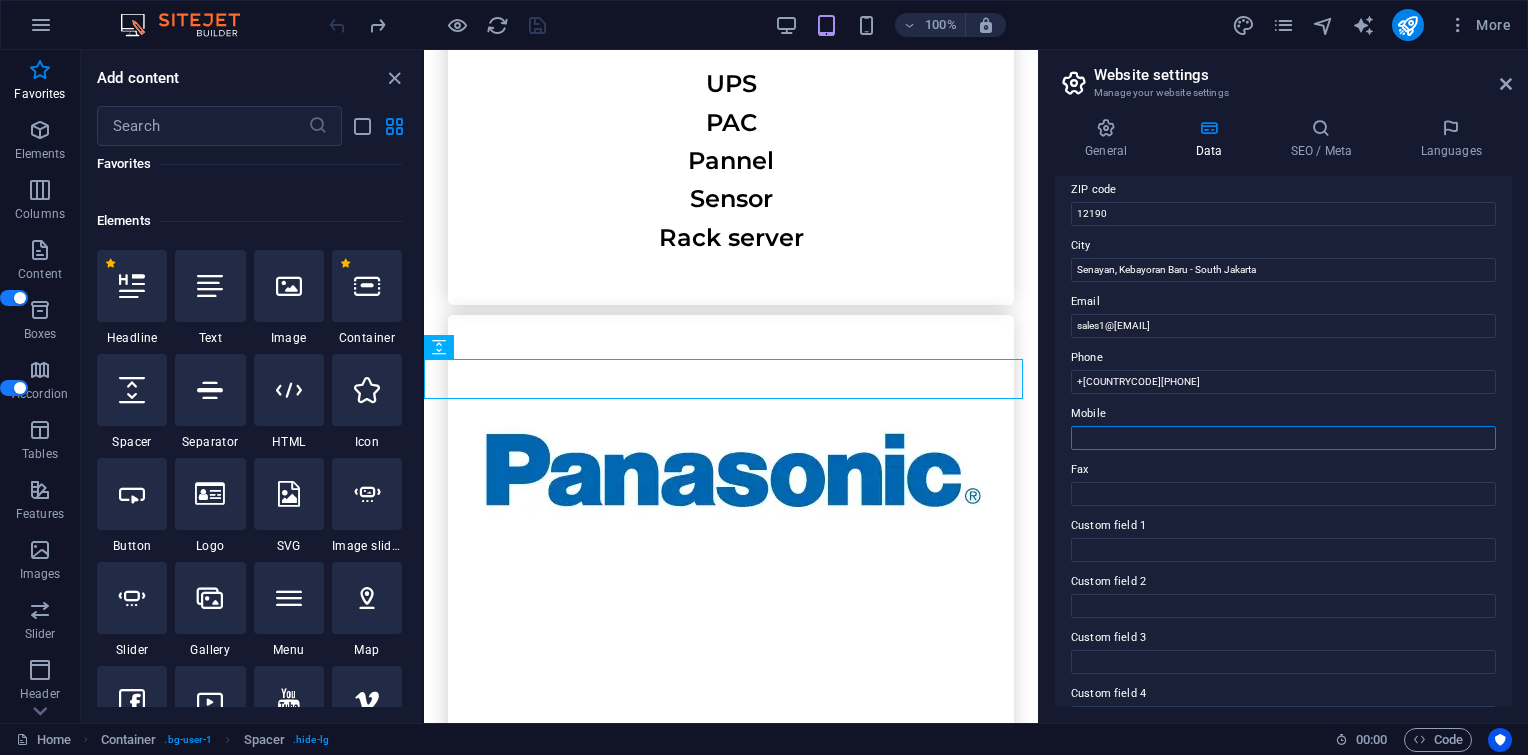 scroll, scrollTop: 266, scrollLeft: 0, axis: vertical 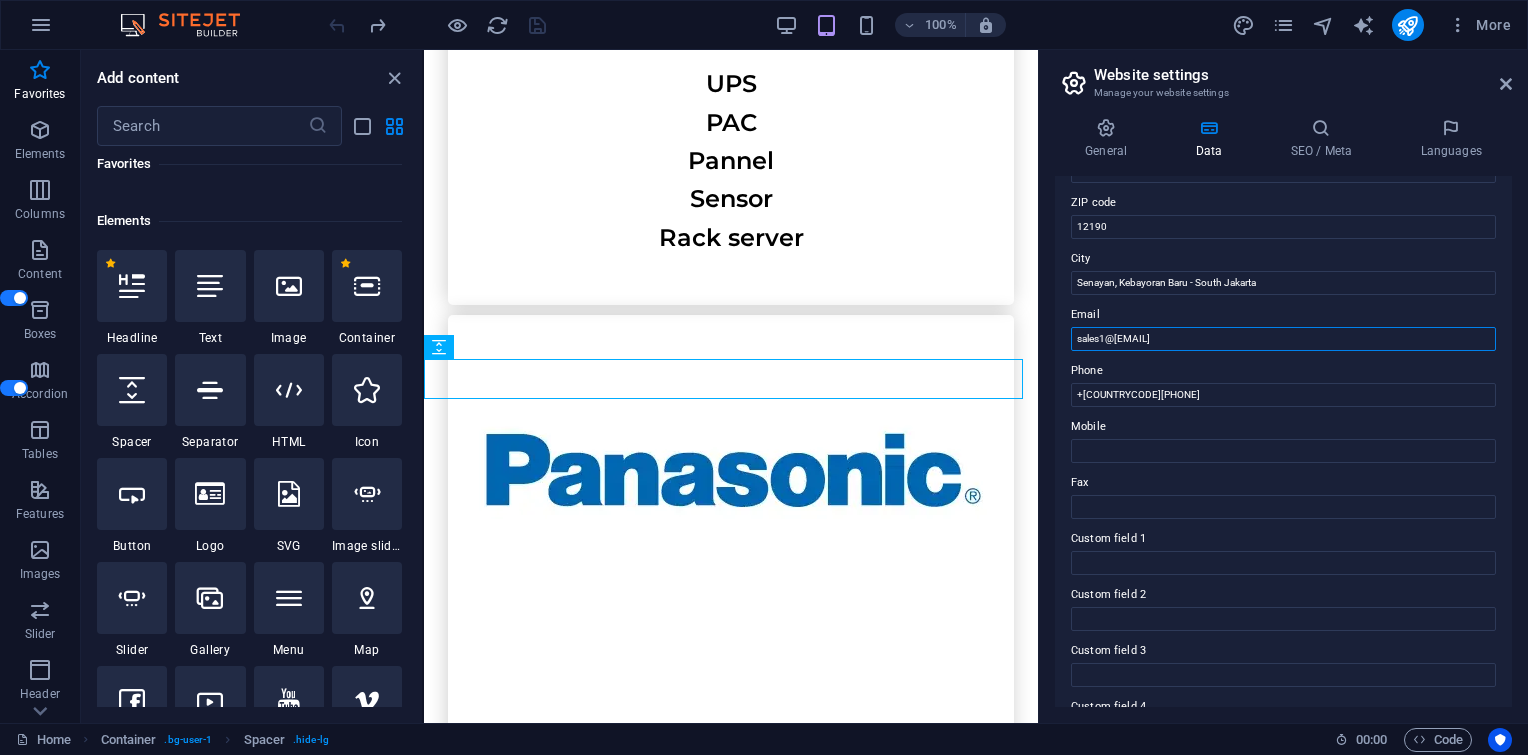 click on "[EMAIL]" at bounding box center [1283, 339] 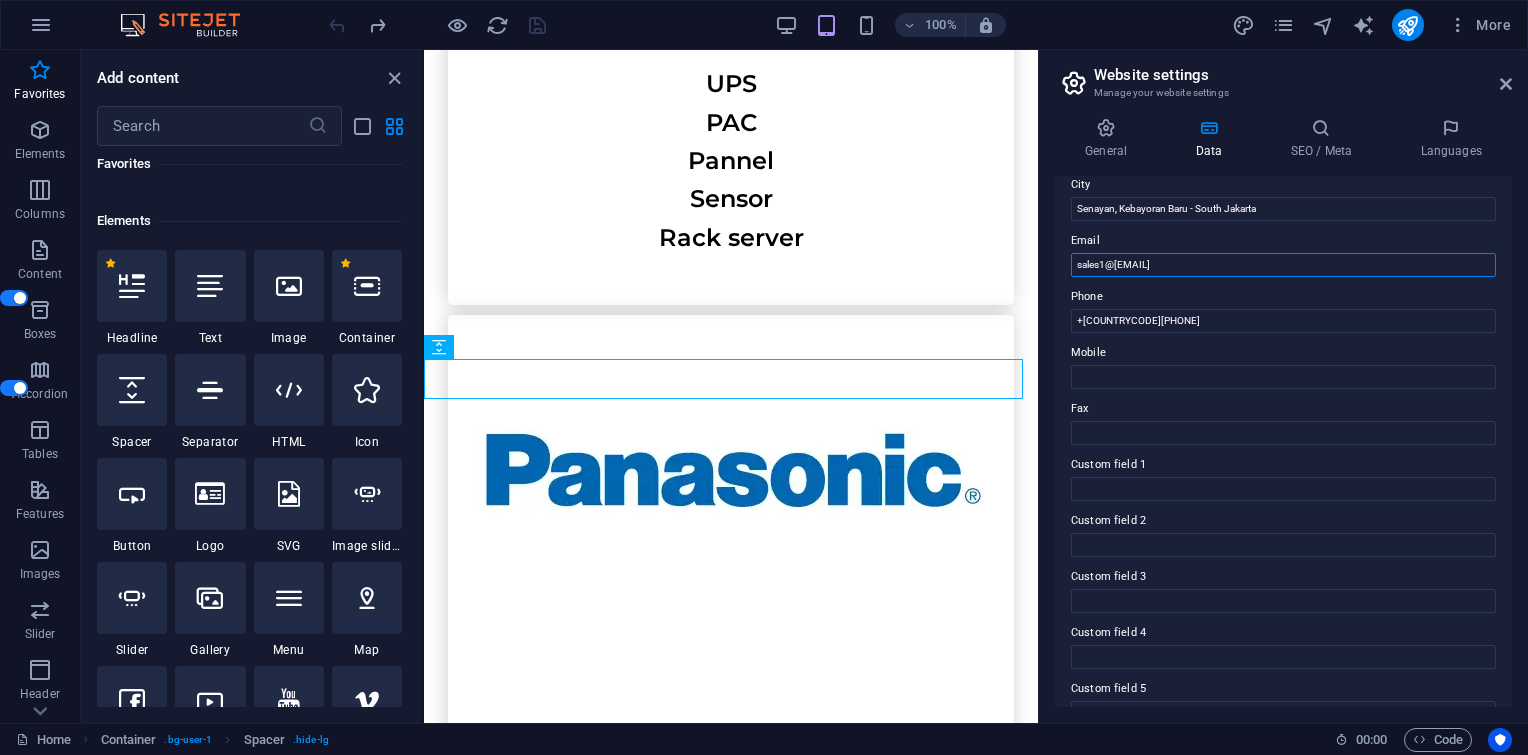 scroll, scrollTop: 329, scrollLeft: 0, axis: vertical 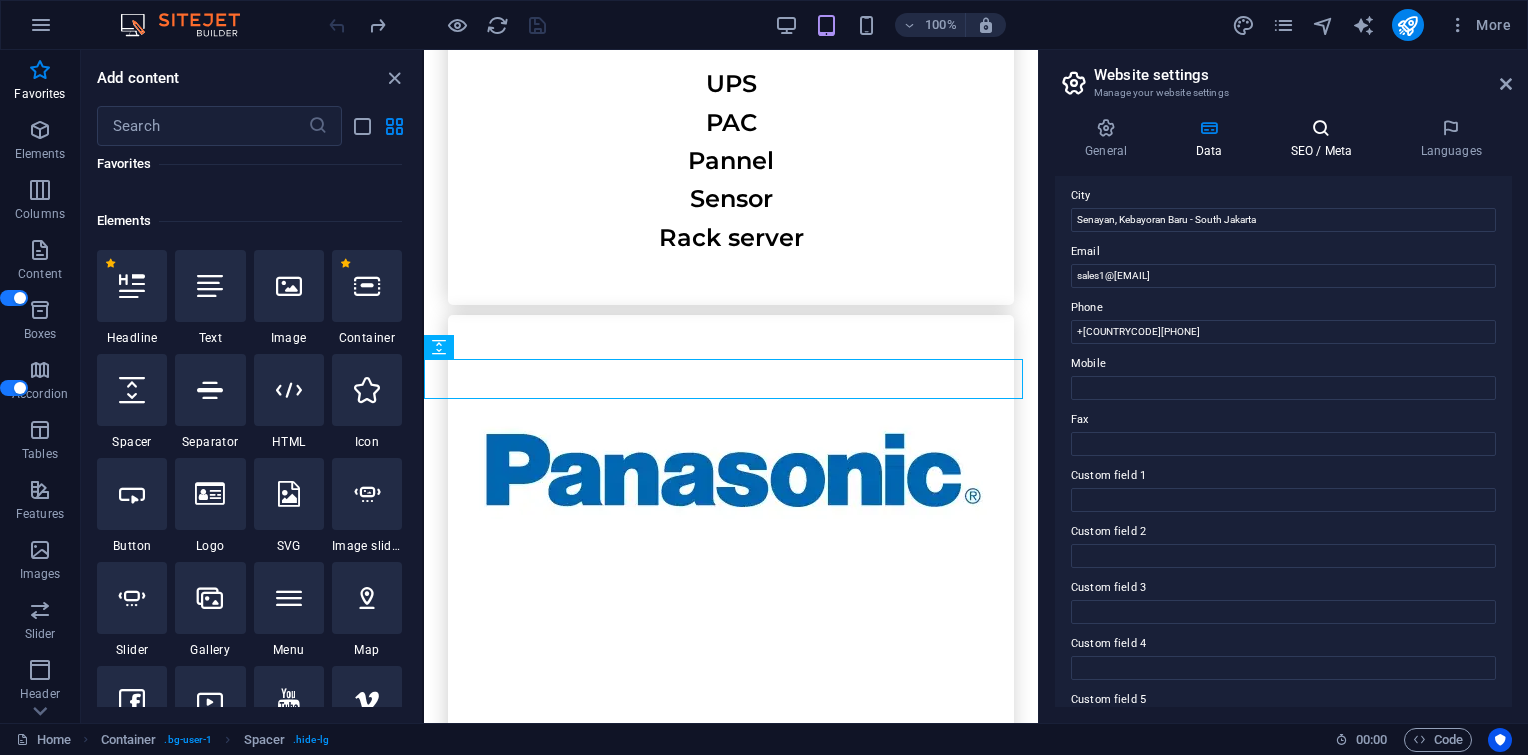 click on "SEO / Meta" at bounding box center [1325, 139] 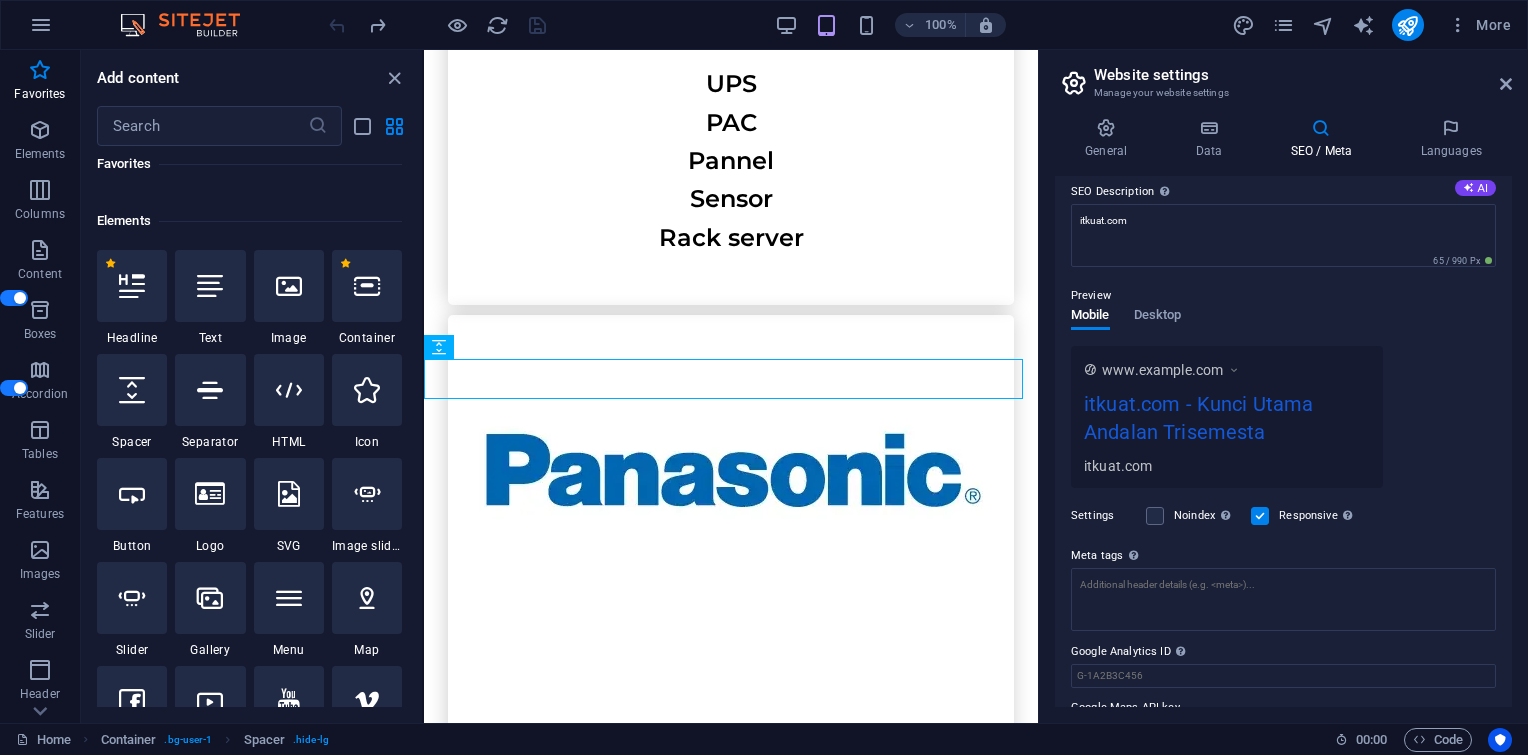 scroll, scrollTop: 231, scrollLeft: 0, axis: vertical 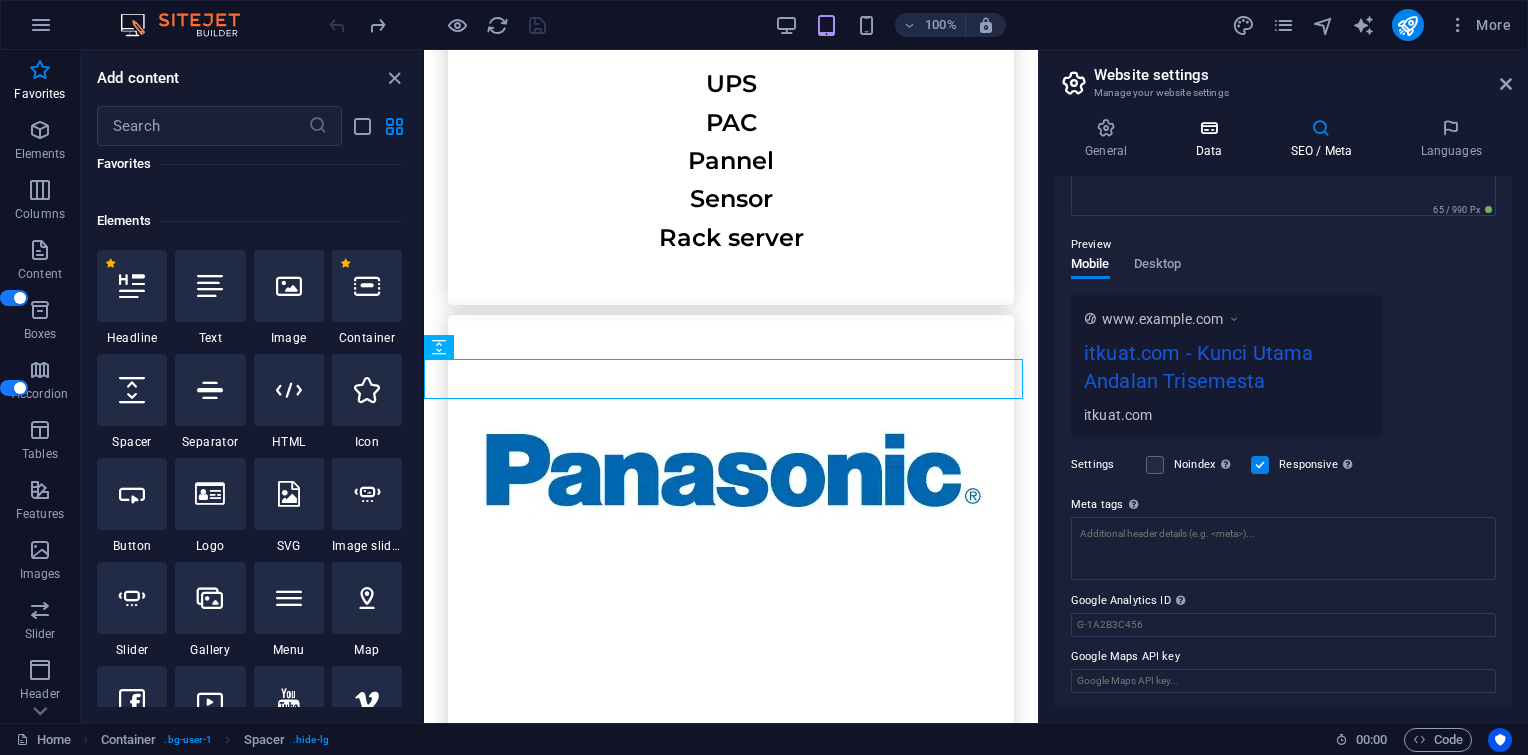 click on "Data" at bounding box center (1212, 139) 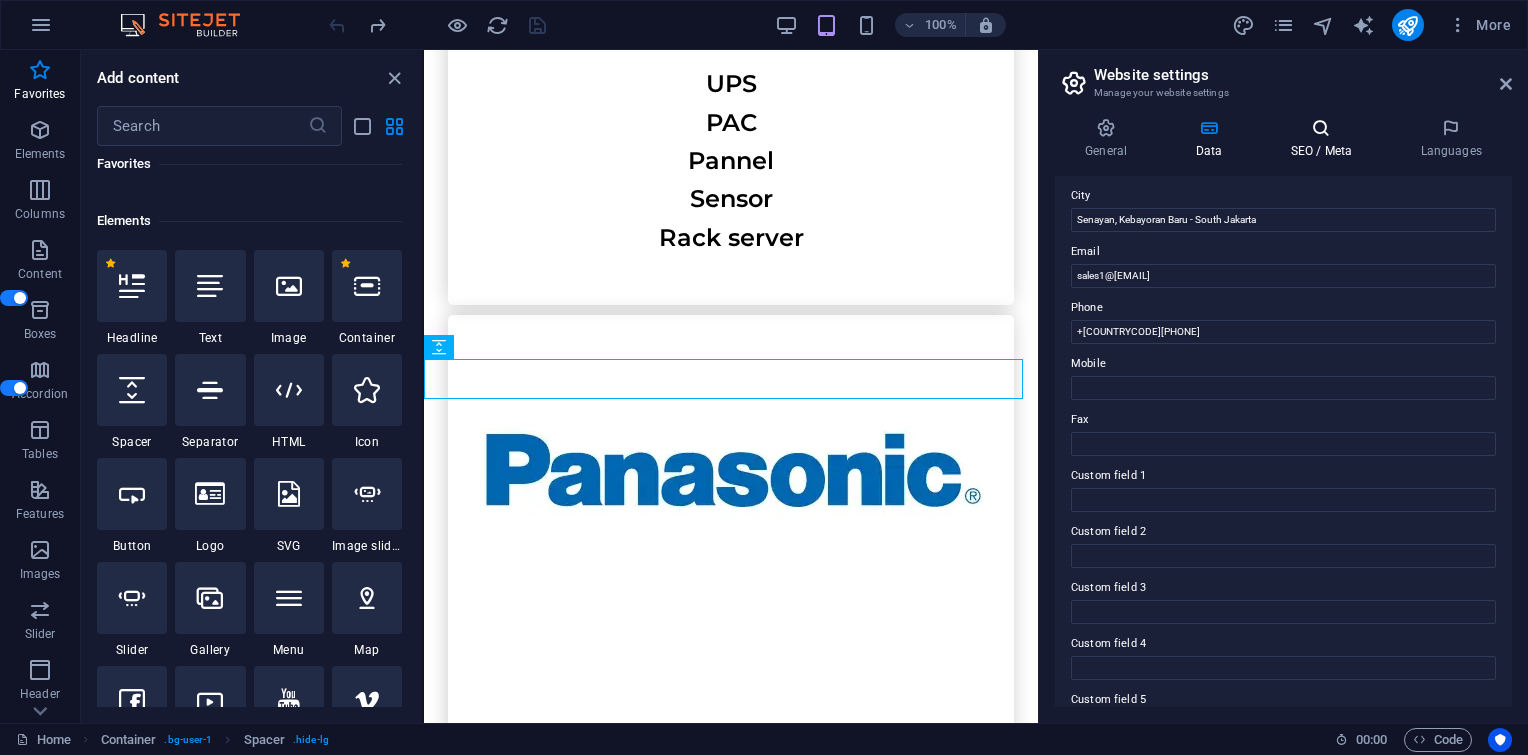 click on "SEO / Meta" at bounding box center (1325, 139) 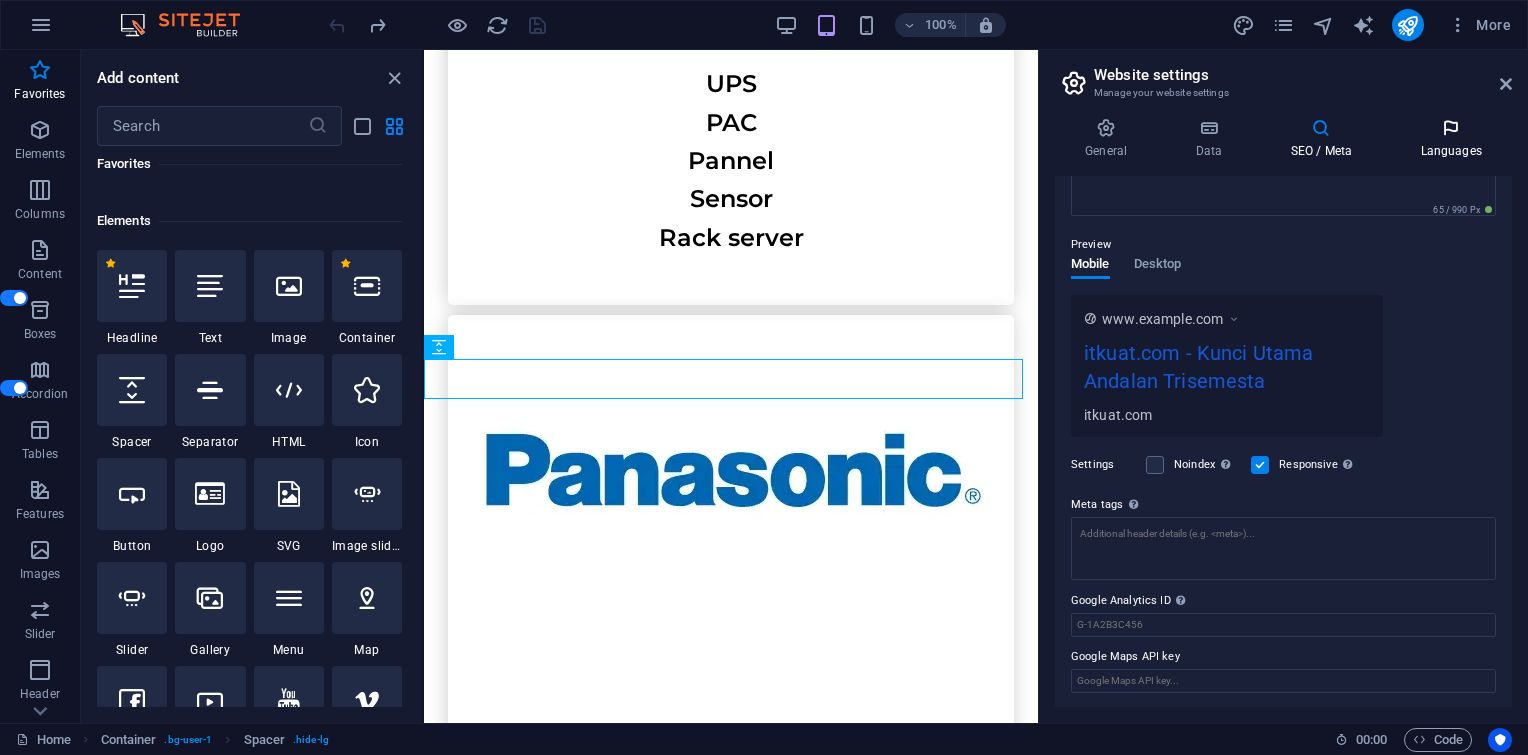 click on "Languages" at bounding box center (1451, 139) 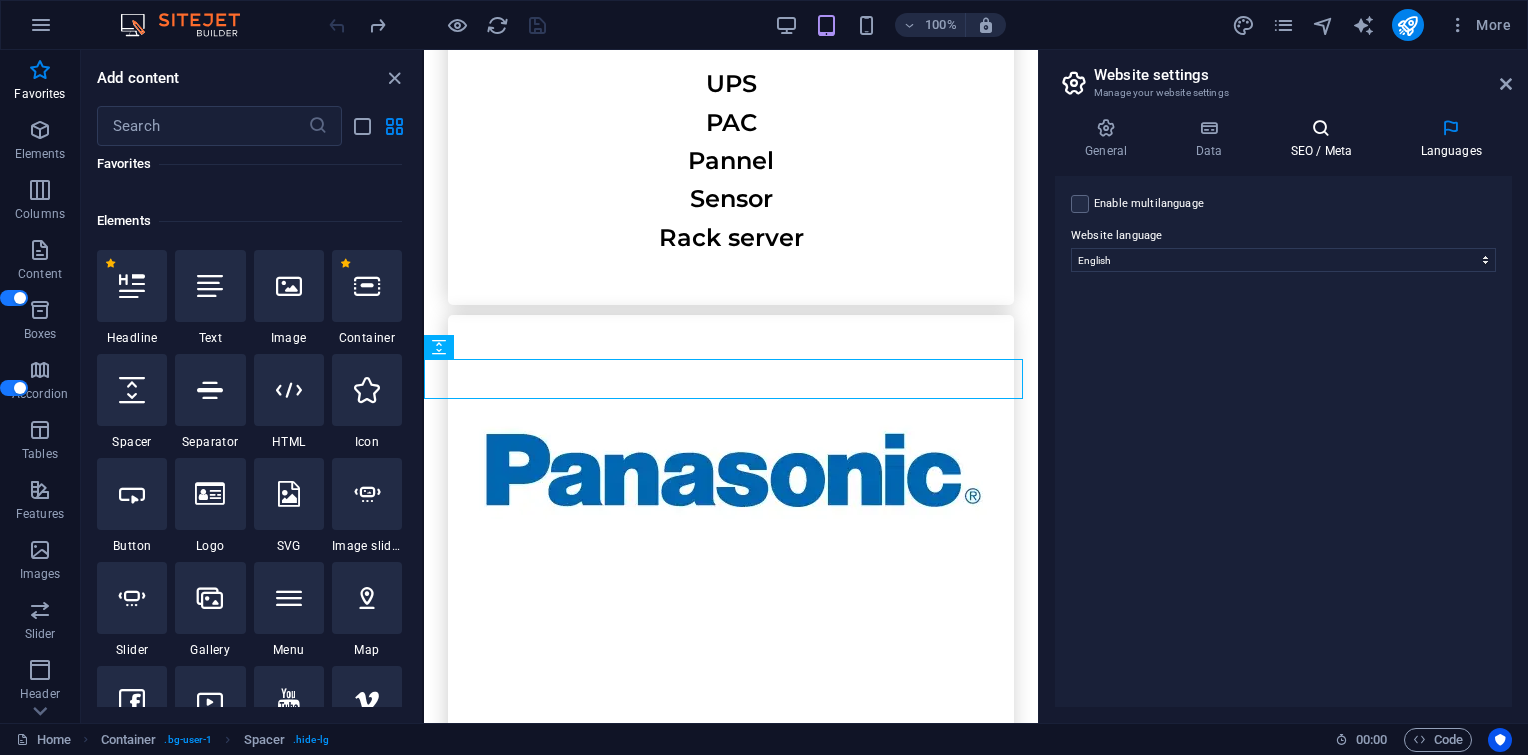 click at bounding box center (1321, 128) 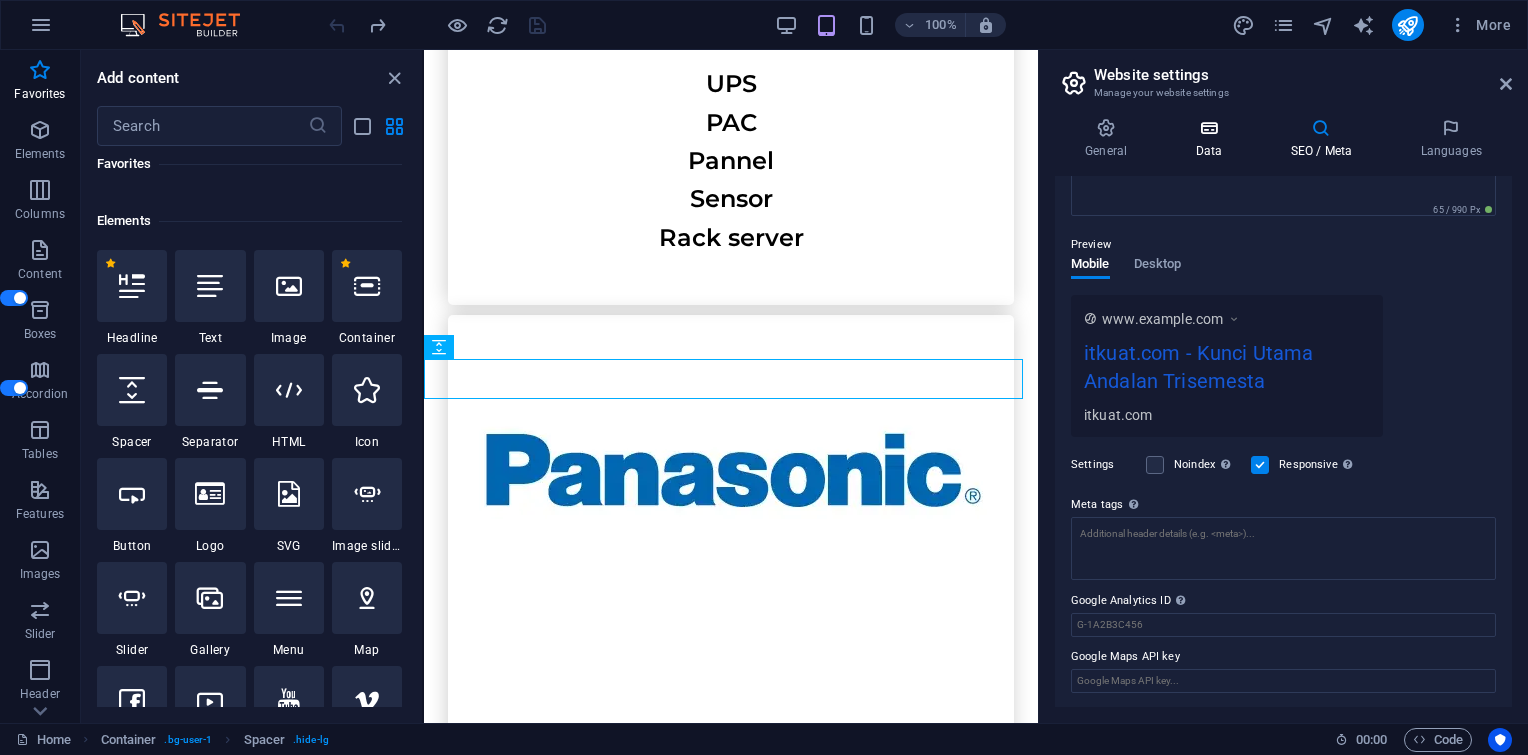 click at bounding box center (1208, 128) 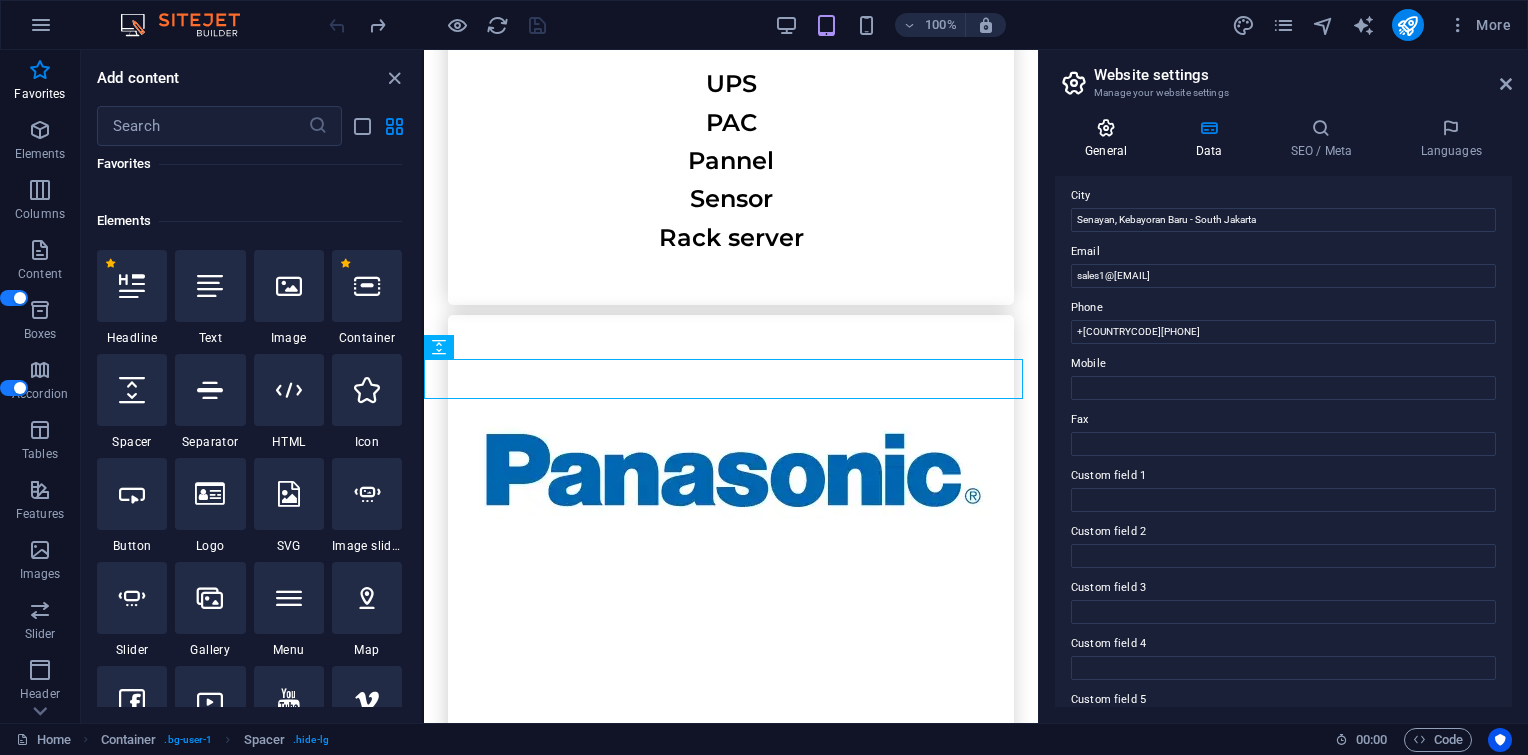 click on "General" at bounding box center [1110, 139] 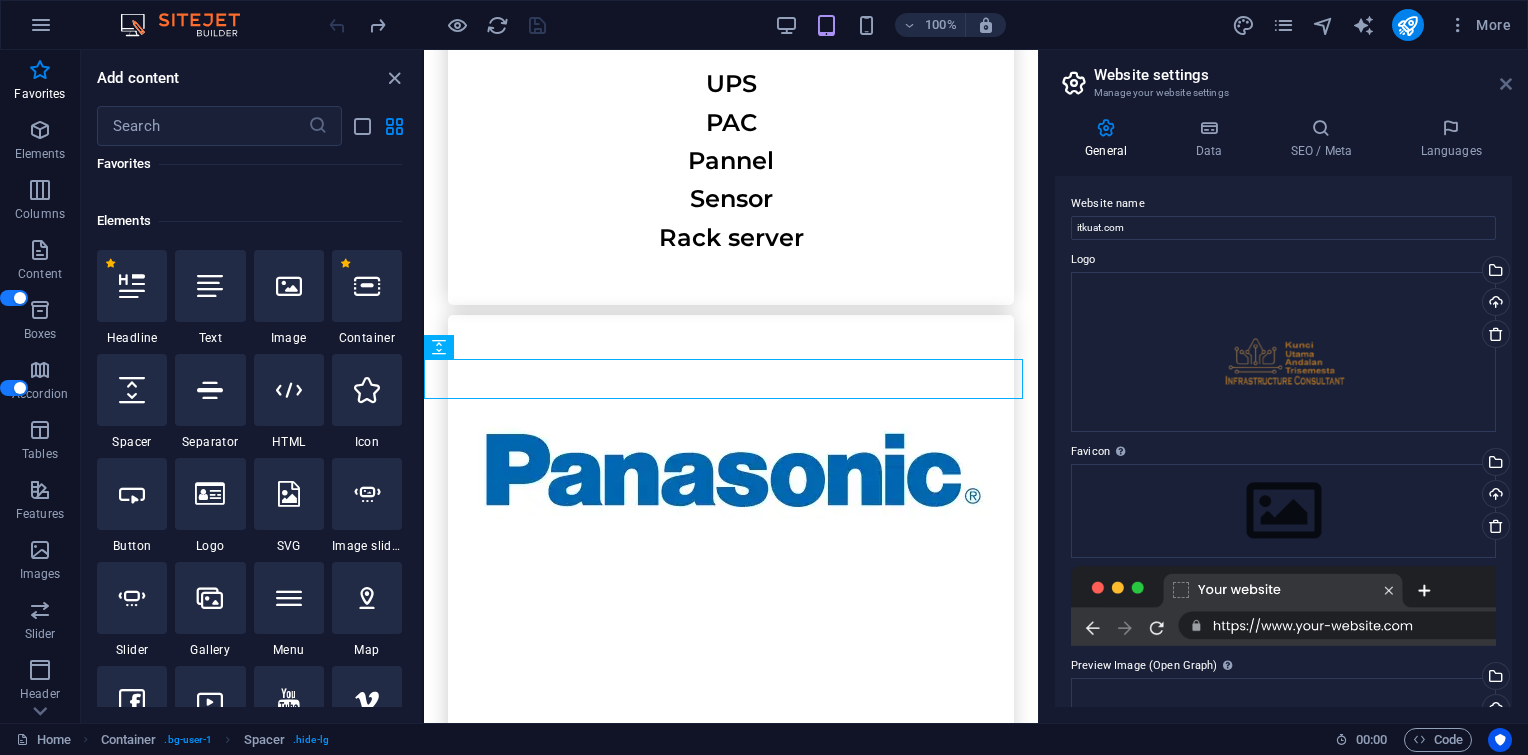 click at bounding box center (1506, 84) 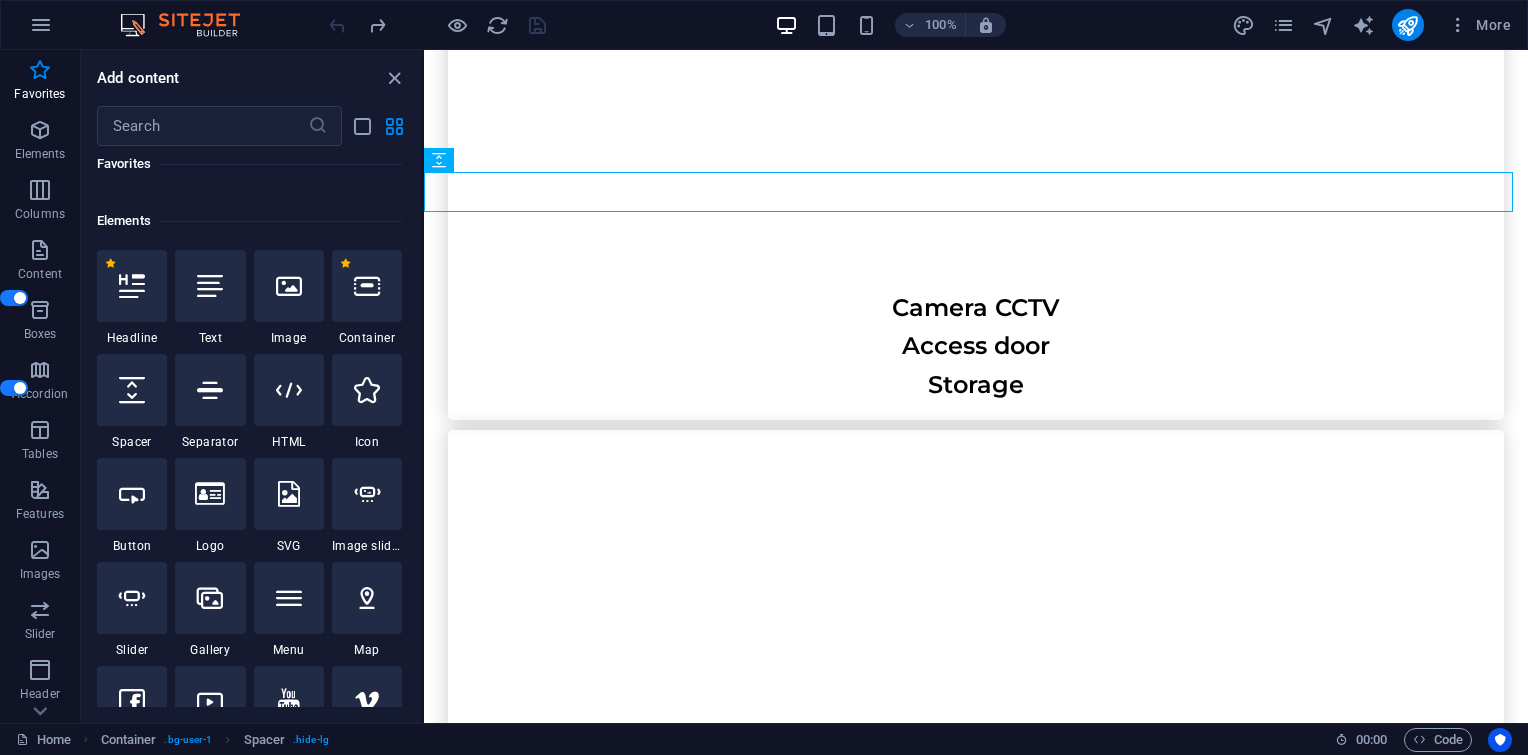 scroll, scrollTop: 7103, scrollLeft: 0, axis: vertical 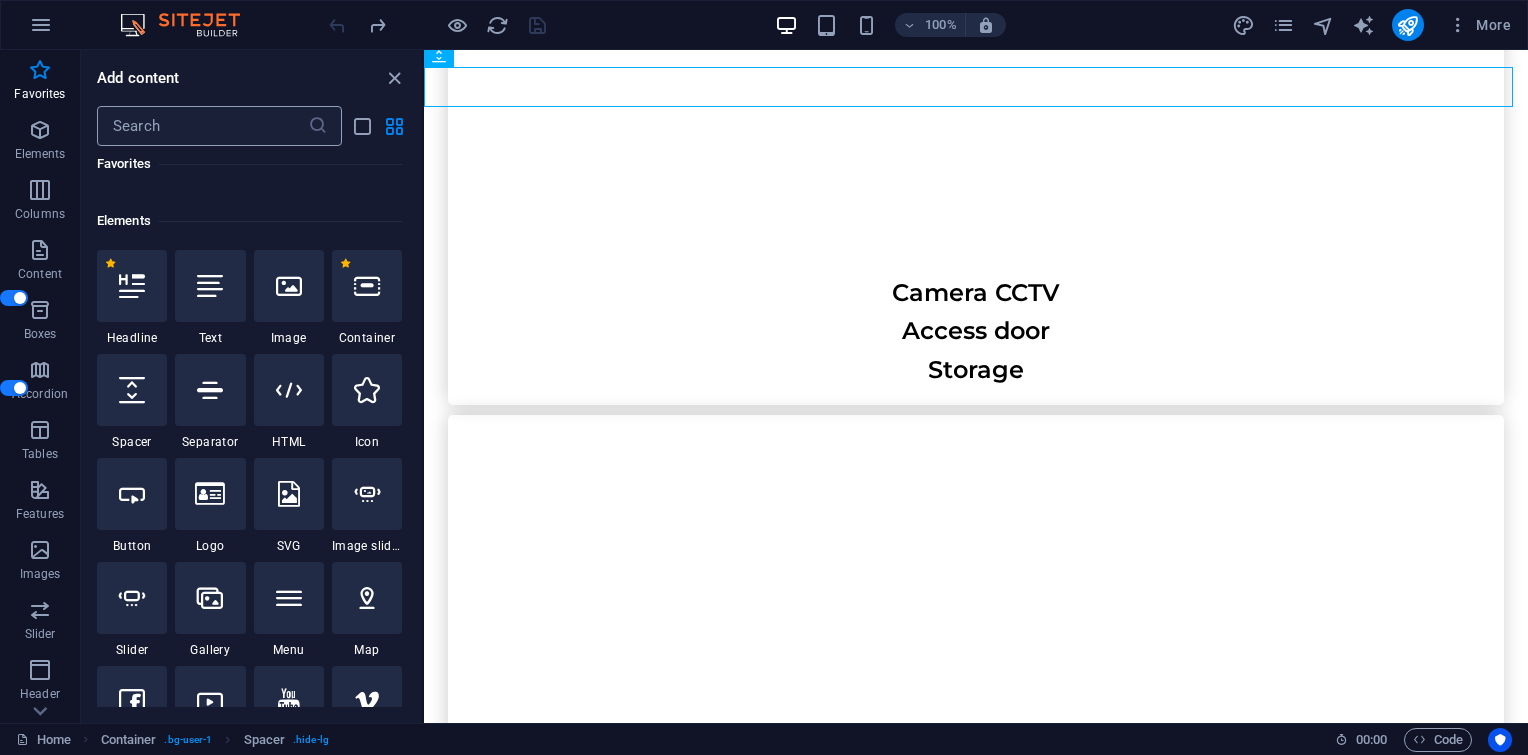 click at bounding box center (202, 126) 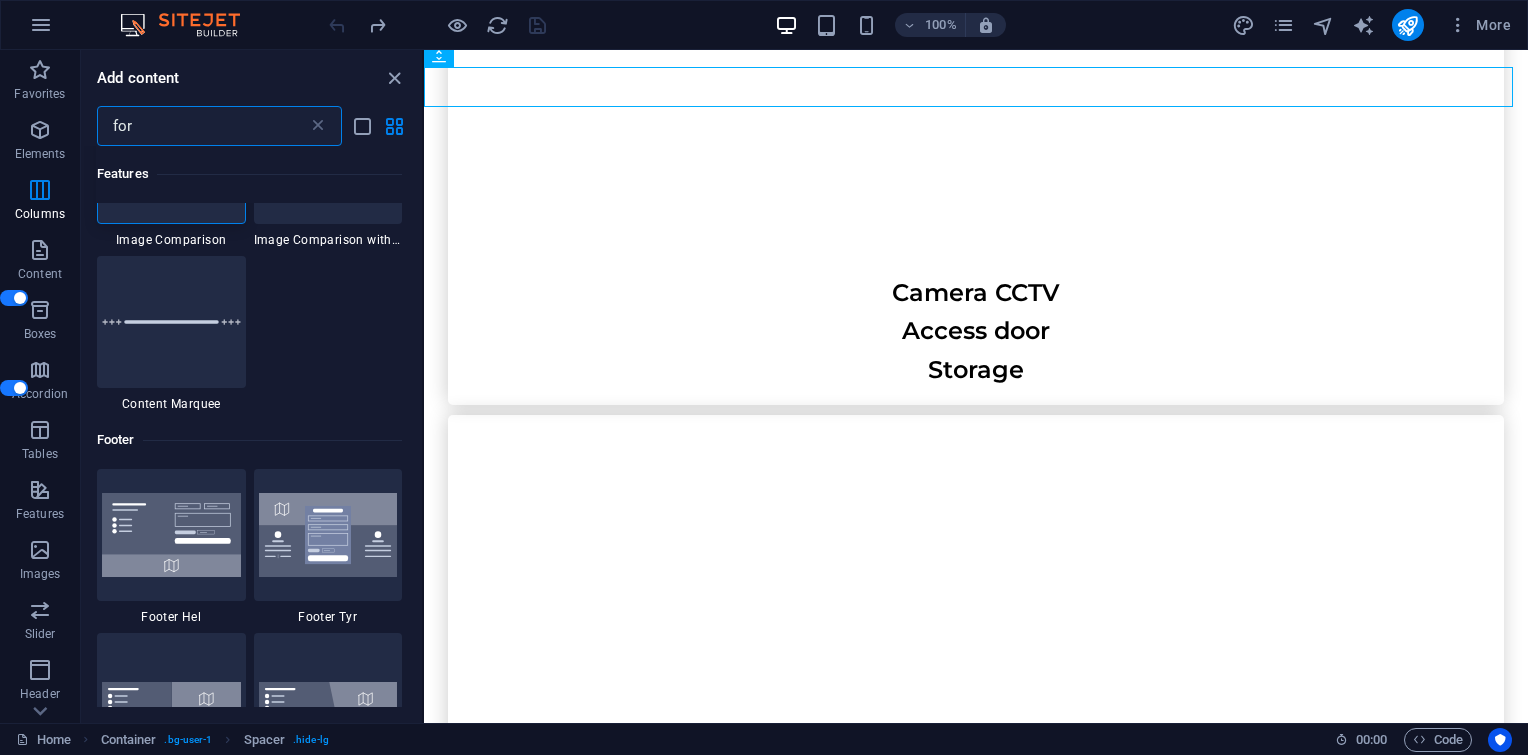 scroll, scrollTop: 0, scrollLeft: 0, axis: both 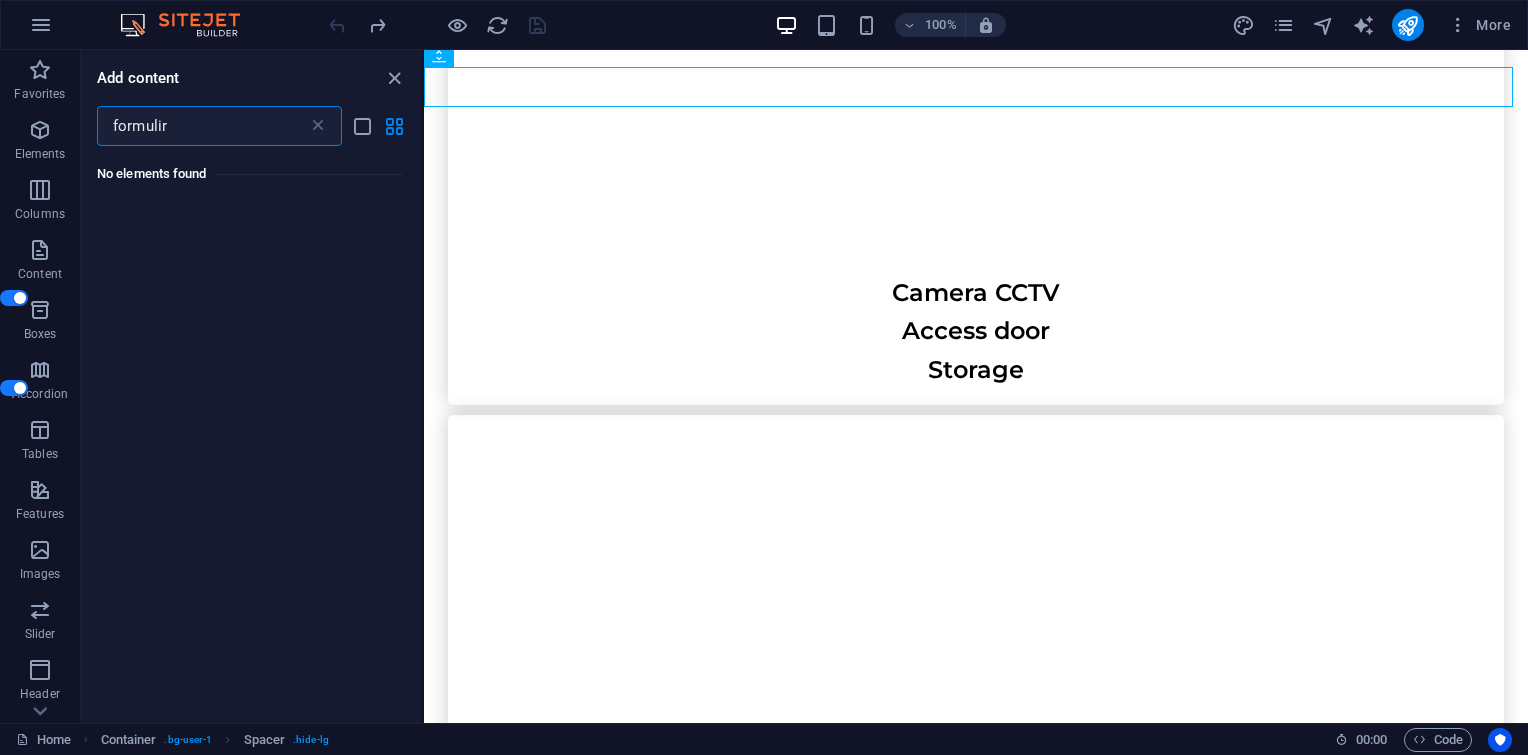 type on "formulir" 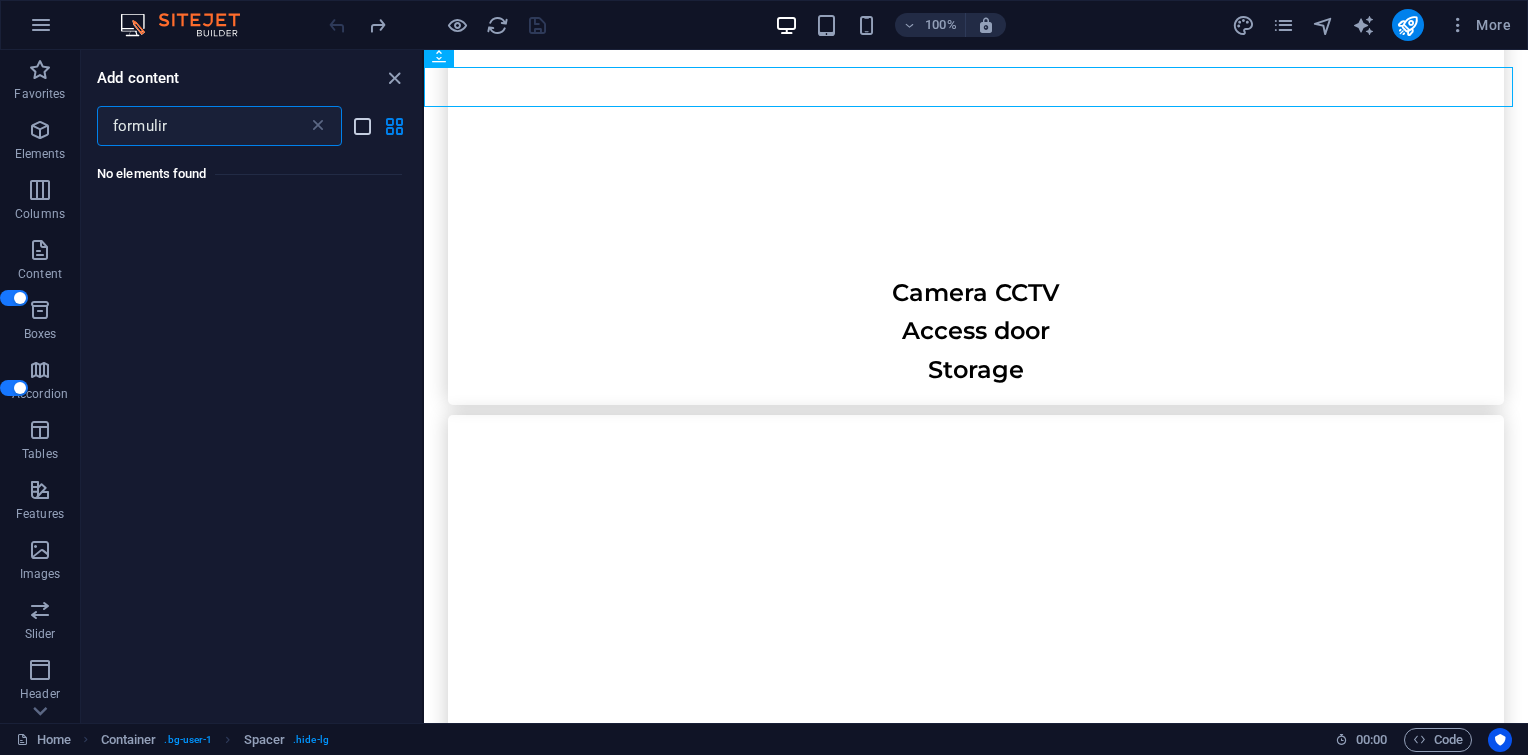 click on "formulir ​" at bounding box center [251, 126] 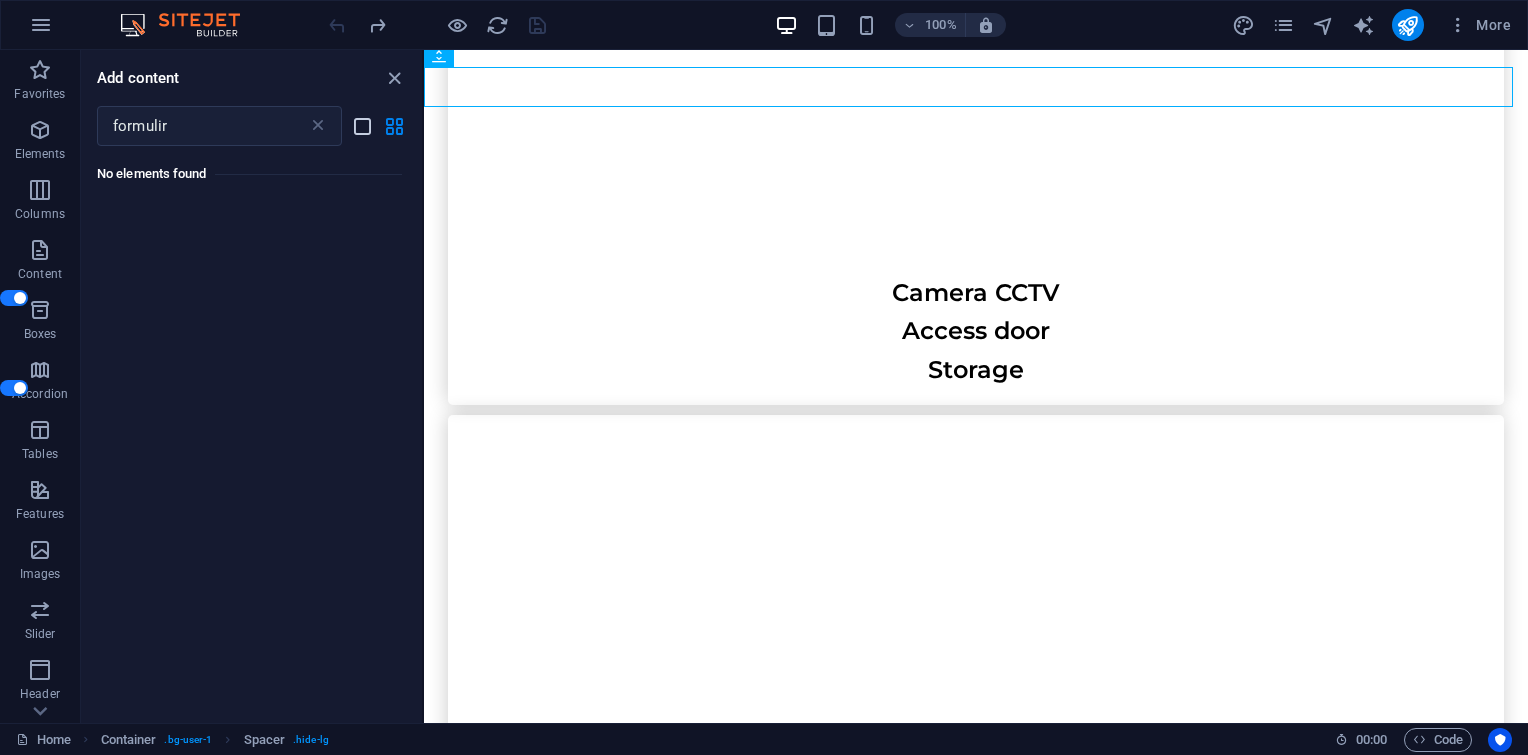 click at bounding box center (362, 126) 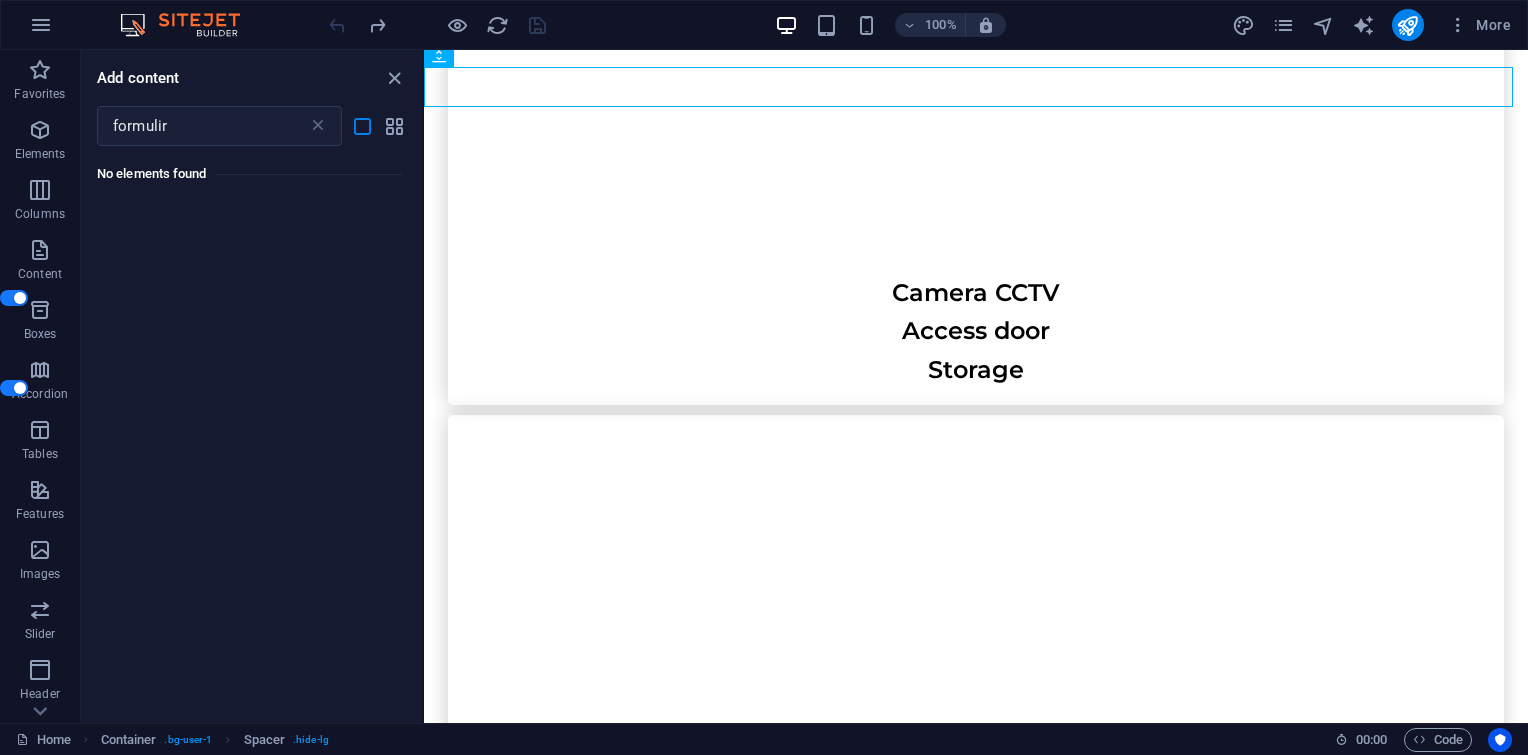 click on "No elements found" at bounding box center (249, 174) 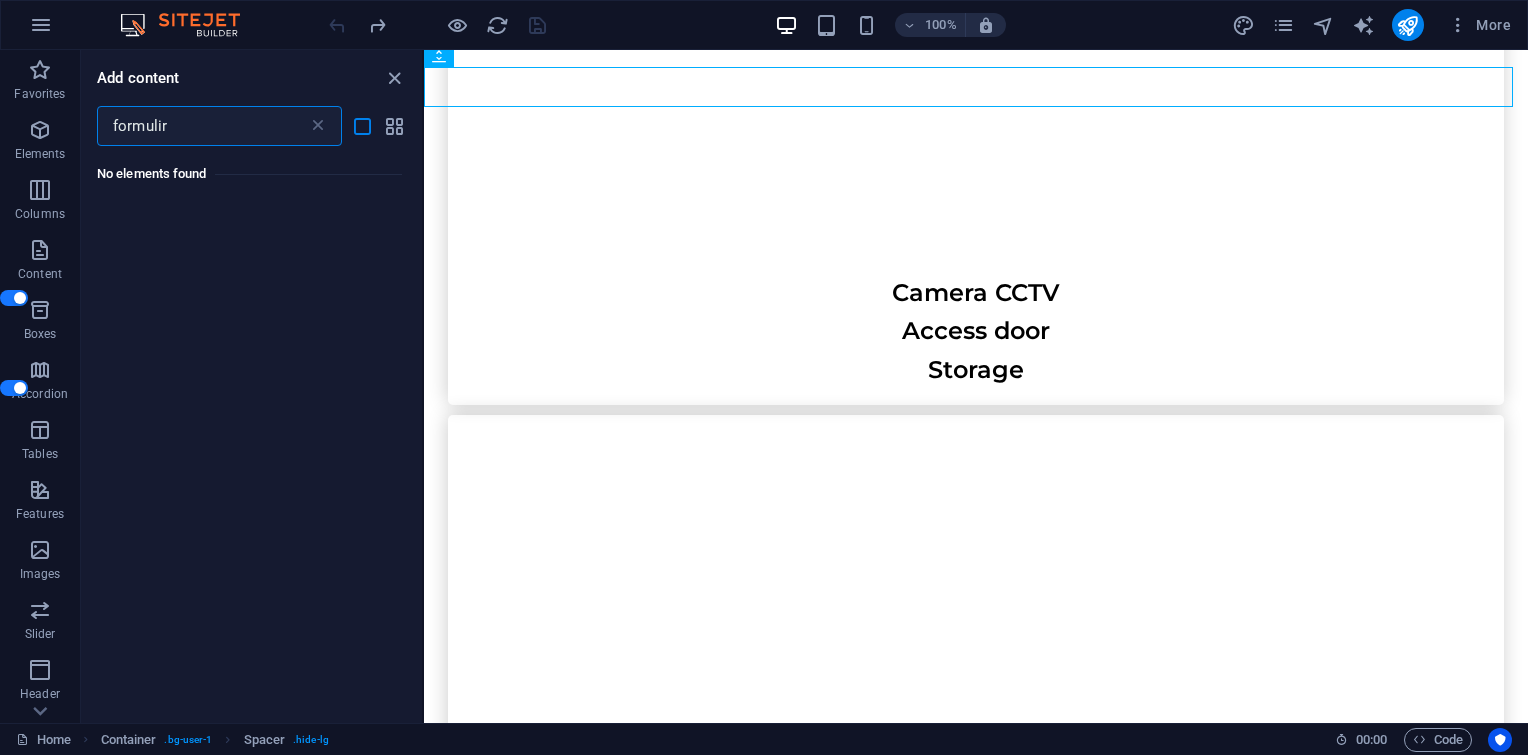 click on "formulir" at bounding box center [202, 126] 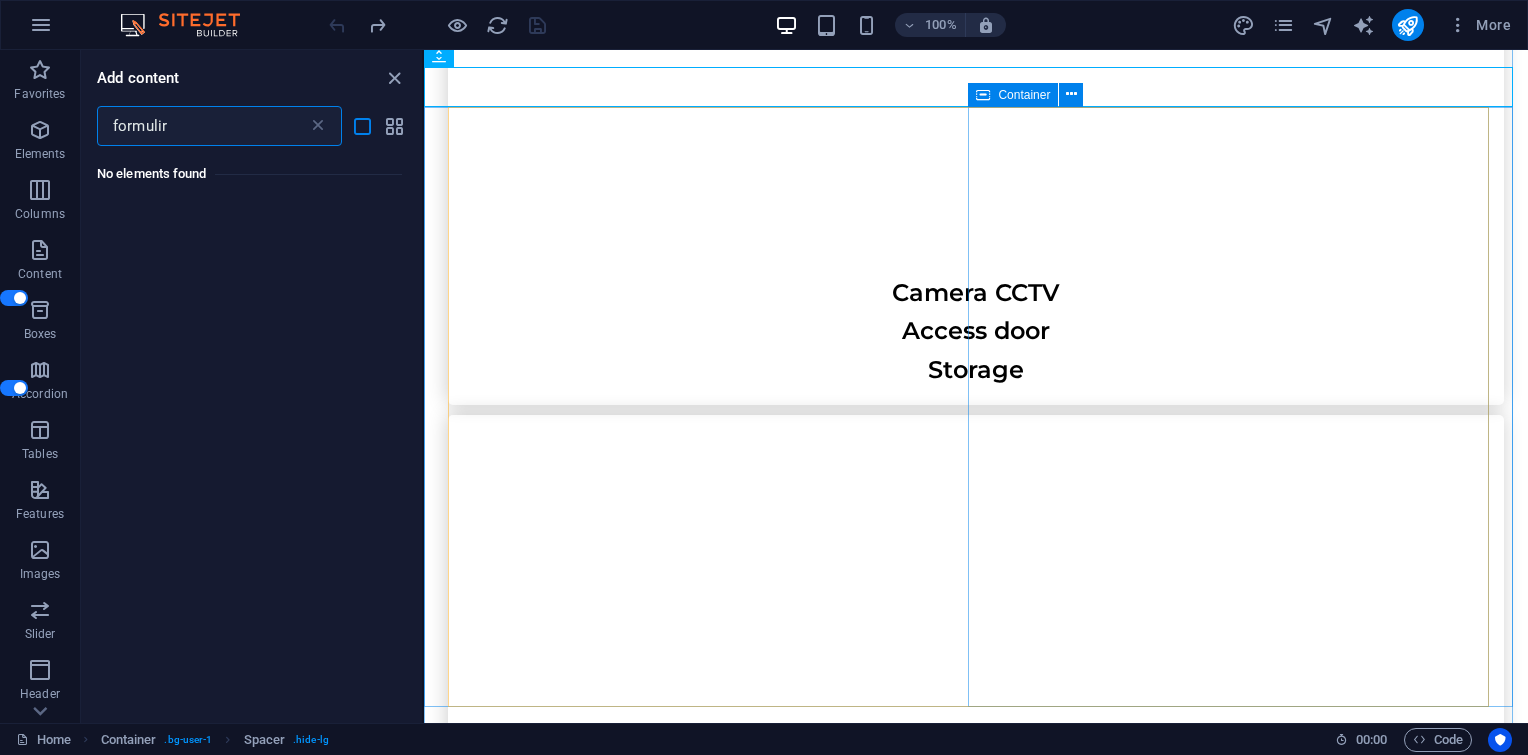 click on "Contact Us   I have read and understand the privacy policy. Unreadable? Load new Submit" at bounding box center [976, 17198] 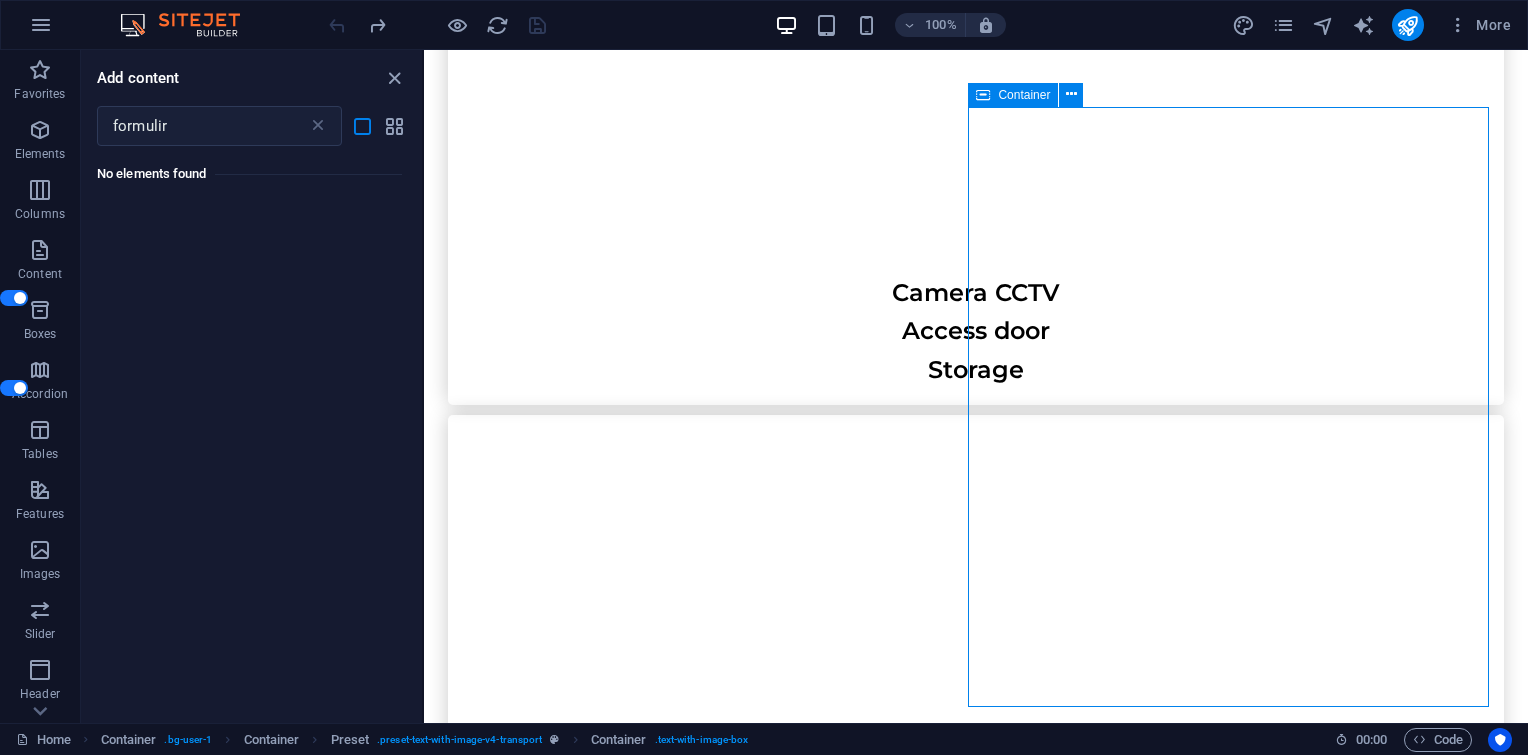 click on "Contact Us   I have read and understand the privacy policy. Unreadable? Load new Submit" at bounding box center [976, 17198] 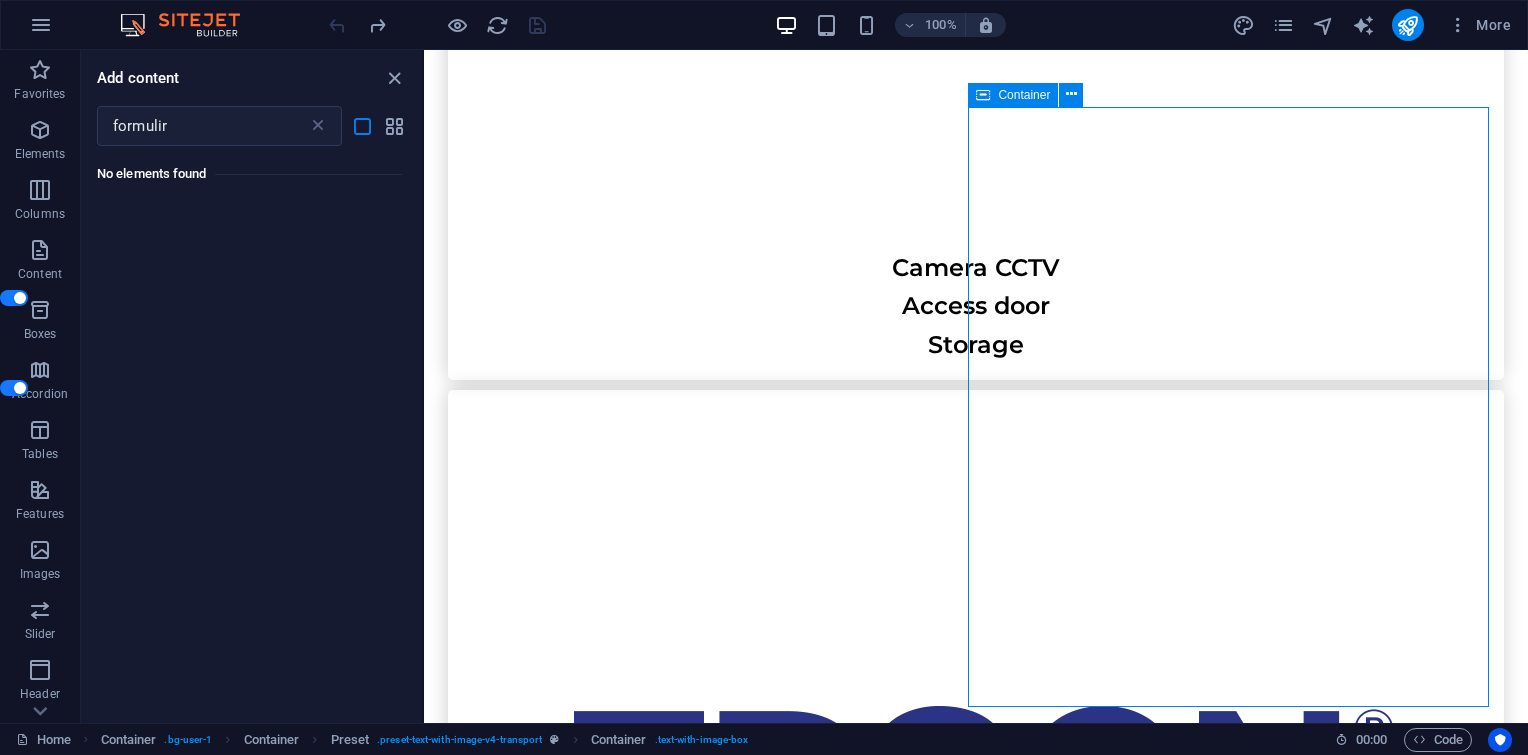 select on "px" 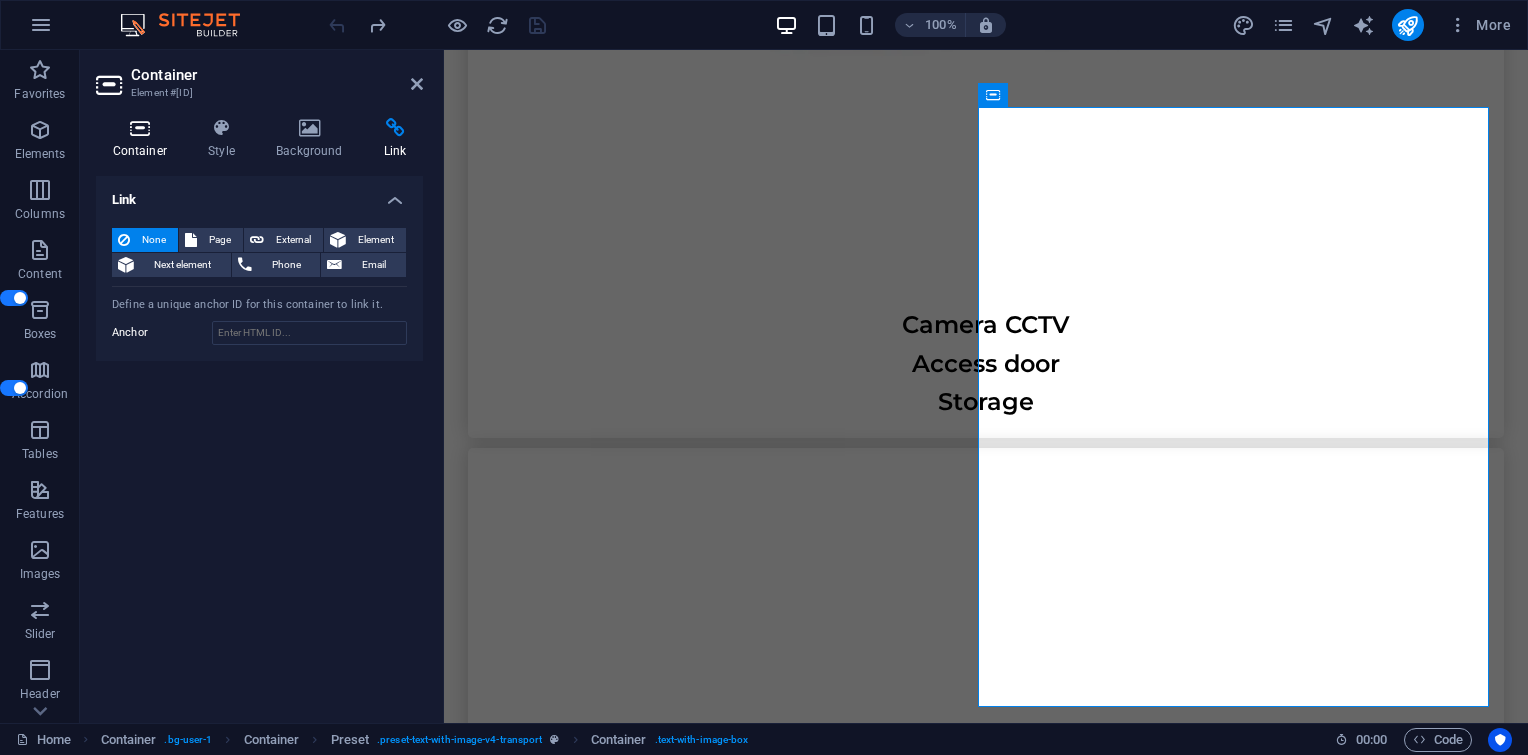 click on "Container" at bounding box center (144, 139) 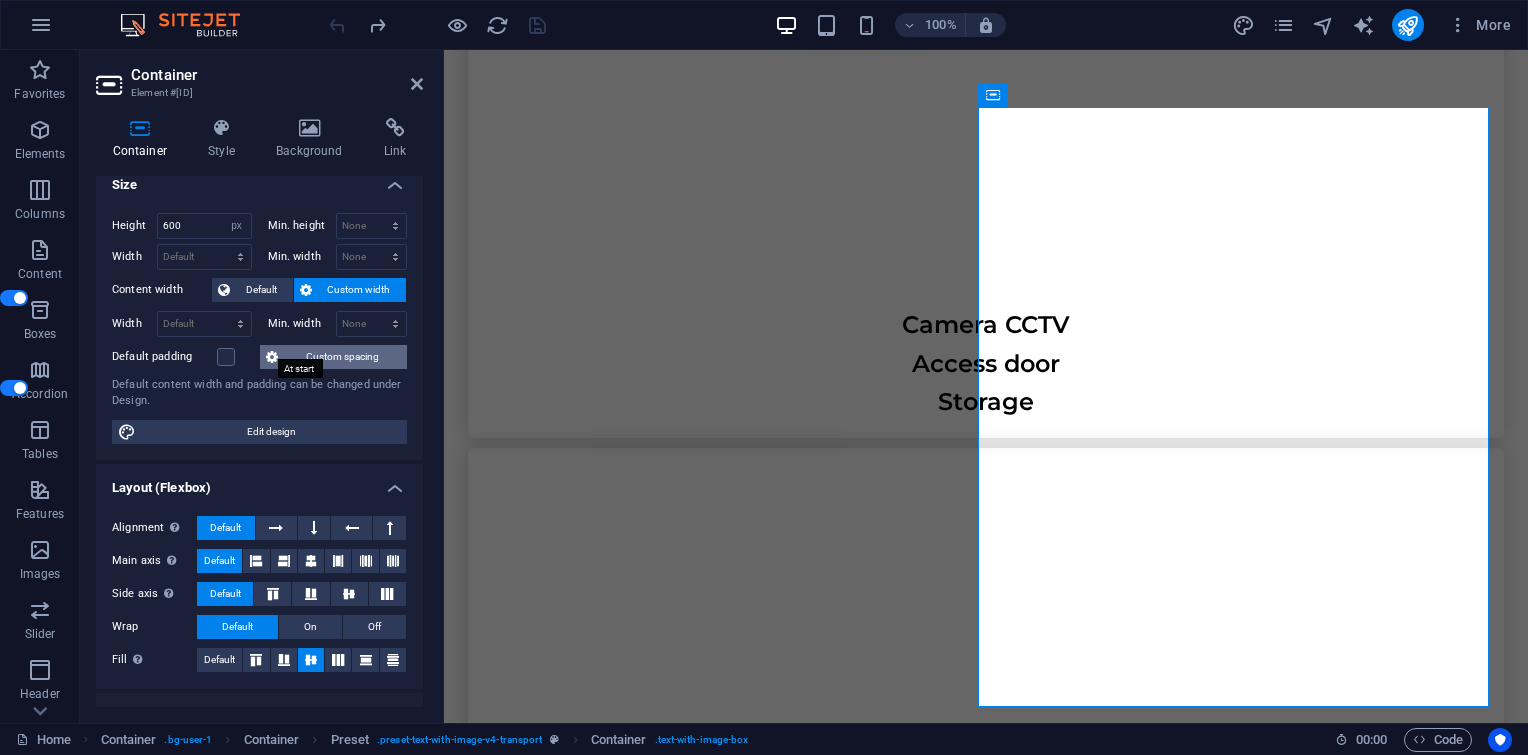 scroll, scrollTop: 0, scrollLeft: 0, axis: both 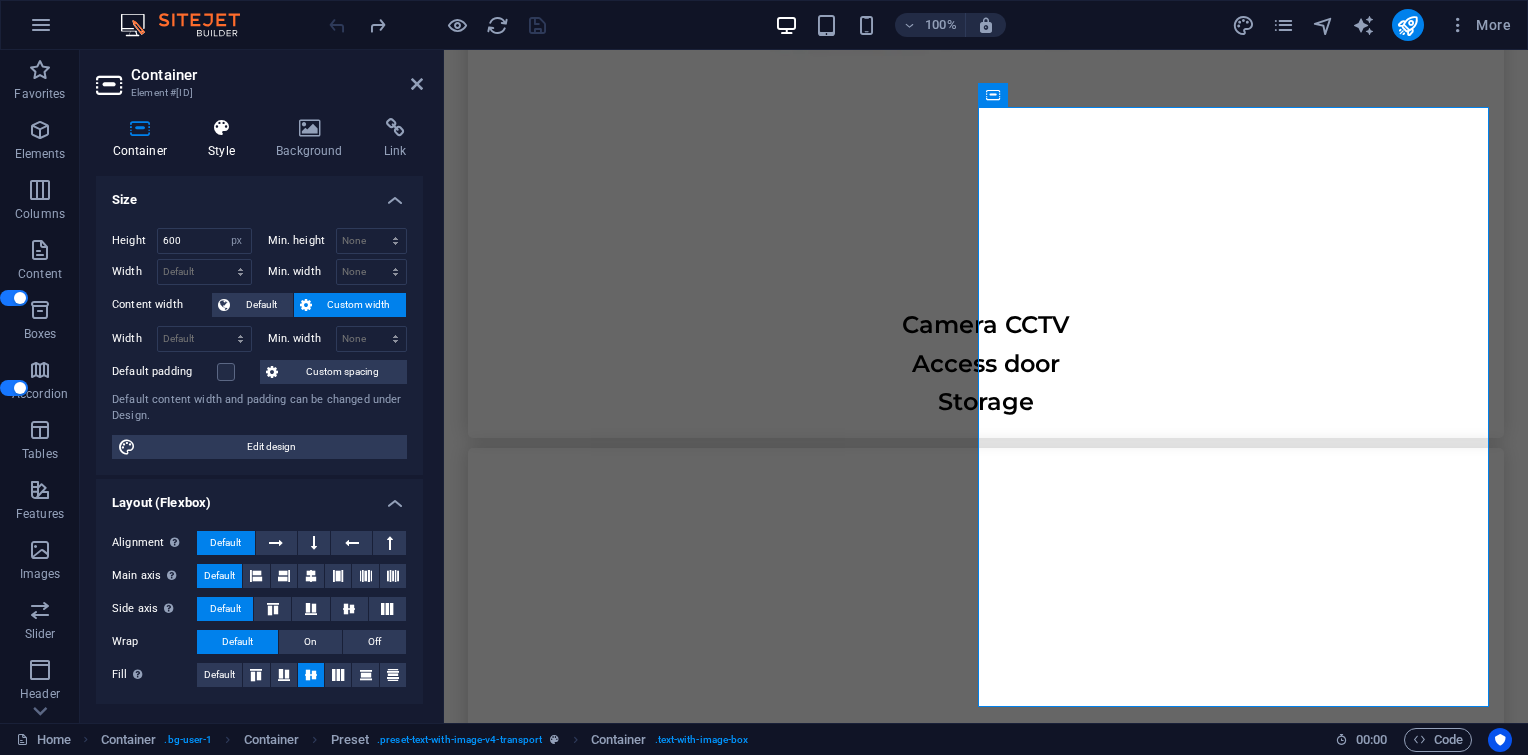 click on "Style" at bounding box center [226, 139] 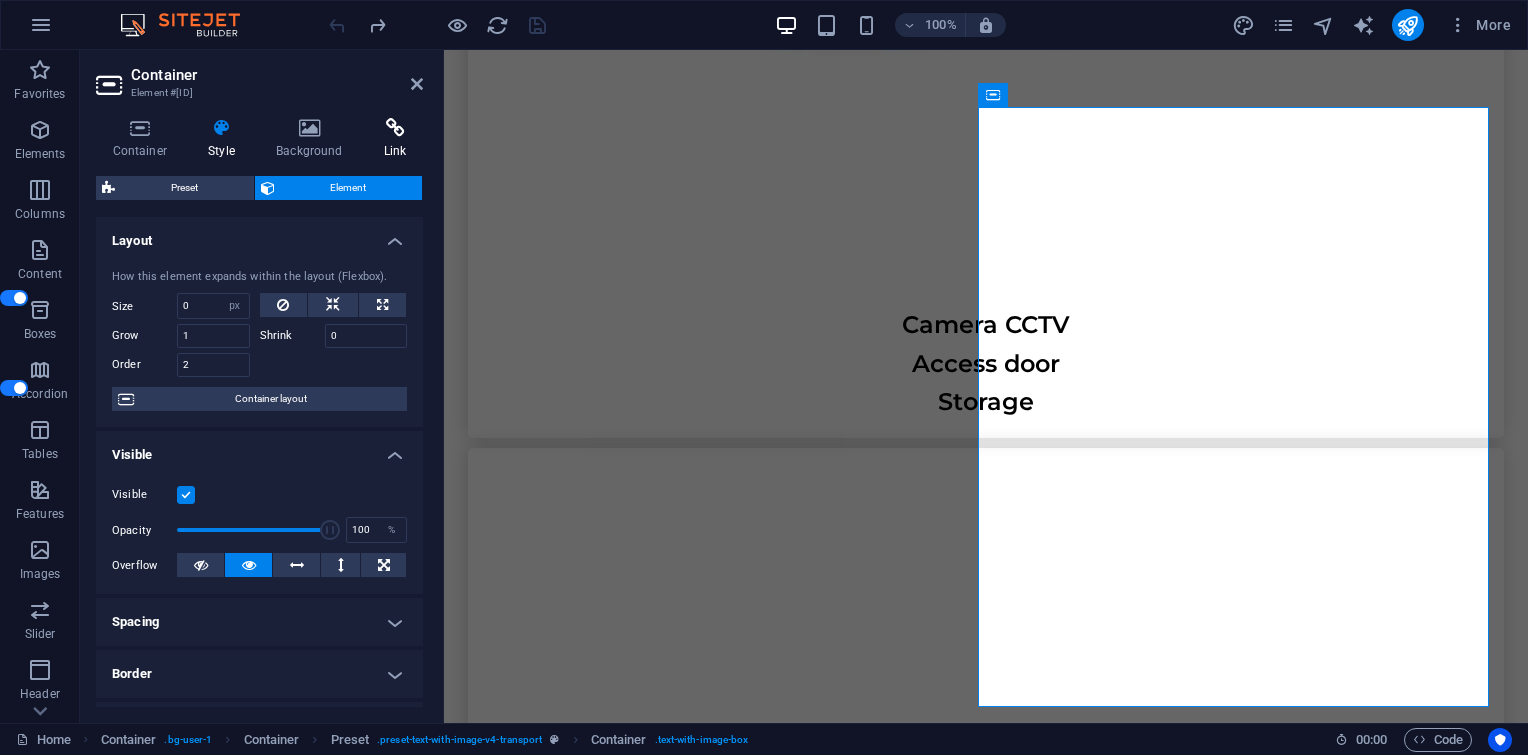 click on "Link" at bounding box center [395, 139] 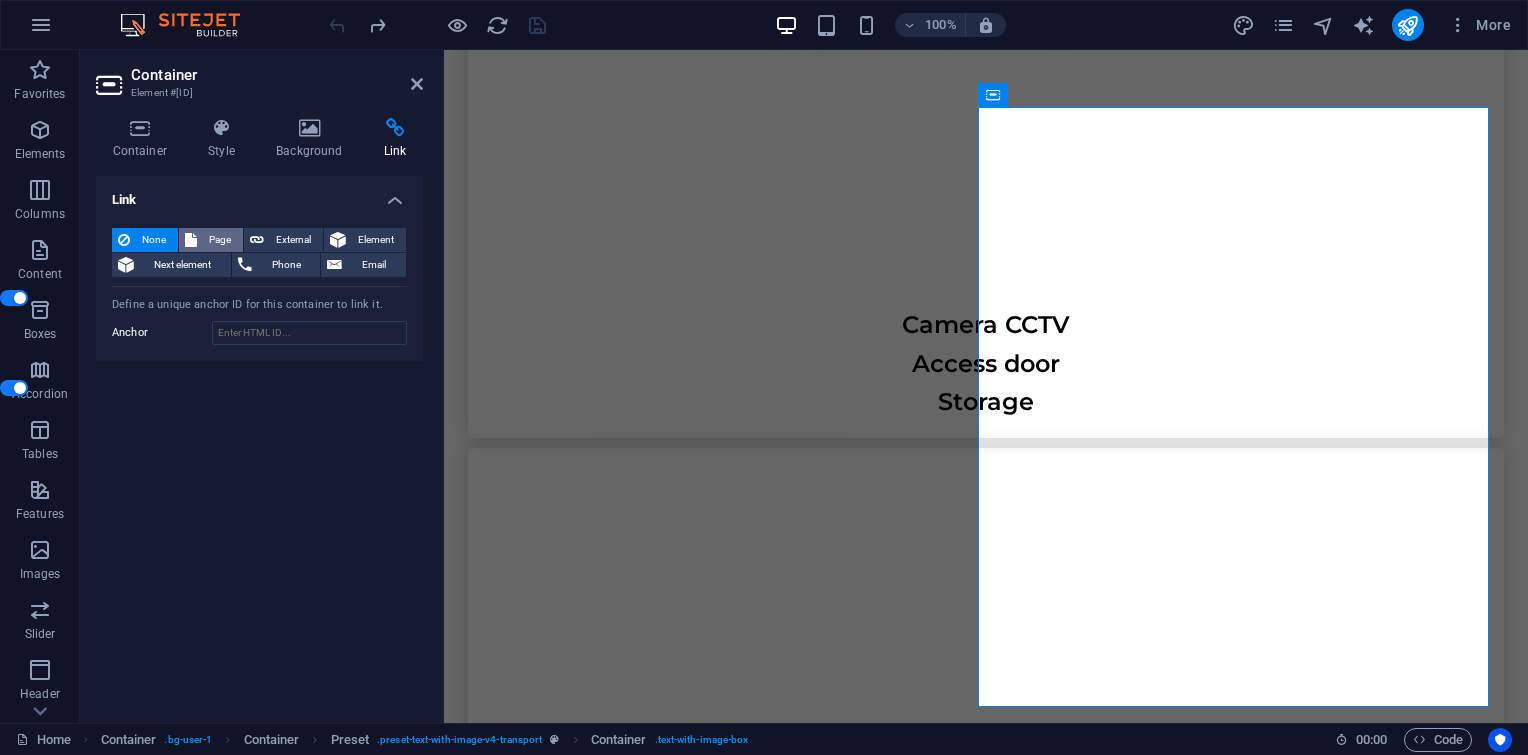 click on "Page" at bounding box center (220, 240) 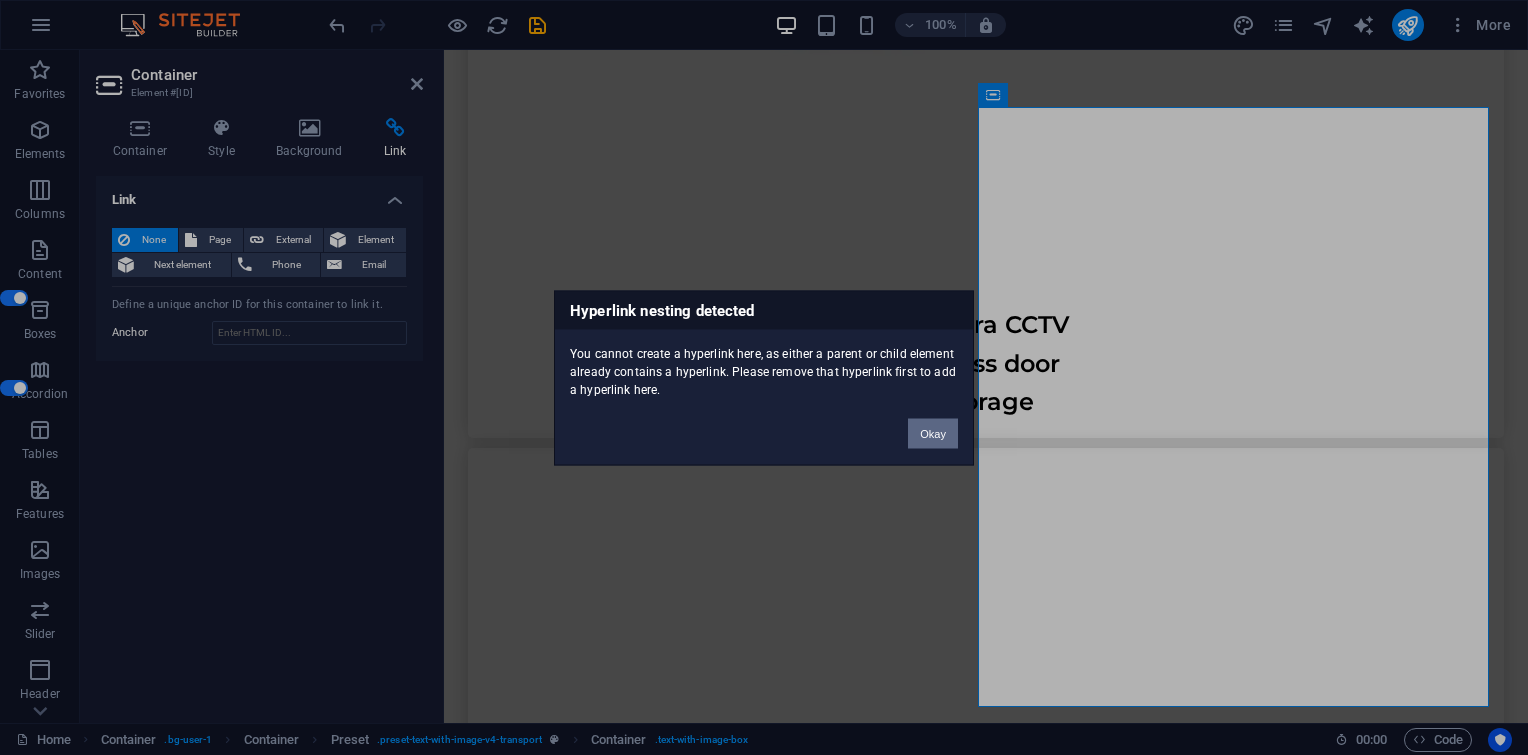 click on "Okay" at bounding box center (933, 433) 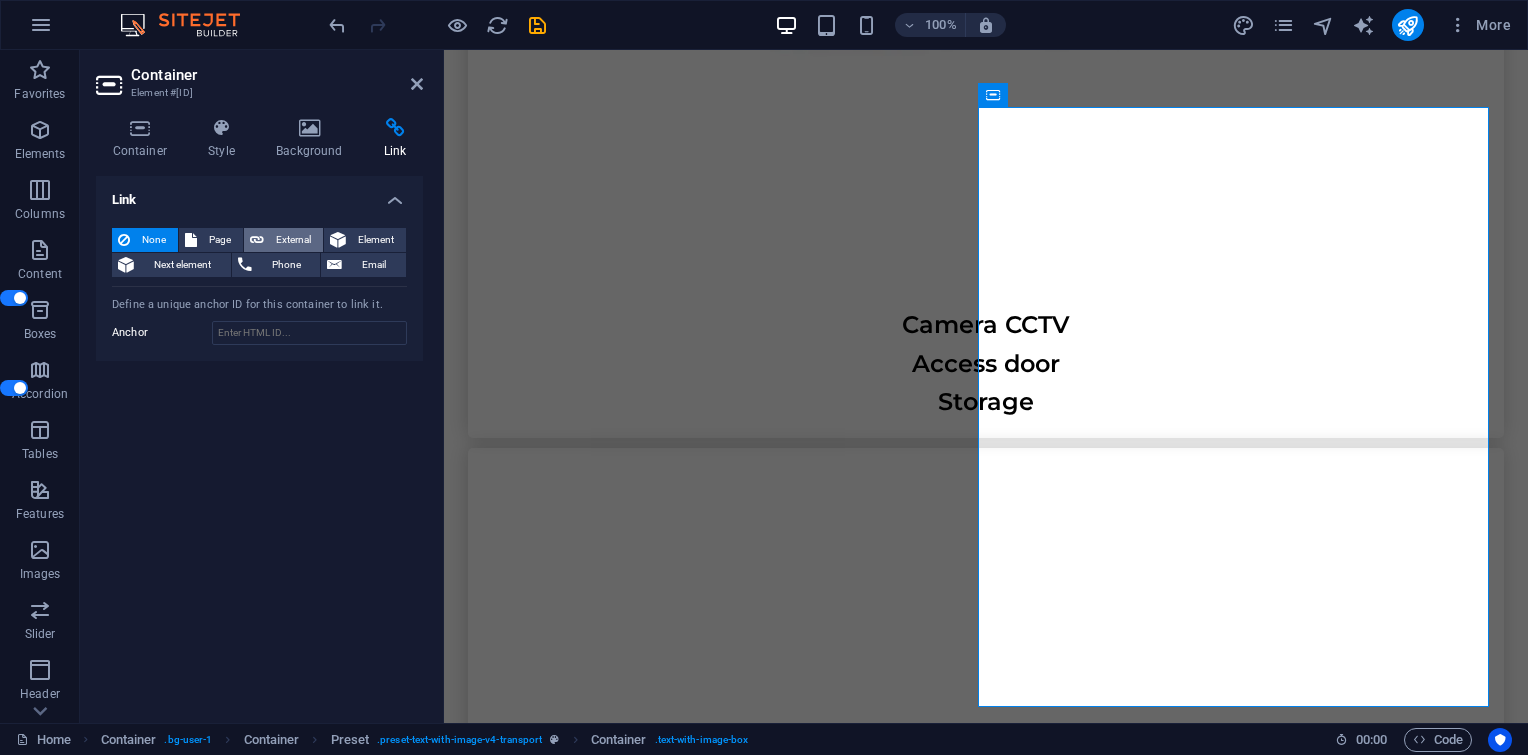 click on "External" at bounding box center (293, 240) 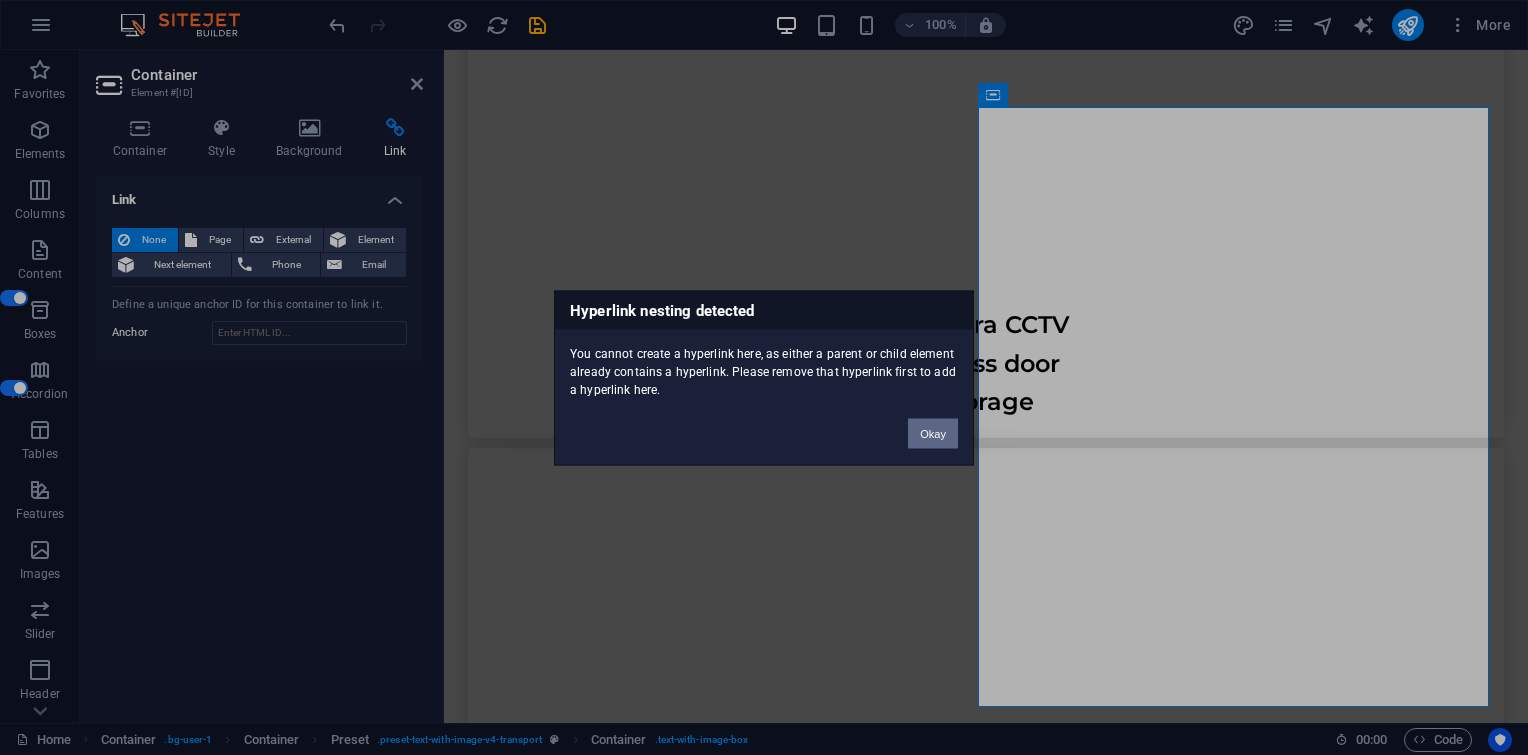 drag, startPoint x: 476, startPoint y: 368, endPoint x: 920, endPoint y: 424, distance: 447.5176 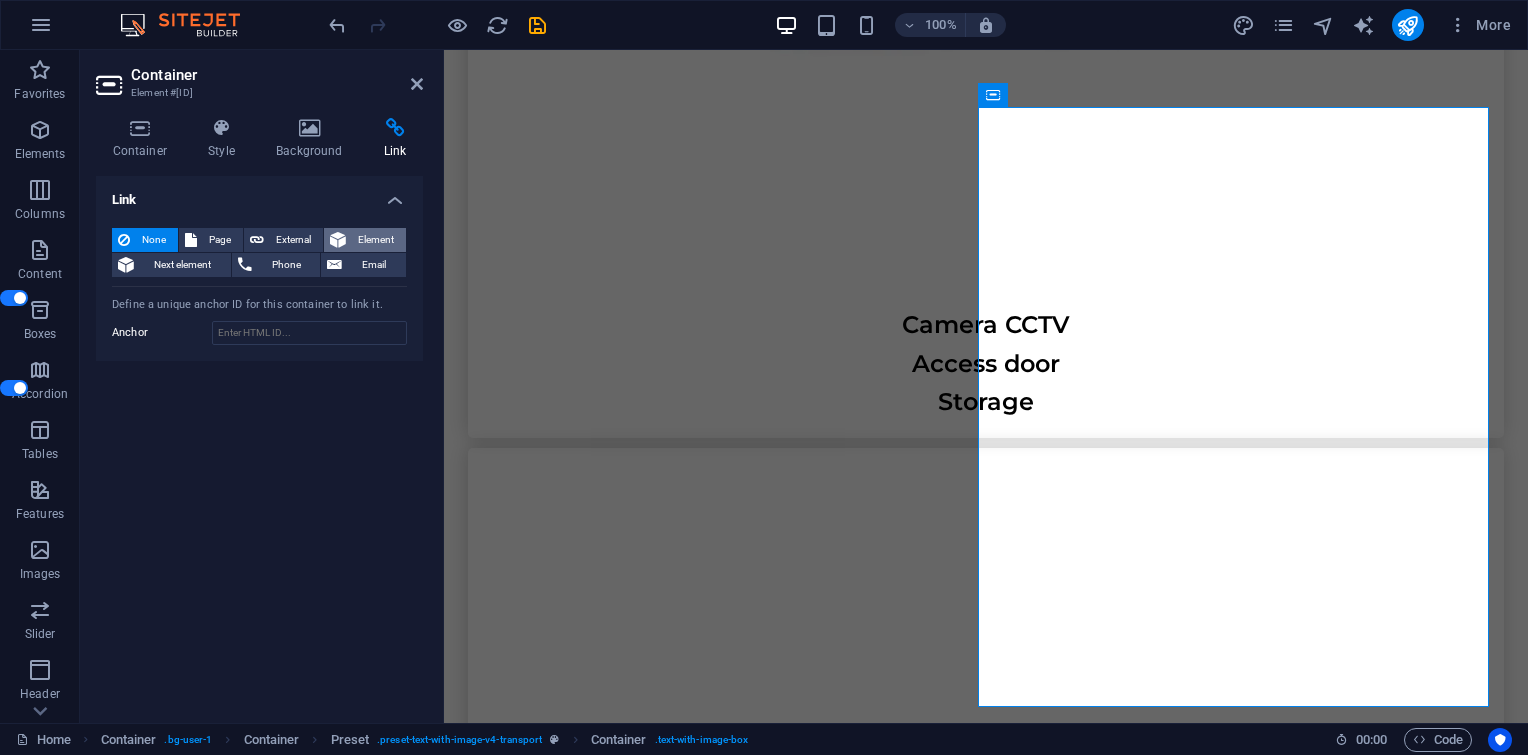 click on "Element" at bounding box center [376, 240] 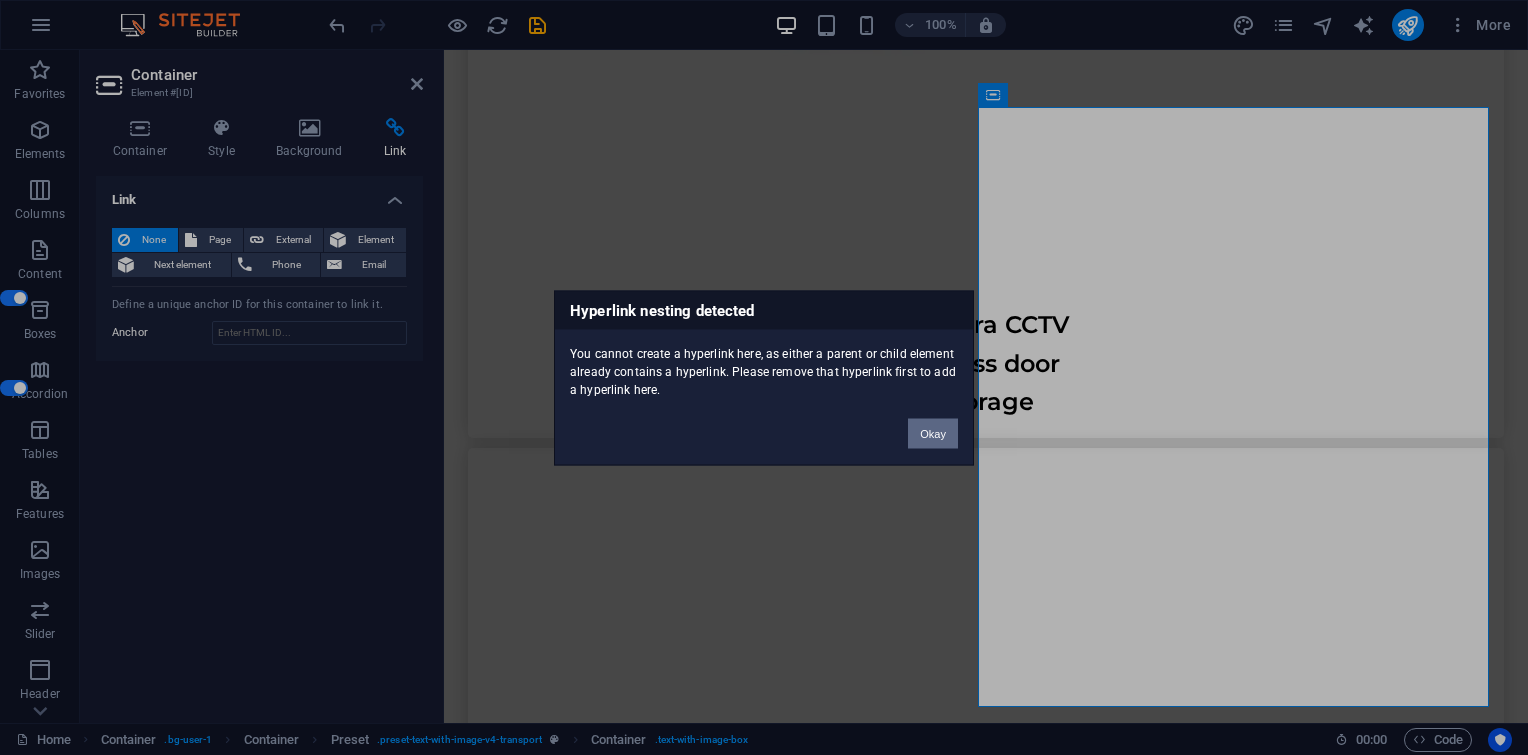 drag, startPoint x: 926, startPoint y: 432, endPoint x: 441, endPoint y: 362, distance: 490.0255 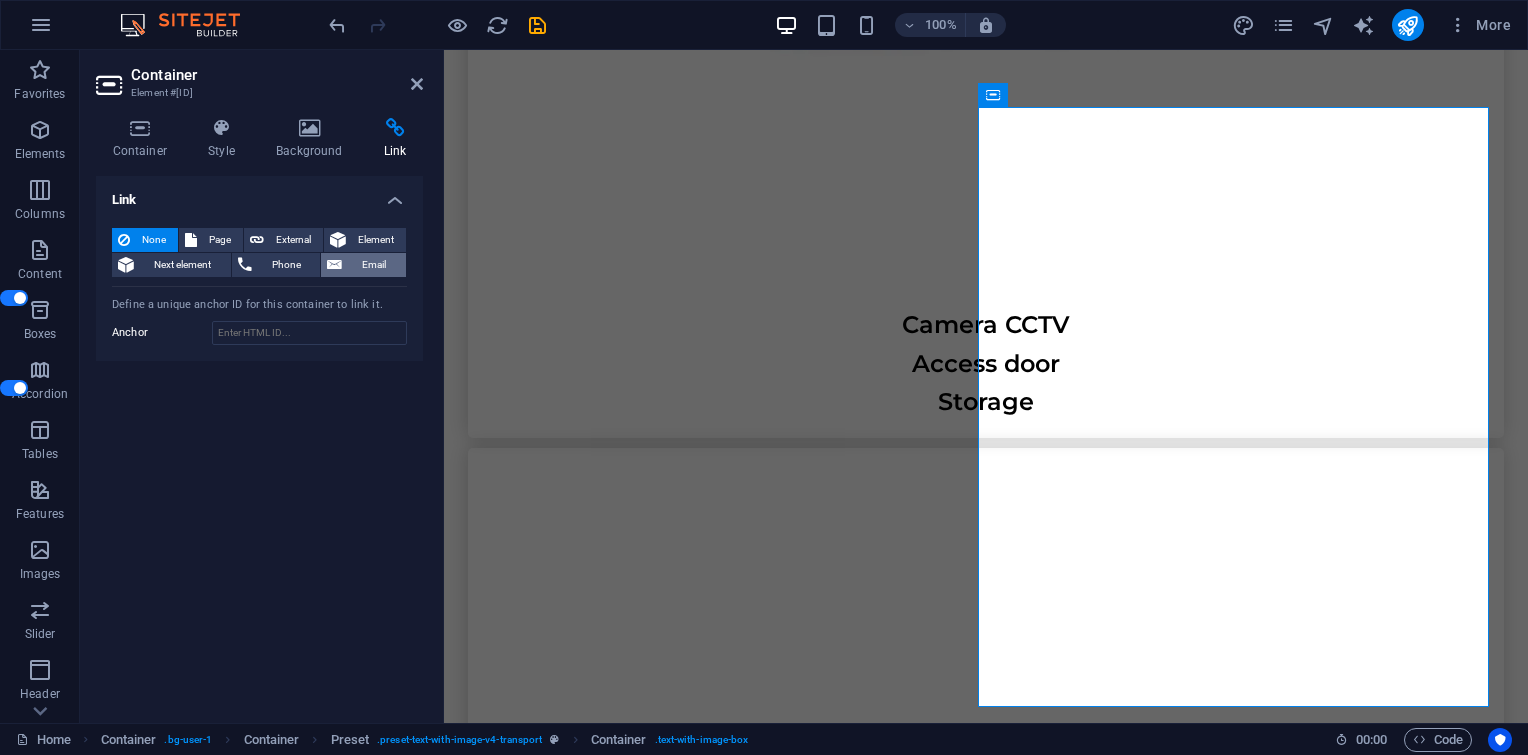 click on "Email" at bounding box center [374, 265] 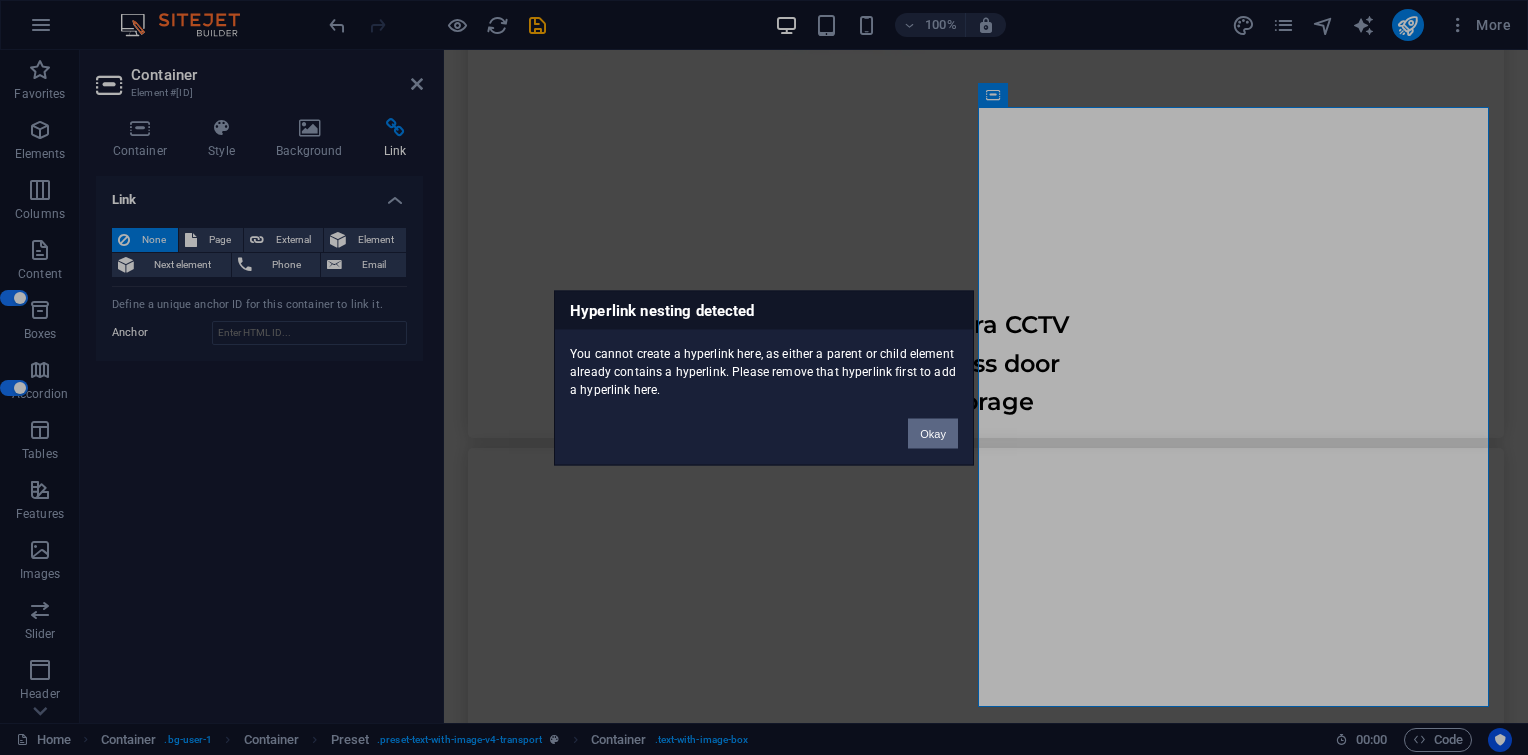 click on "Okay" at bounding box center (933, 433) 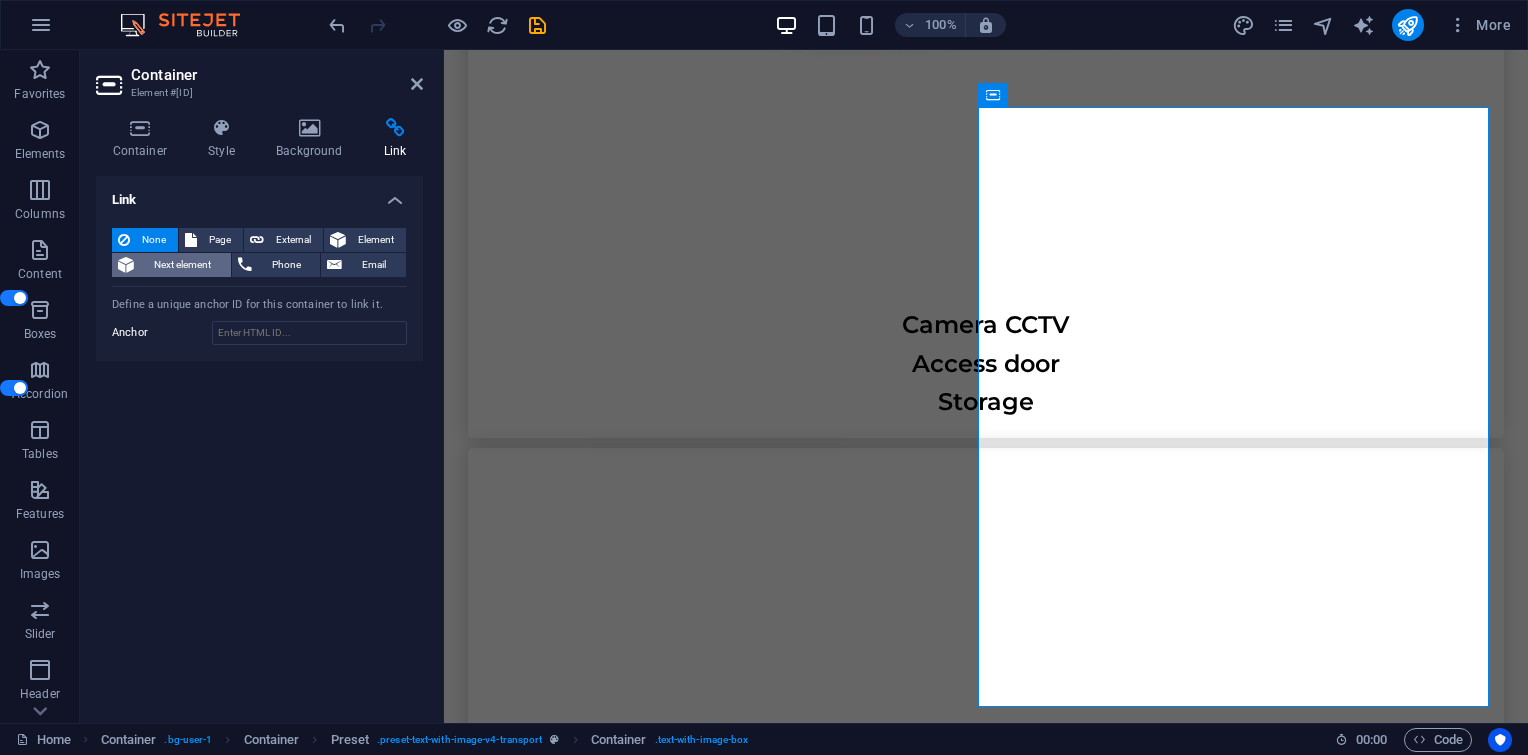 click on "Next element" at bounding box center [182, 265] 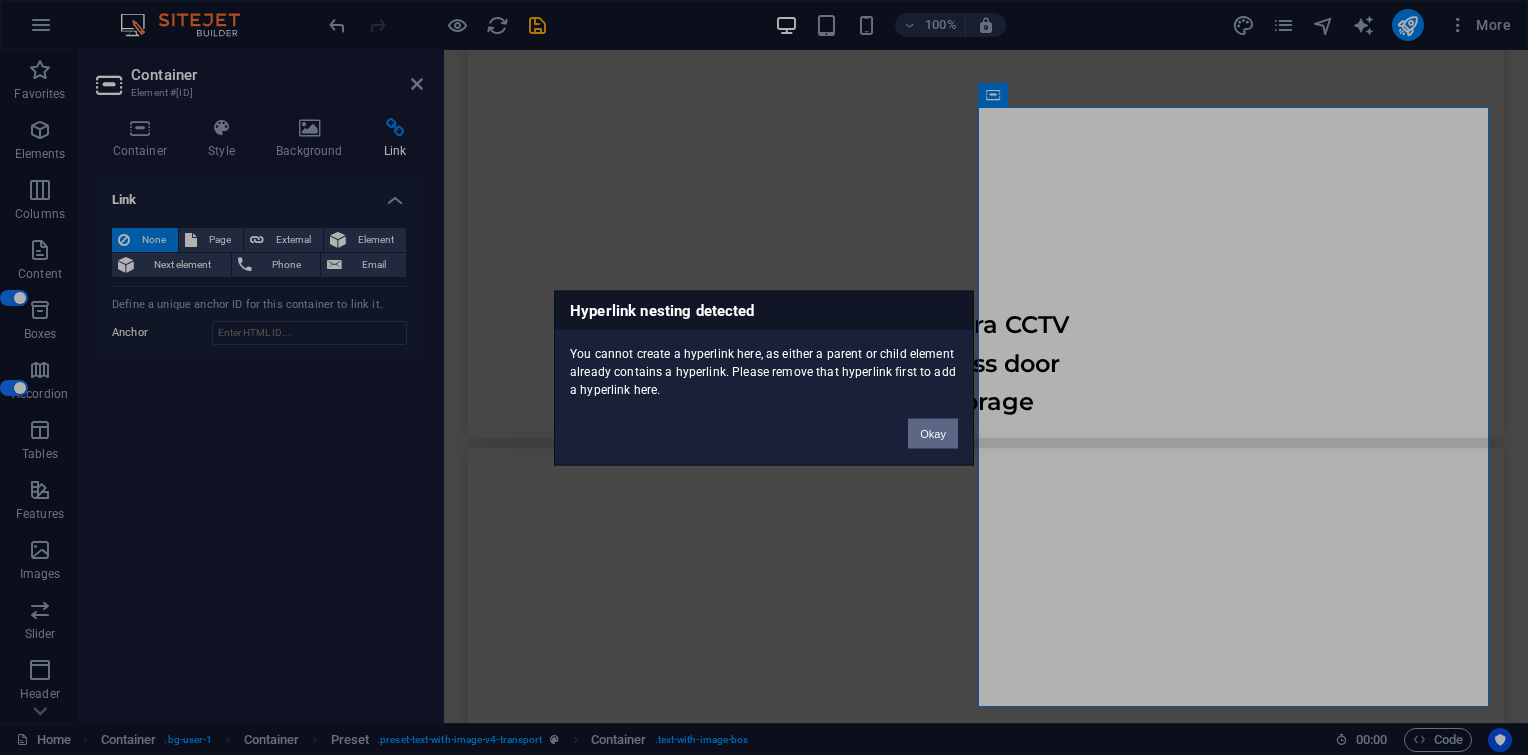 click on "Okay" at bounding box center [933, 433] 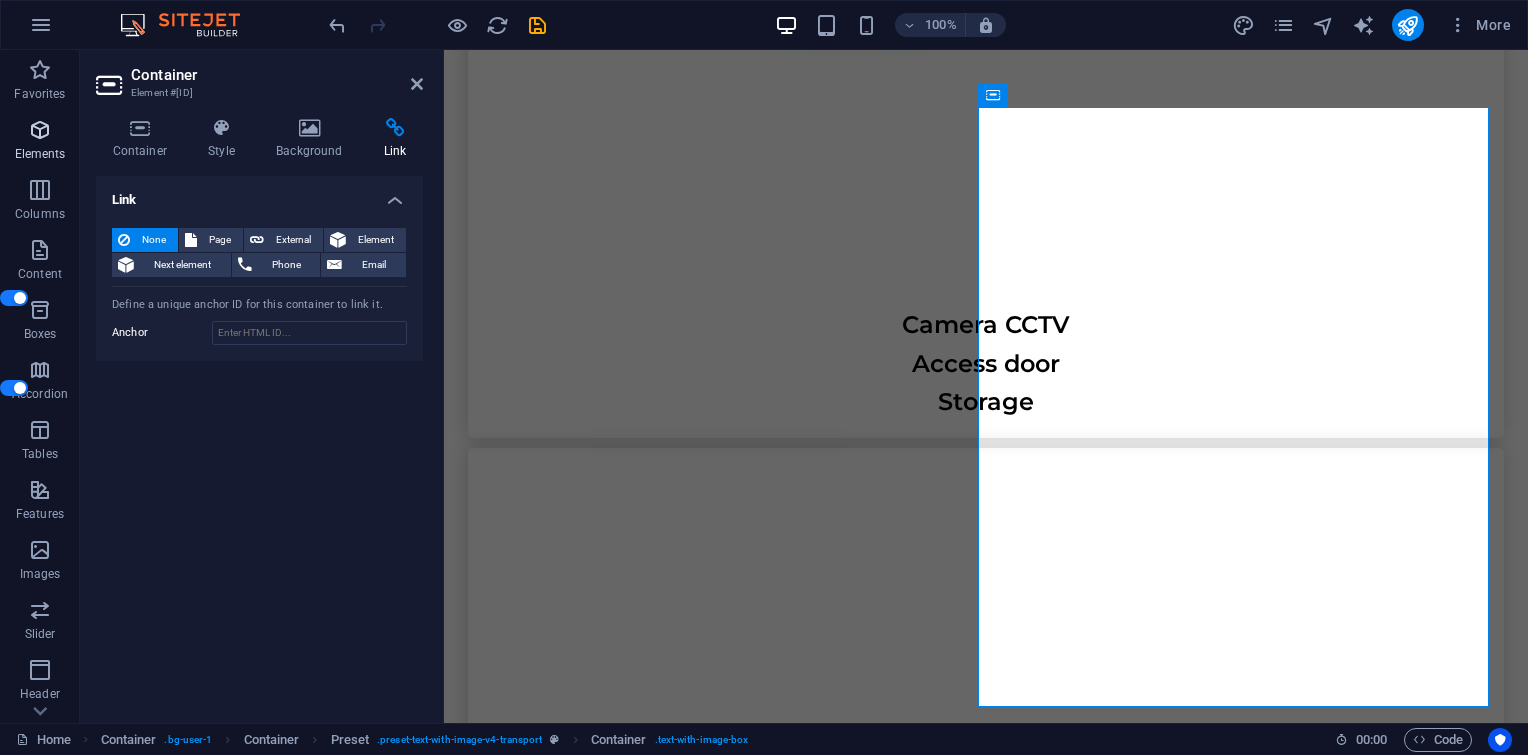 click on "Elements" at bounding box center (40, 142) 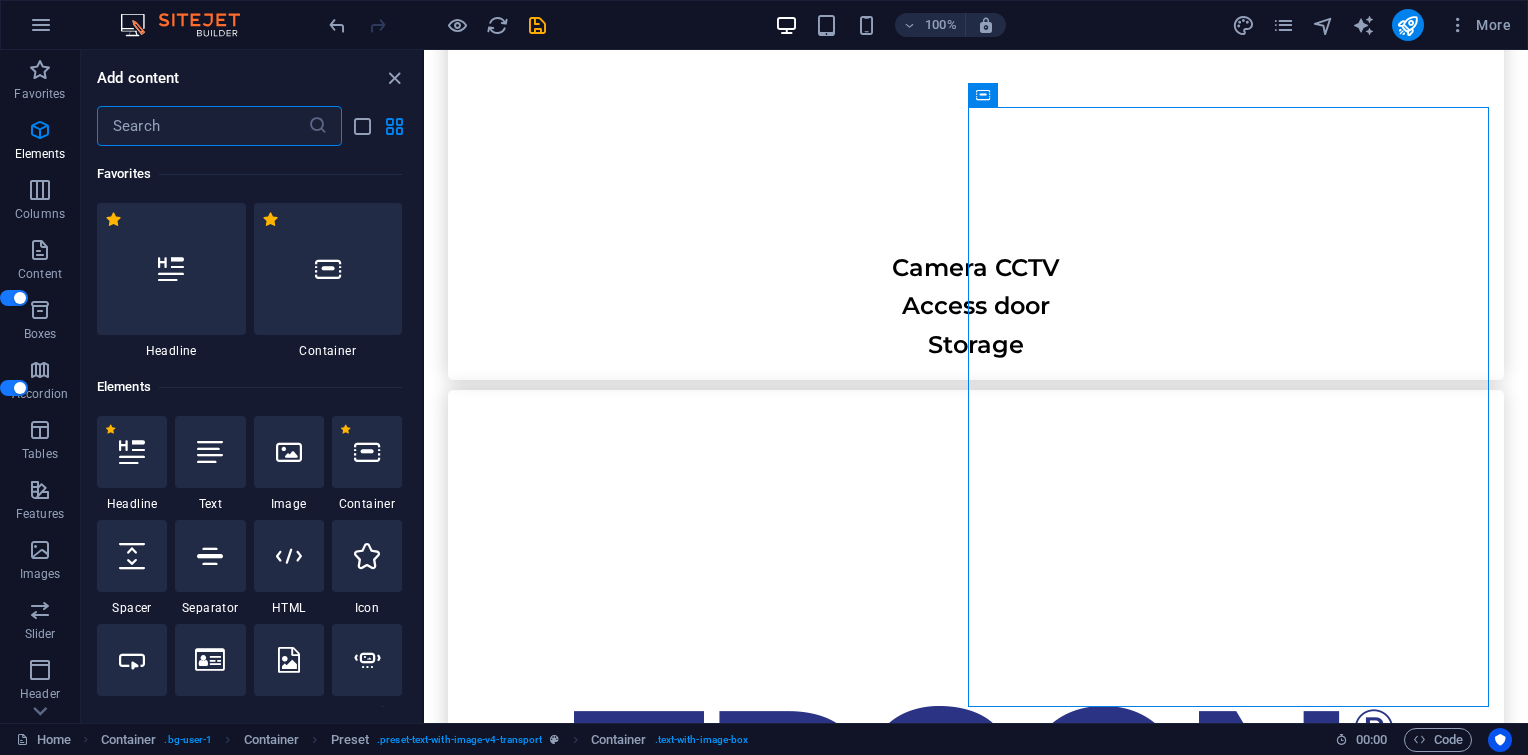 scroll, scrollTop: 7103, scrollLeft: 0, axis: vertical 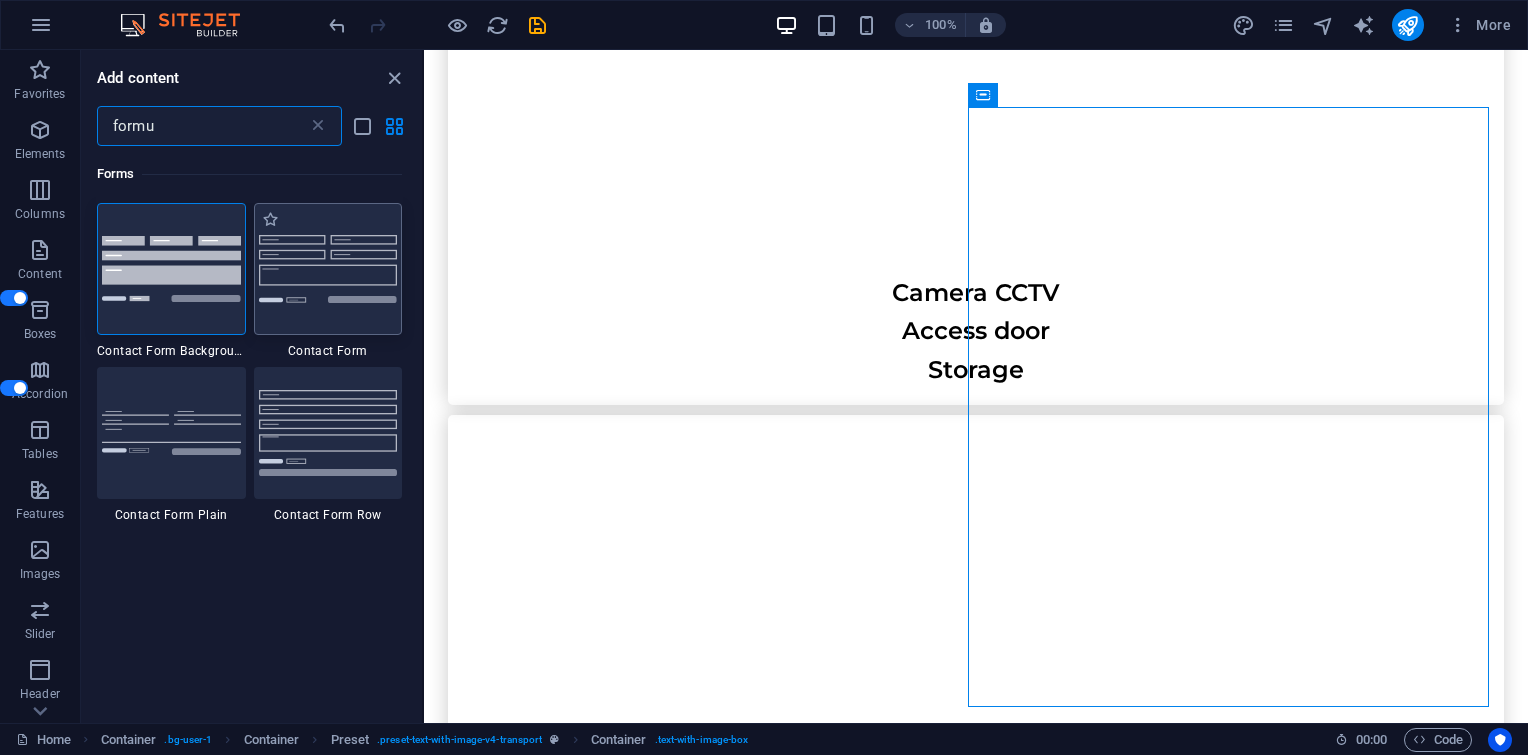type on "formu" 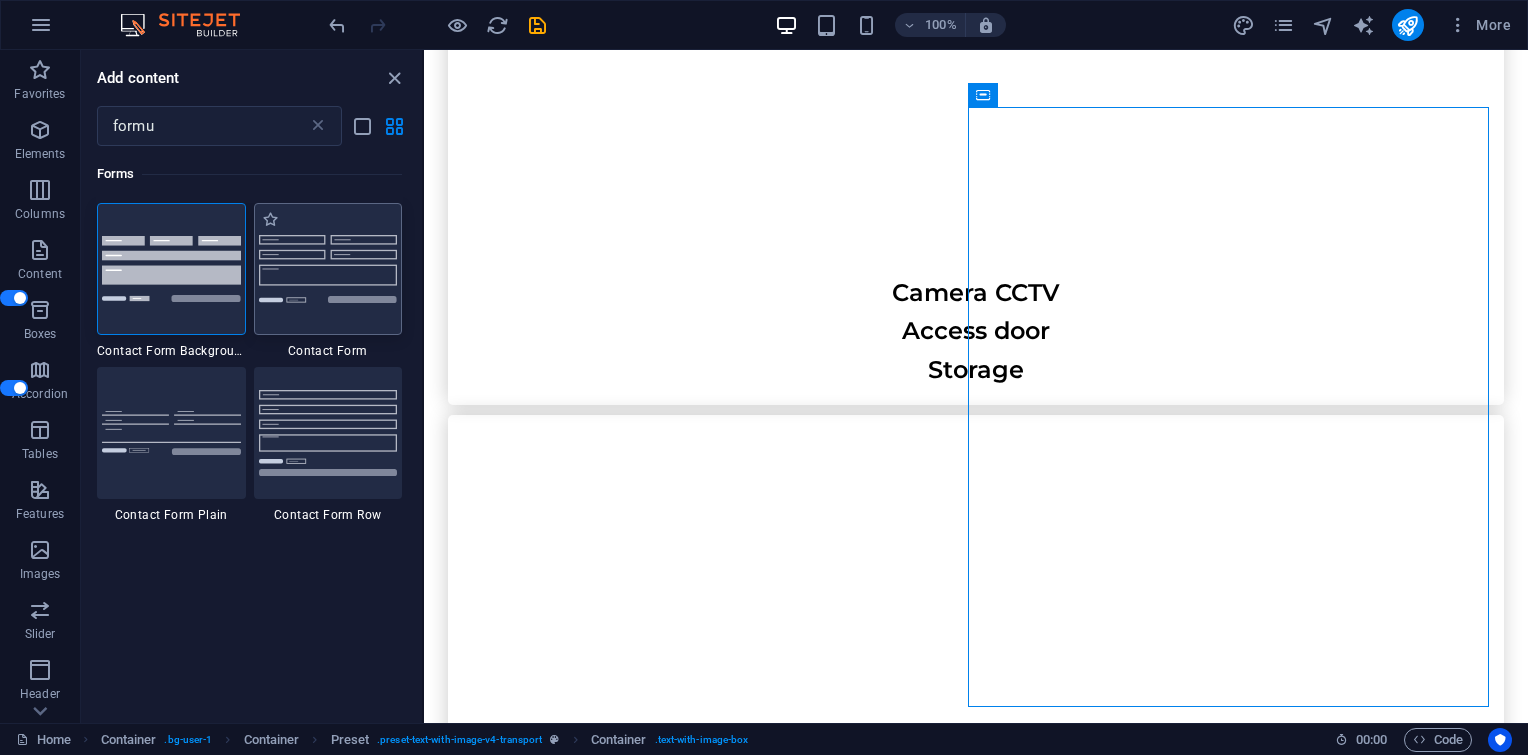 click at bounding box center [328, 268] 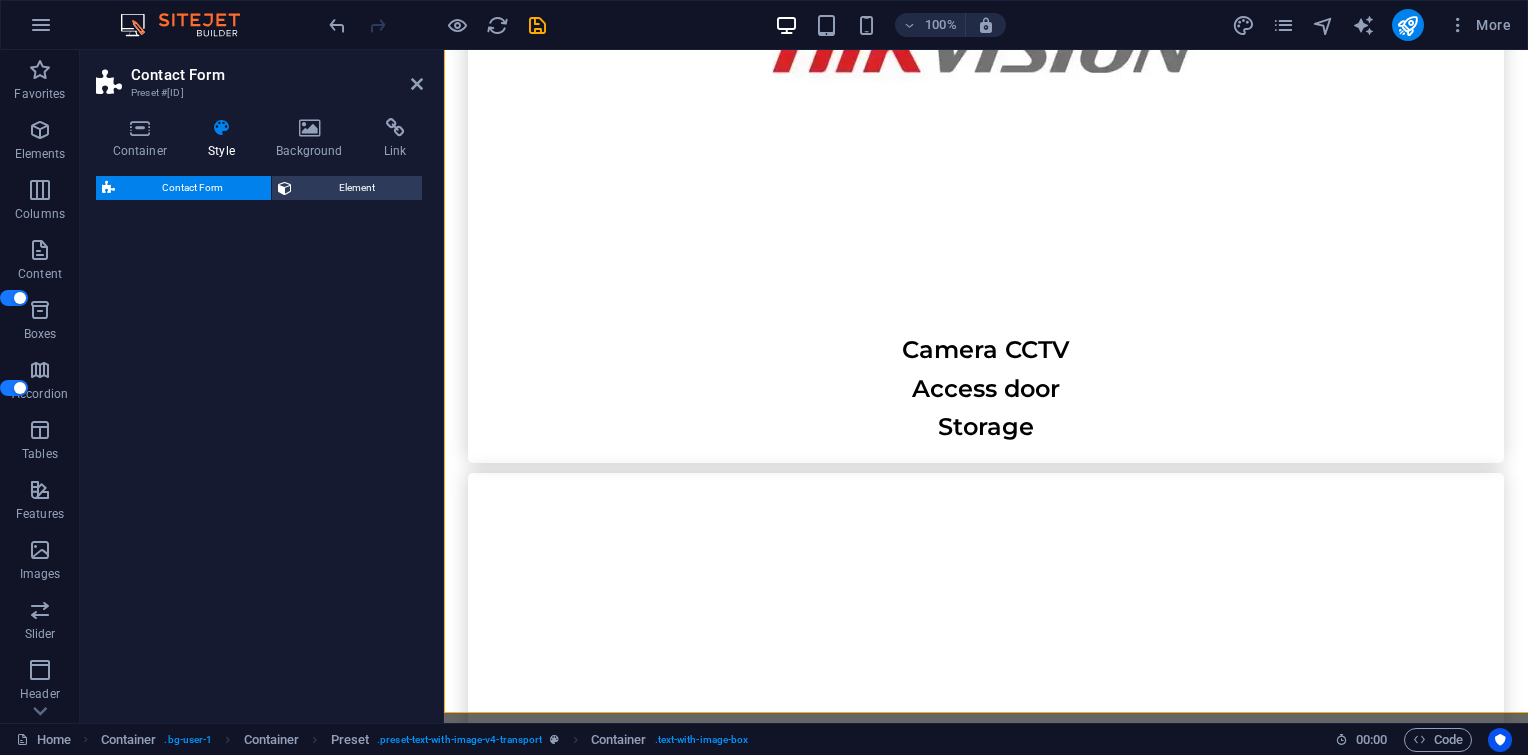 select on "rem" 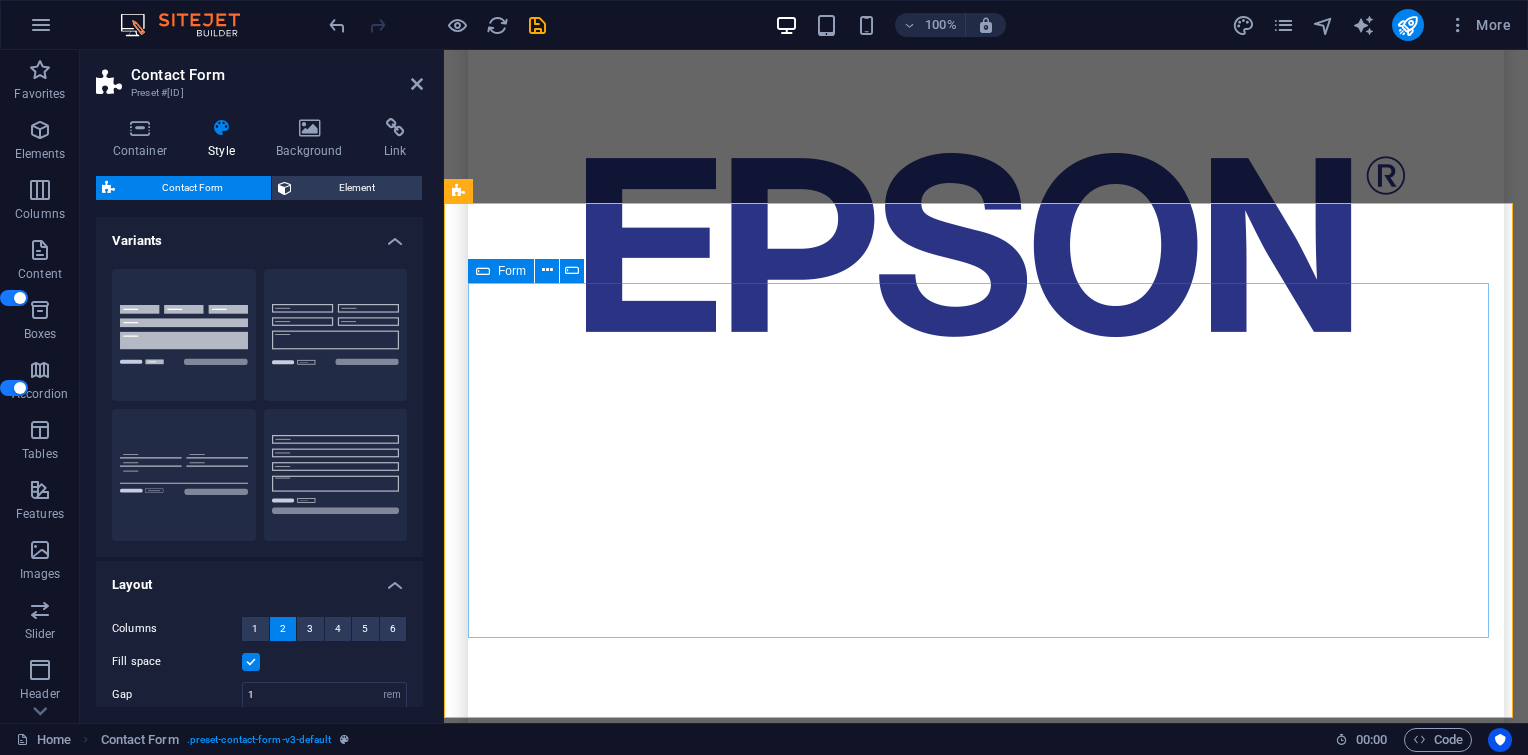 scroll, scrollTop: 7740, scrollLeft: 0, axis: vertical 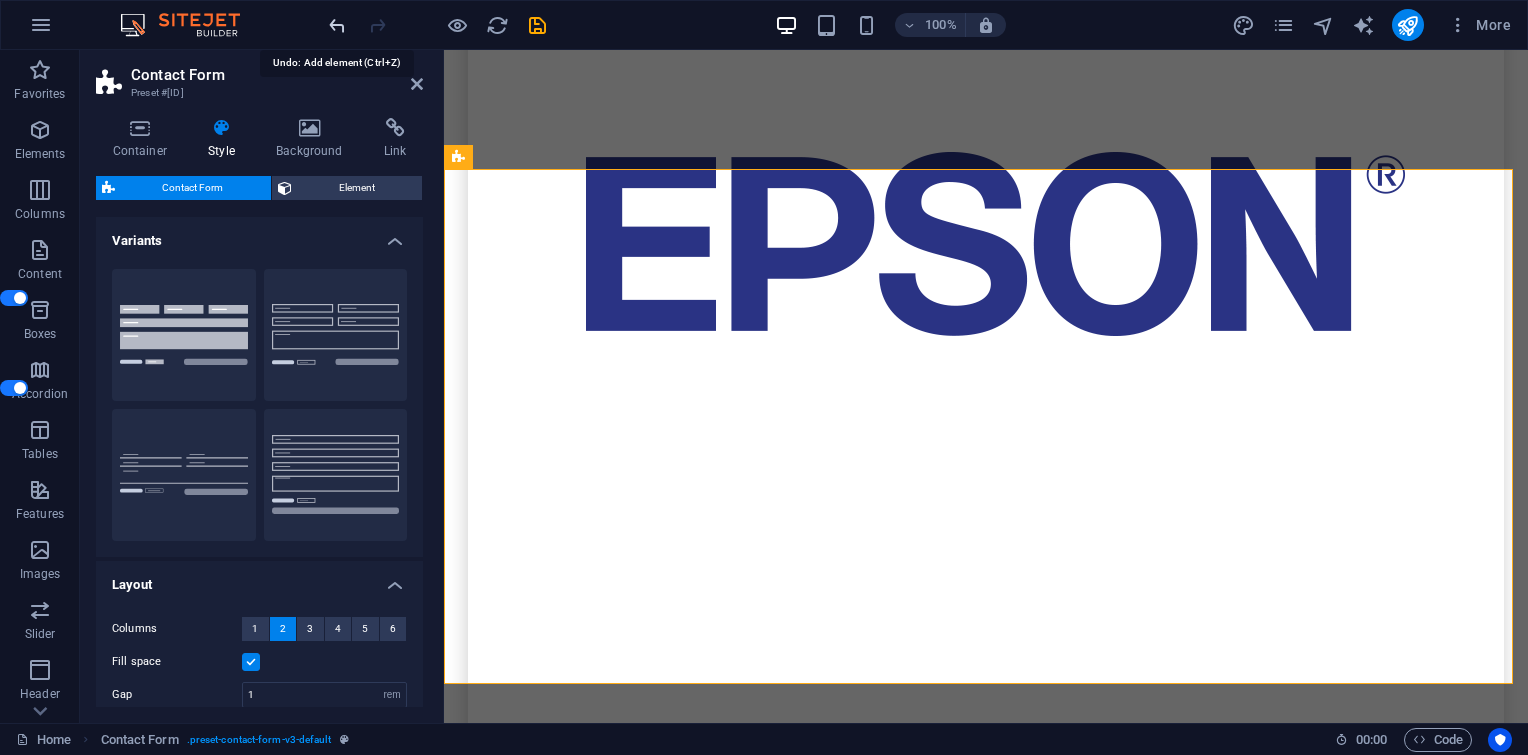click at bounding box center (337, 25) 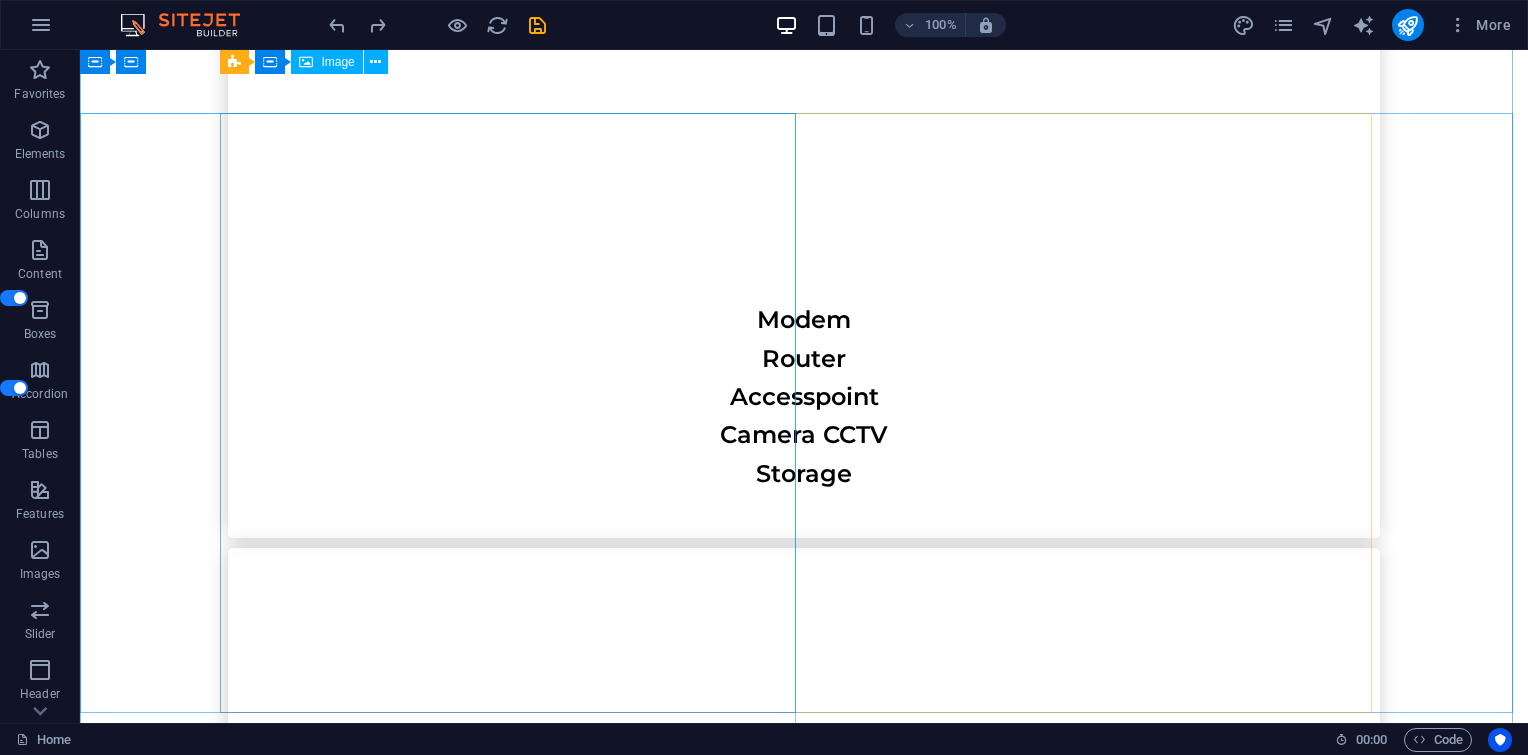 scroll, scrollTop: 6476, scrollLeft: 0, axis: vertical 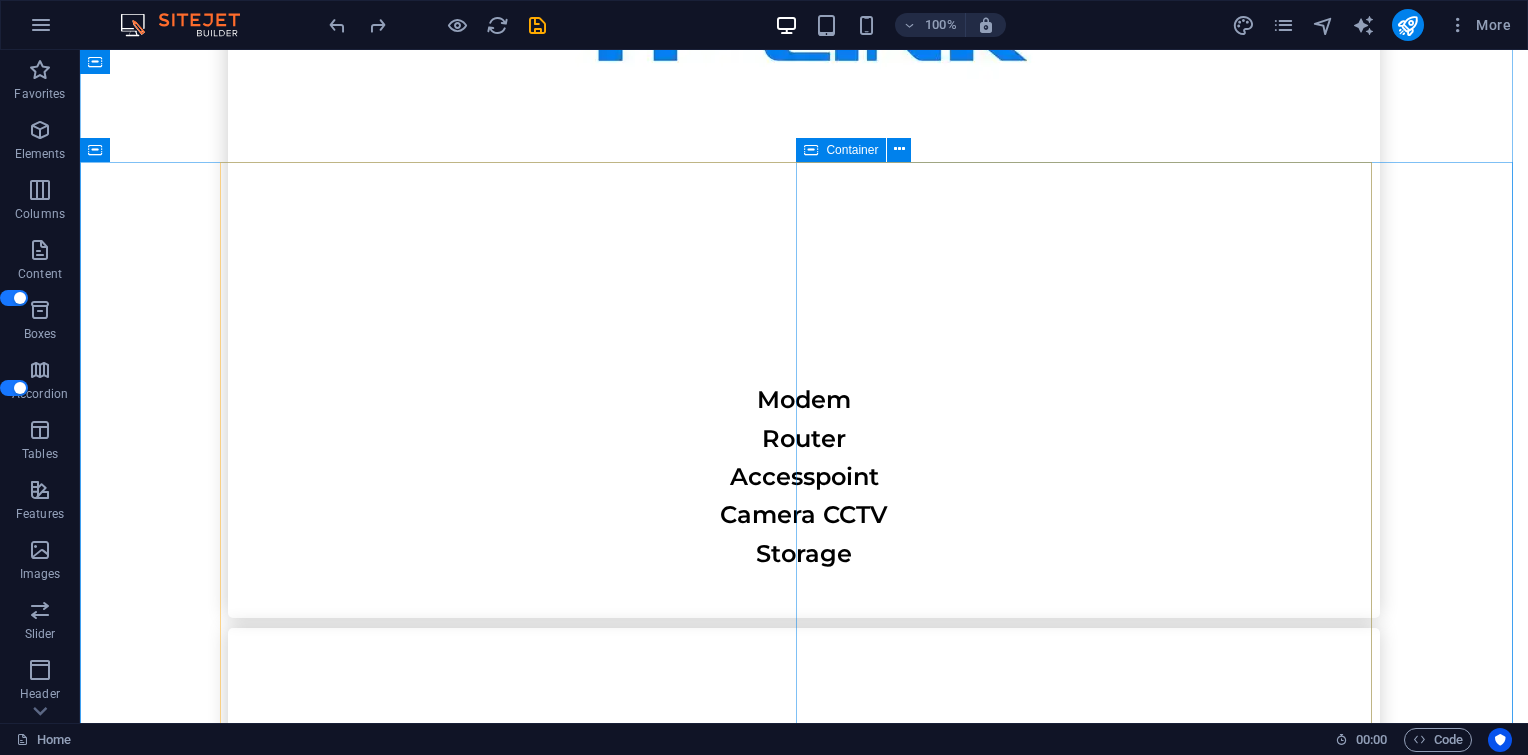 click on "Contact Us   I have read and understand the privacy policy. Unreadable? Load new Submit" at bounding box center (804, 19897) 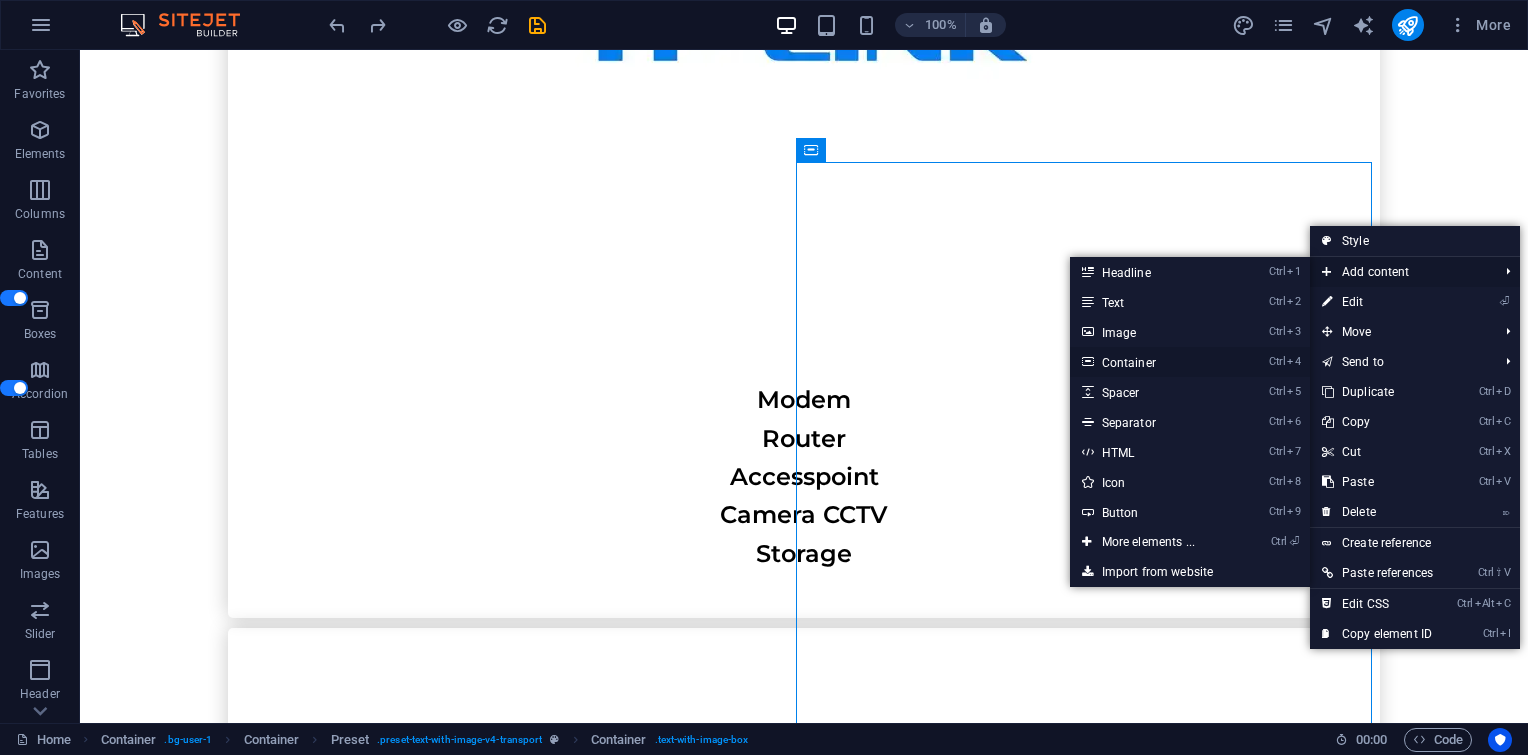click on "Ctrl 4  Container" at bounding box center (1152, 362) 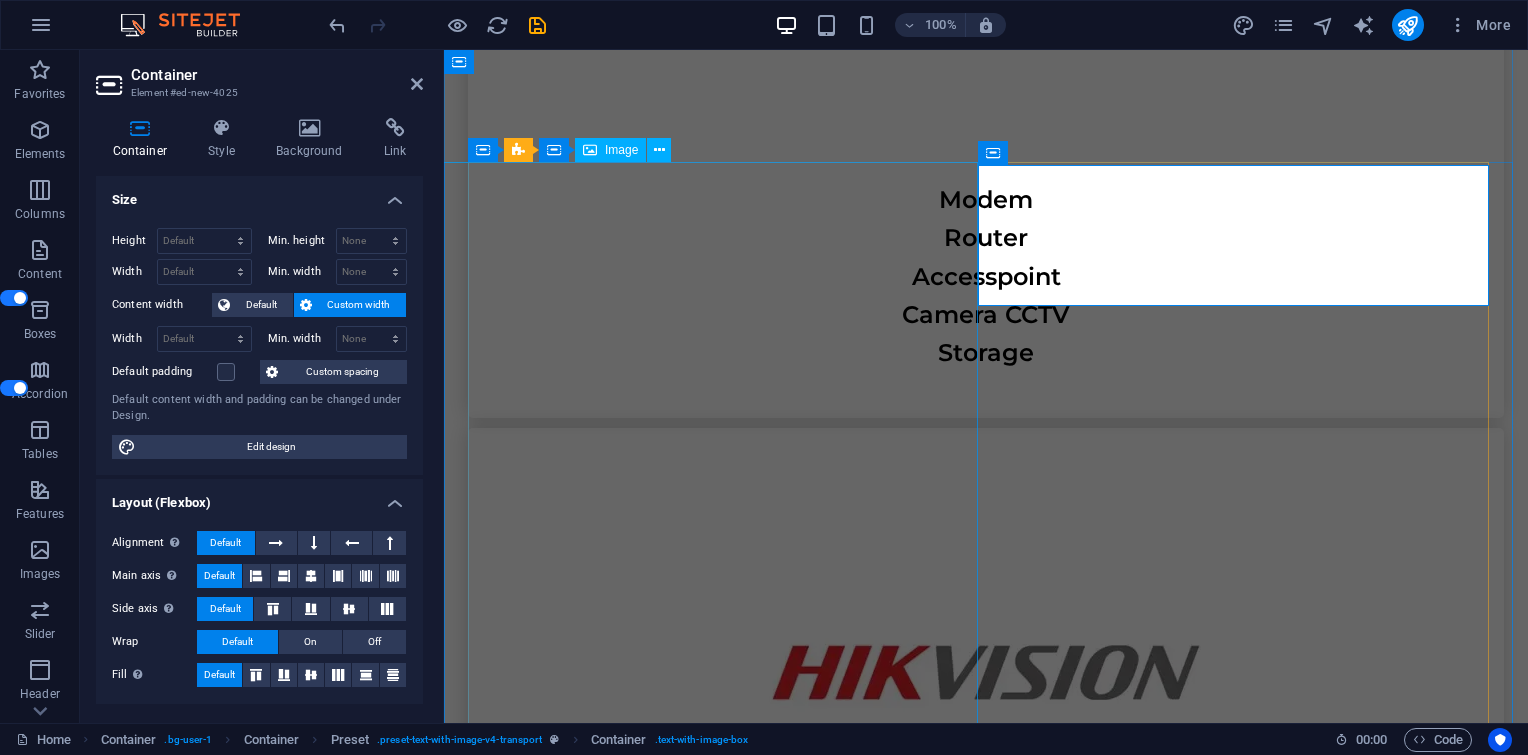 scroll, scrollTop: 7072, scrollLeft: 0, axis: vertical 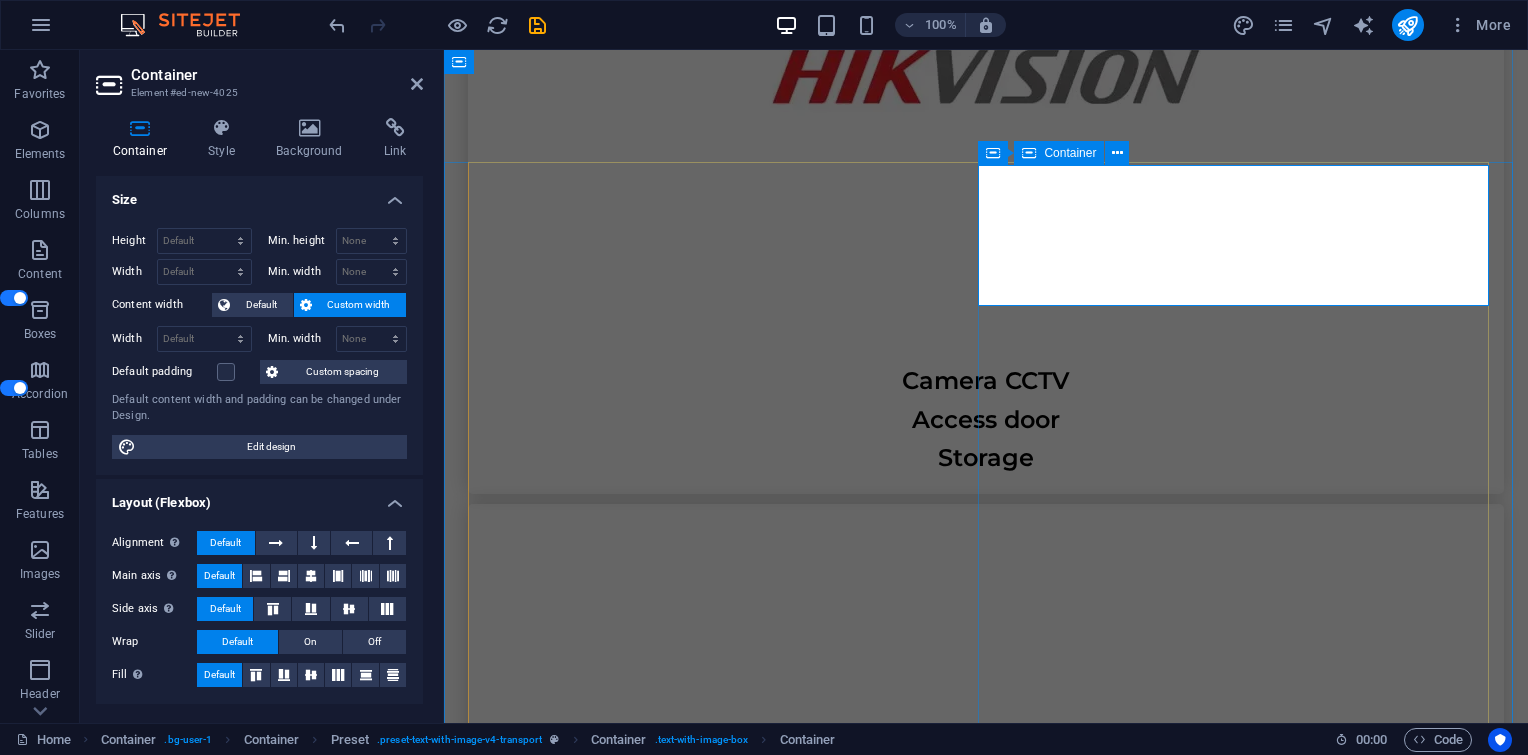 click on "Drop content here or  Add elements  Paste clipboard" at bounding box center (986, 16952) 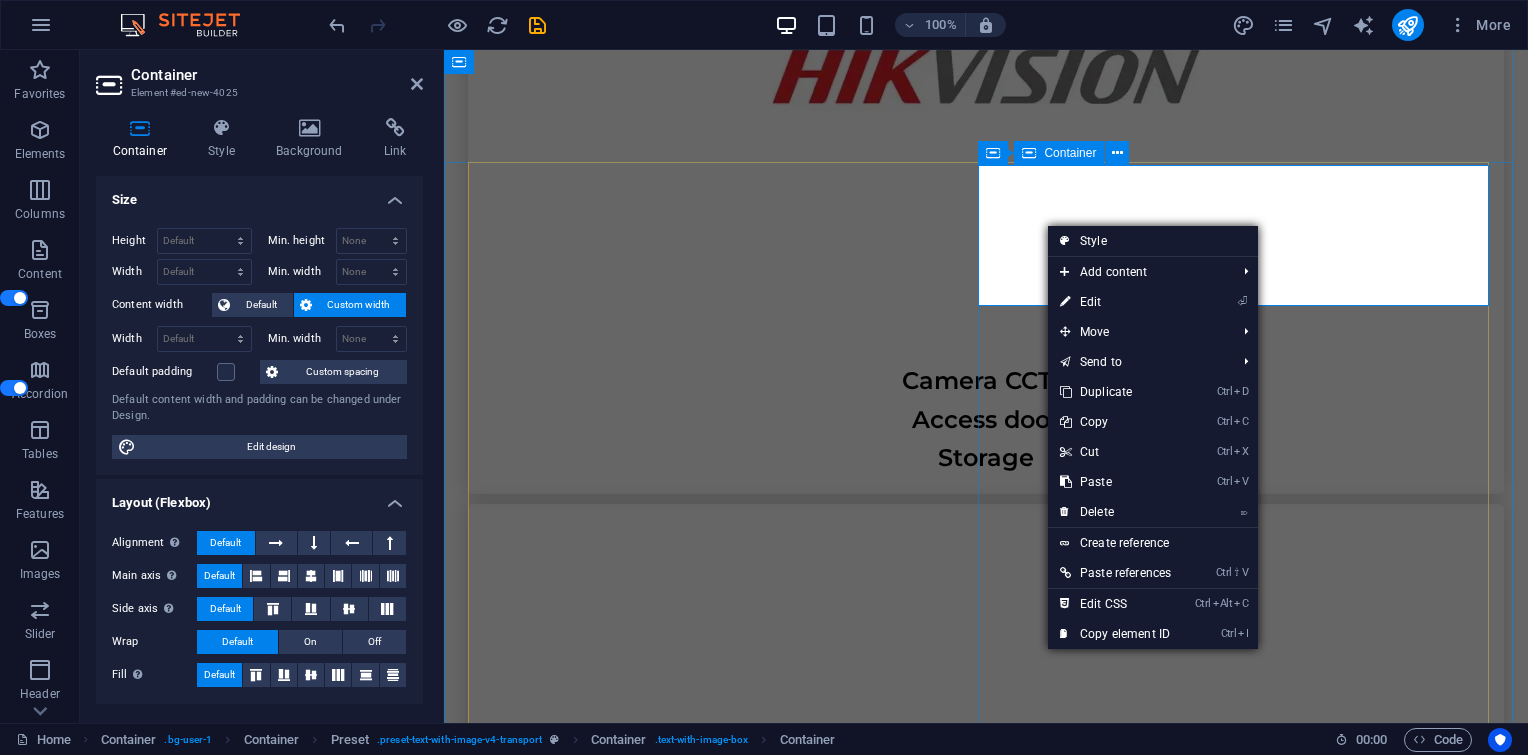 click on "Drop content here or  Add elements  Paste clipboard" at bounding box center (986, 16952) 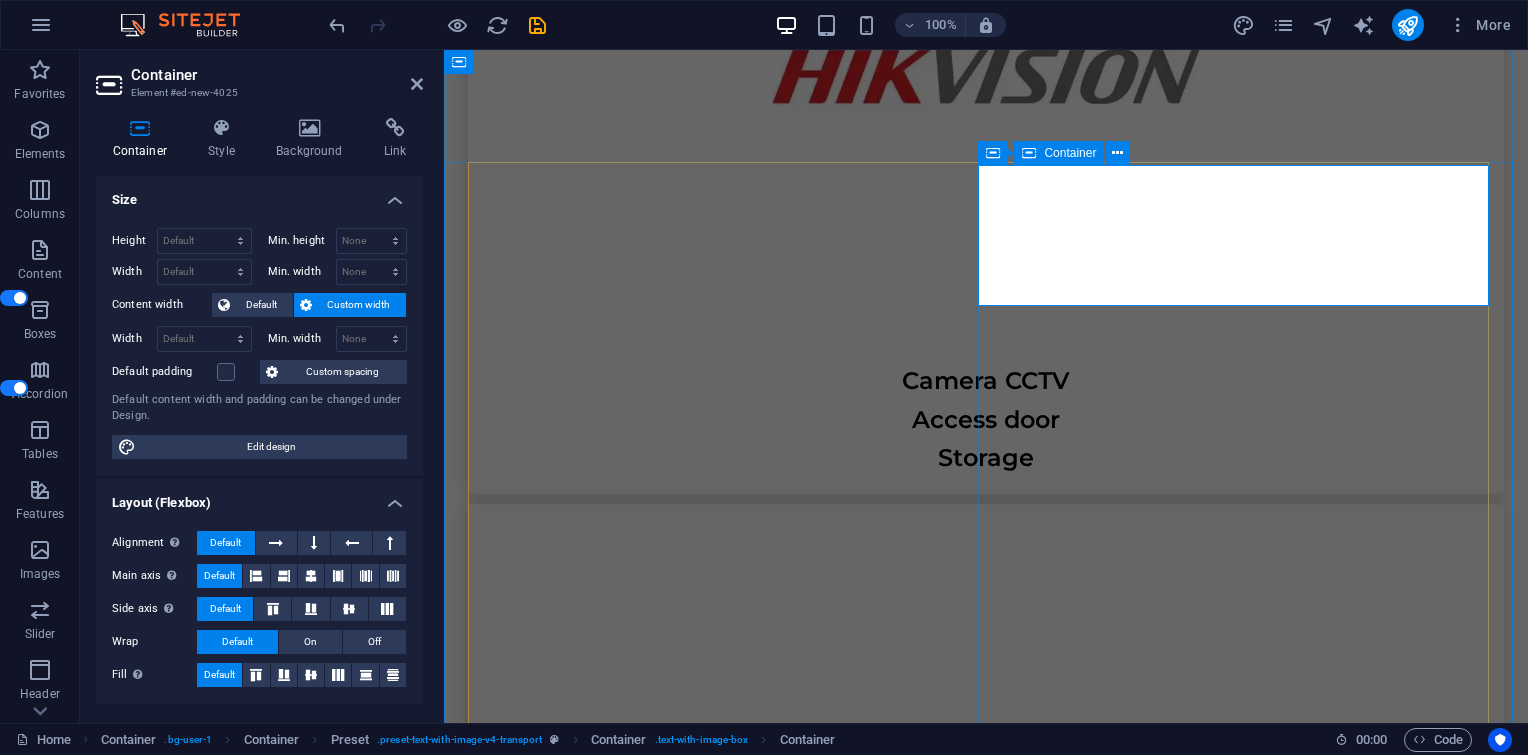 click on "Drop content here or  Add elements  Paste clipboard" at bounding box center [986, 16952] 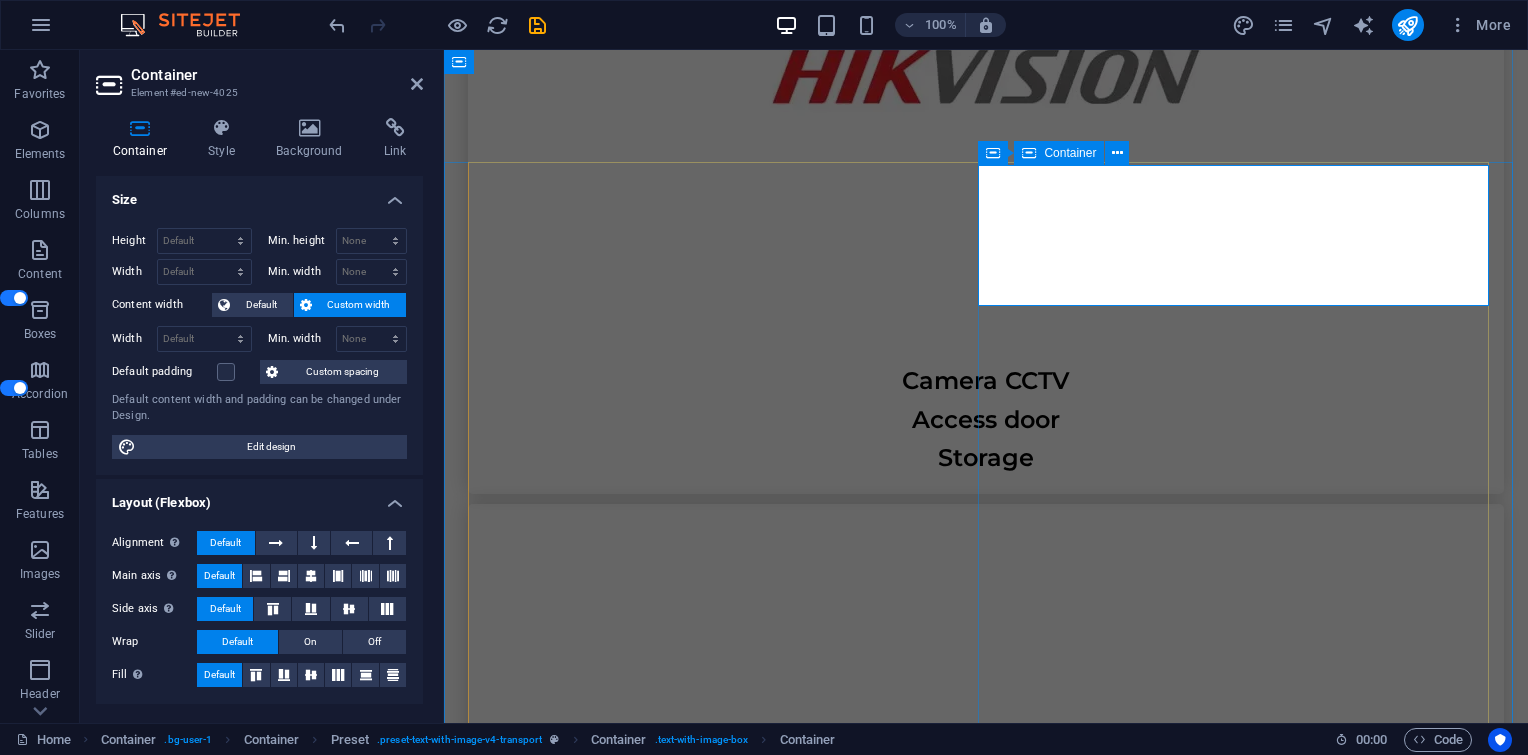 click on "Add elements" at bounding box center (927, 16982) 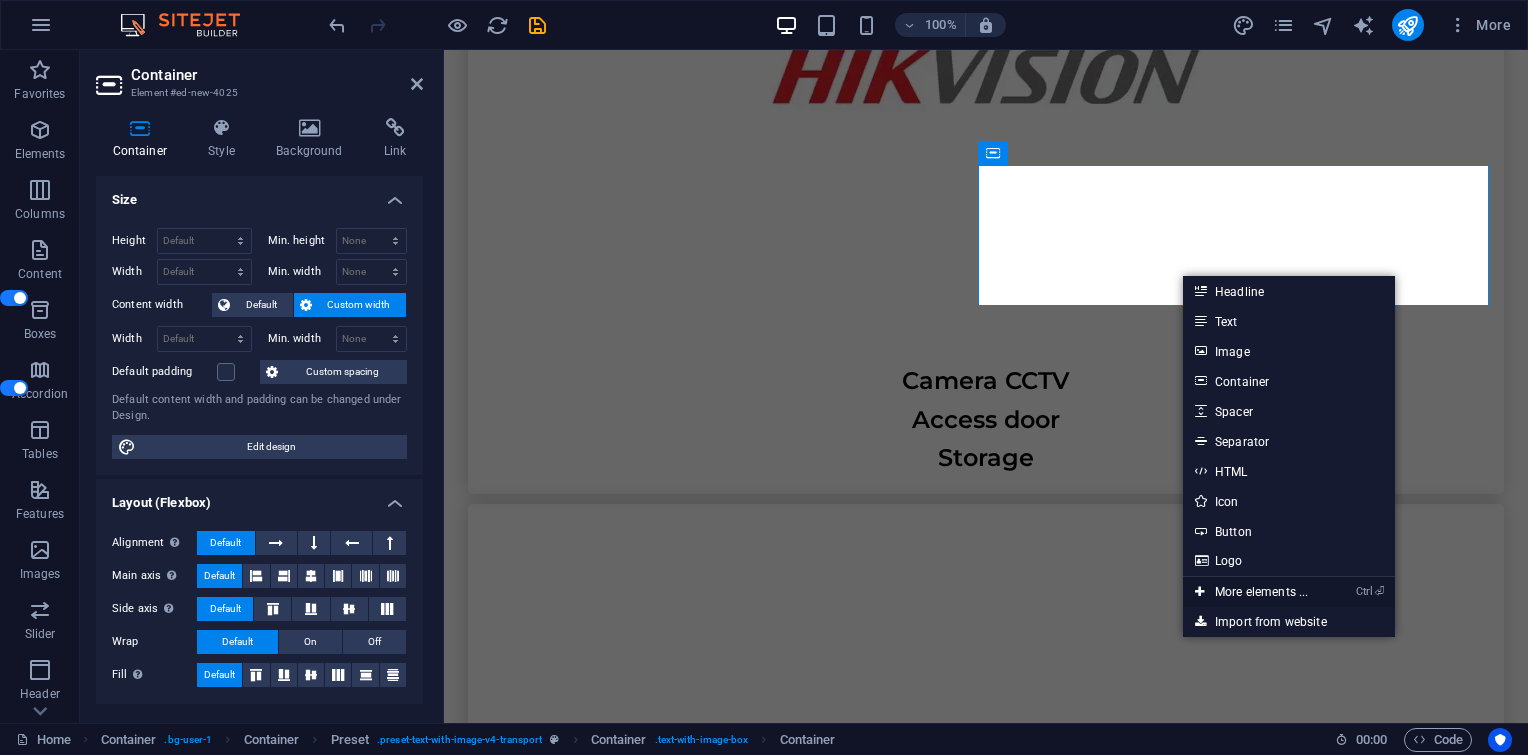 click on "Ctrl ⏎  More elements ..." at bounding box center [1251, 592] 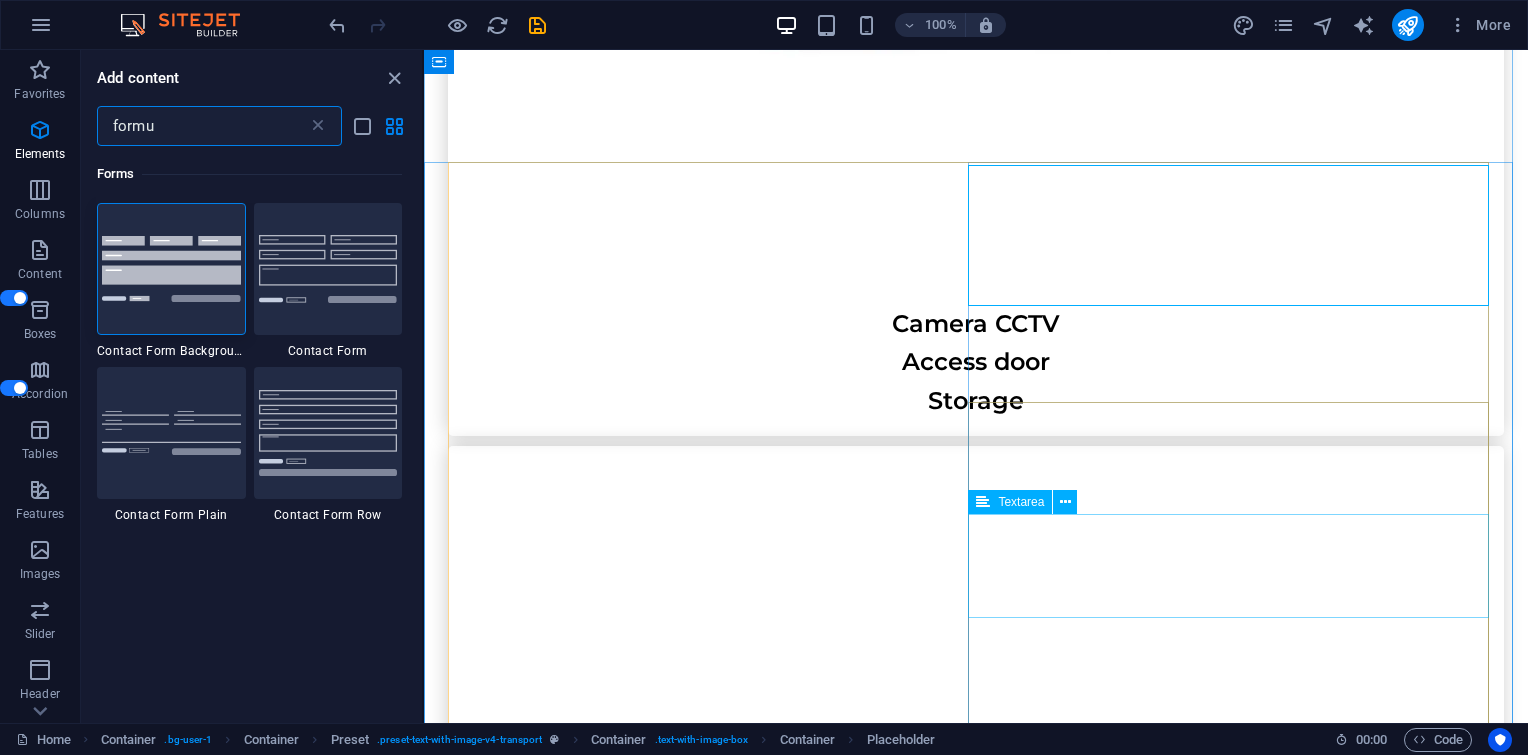 scroll, scrollTop: 7048, scrollLeft: 0, axis: vertical 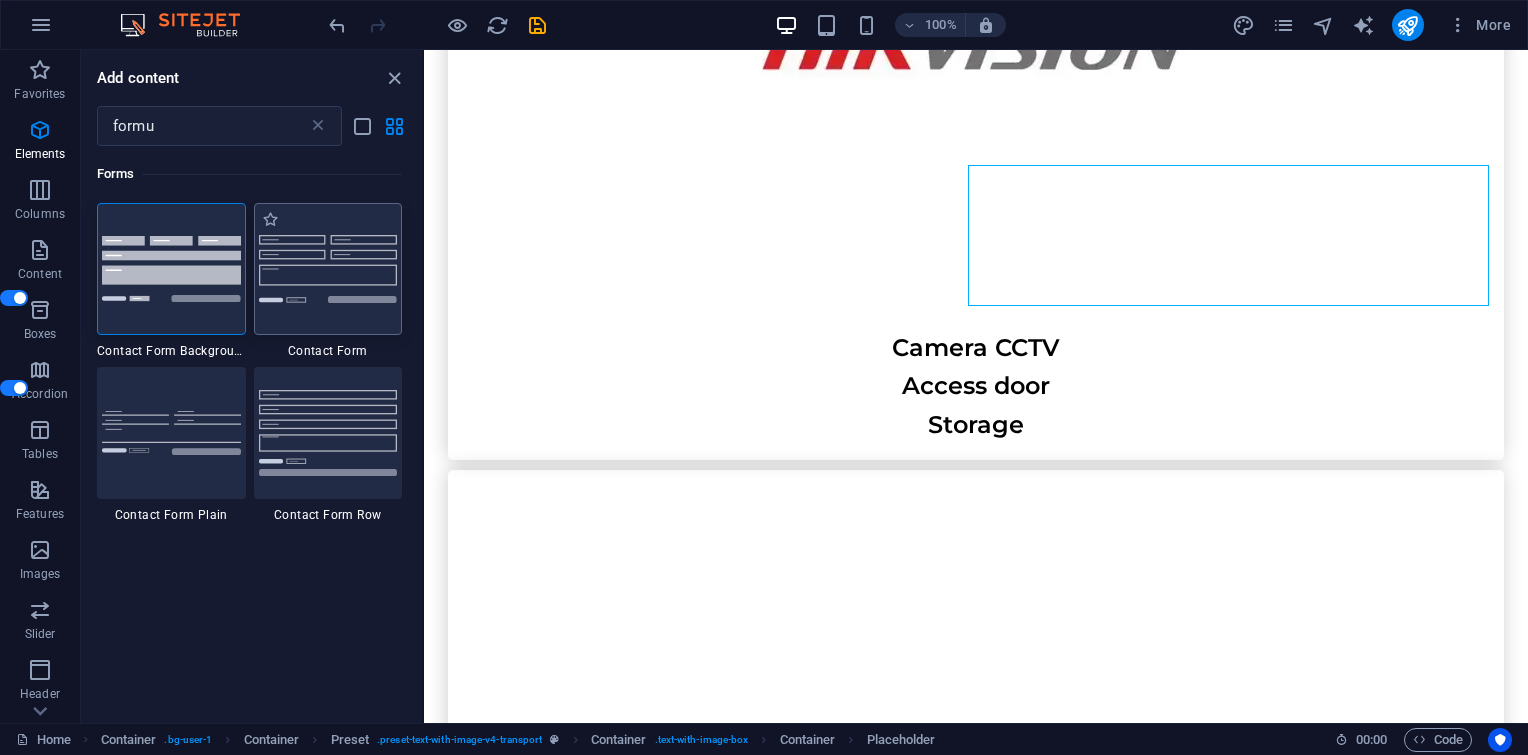 click at bounding box center (328, 268) 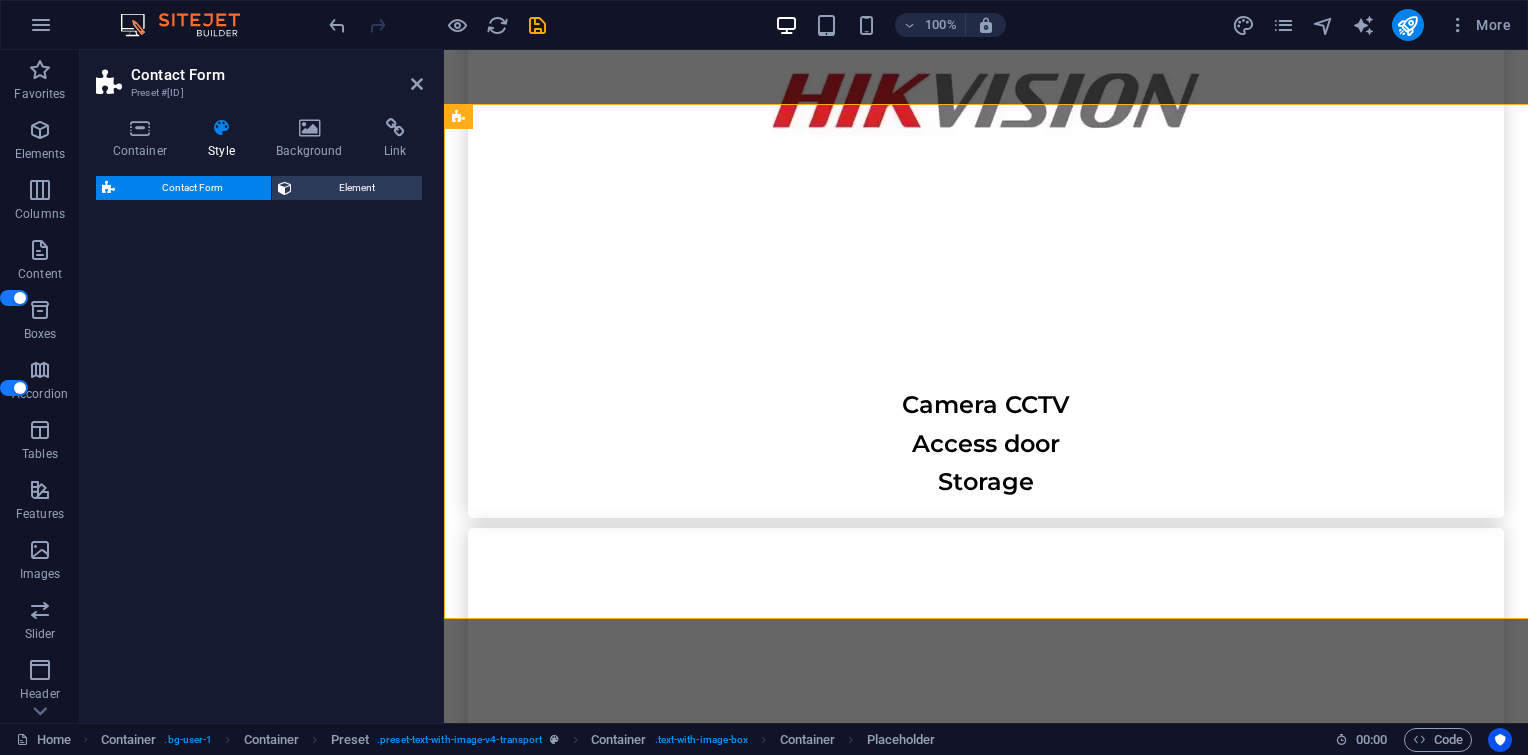 select on "rem" 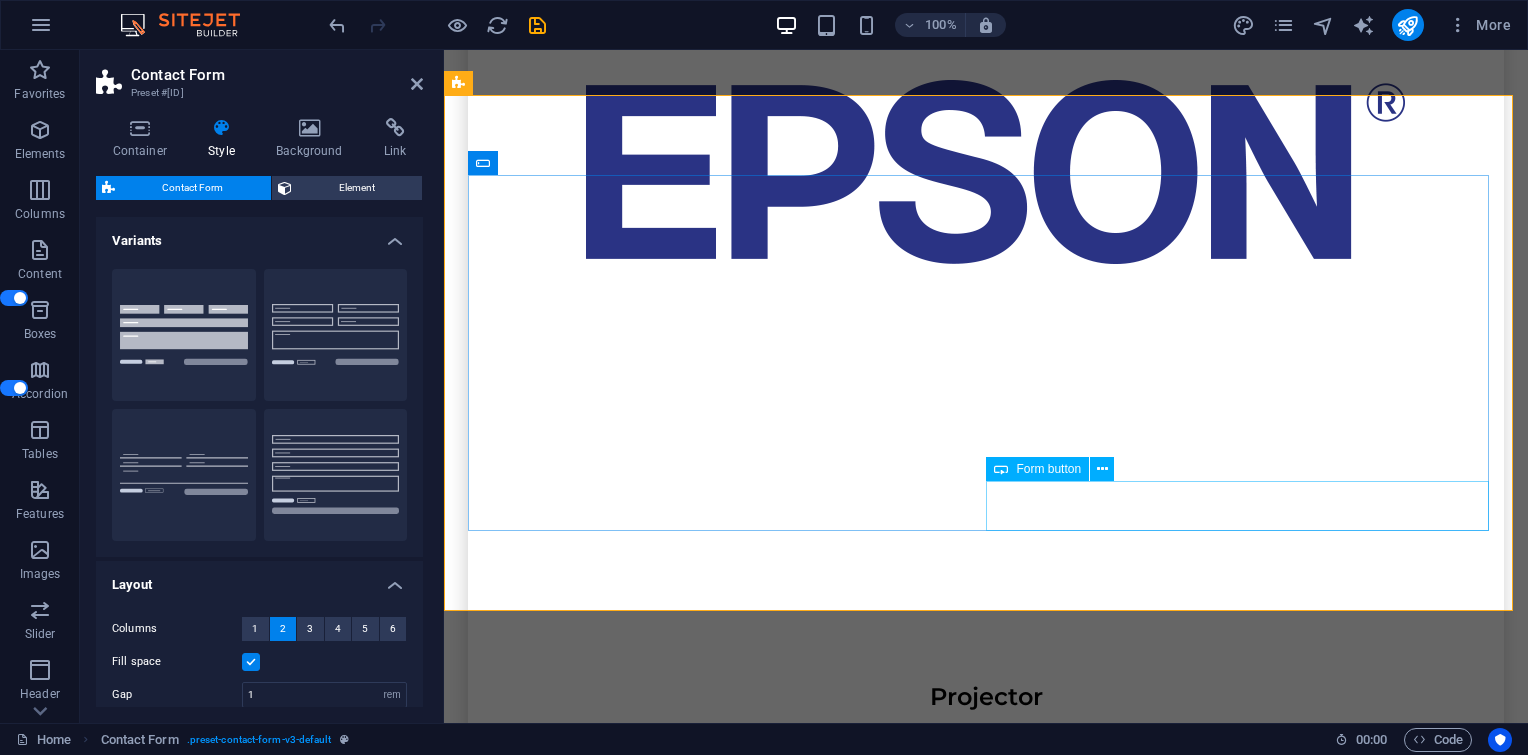 scroll, scrollTop: 7813, scrollLeft: 0, axis: vertical 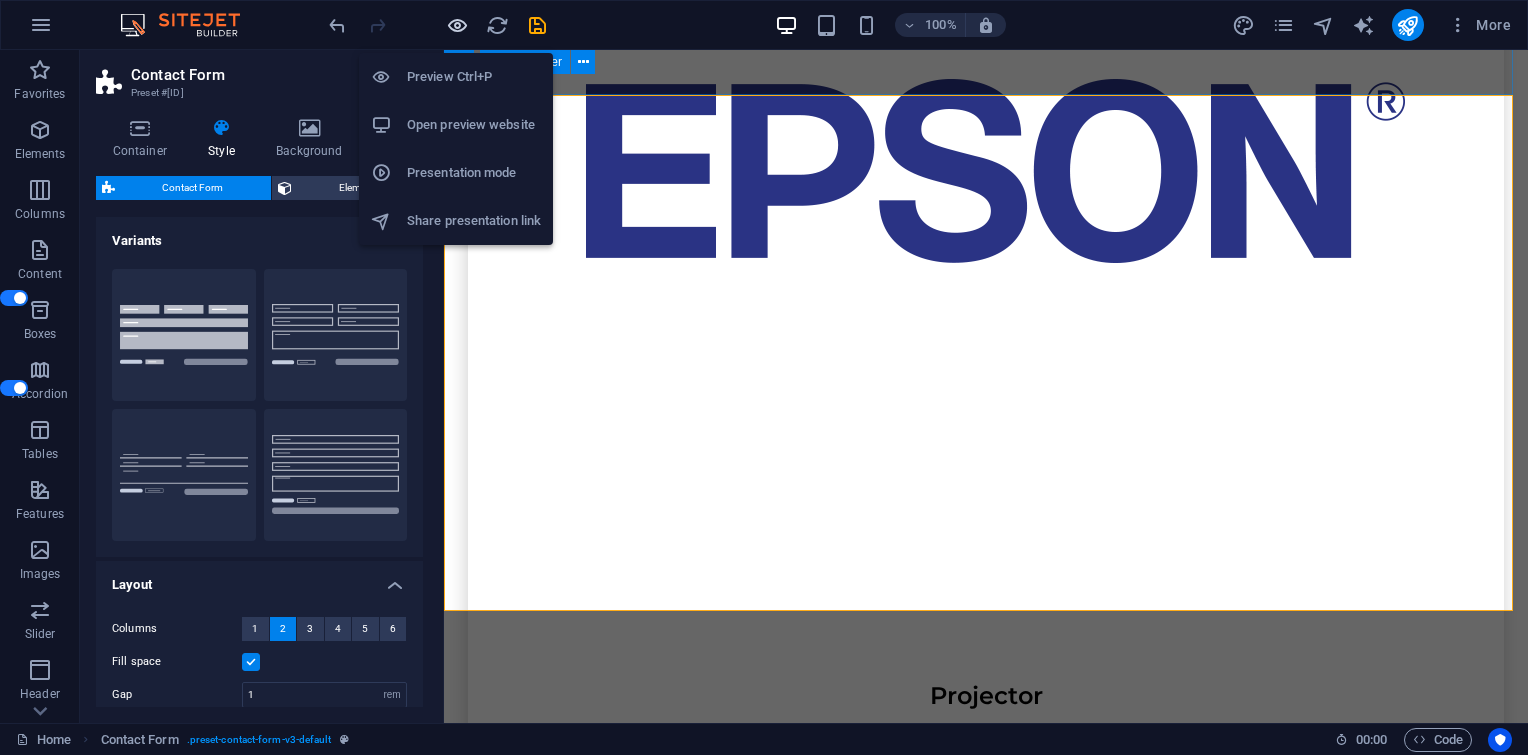 click at bounding box center [457, 25] 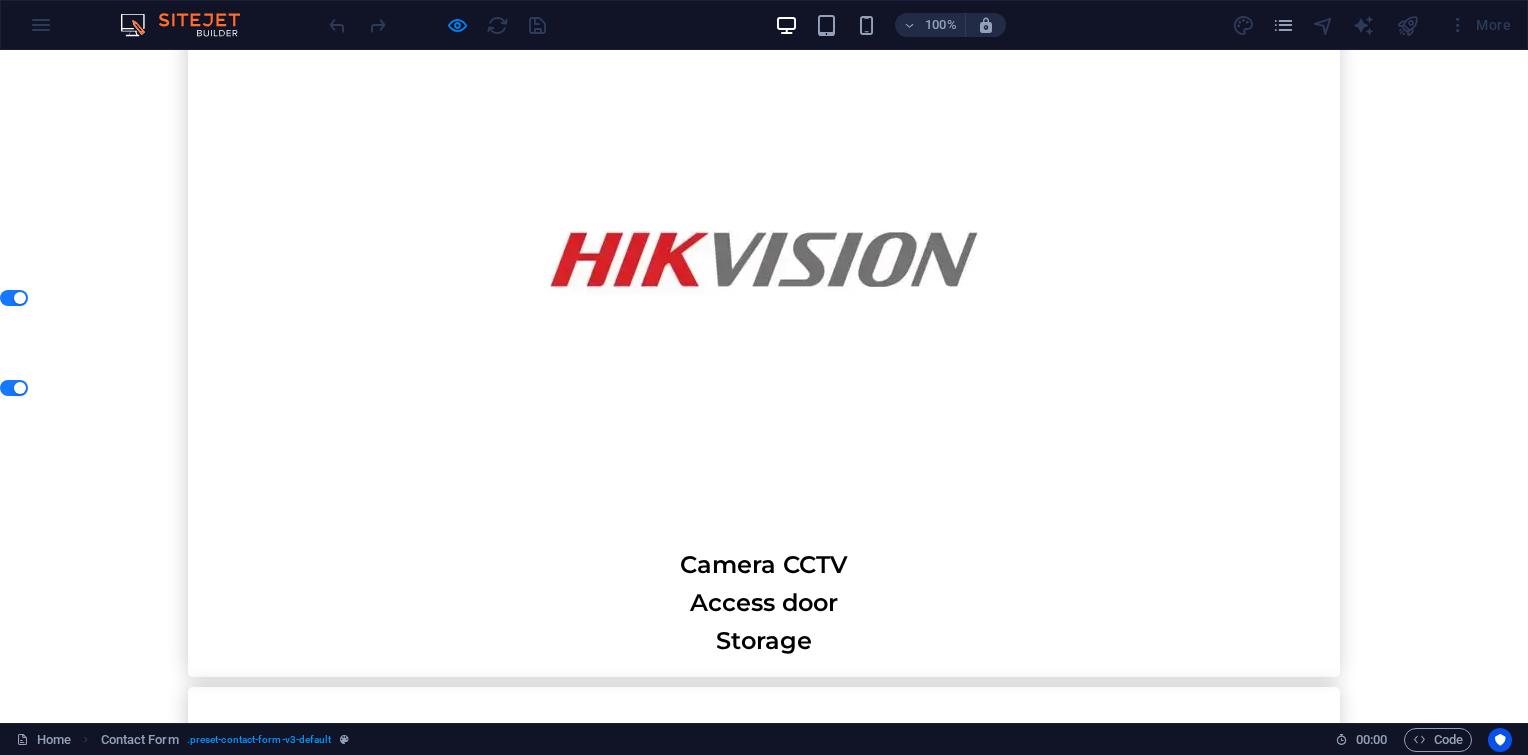 scroll, scrollTop: 7233, scrollLeft: 0, axis: vertical 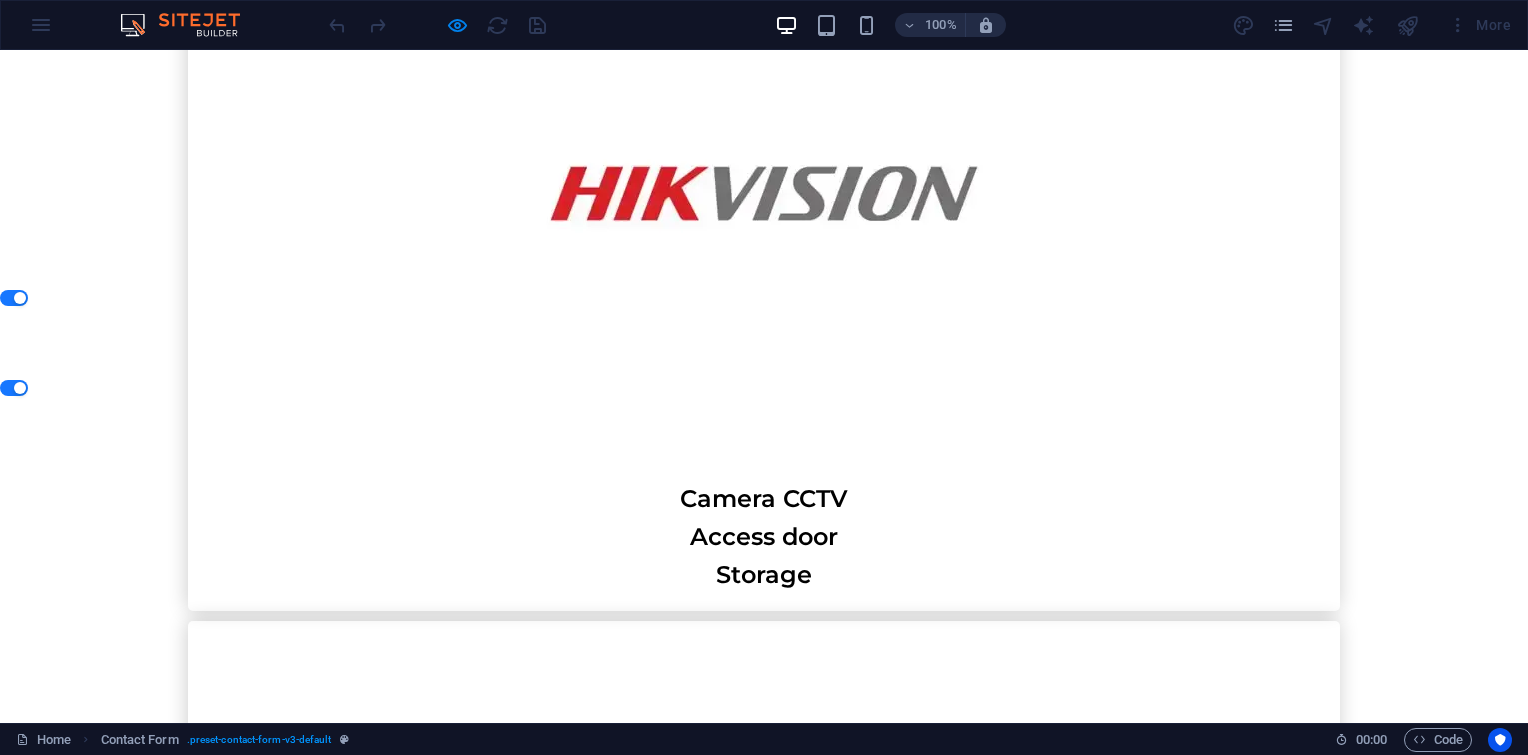 click at bounding box center (764, 20285) 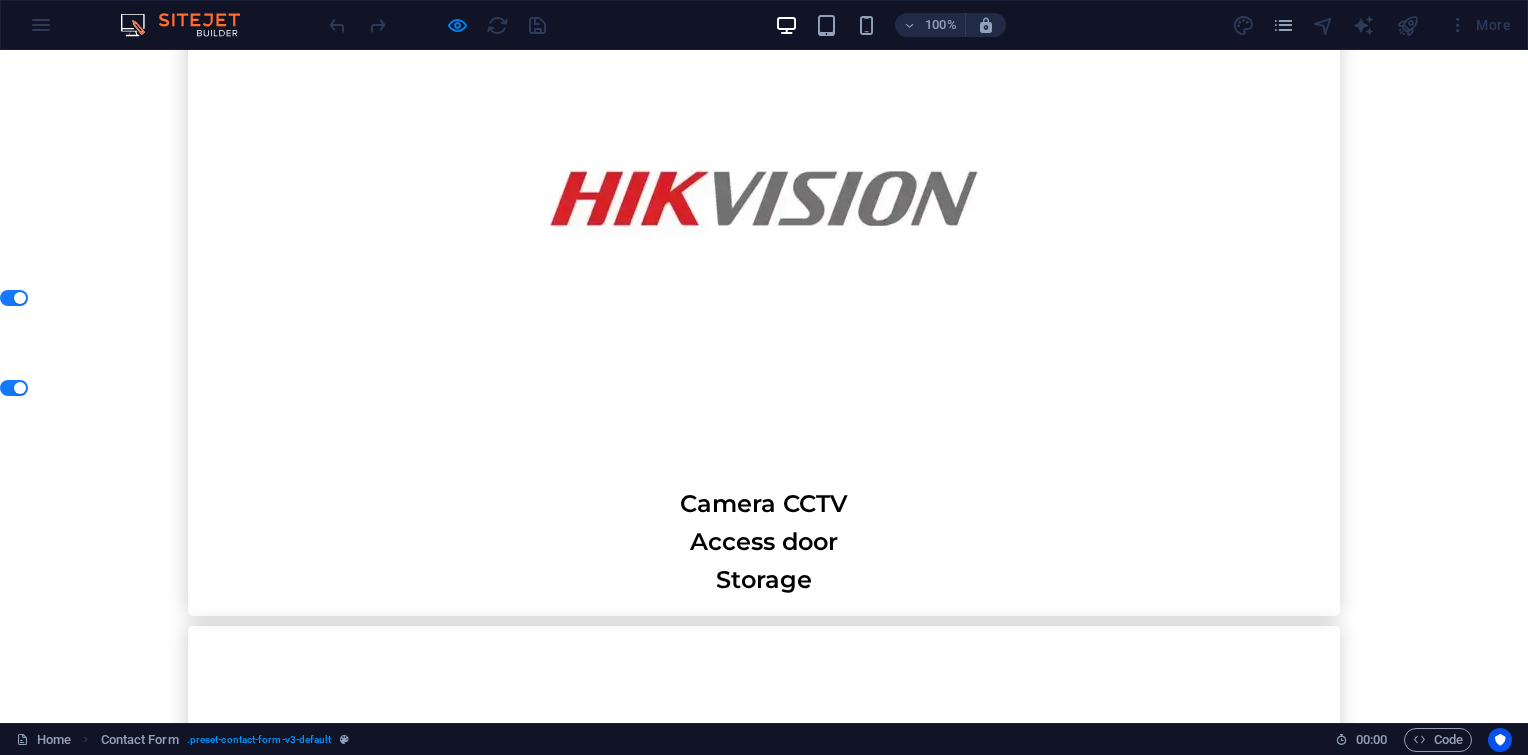 scroll, scrollTop: 7233, scrollLeft: 0, axis: vertical 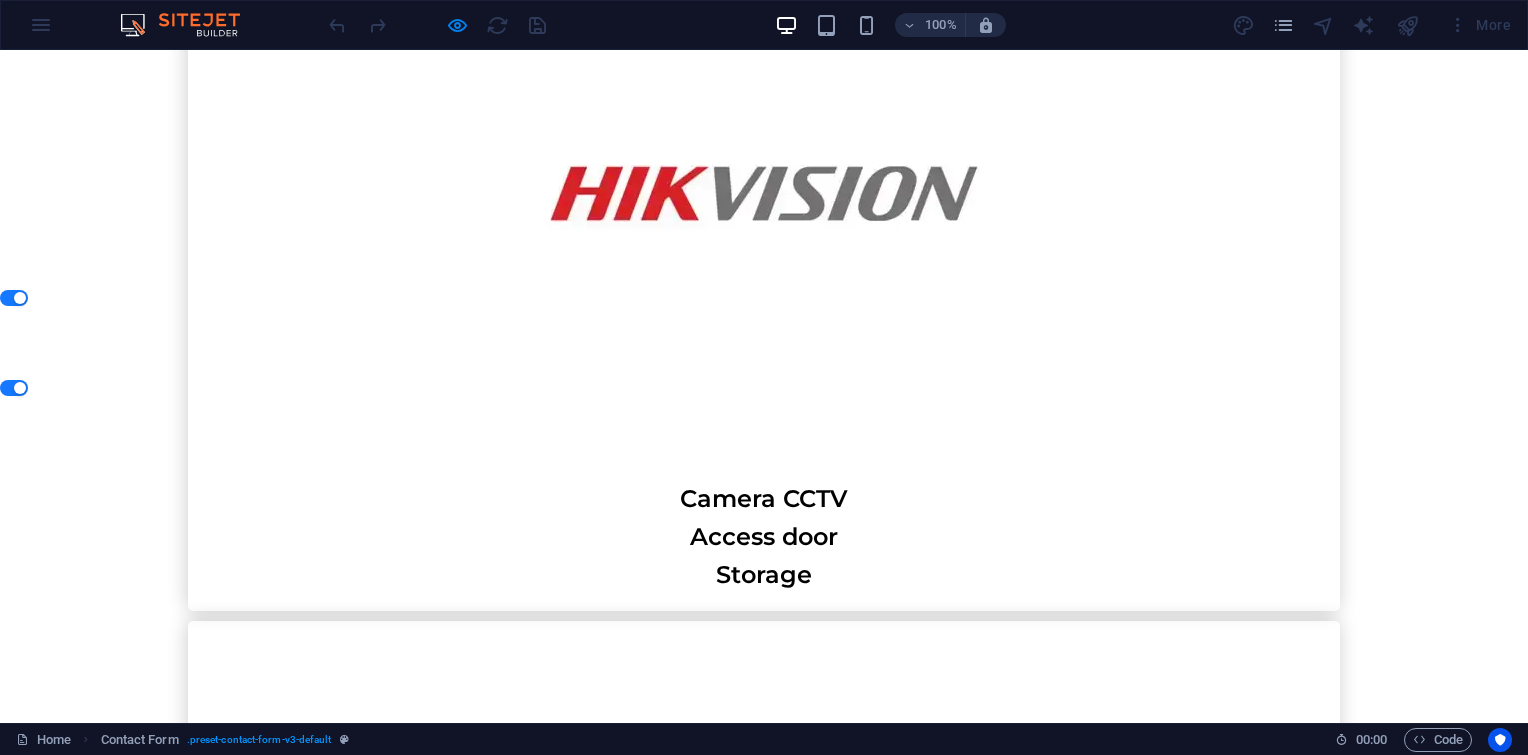 click on "{{ 'content.forms.privacy'|trans }}" at bounding box center [793, 20391] 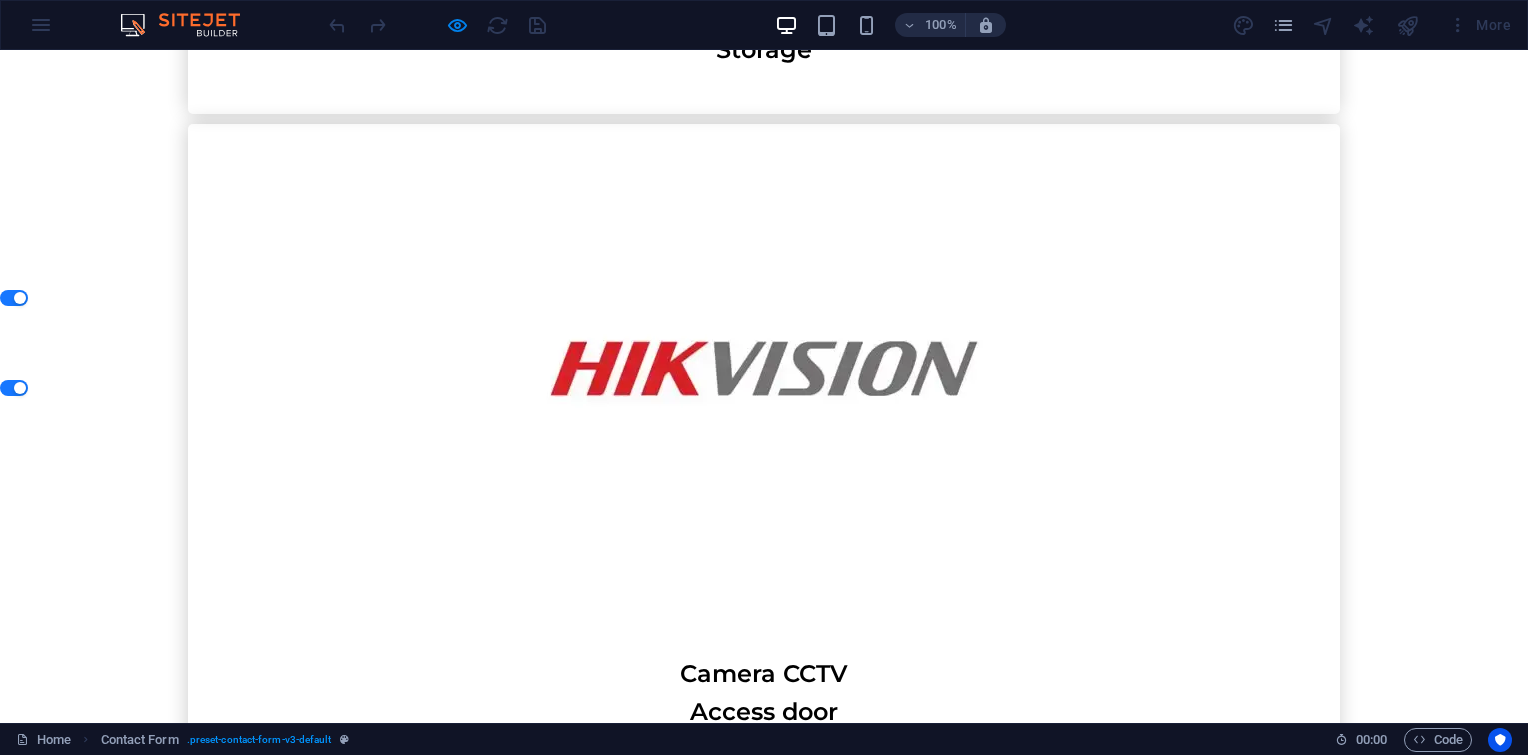 scroll, scrollTop: 7033, scrollLeft: 0, axis: vertical 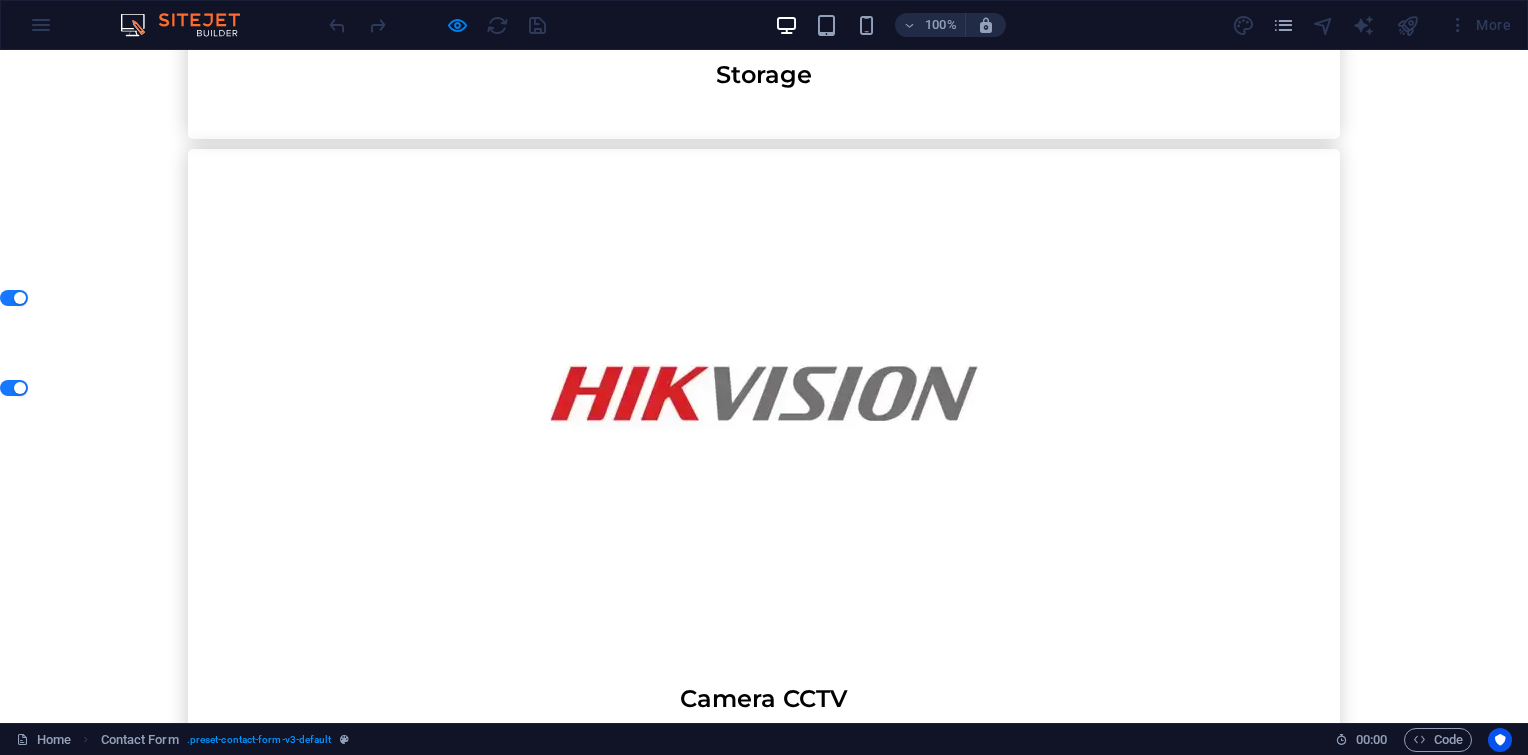 click on "{{ 'content.forms.privacy'|trans }} Unreadable? Load new Submit" at bounding box center [764, 20483] 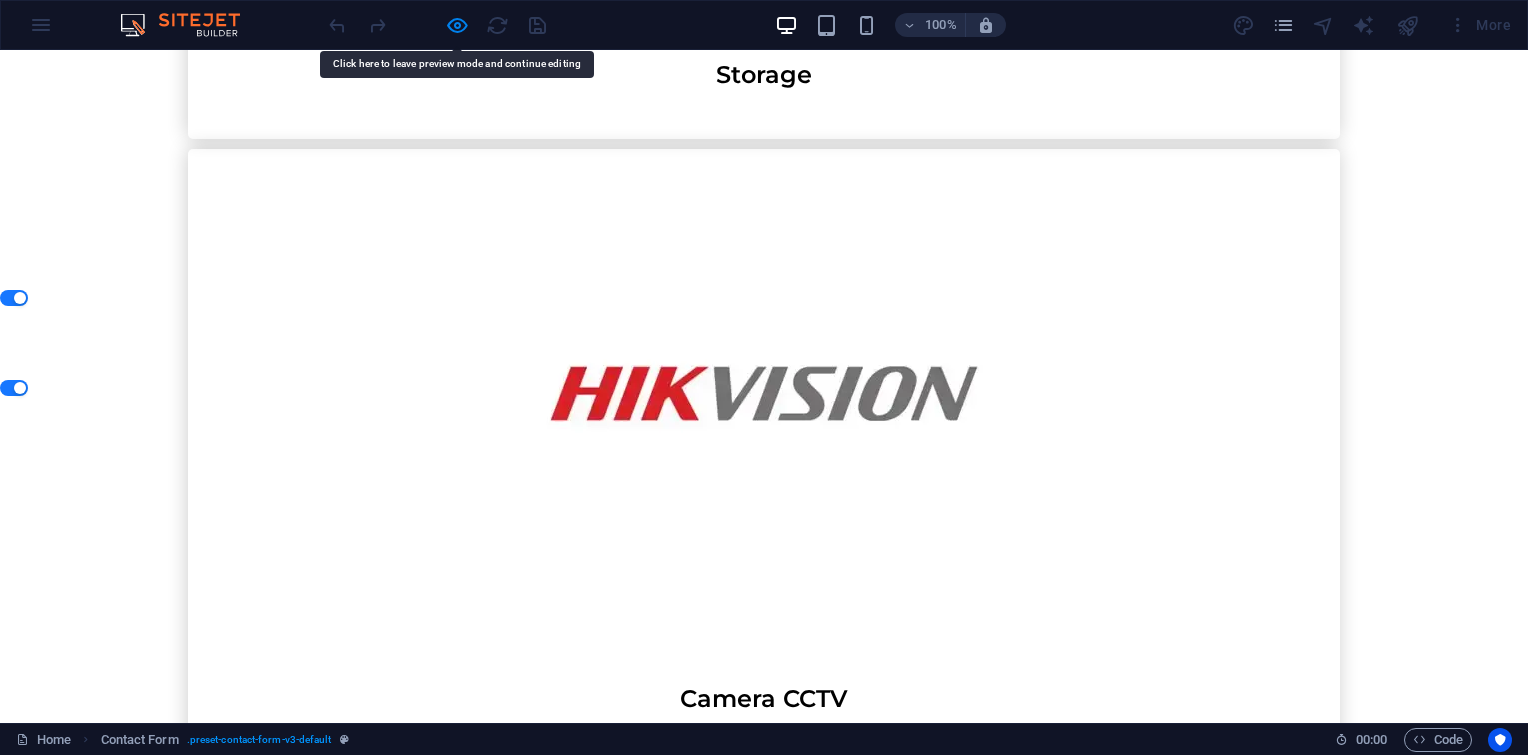 click on "{{ 'content.forms.privacy'|trans }} Unreadable? Load new Submit" at bounding box center [764, 20483] 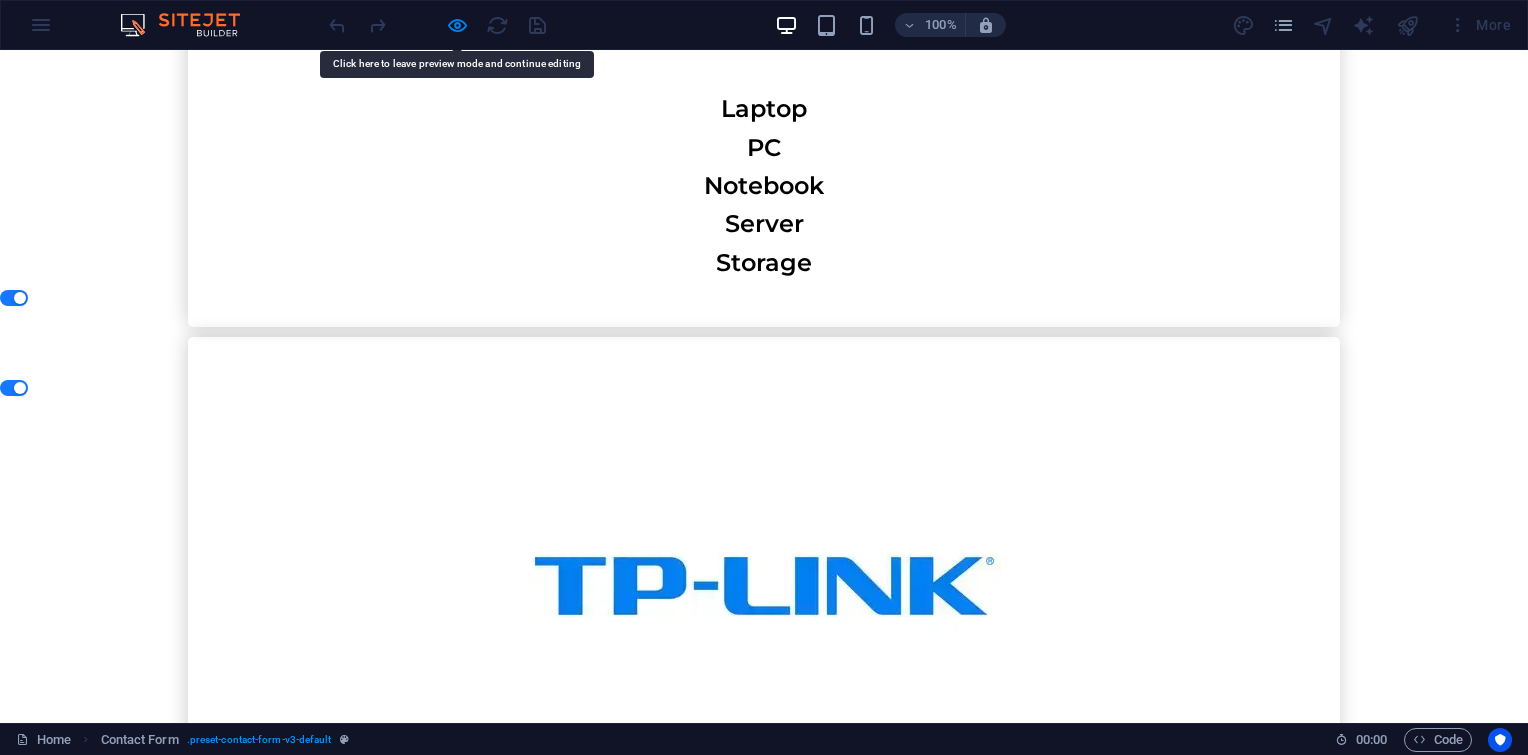 click on "Contact Us Drop content here or  Add elements  Paste clipboard Contact Us   I have read and understand the privacy policy. Unreadable? Load new Submit" at bounding box center [764, 20814] 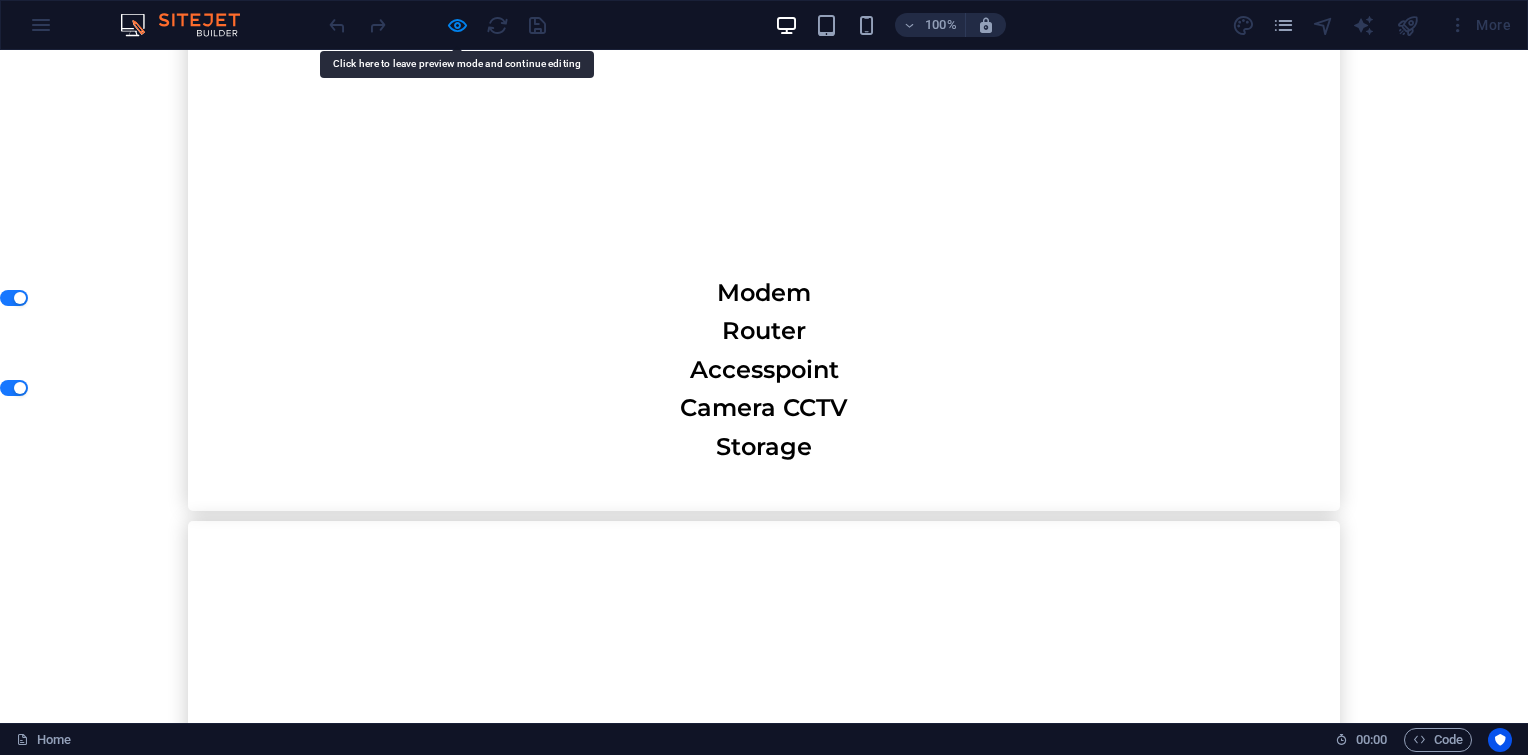 scroll, scrollTop: 6666, scrollLeft: 0, axis: vertical 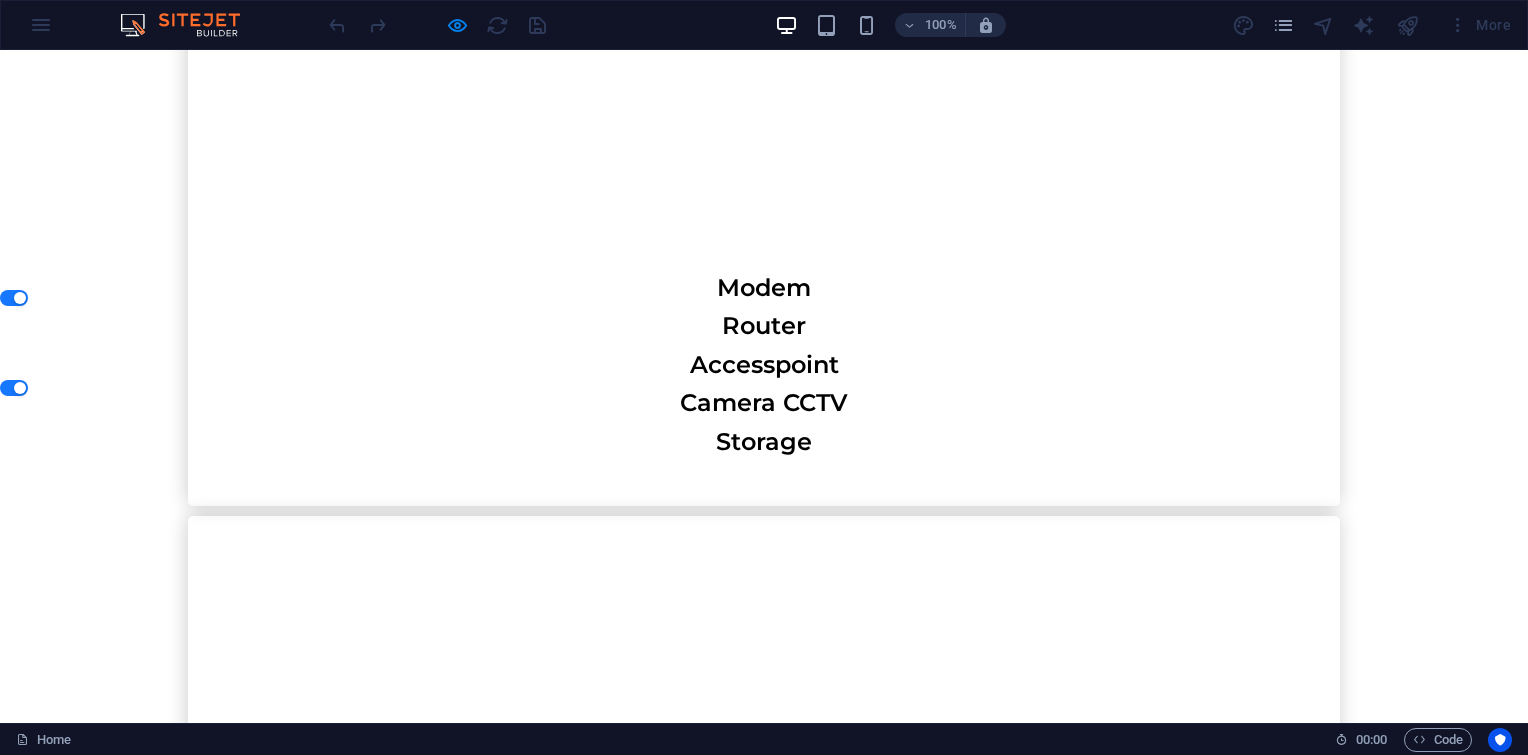click on "100% More" at bounding box center [922, 25] 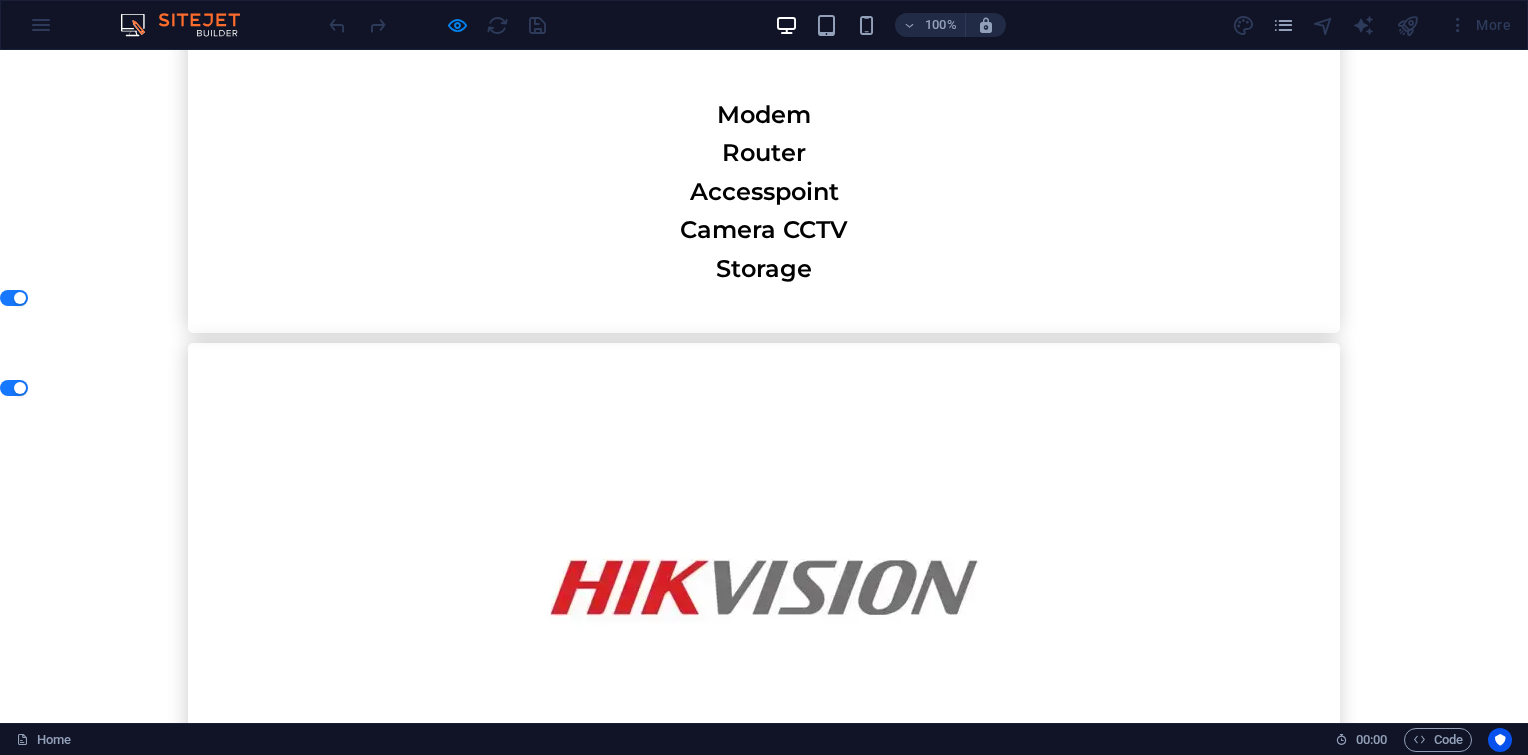scroll, scrollTop: 7000, scrollLeft: 0, axis: vertical 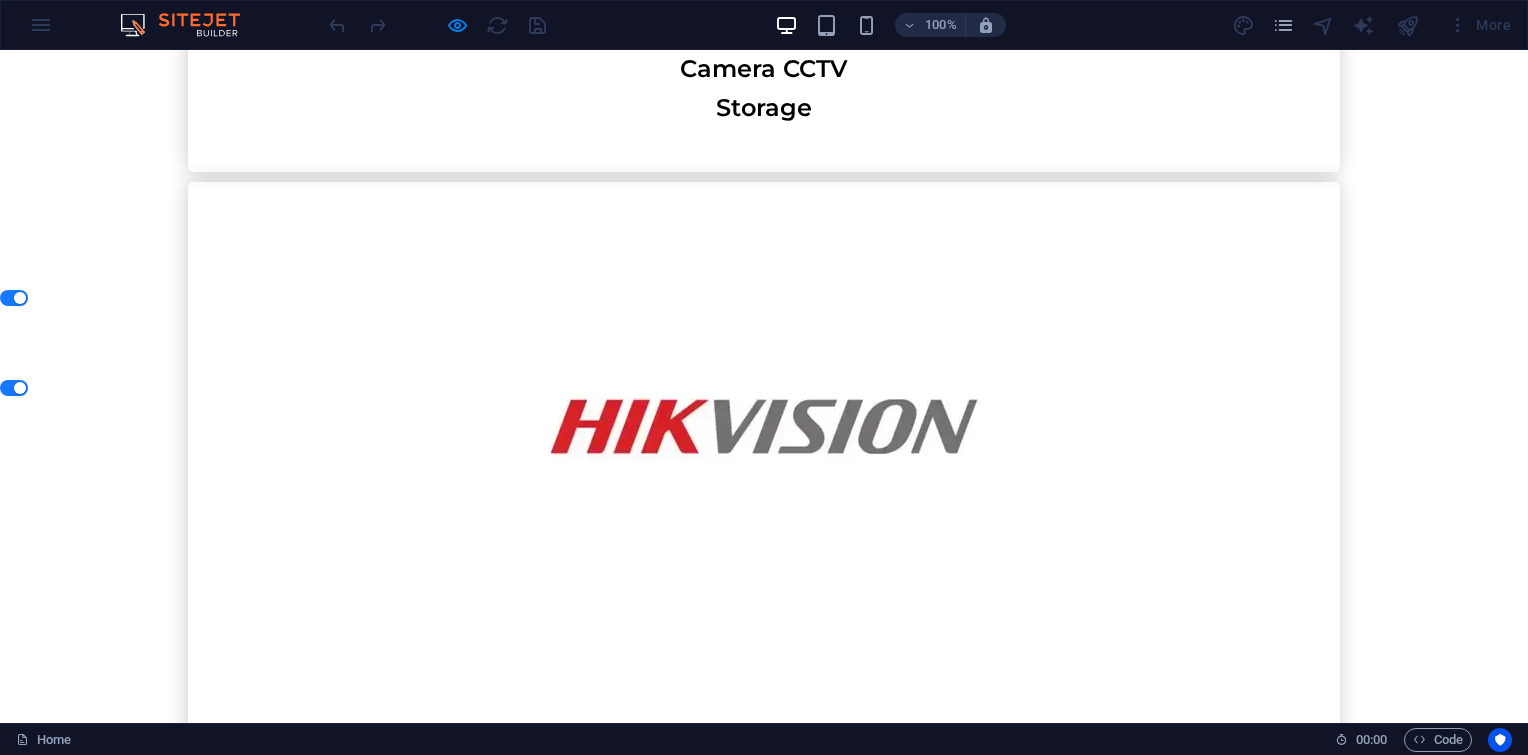 click on "{{ 'content.forms.privacy'|trans }} Unreadable? Load new Submit" at bounding box center (764, 20516) 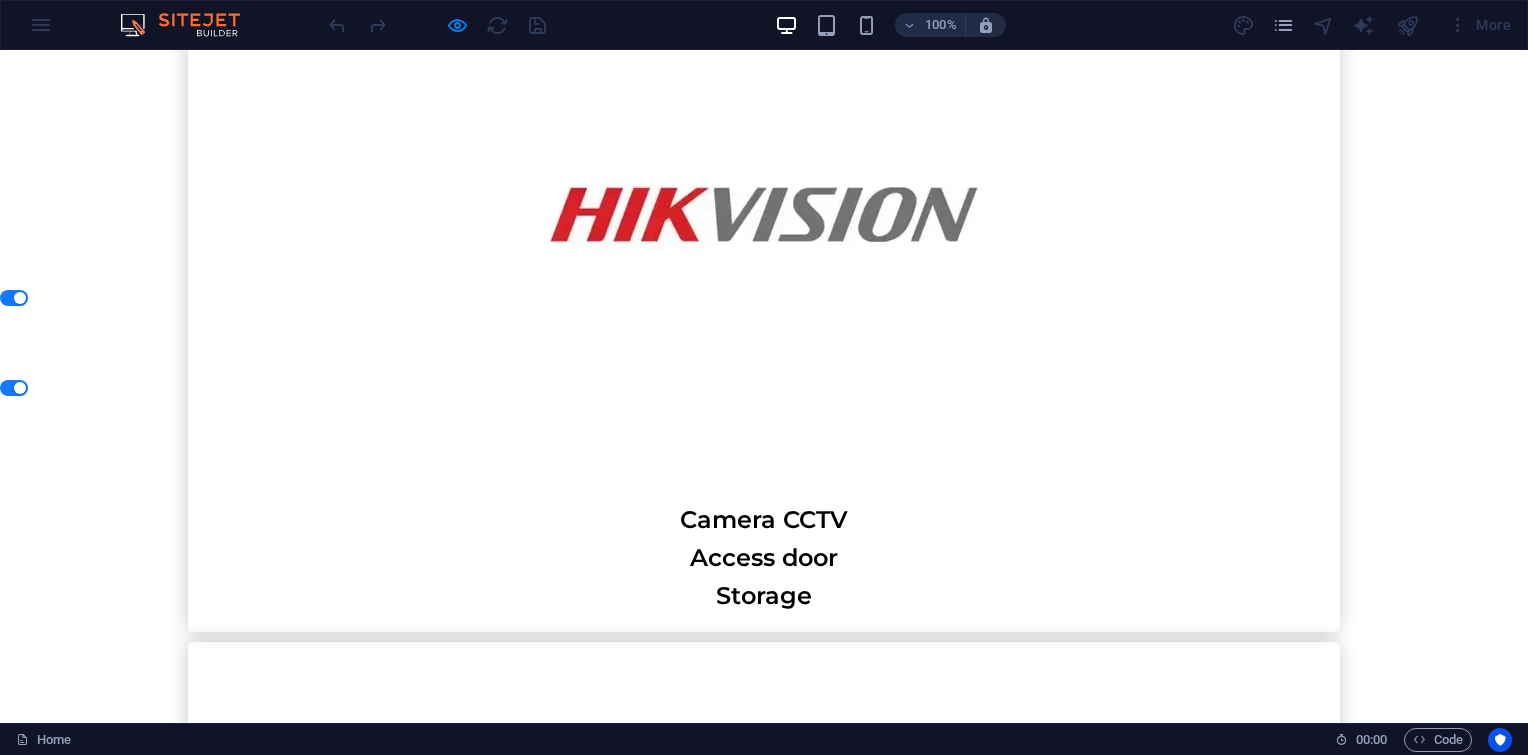 scroll, scrollTop: 7233, scrollLeft: 0, axis: vertical 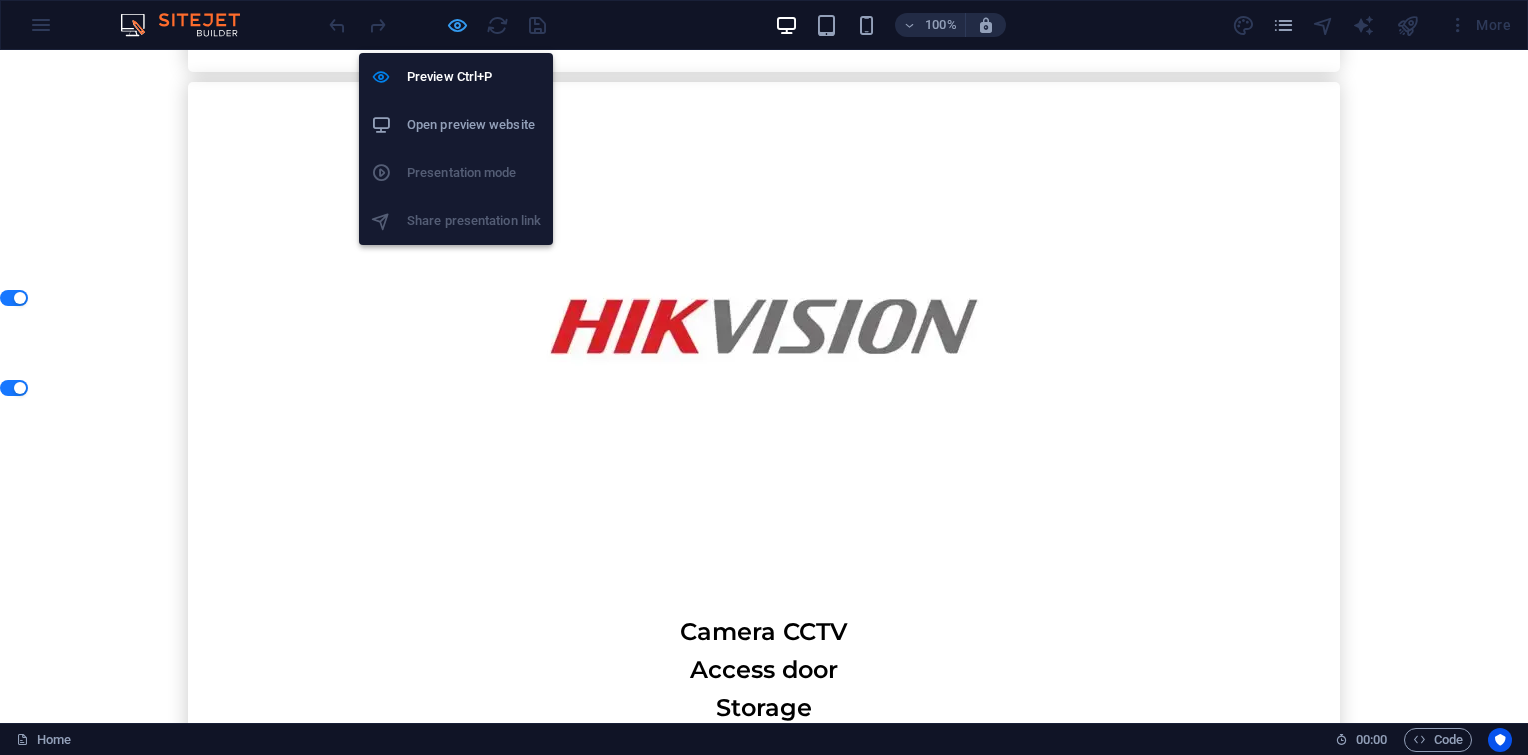 click at bounding box center (457, 25) 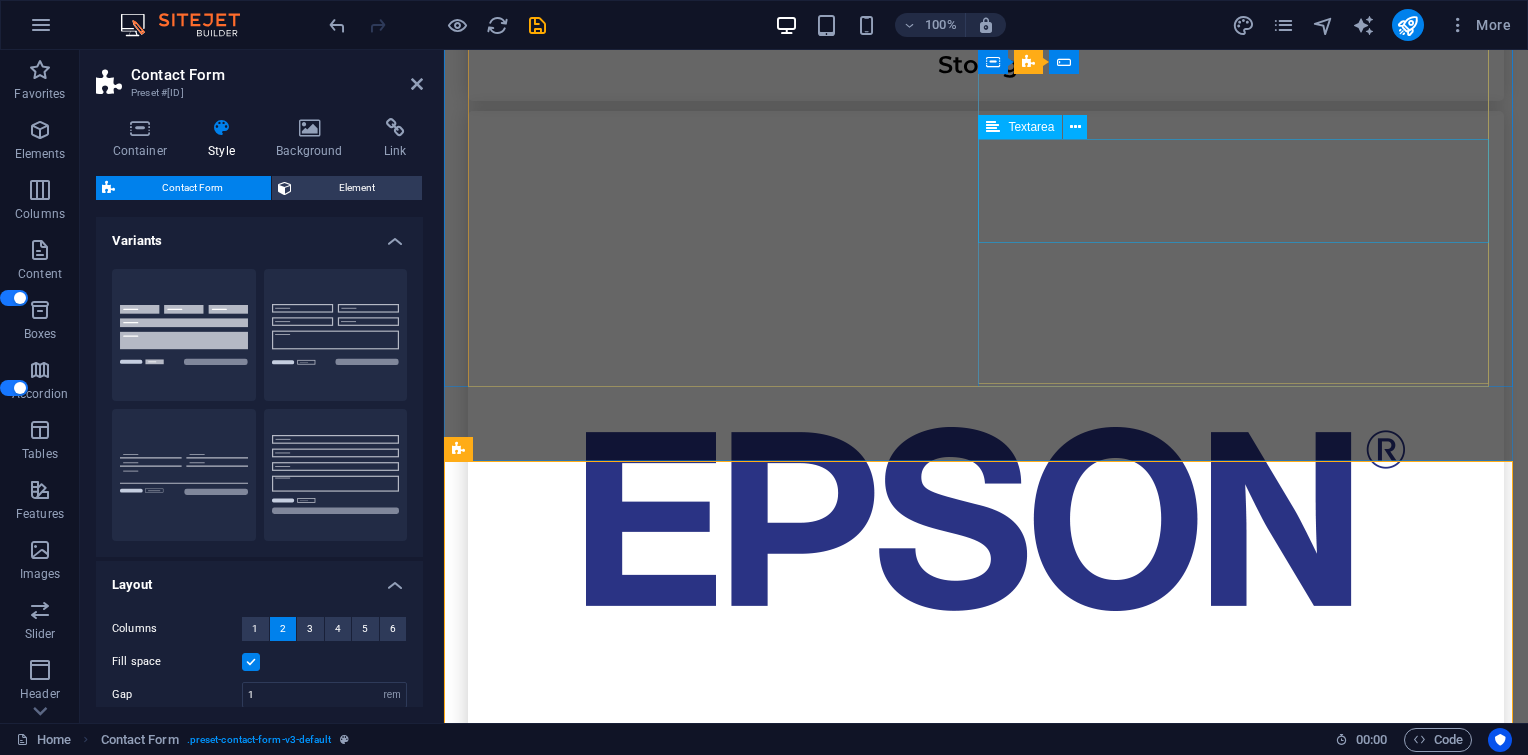 scroll, scrollTop: 7612, scrollLeft: 0, axis: vertical 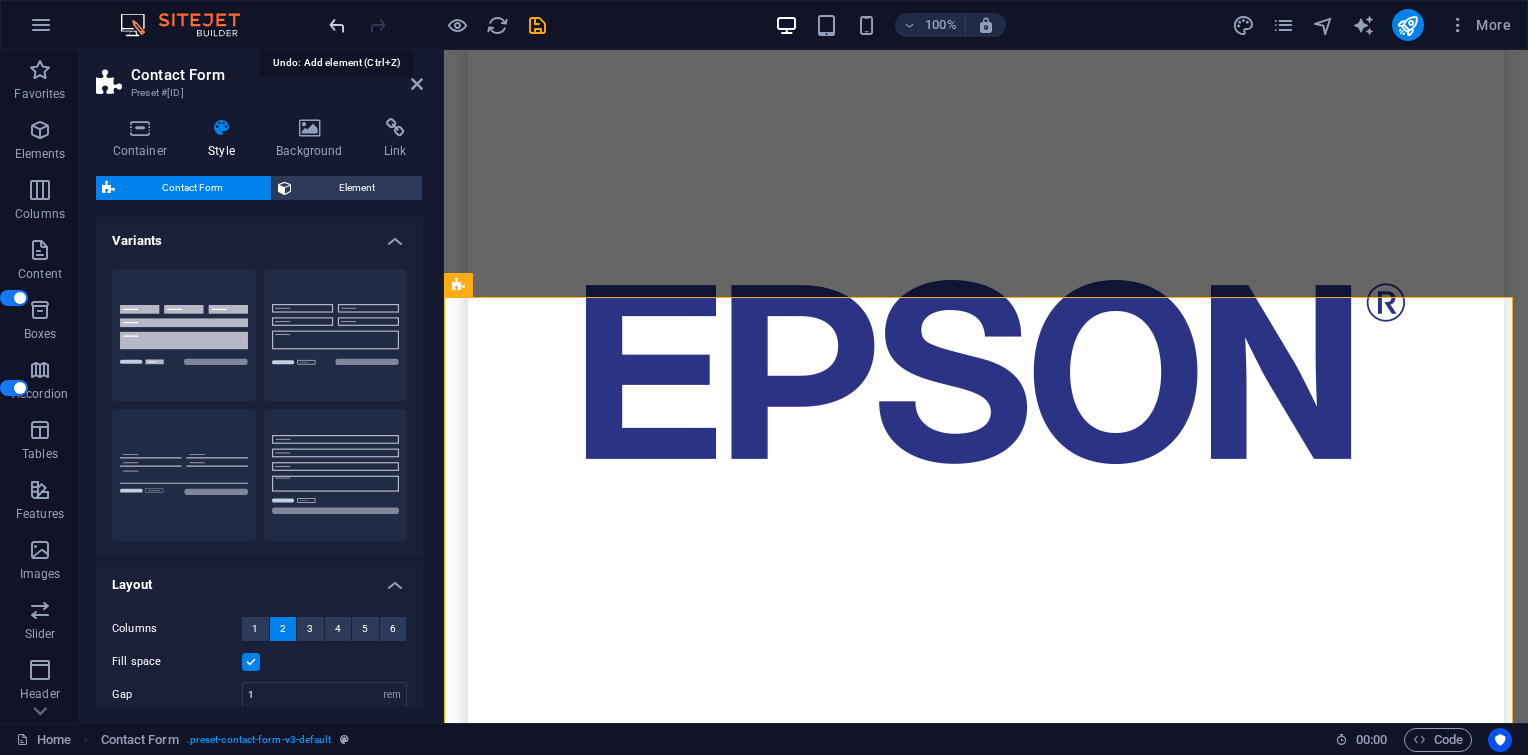 click at bounding box center [337, 25] 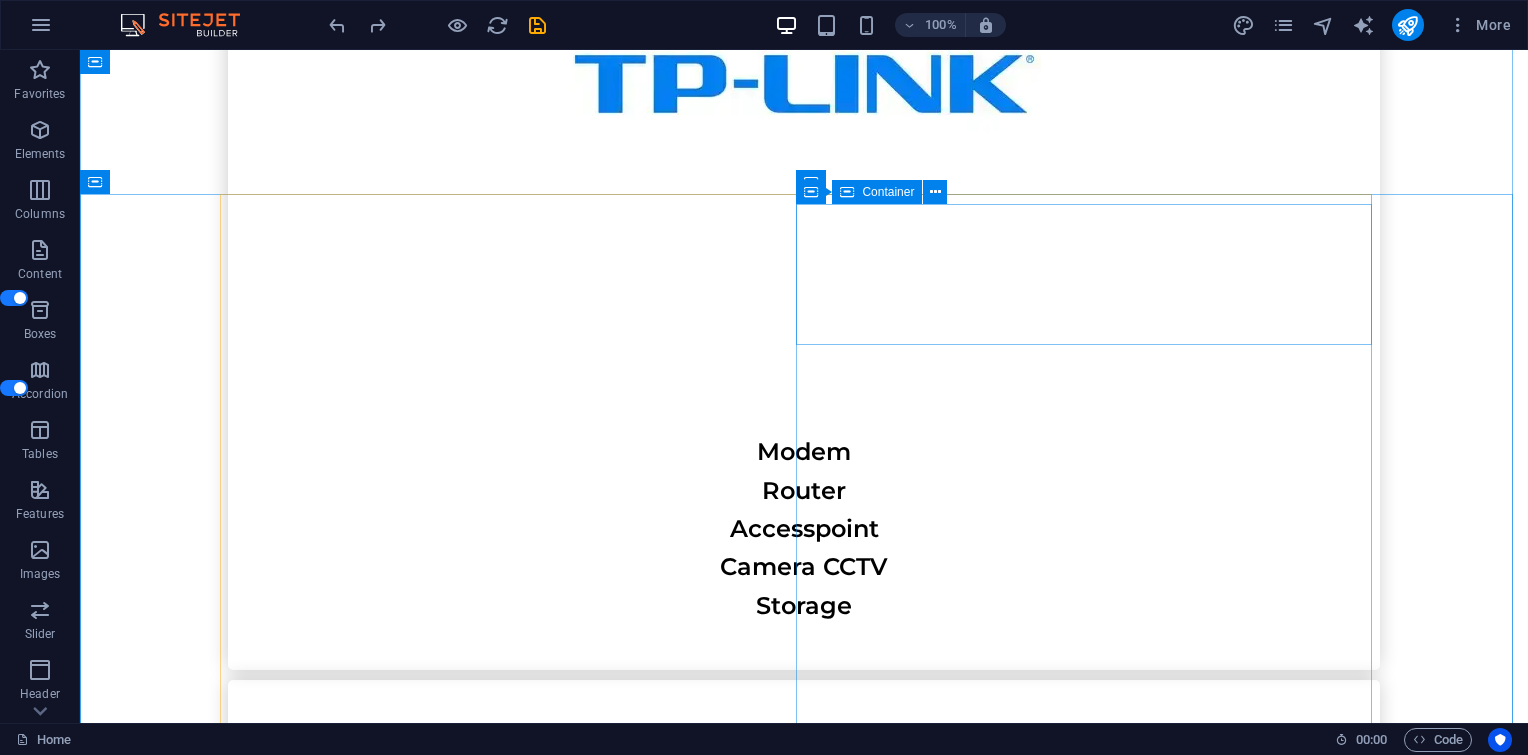 scroll, scrollTop: 6422, scrollLeft: 0, axis: vertical 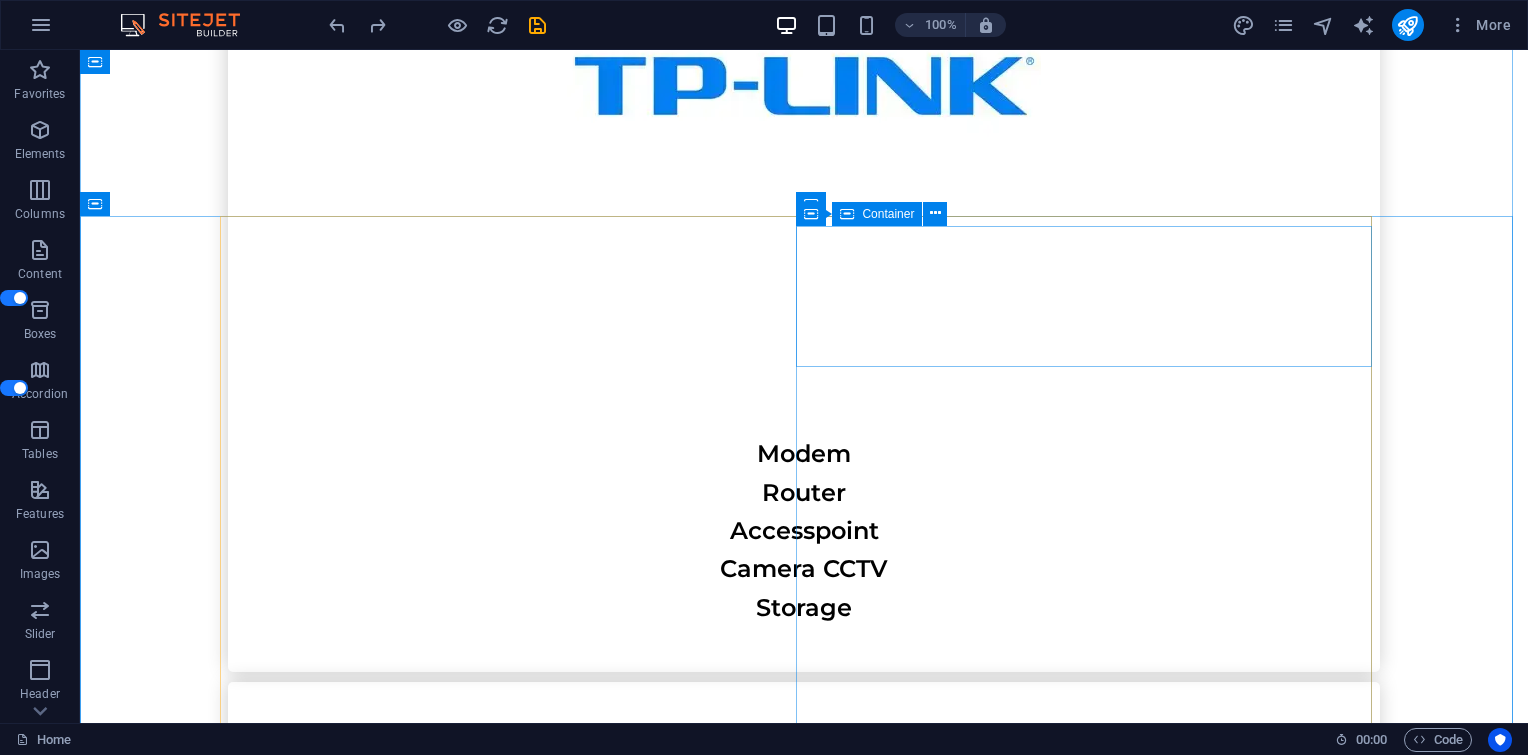 click on "Add elements" at bounding box center (745, 19752) 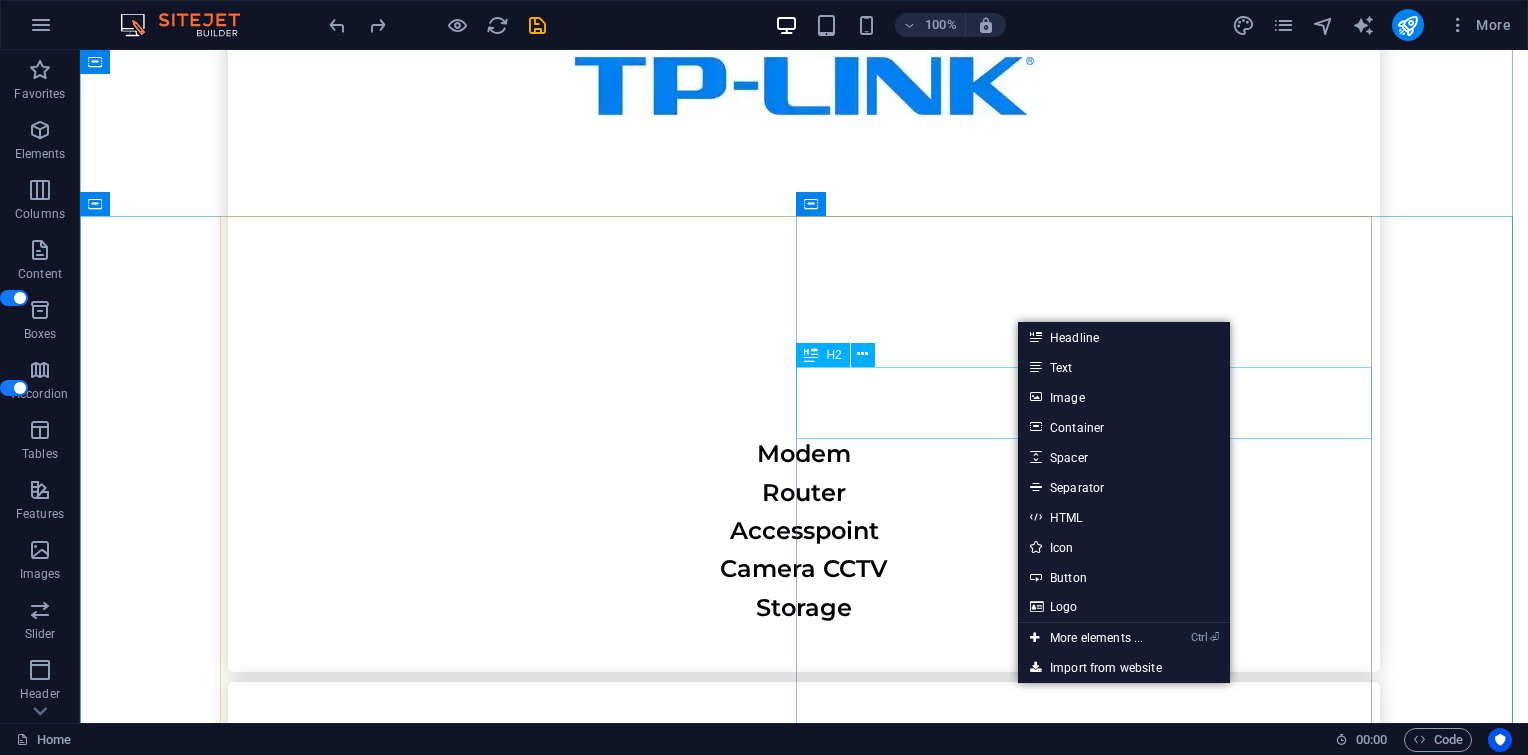 click on "Contact Us" at bounding box center [804, 19829] 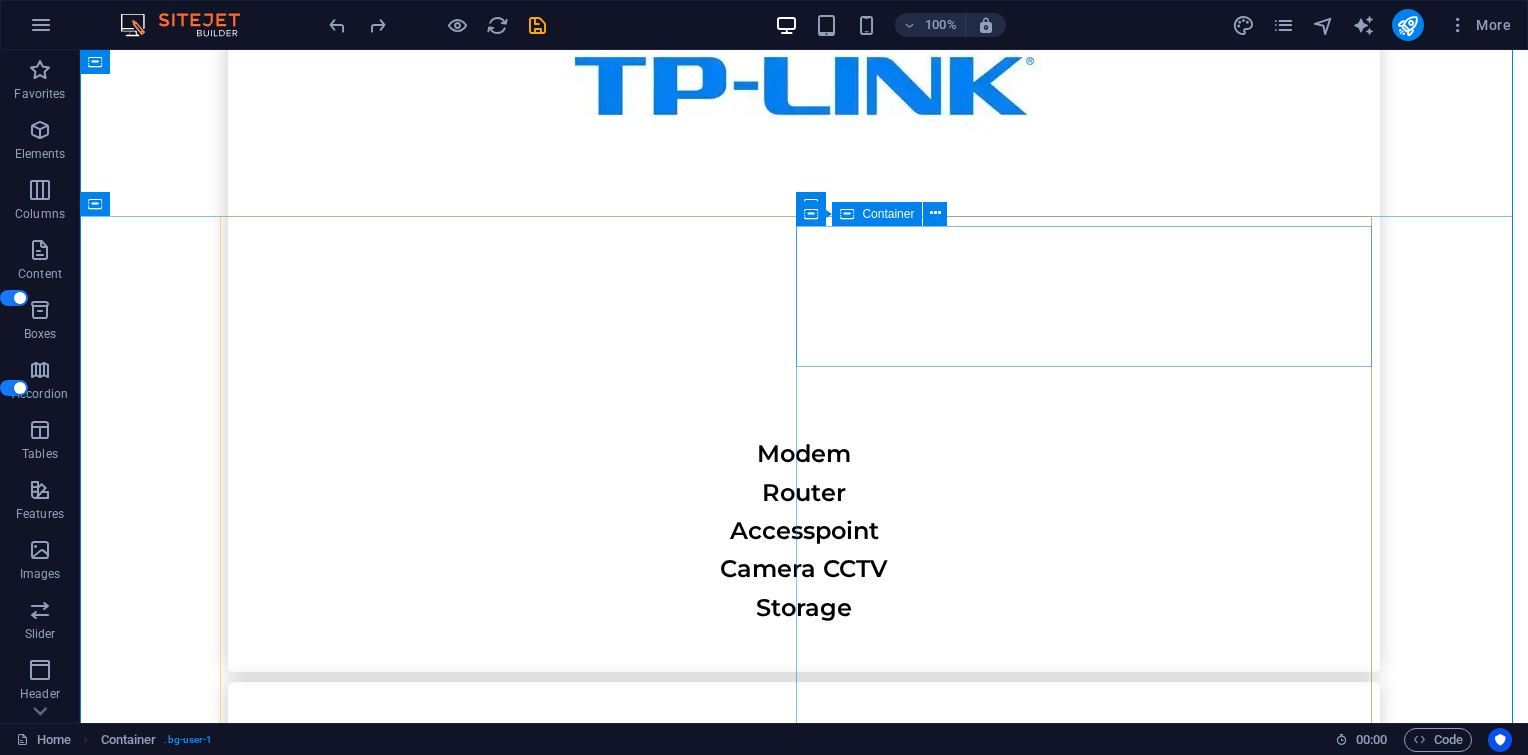 click on "Add elements" at bounding box center (745, 19752) 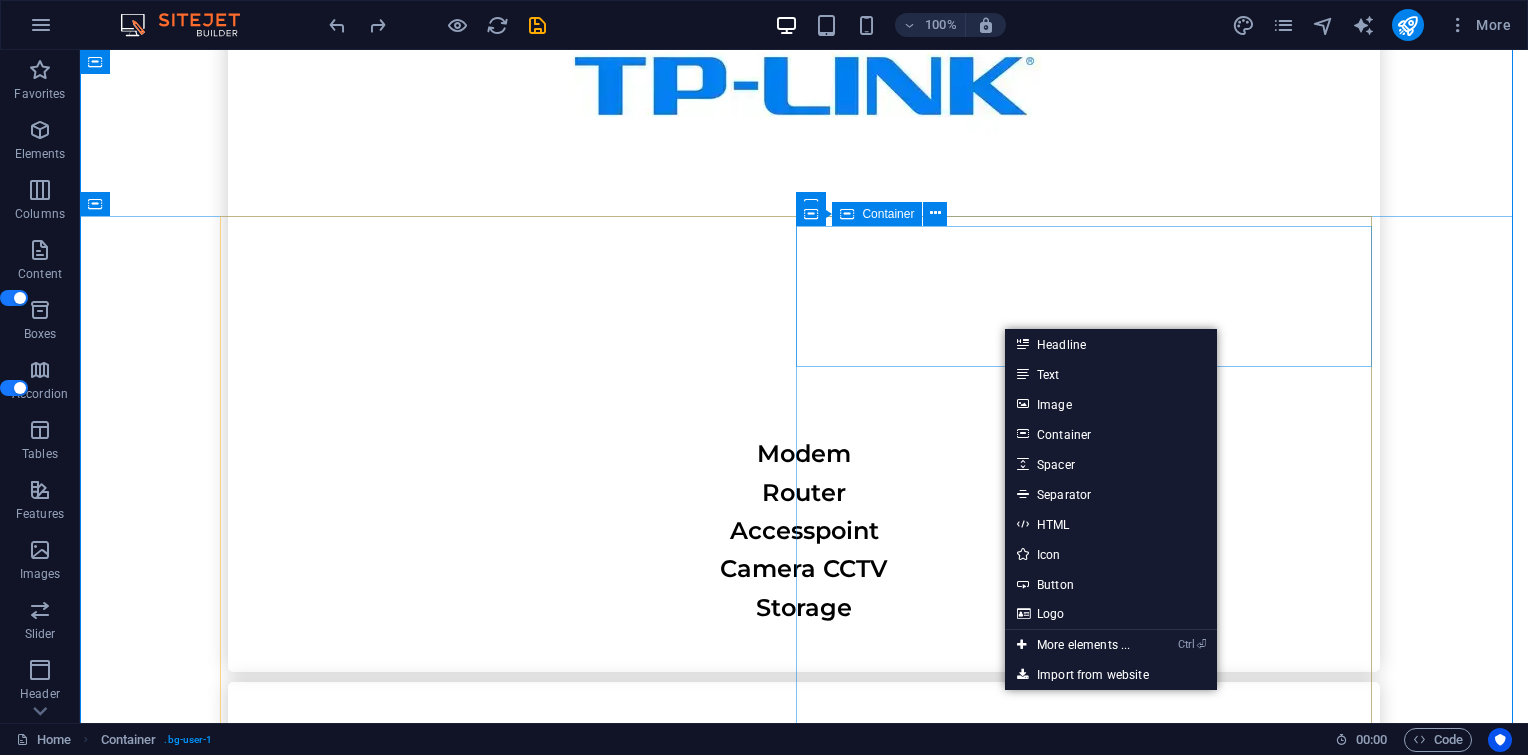 click on "Drop content here or  Add elements  Paste clipboard" at bounding box center [804, 19722] 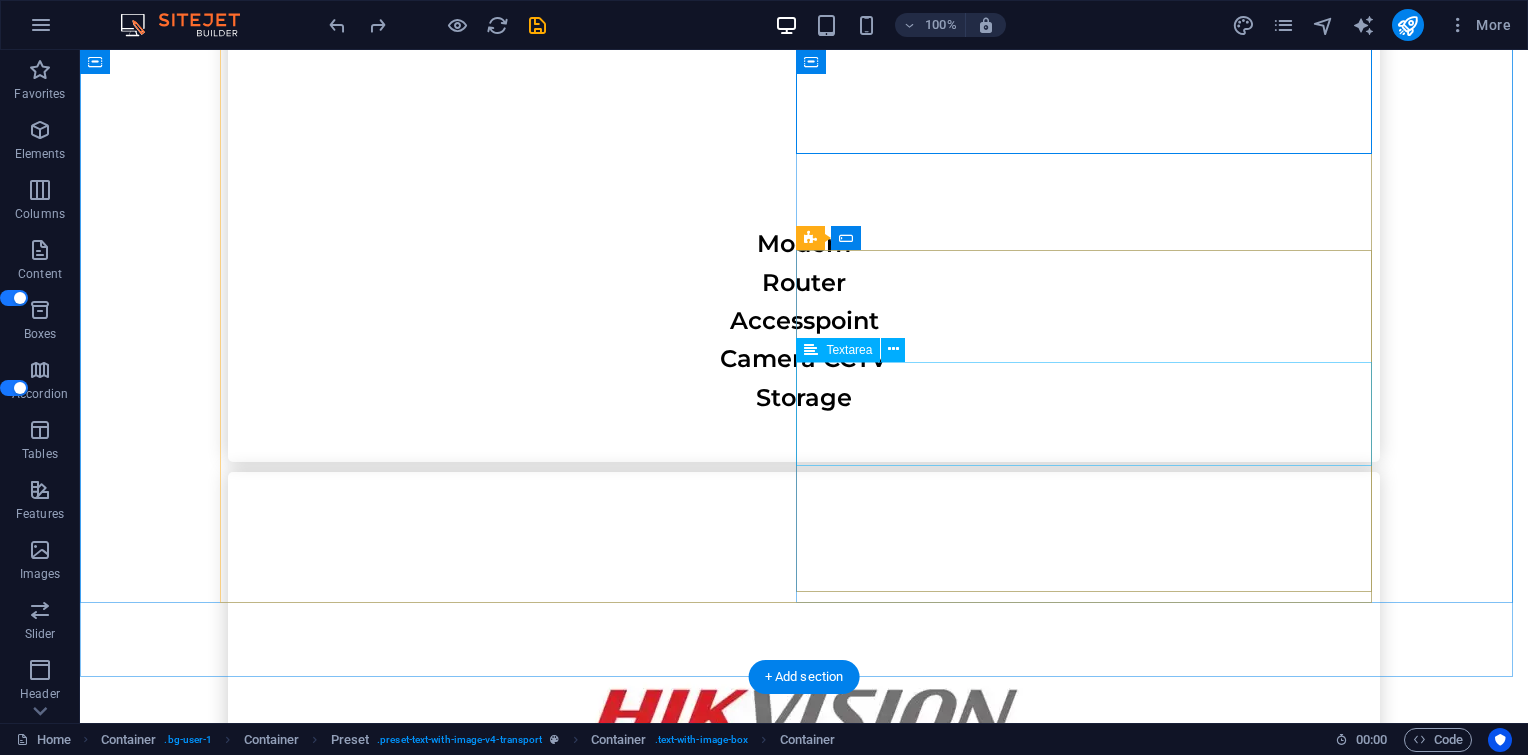scroll, scrollTop: 6656, scrollLeft: 0, axis: vertical 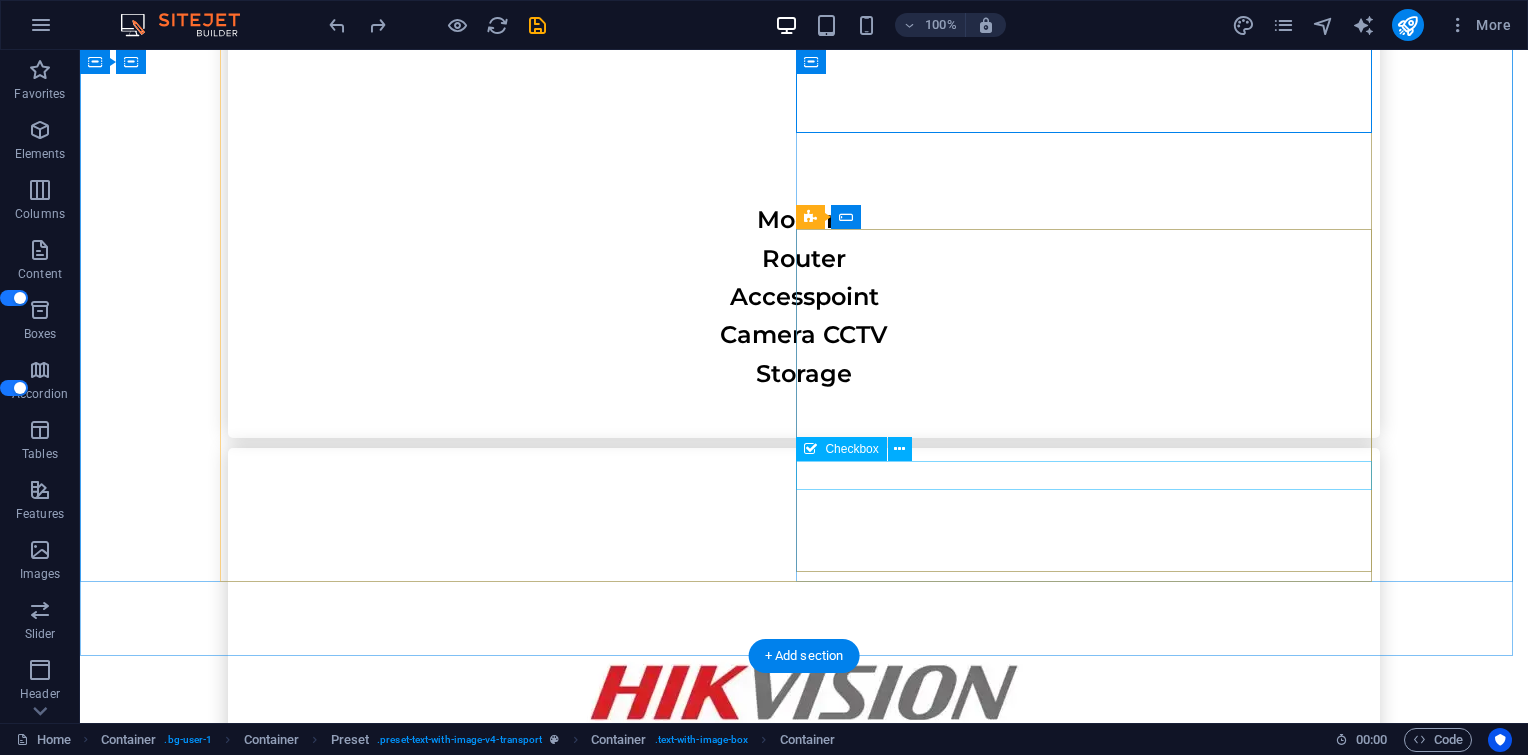click on "I have read and understand the privacy policy." at bounding box center (804, 19924) 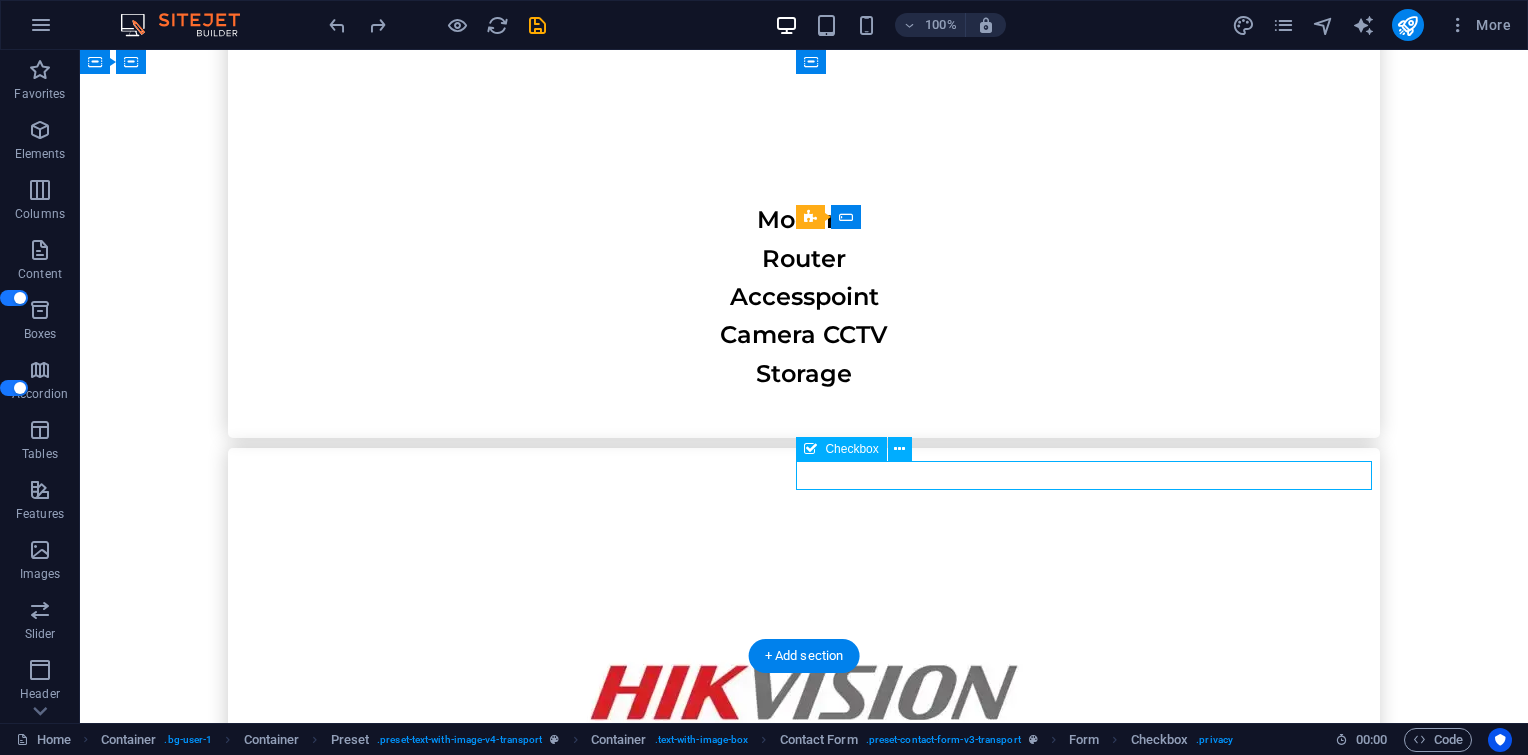 click on "I have read and understand the privacy policy." at bounding box center [804, 19924] 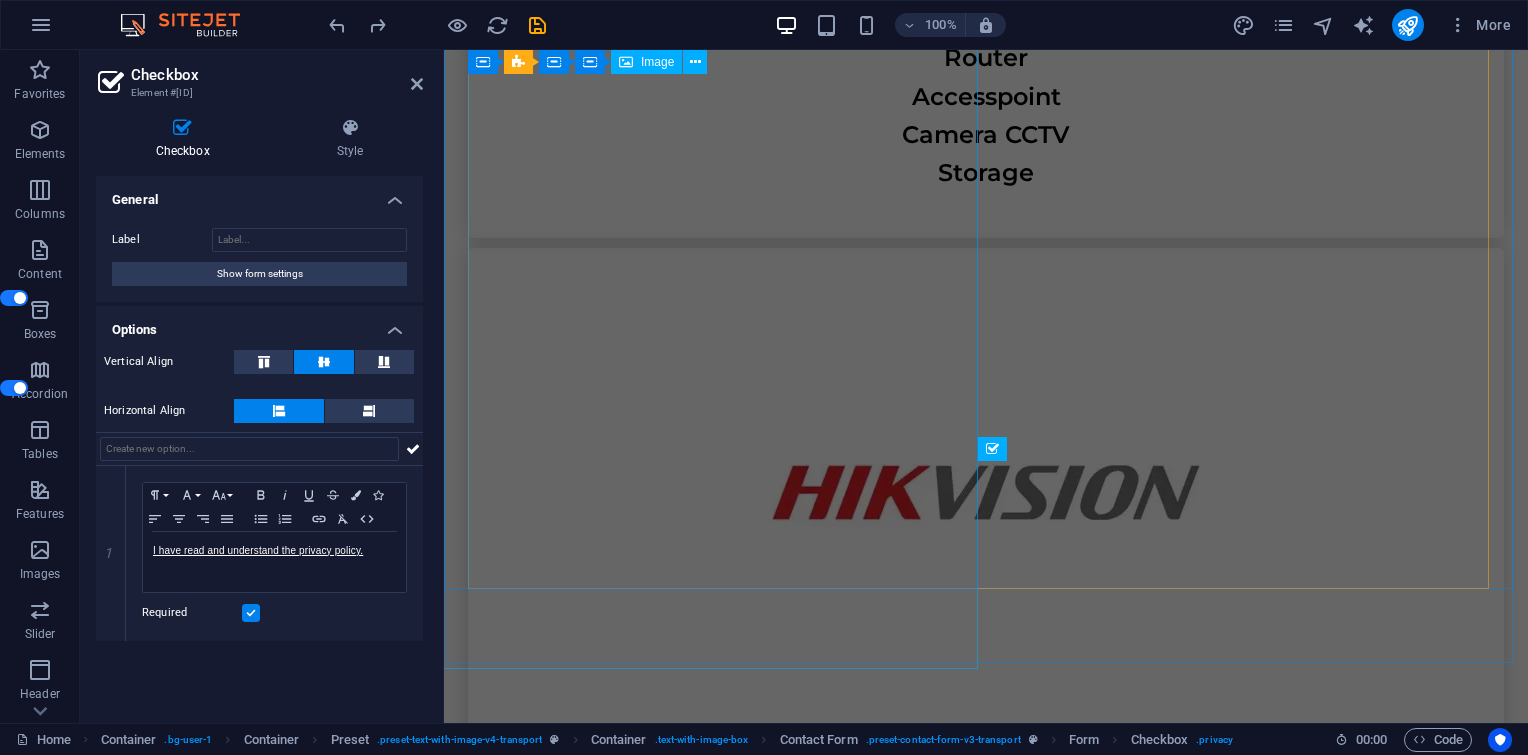 scroll, scrollTop: 7246, scrollLeft: 0, axis: vertical 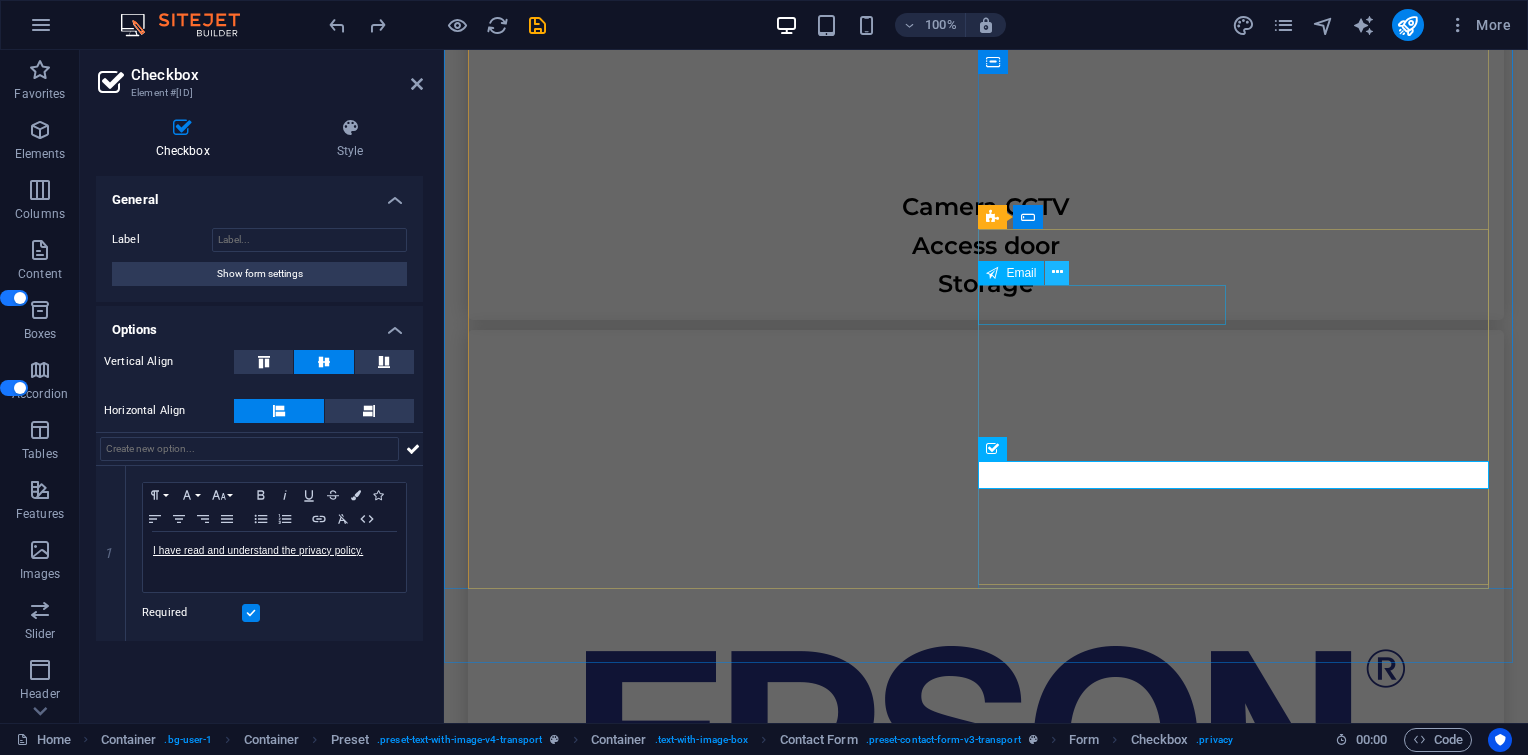click at bounding box center (1057, 272) 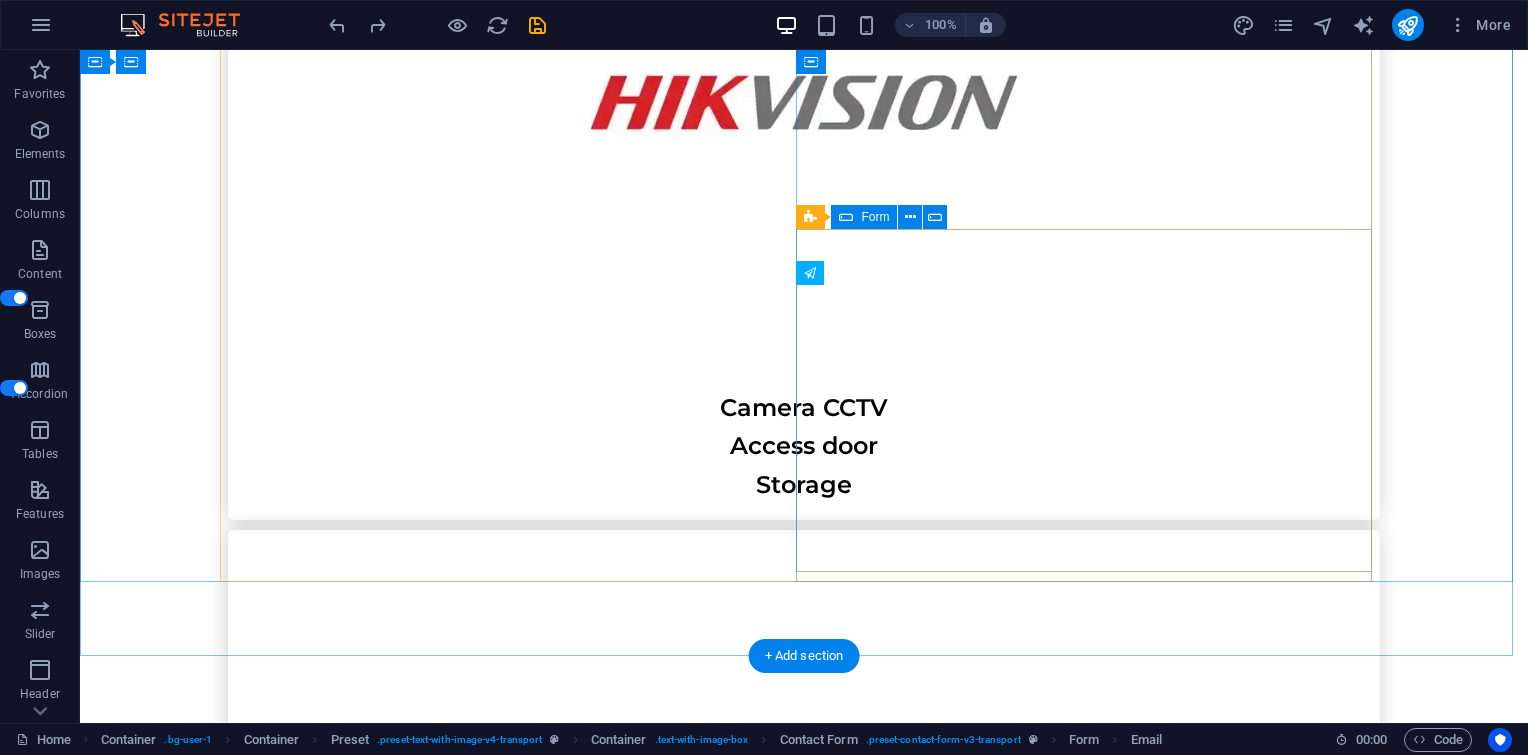 scroll, scrollTop: 6656, scrollLeft: 0, axis: vertical 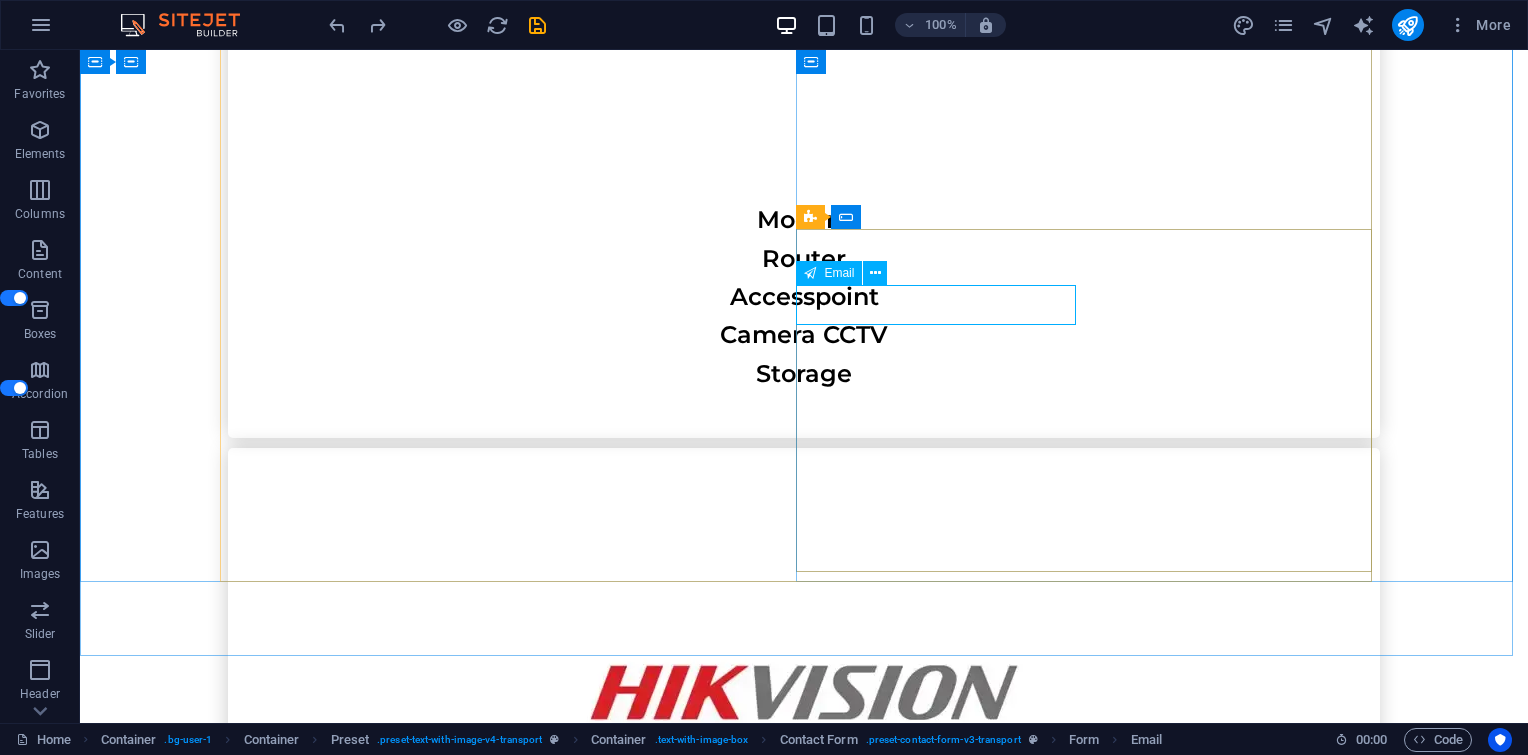 click on "Email" at bounding box center [839, 273] 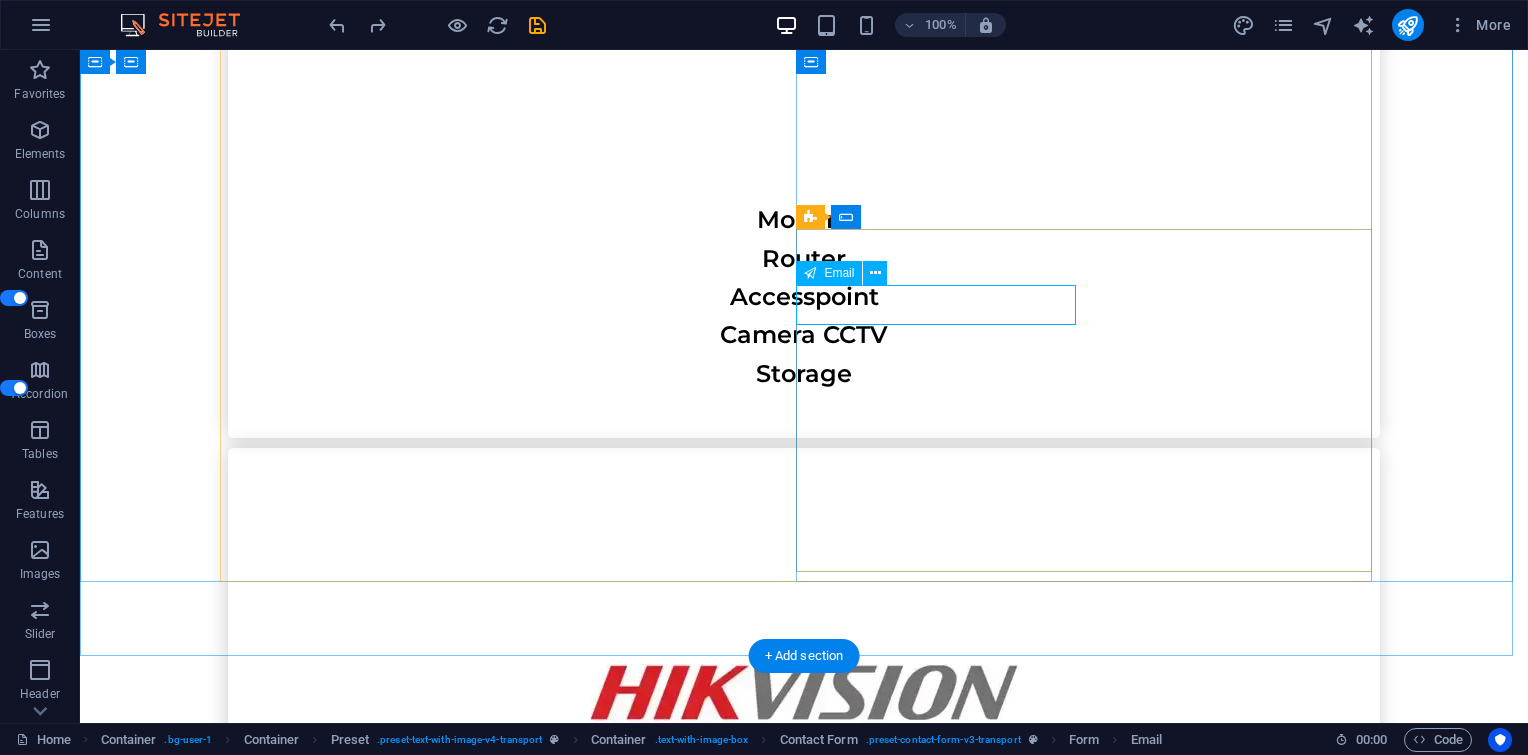 click at bounding box center (512, 19741) 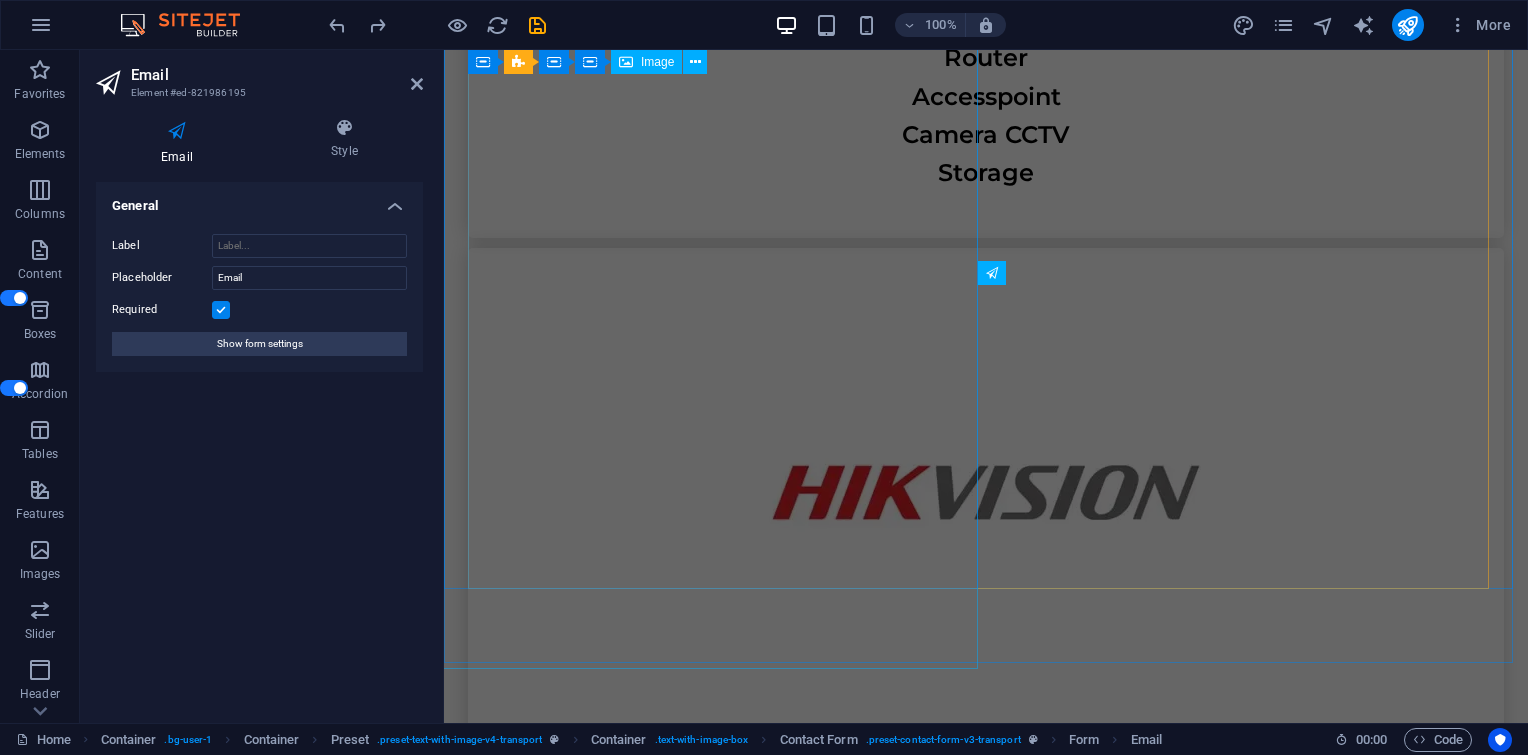 scroll, scrollTop: 7246, scrollLeft: 0, axis: vertical 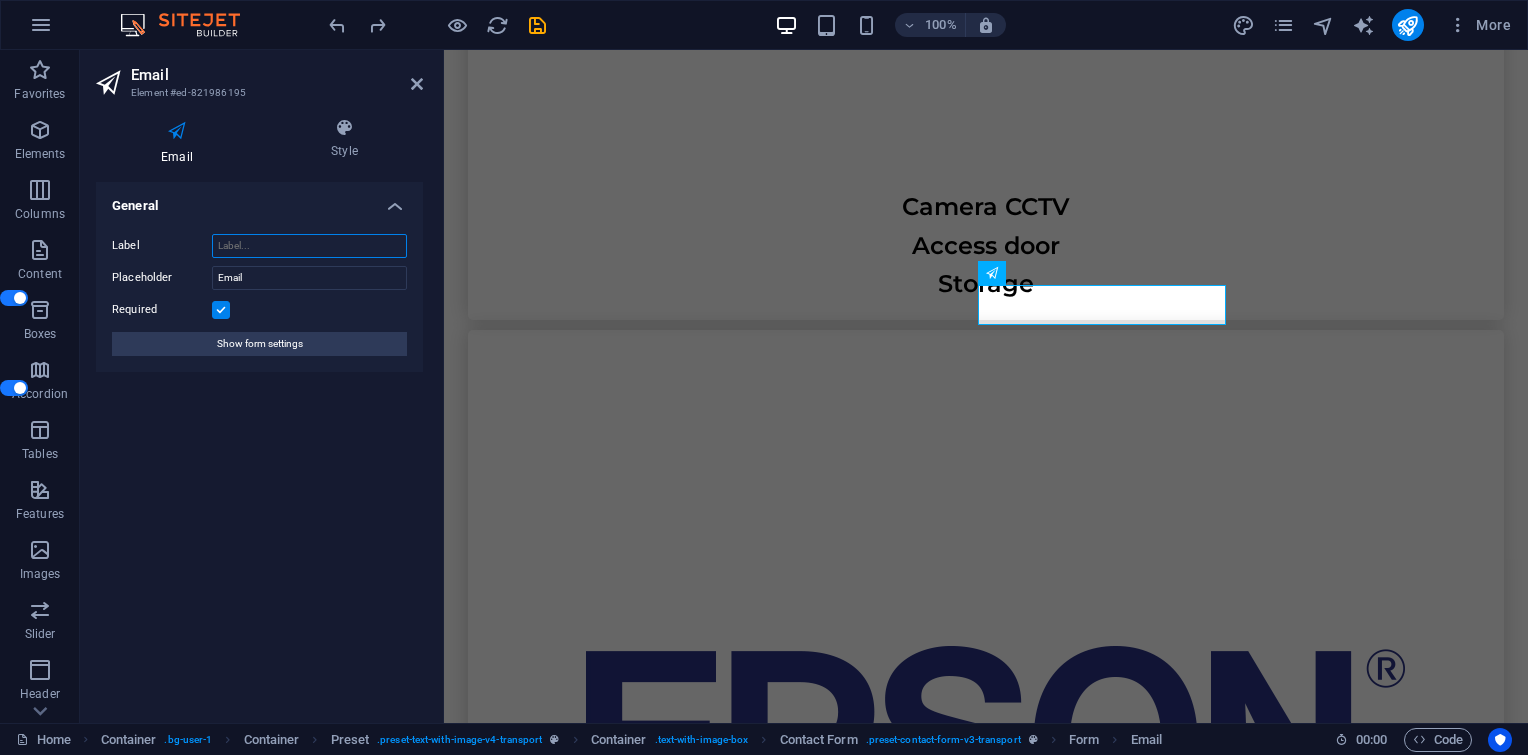 click on "Label" at bounding box center (309, 246) 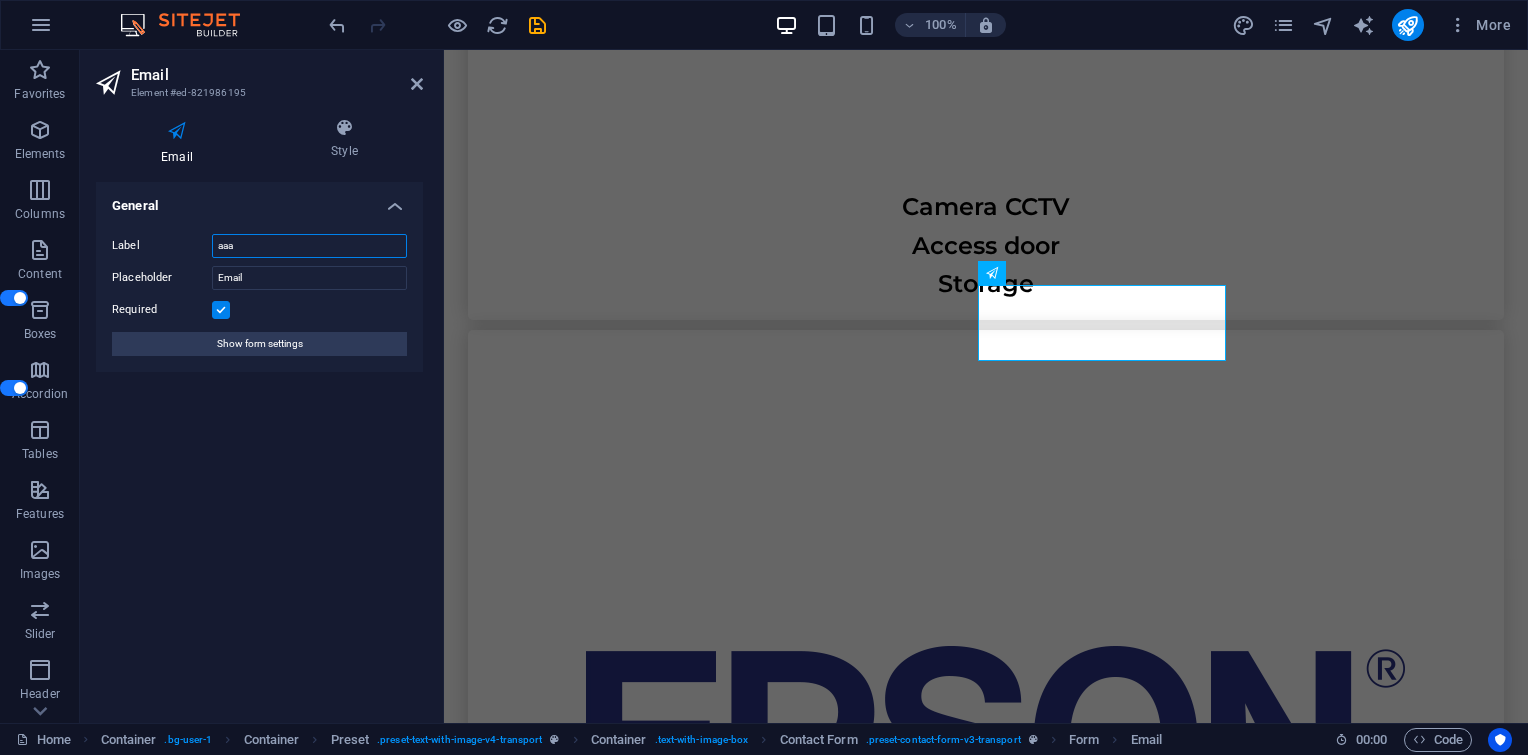 scroll, scrollTop: 7243, scrollLeft: 0, axis: vertical 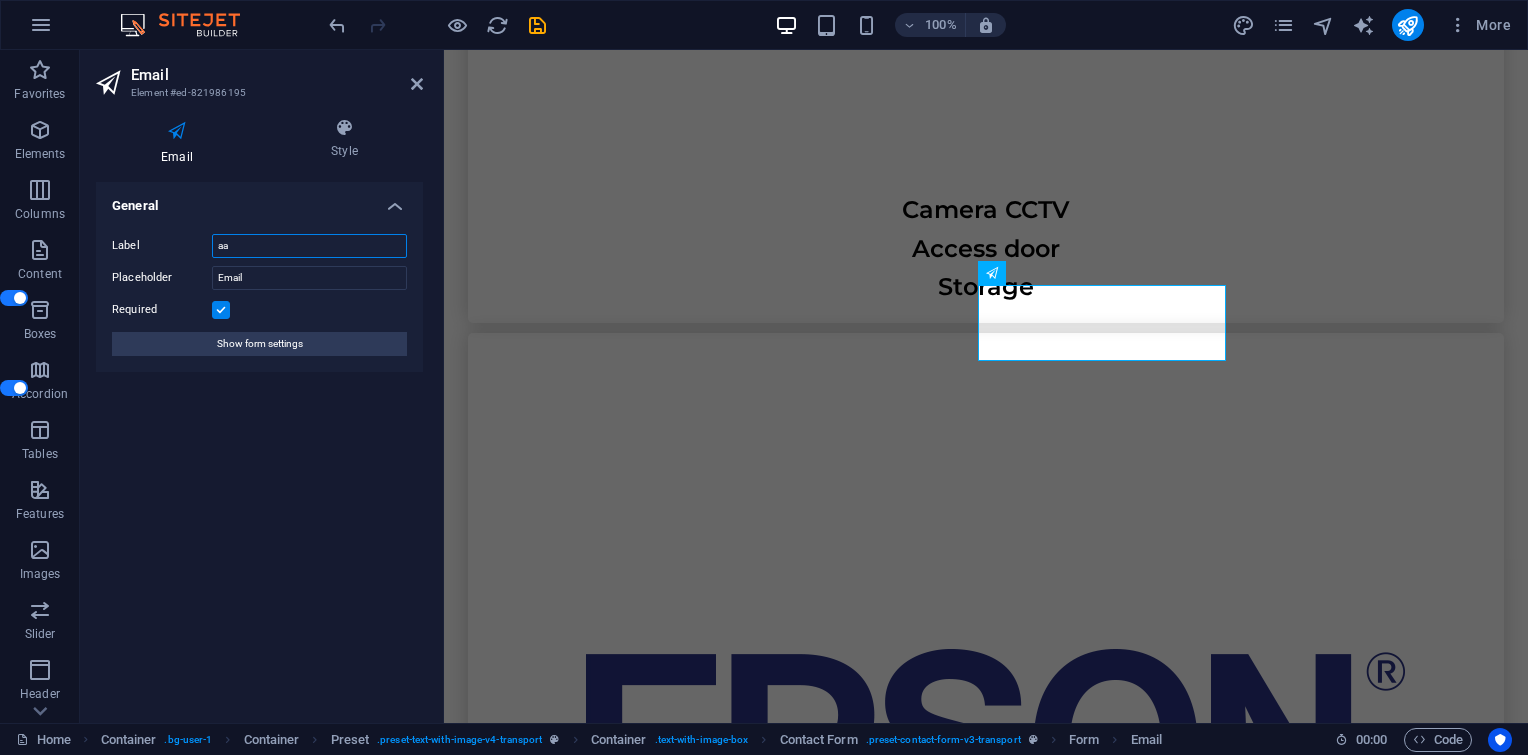 type on "a" 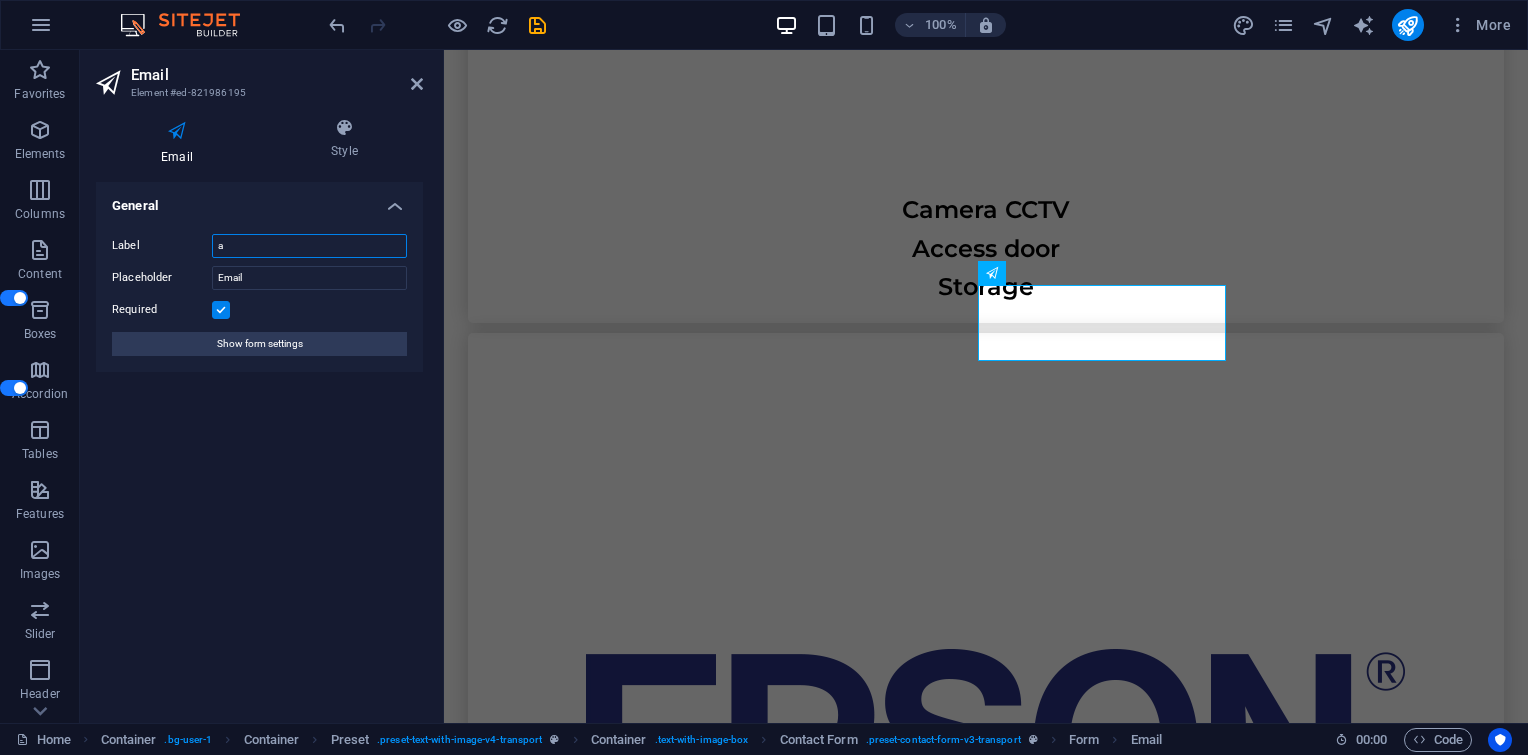 type 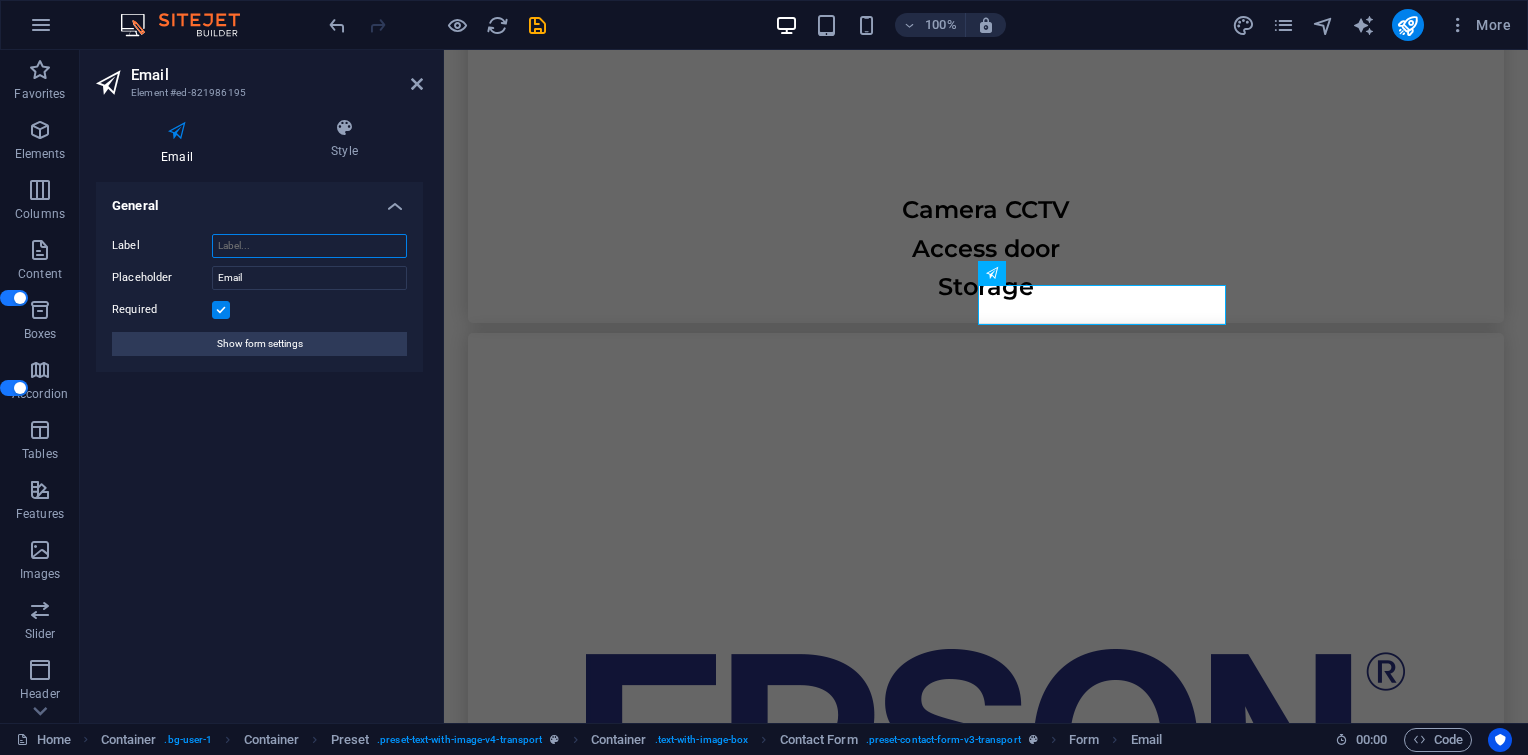 scroll, scrollTop: 7246, scrollLeft: 0, axis: vertical 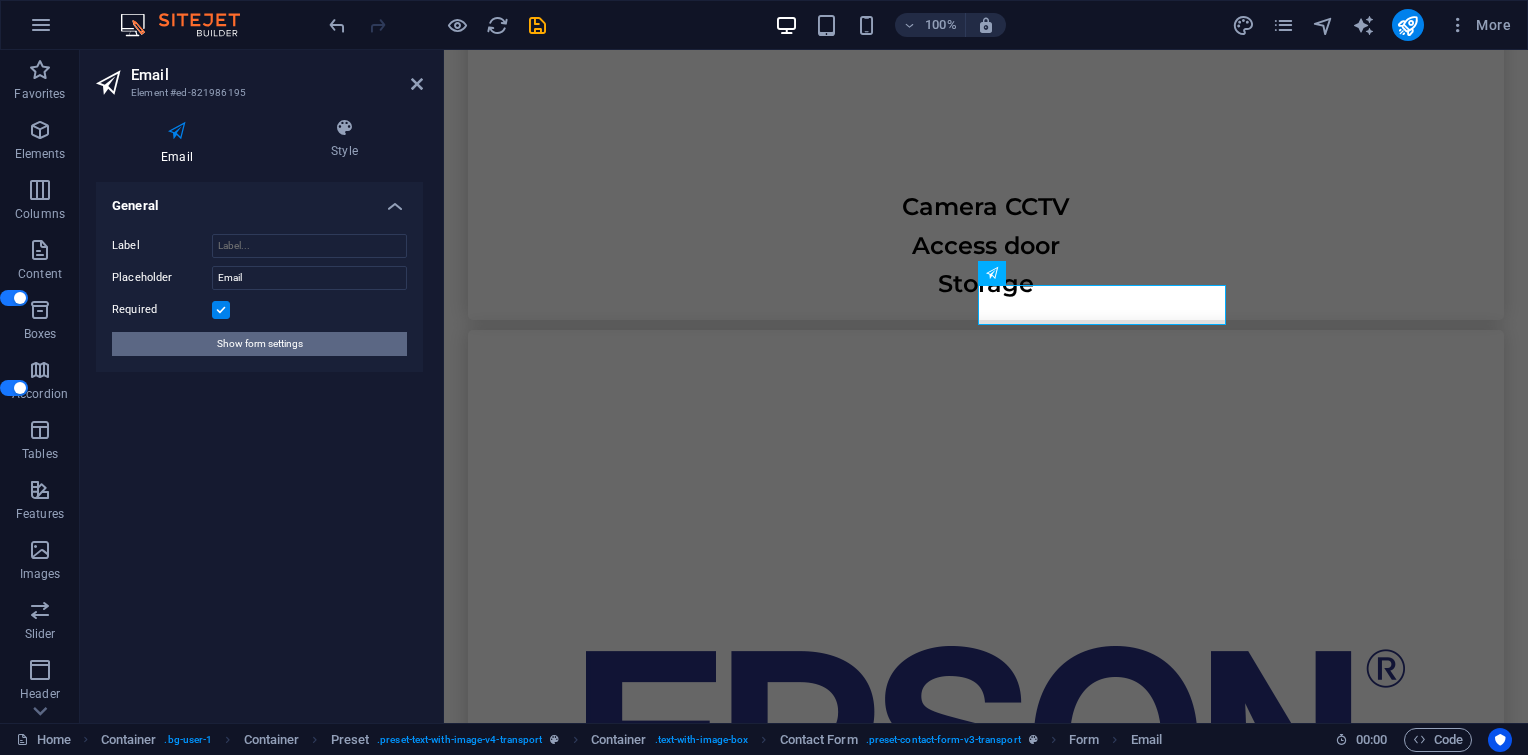 click on "Show form settings" at bounding box center (259, 344) 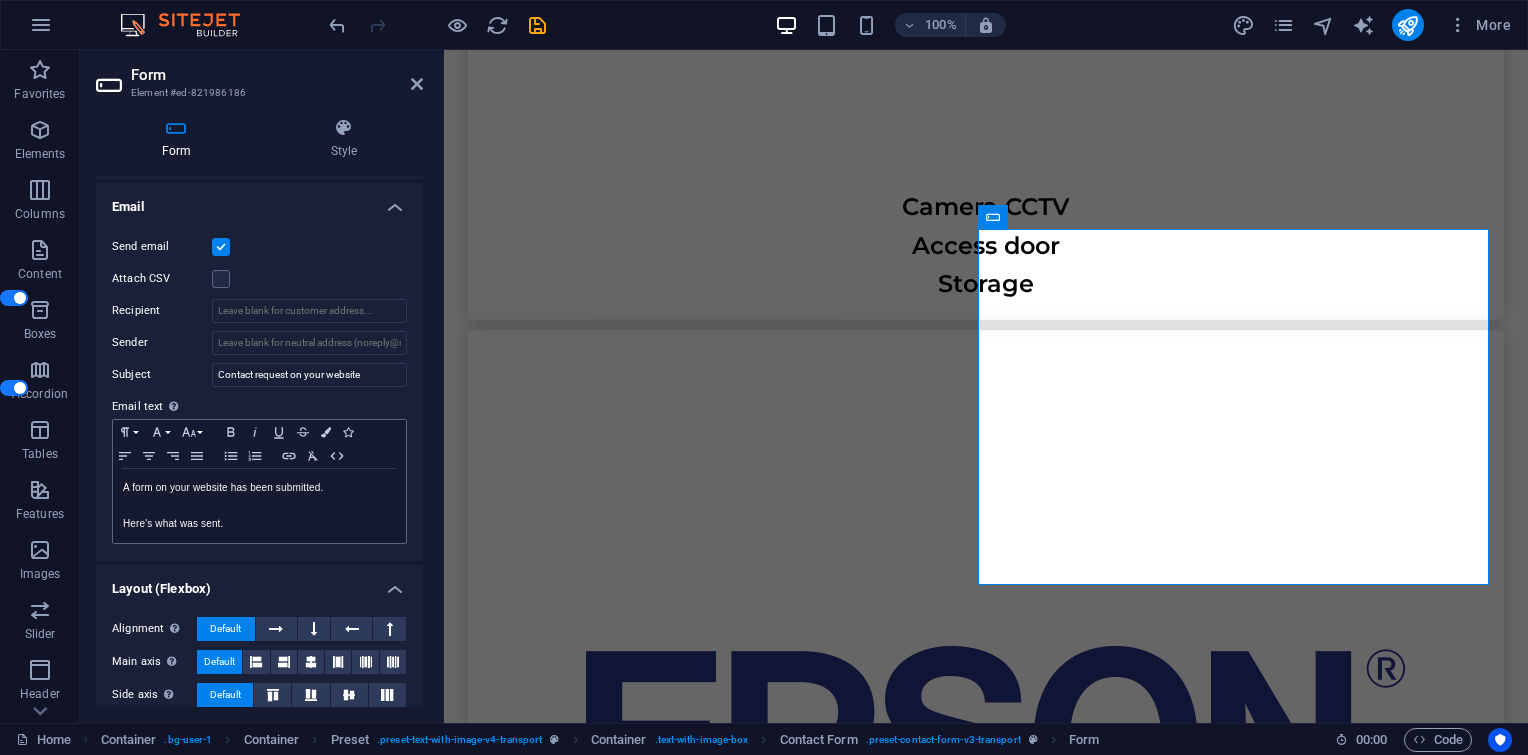 scroll, scrollTop: 452, scrollLeft: 0, axis: vertical 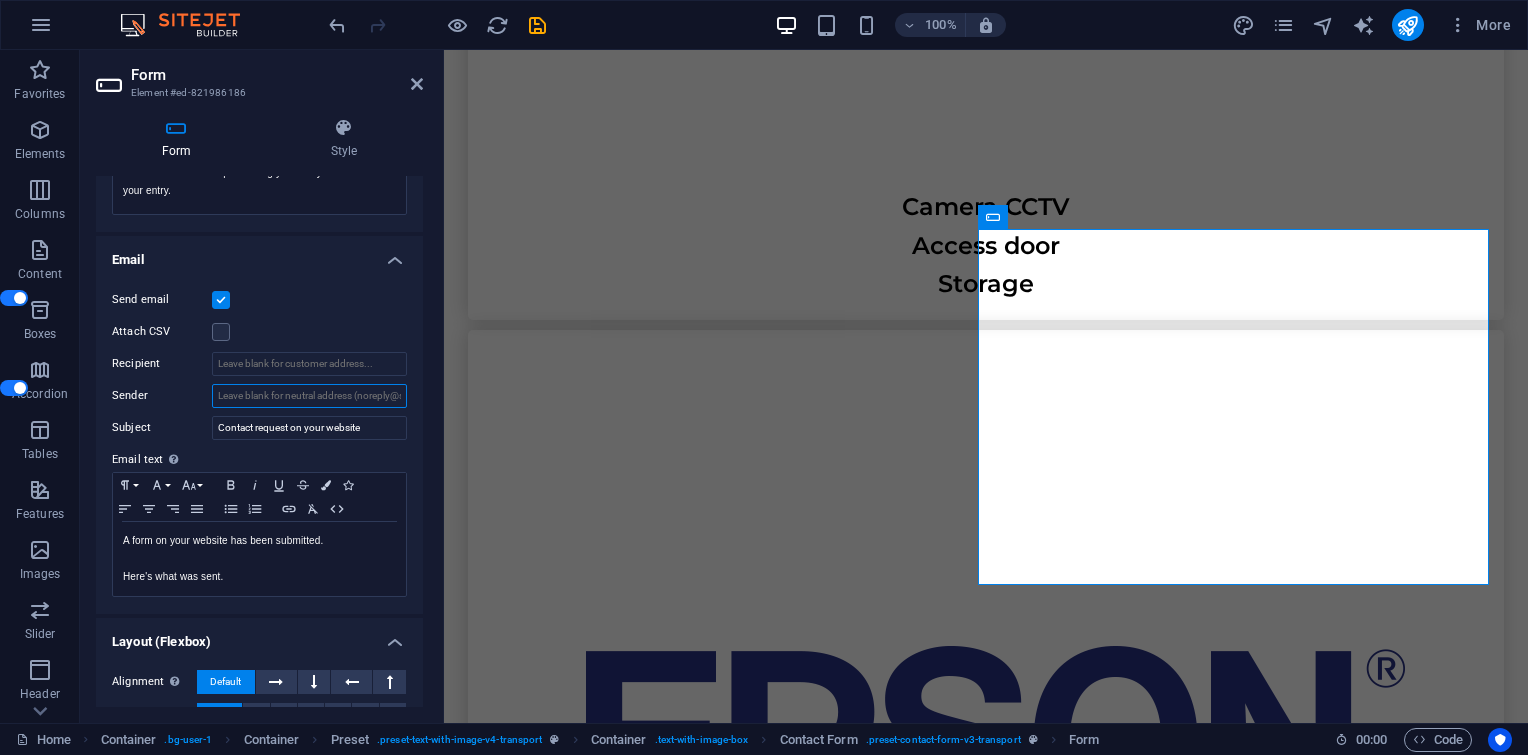 click on "Sender" at bounding box center (309, 396) 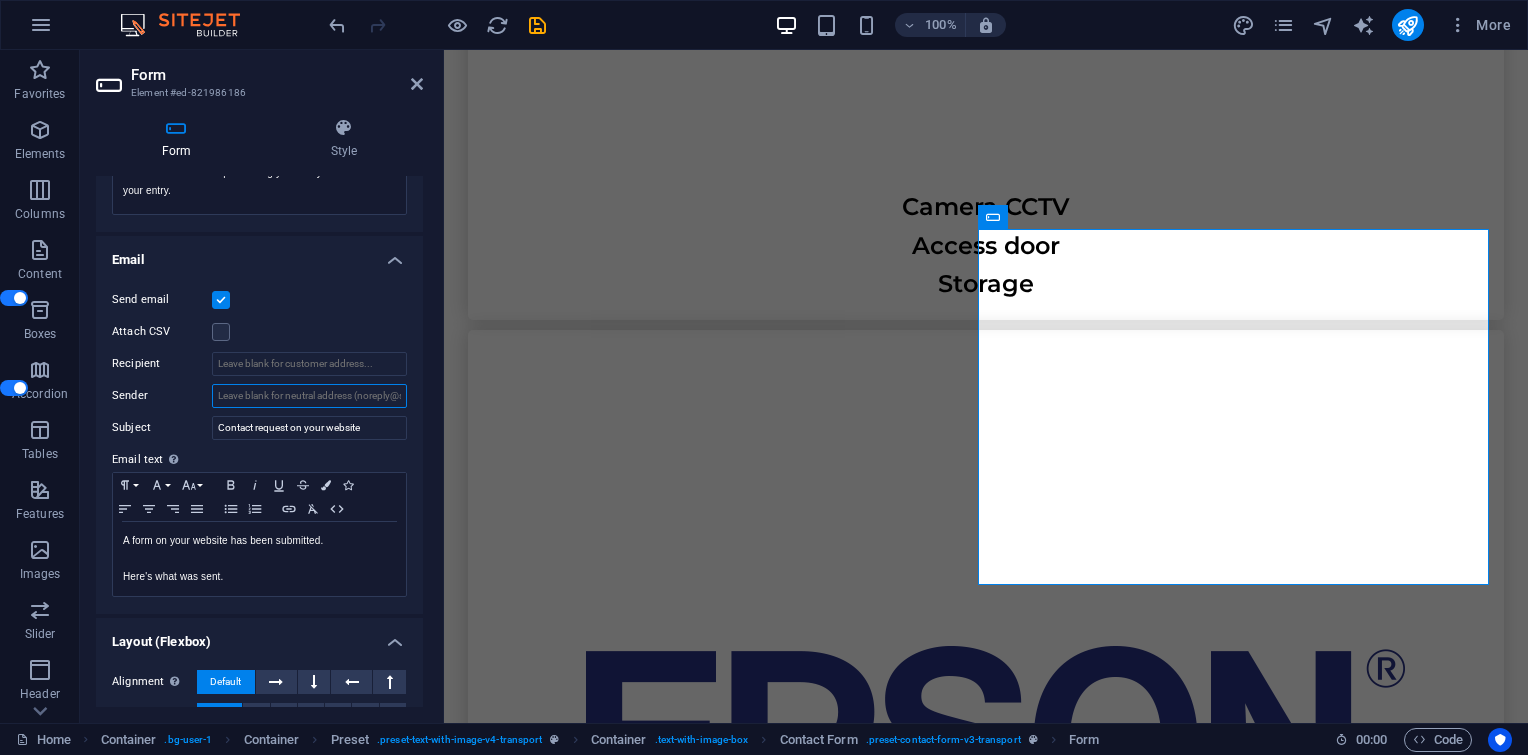 click on "Sender" at bounding box center (309, 396) 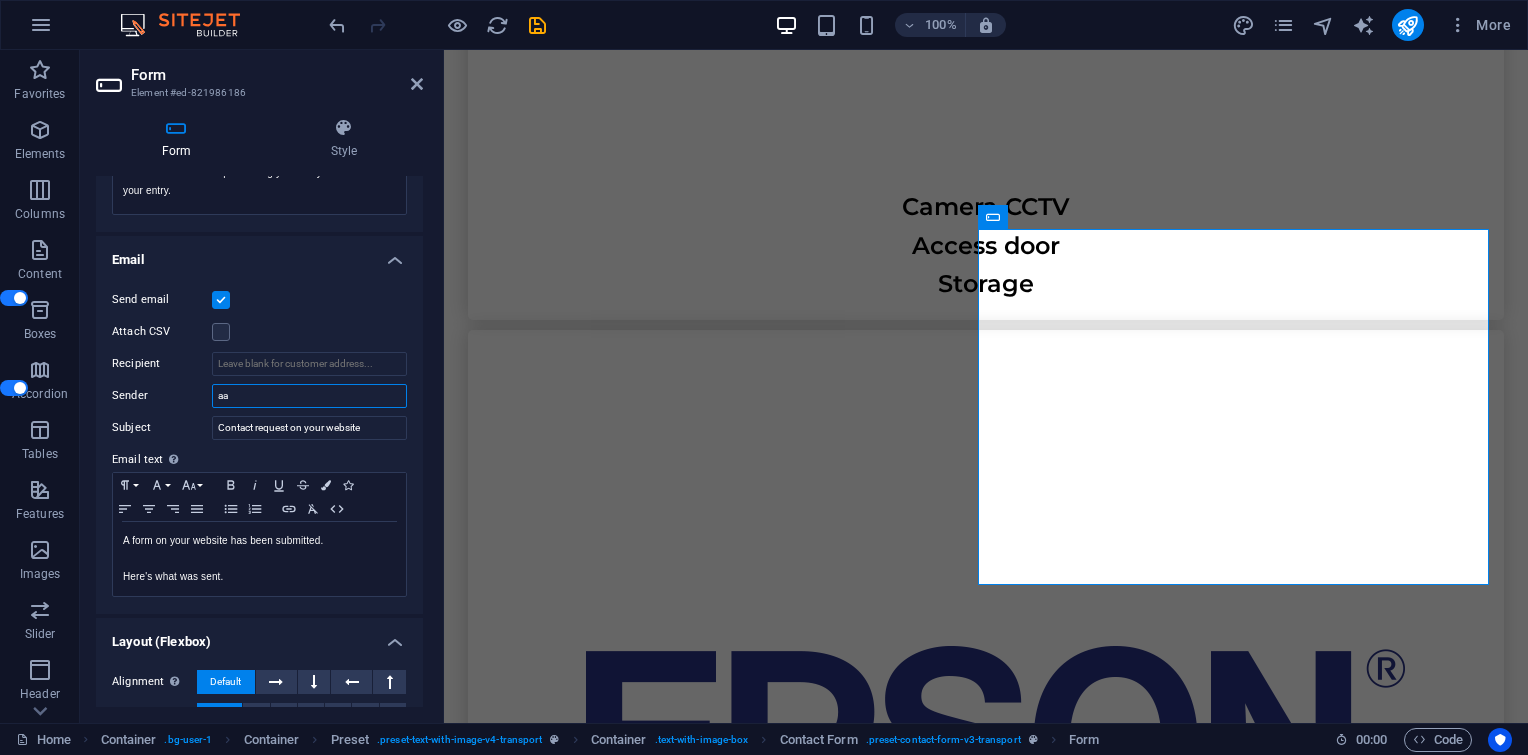type on "a" 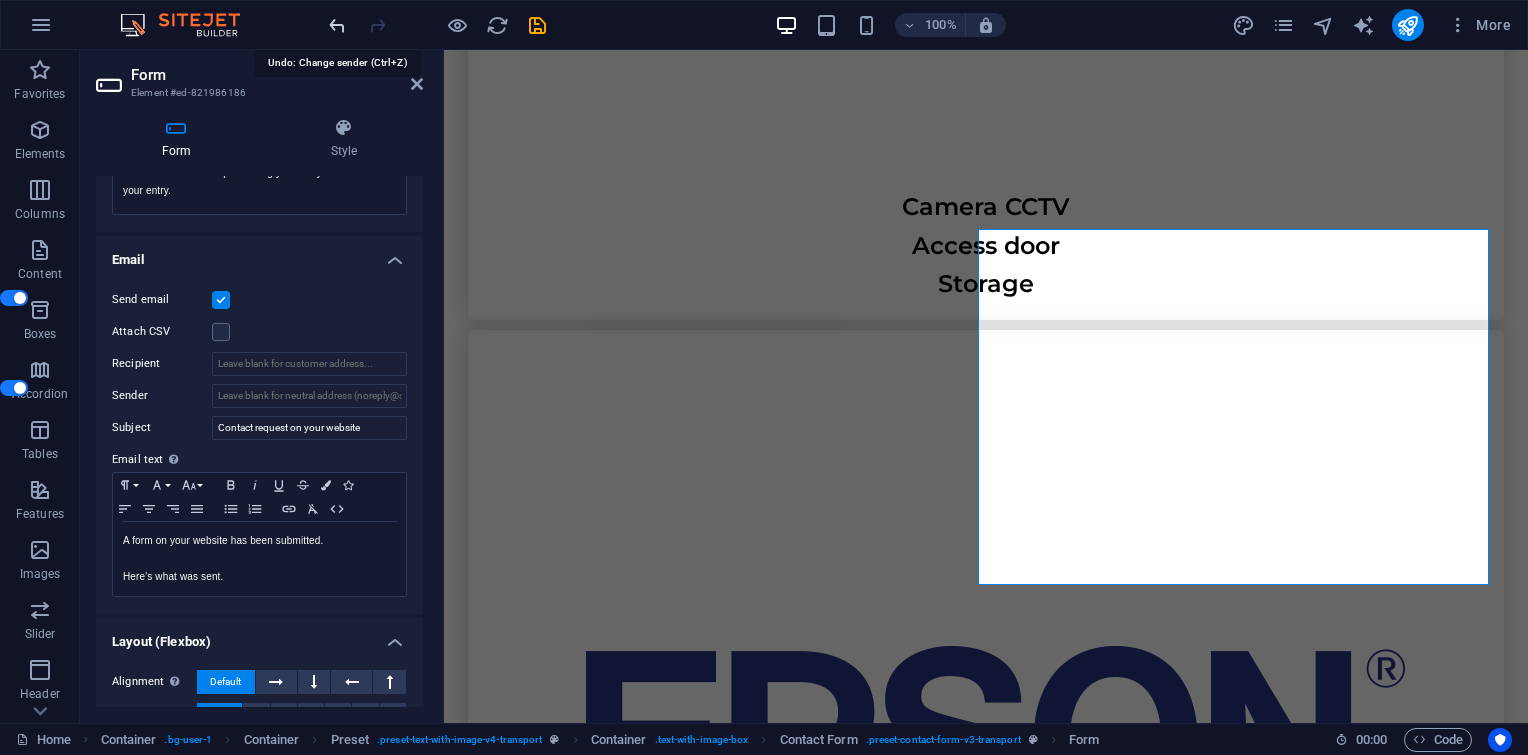 click at bounding box center (337, 25) 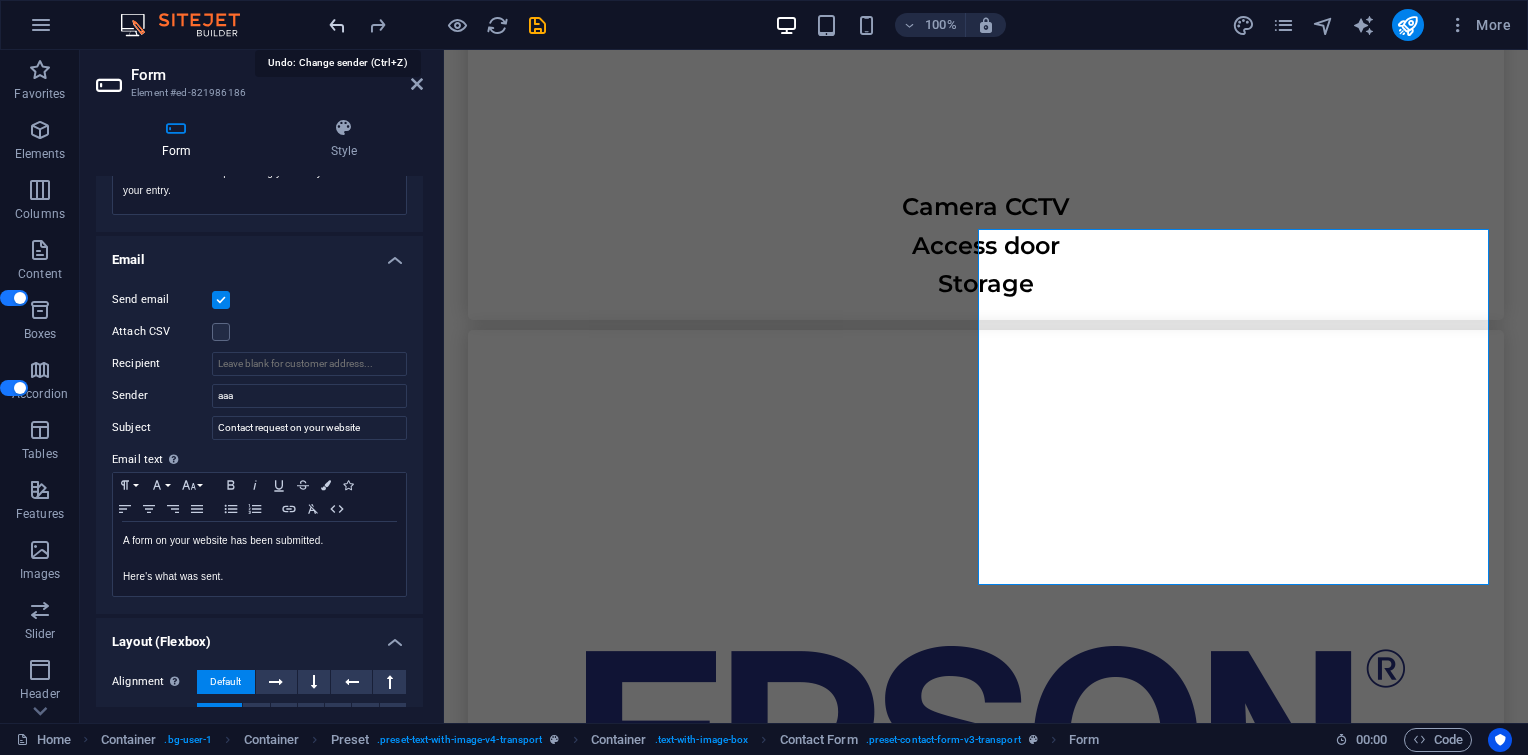 click at bounding box center [337, 25] 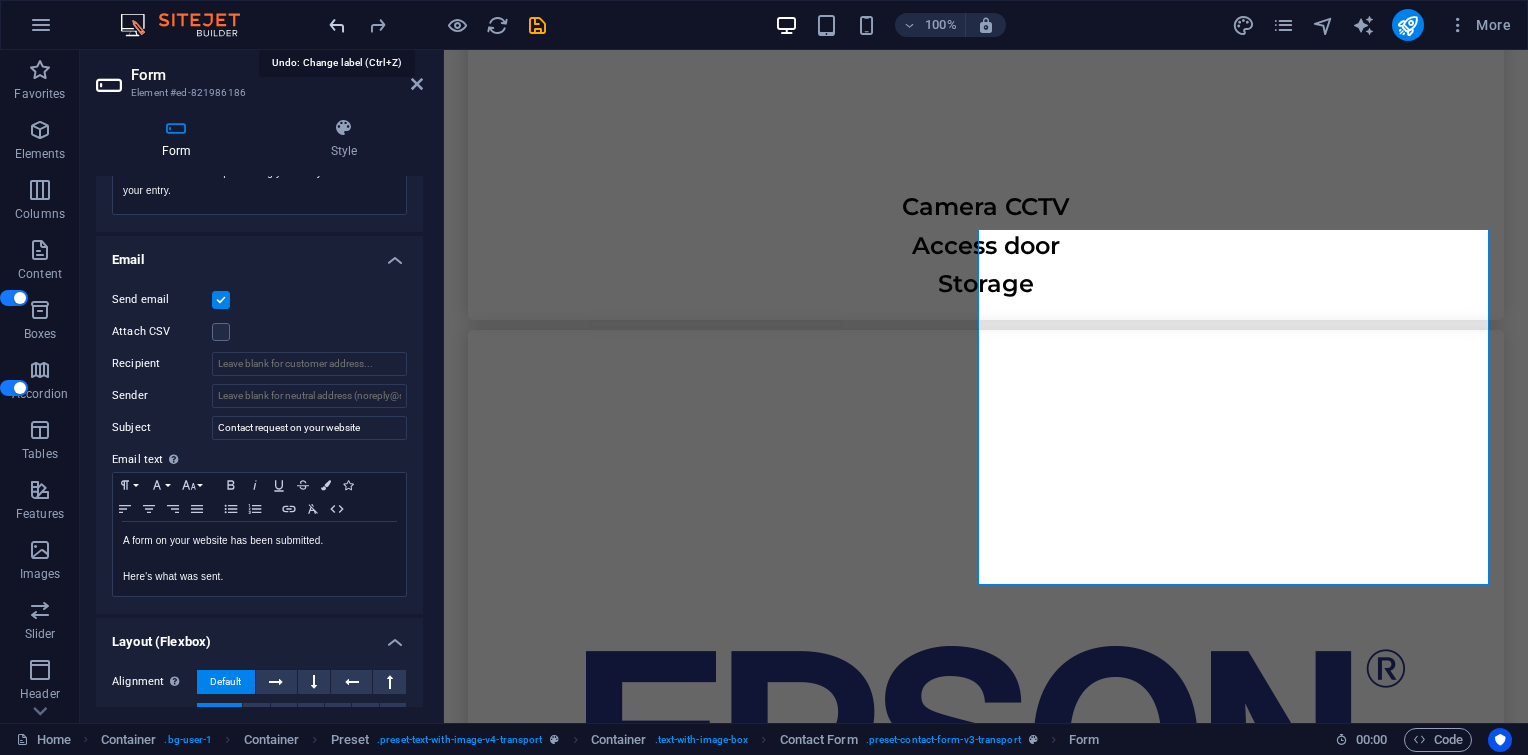 click at bounding box center [337, 25] 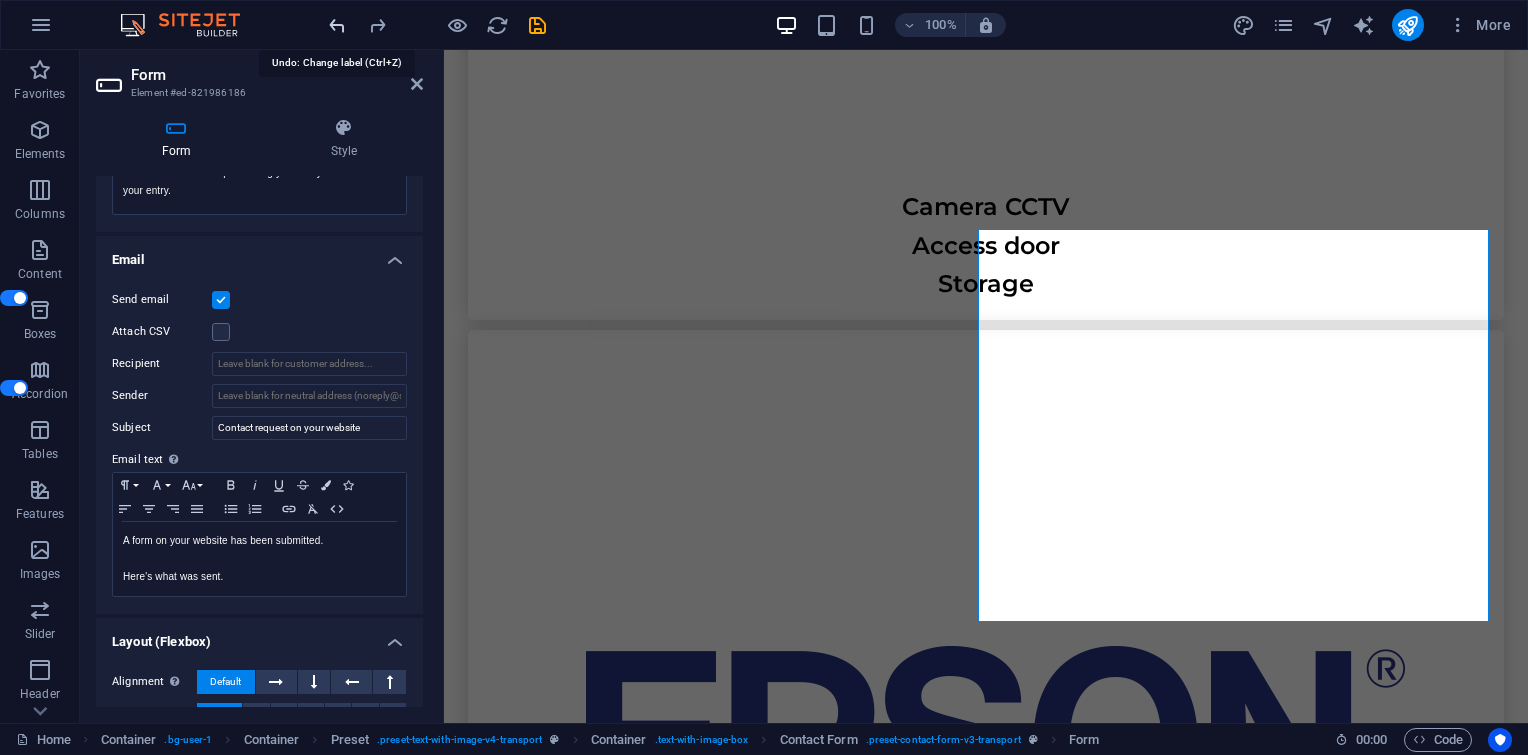 scroll, scrollTop: 7243, scrollLeft: 0, axis: vertical 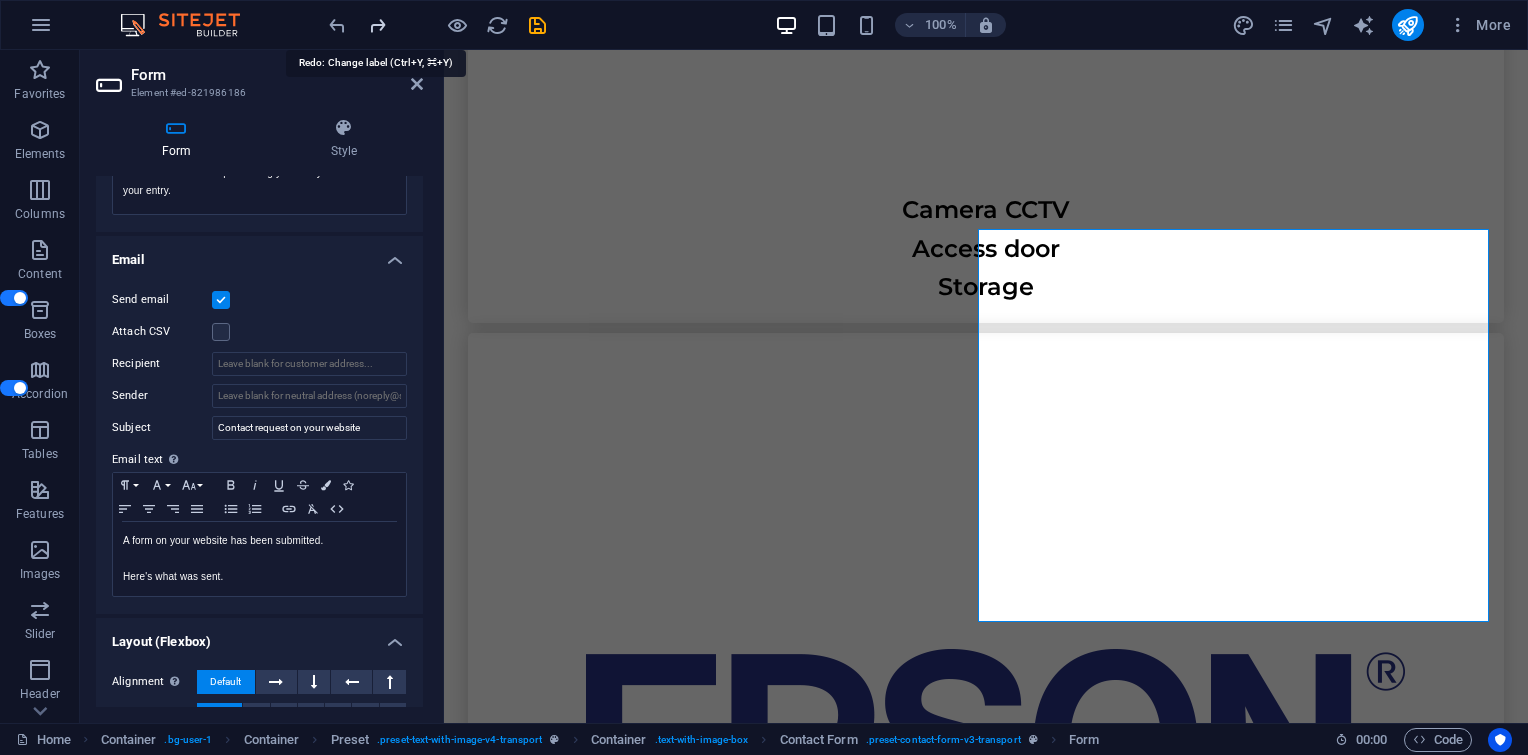 click at bounding box center [377, 25] 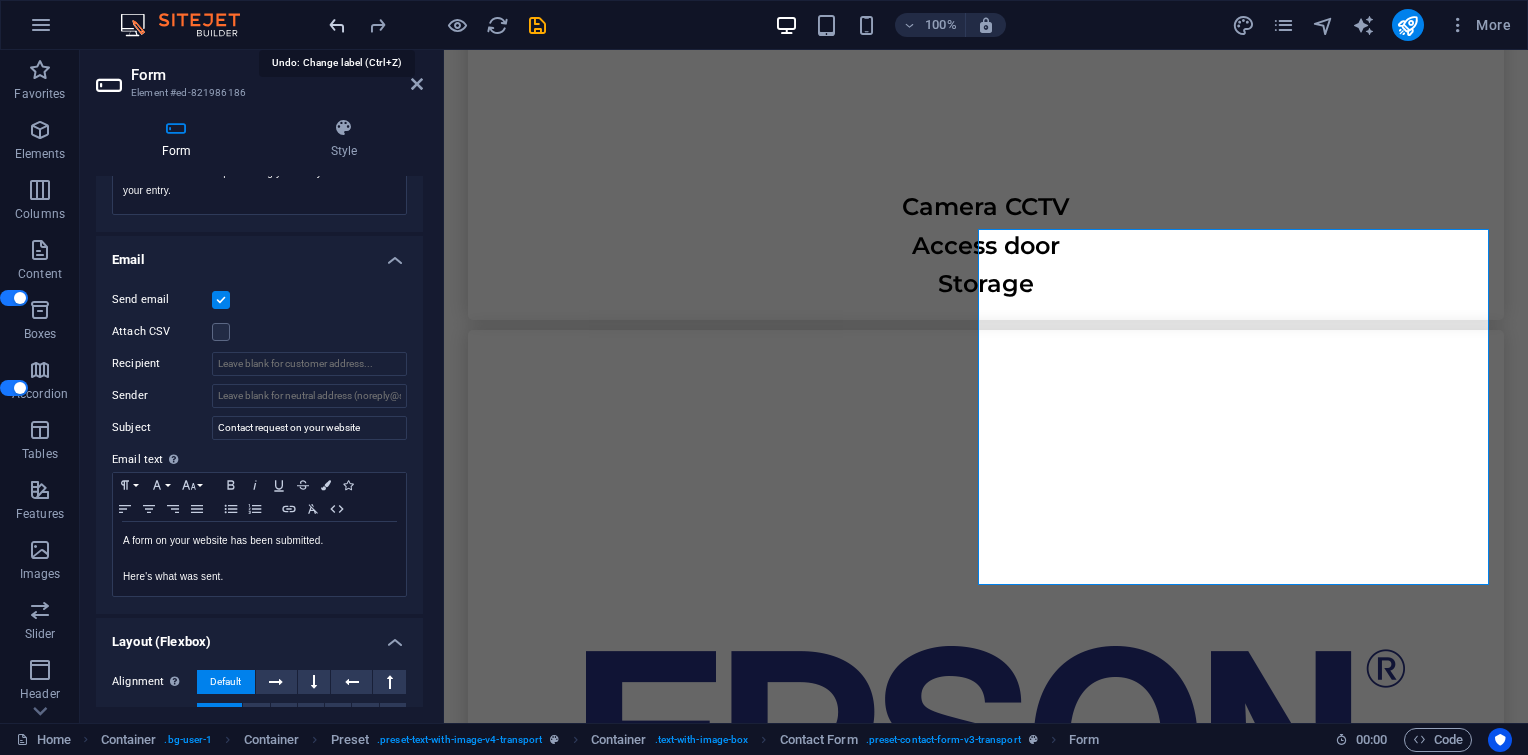 click at bounding box center (337, 25) 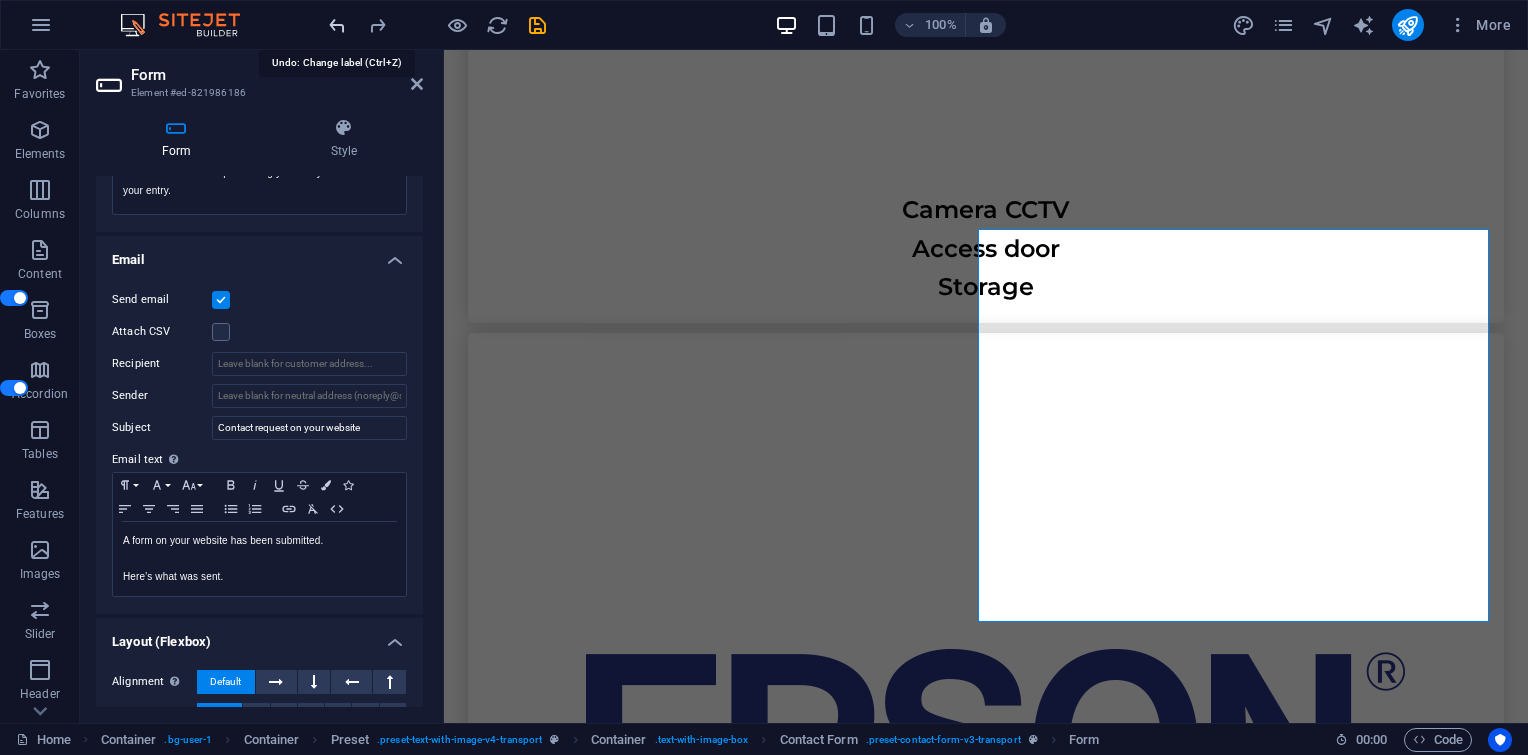 click at bounding box center (337, 25) 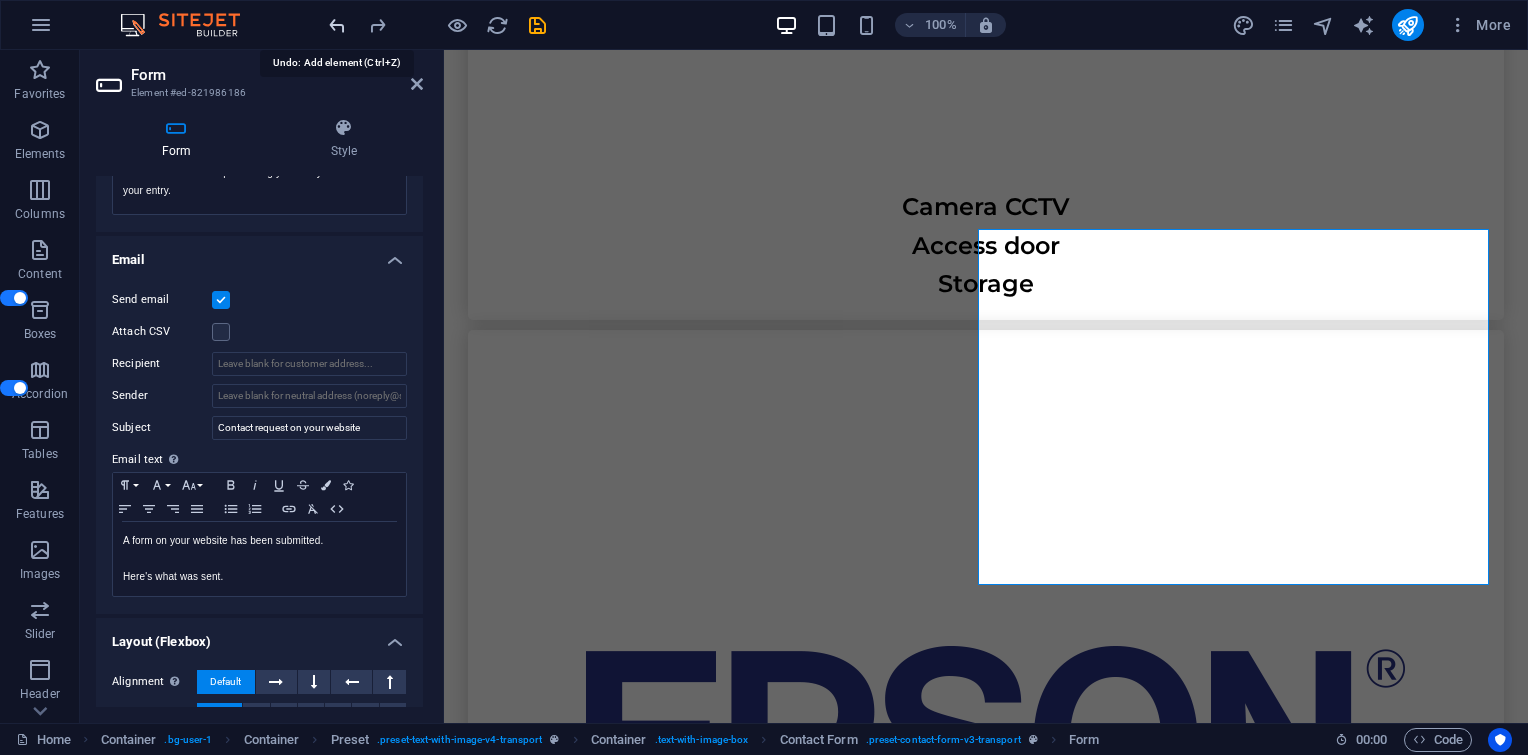 click at bounding box center [337, 25] 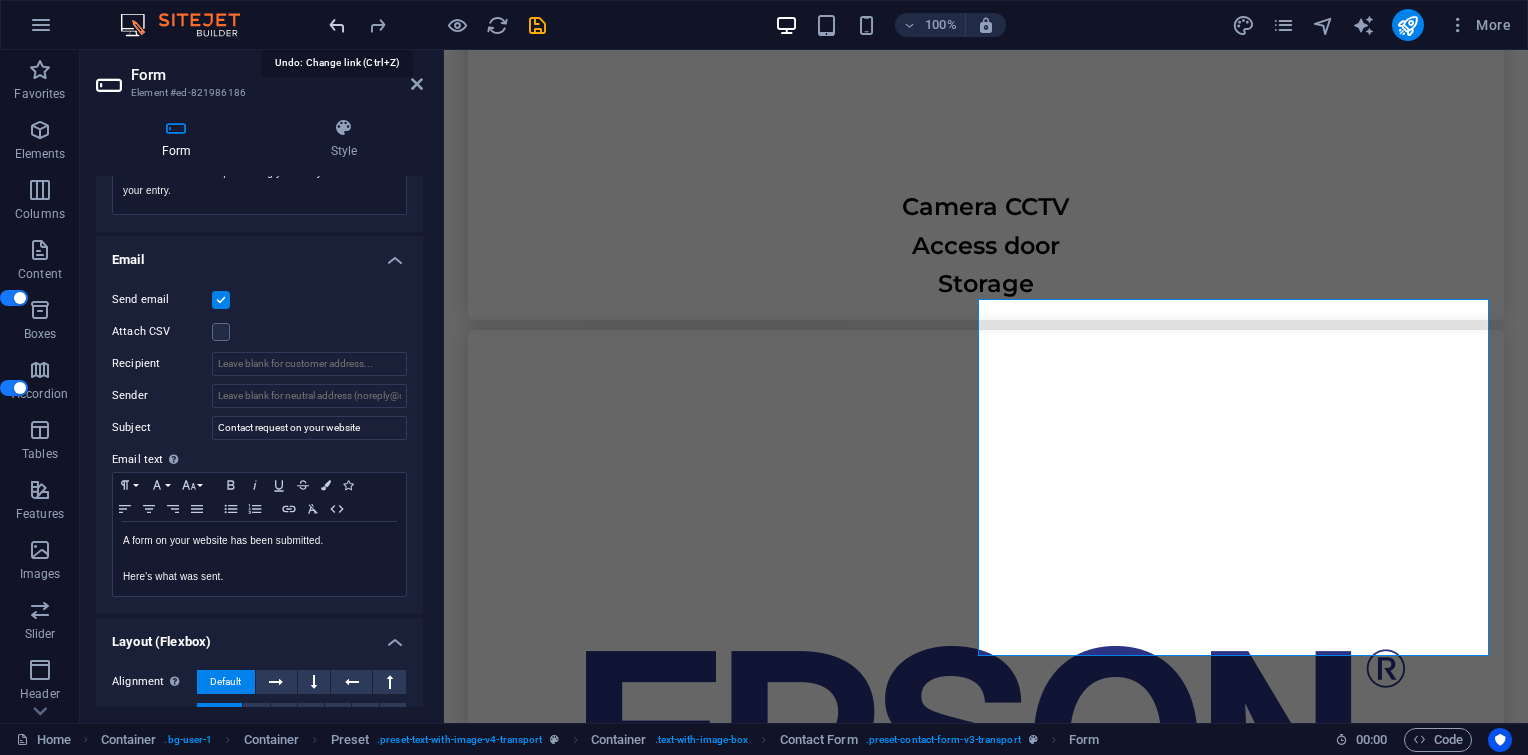 scroll, scrollTop: 7176, scrollLeft: 0, axis: vertical 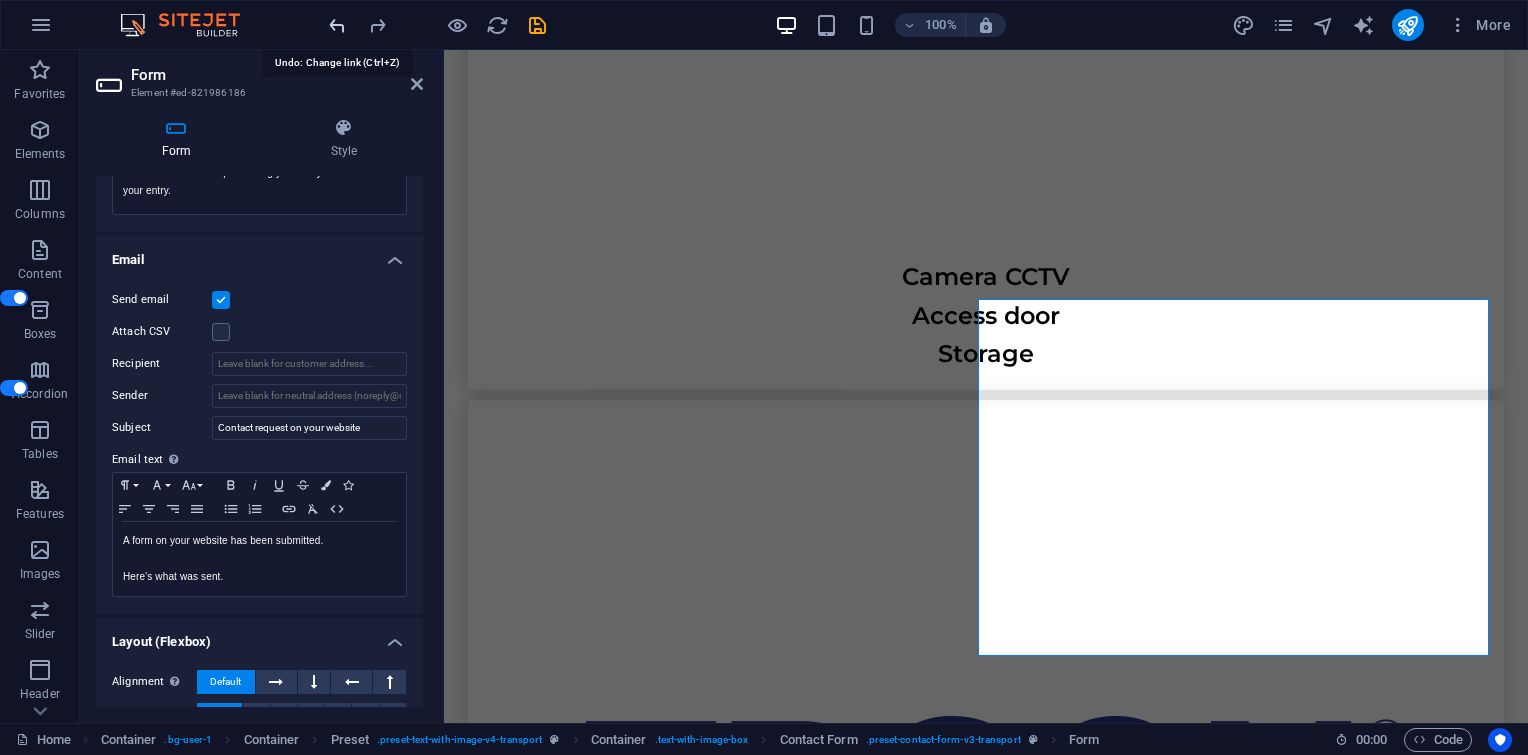 click at bounding box center (337, 25) 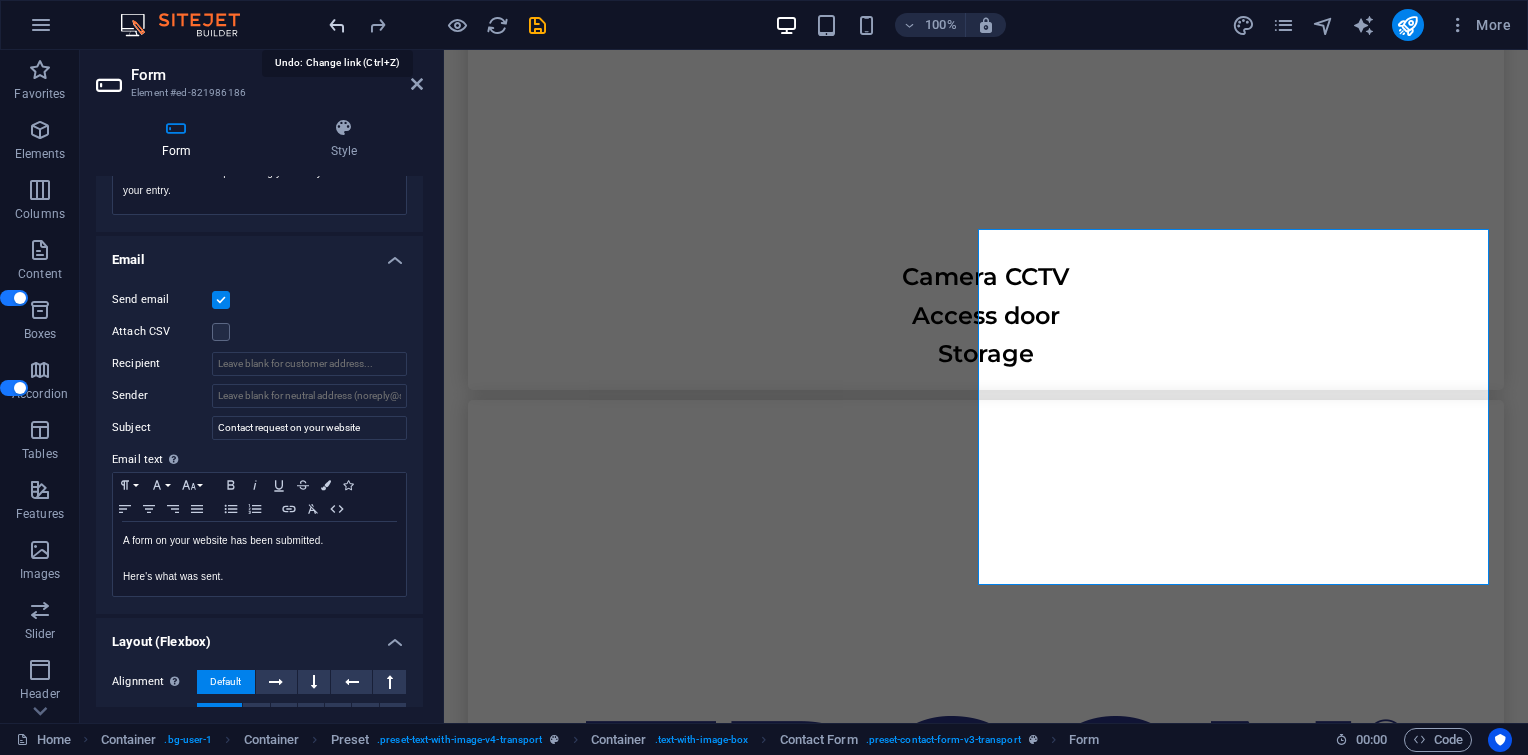 click at bounding box center [337, 25] 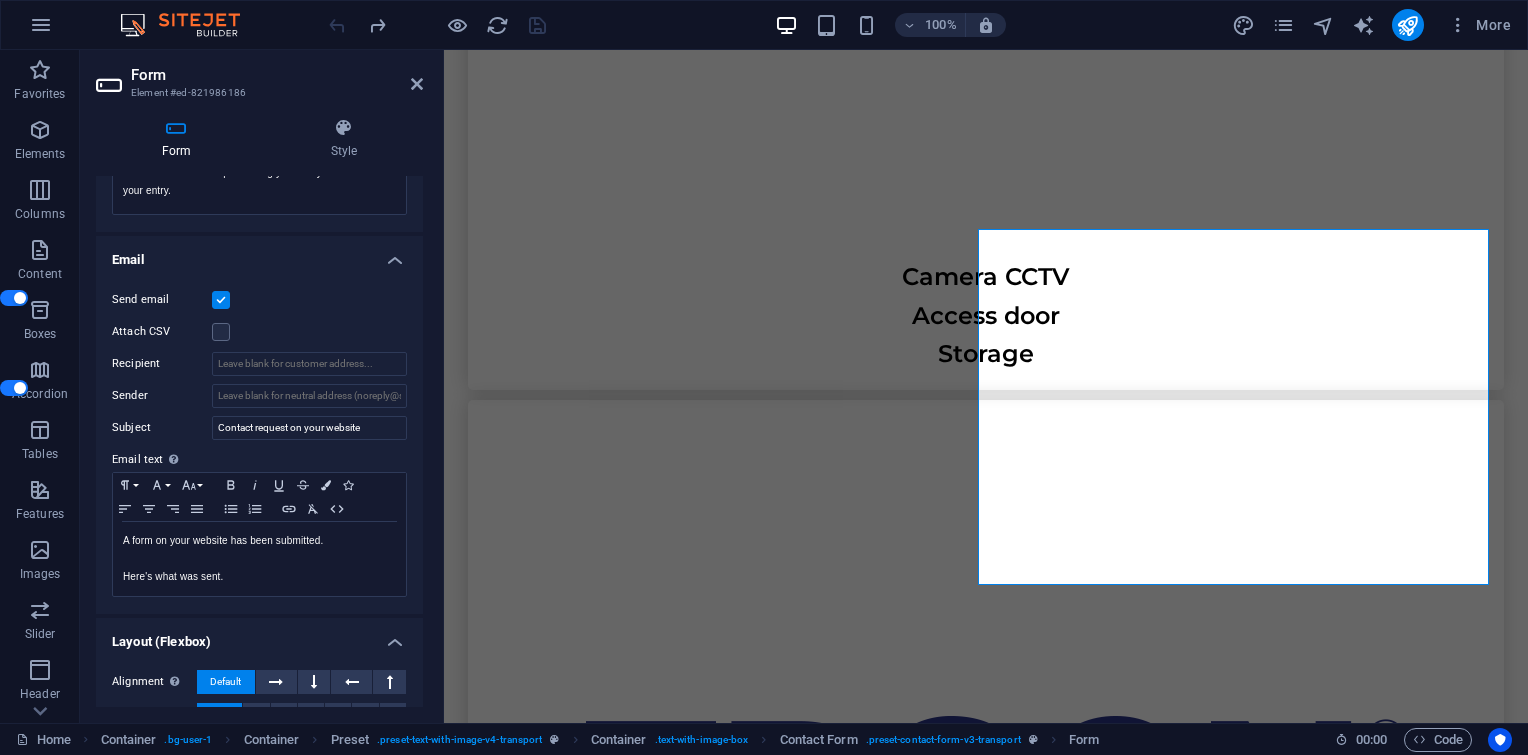 click at bounding box center (437, 25) 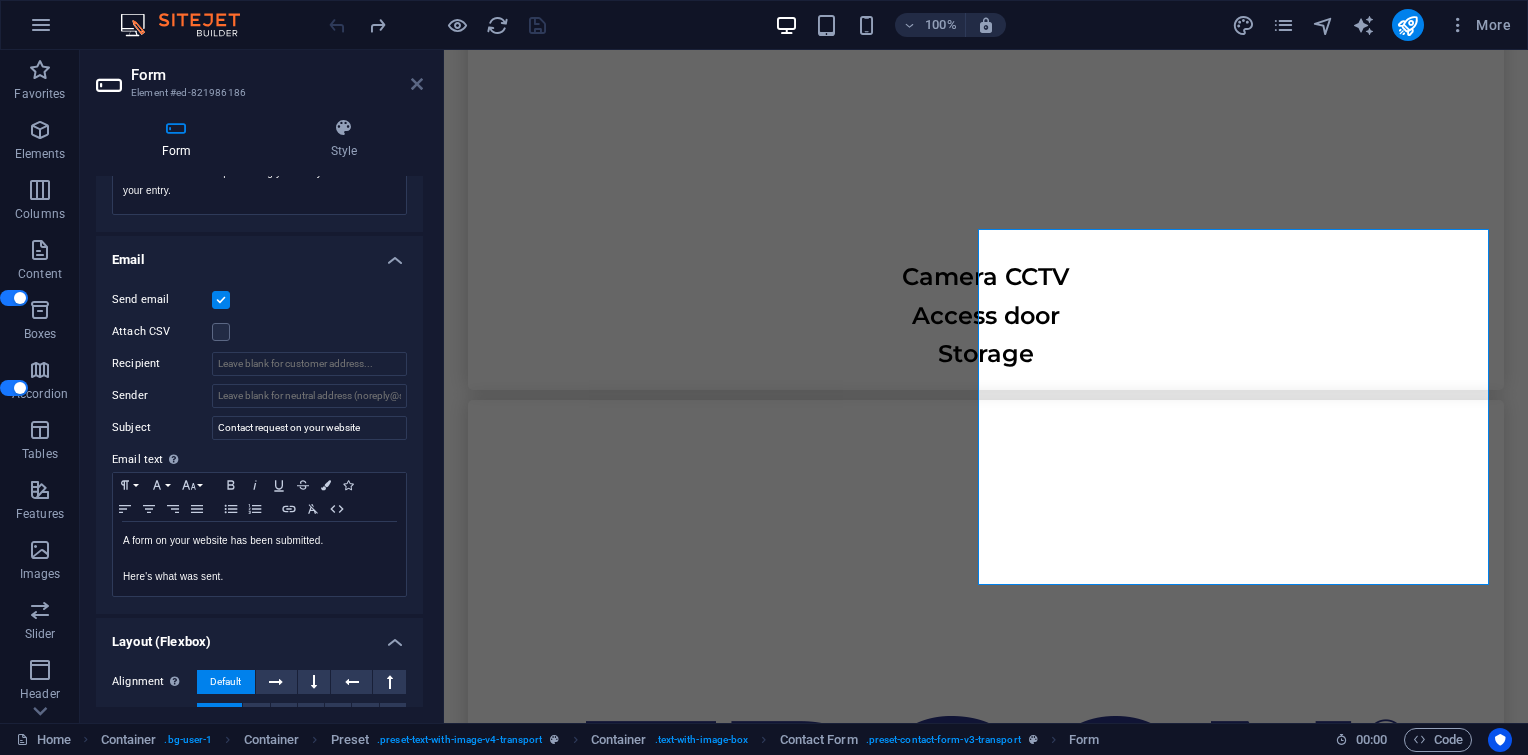drag, startPoint x: 338, startPoint y: 27, endPoint x: 416, endPoint y: 84, distance: 96.60745 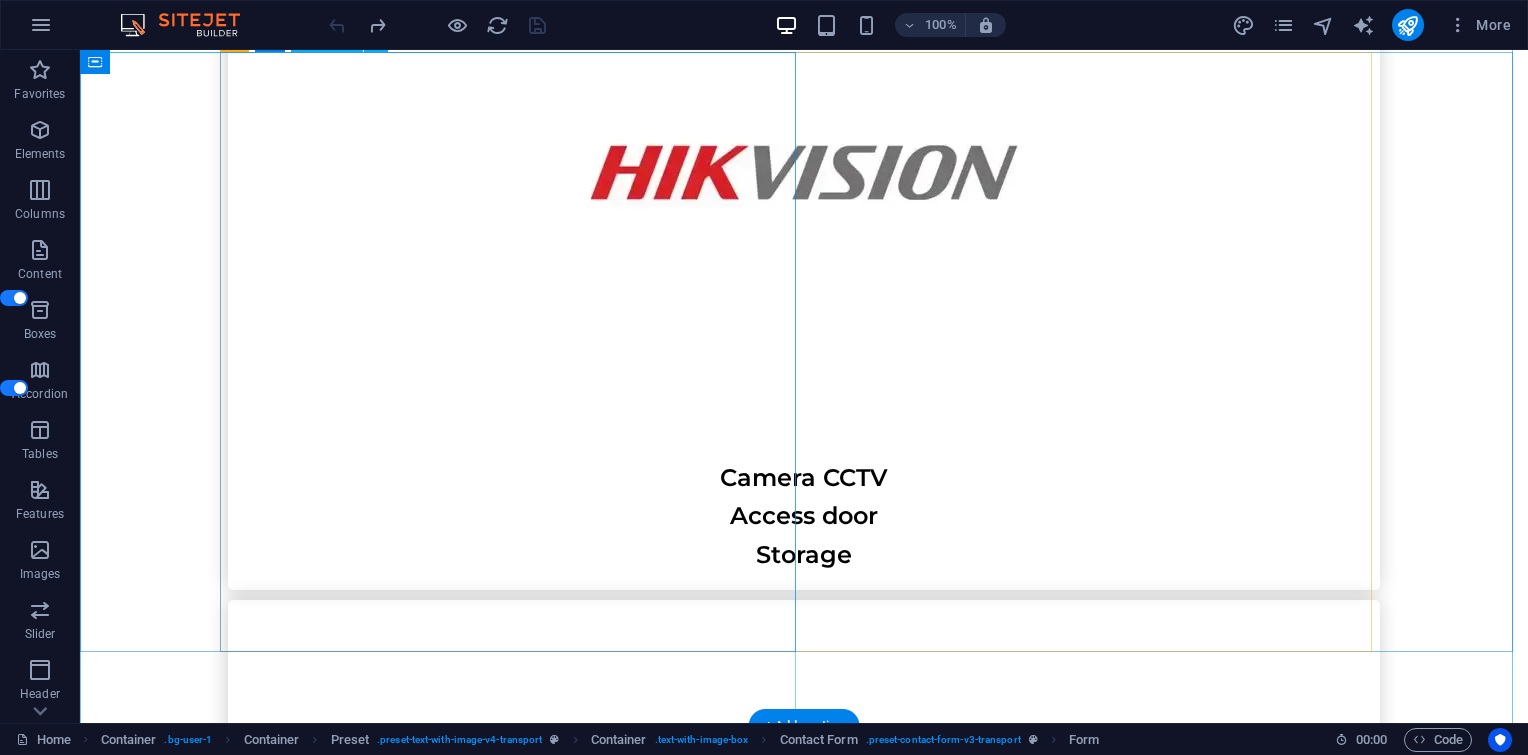 scroll, scrollTop: 6586, scrollLeft: 0, axis: vertical 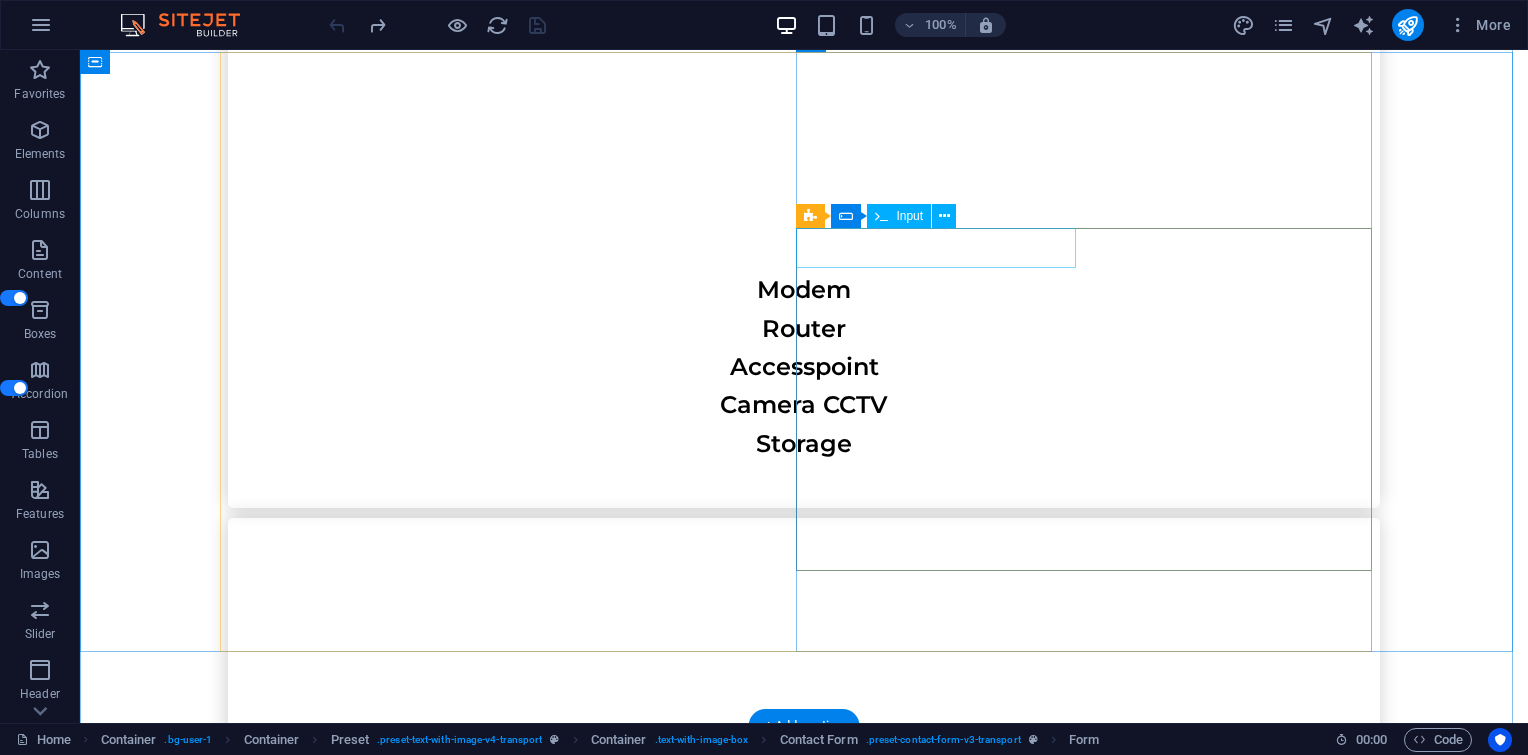 click at bounding box center [512, 19606] 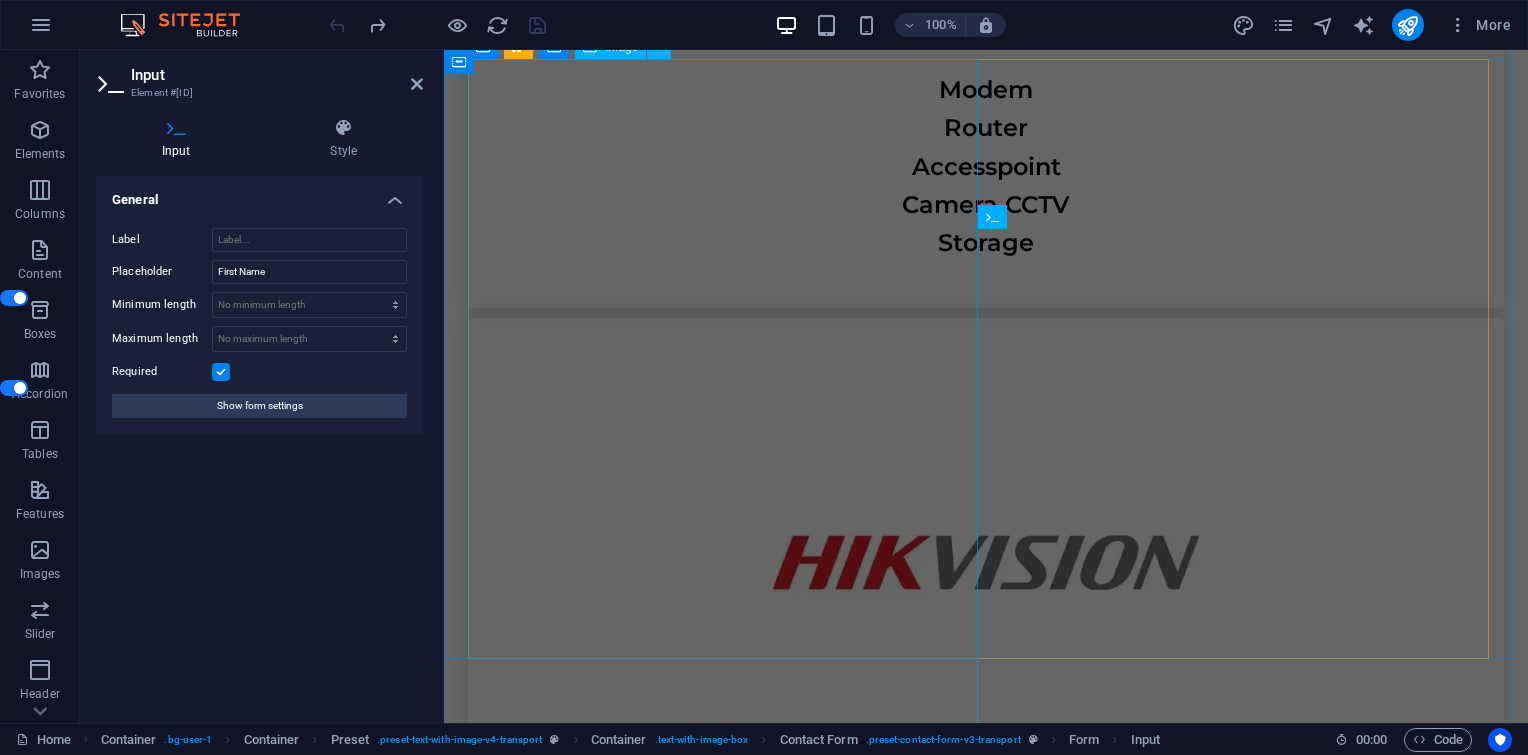 scroll, scrollTop: 7176, scrollLeft: 0, axis: vertical 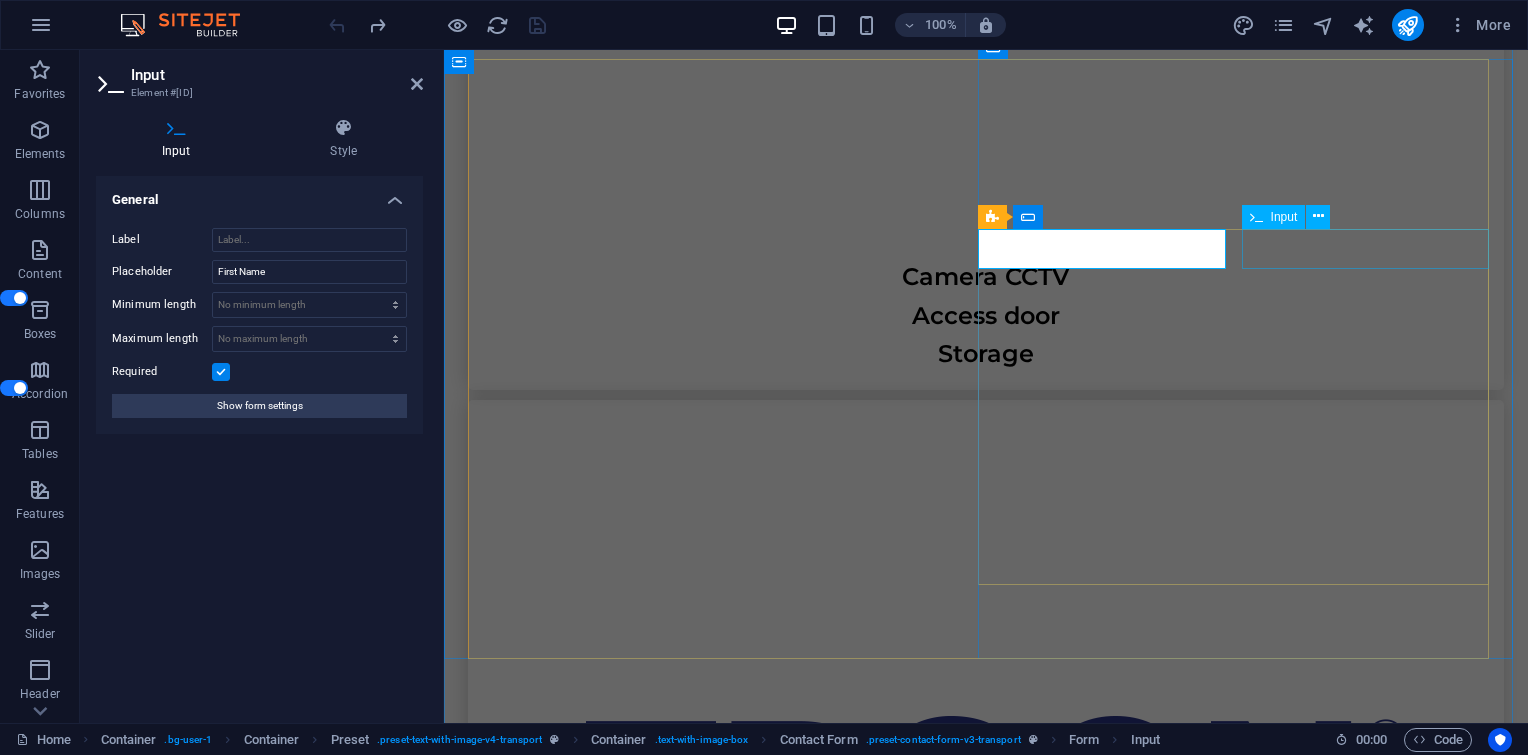 click at bounding box center (1249, 16896) 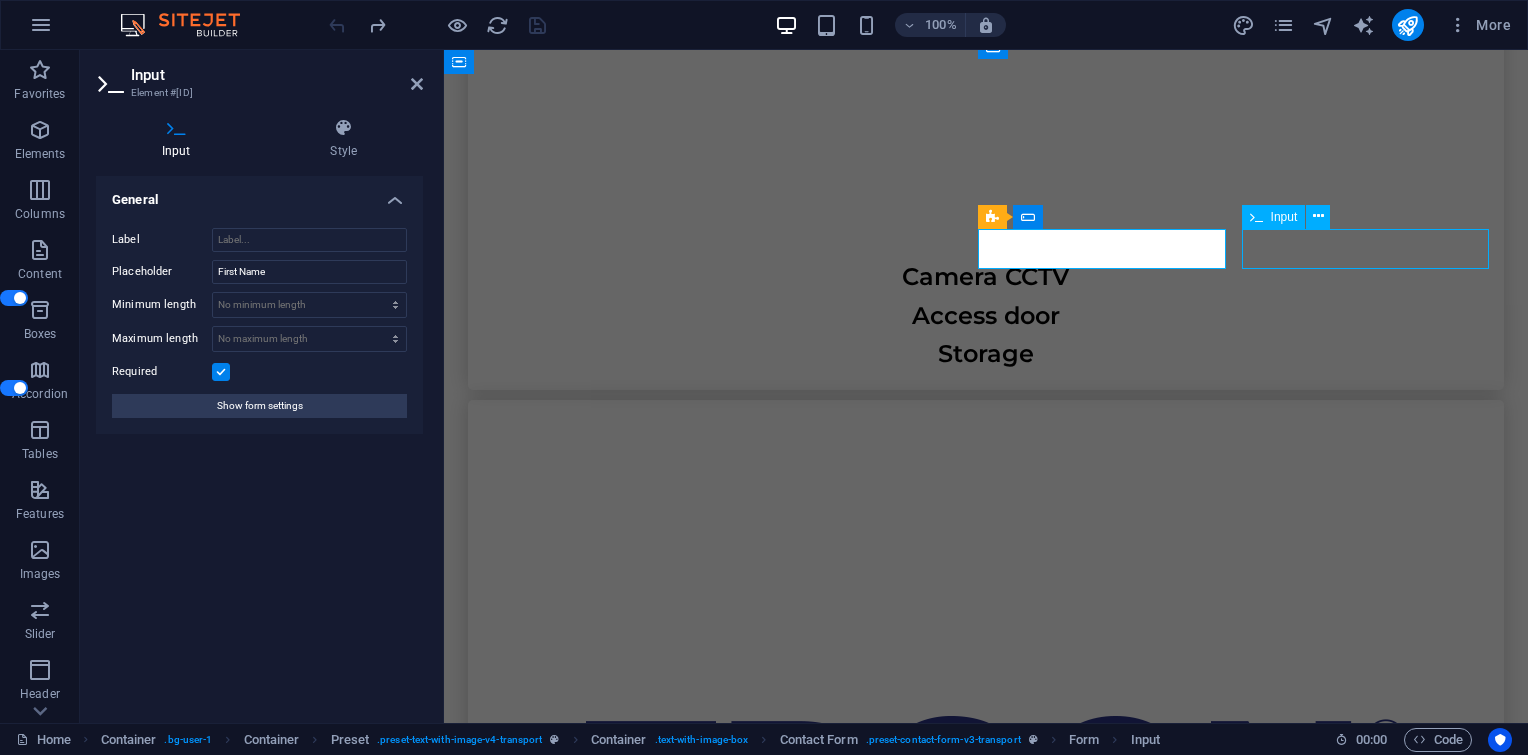 click at bounding box center [1249, 16896] 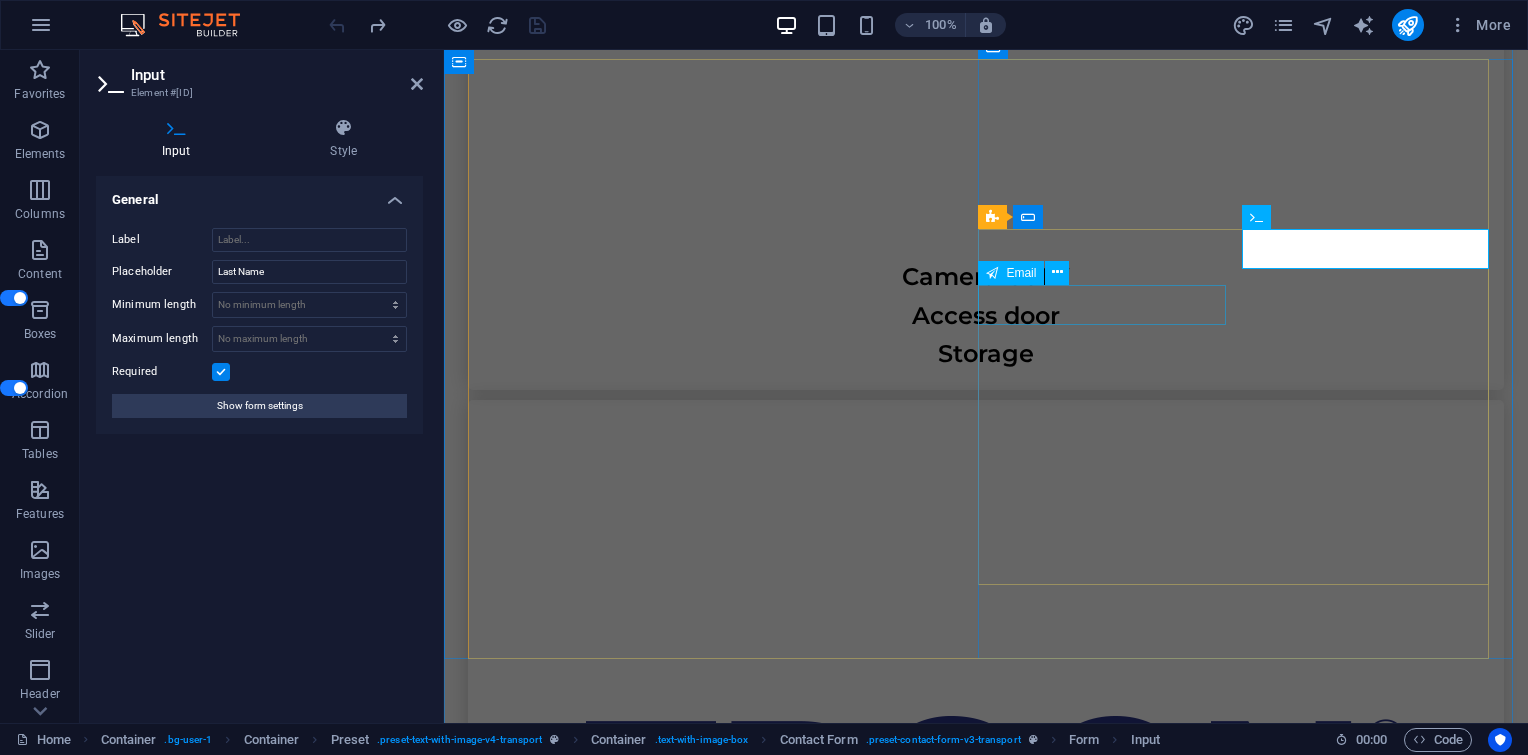 click at bounding box center [723, 16959] 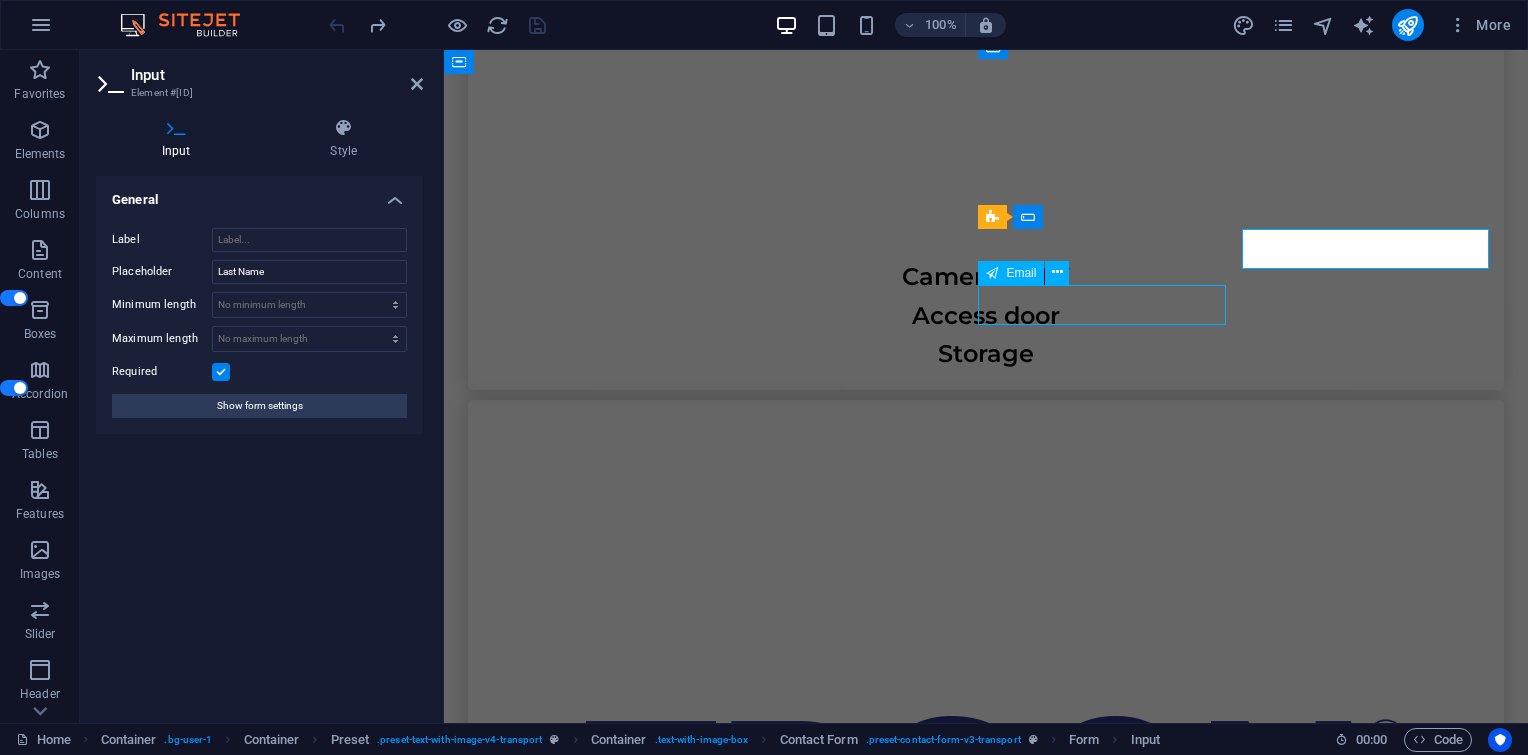 click at bounding box center [723, 16959] 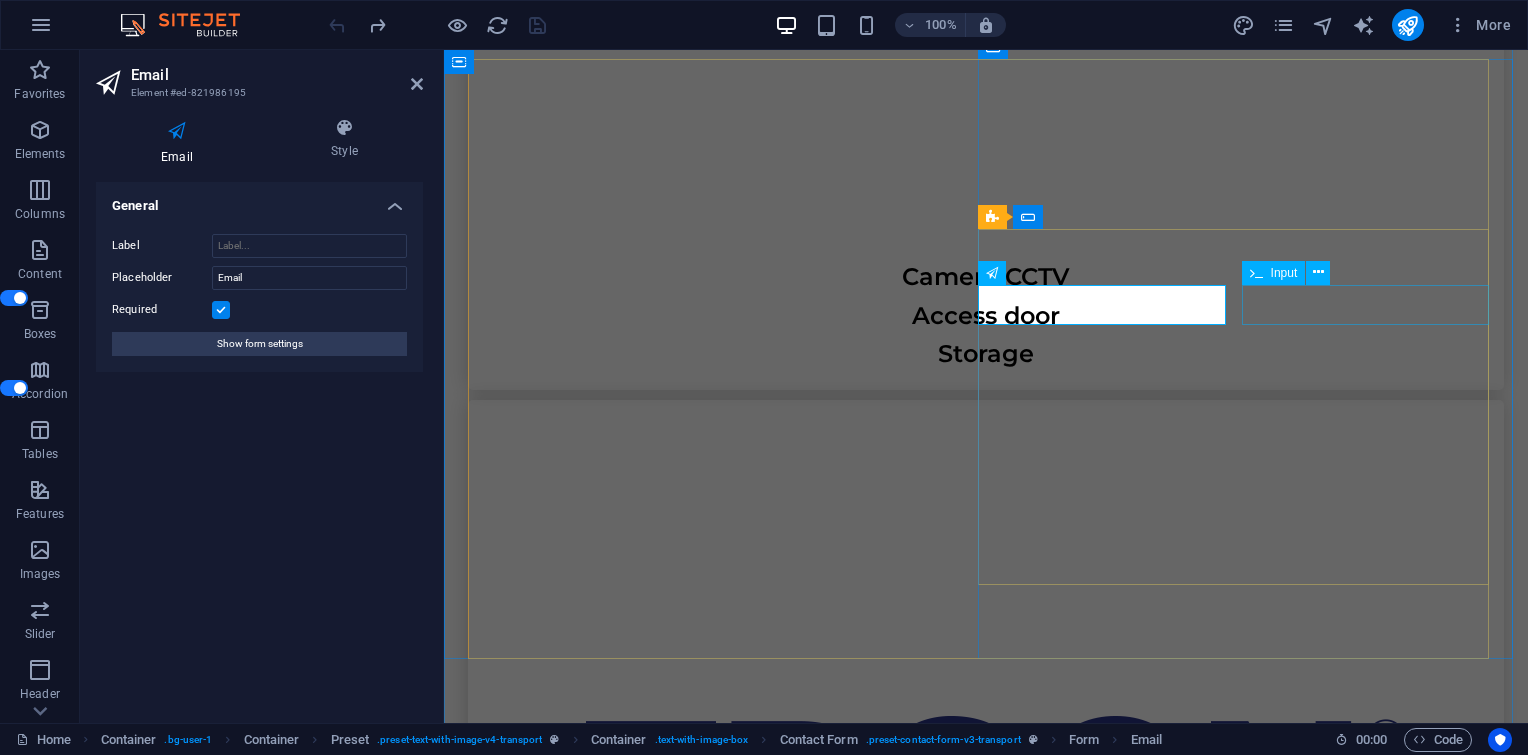 click at bounding box center [1249, 16959] 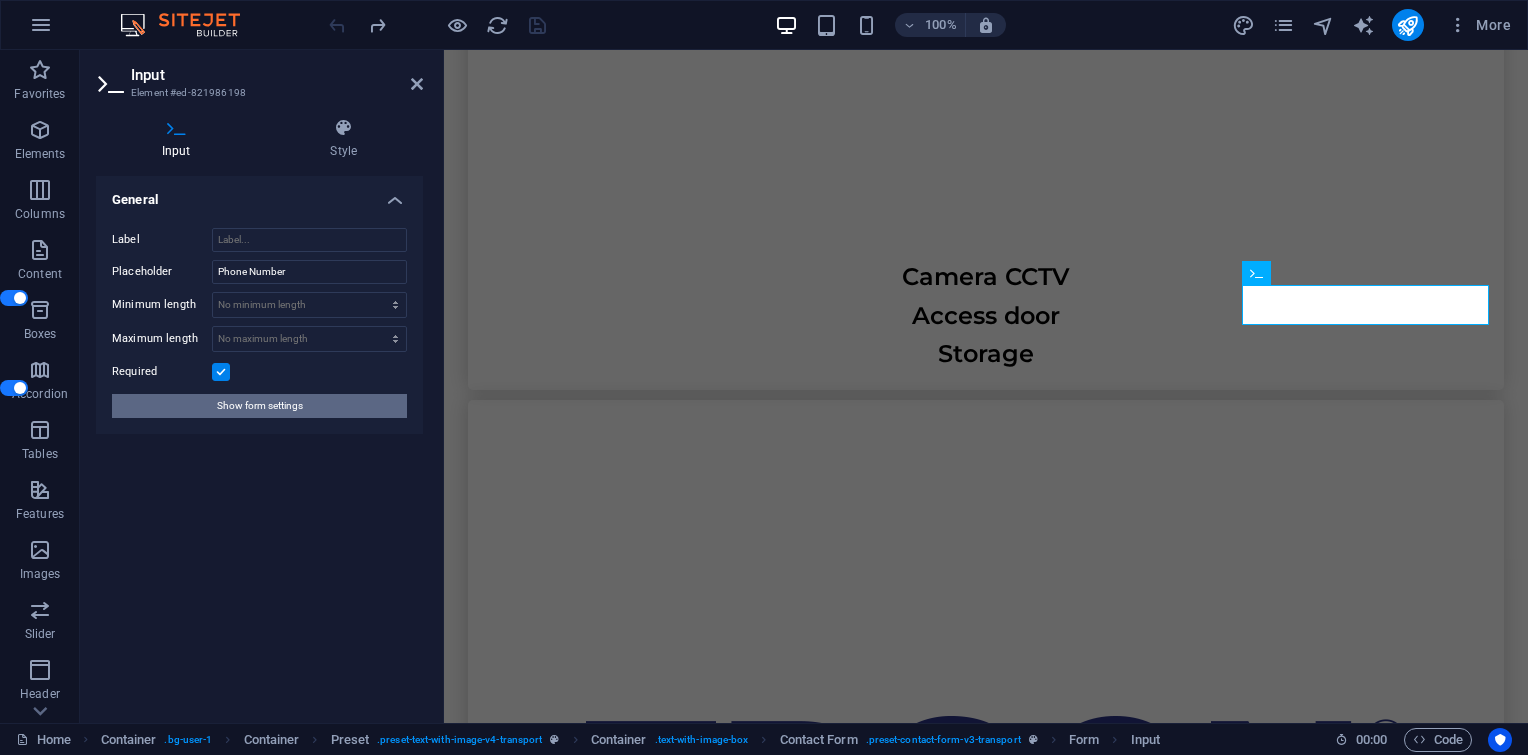 click on "Show form settings" at bounding box center (259, 406) 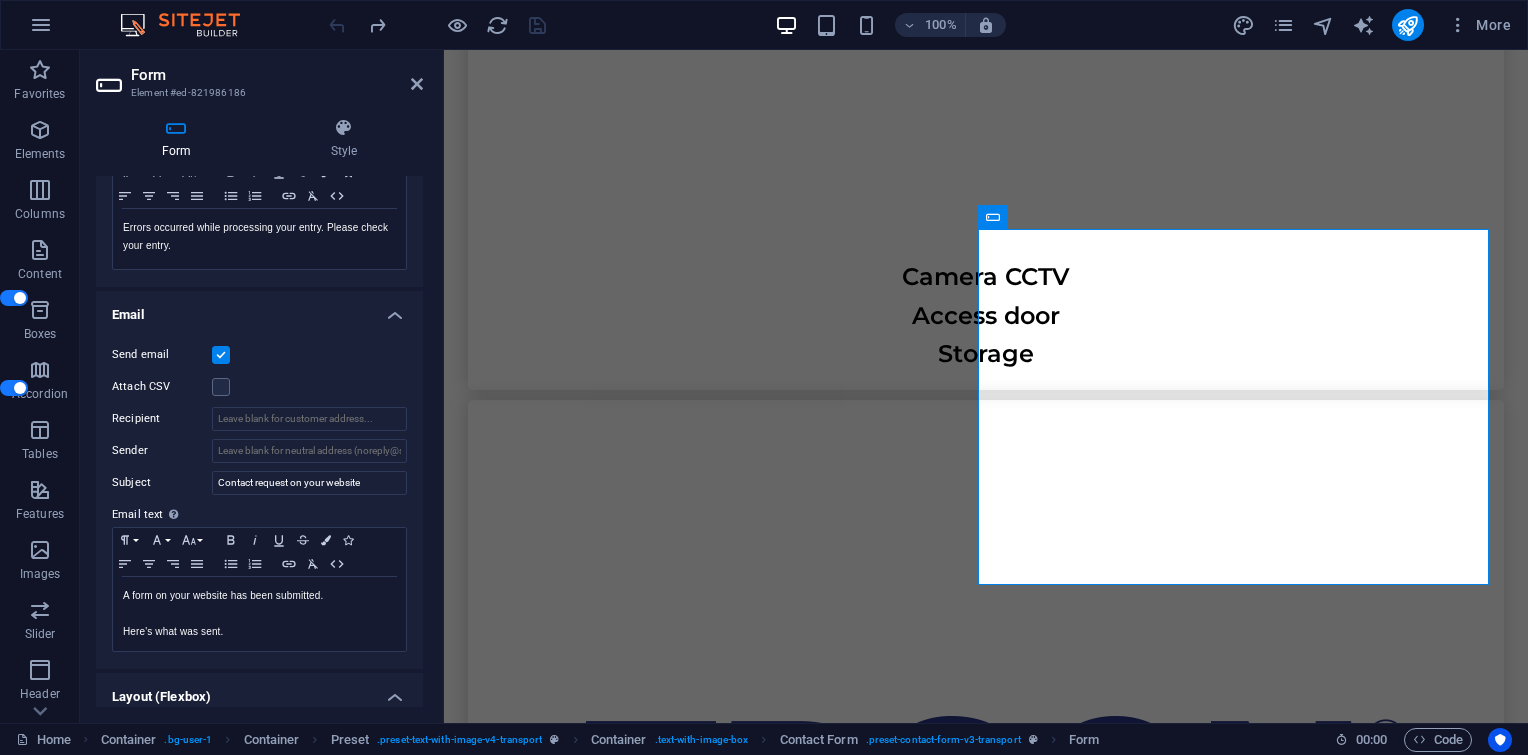 scroll, scrollTop: 400, scrollLeft: 0, axis: vertical 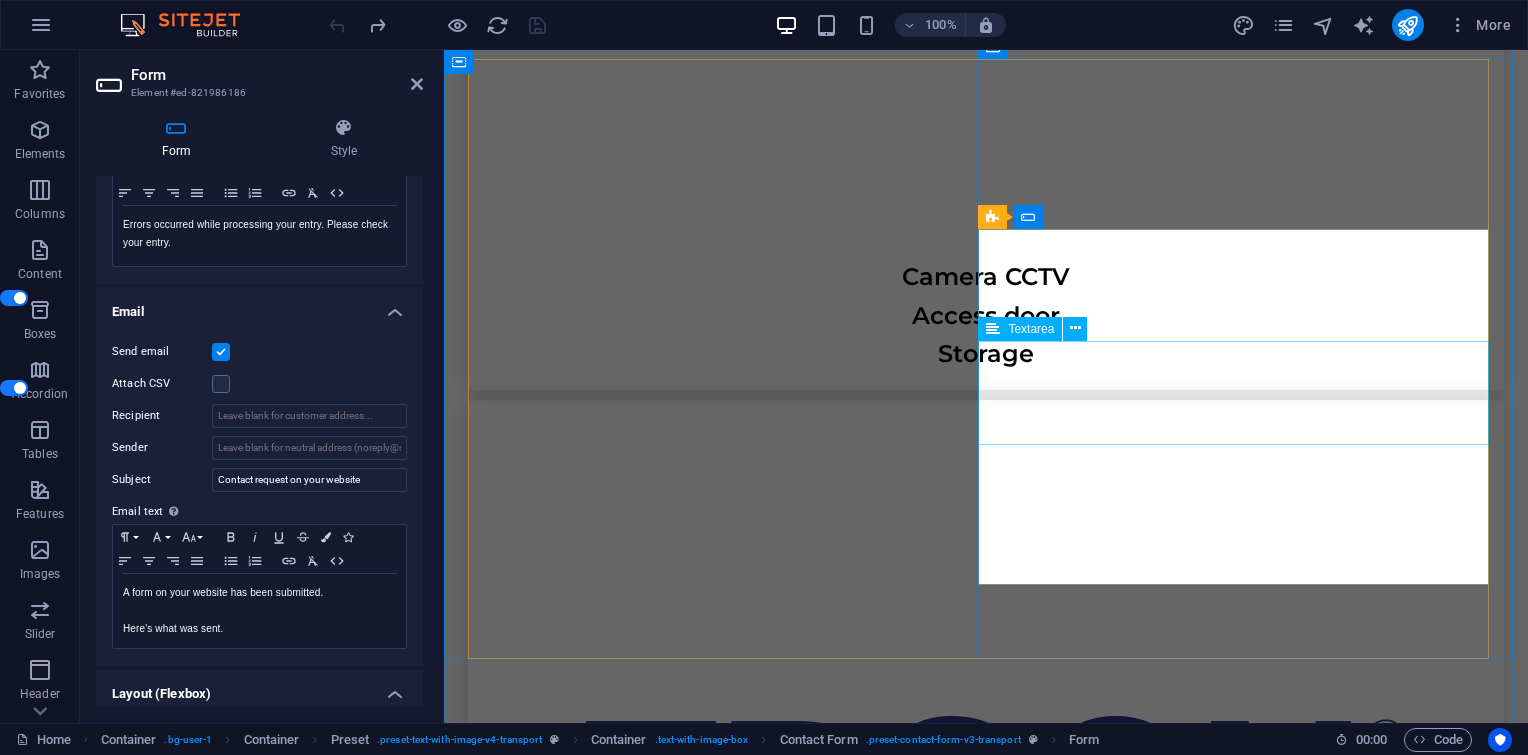 click at bounding box center (986, 17051) 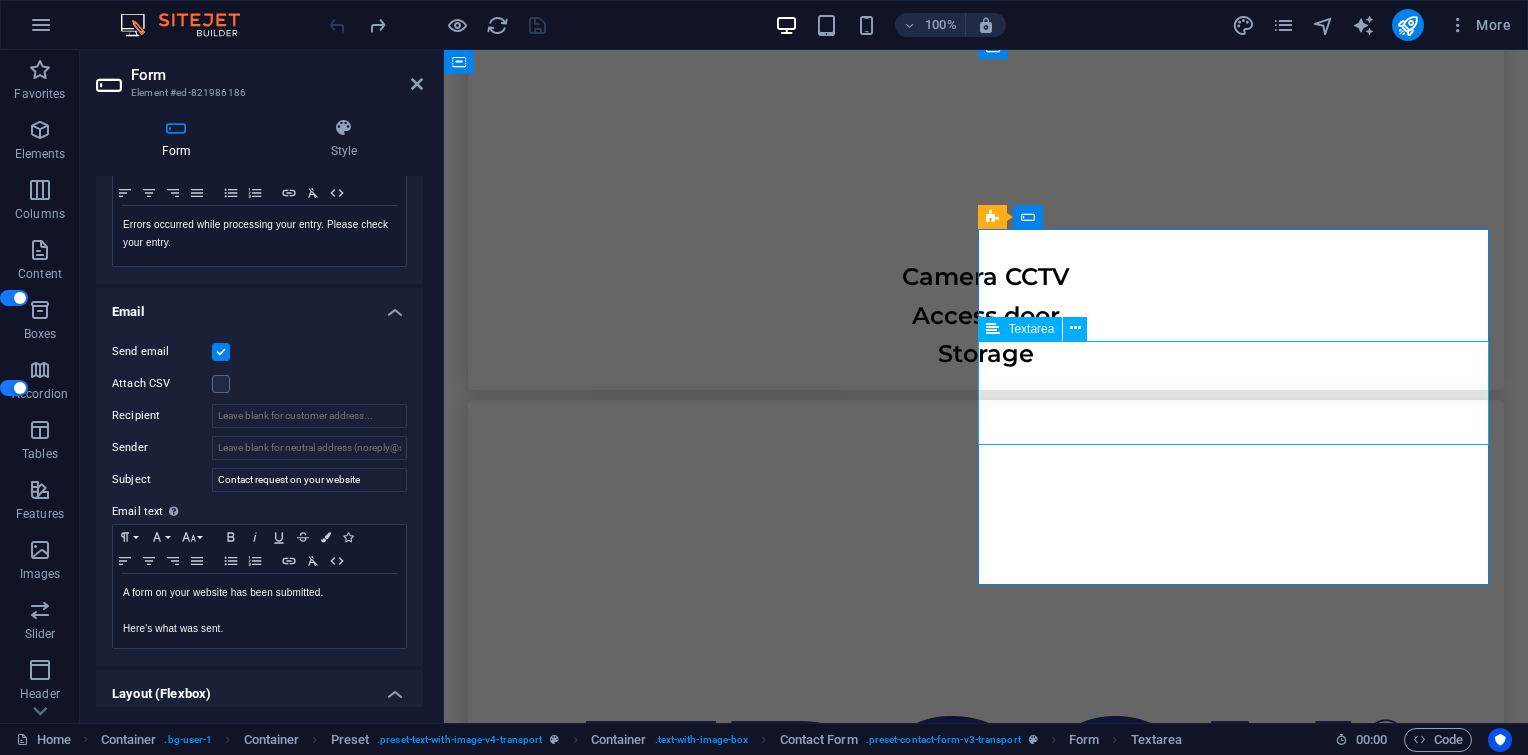 click at bounding box center (986, 17051) 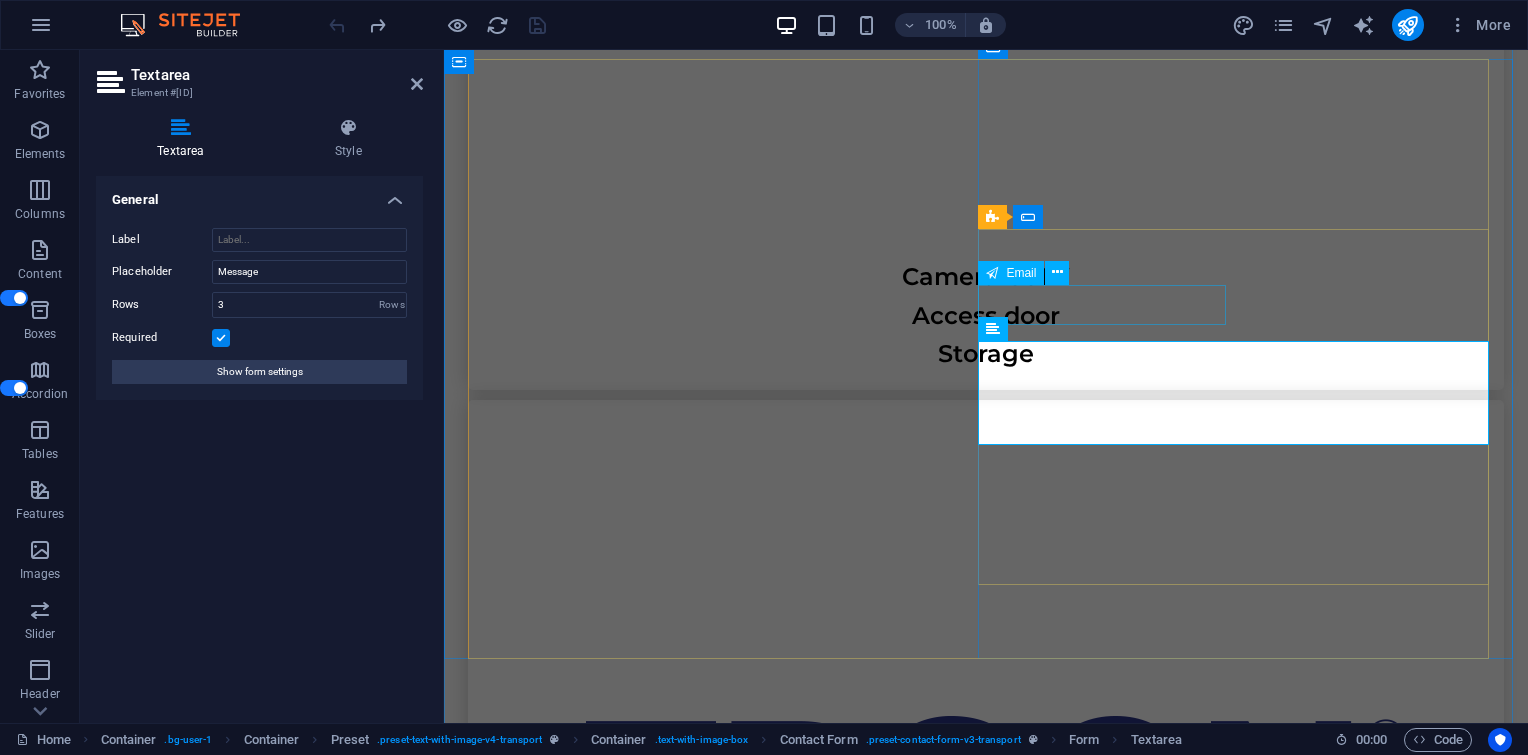click at bounding box center (723, 16959) 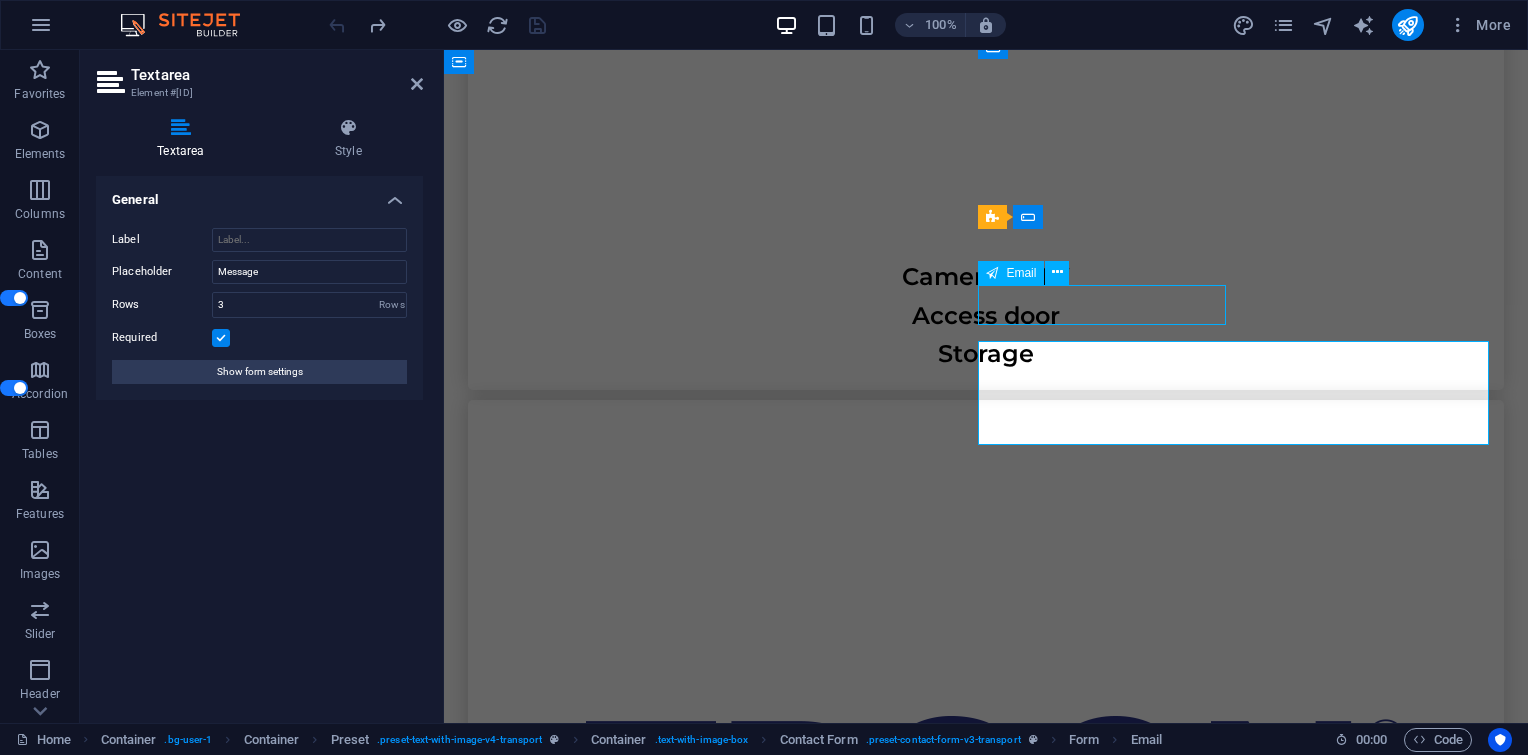 click at bounding box center [723, 16959] 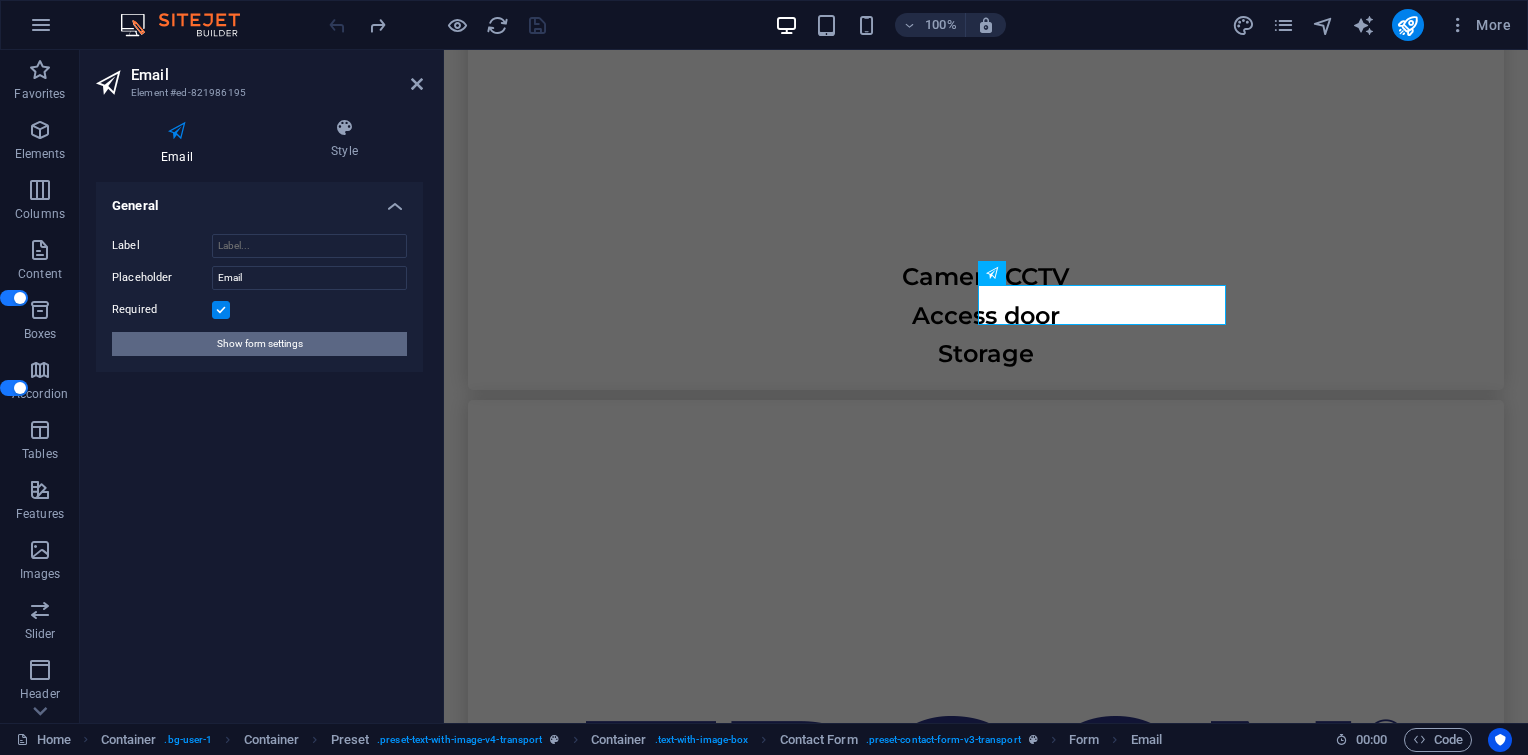 click on "Show form settings" at bounding box center (259, 344) 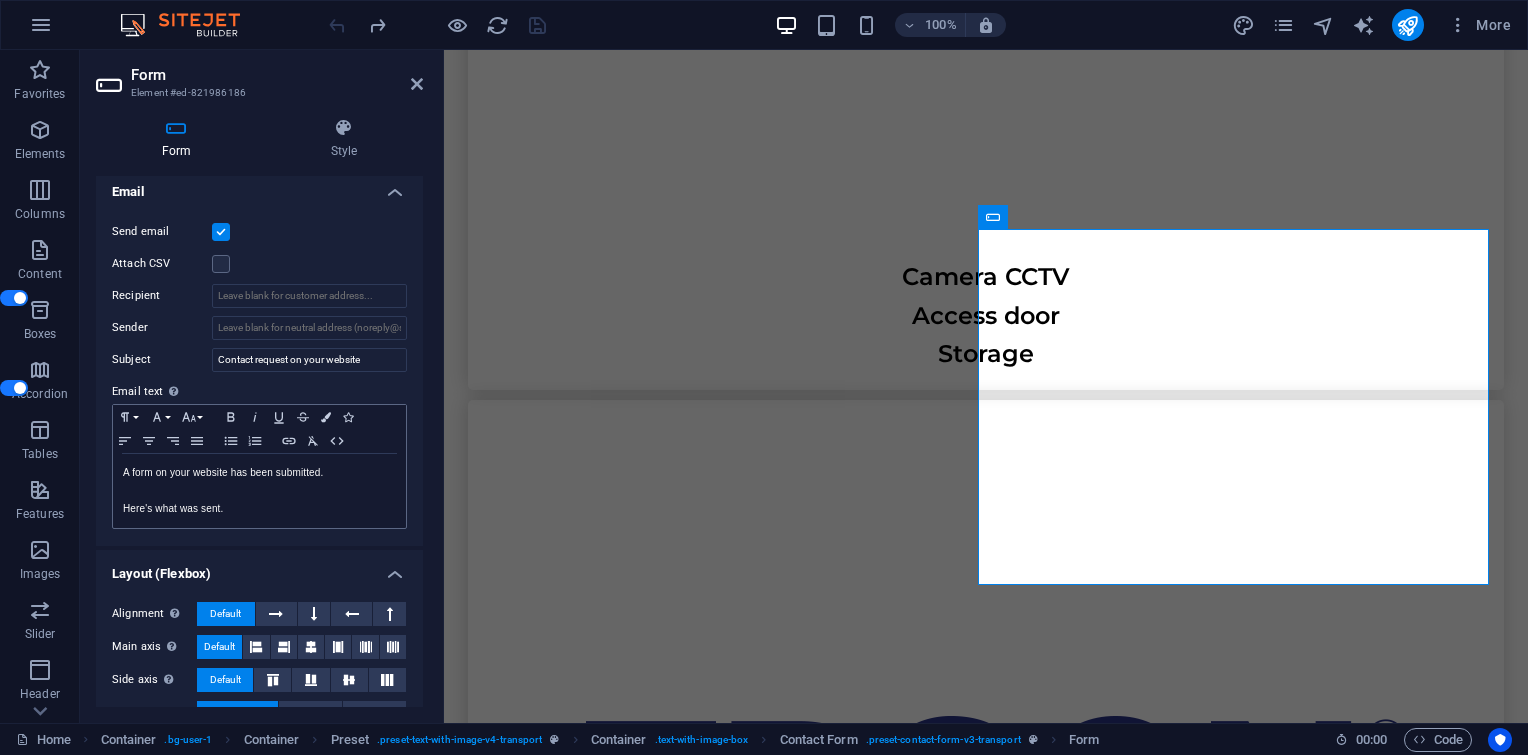 scroll, scrollTop: 520, scrollLeft: 0, axis: vertical 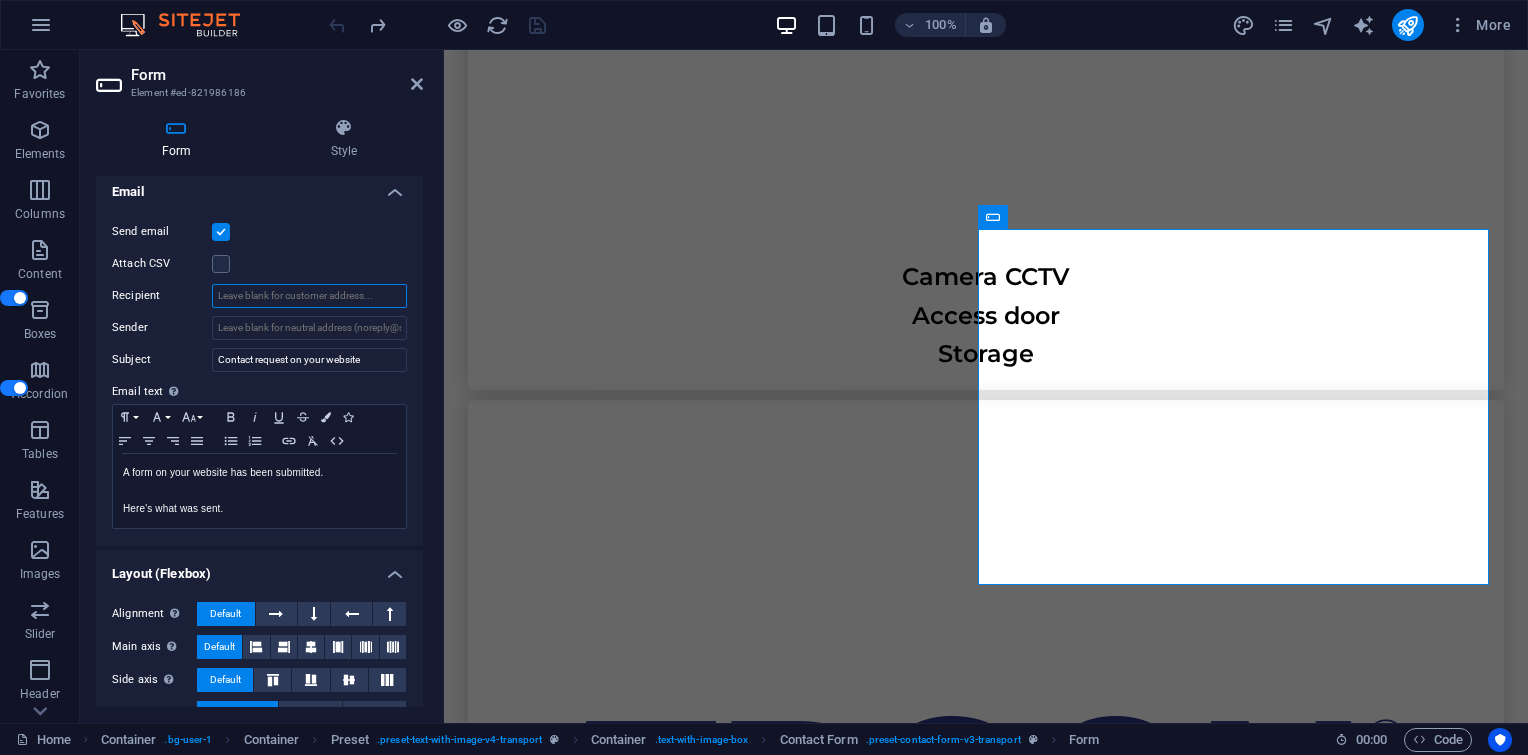 click on "Recipient" at bounding box center (309, 296) 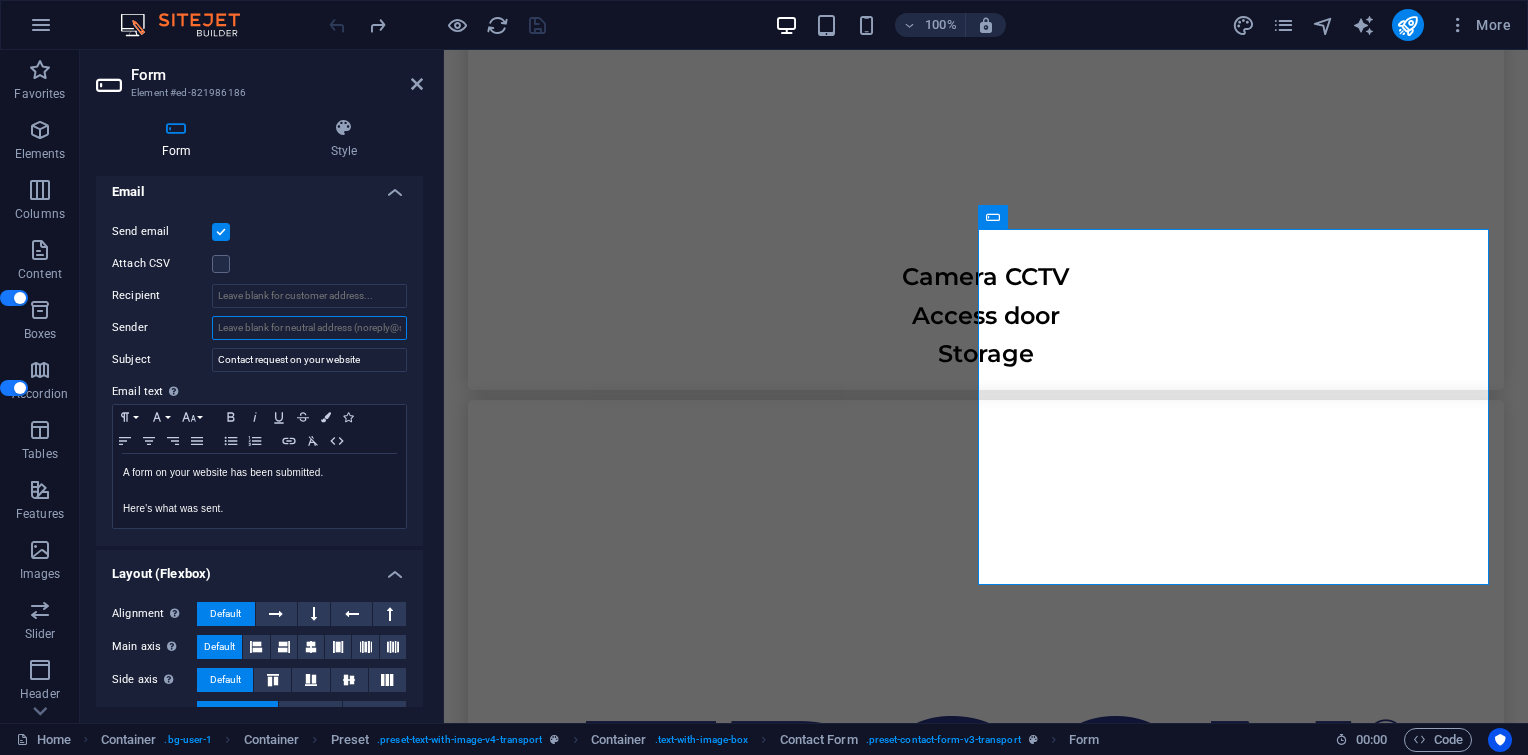 click on "Sender" at bounding box center (309, 328) 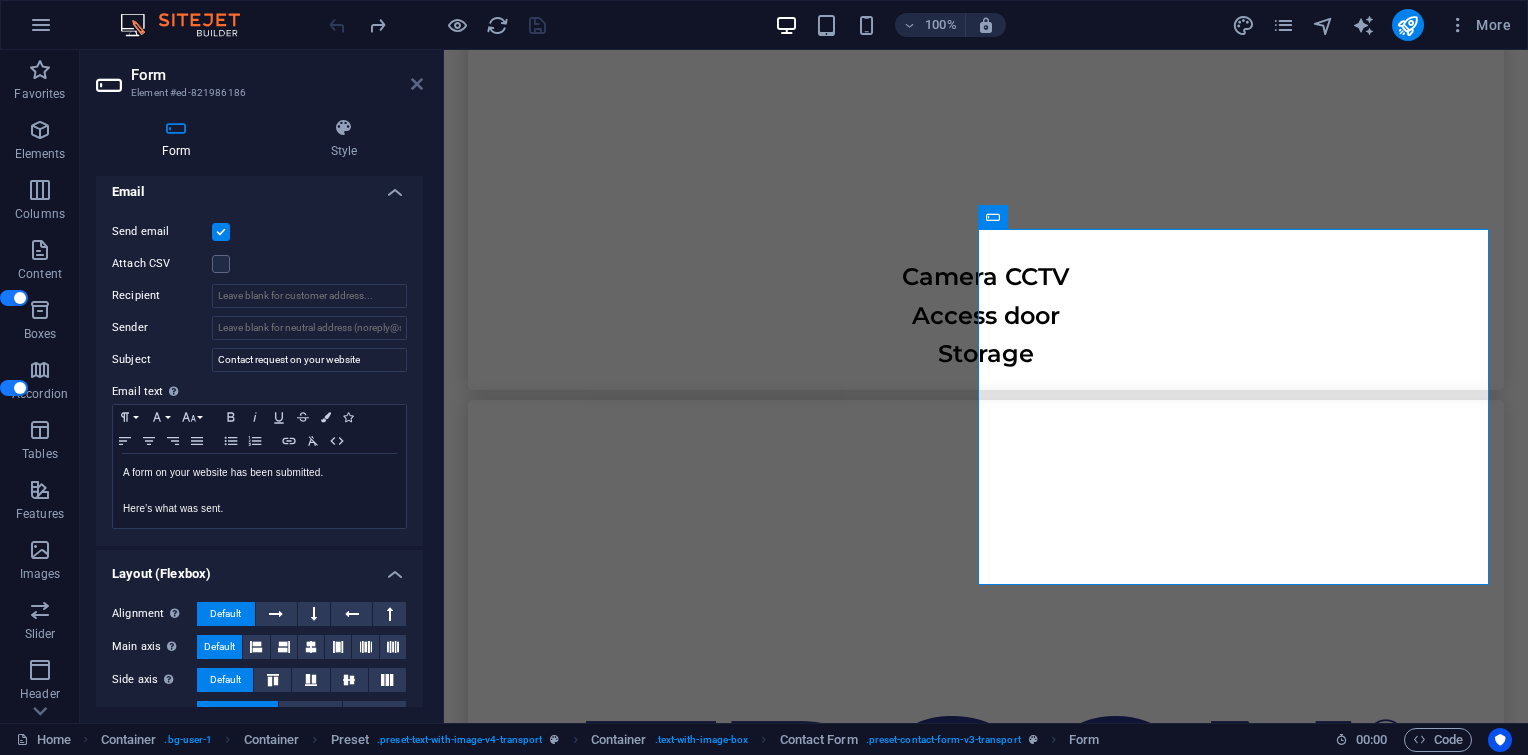 click at bounding box center (417, 84) 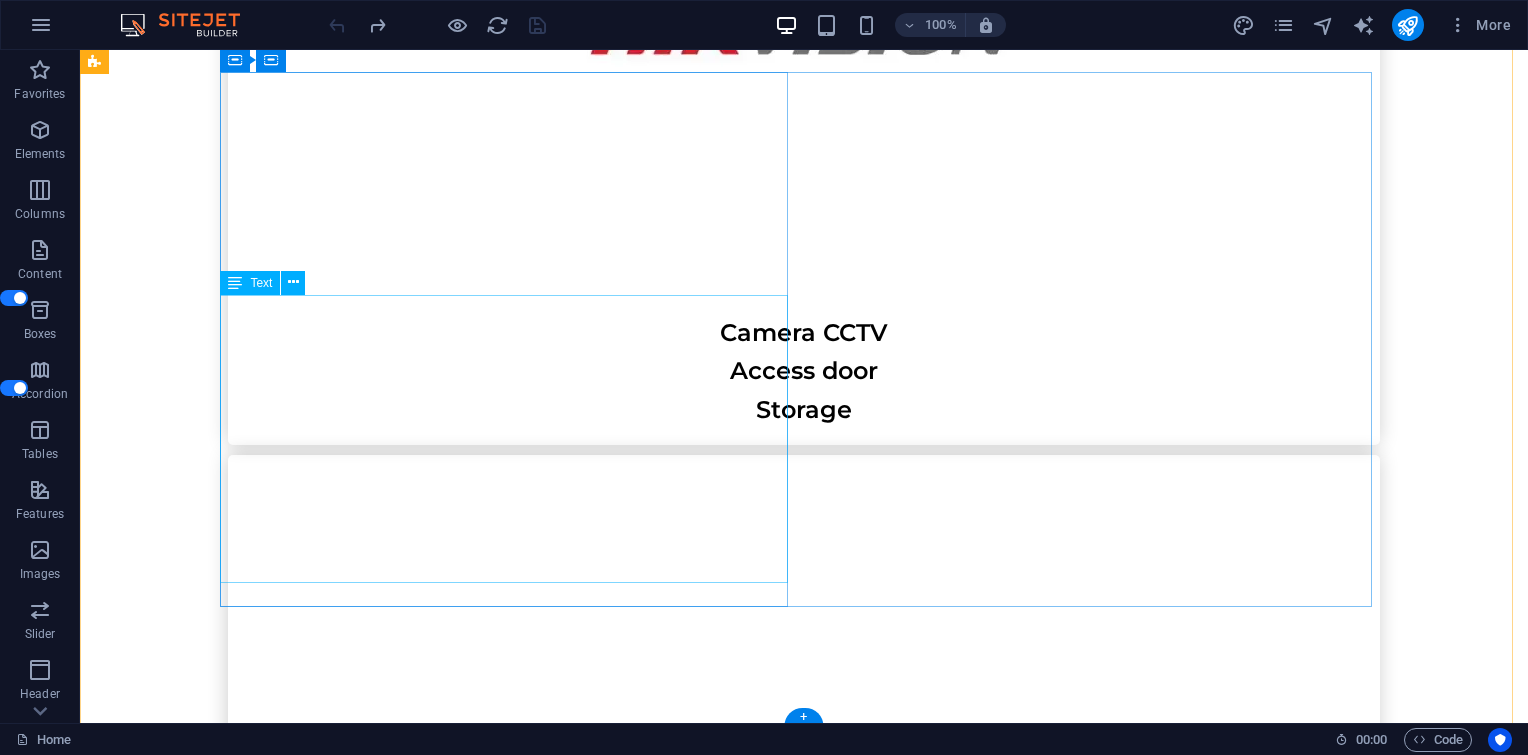 scroll, scrollTop: 7323, scrollLeft: 0, axis: vertical 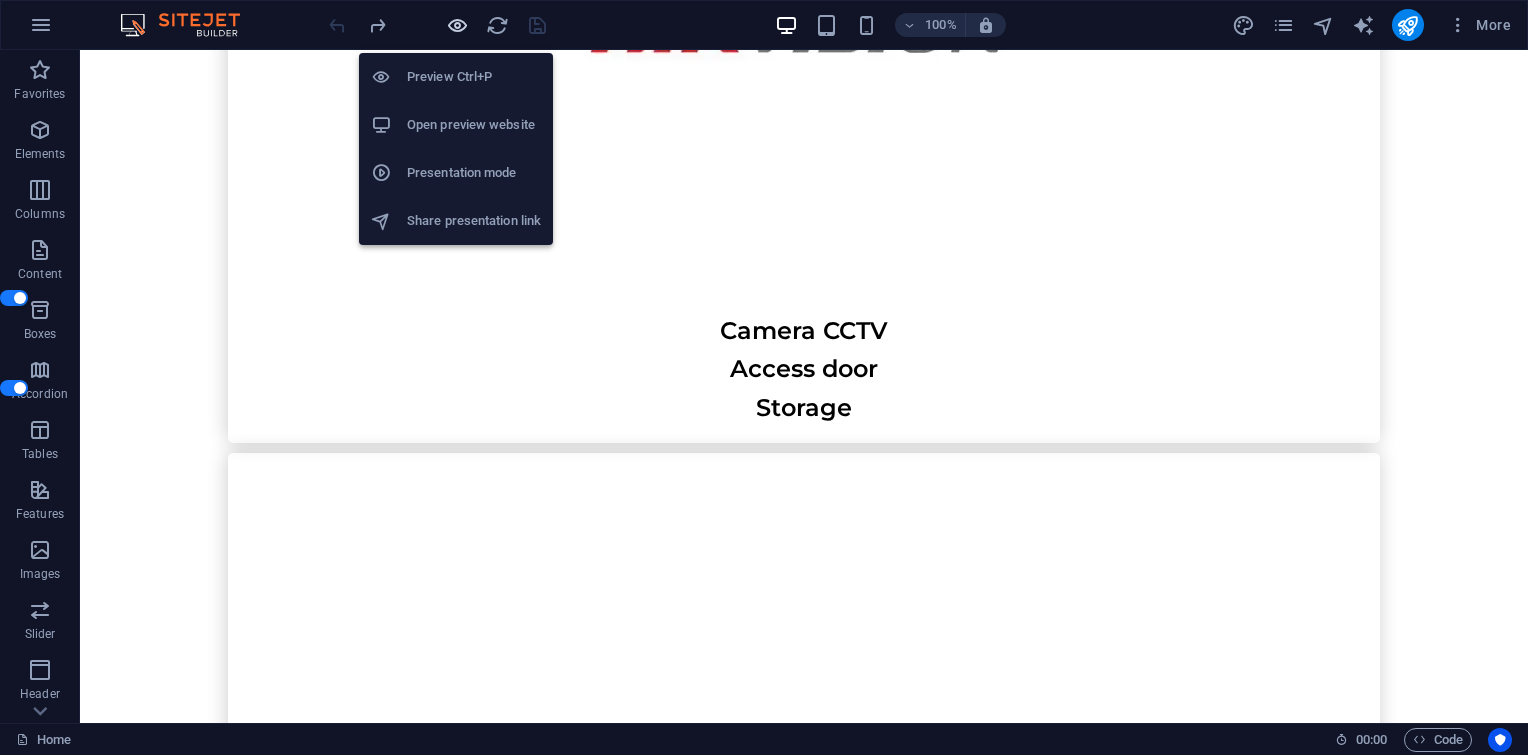 click at bounding box center (457, 25) 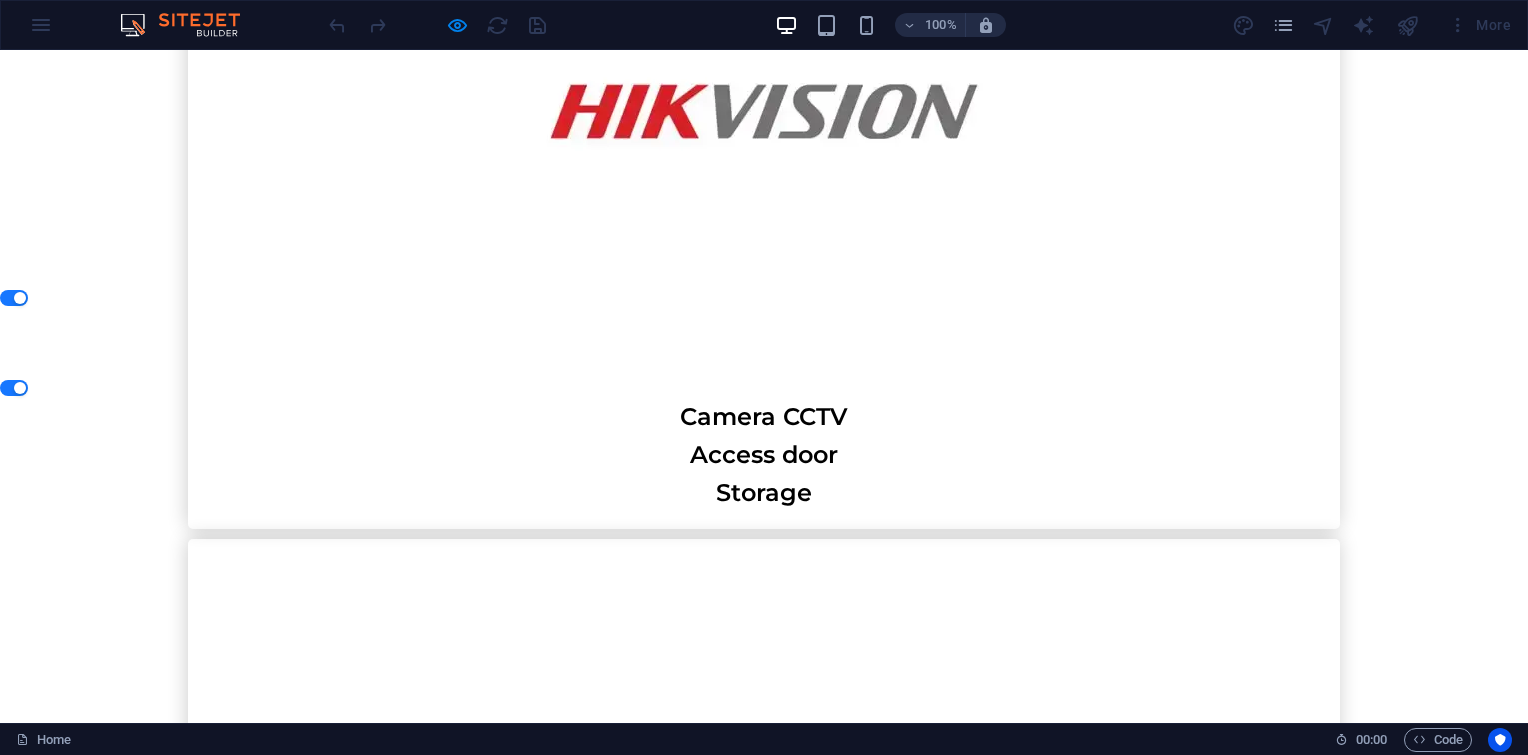 scroll, scrollTop: 7323, scrollLeft: 0, axis: vertical 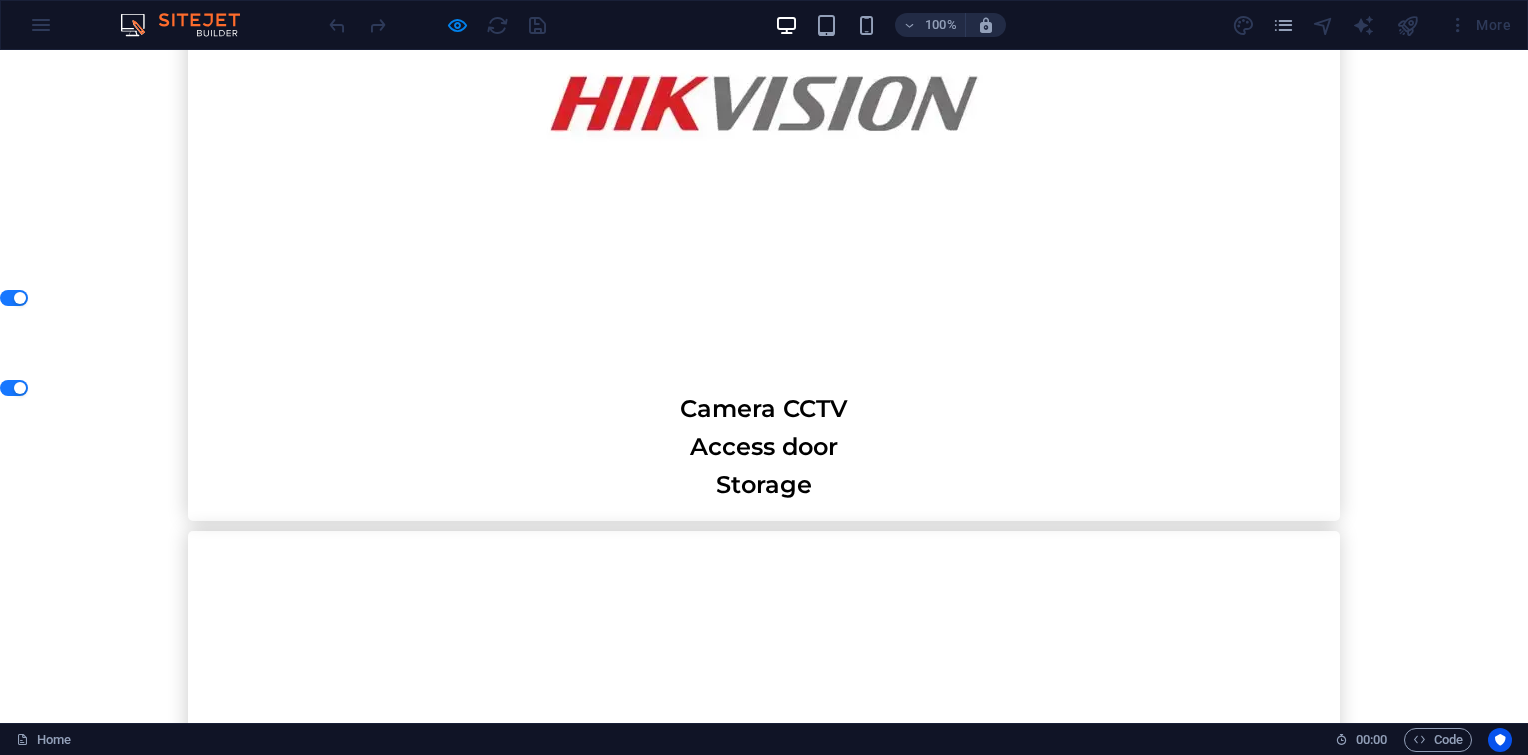 click on "Privacy Policy" at bounding box center (764, 20669) 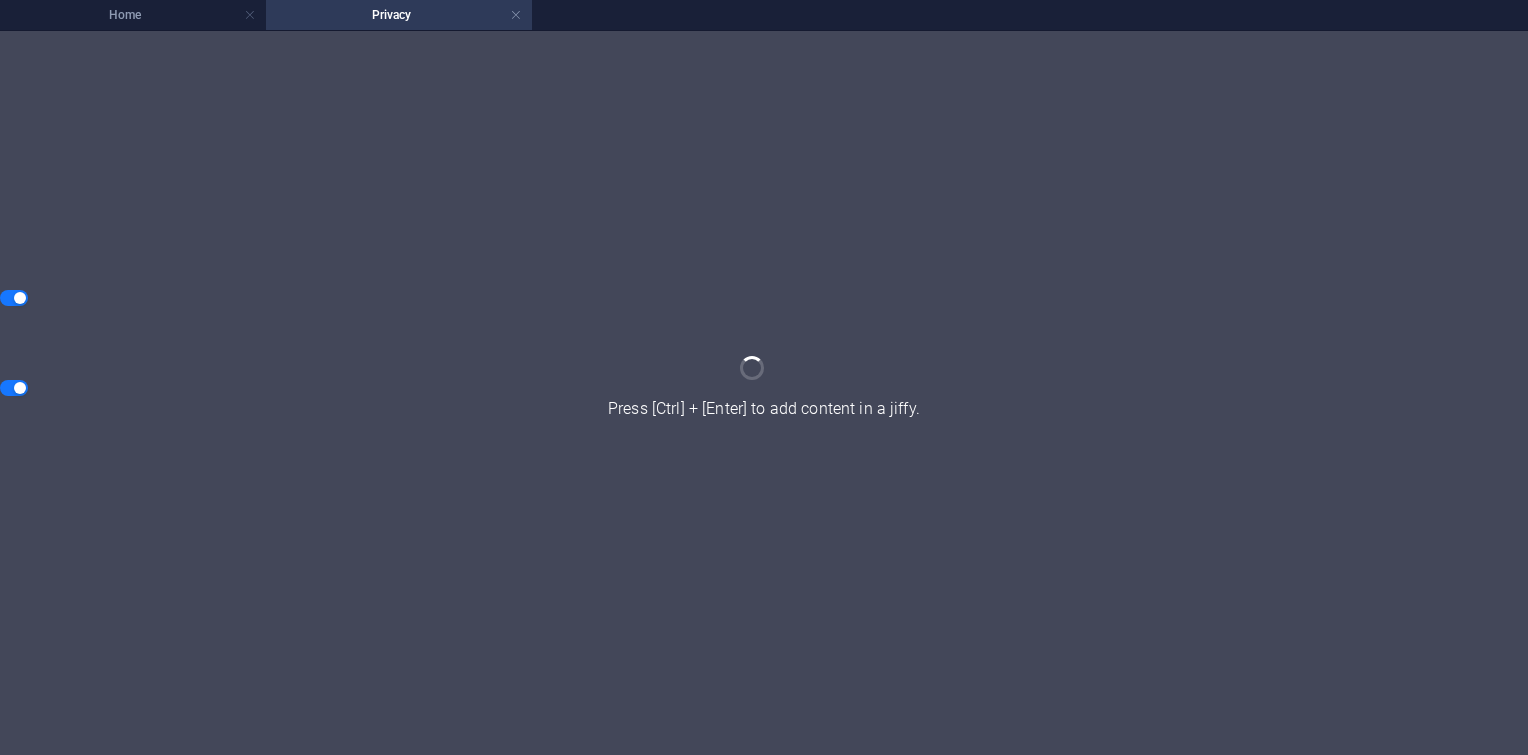 scroll, scrollTop: 0, scrollLeft: 0, axis: both 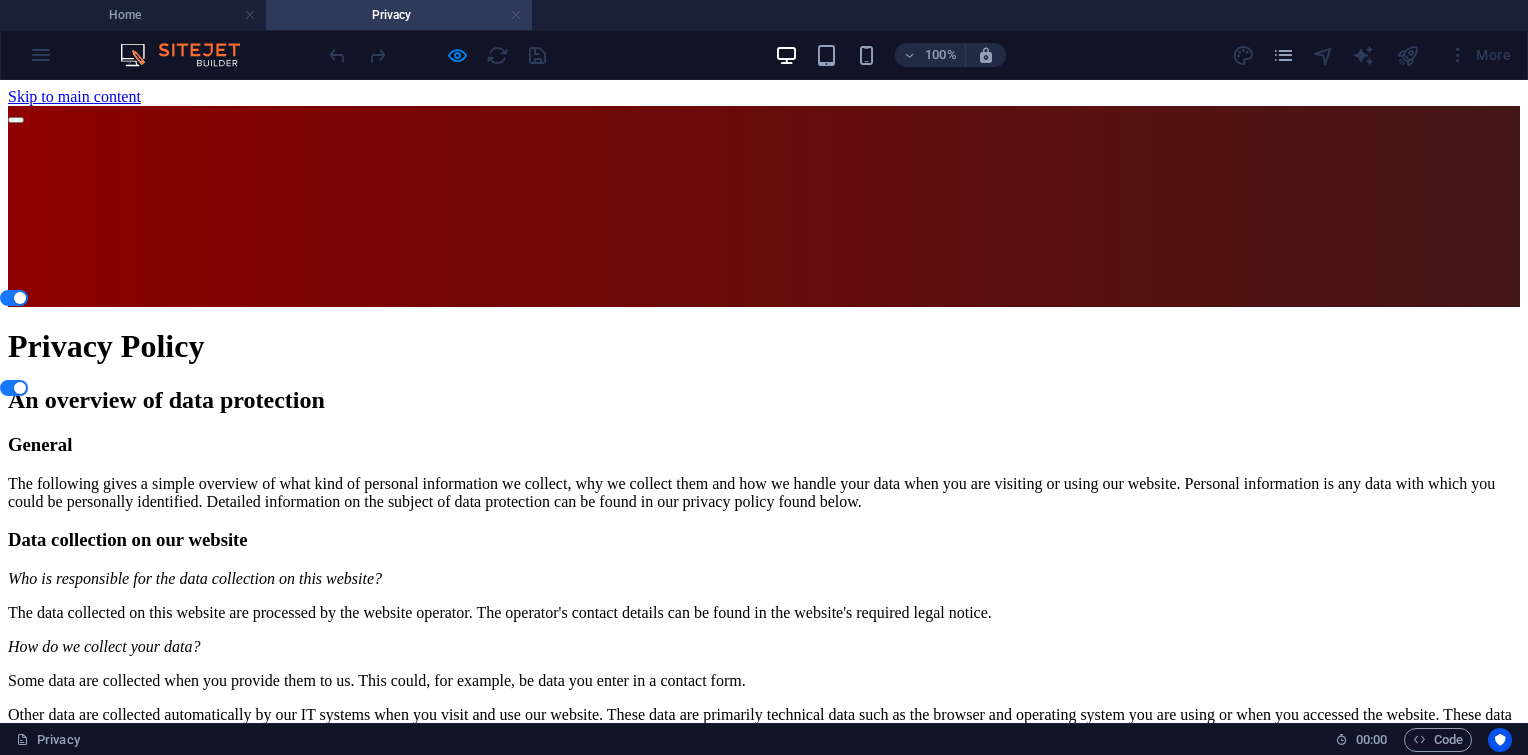 click at bounding box center (516, 15) 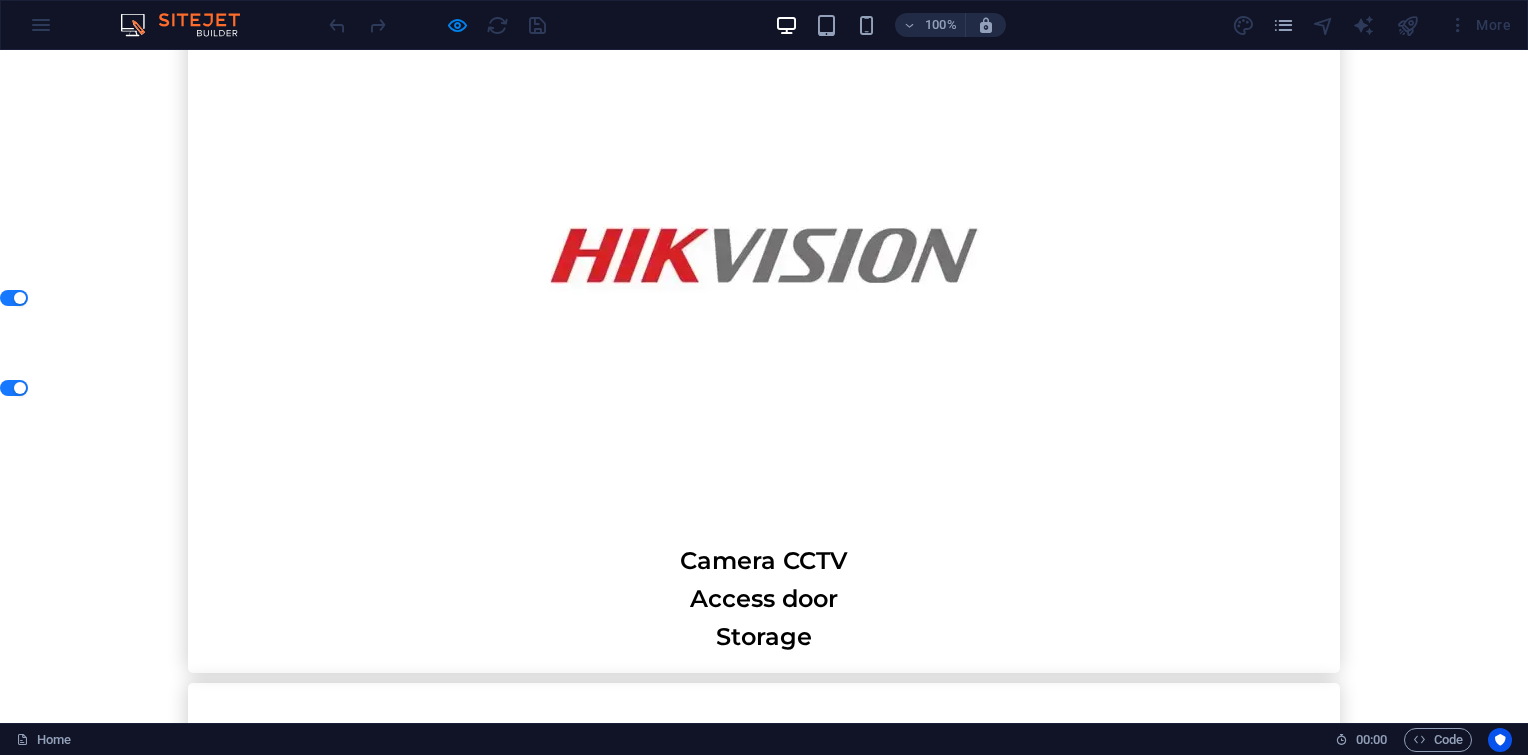 scroll, scrollTop: 7138, scrollLeft: 0, axis: vertical 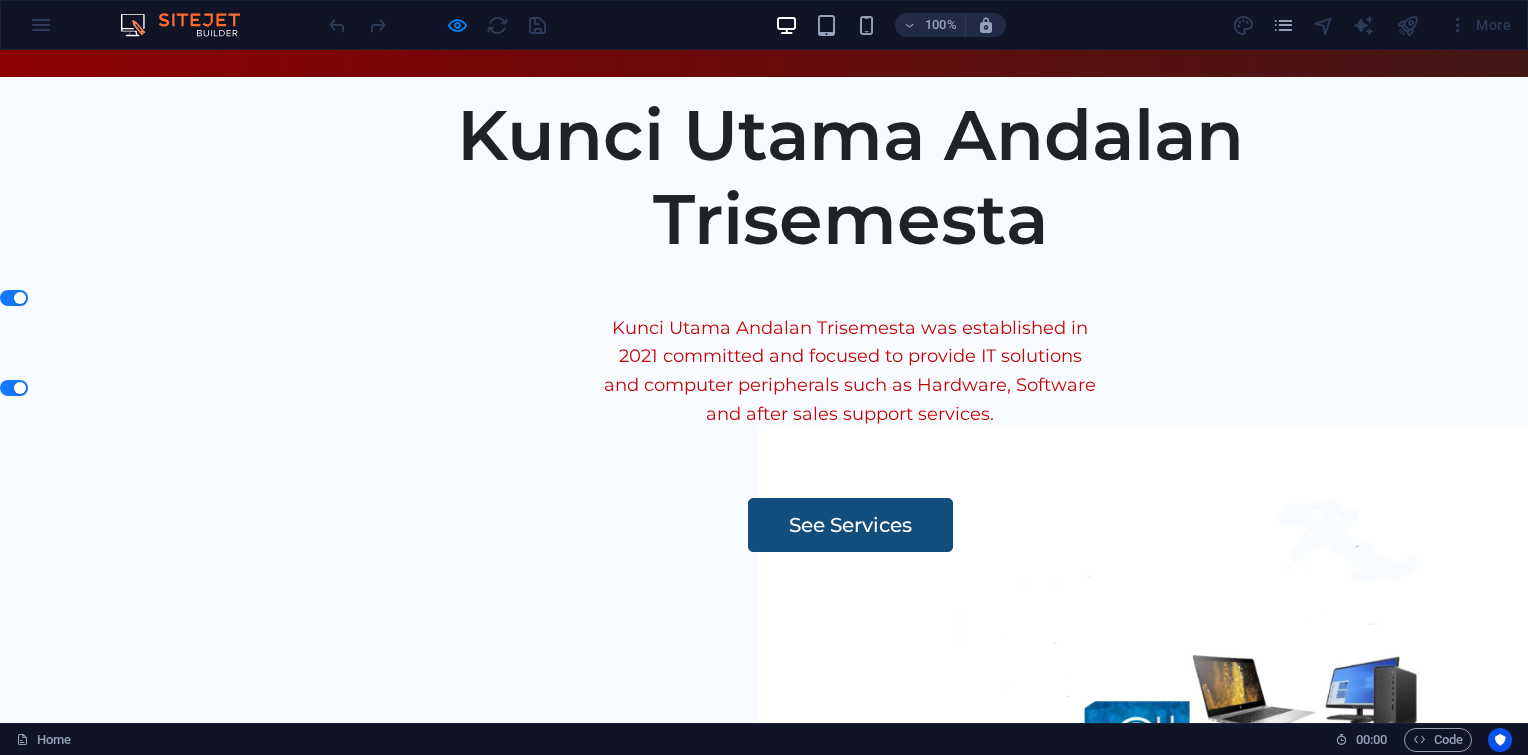 click on "100%" at bounding box center (890, 25) 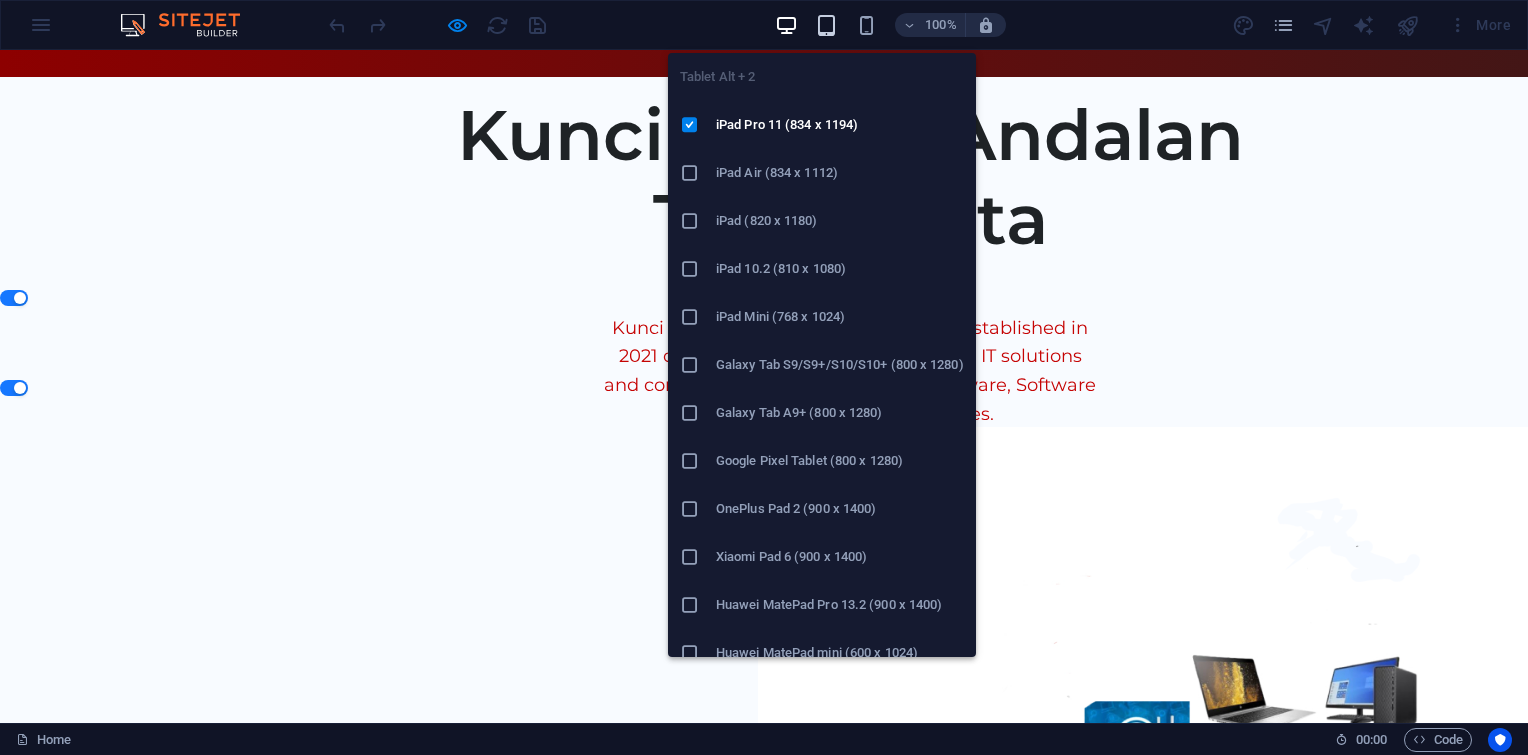 click at bounding box center (826, 25) 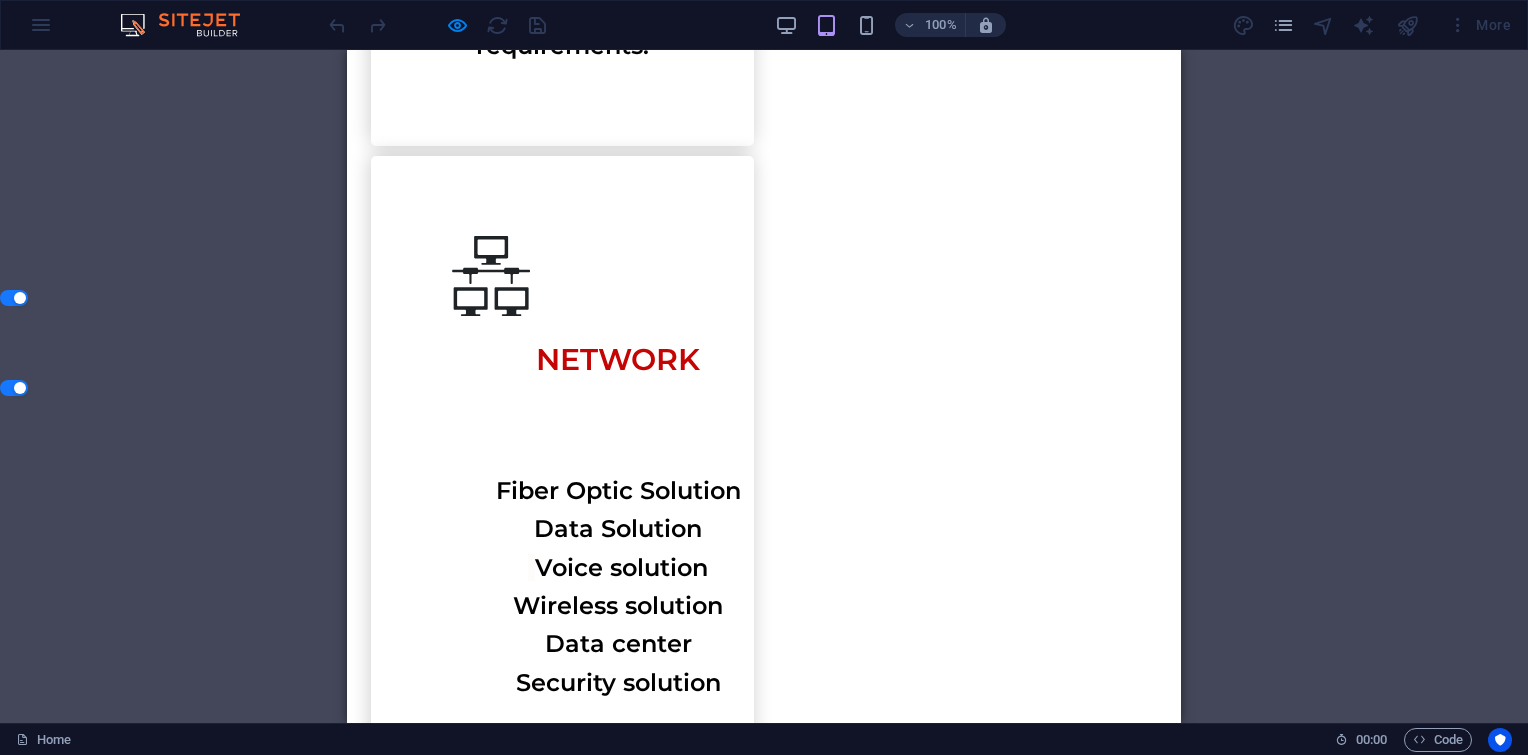 scroll, scrollTop: 3793, scrollLeft: 0, axis: vertical 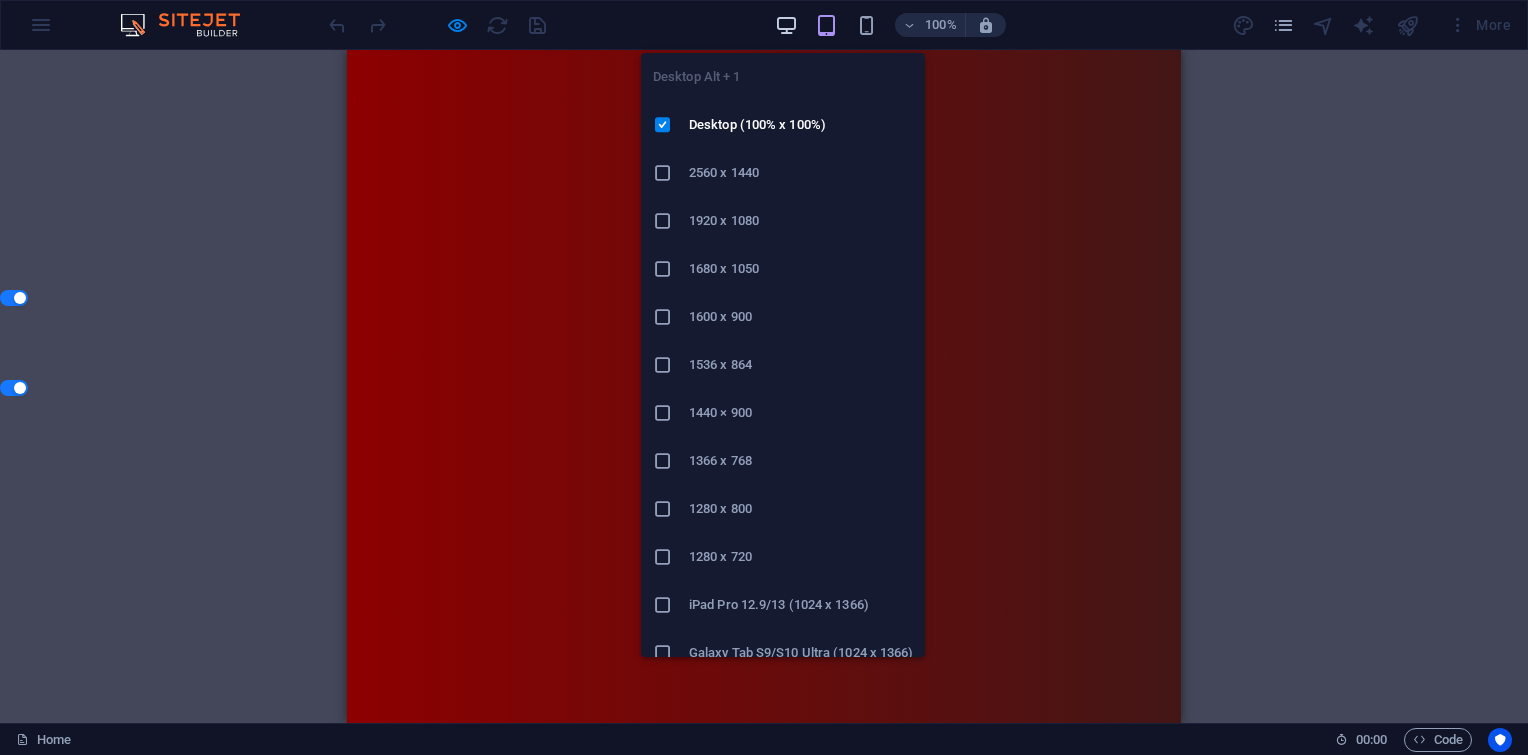click at bounding box center (786, 25) 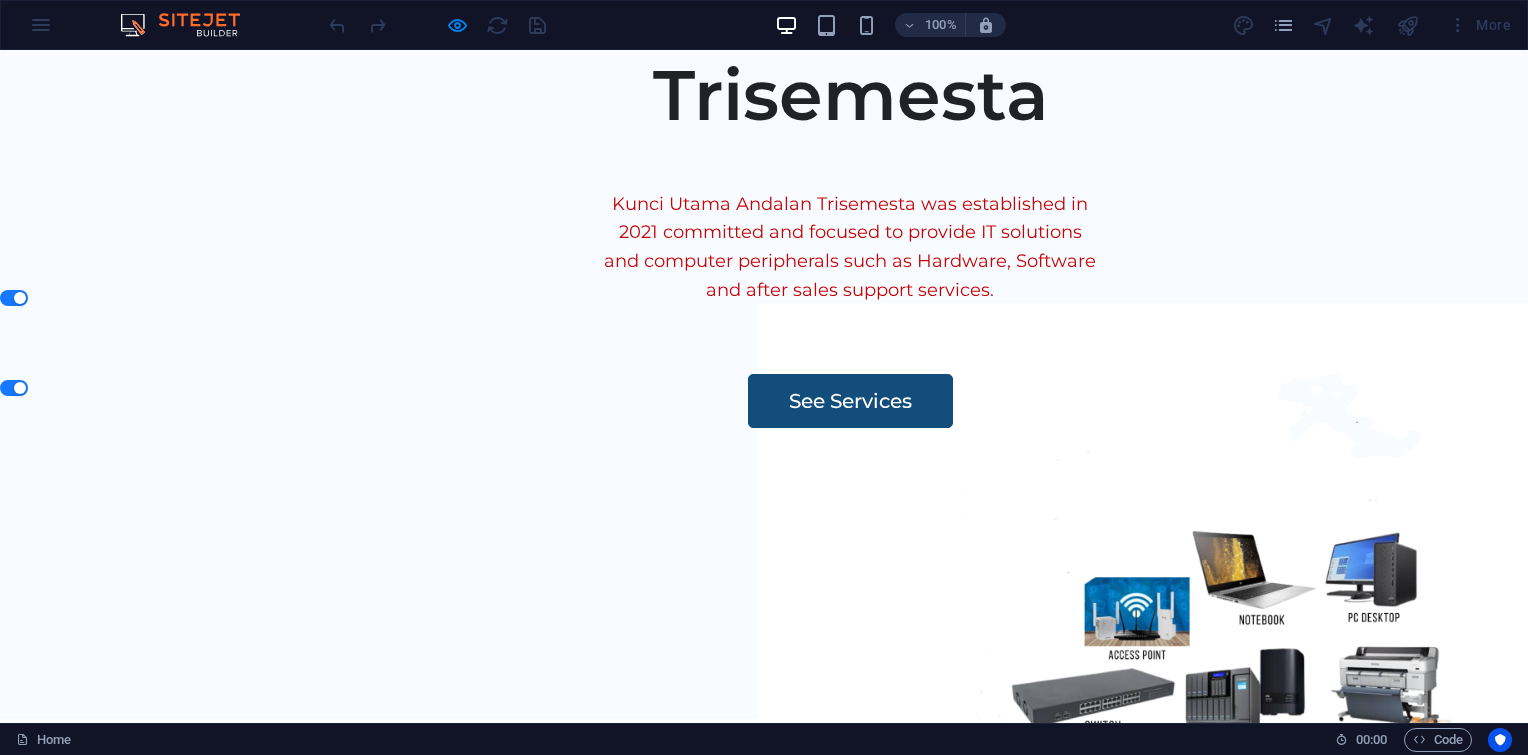 scroll, scrollTop: 266, scrollLeft: 0, axis: vertical 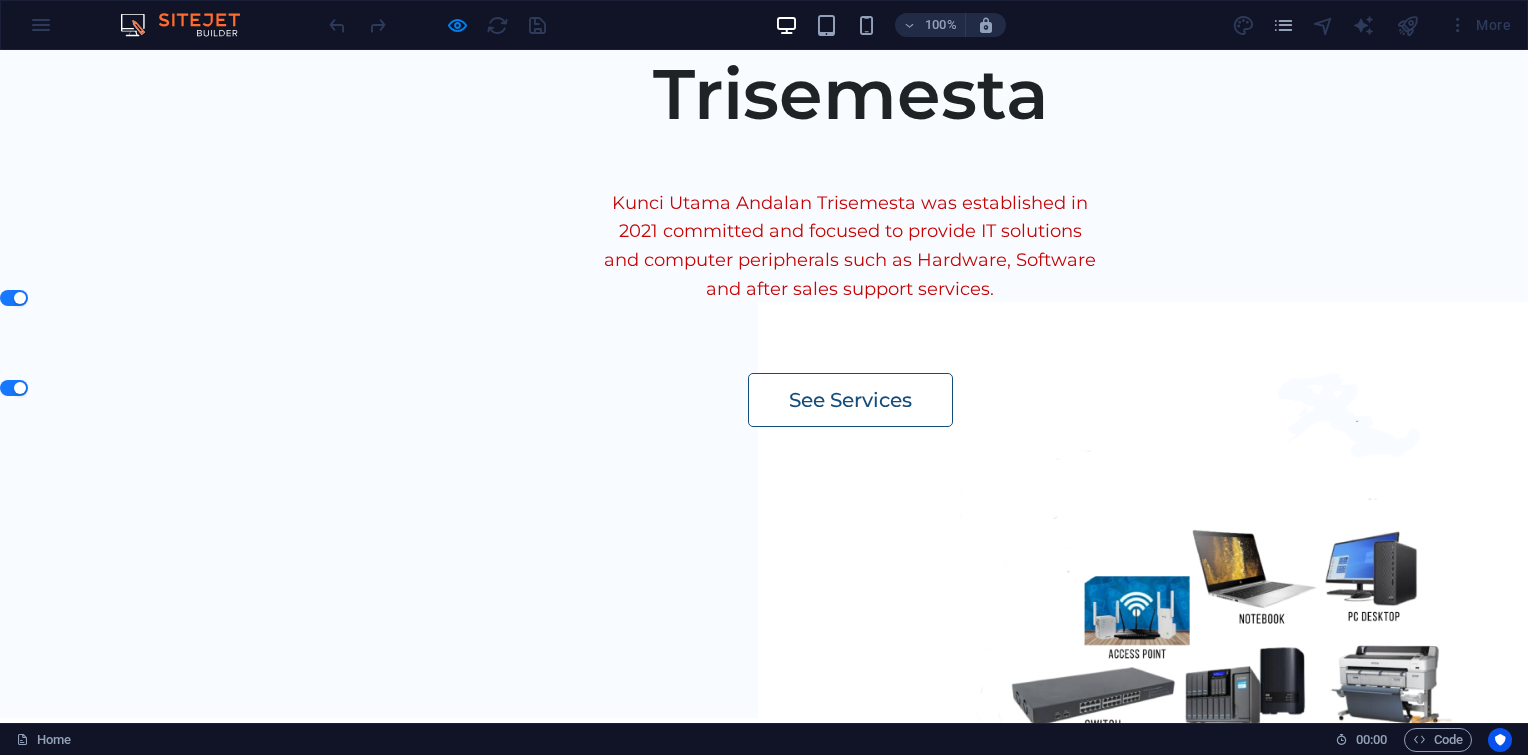 click on "See Services" at bounding box center (850, 400) 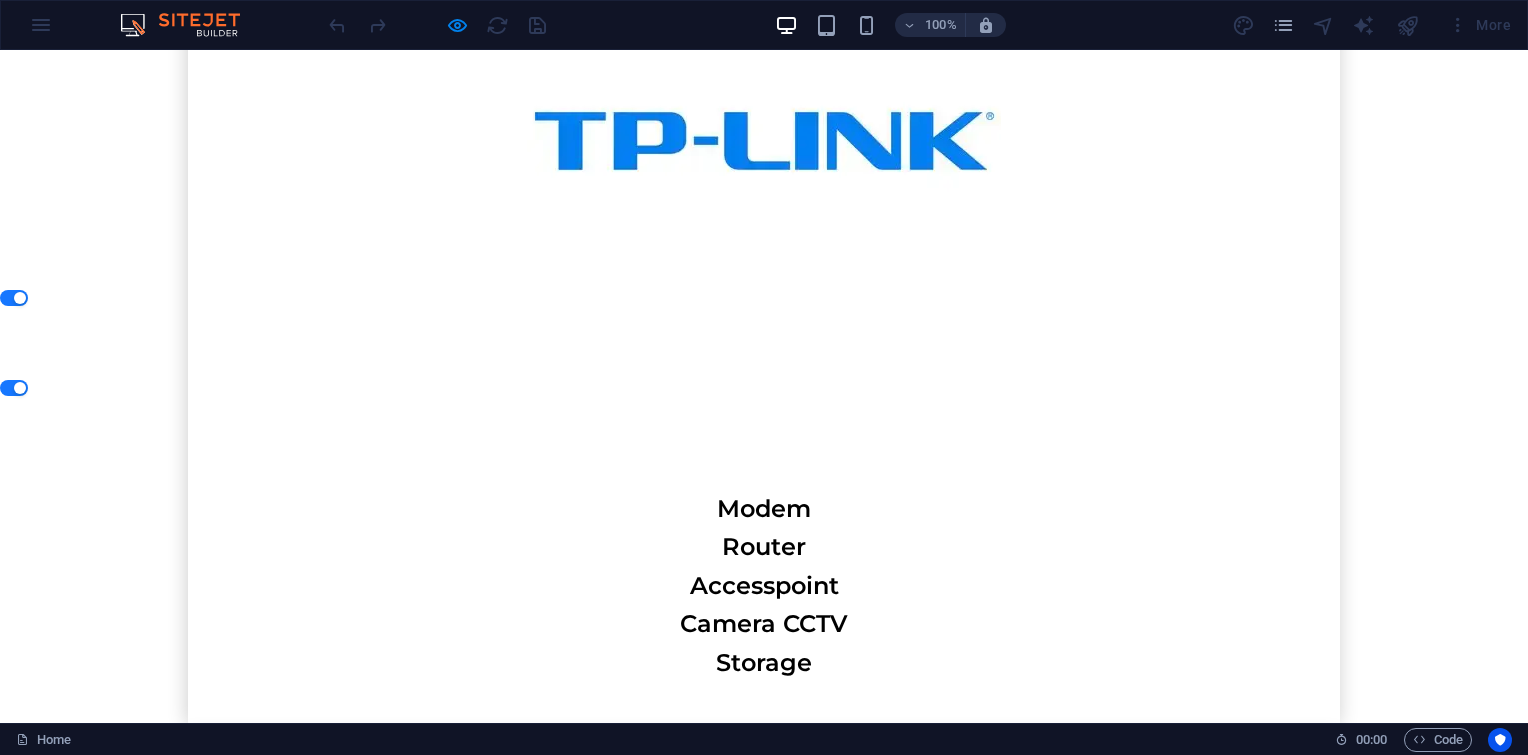 scroll, scrollTop: 6472, scrollLeft: 0, axis: vertical 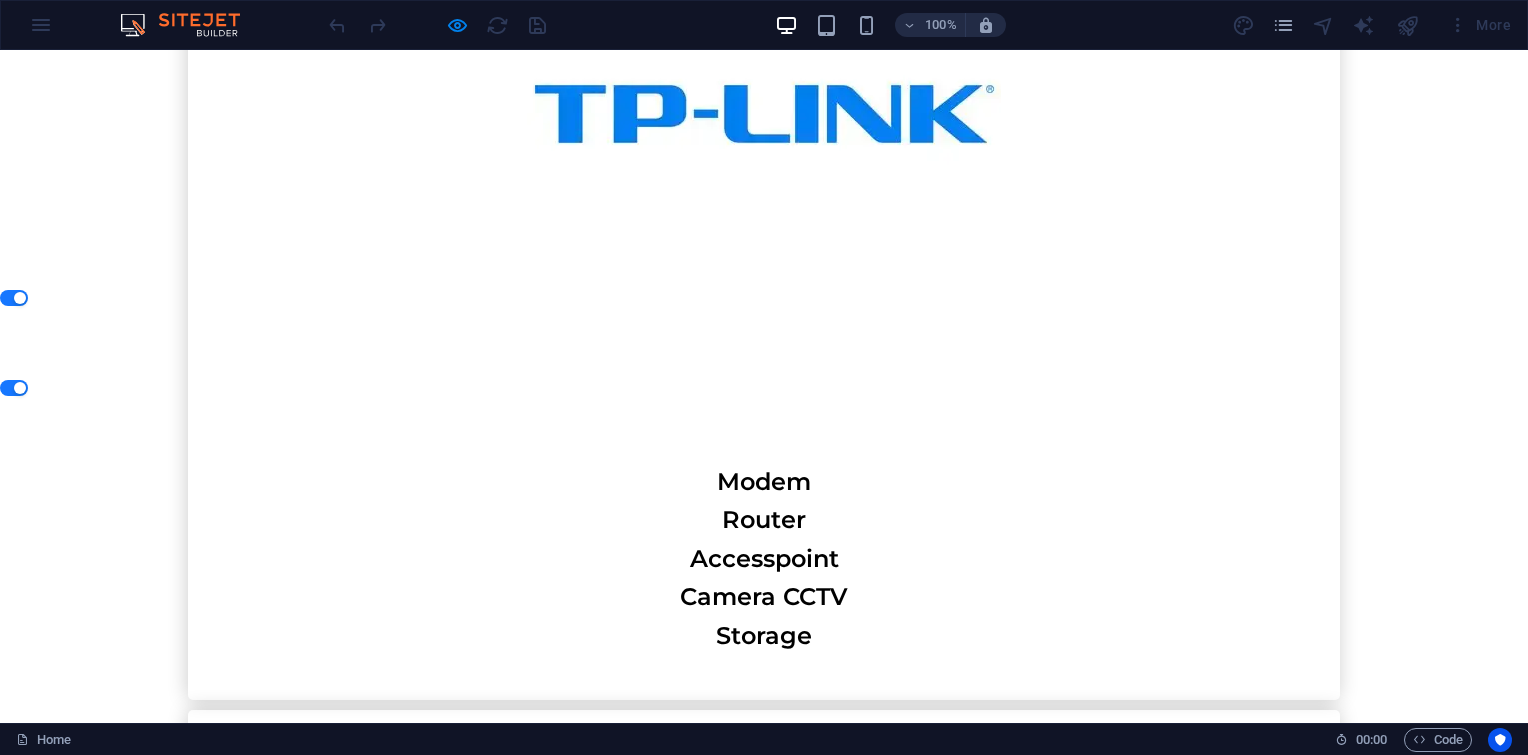 click at bounding box center [472, 20170] 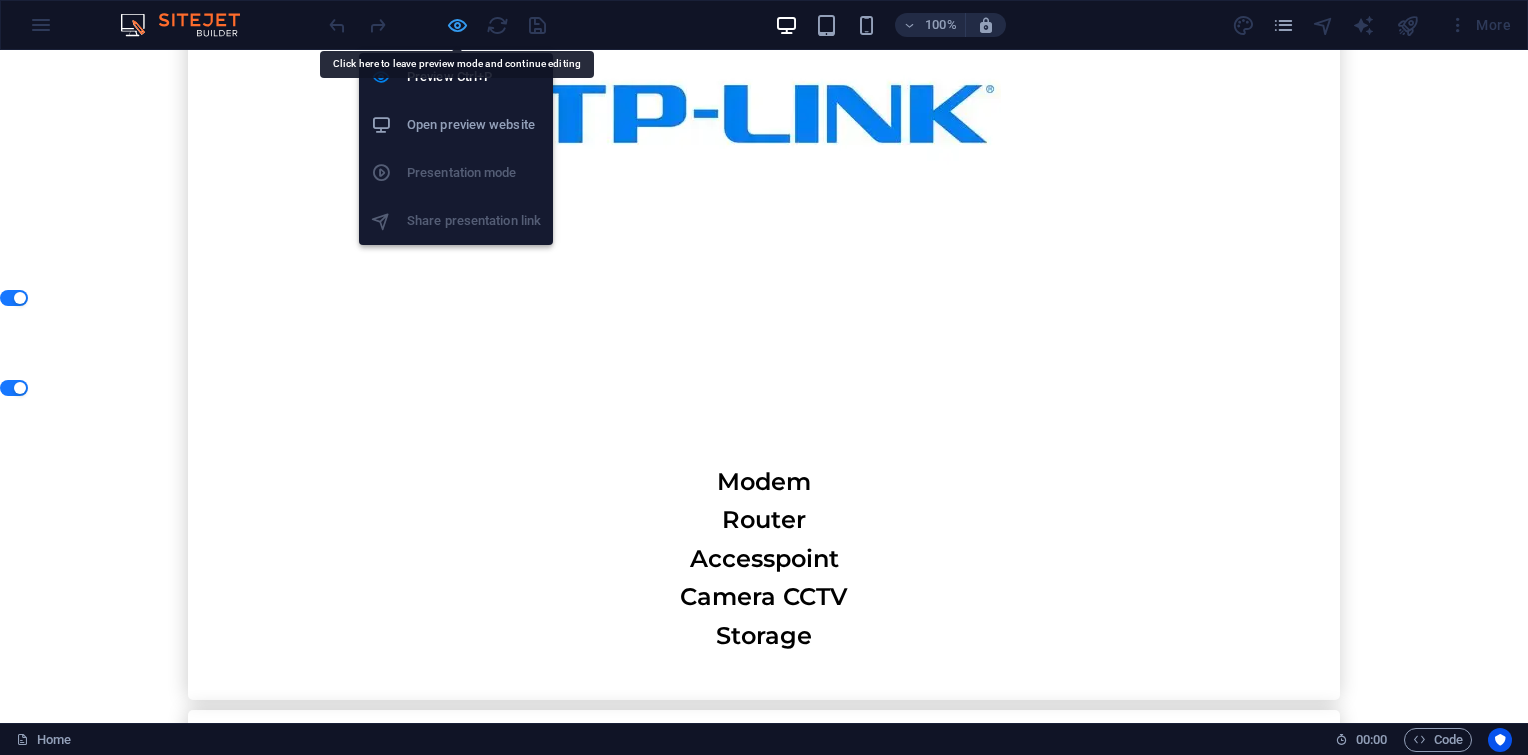 click at bounding box center [457, 25] 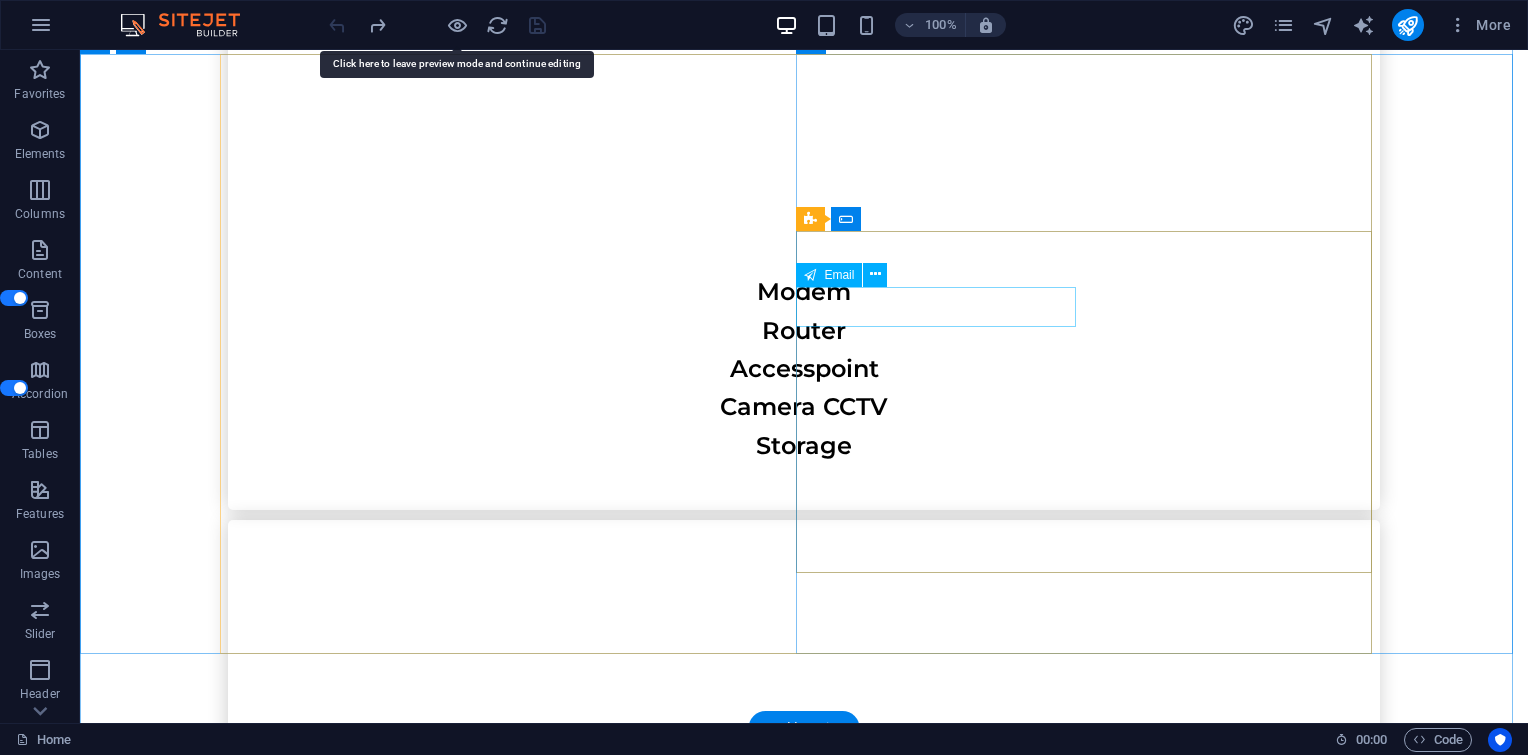 click at bounding box center (512, 19671) 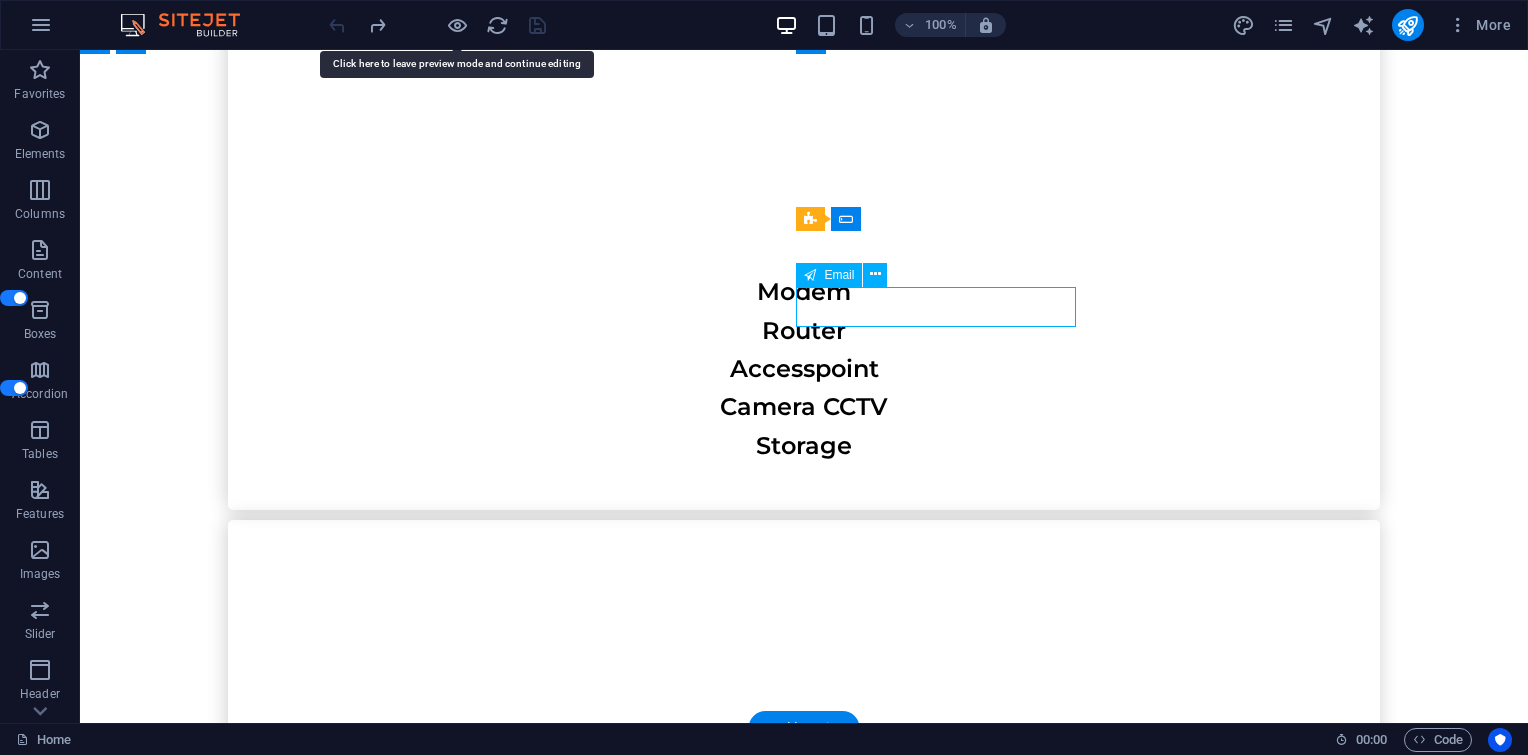 click at bounding box center [512, 19671] 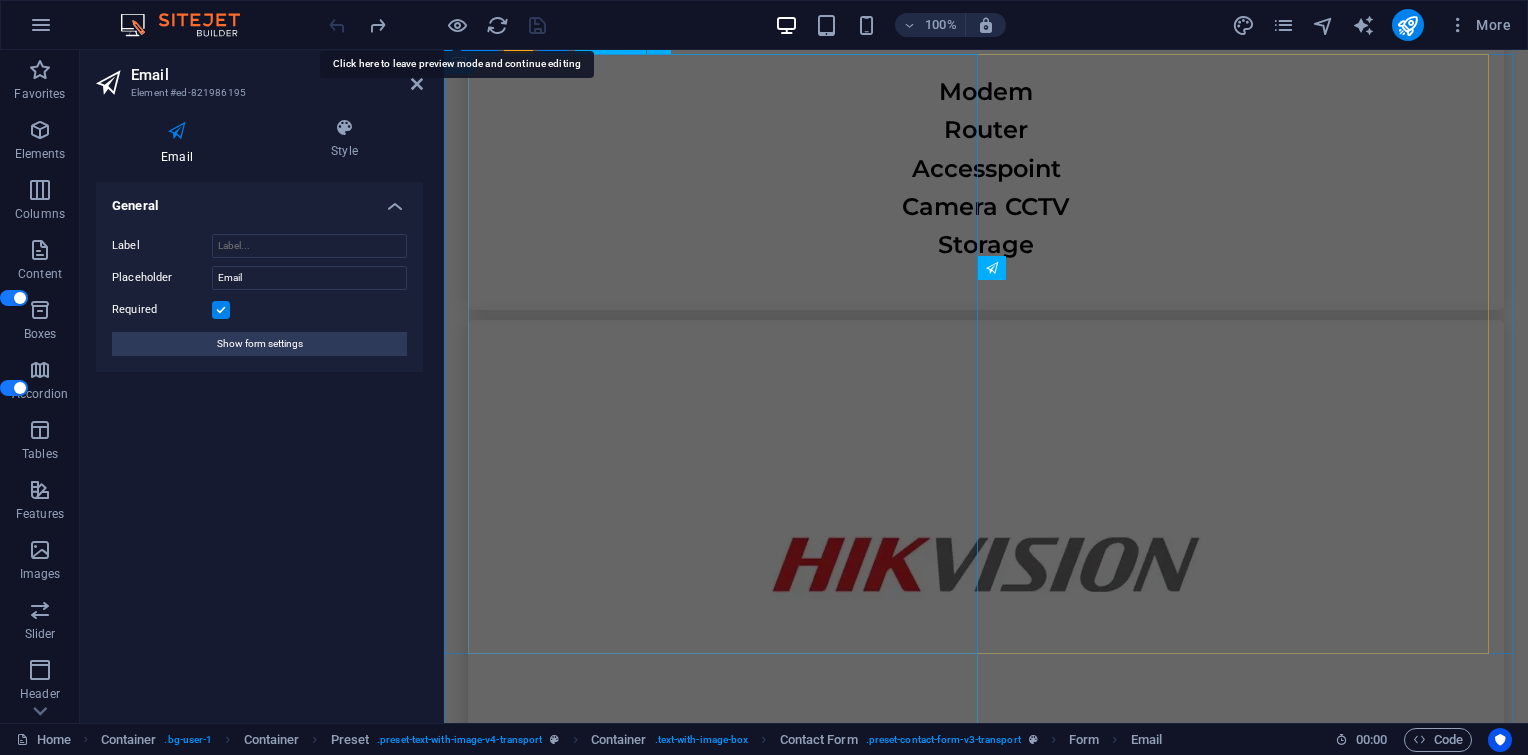 scroll, scrollTop: 7180, scrollLeft: 0, axis: vertical 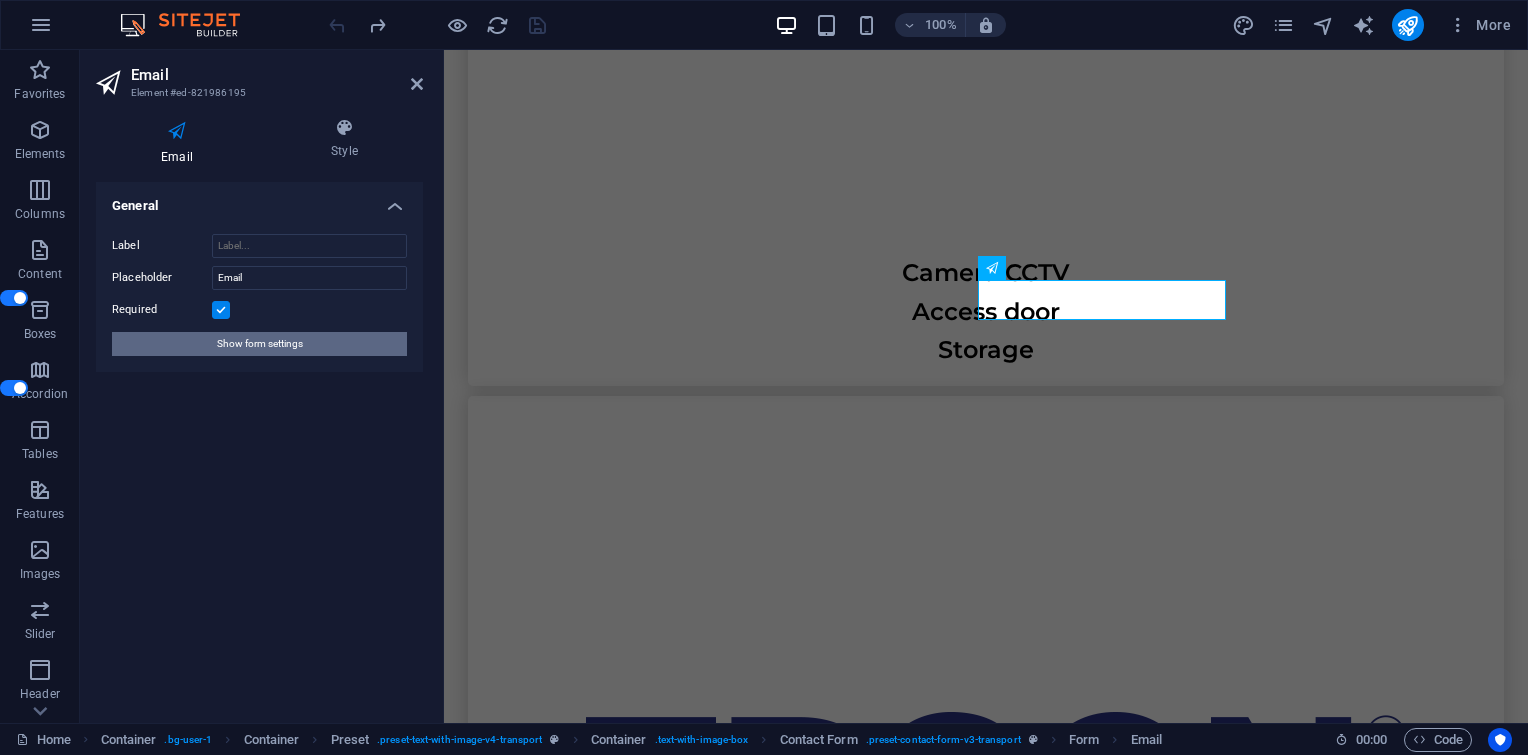 click on "Show form settings" at bounding box center [259, 344] 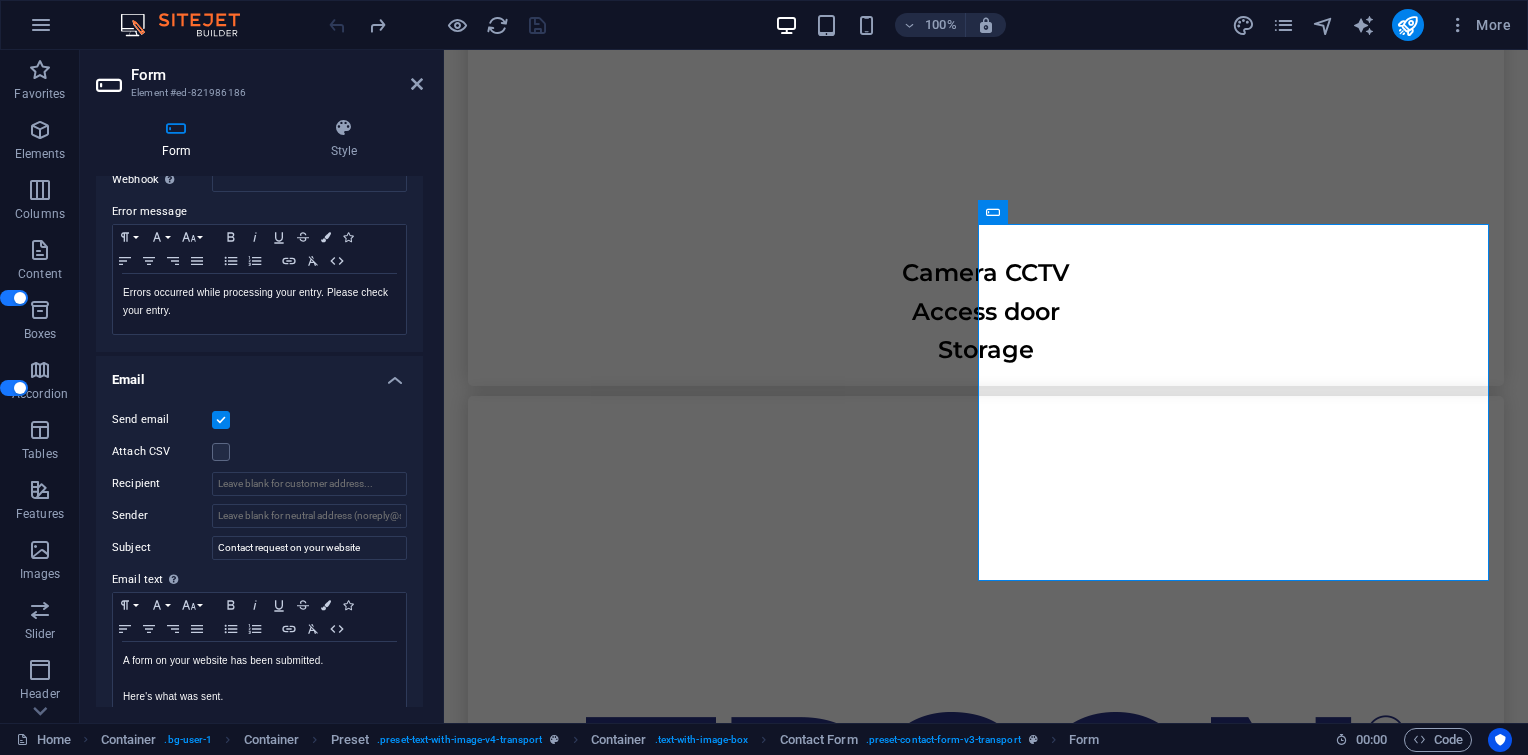 scroll, scrollTop: 333, scrollLeft: 0, axis: vertical 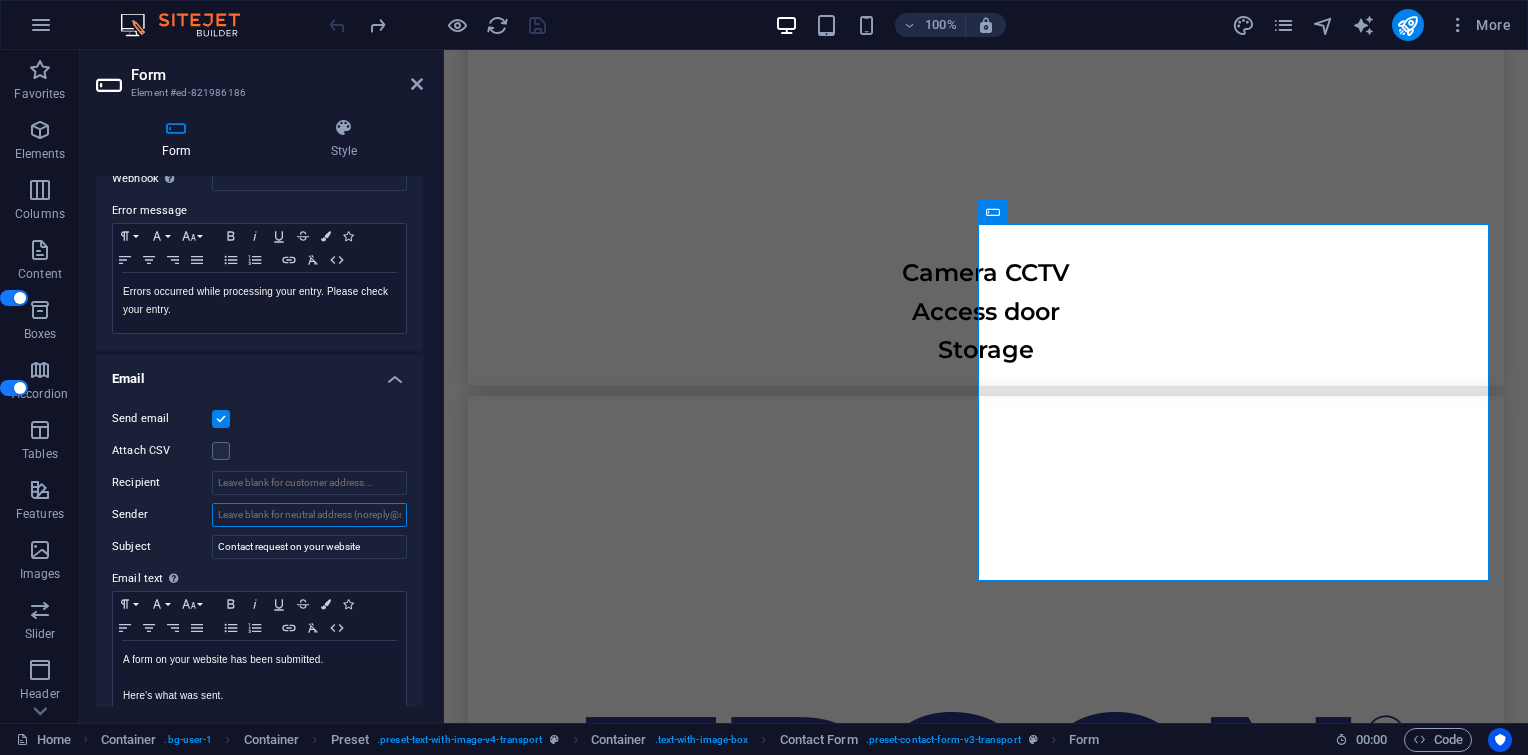 click on "Sender" at bounding box center [309, 515] 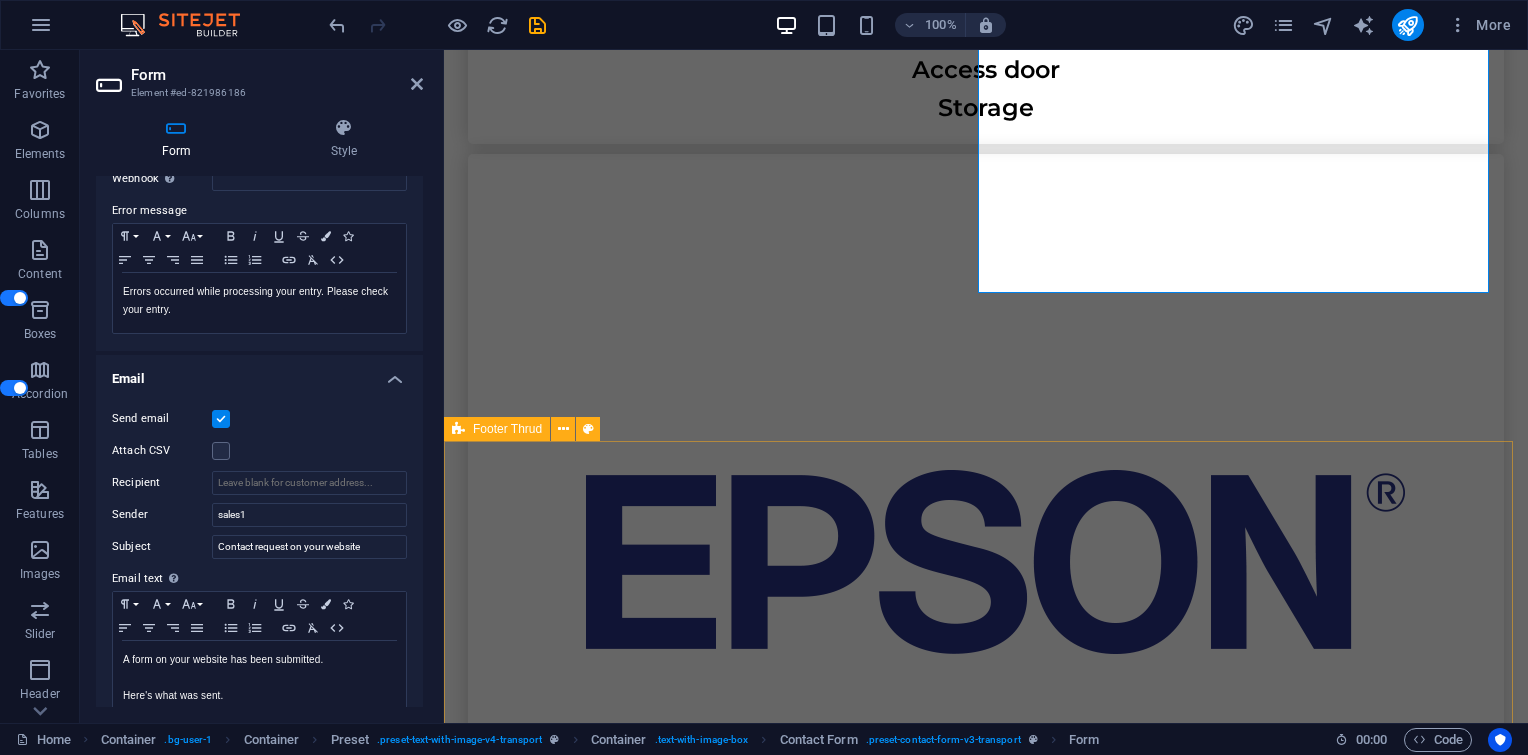 scroll, scrollTop: 7413, scrollLeft: 0, axis: vertical 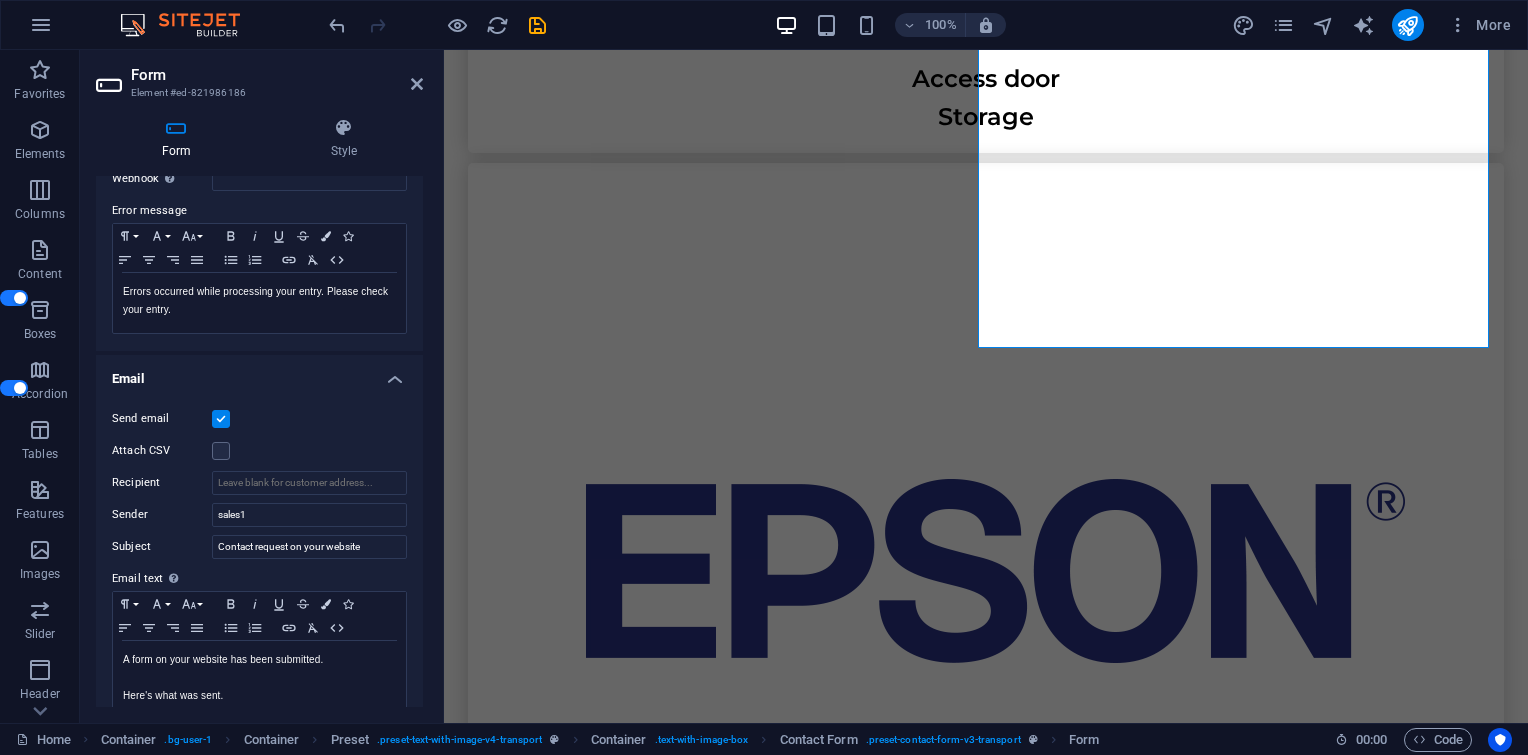 click on "Send email Attach CSV Recipient Sender sales1 Subject Contact request on your website Email text Define text to be sent if form inputs should be sent by email. Paragraph Format Normal Heading 1 Heading 2 Heading 3 Heading 4 Heading 5 Heading 6 Code Font Family Arial Georgia Impact Tahoma Times New Roman Verdana Font Size 8 9 10 11 12 14 18 24 30 36 48 60 72 96 Bold Italic Underline Strikethrough Colors Icons Align Left Align Center Align Right Align Justify Unordered List Ordered List Insert Link Clear Formatting HTML A form on your website has been submitted. Here's what was sent. Text of the email..." at bounding box center [259, 562] 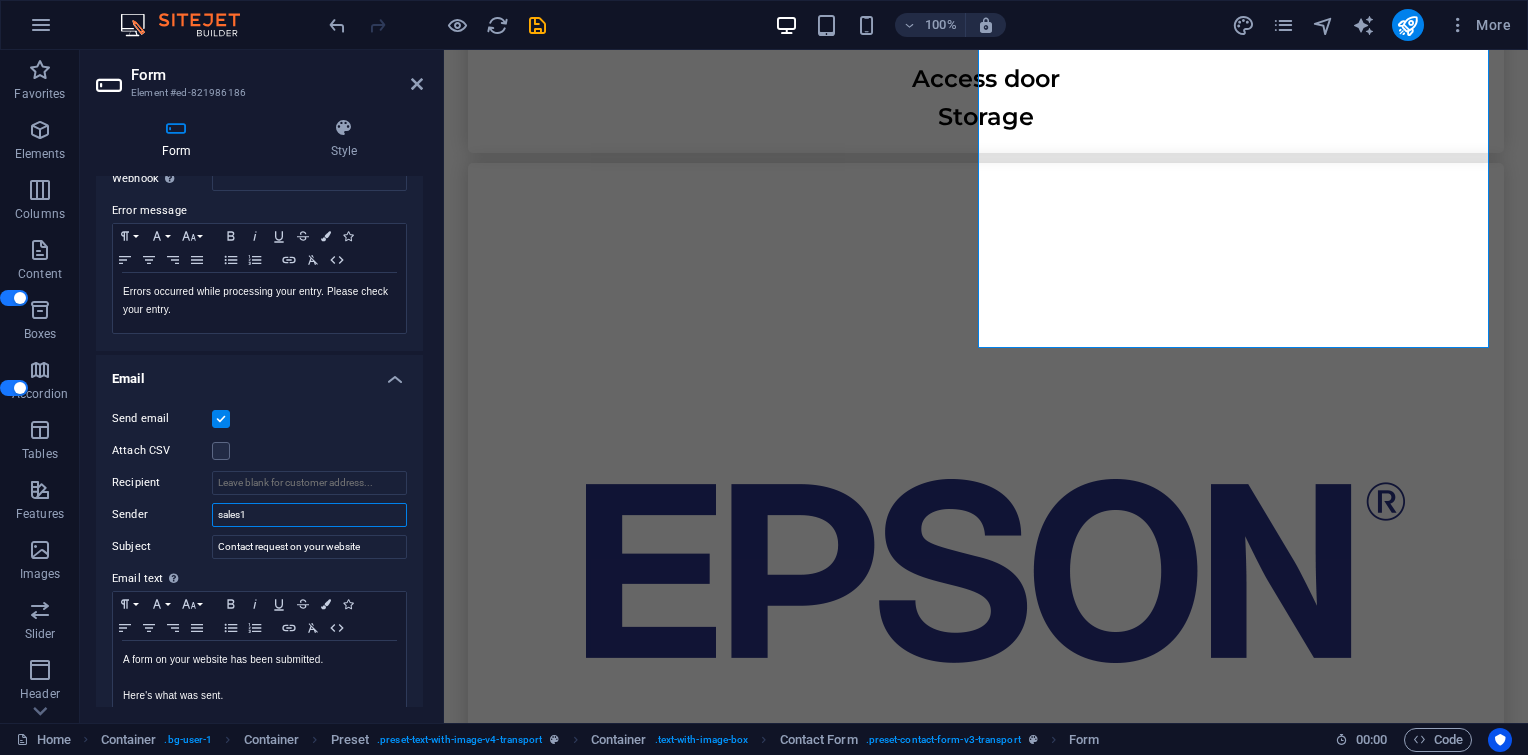 drag, startPoint x: 376, startPoint y: 508, endPoint x: 372, endPoint y: 518, distance: 10.770329 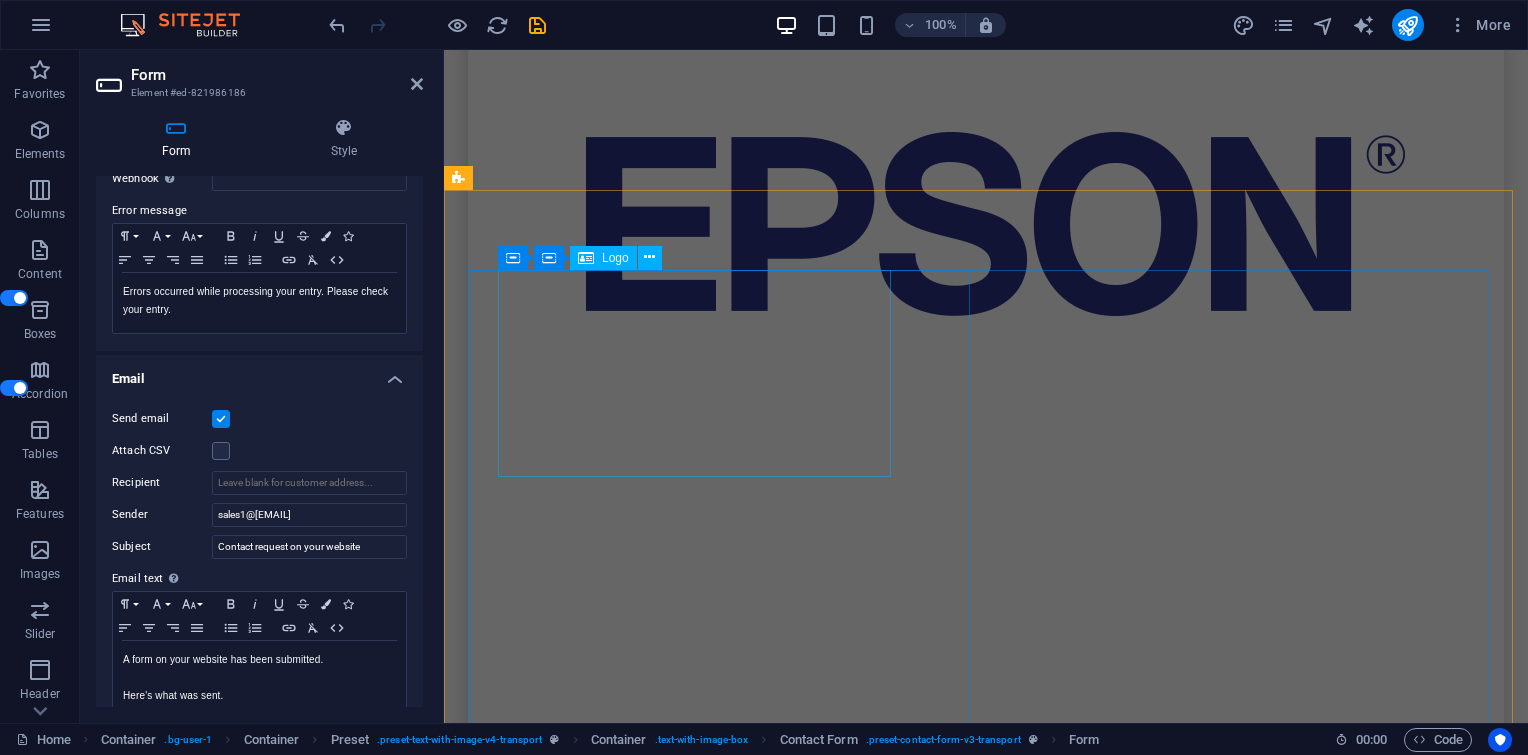 scroll, scrollTop: 7780, scrollLeft: 0, axis: vertical 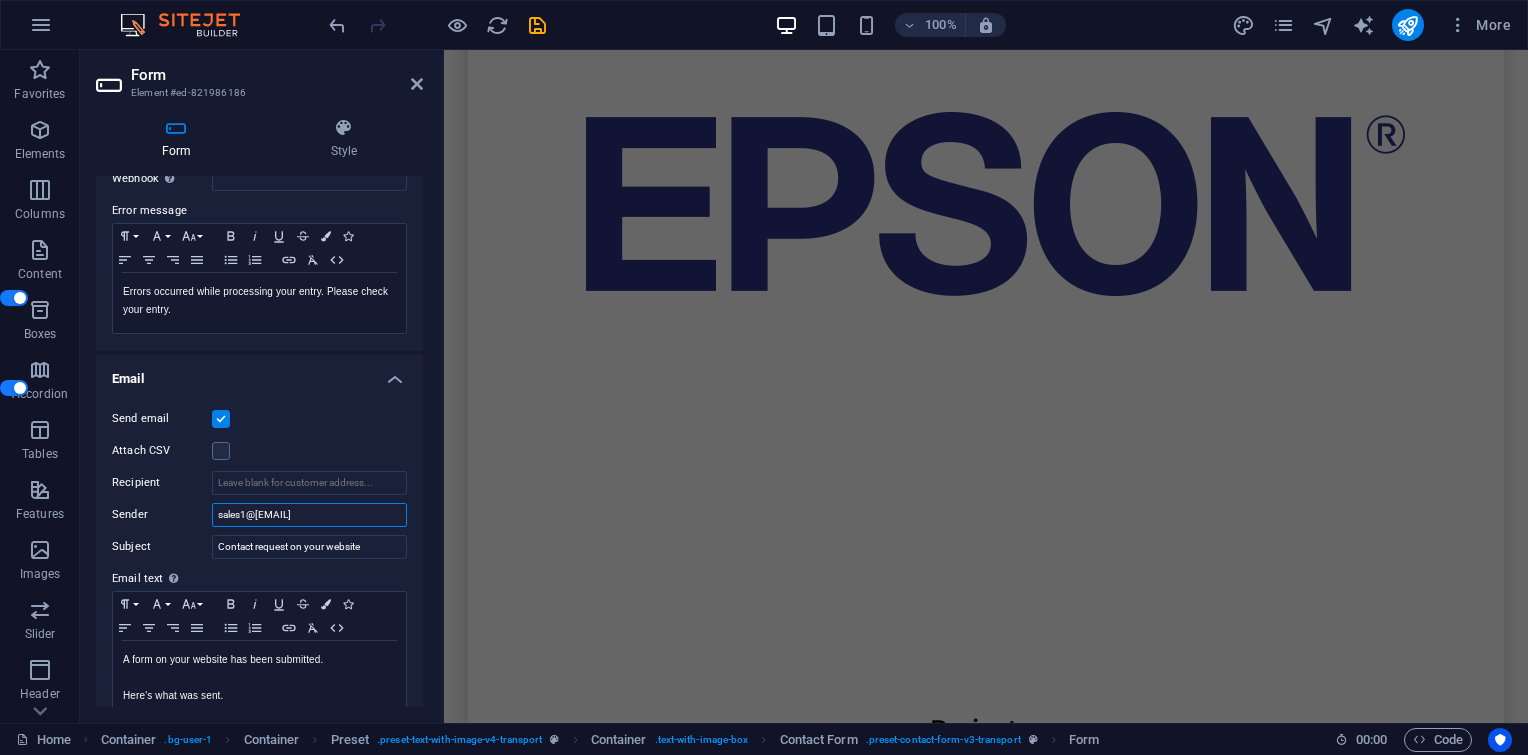 click on "sales1@it" at bounding box center (309, 515) 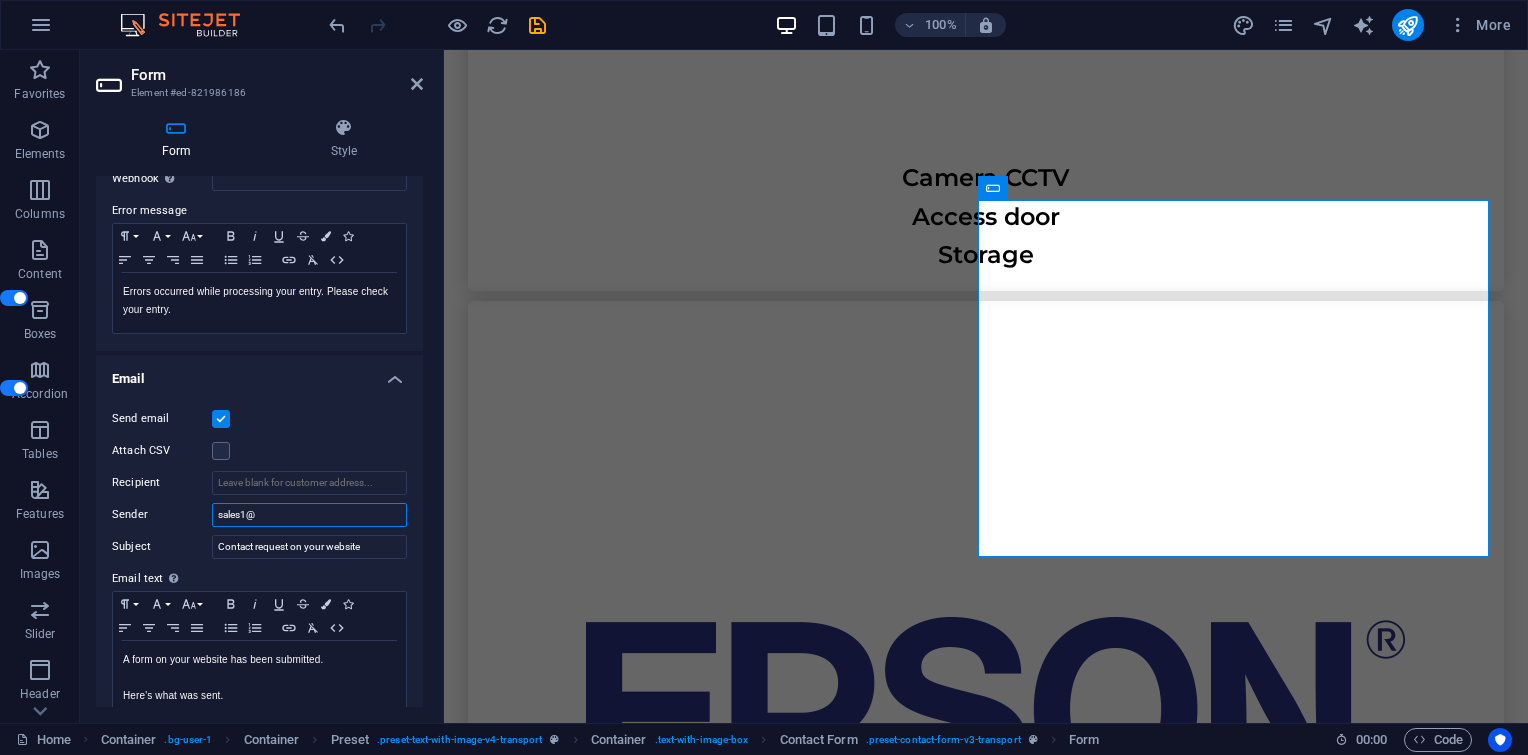 scroll, scrollTop: 7196, scrollLeft: 0, axis: vertical 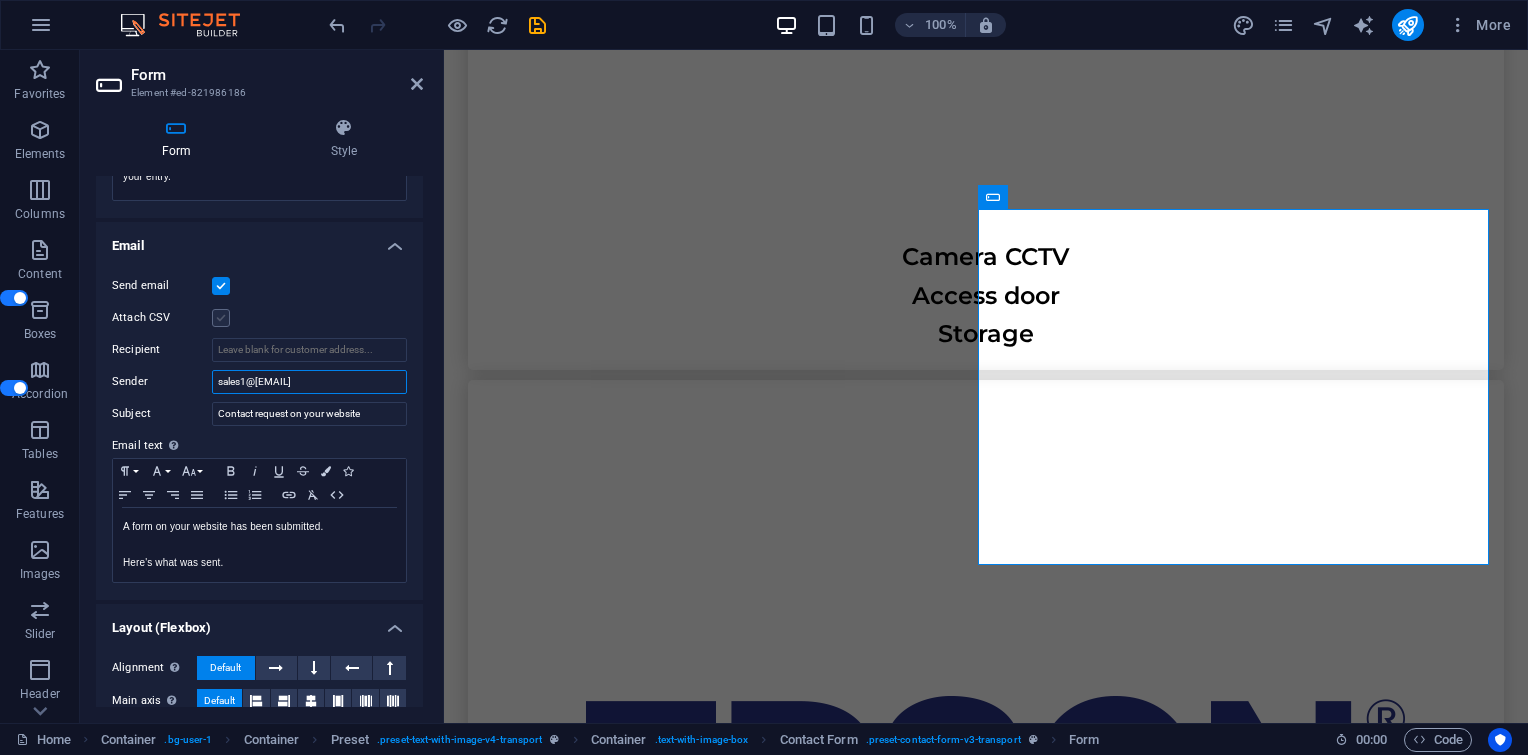 type on "[EMAIL]" 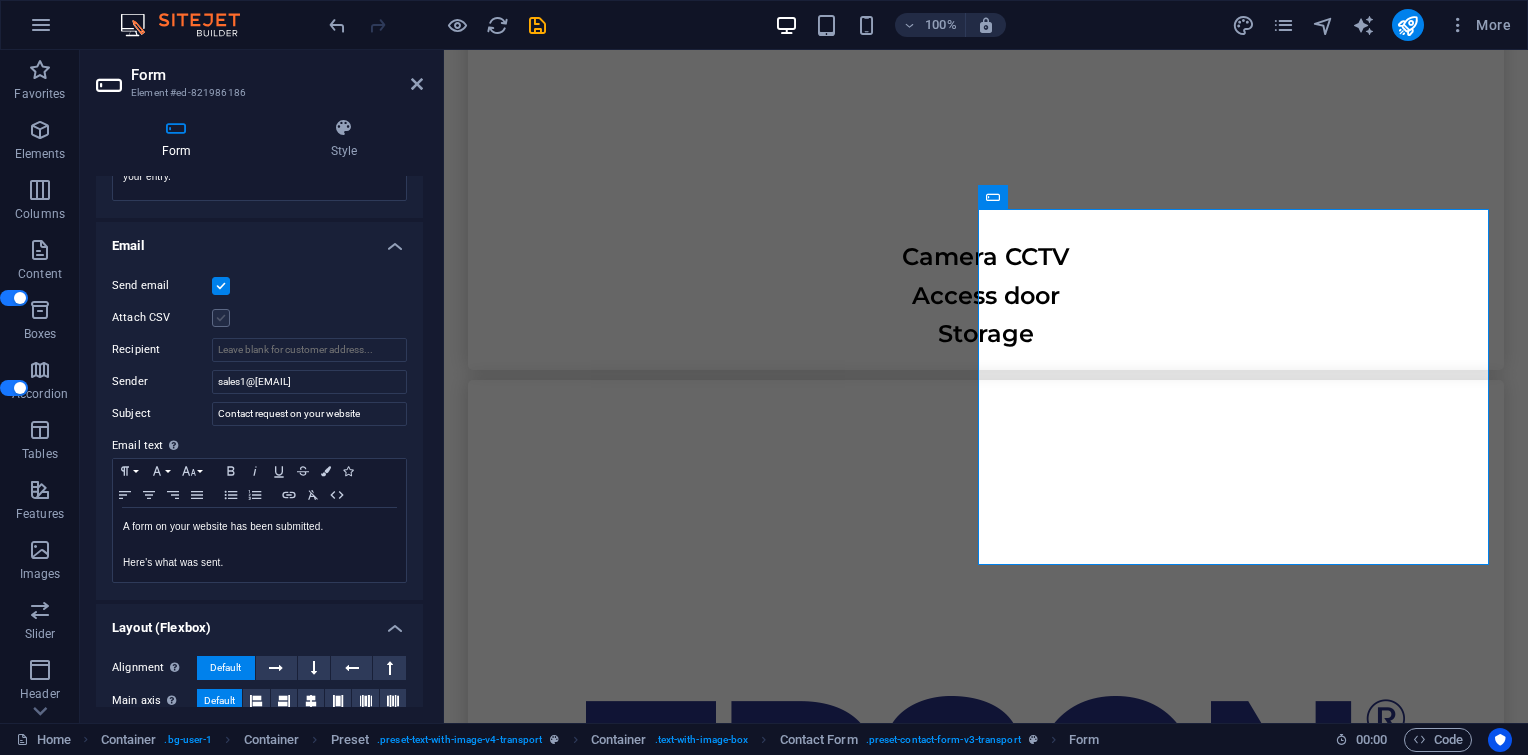 click at bounding box center [221, 318] 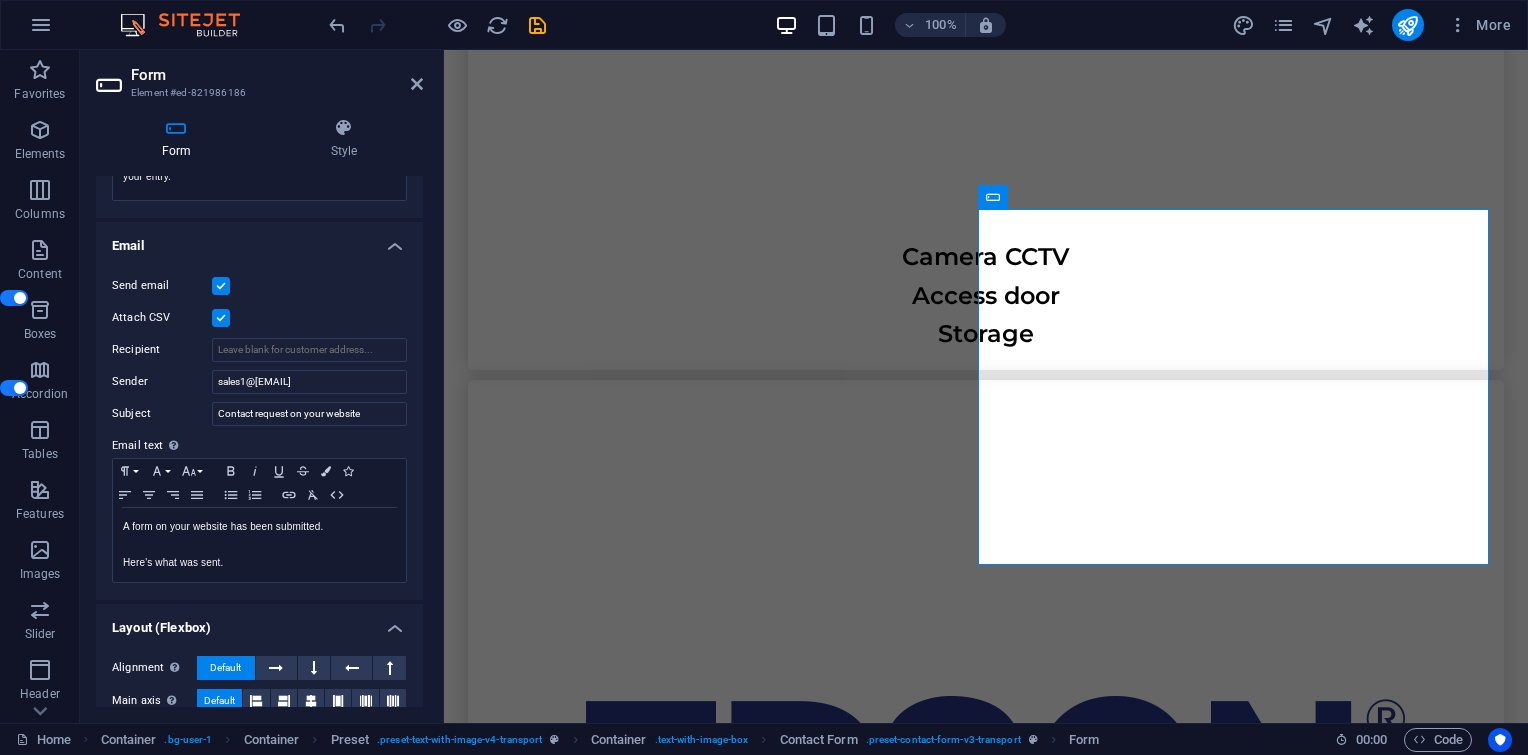 click at bounding box center [221, 318] 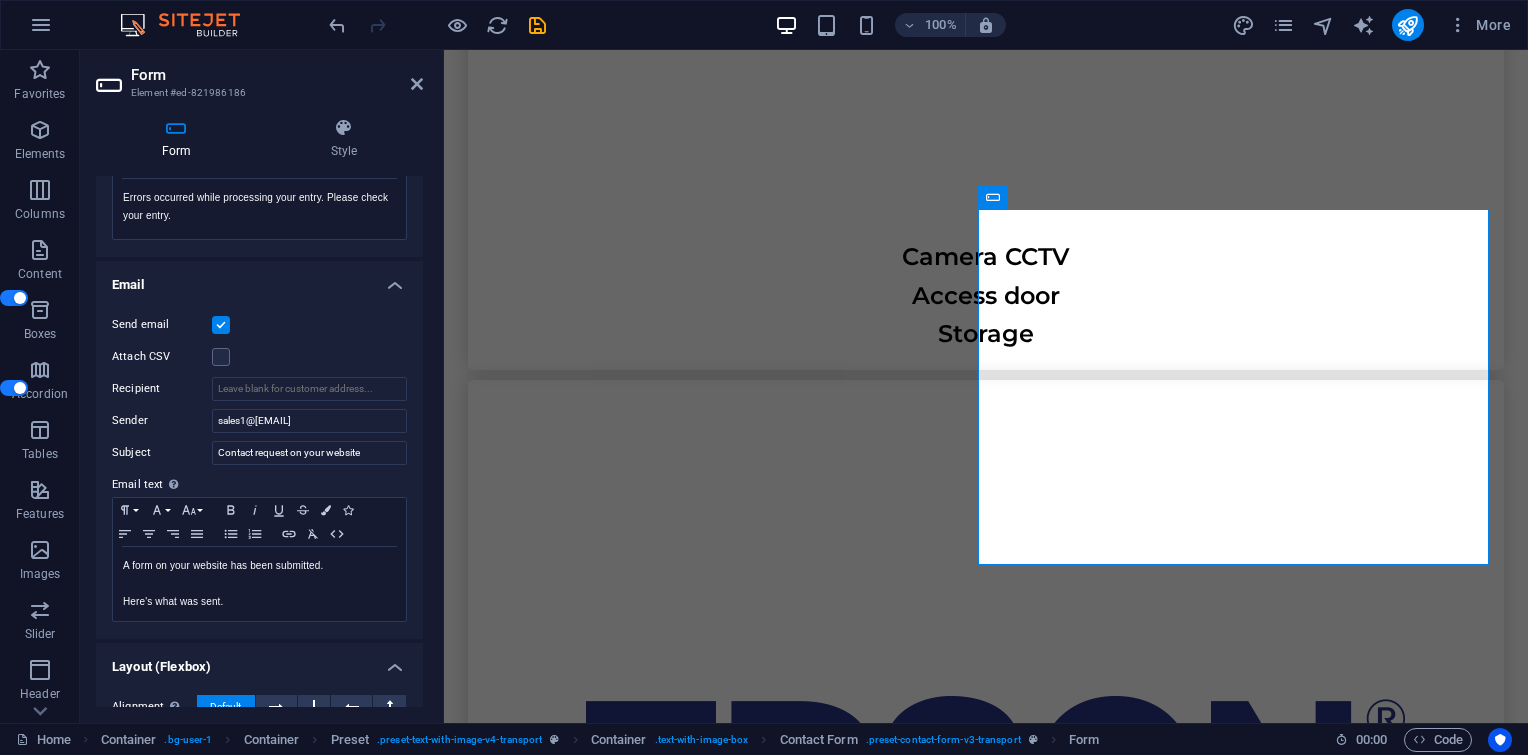 scroll, scrollTop: 420, scrollLeft: 0, axis: vertical 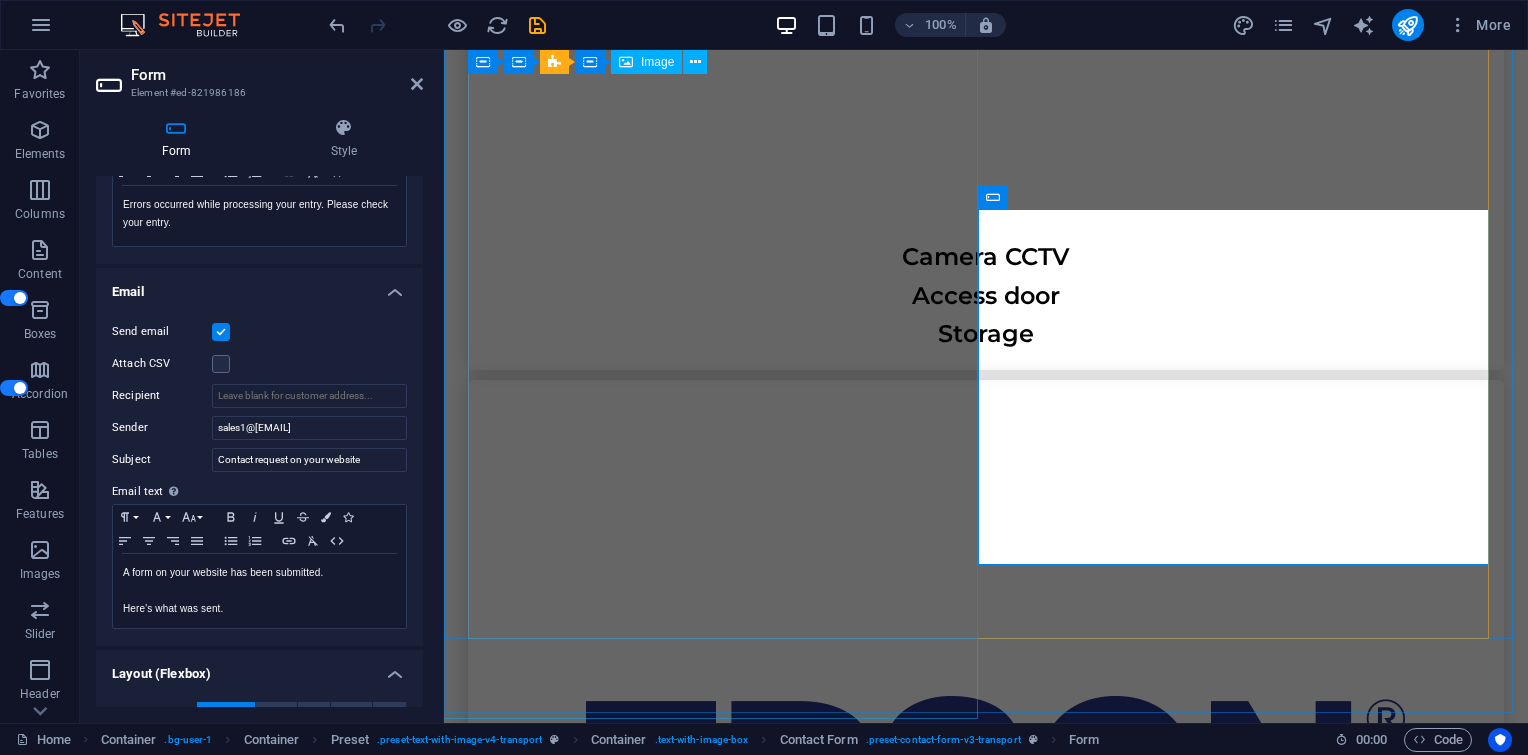 click at bounding box center (336, 17697) 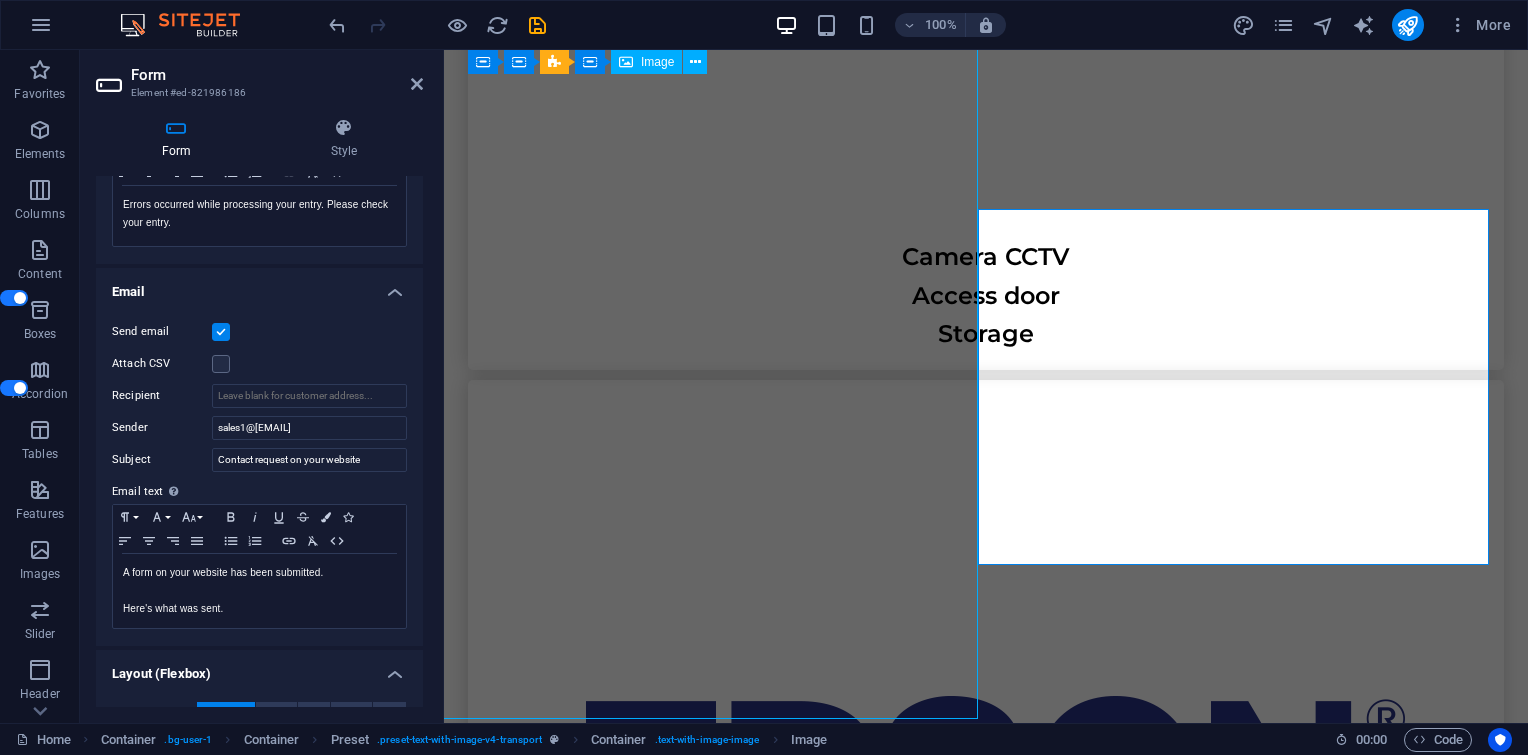 scroll, scrollTop: 6606, scrollLeft: 0, axis: vertical 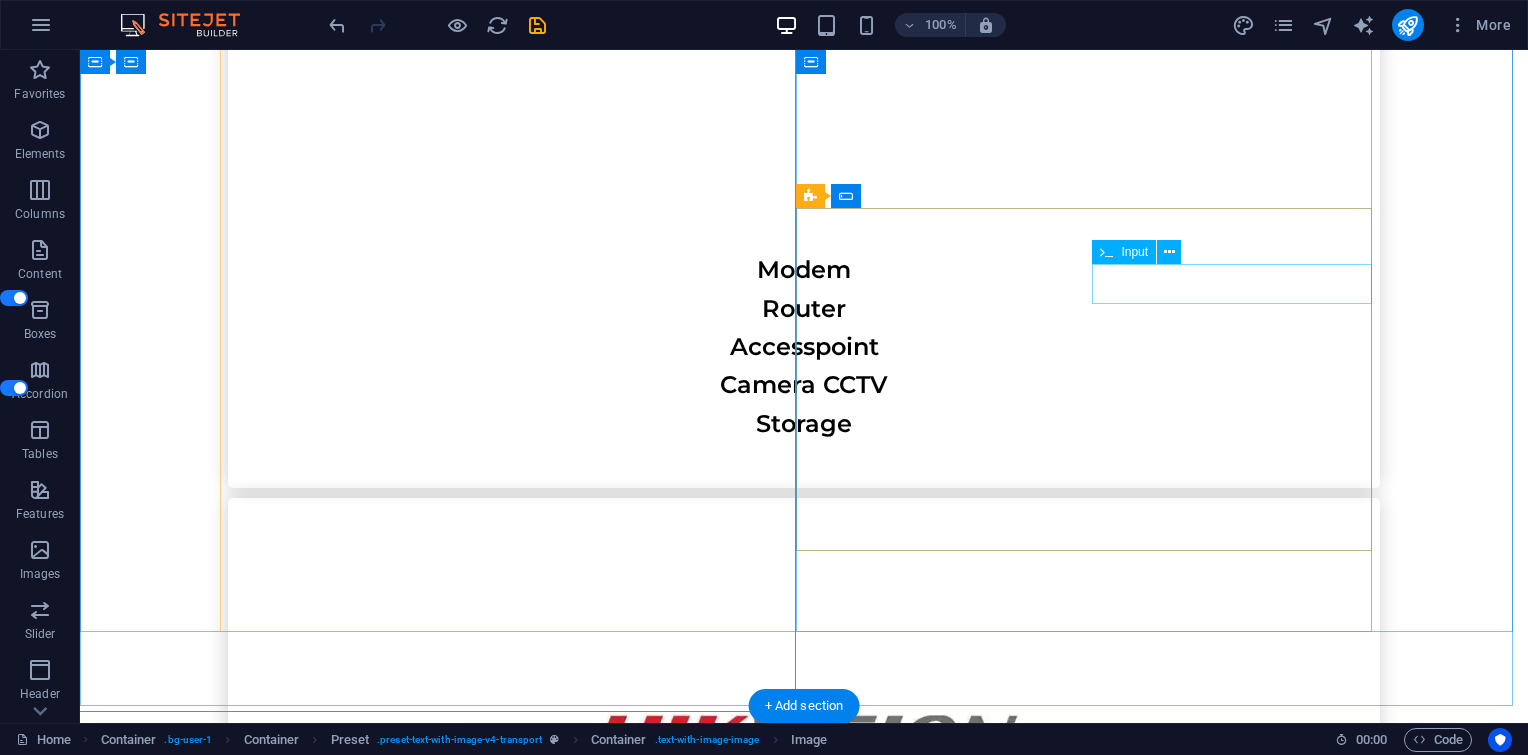 click at bounding box center (1096, 19649) 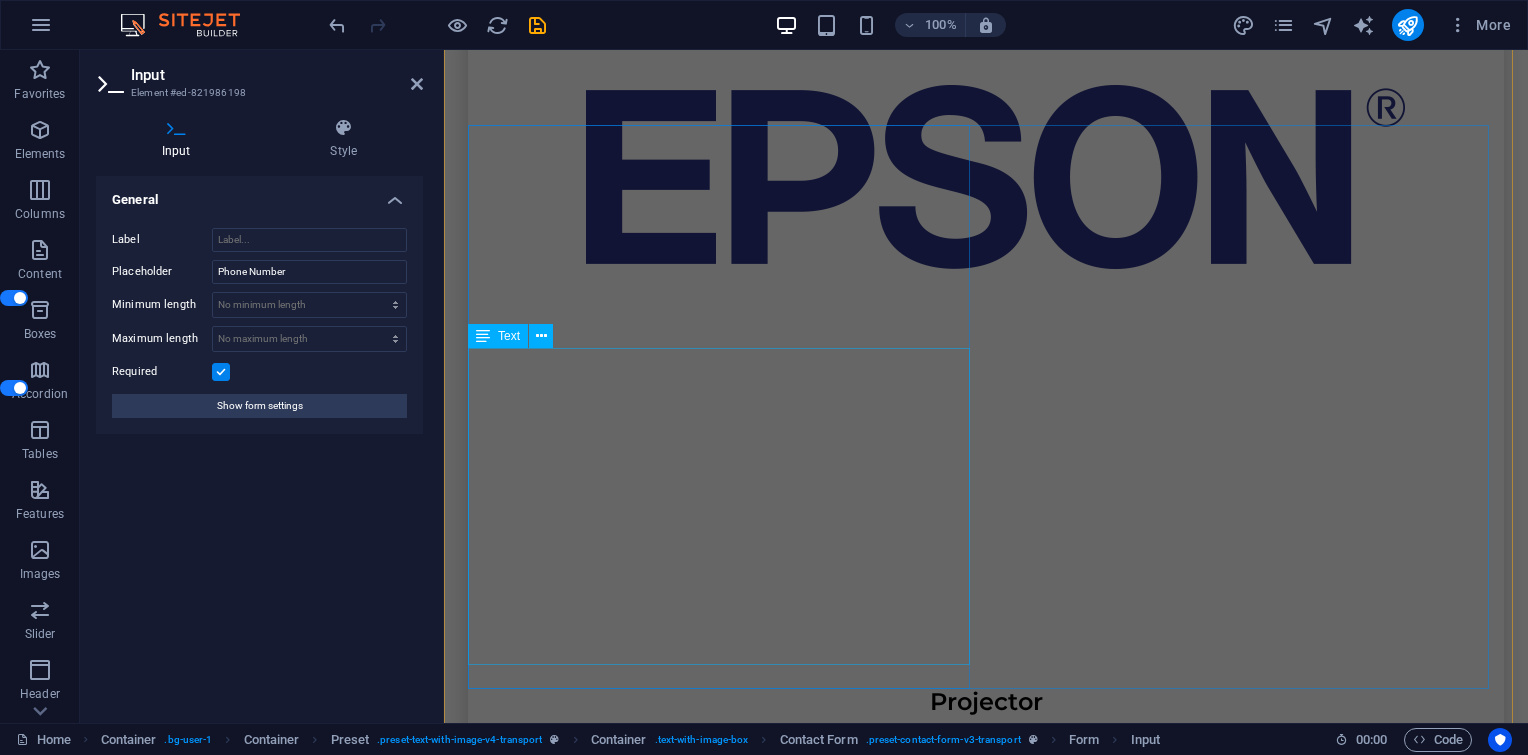 scroll, scrollTop: 7896, scrollLeft: 0, axis: vertical 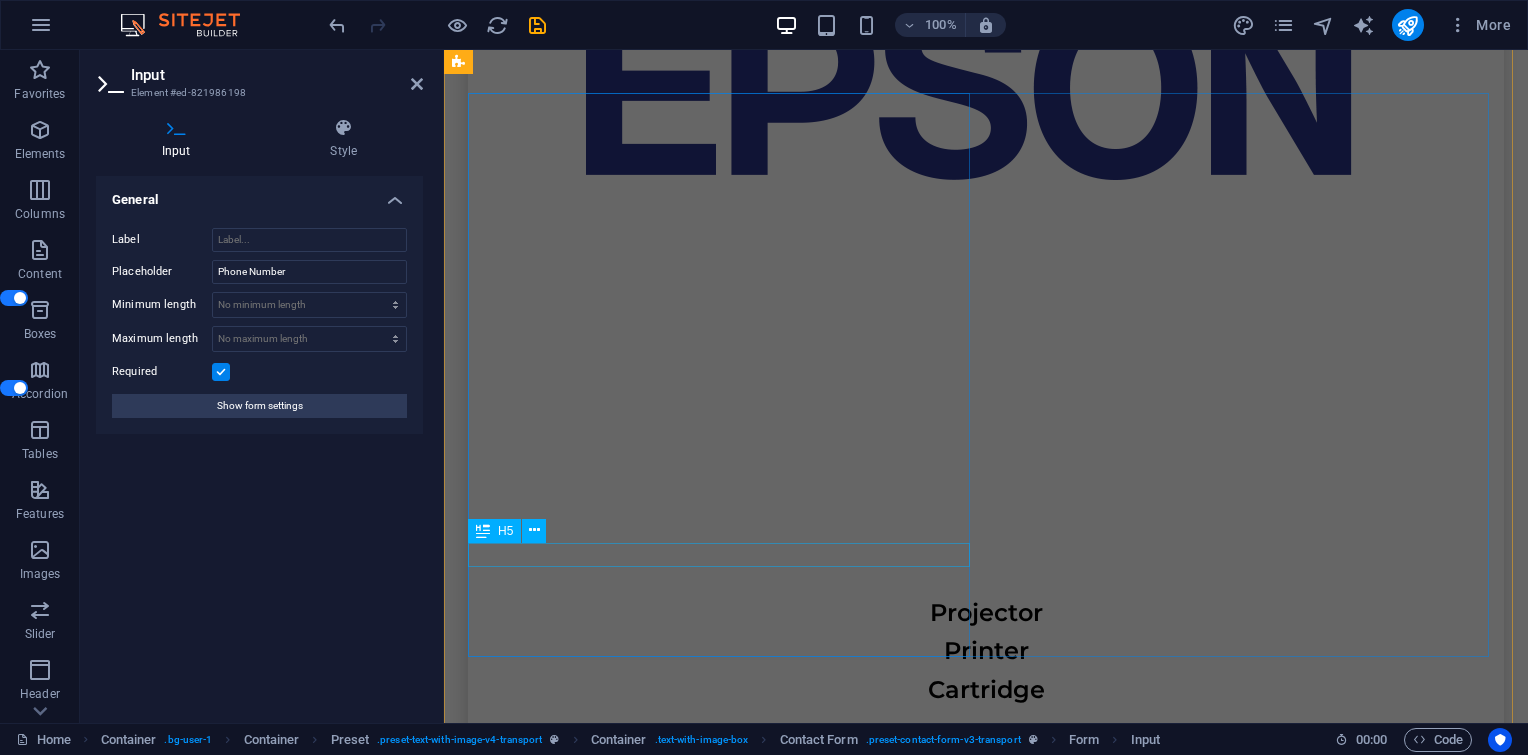click on "[PHONE]" at bounding box center (723, 17244) 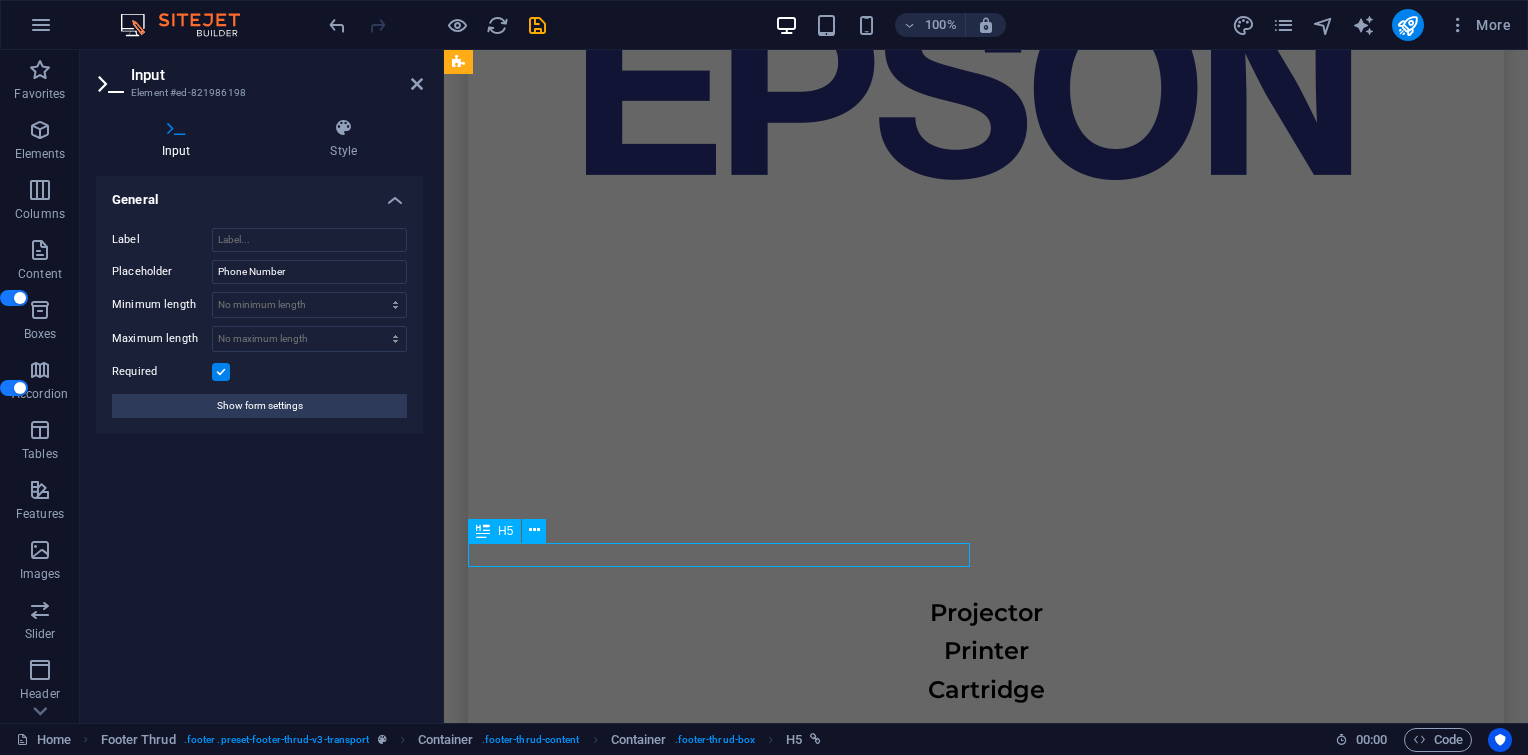 click on "[PHONE]" at bounding box center [723, 17244] 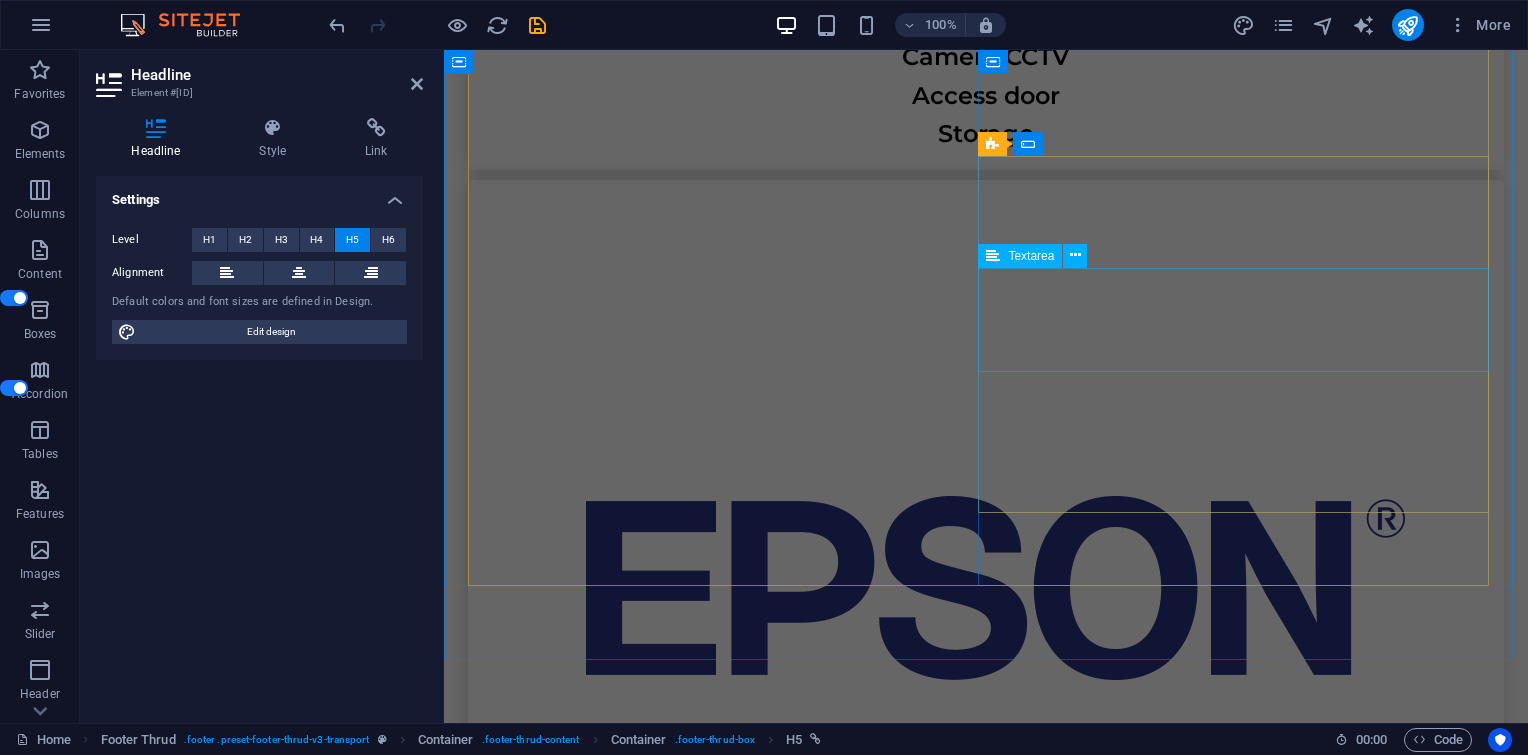 scroll, scrollTop: 7228, scrollLeft: 0, axis: vertical 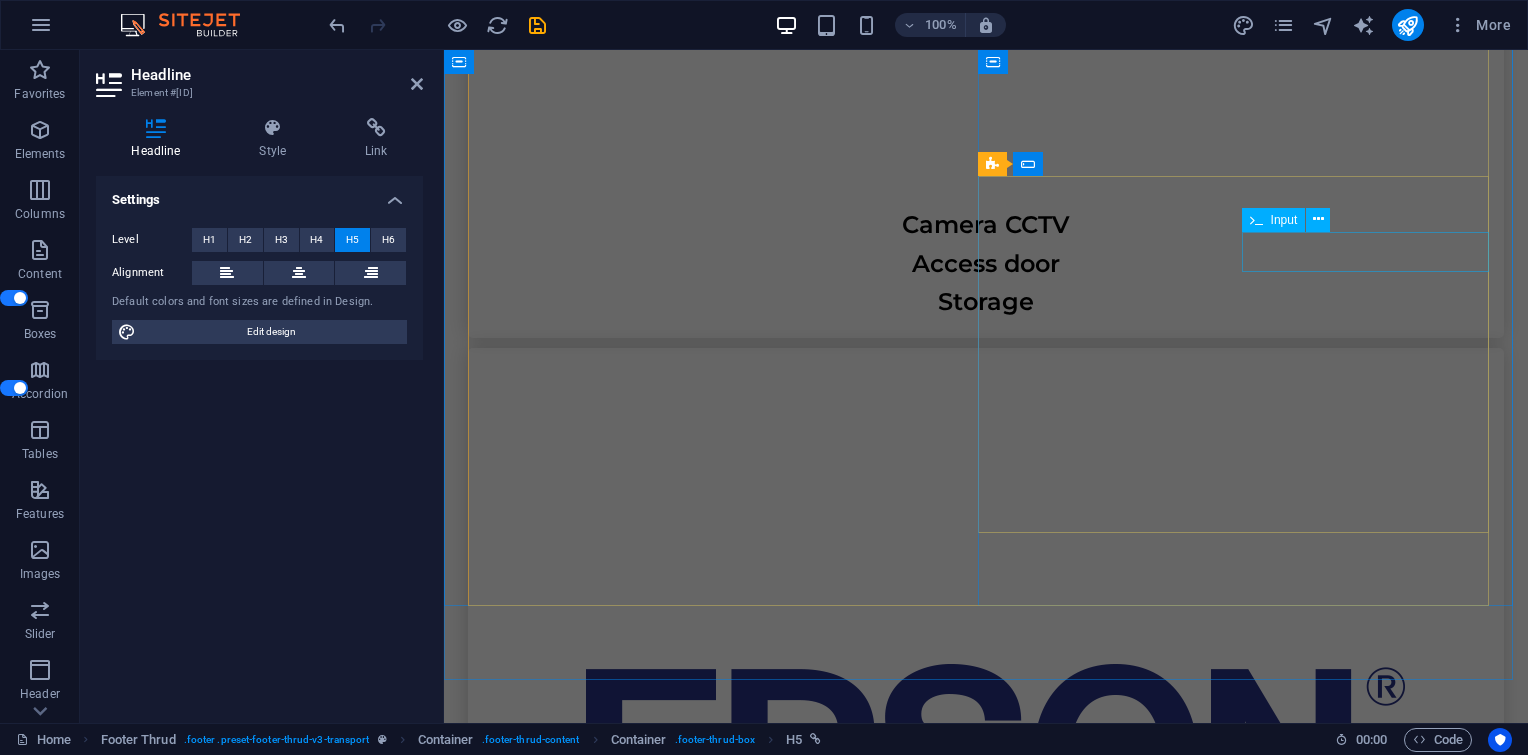 click at bounding box center (1249, 16907) 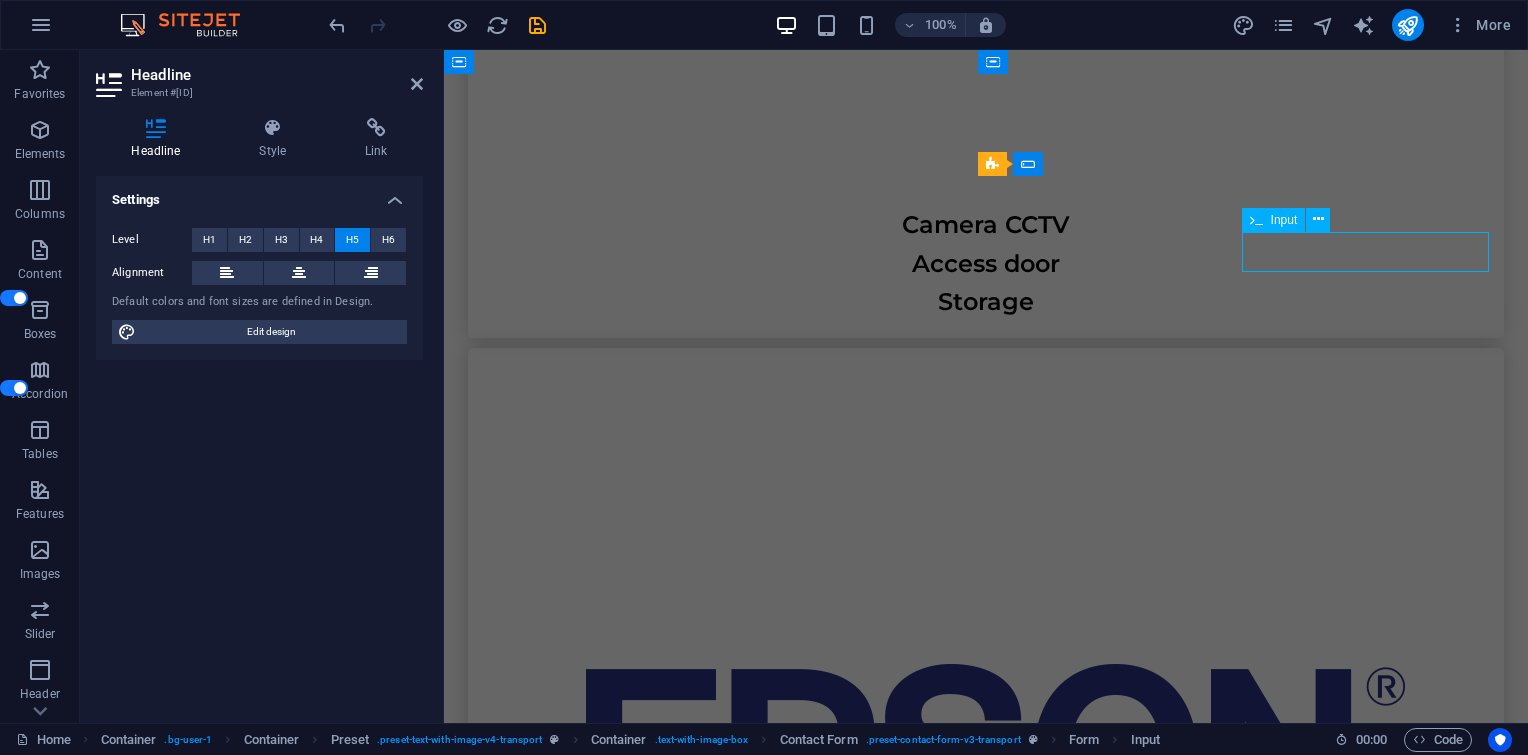 click at bounding box center [1249, 16907] 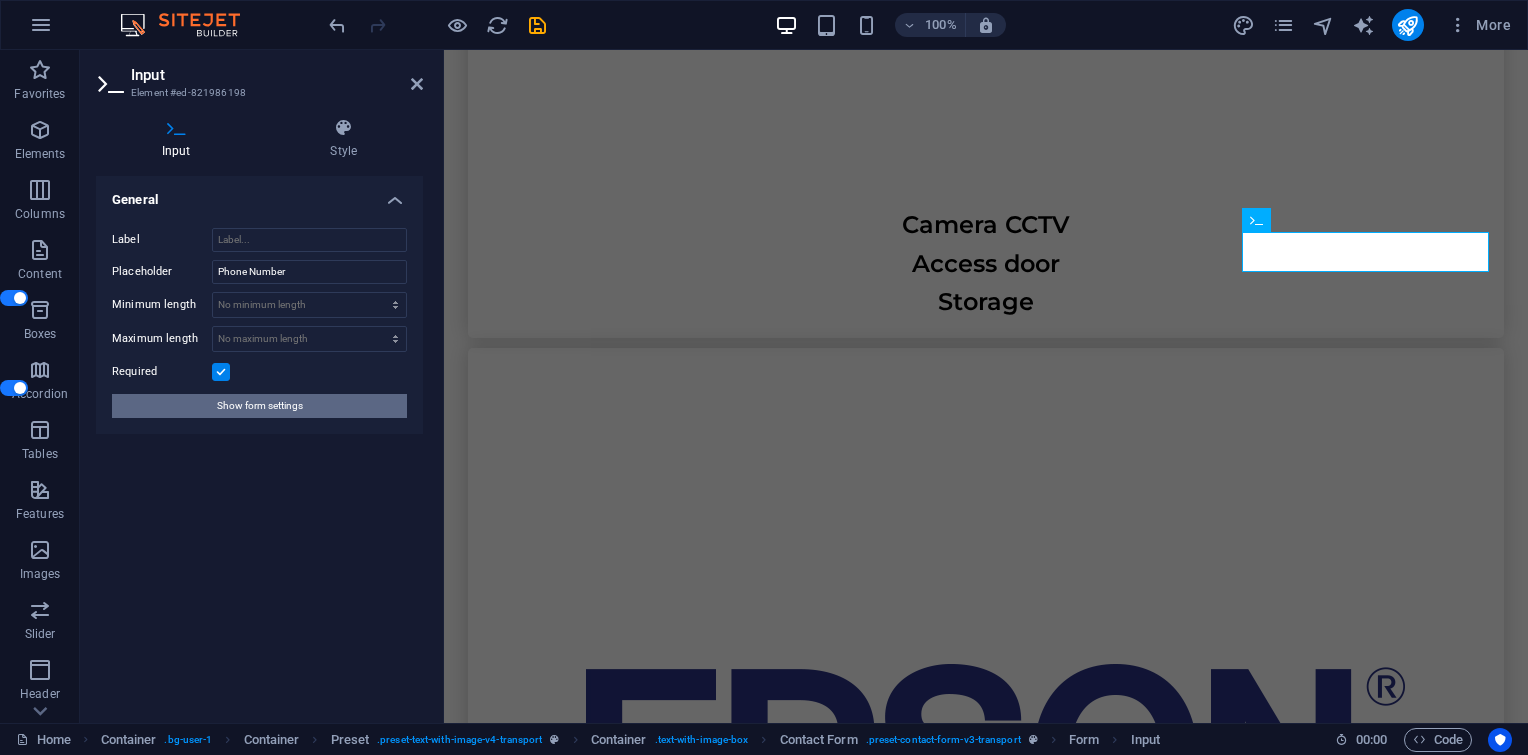click on "Show form settings" at bounding box center (260, 406) 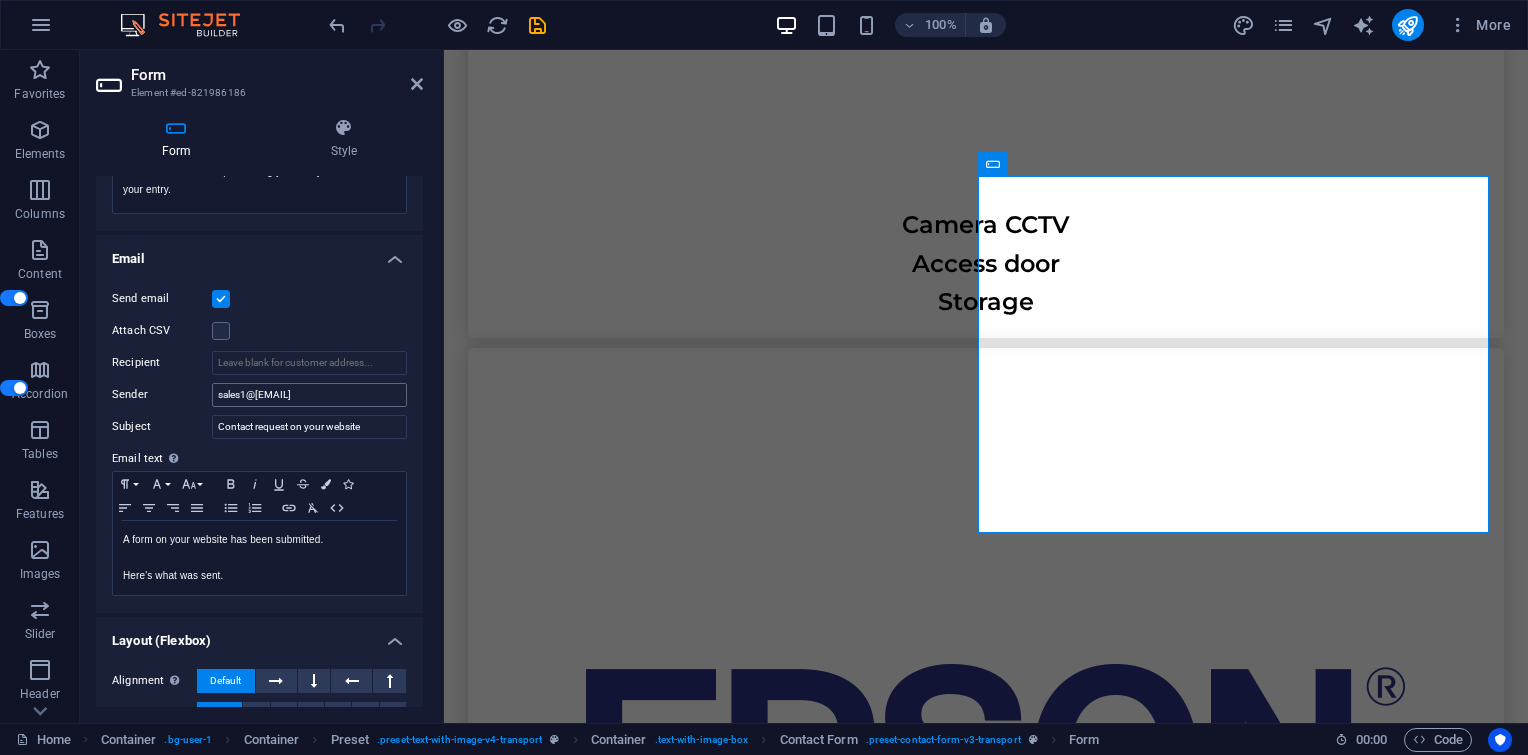scroll, scrollTop: 452, scrollLeft: 0, axis: vertical 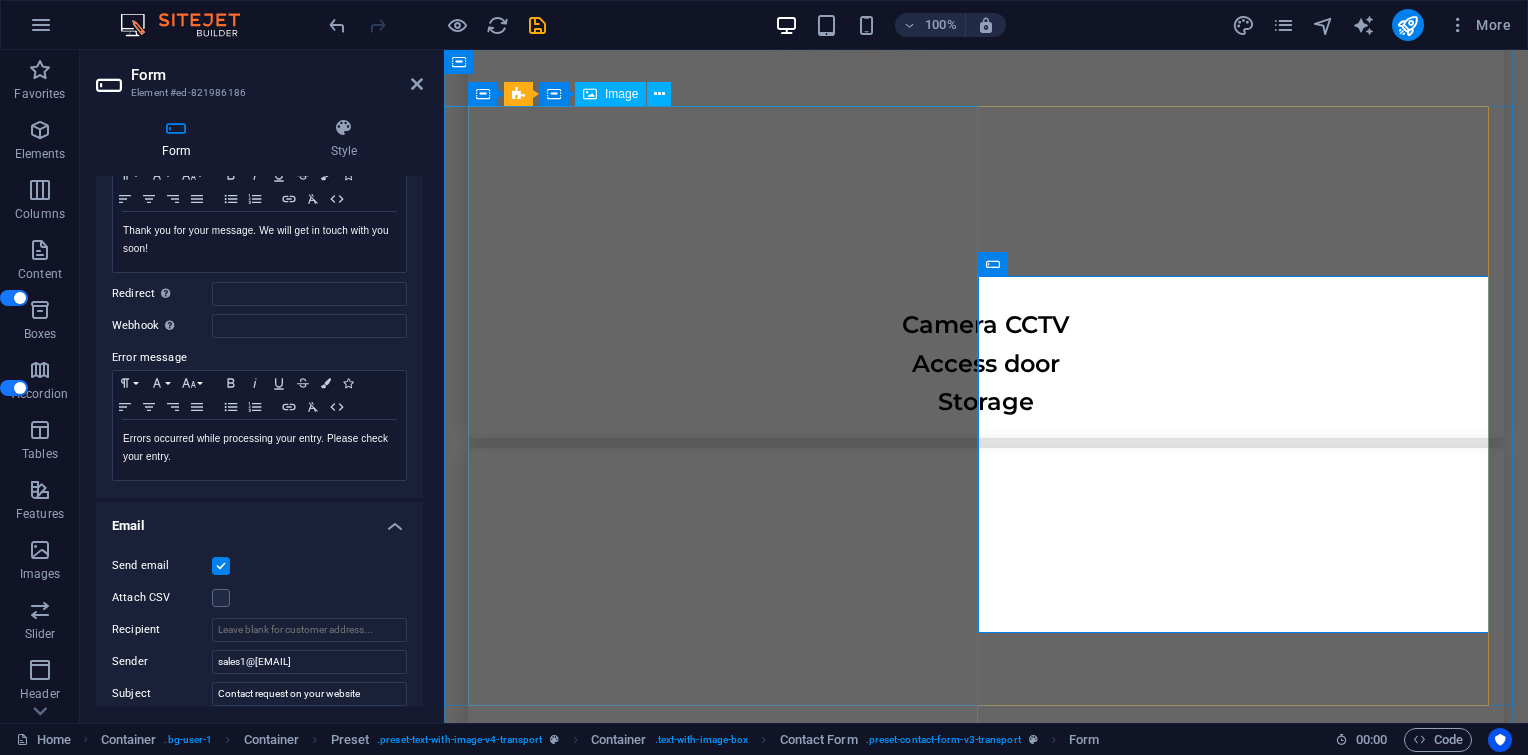 click at bounding box center (336, 17765) 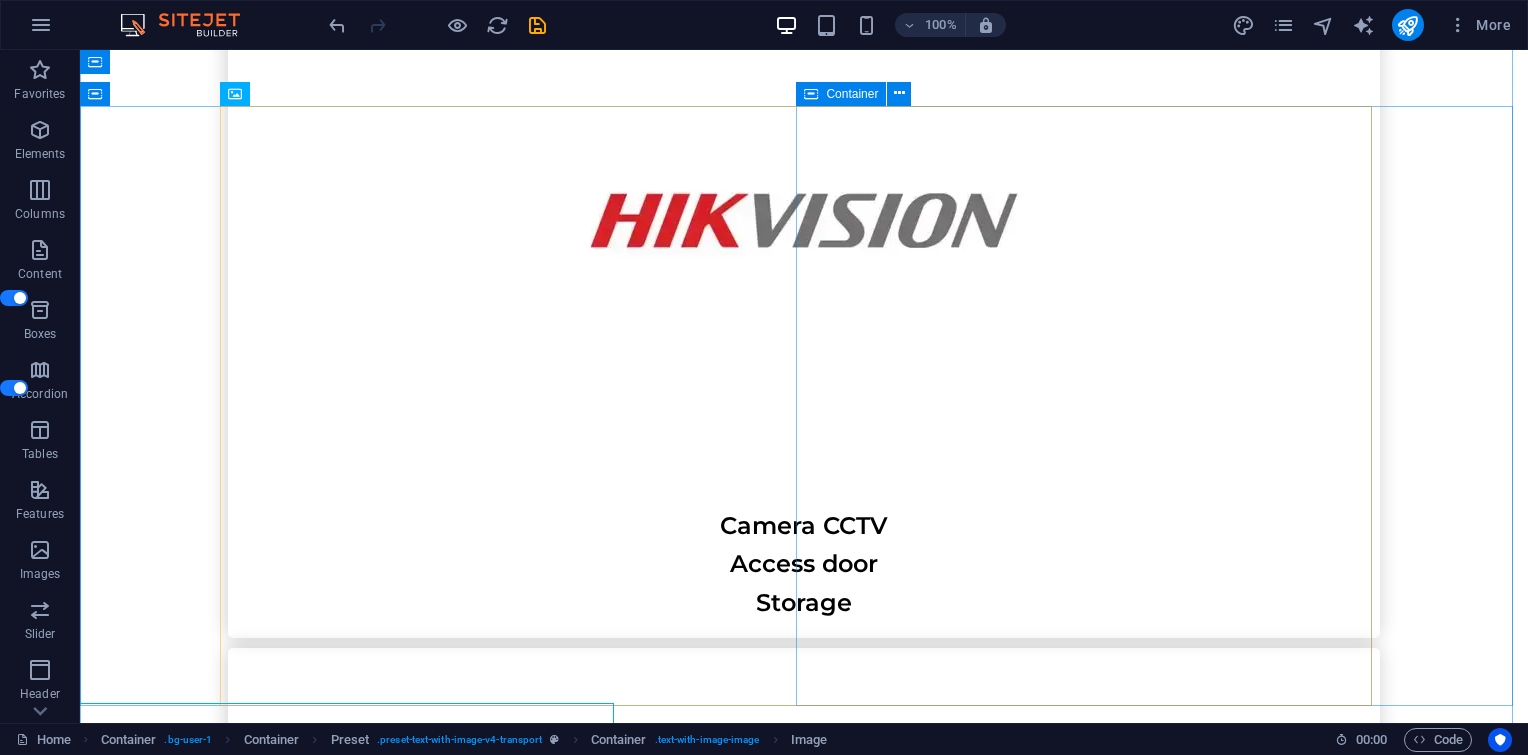 scroll, scrollTop: 6532, scrollLeft: 0, axis: vertical 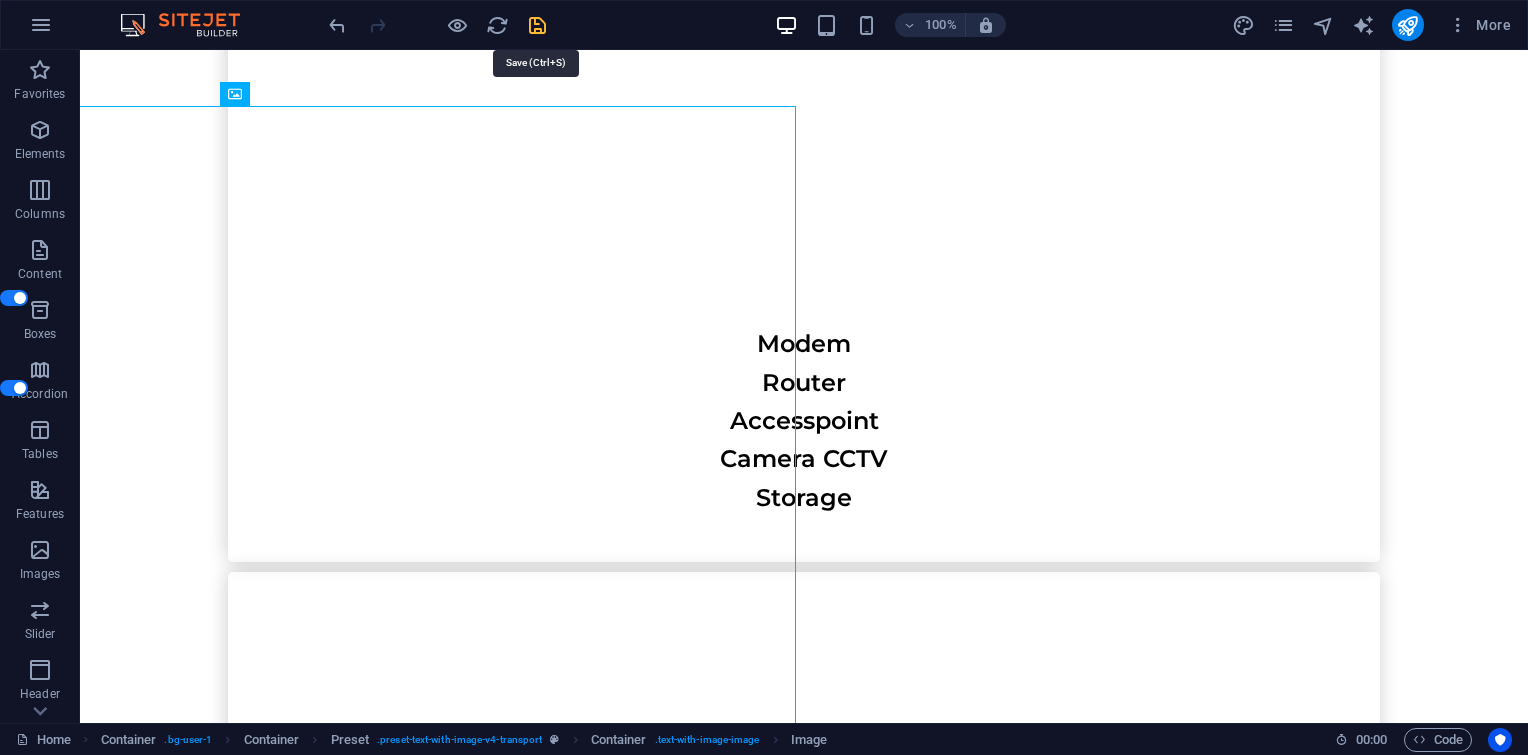 click at bounding box center (537, 25) 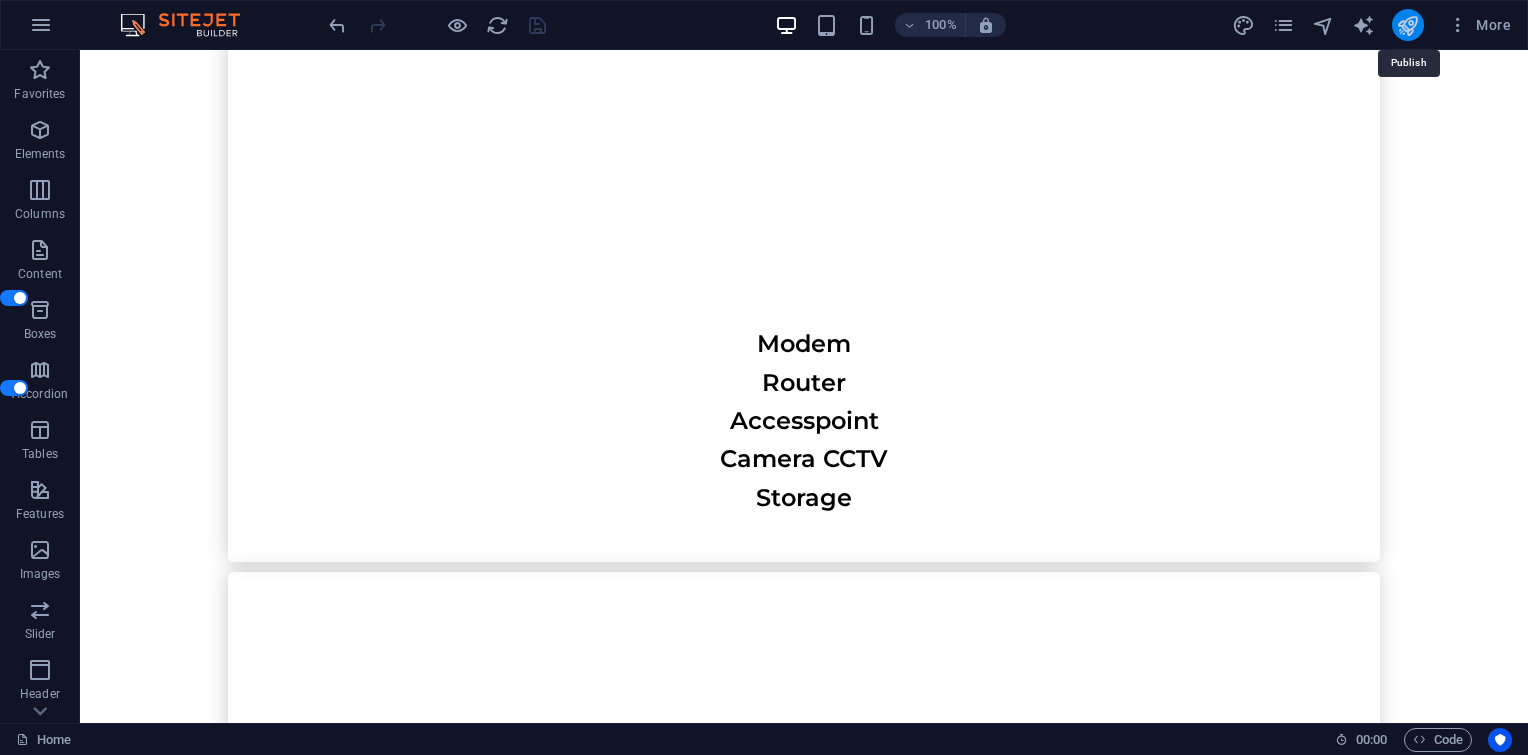 click at bounding box center [1407, 25] 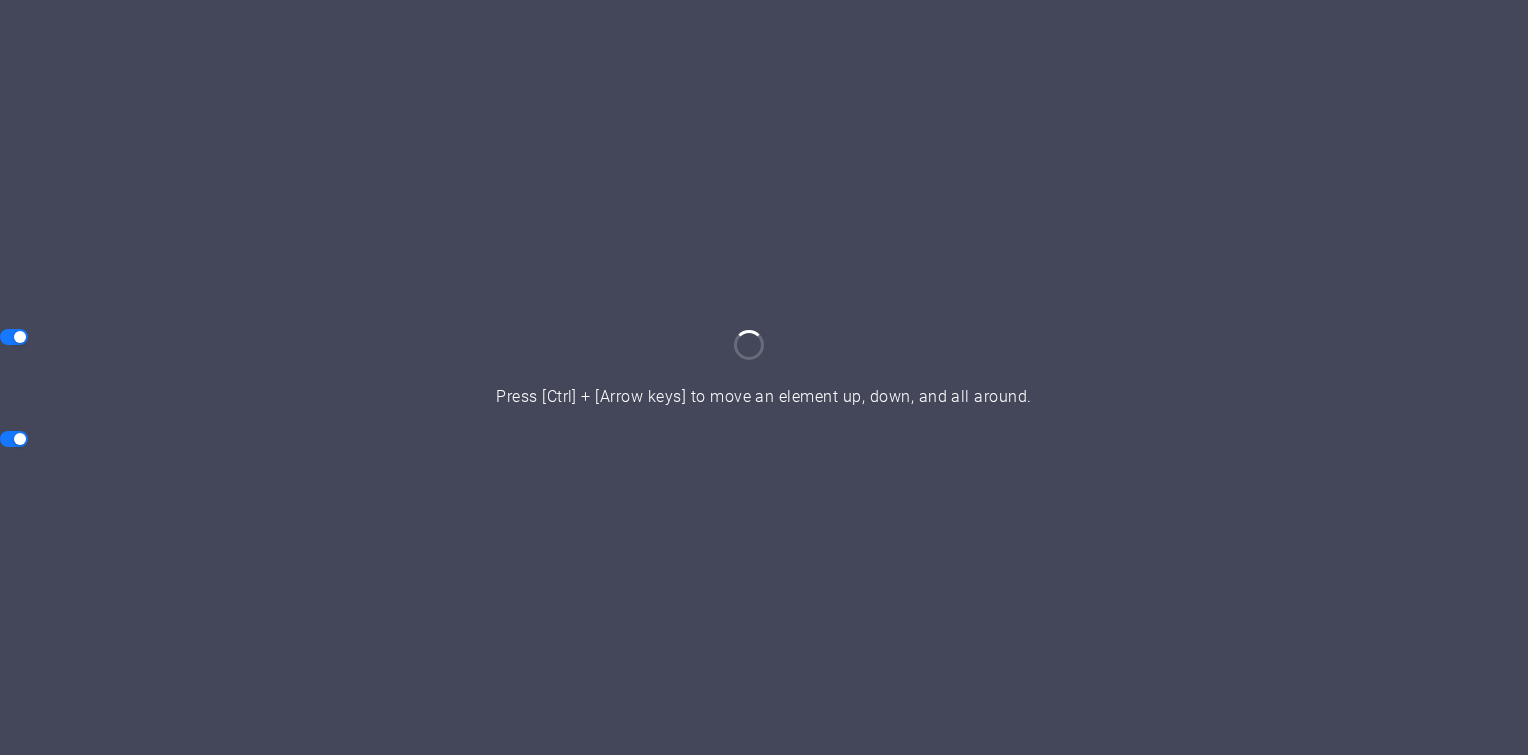 scroll, scrollTop: 0, scrollLeft: 0, axis: both 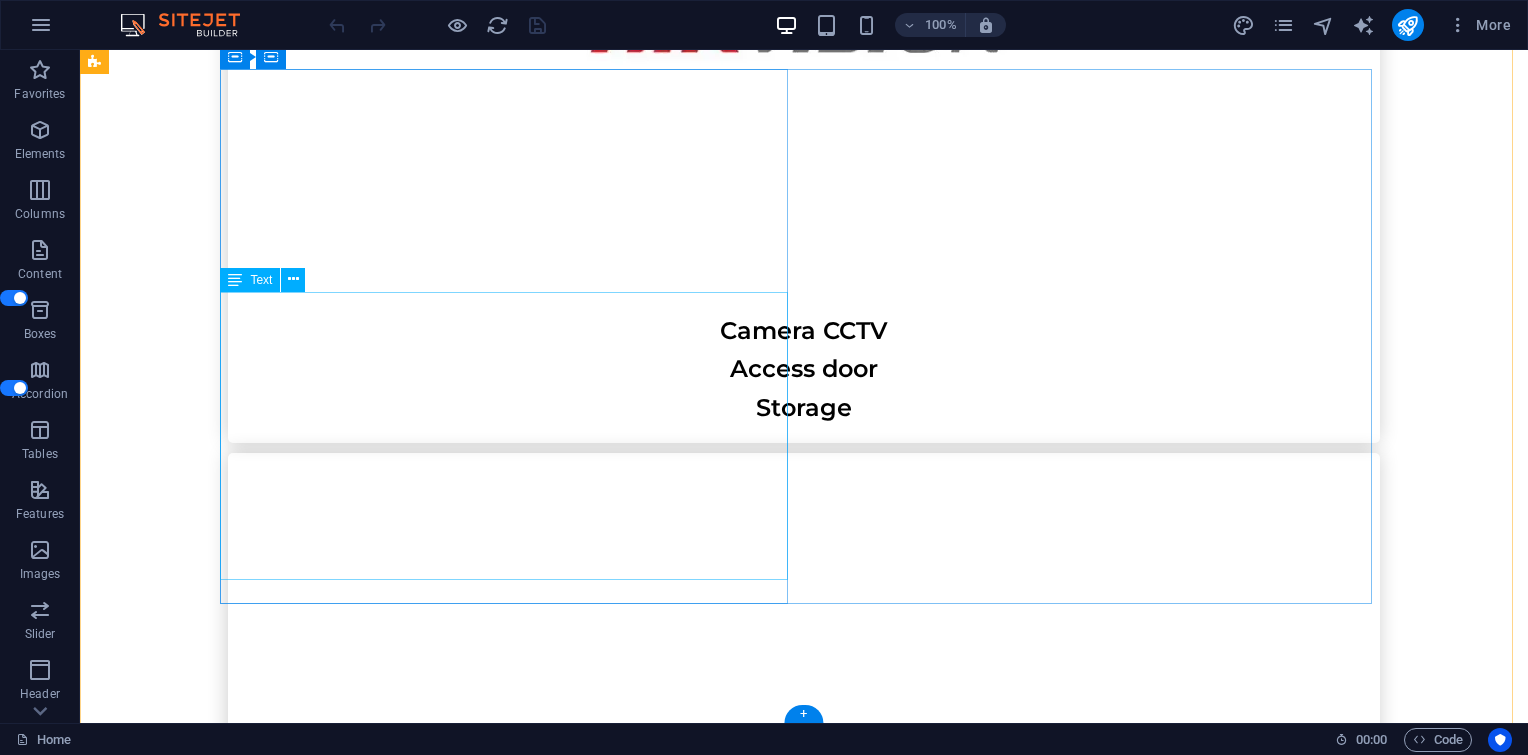click on "[STREET] no. [NUMBER] [NEIGHBORHOOD], [NEIGHBORHOOD] - [DISTRICT] [NEIGHBORHOOD], [NEIGHBORHOOD] - [DISTRICT], [POSTAL_CODE]
[EMAIL] [EMAIL]" at bounding box center [512, 19900] 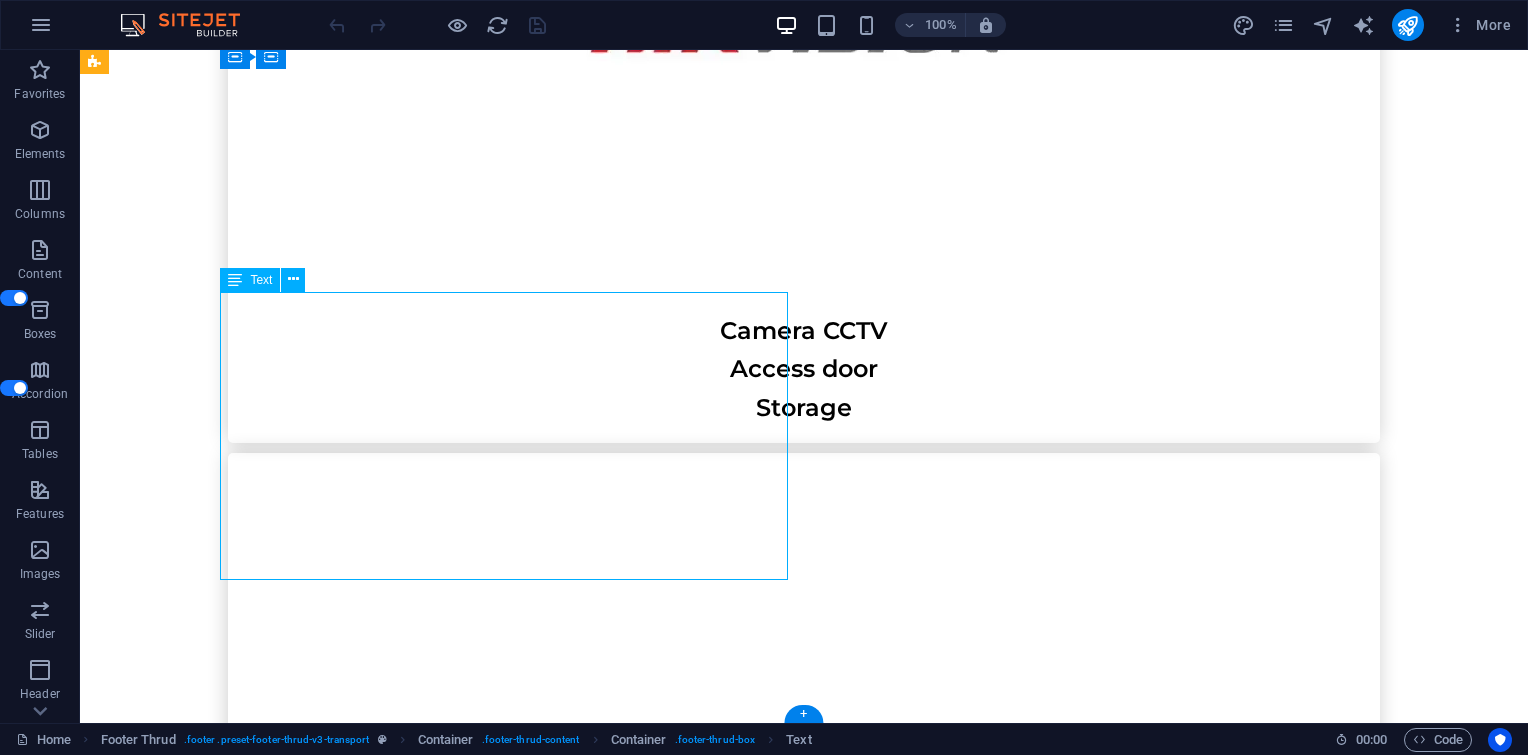 click on "[STREET] no. [NUMBER] [NEIGHBORHOOD], [NEIGHBORHOOD] - [DISTRICT] [NEIGHBORHOOD], [NEIGHBORHOOD] - [DISTRICT], [POSTAL_CODE]
[EMAIL] [EMAIL]" at bounding box center [512, 19900] 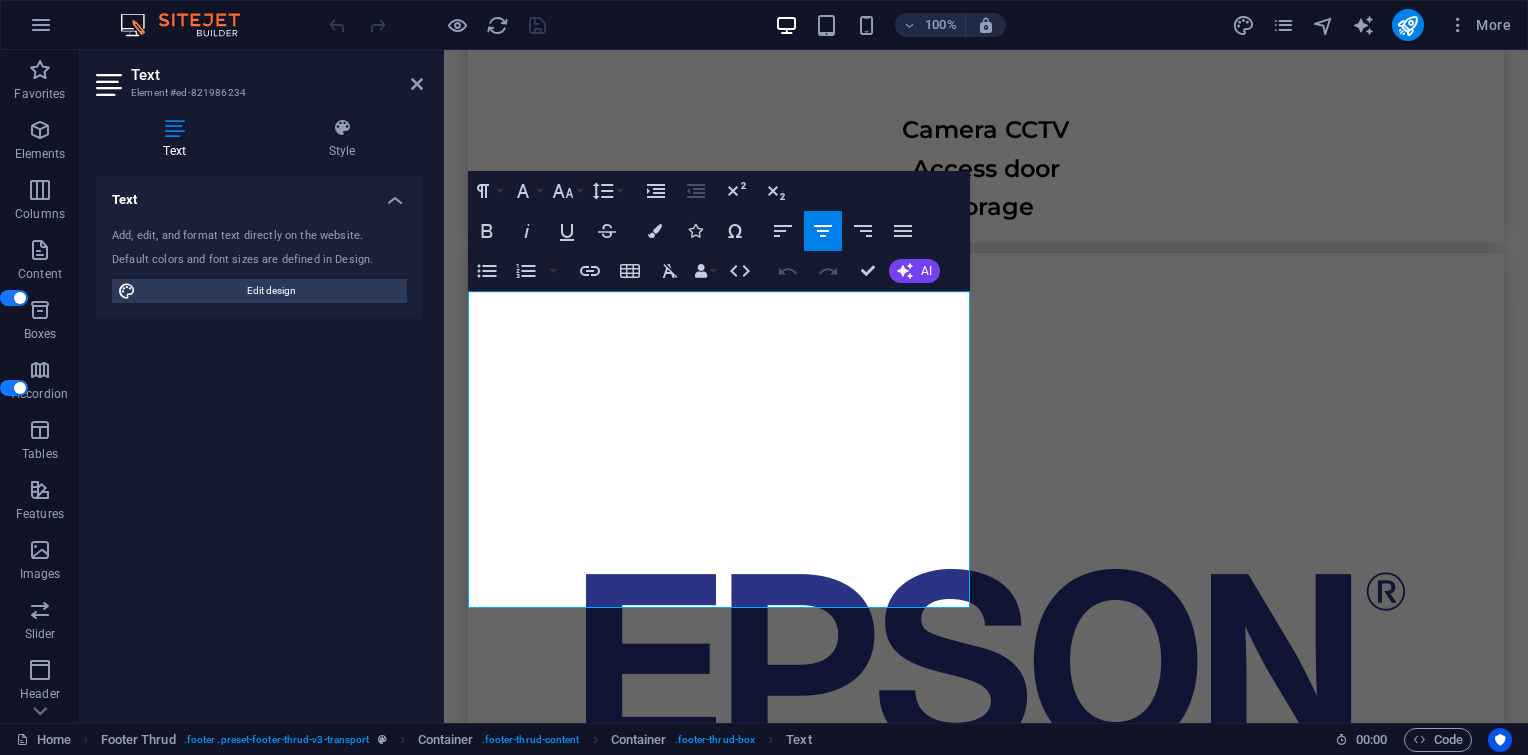 scroll, scrollTop: 7920, scrollLeft: 0, axis: vertical 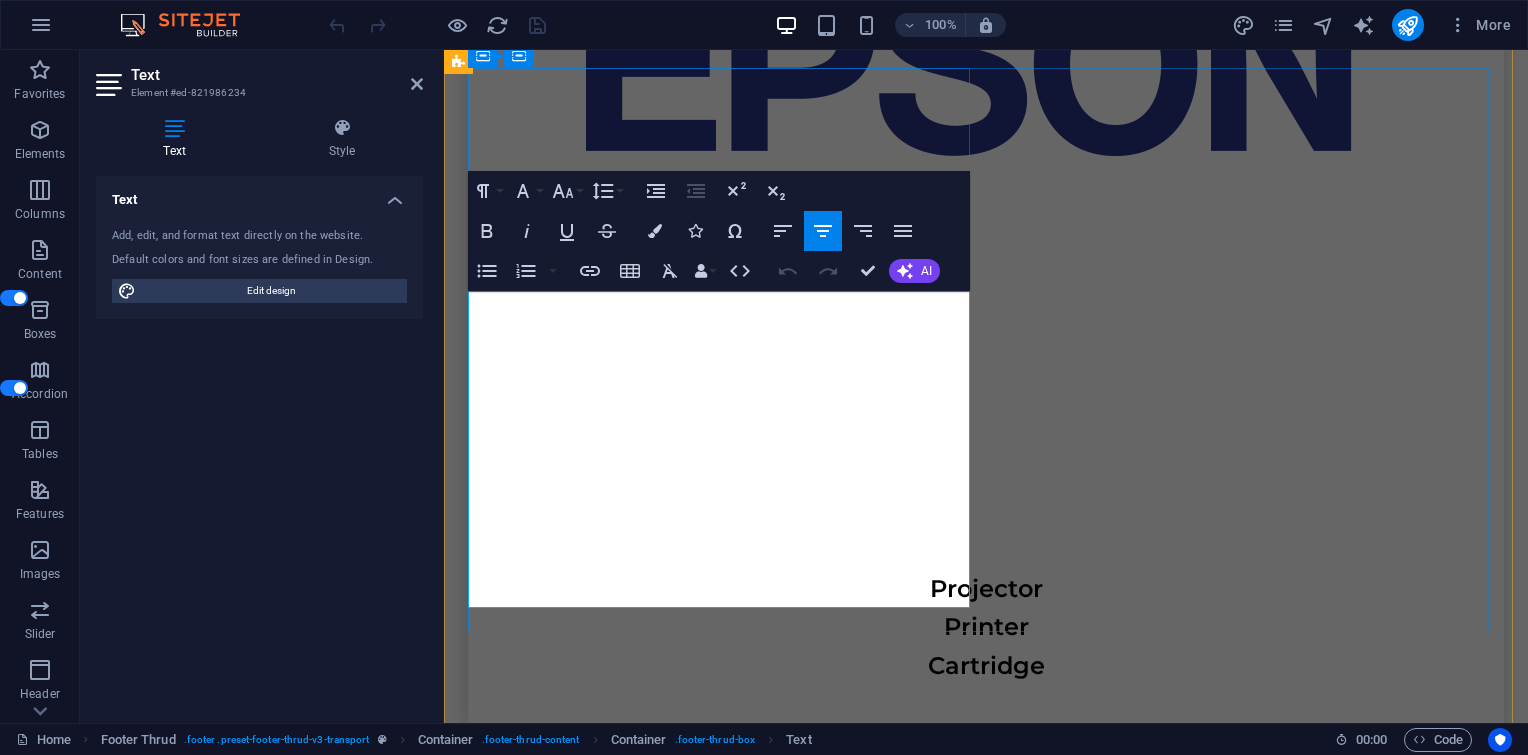 click at bounding box center (723, 17341) 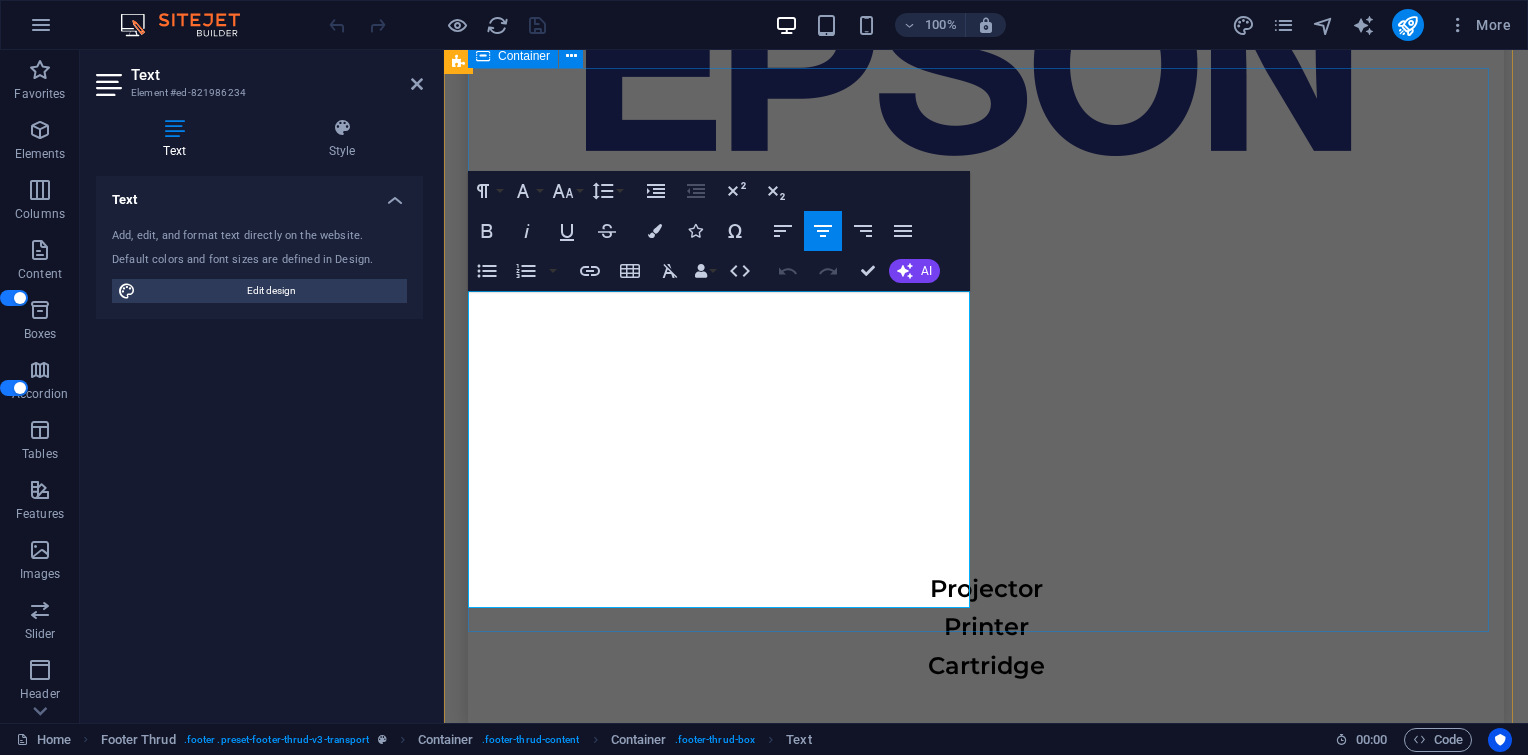click on "[STREET] no. [NUMBER] [NEIGHBORHOOD], [NEIGHBORHOOD] - [DISTRICT] [NEIGHBORHOOD], [NEIGHBORHOOD] - [DISTRICT], [POSTAL_CODE]
[EMAIL] [EMAIL] [PHONE] Home Services About Us Contact Us HOME SERVICES ABOUT US CONTACT US" at bounding box center (986, 17173) 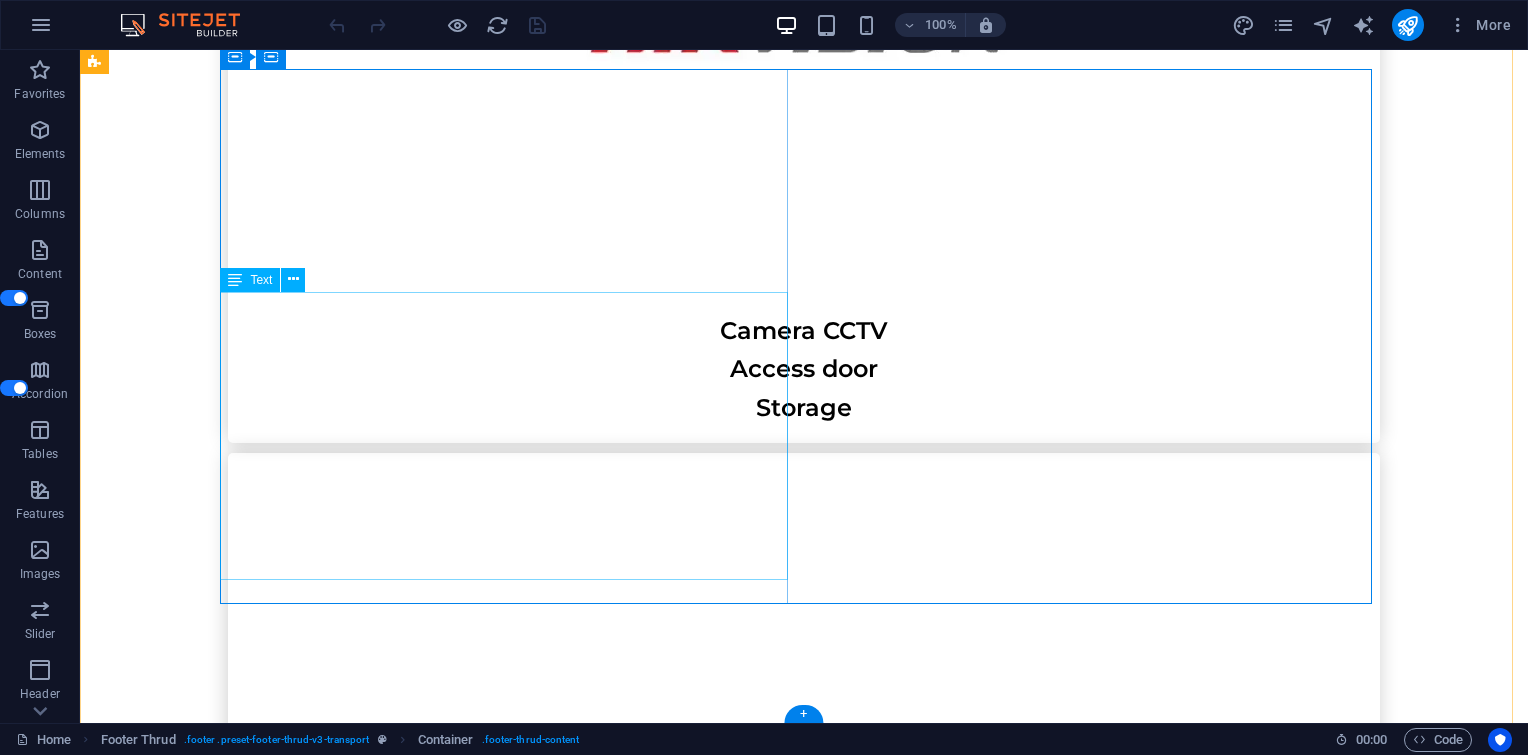click on "[STREET] no. [NUMBER] [NEIGHBORHOOD], [NEIGHBORHOOD] - [DISTRICT] [NEIGHBORHOOD], [NEIGHBORHOOD] - [DISTRICT], [POSTAL_CODE]
[EMAIL] [EMAIL]" at bounding box center [512, 19900] 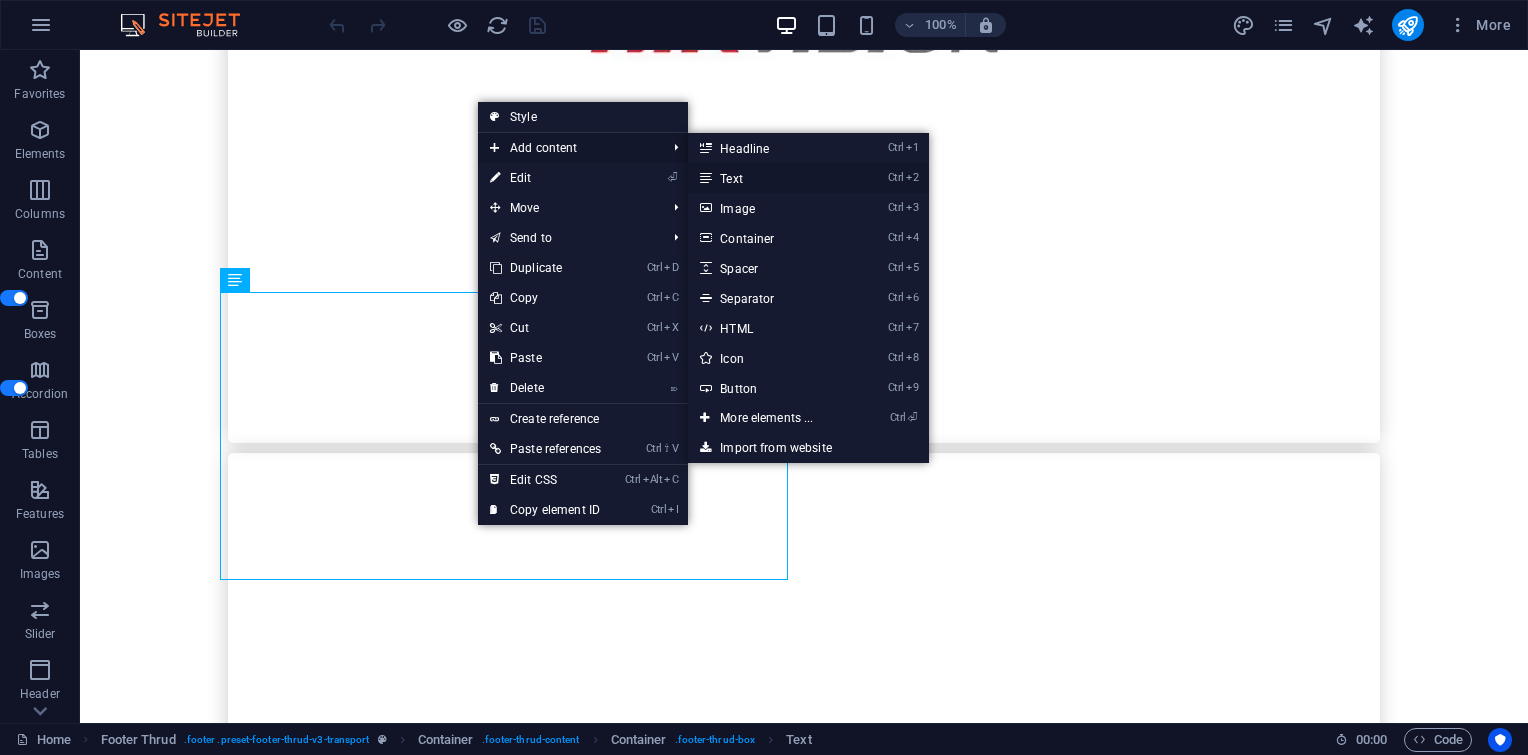 click on "Ctrl 2  Text" at bounding box center (770, 178) 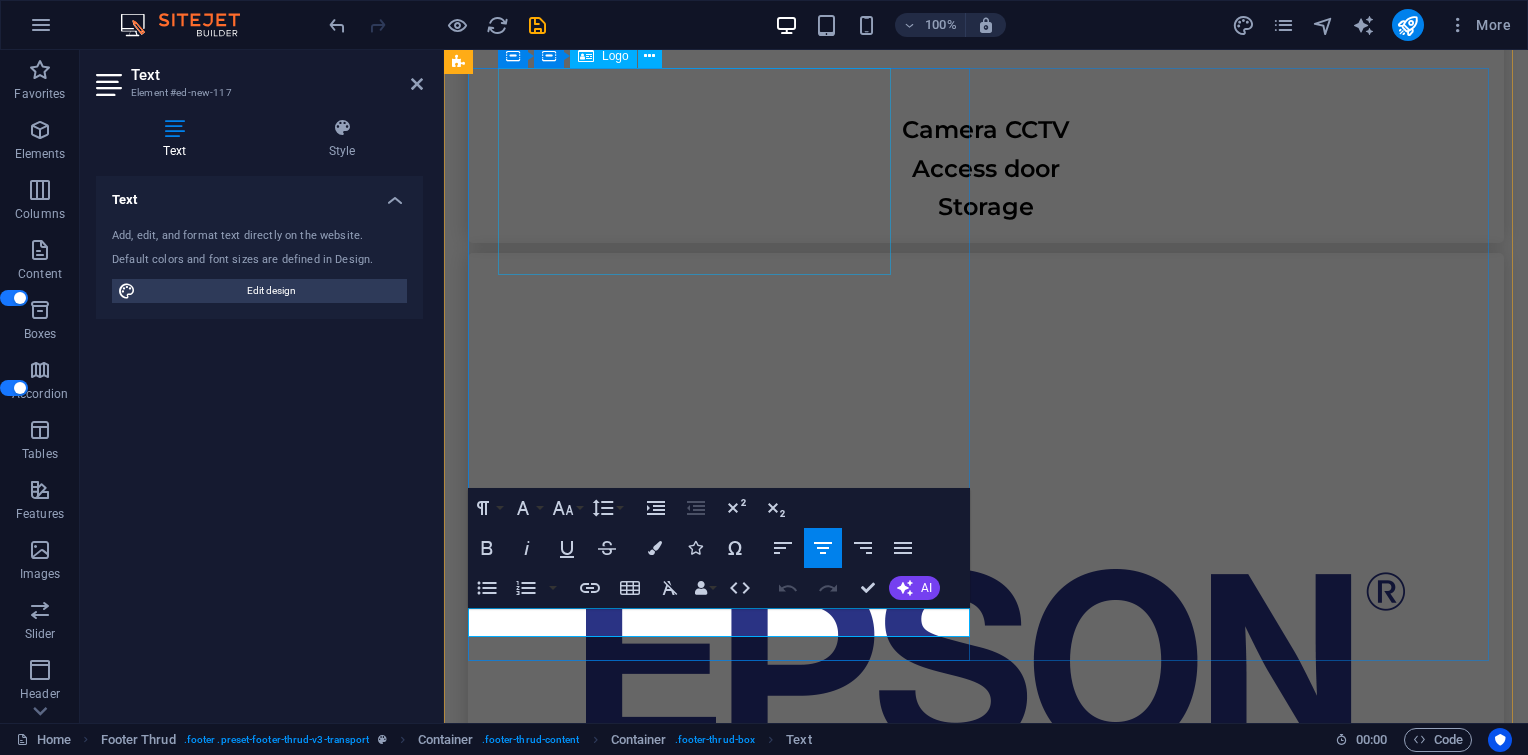 scroll, scrollTop: 7920, scrollLeft: 0, axis: vertical 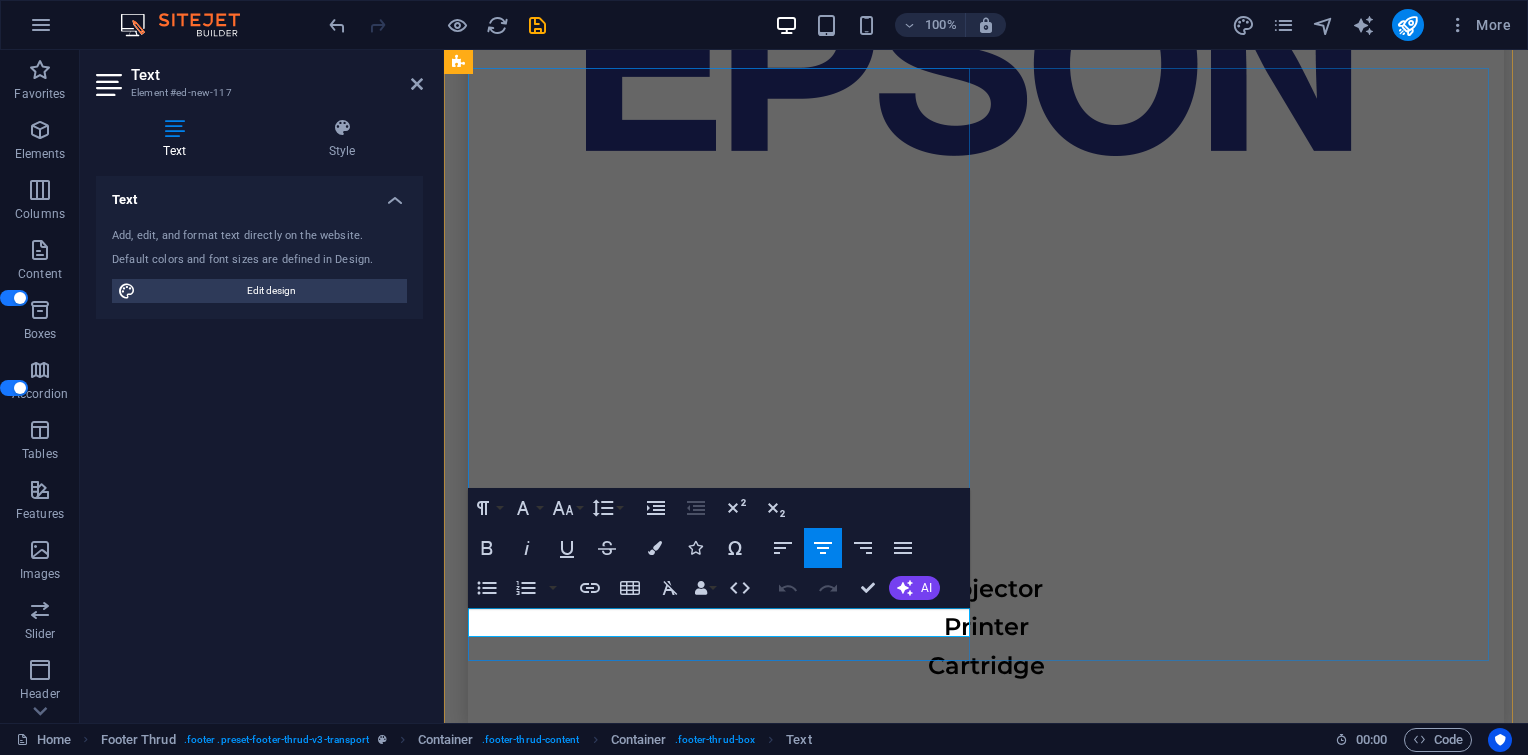 drag, startPoint x: 838, startPoint y: 623, endPoint x: 1428, endPoint y: 656, distance: 590.9222 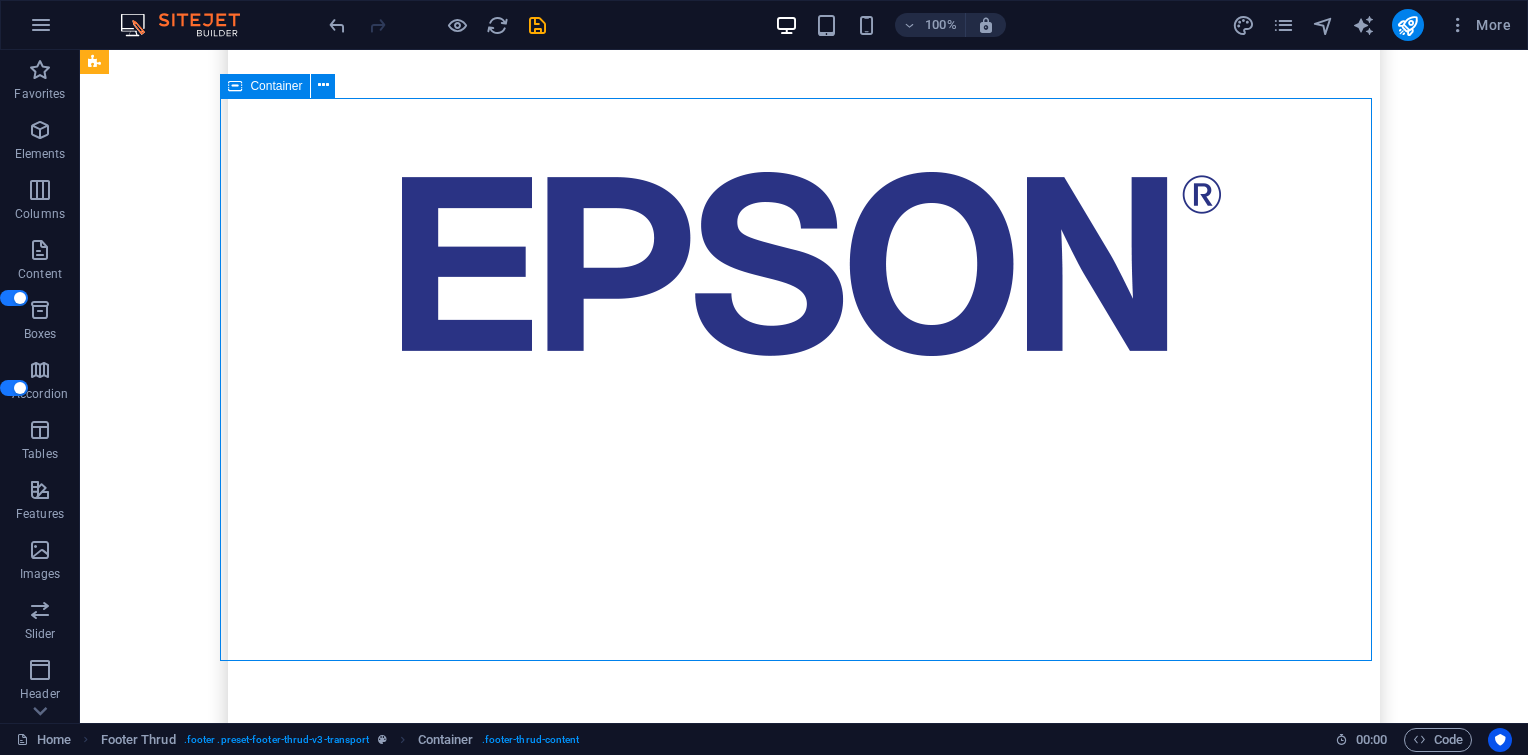 scroll, scrollTop: 7294, scrollLeft: 0, axis: vertical 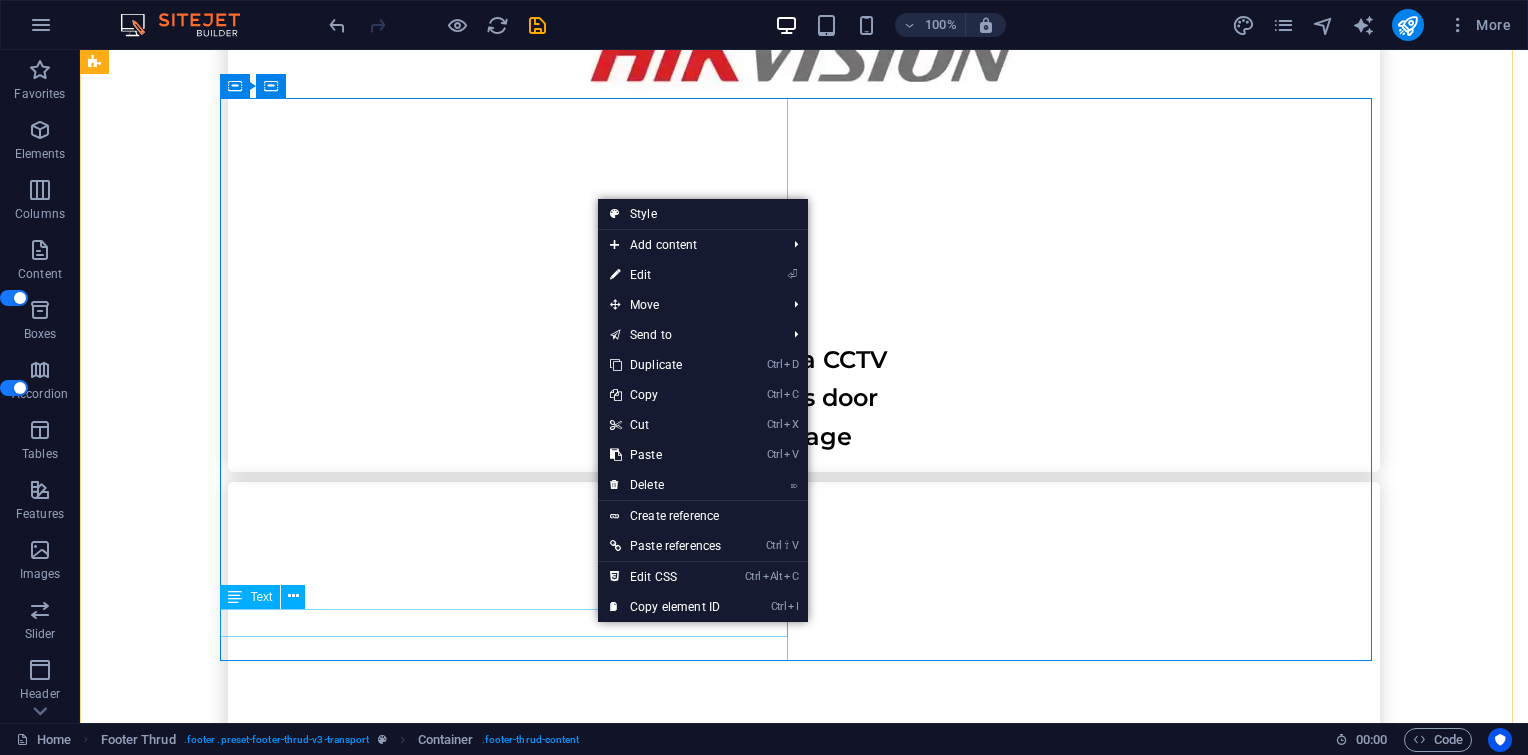 click on "New text element" at bounding box center (512, 20115) 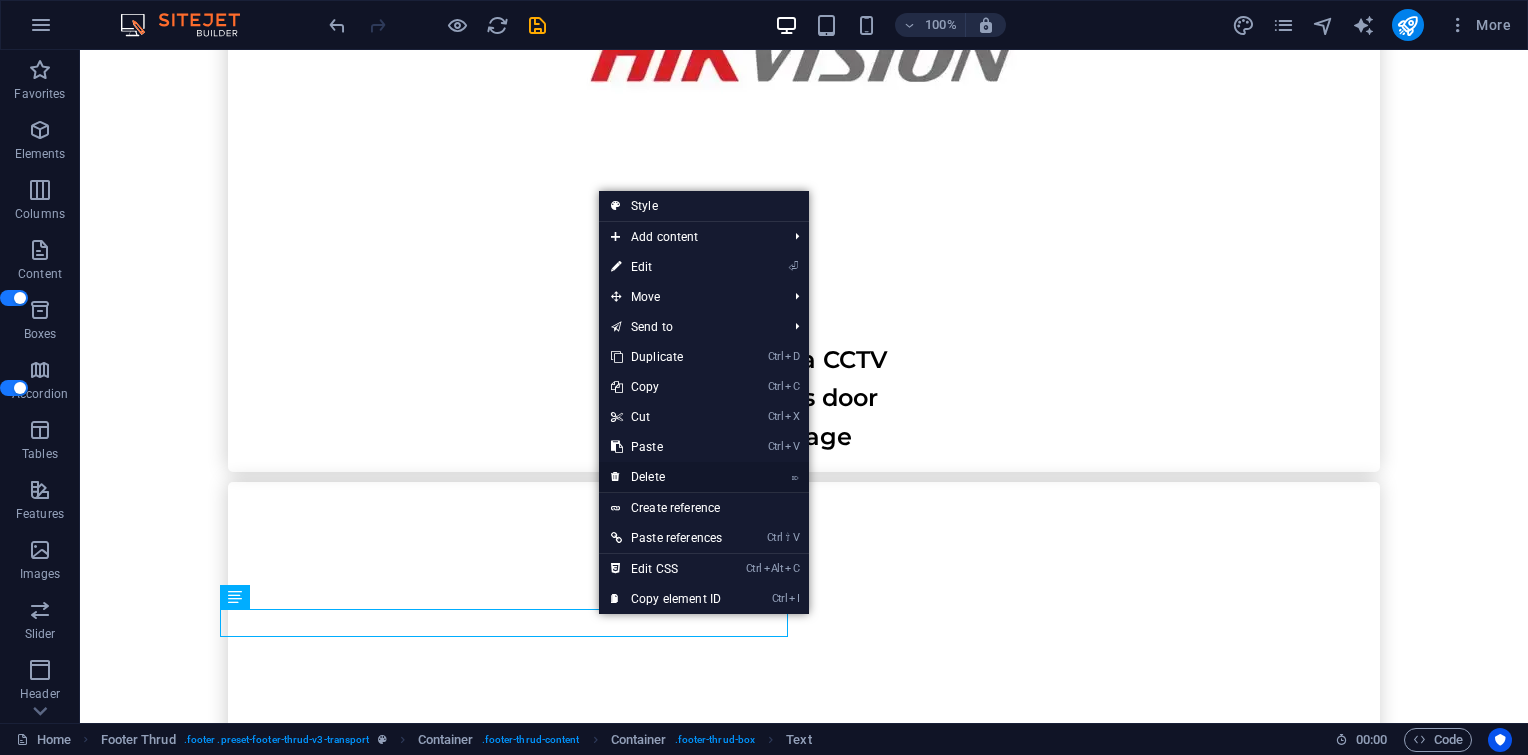 click on "⌦  Delete" at bounding box center [666, 477] 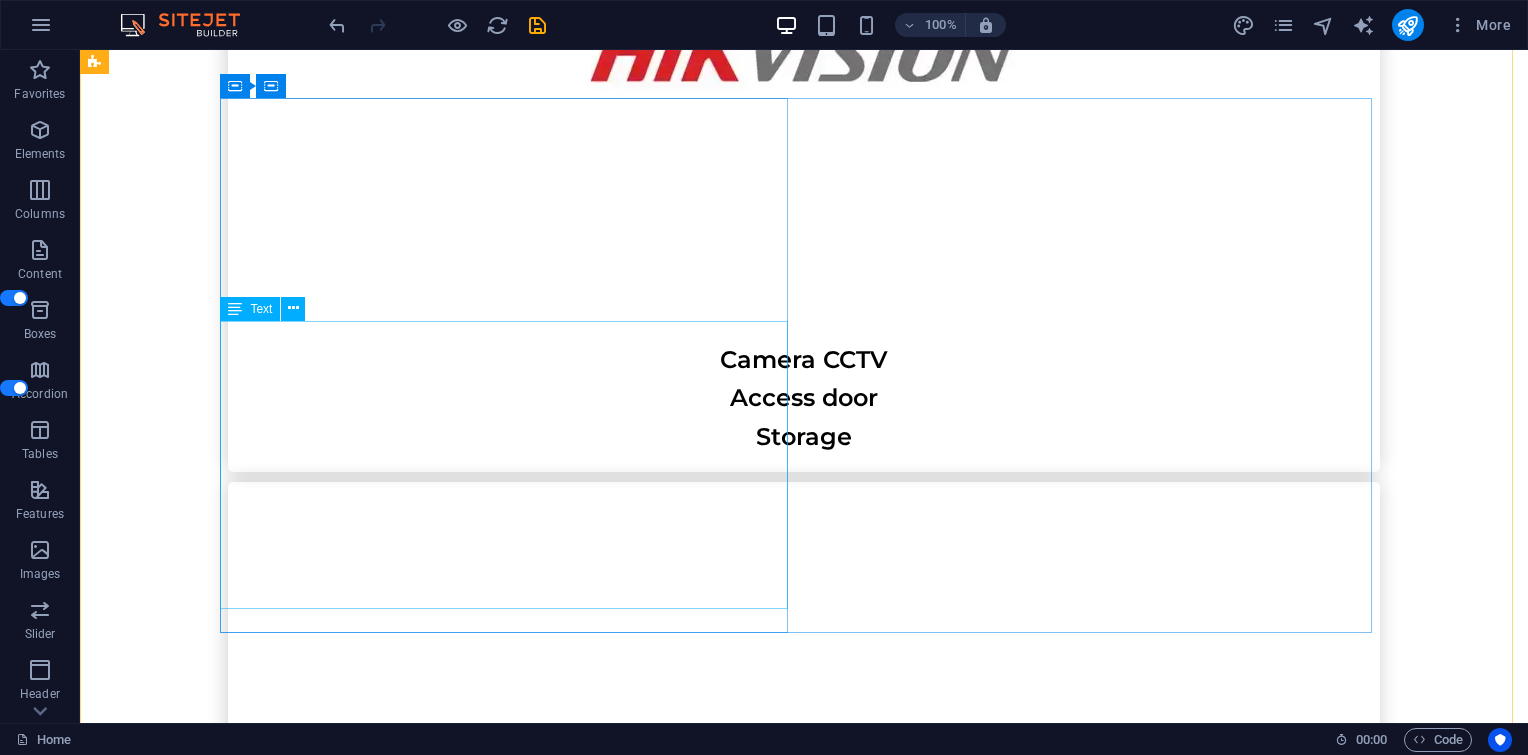 click on "[STREET] no. [NUMBER] [NEIGHBORHOOD], [NEIGHBORHOOD] - [DISTRICT] [NEIGHBORHOOD], [NEIGHBORHOOD] - [DISTRICT], [POSTAL_CODE]
[EMAIL] [EMAIL]" at bounding box center (512, 19929) 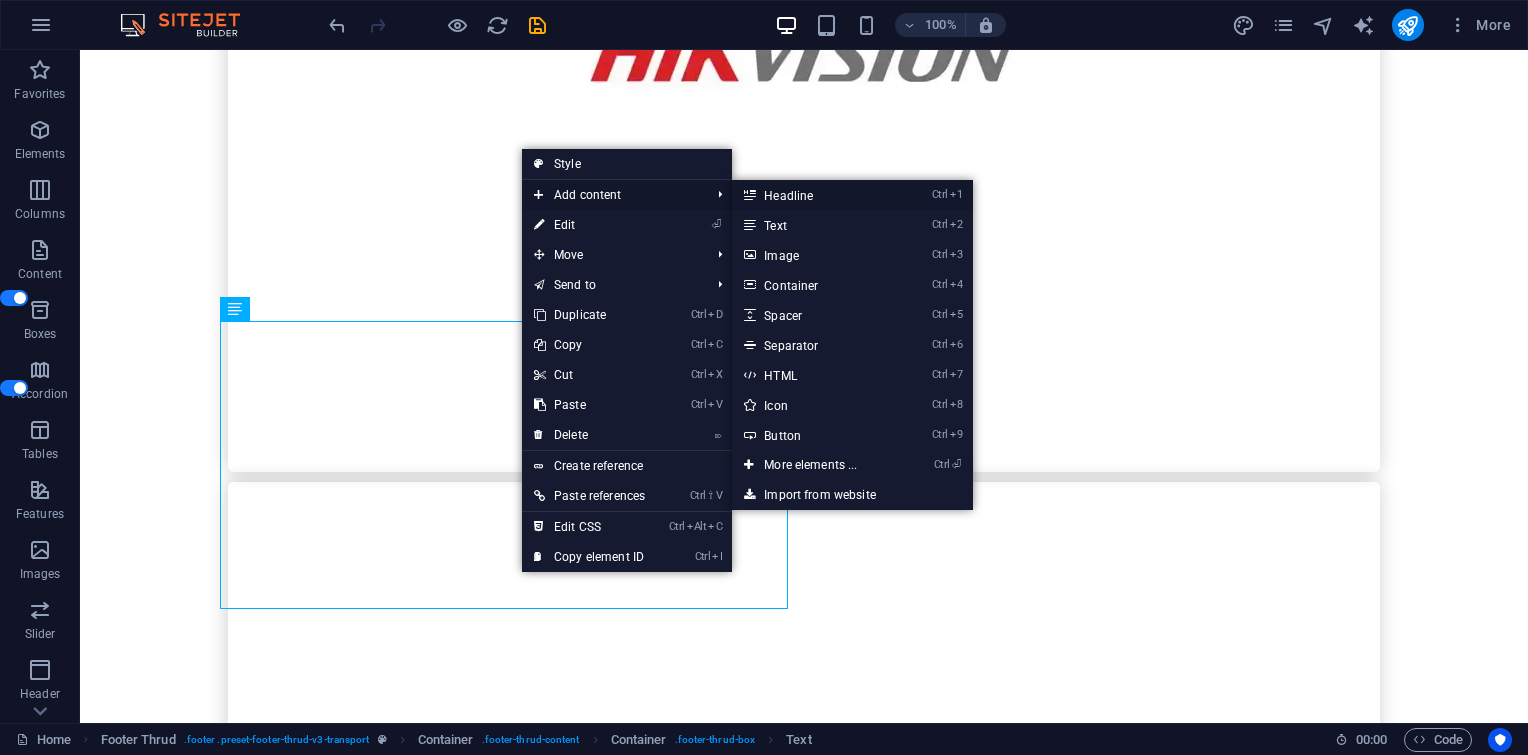 click on "Ctrl 1  Headline" at bounding box center [814, 195] 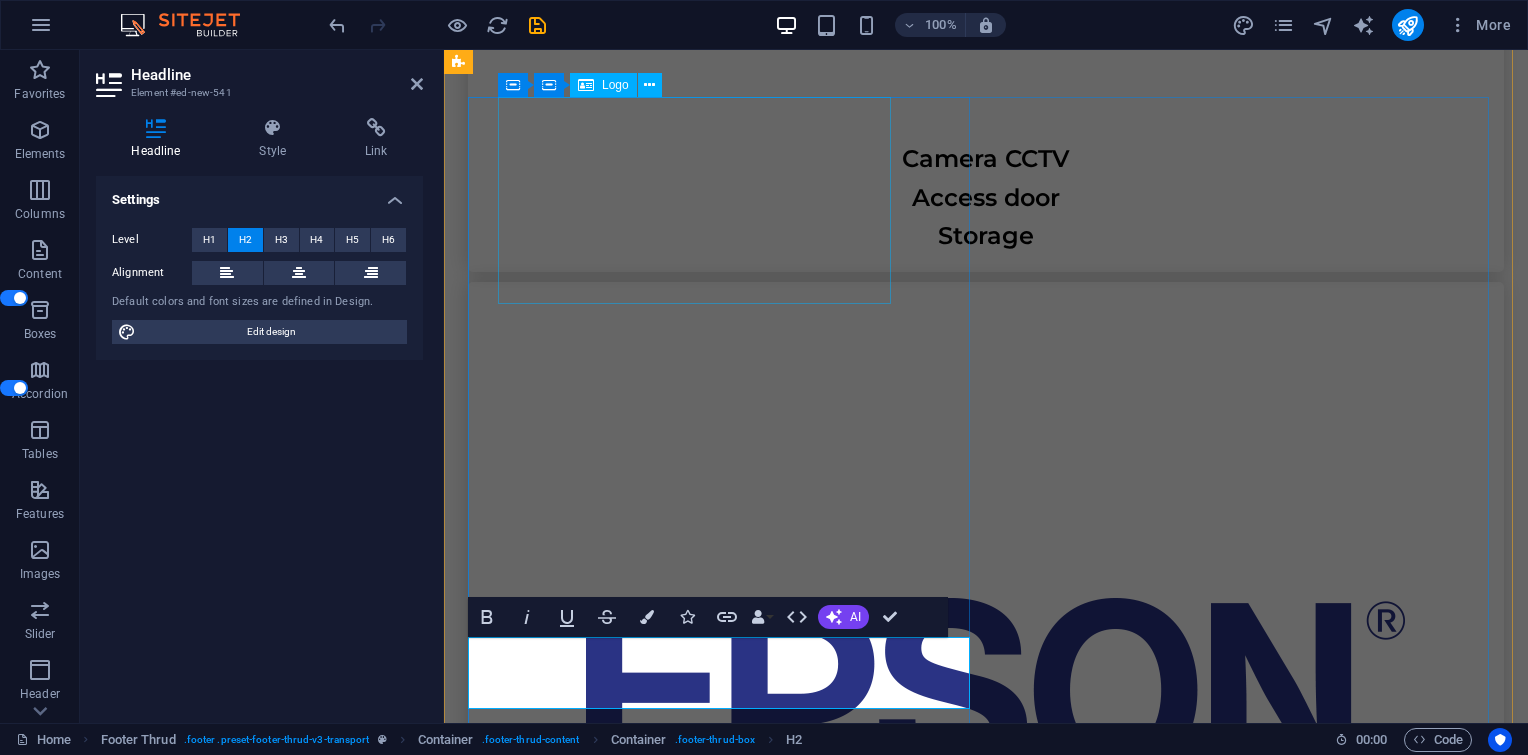 scroll, scrollTop: 7892, scrollLeft: 0, axis: vertical 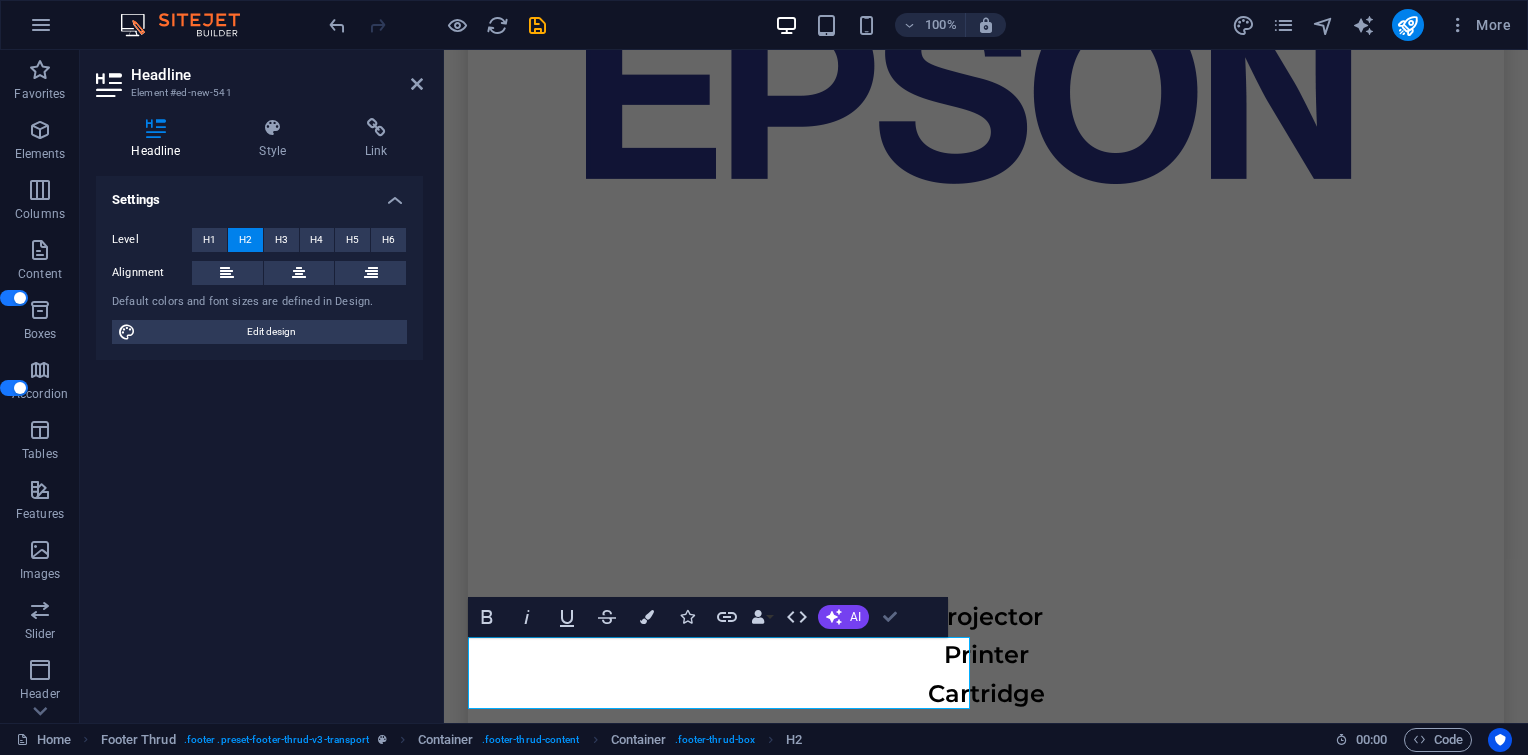 type 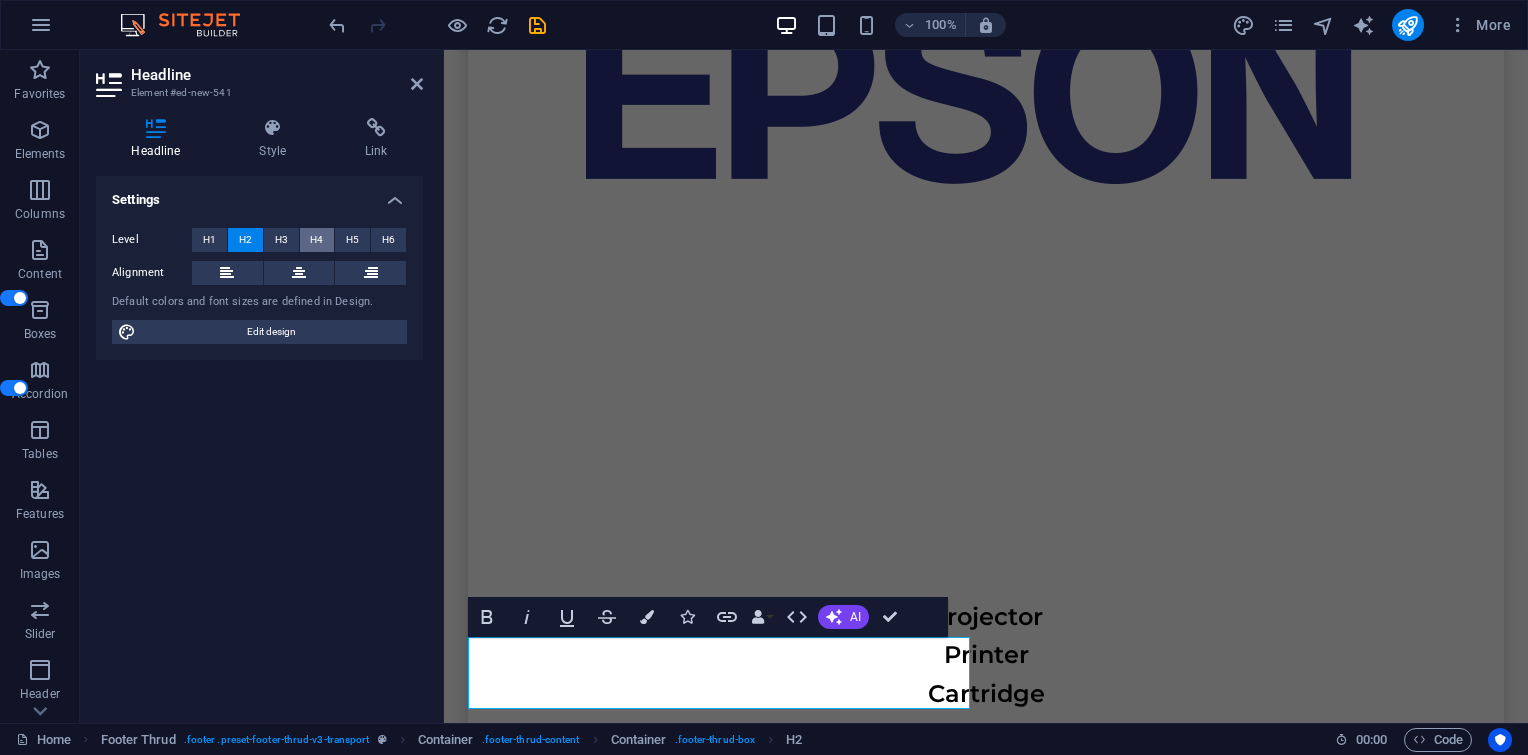 click on "H4" at bounding box center (317, 240) 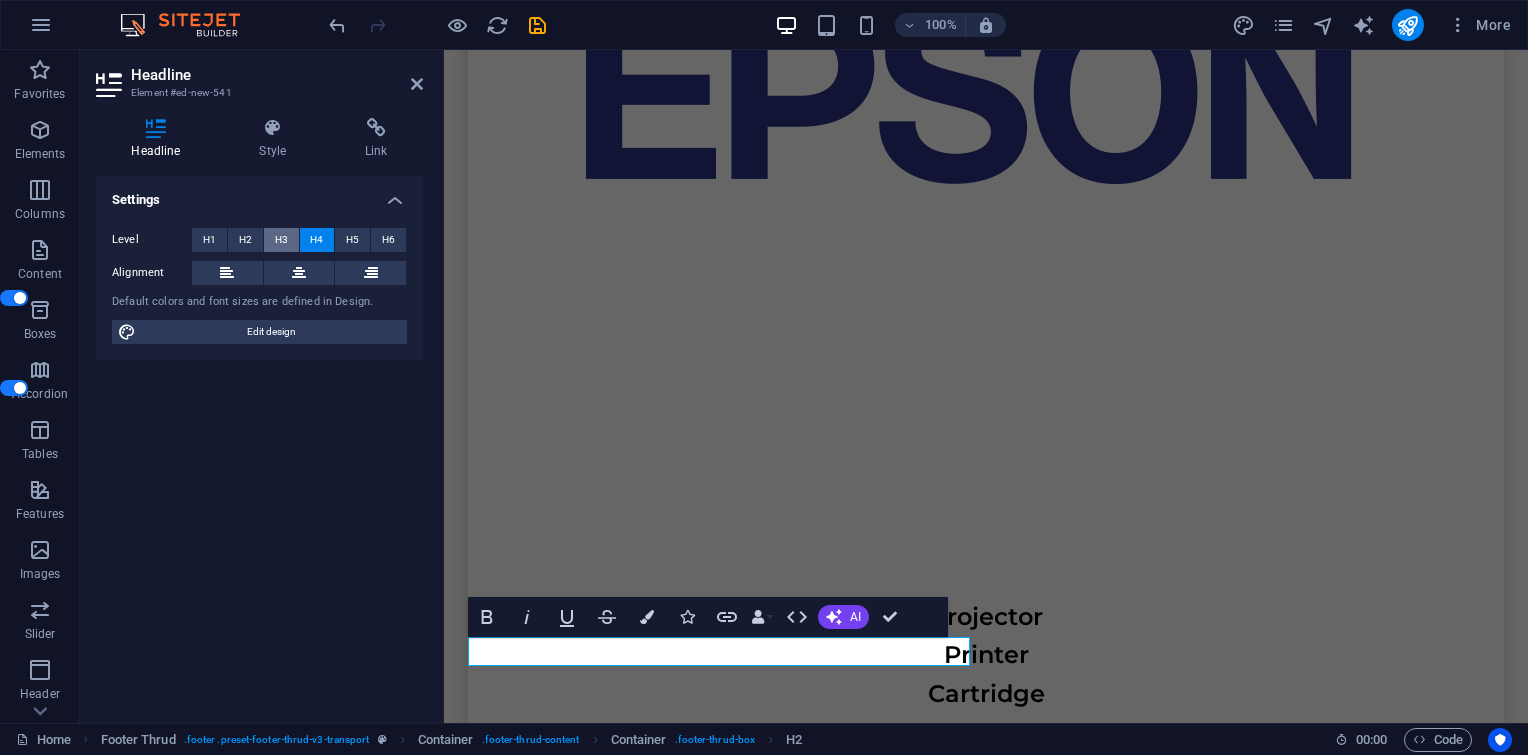 click on "H3" at bounding box center (281, 240) 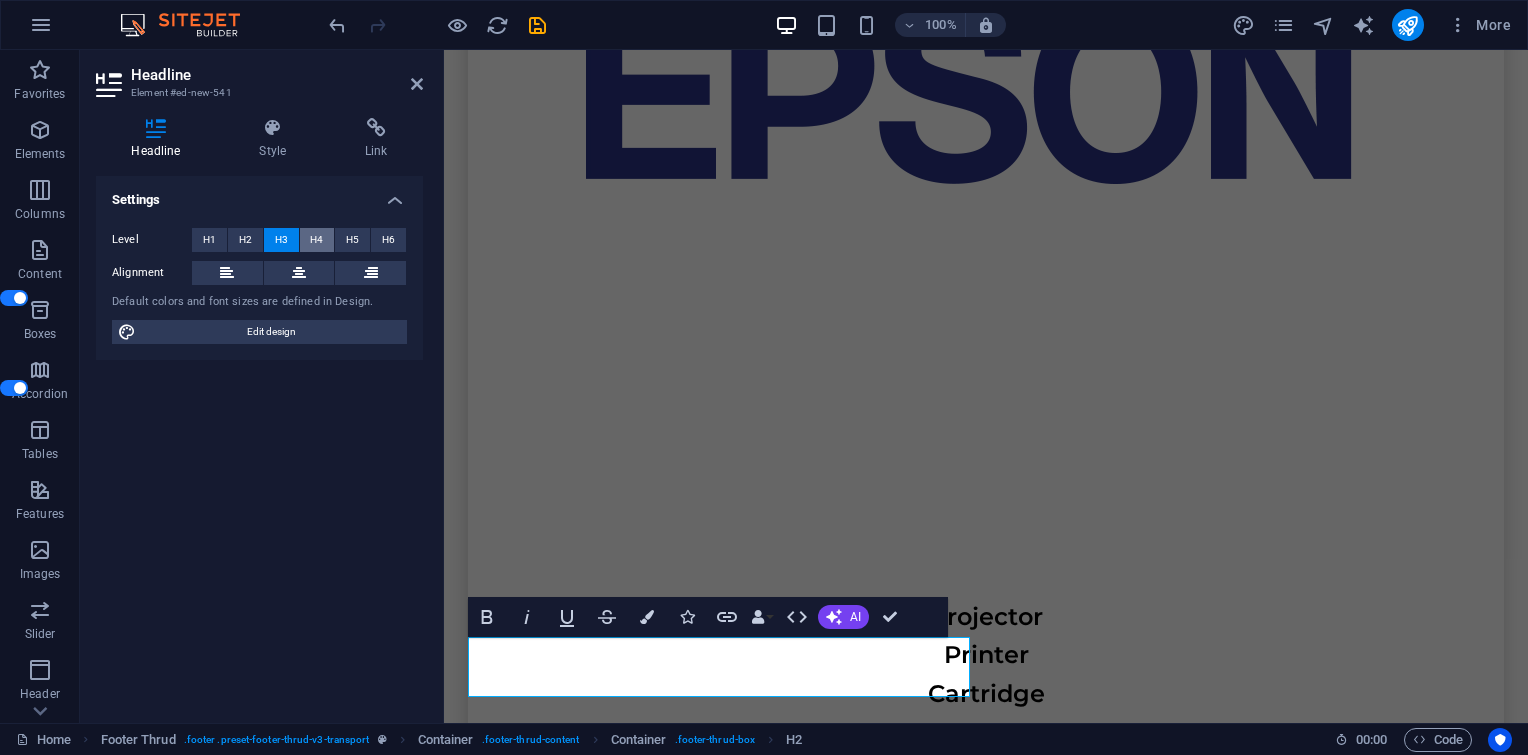 click on "H4" at bounding box center (316, 240) 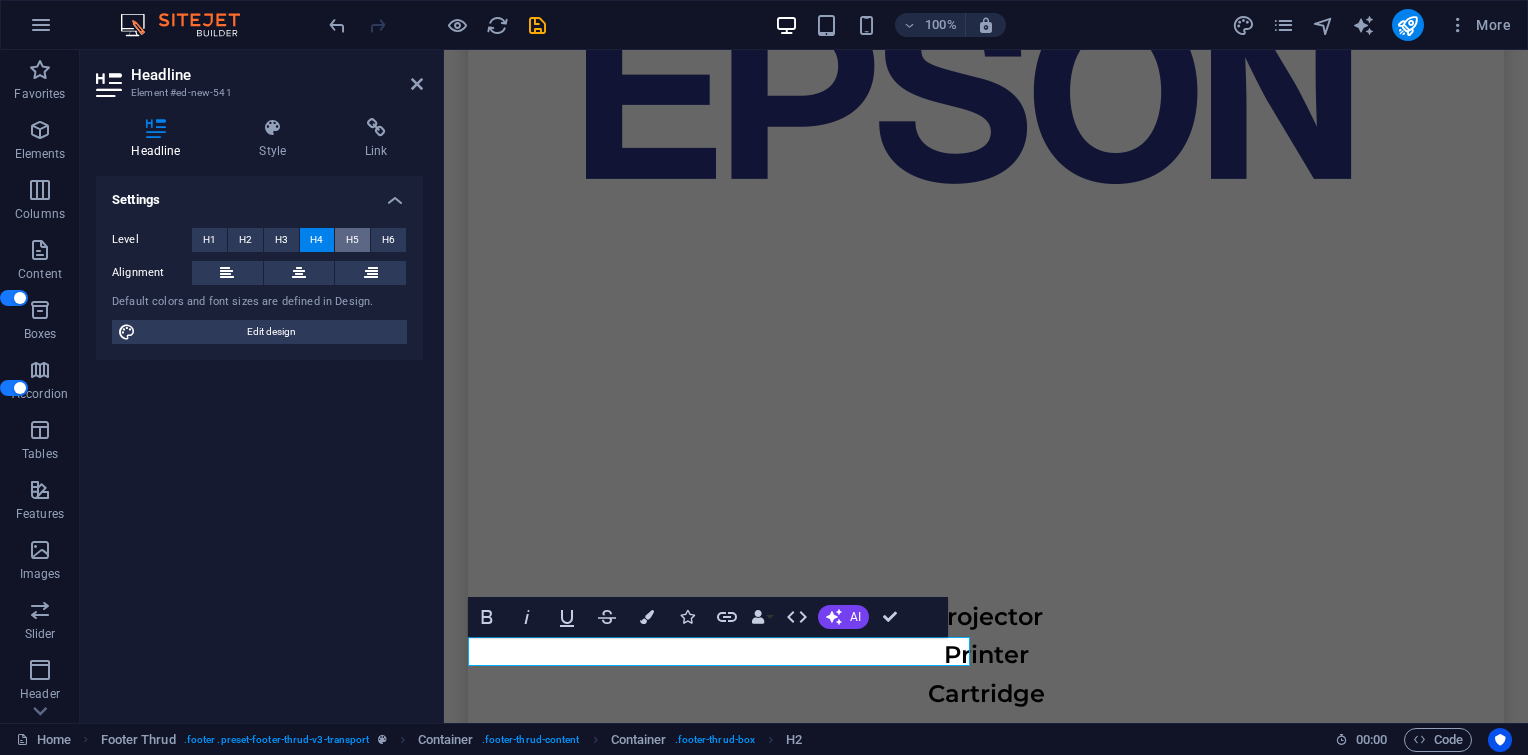 click on "H5" at bounding box center [352, 240] 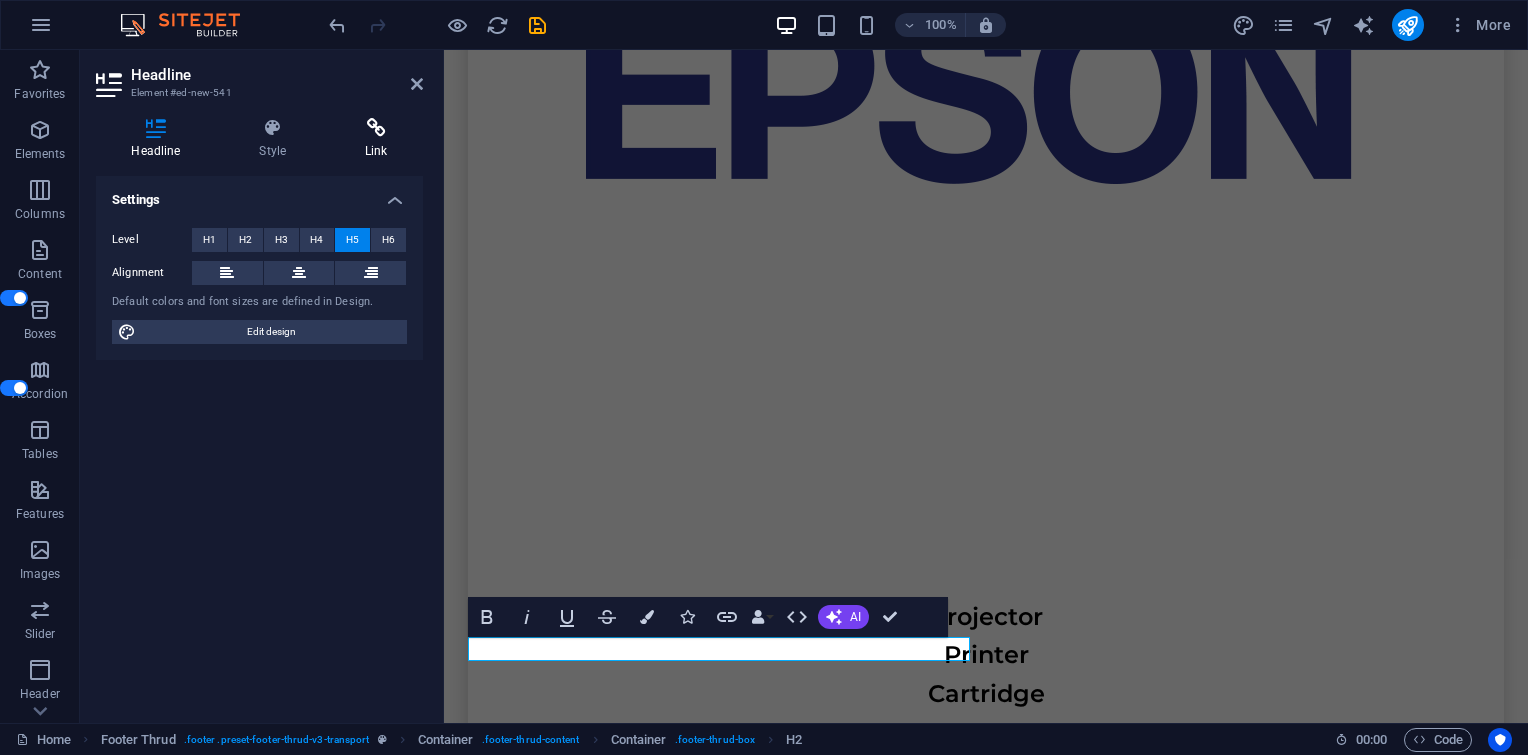 click at bounding box center [376, 128] 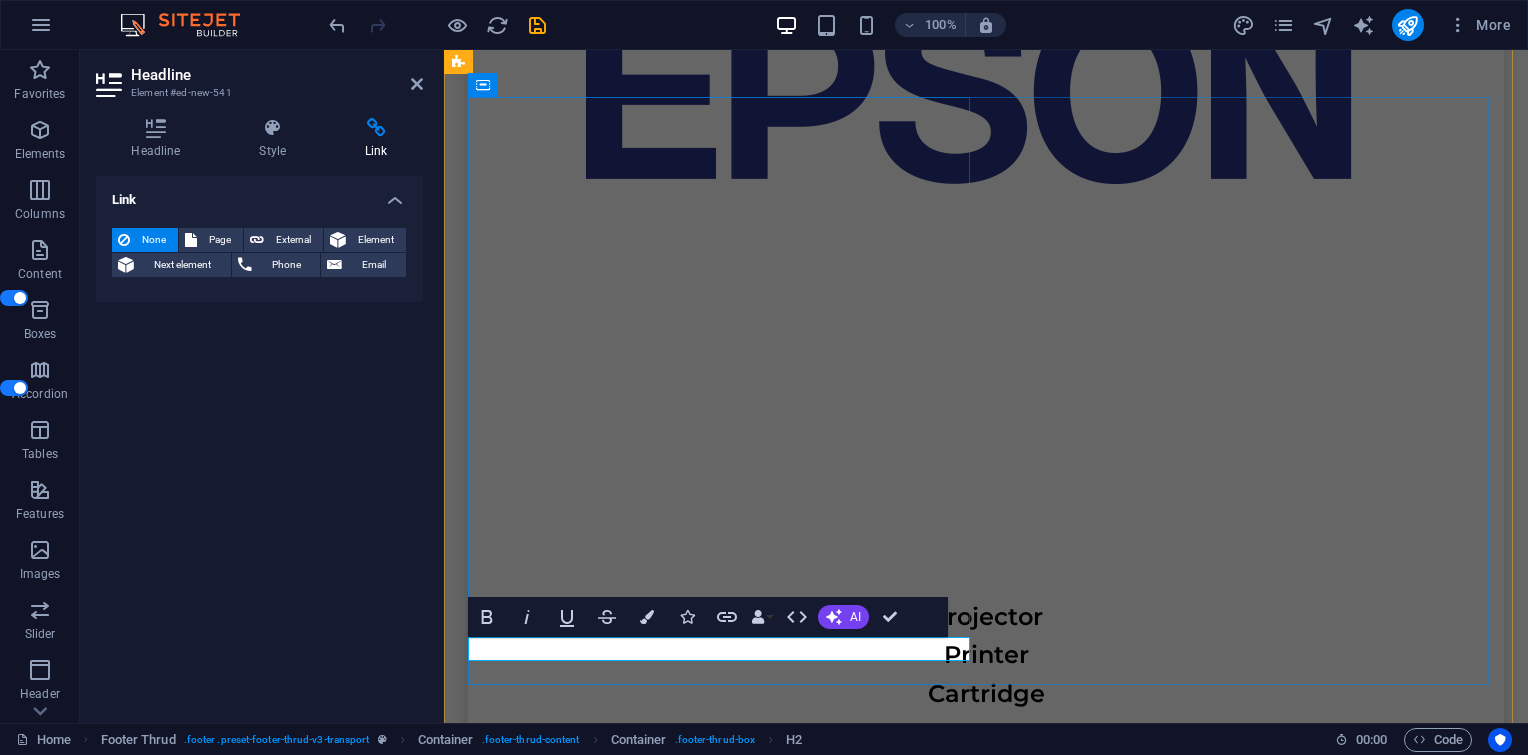 drag, startPoint x: 657, startPoint y: 647, endPoint x: 798, endPoint y: 647, distance: 141 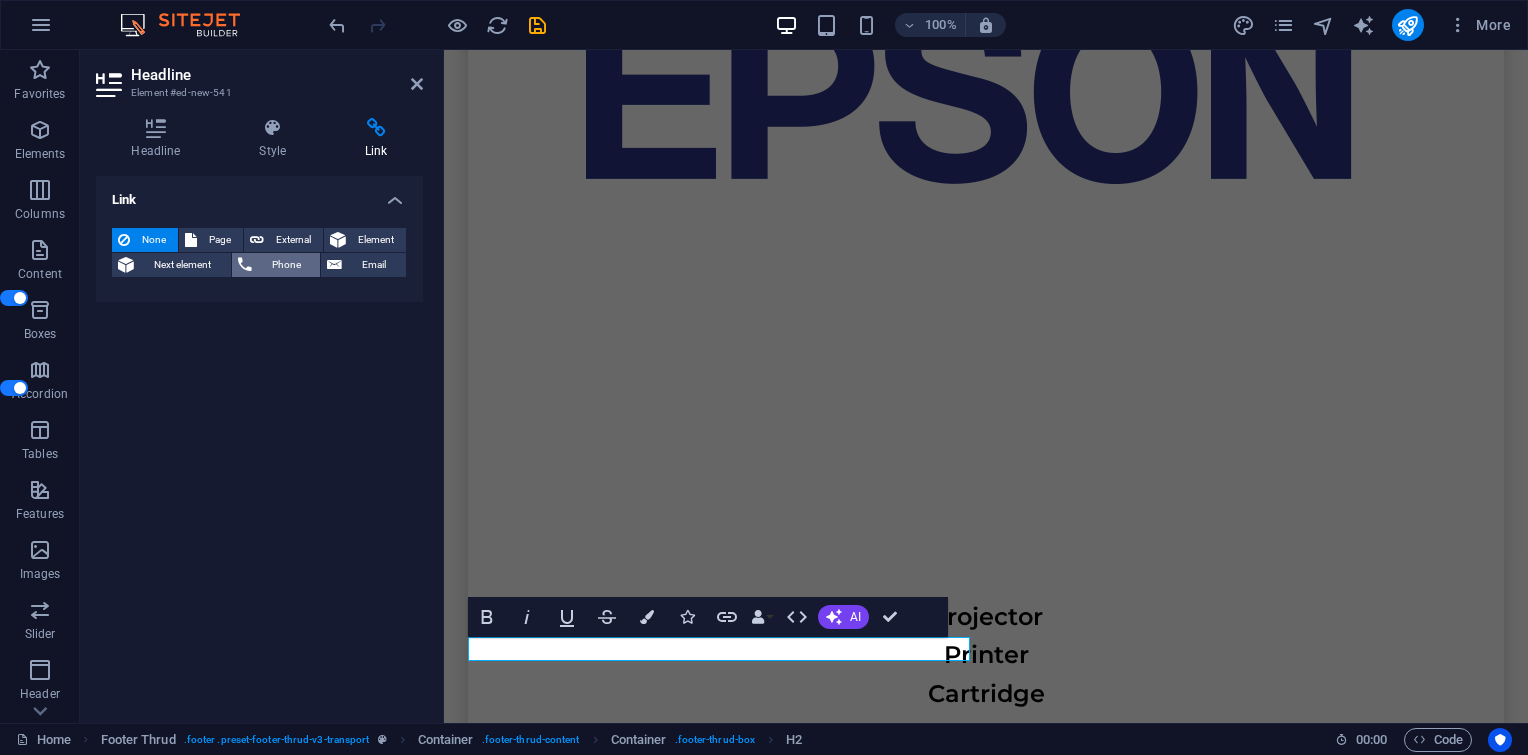 click on "Phone" at bounding box center [286, 265] 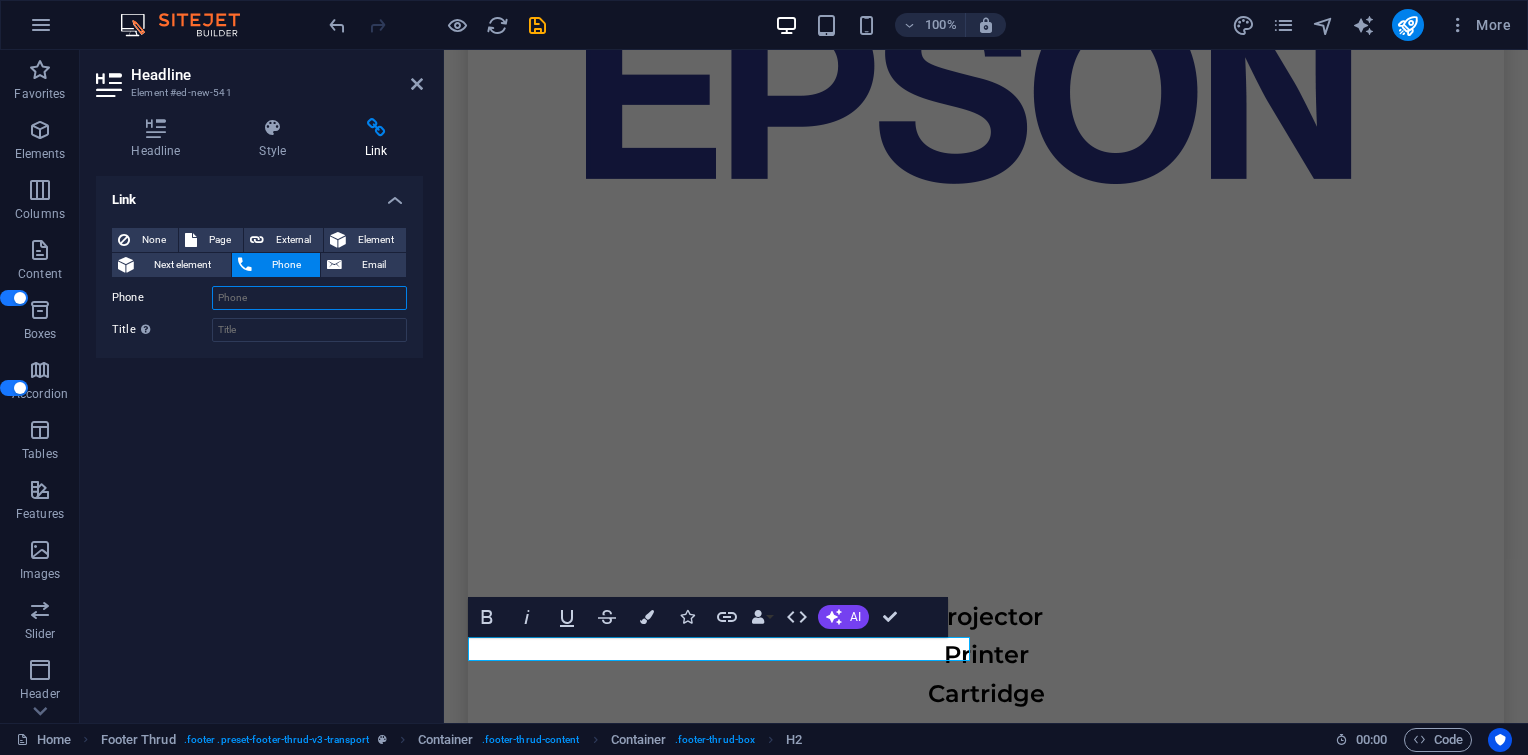 click on "Phone" at bounding box center [309, 298] 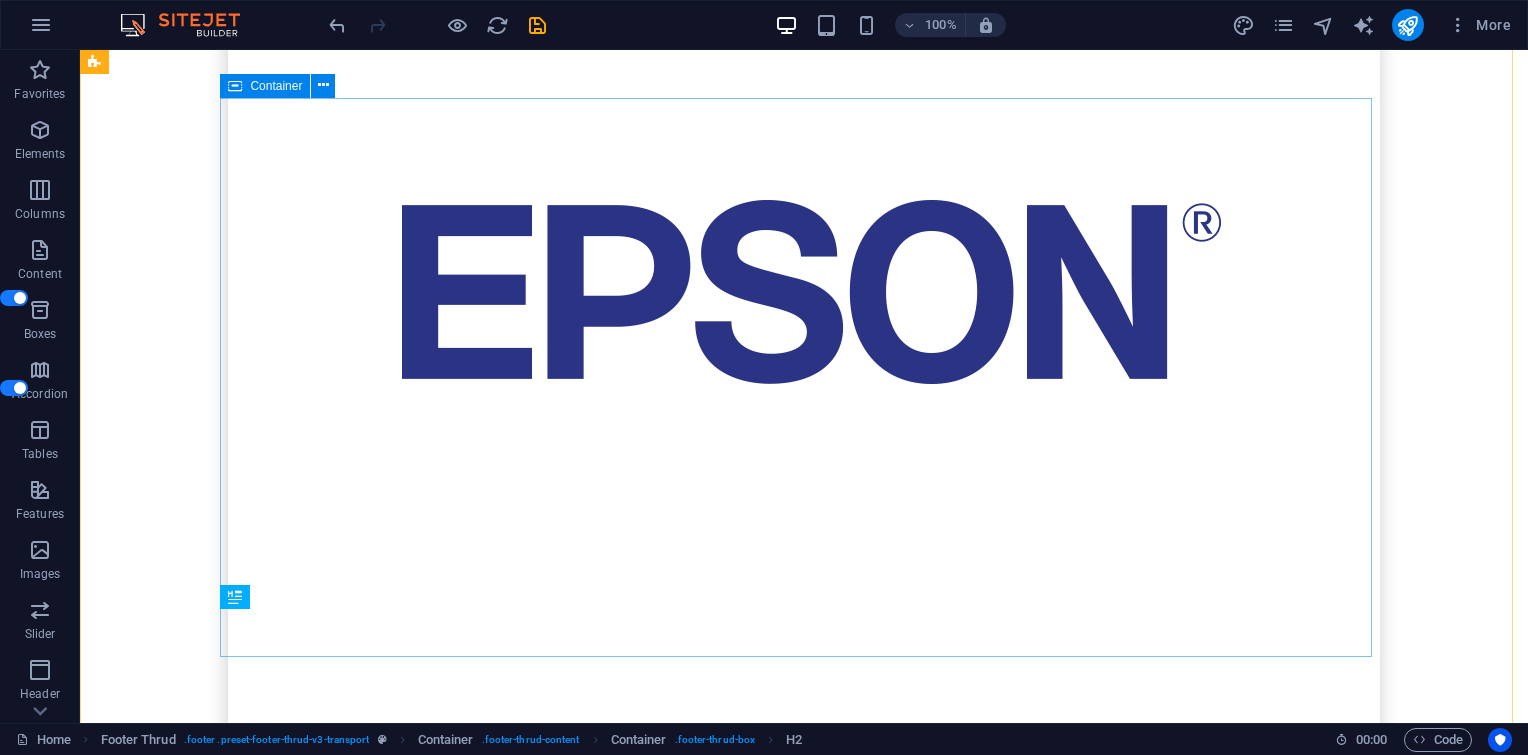 scroll, scrollTop: 7294, scrollLeft: 0, axis: vertical 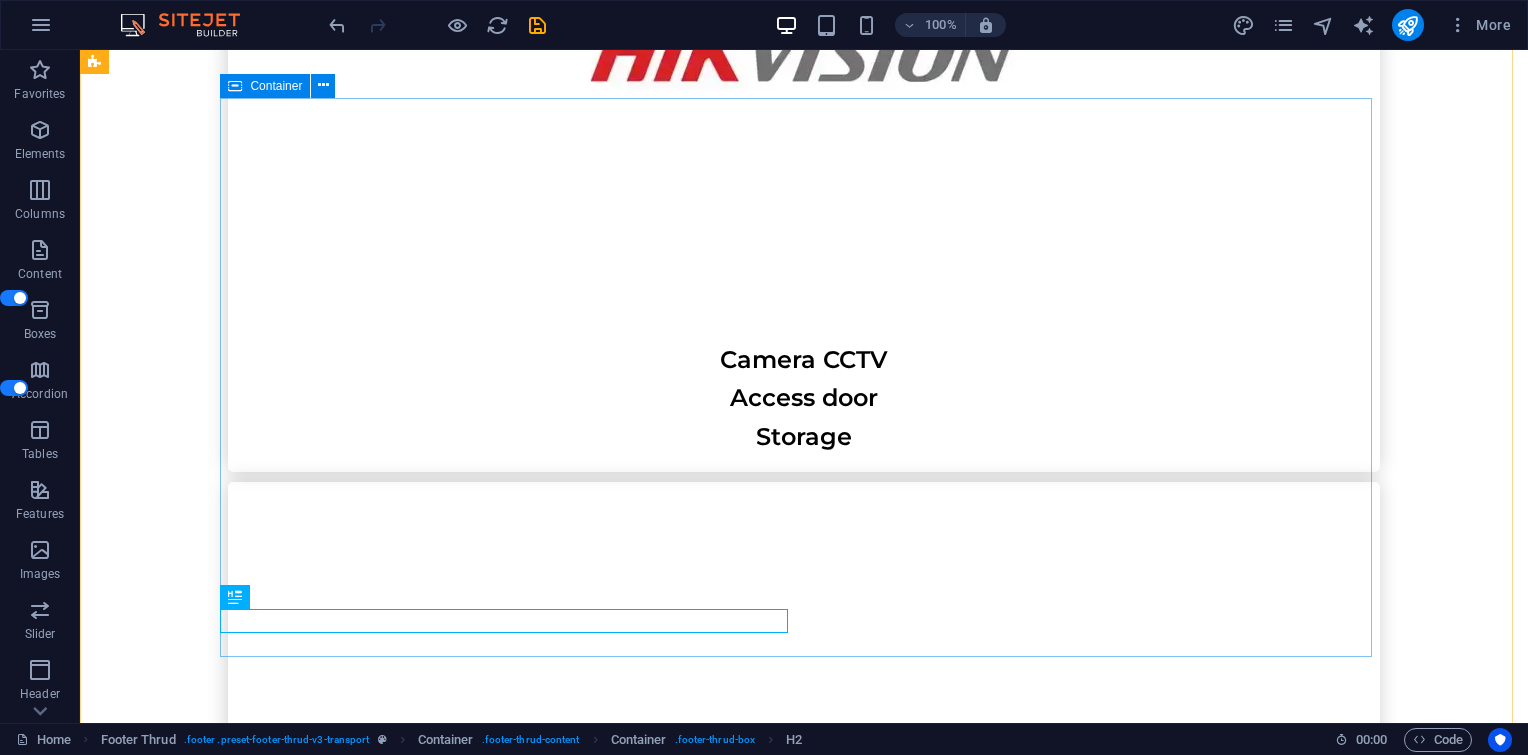 click on "Jendral Sudirman no. 71  Senayan, Kebayoran Baru - South Jakarta ,  Senayan, Kebayoran Baru - South Jakarta ,  12190
sales1@itkuat.com Cs@itkuat.com 02139701771 +6281258886268 Home Services About Us Contact Us HOME SERVICES ABOUT US CONTACT US" at bounding box center (804, 19931) 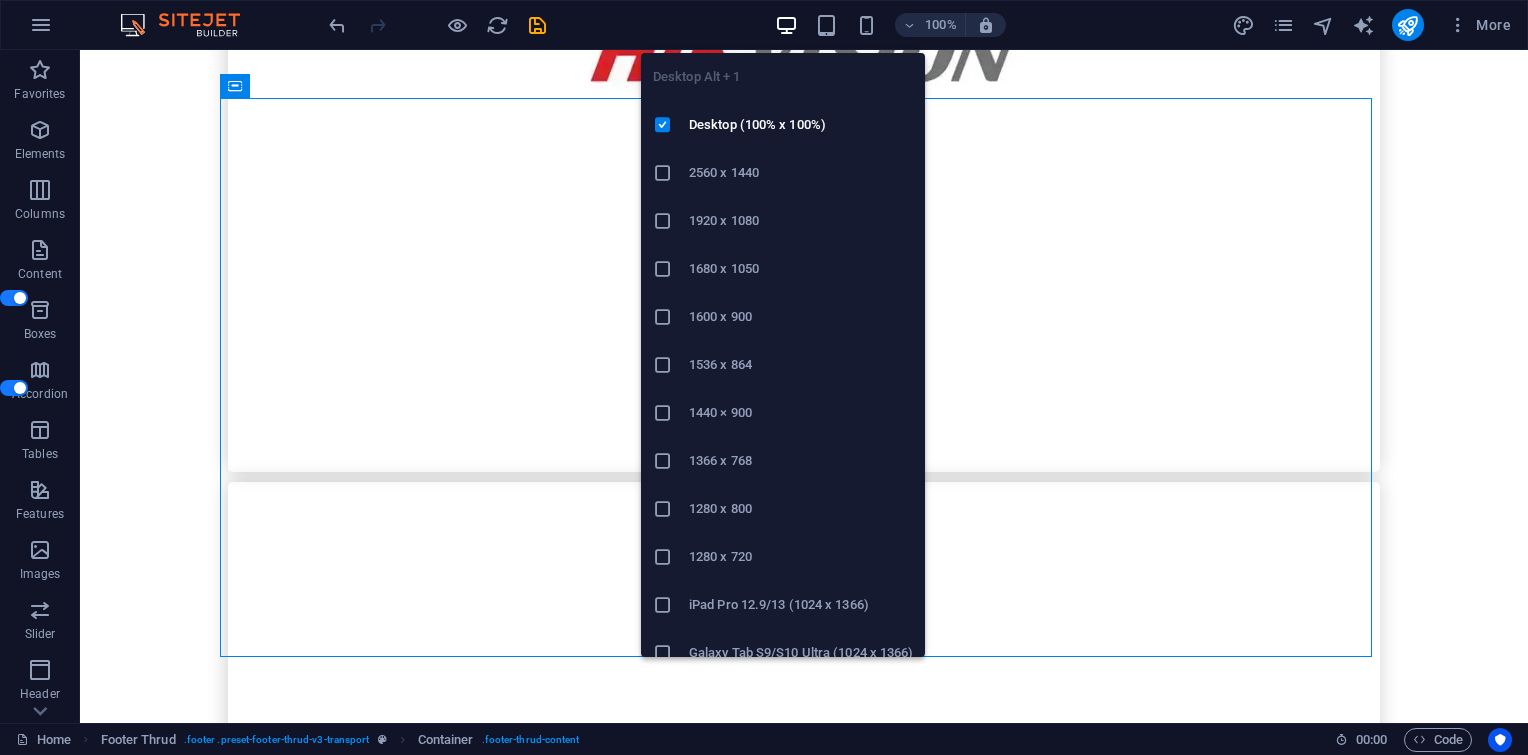 click at bounding box center (786, 25) 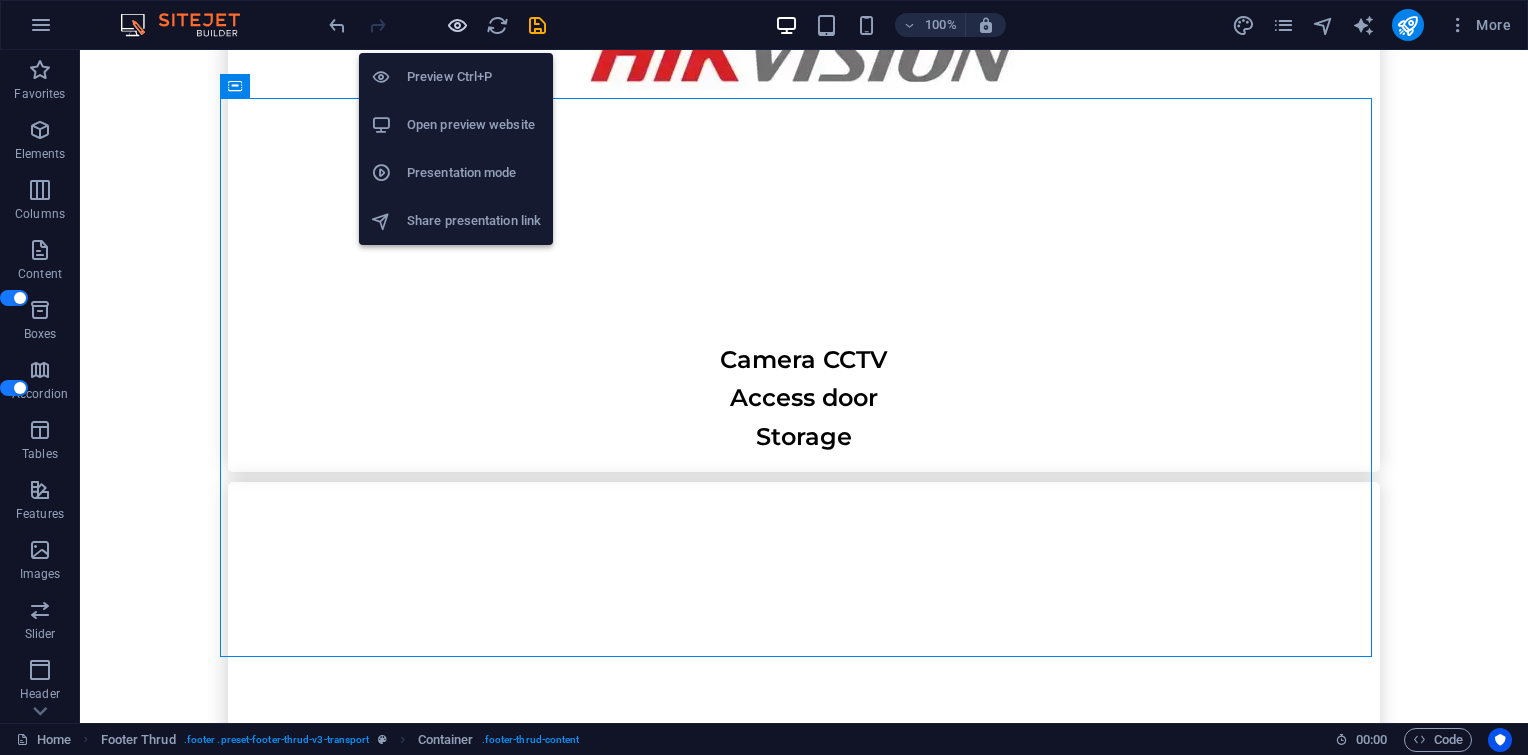 click at bounding box center [457, 25] 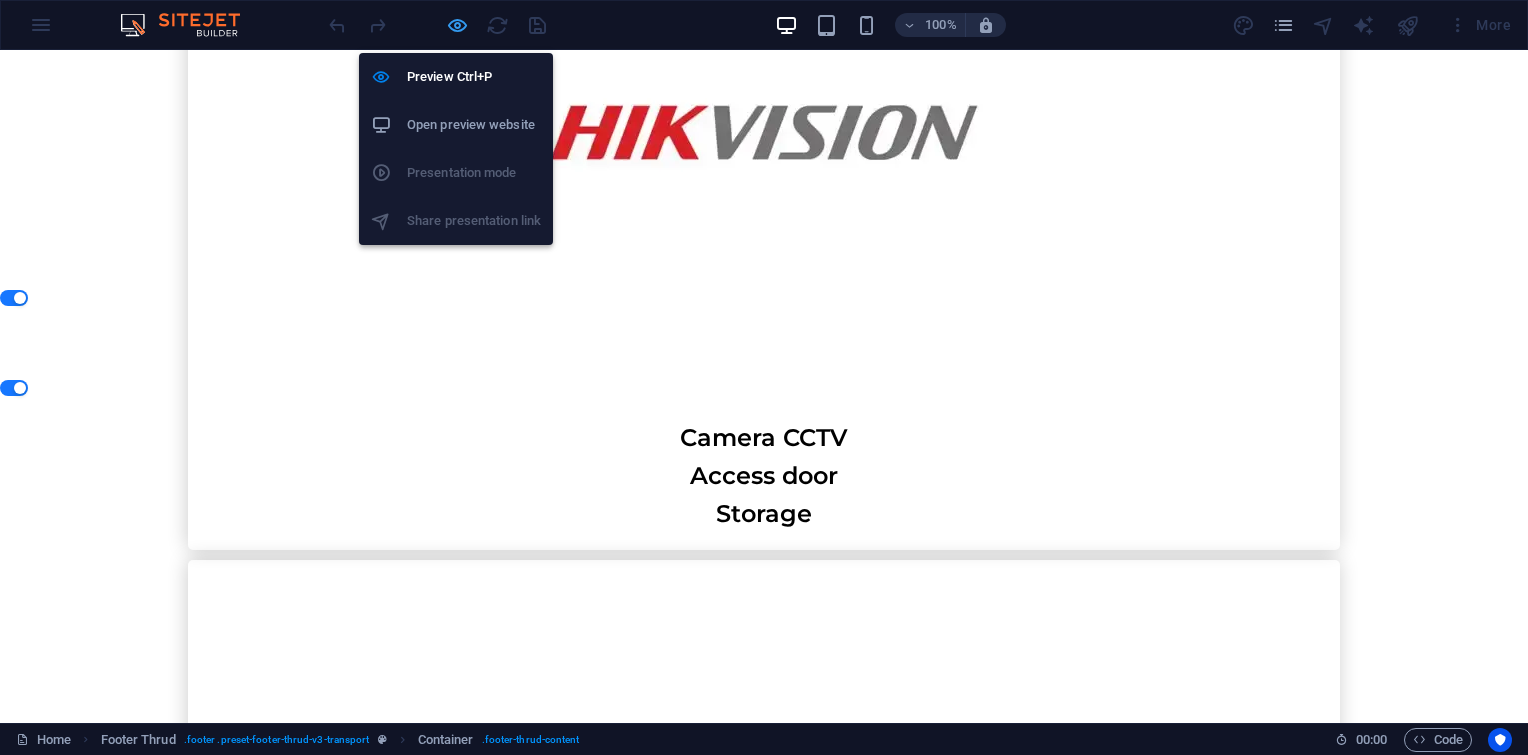 click at bounding box center (457, 25) 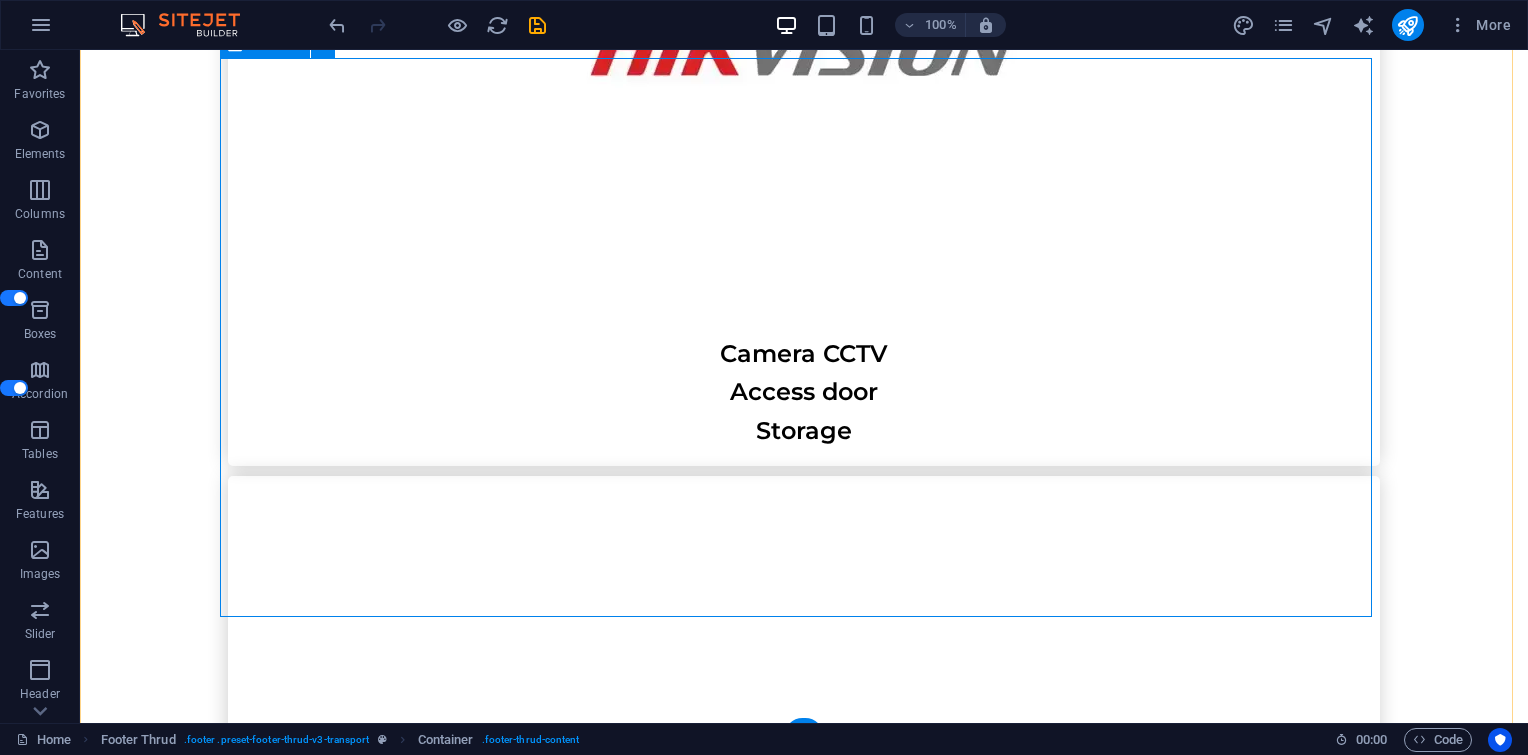 scroll, scrollTop: 7347, scrollLeft: 0, axis: vertical 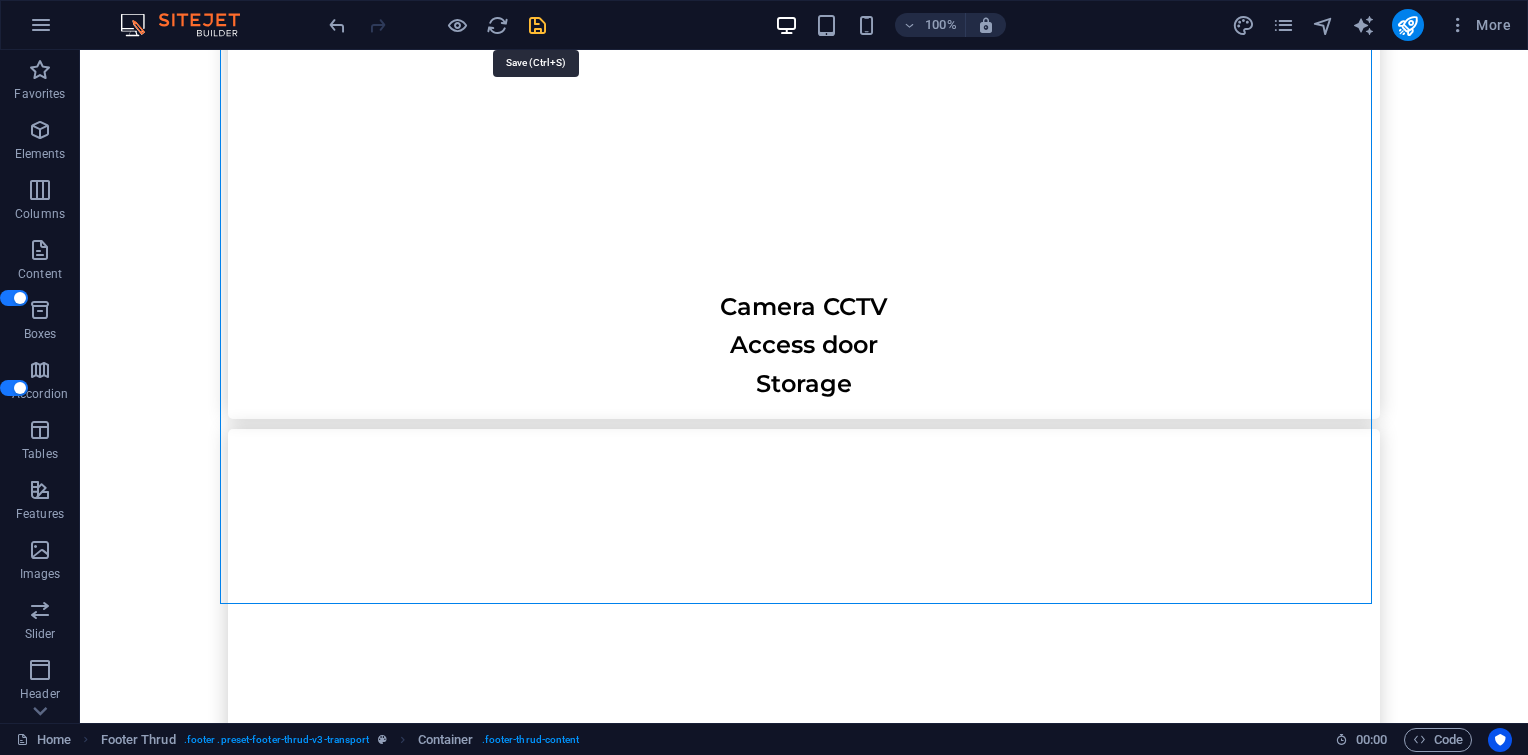 click at bounding box center [537, 25] 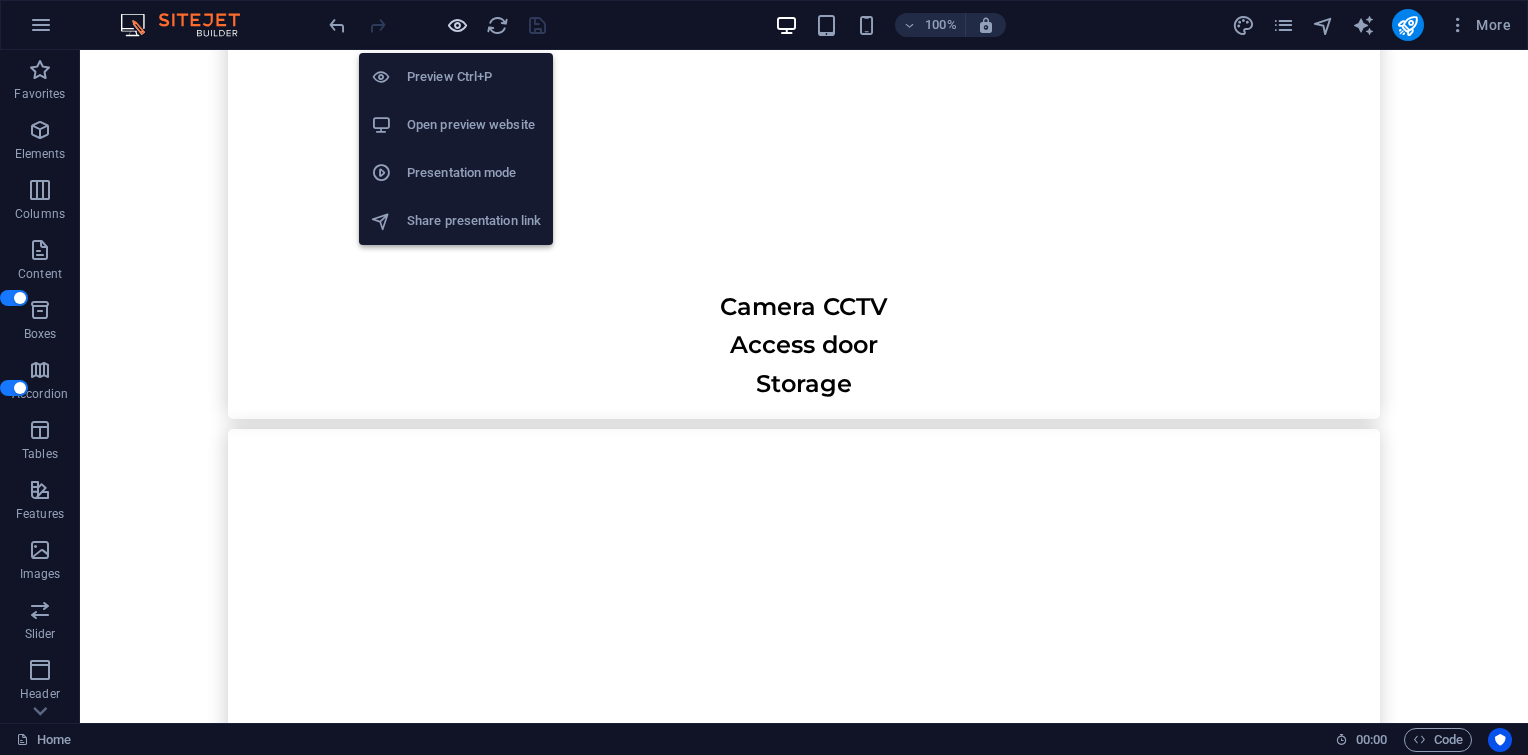 click at bounding box center (457, 25) 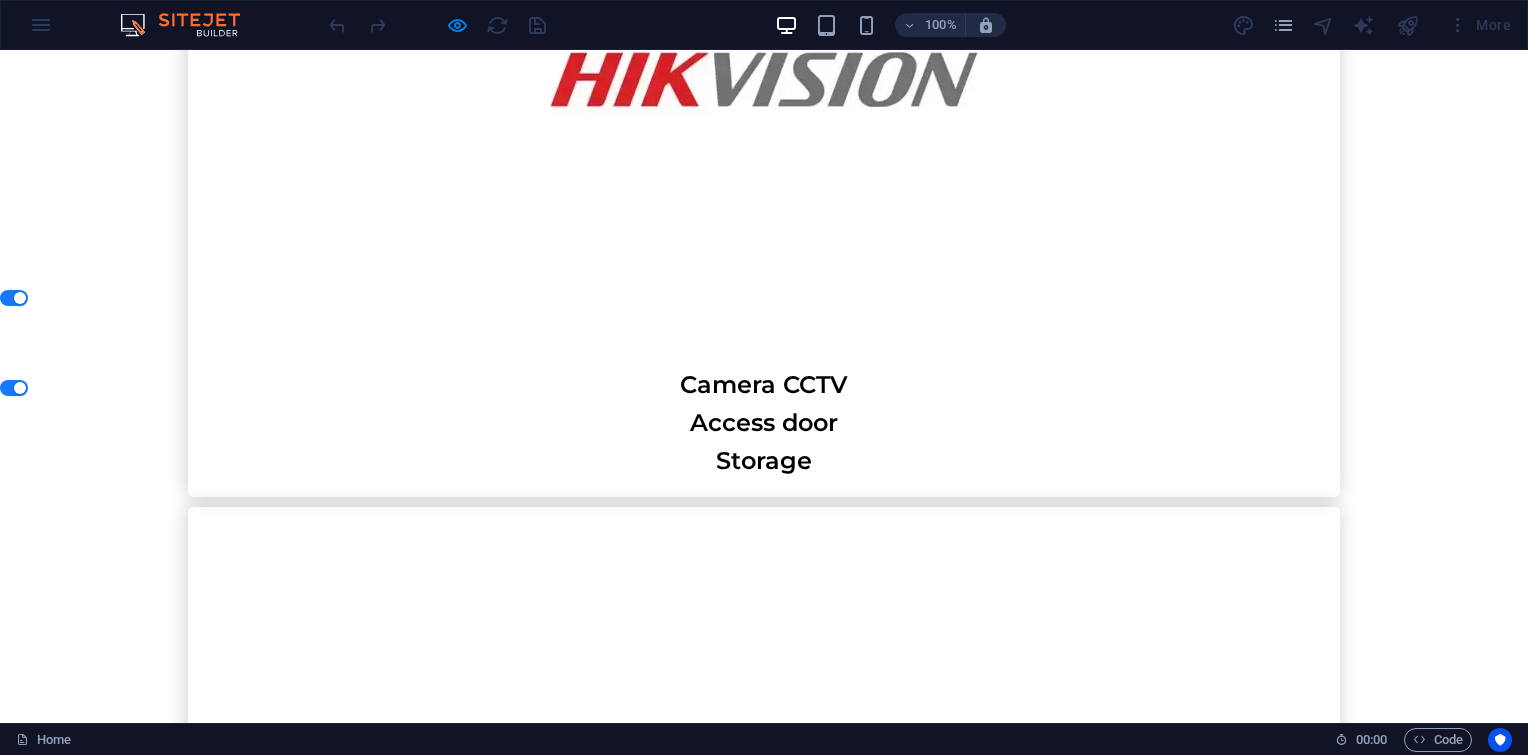 click on "[PHONE]" at bounding box center (472, 20560) 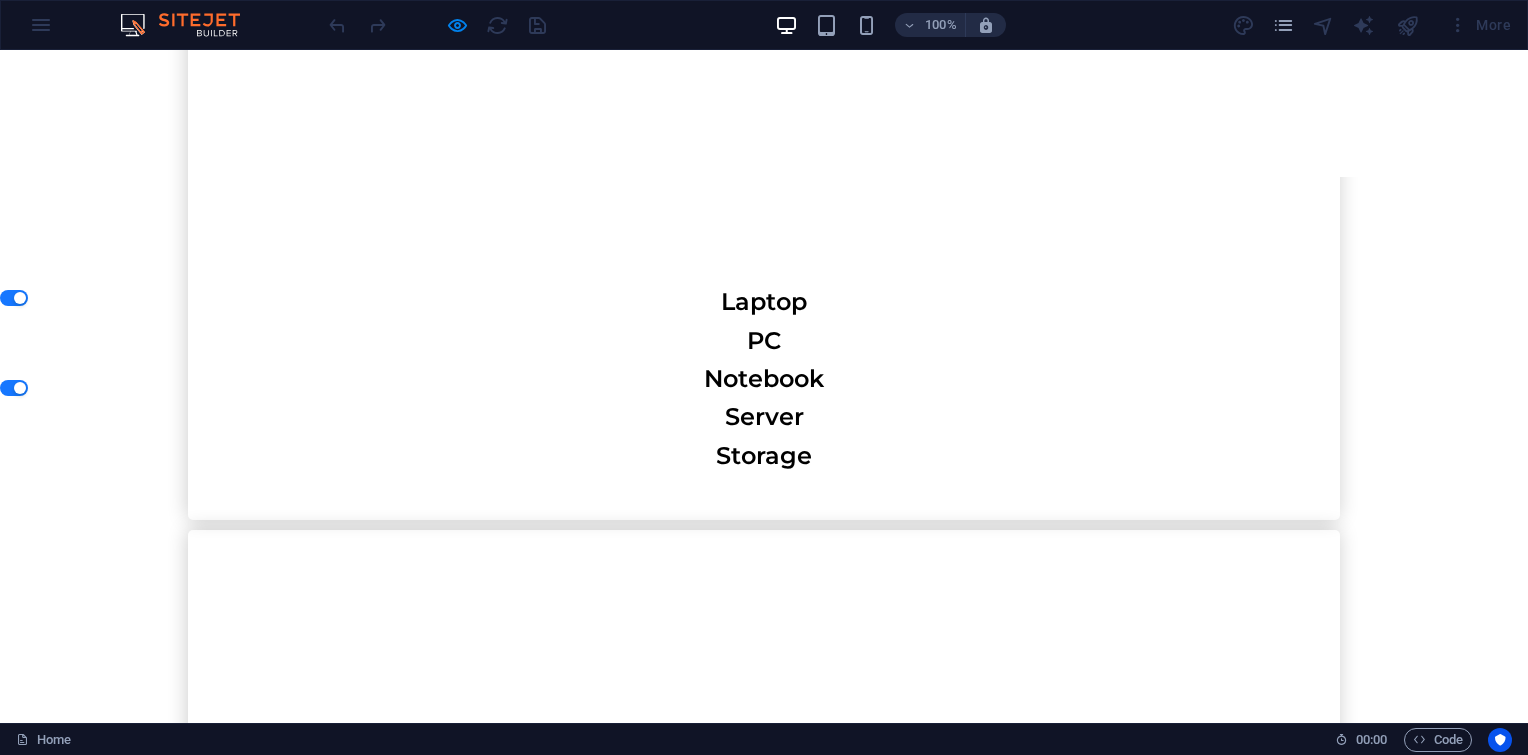scroll, scrollTop: 5780, scrollLeft: 0, axis: vertical 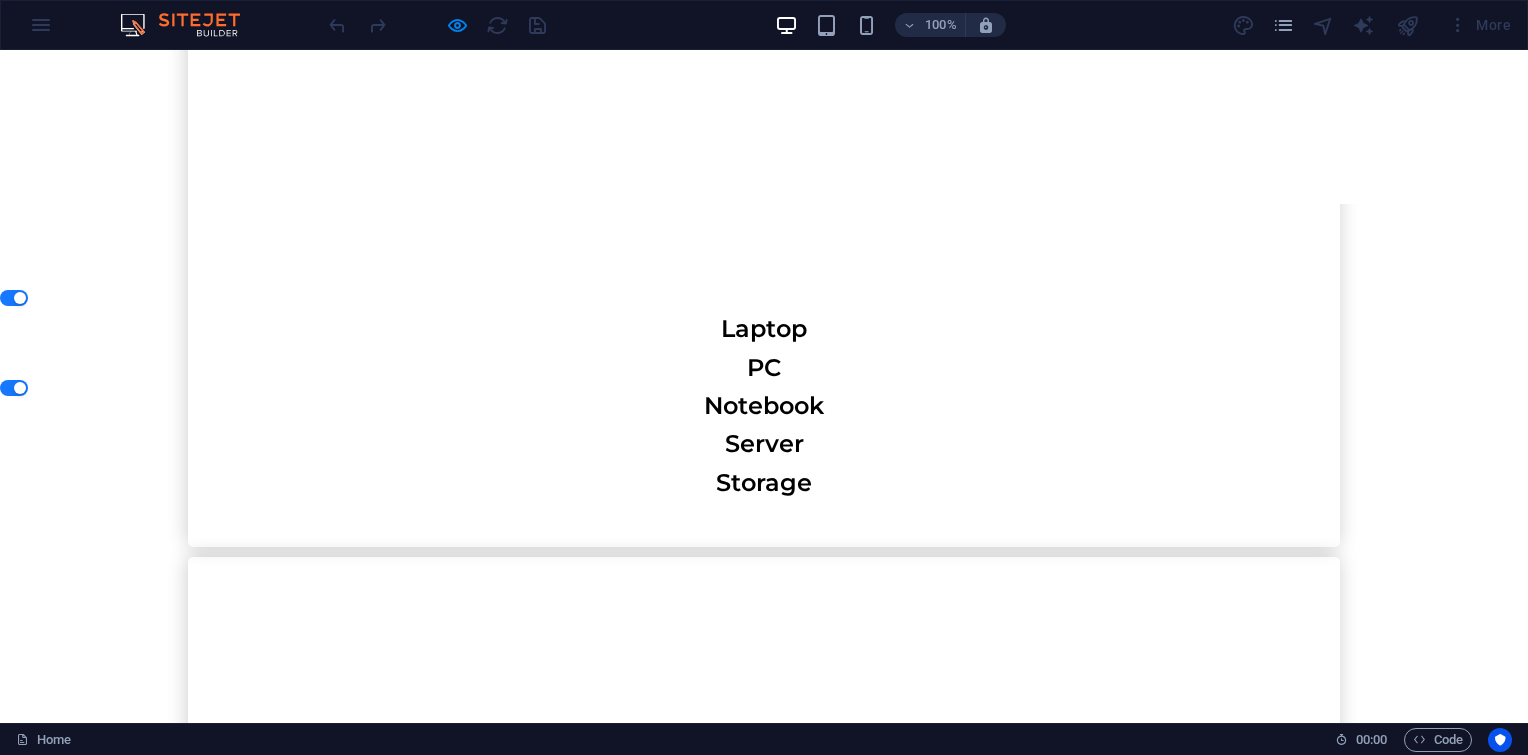 drag, startPoint x: 1517, startPoint y: 554, endPoint x: 1512, endPoint y: 264, distance: 290.0431 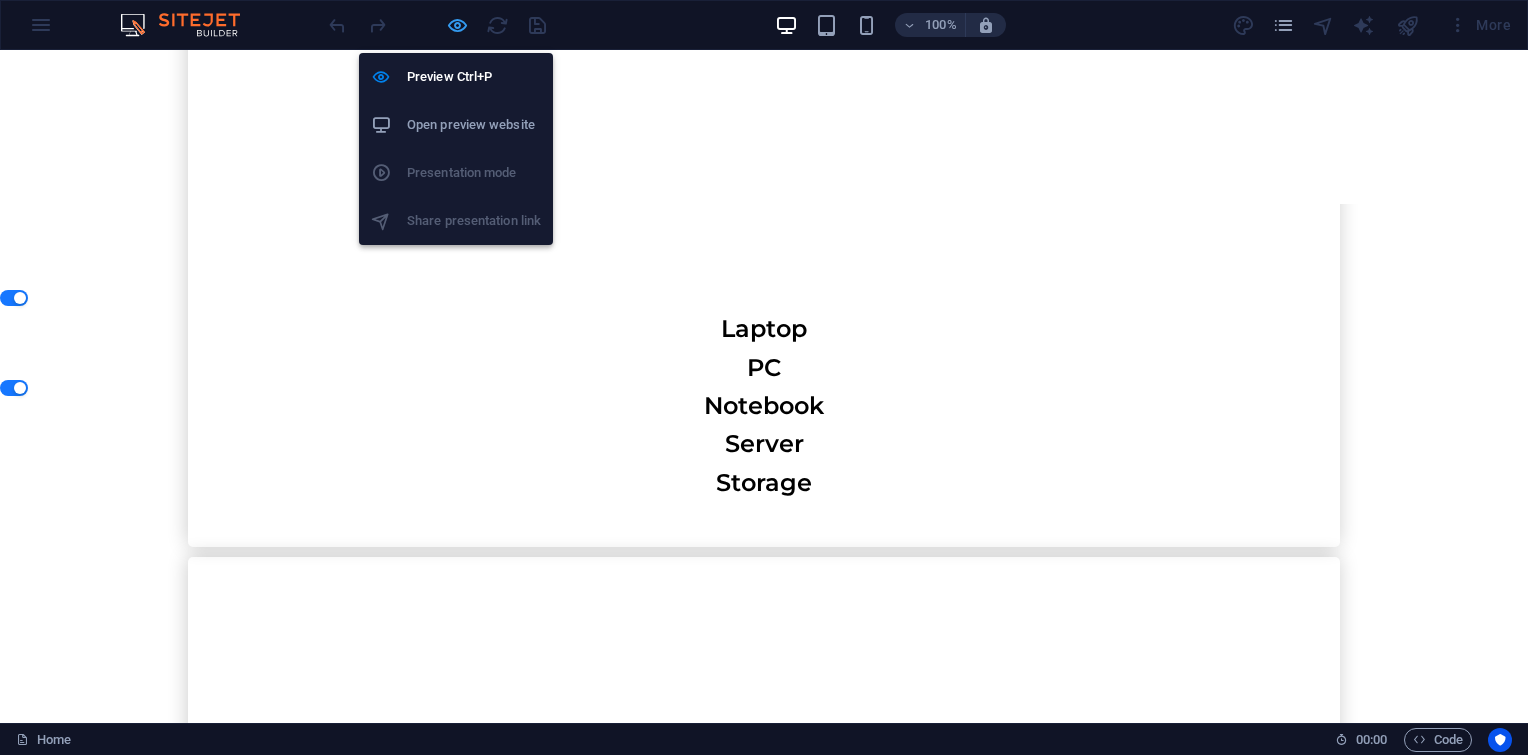 click at bounding box center [457, 25] 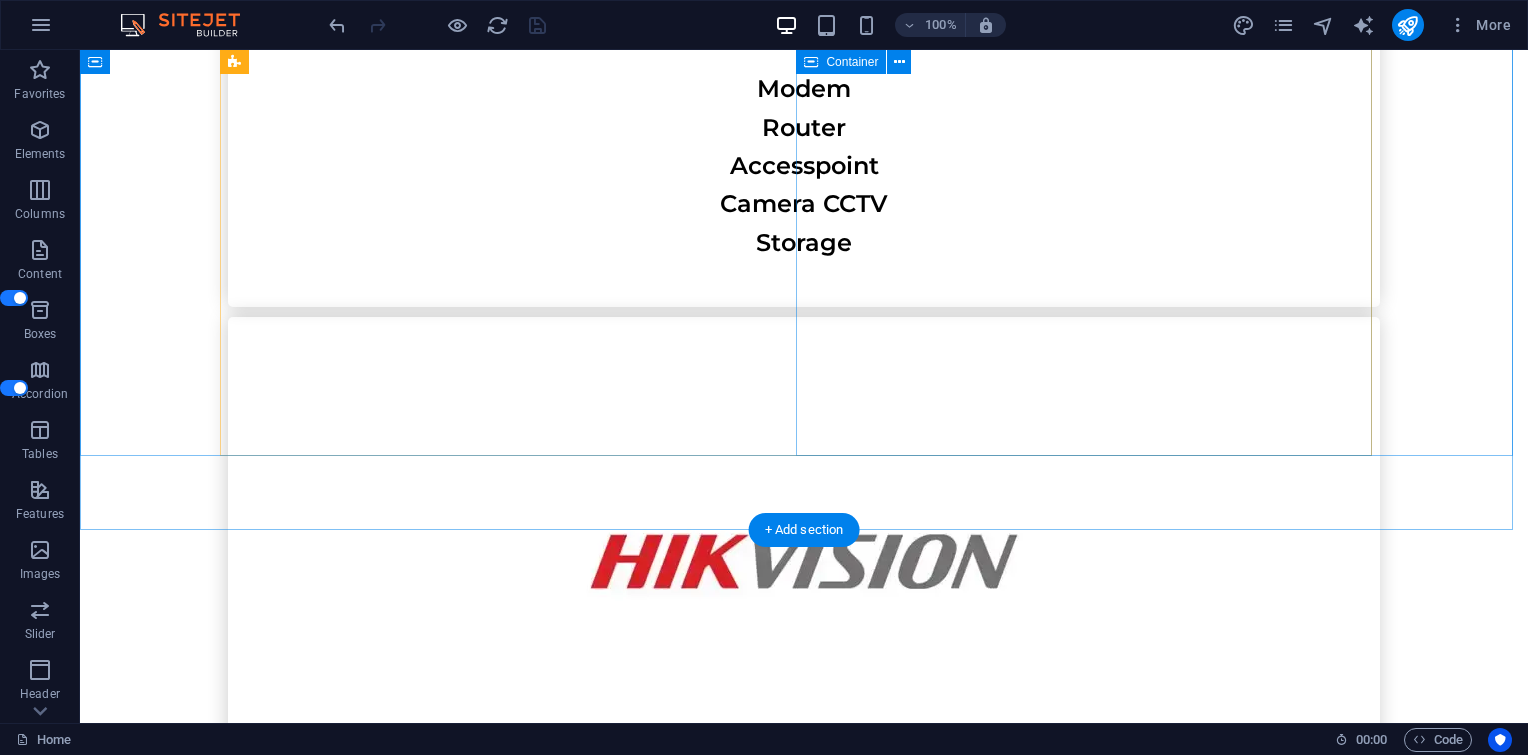 scroll, scrollTop: 6780, scrollLeft: 0, axis: vertical 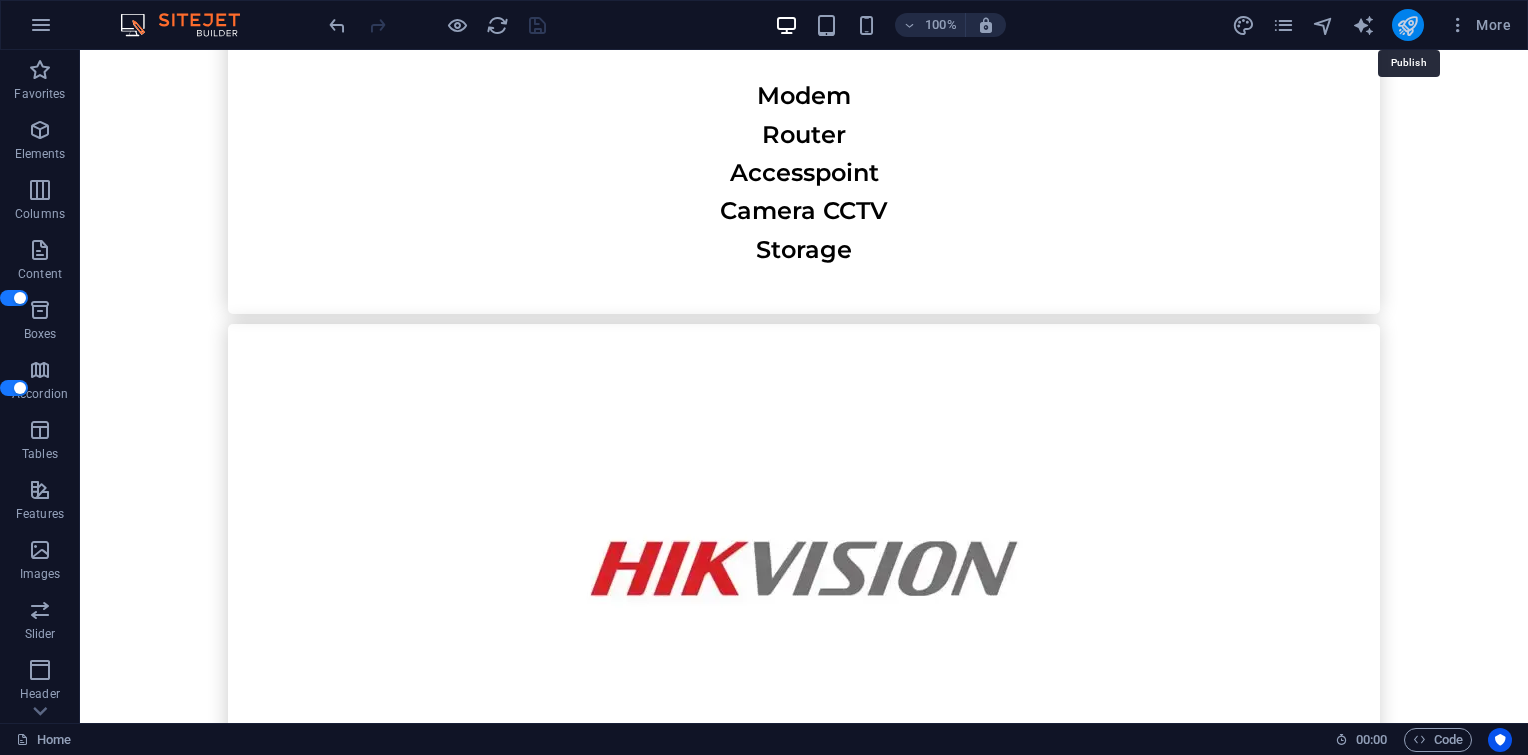 click at bounding box center (1407, 25) 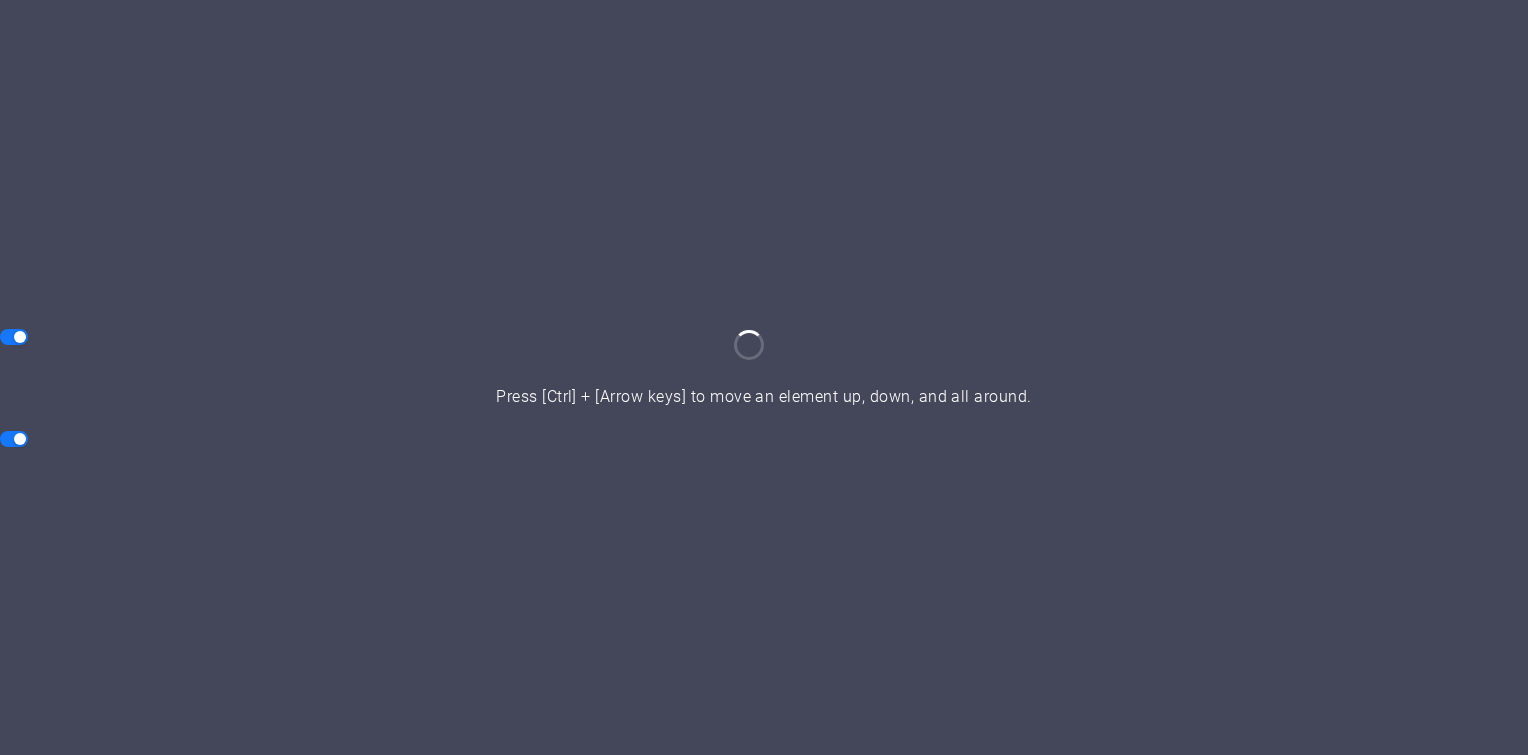 scroll, scrollTop: 0, scrollLeft: 0, axis: both 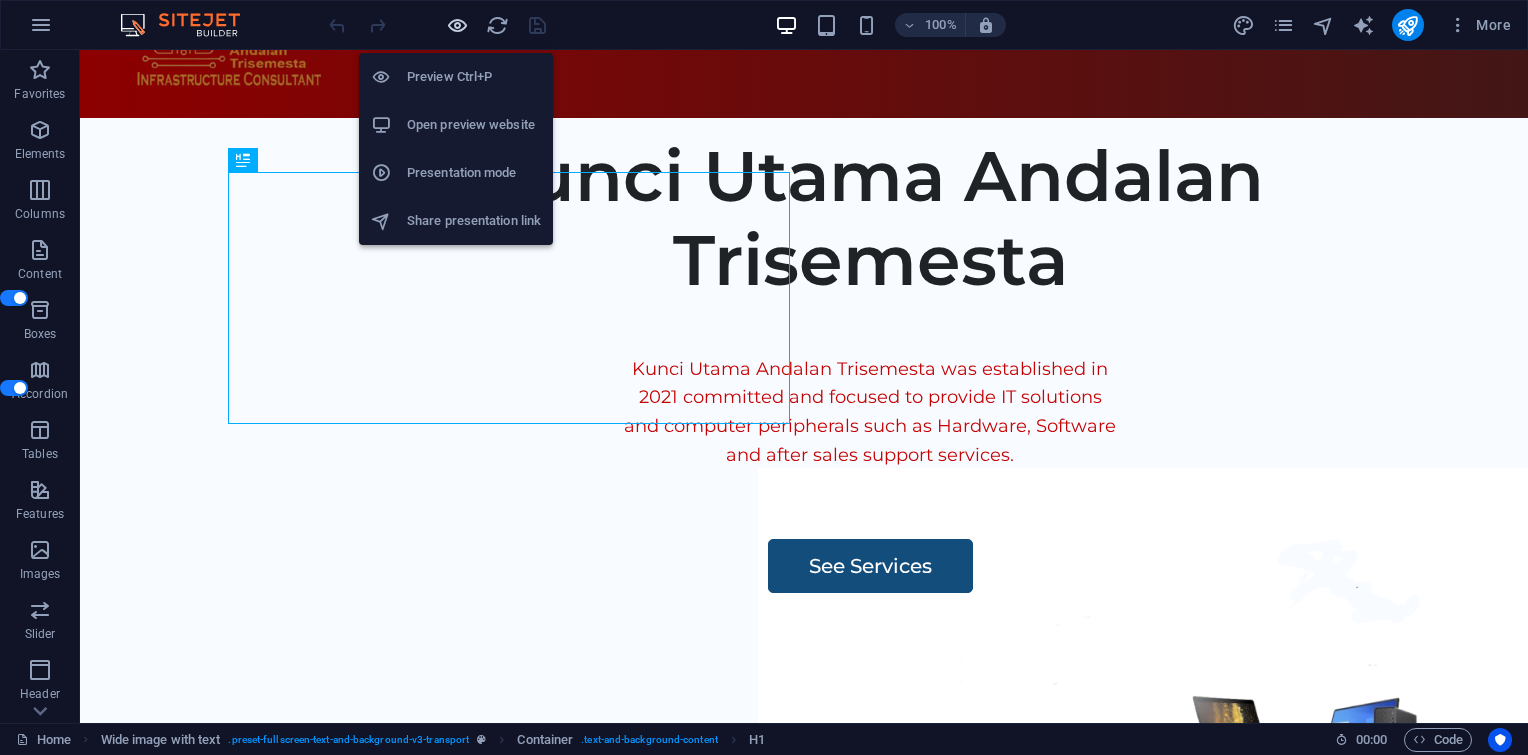 click at bounding box center (457, 25) 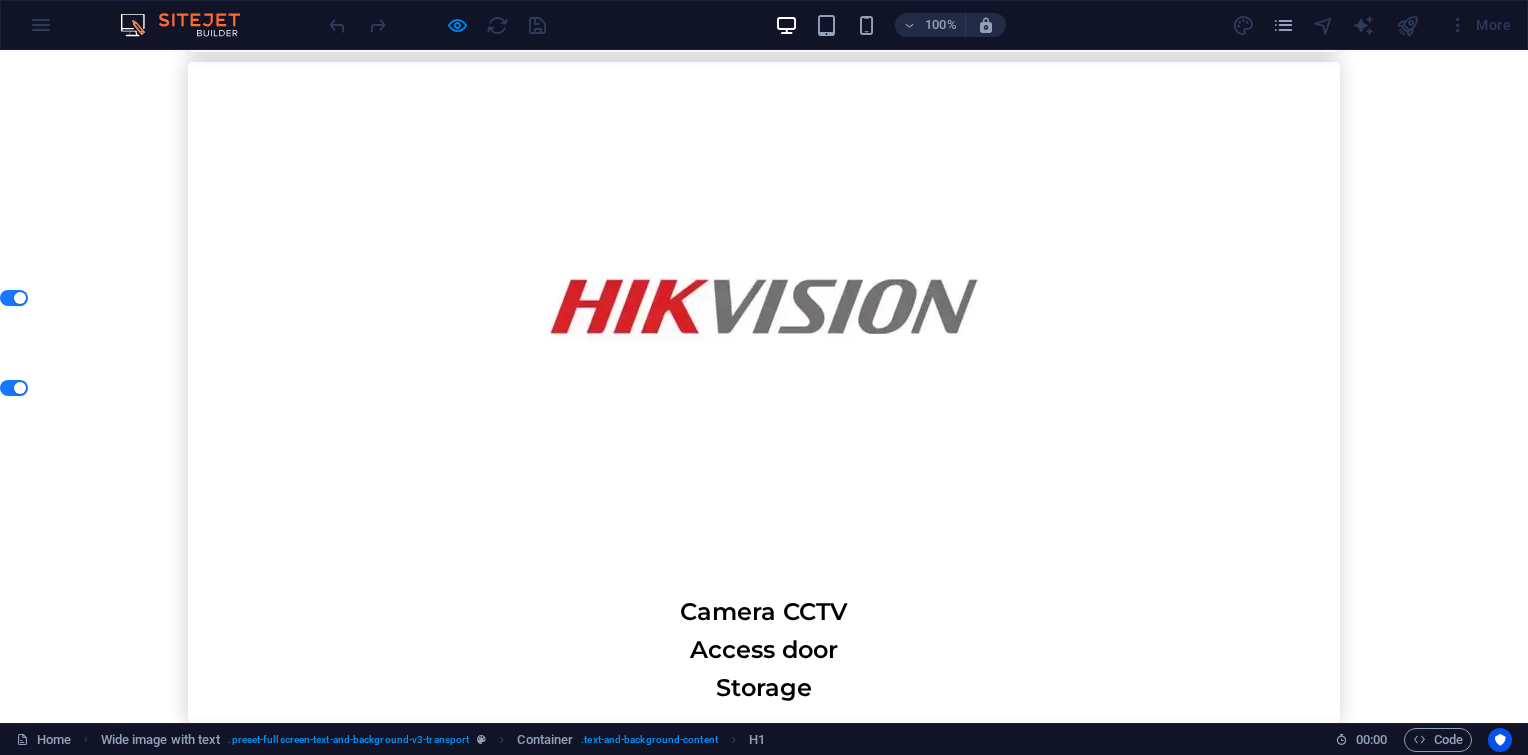 scroll, scrollTop: 6372, scrollLeft: 0, axis: vertical 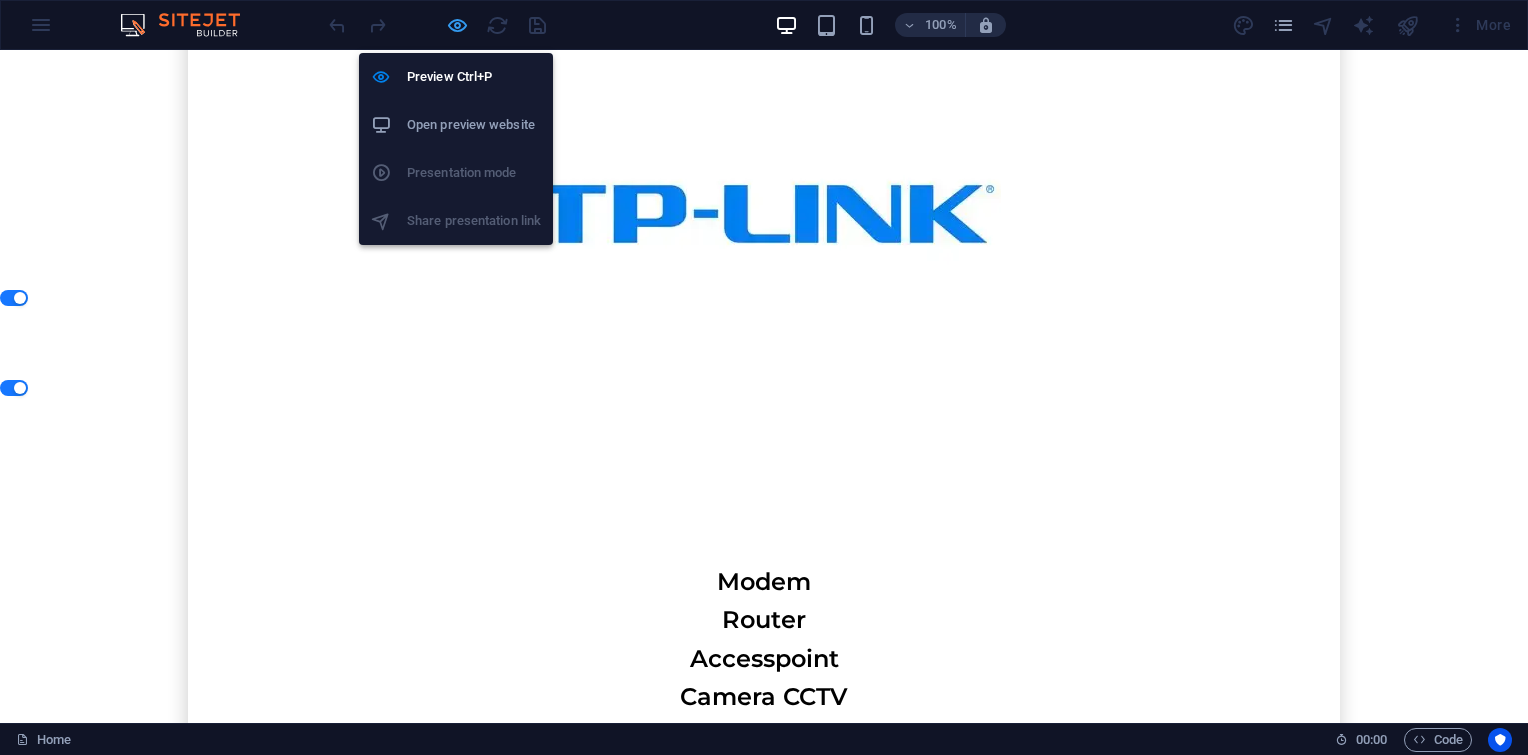 click at bounding box center (457, 25) 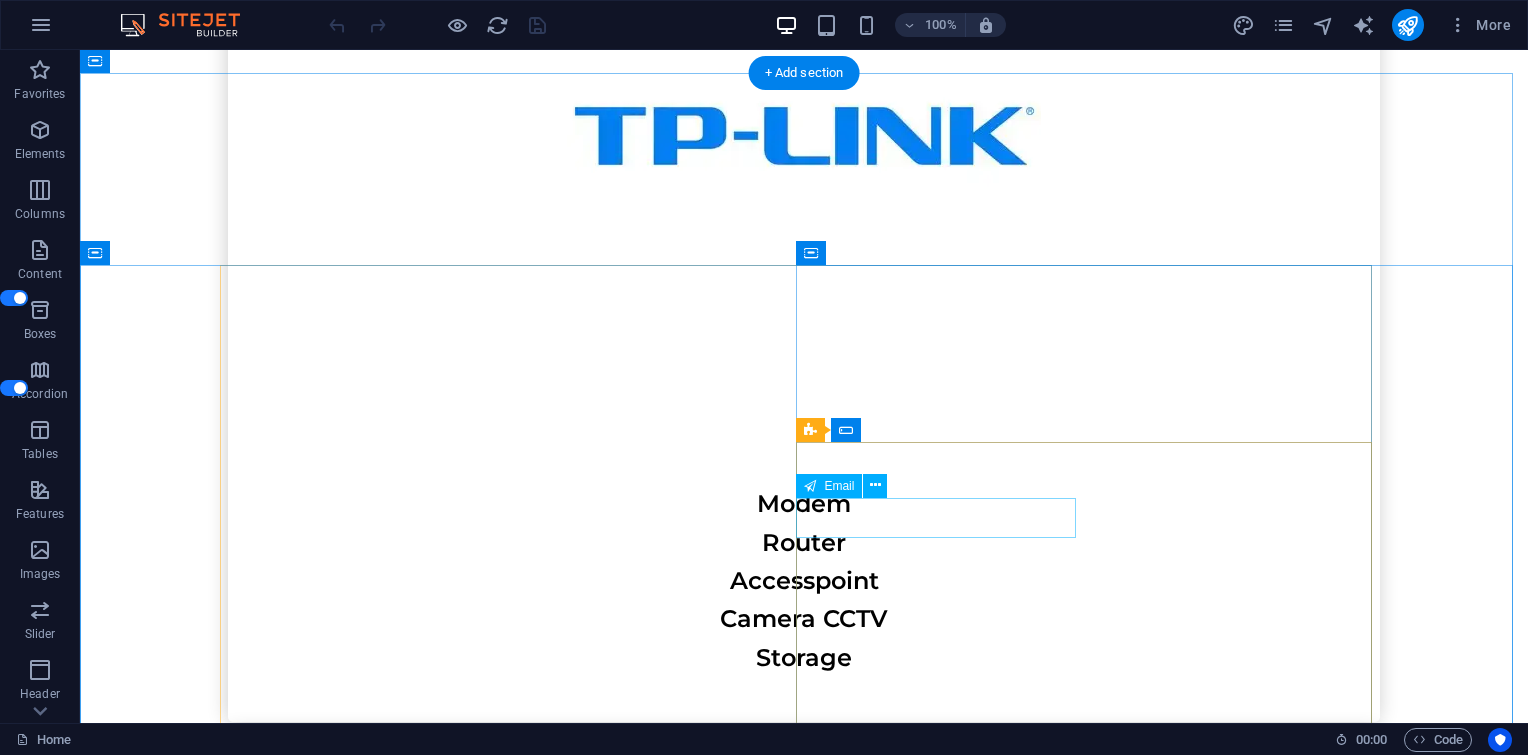 click at bounding box center [512, 19883] 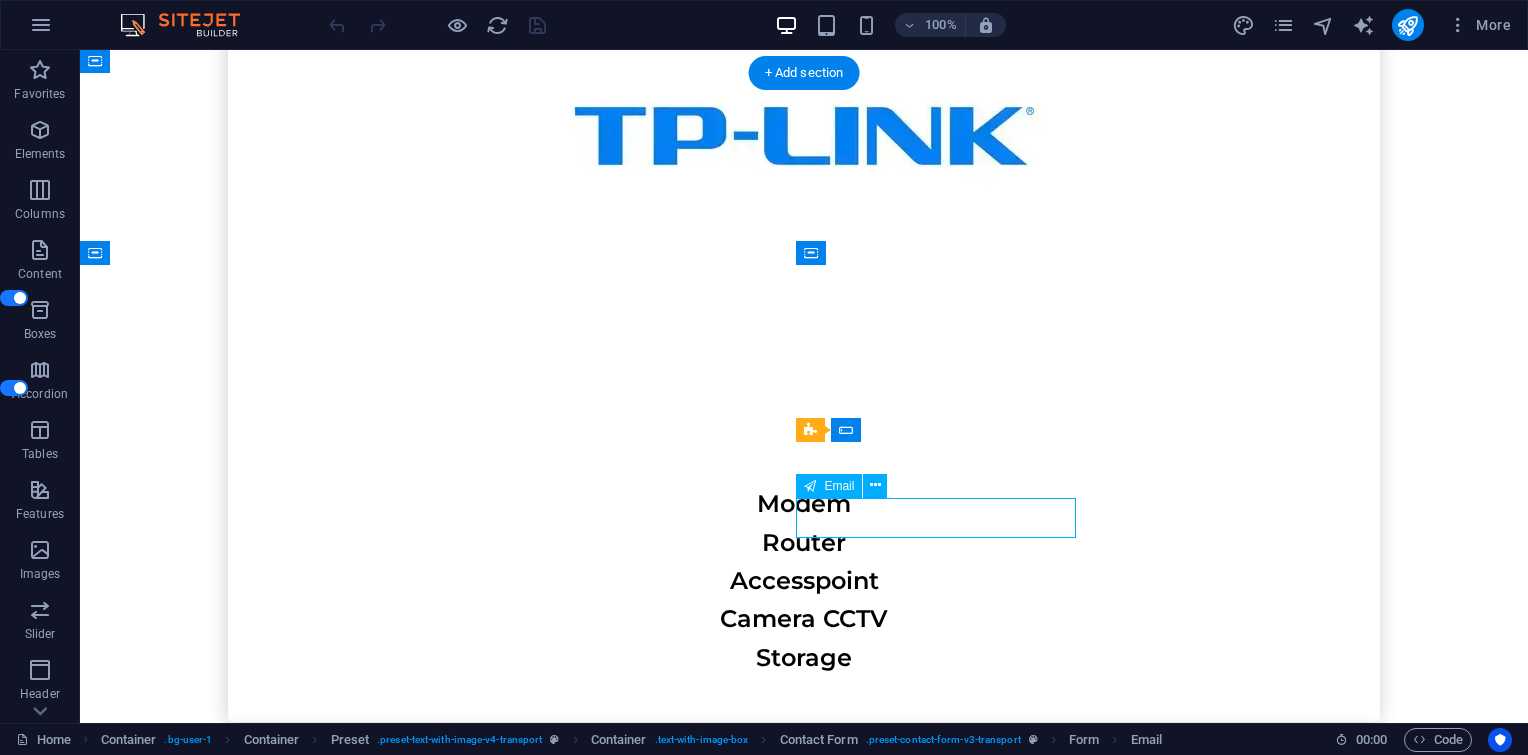 click at bounding box center (512, 19883) 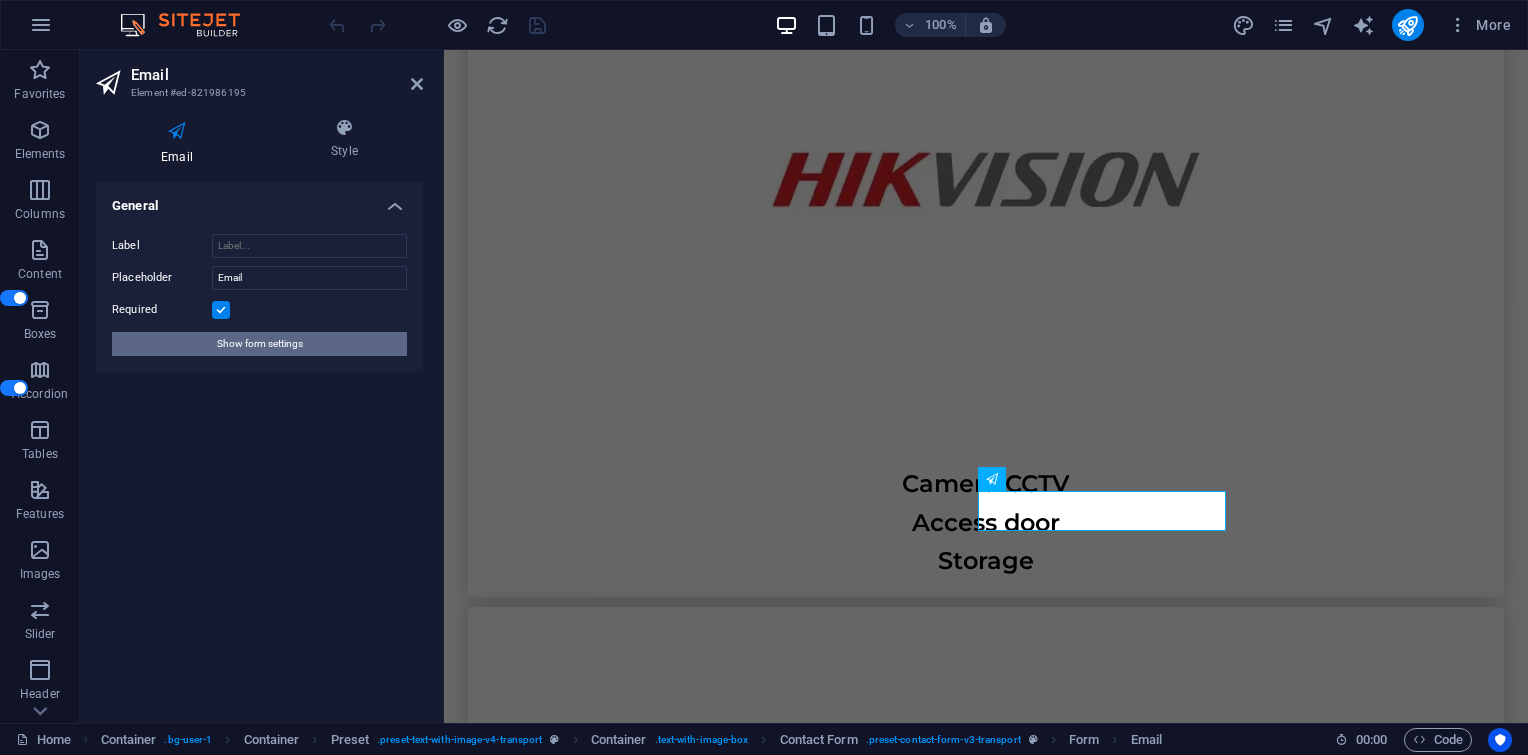 click on "Show form settings" at bounding box center (260, 344) 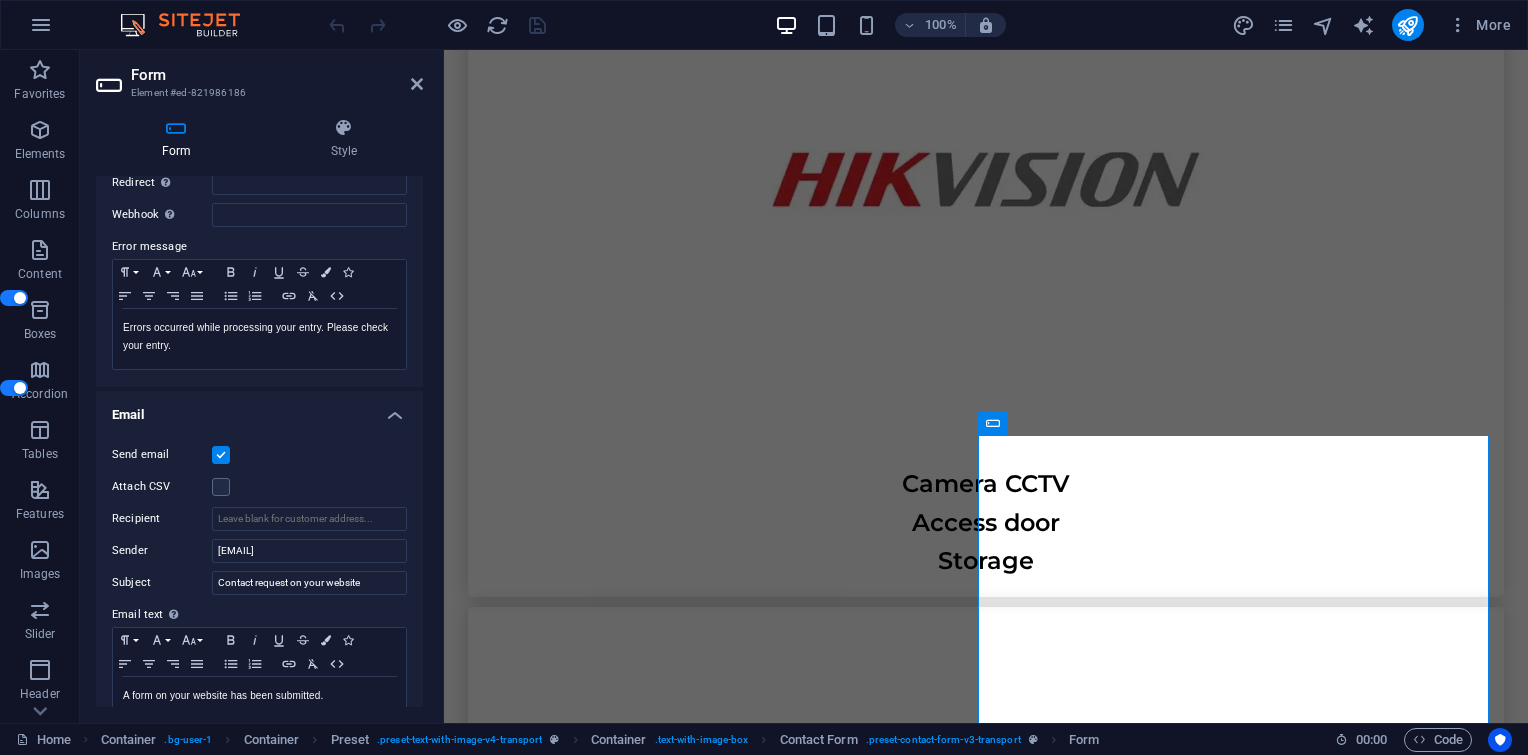 scroll, scrollTop: 300, scrollLeft: 0, axis: vertical 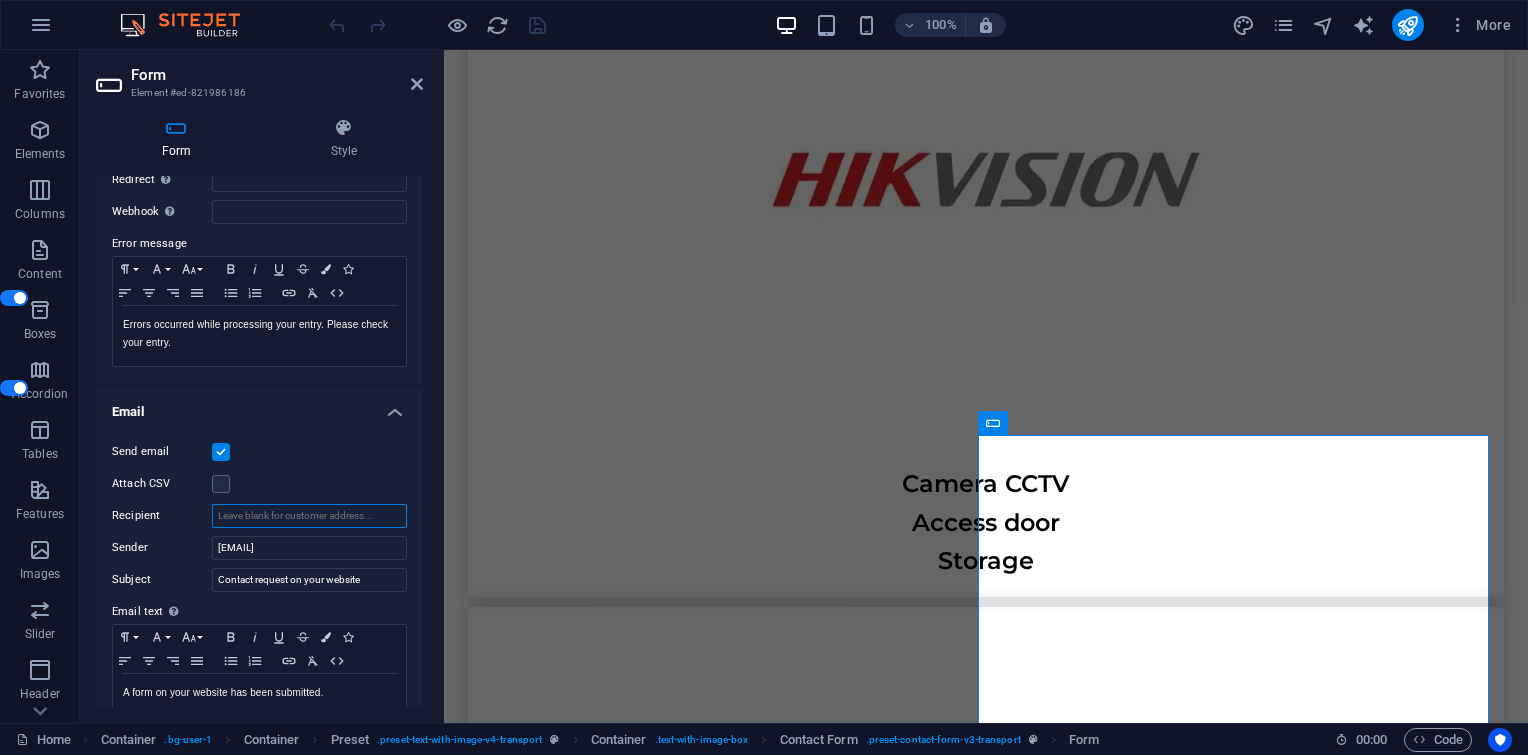 click on "Recipient" at bounding box center (309, 516) 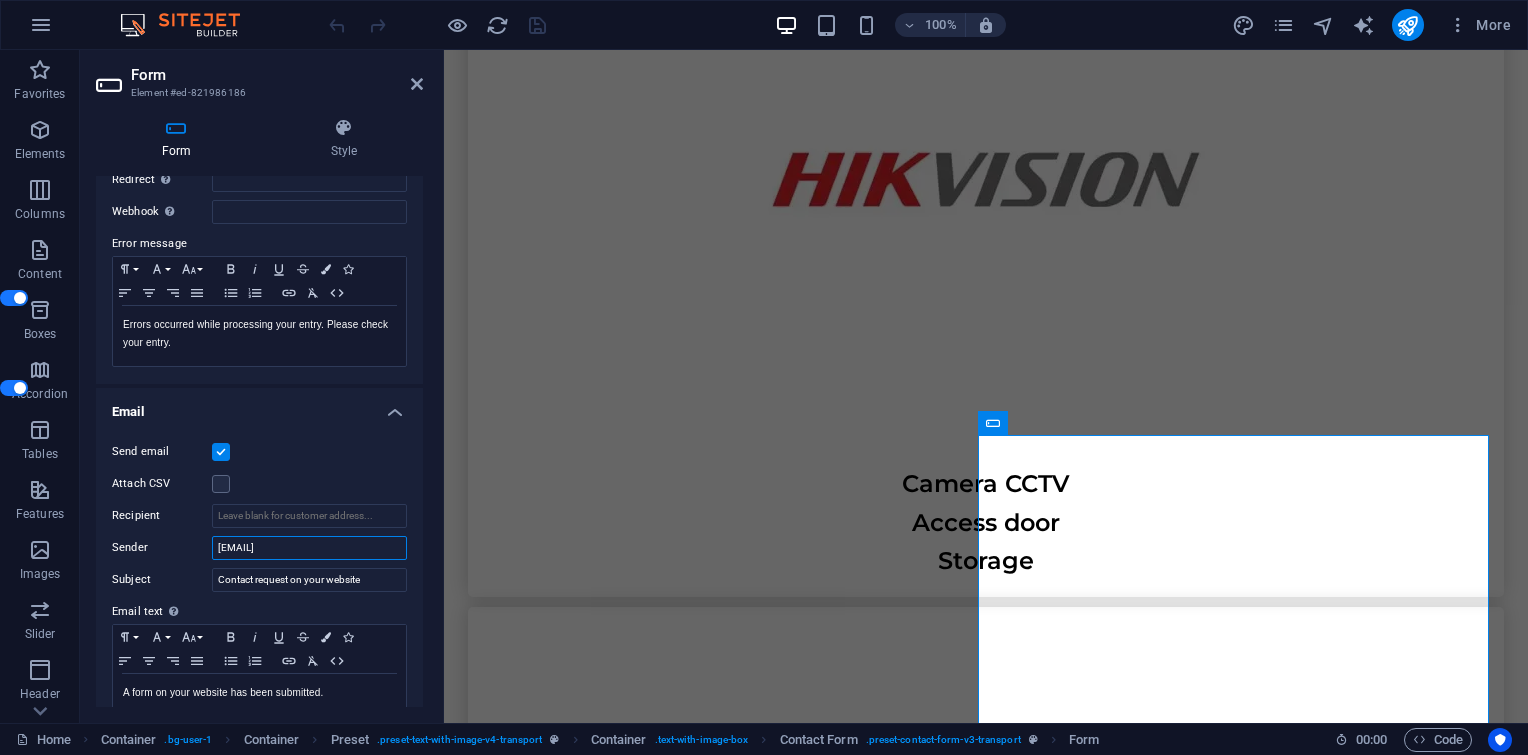 click on "[EMAIL]" at bounding box center (309, 548) 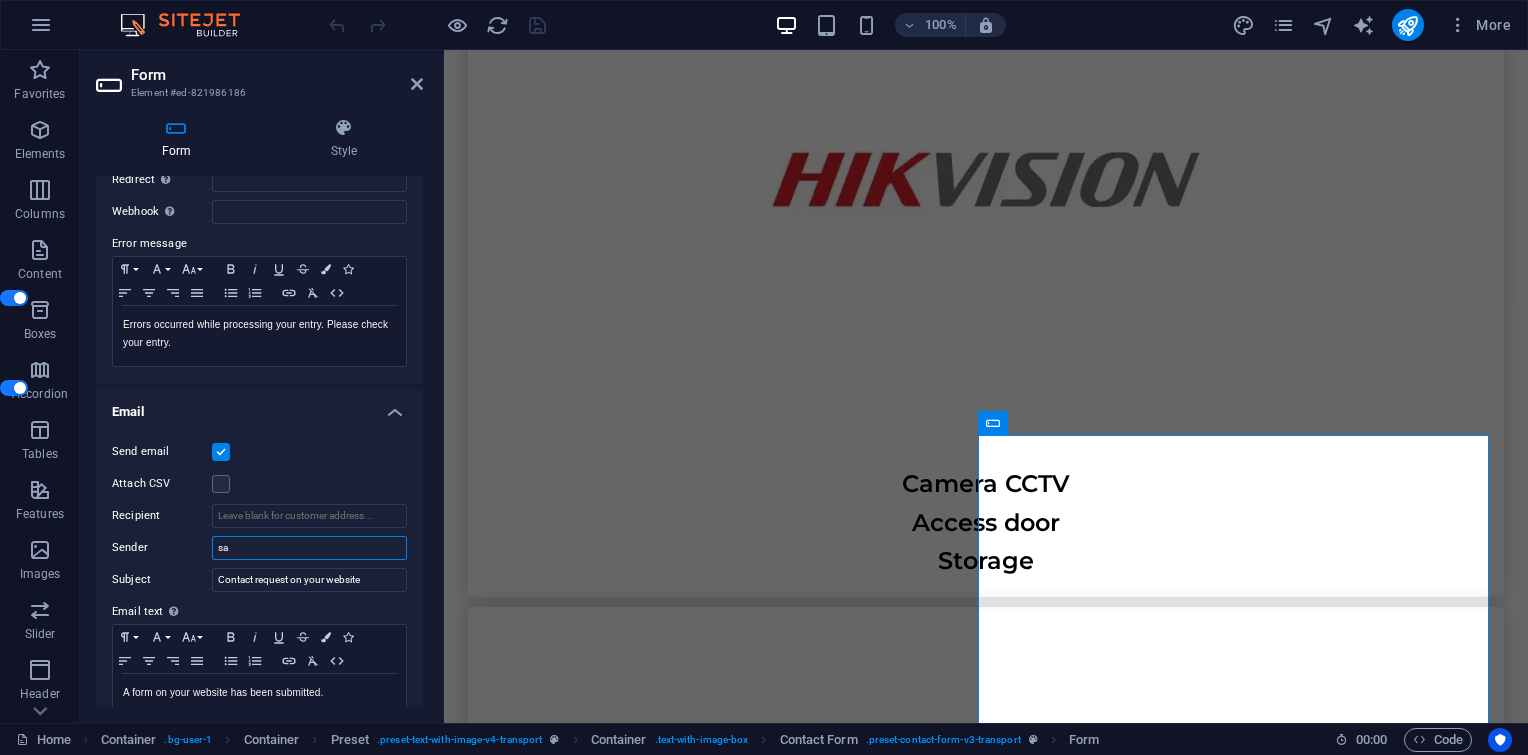 type on "s" 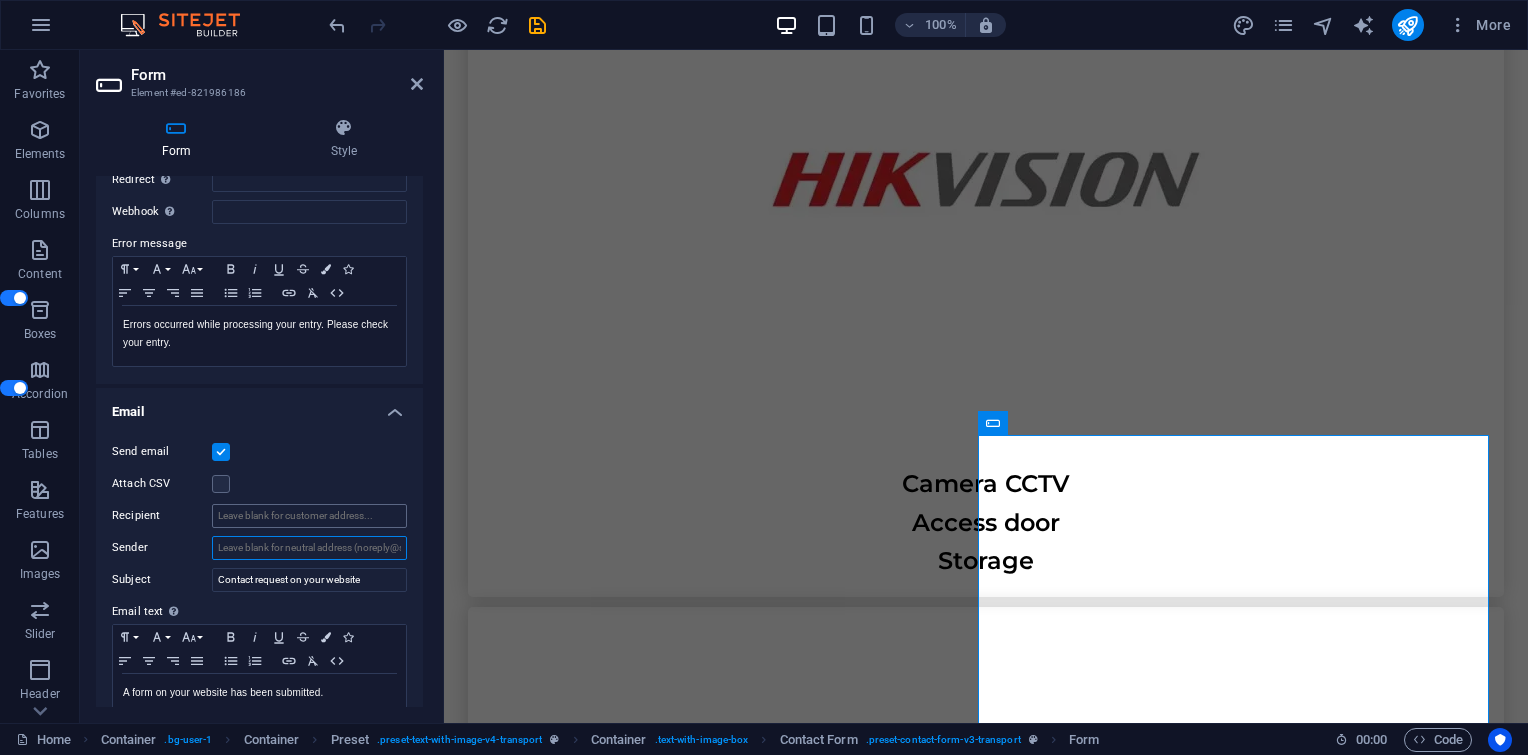 type 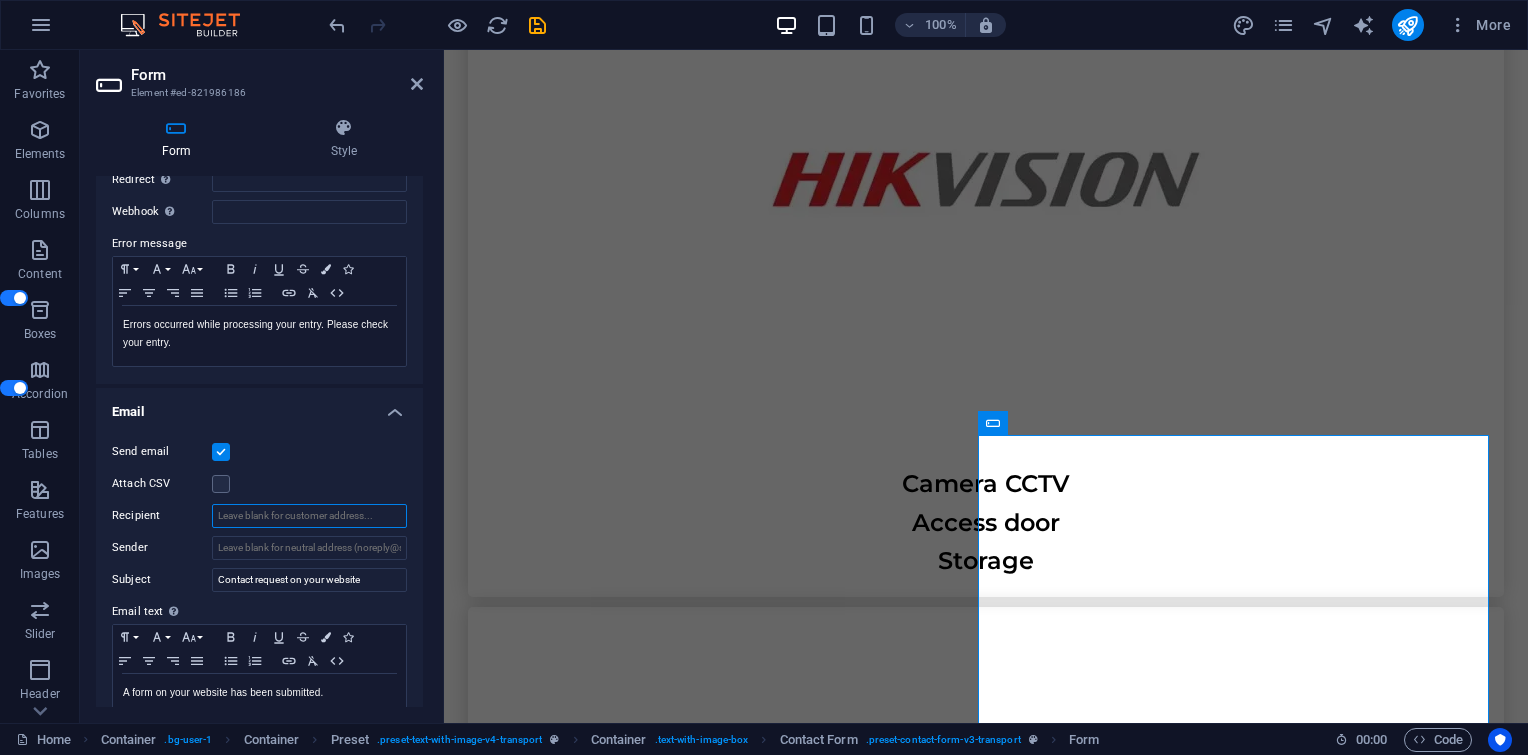 click on "Recipient" at bounding box center [309, 516] 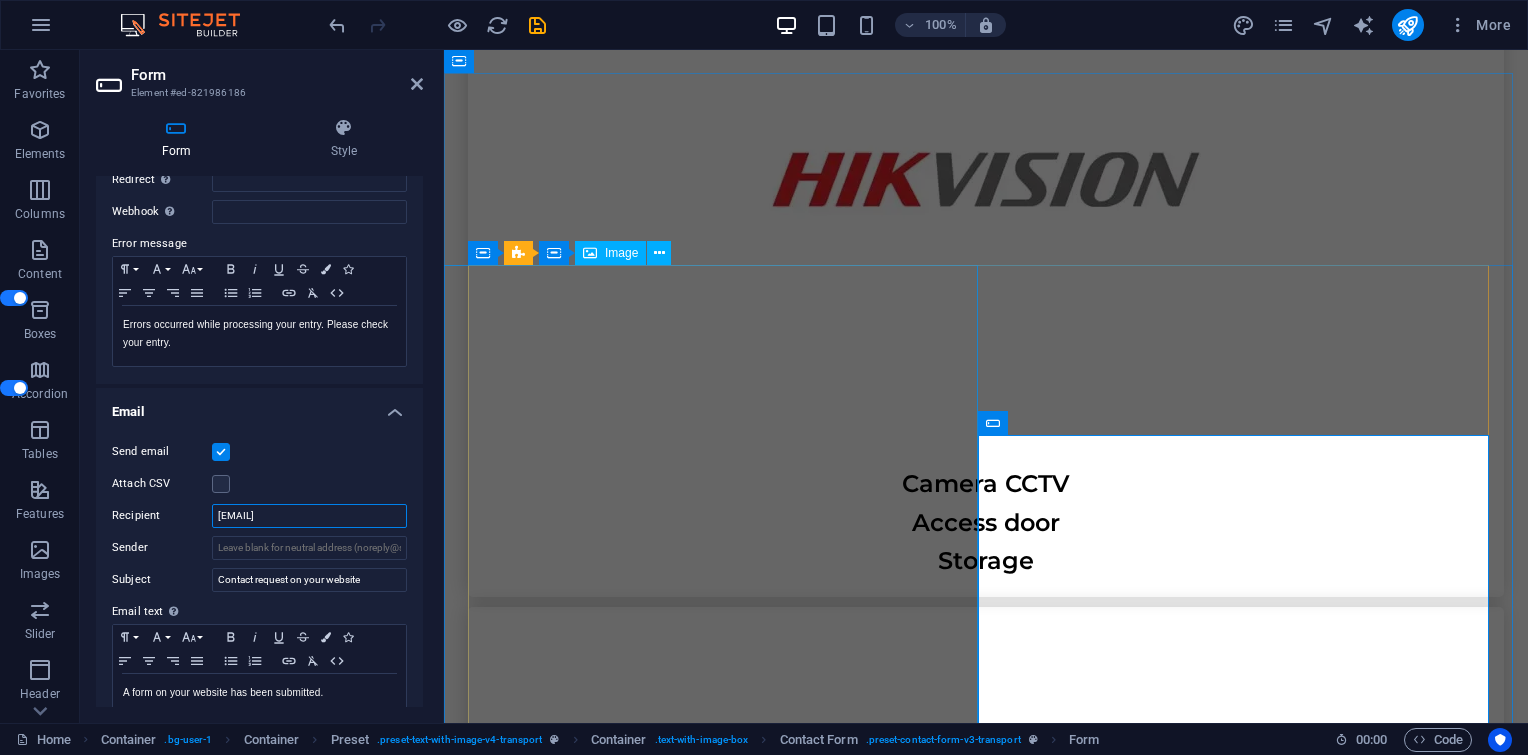 type on "[EMAIL]" 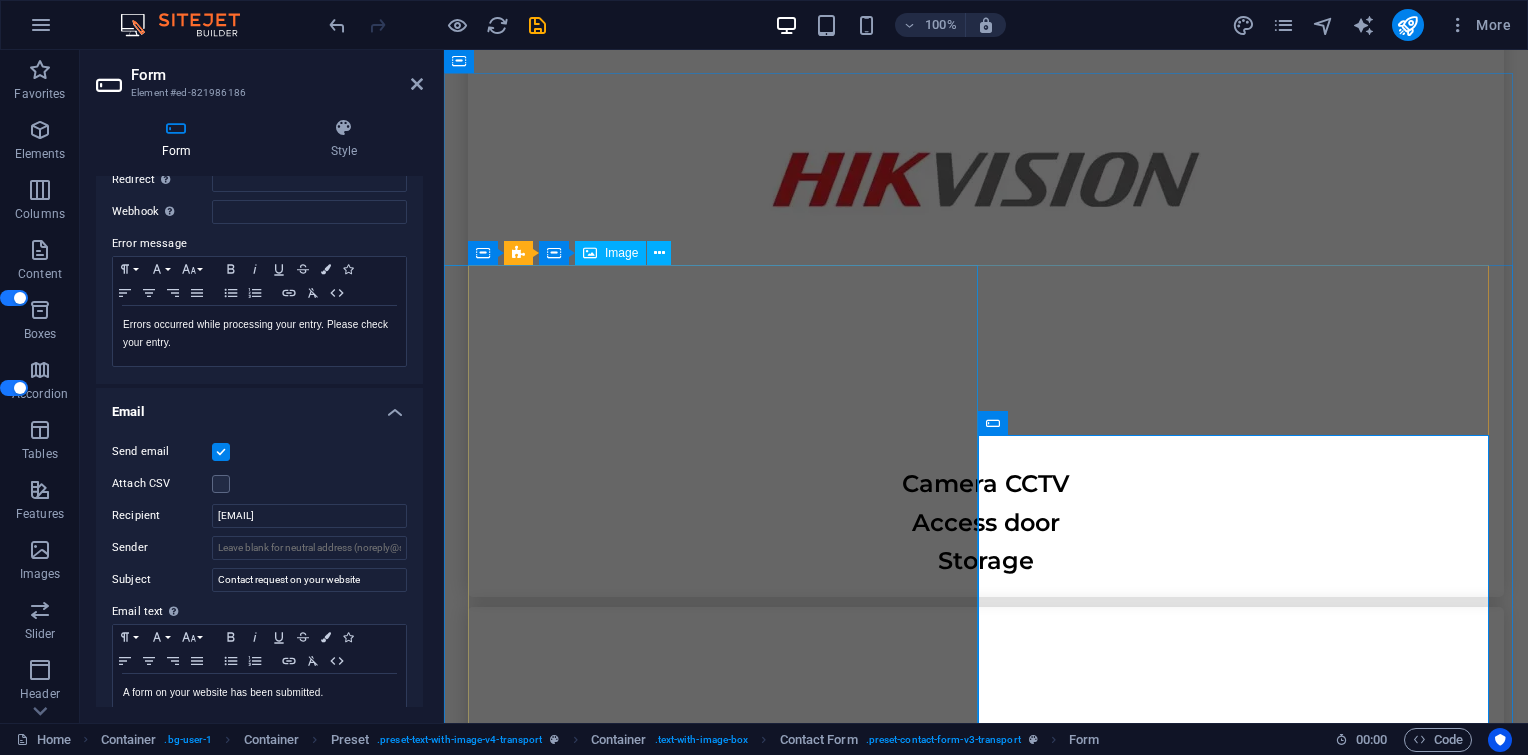 click at bounding box center [336, 17924] 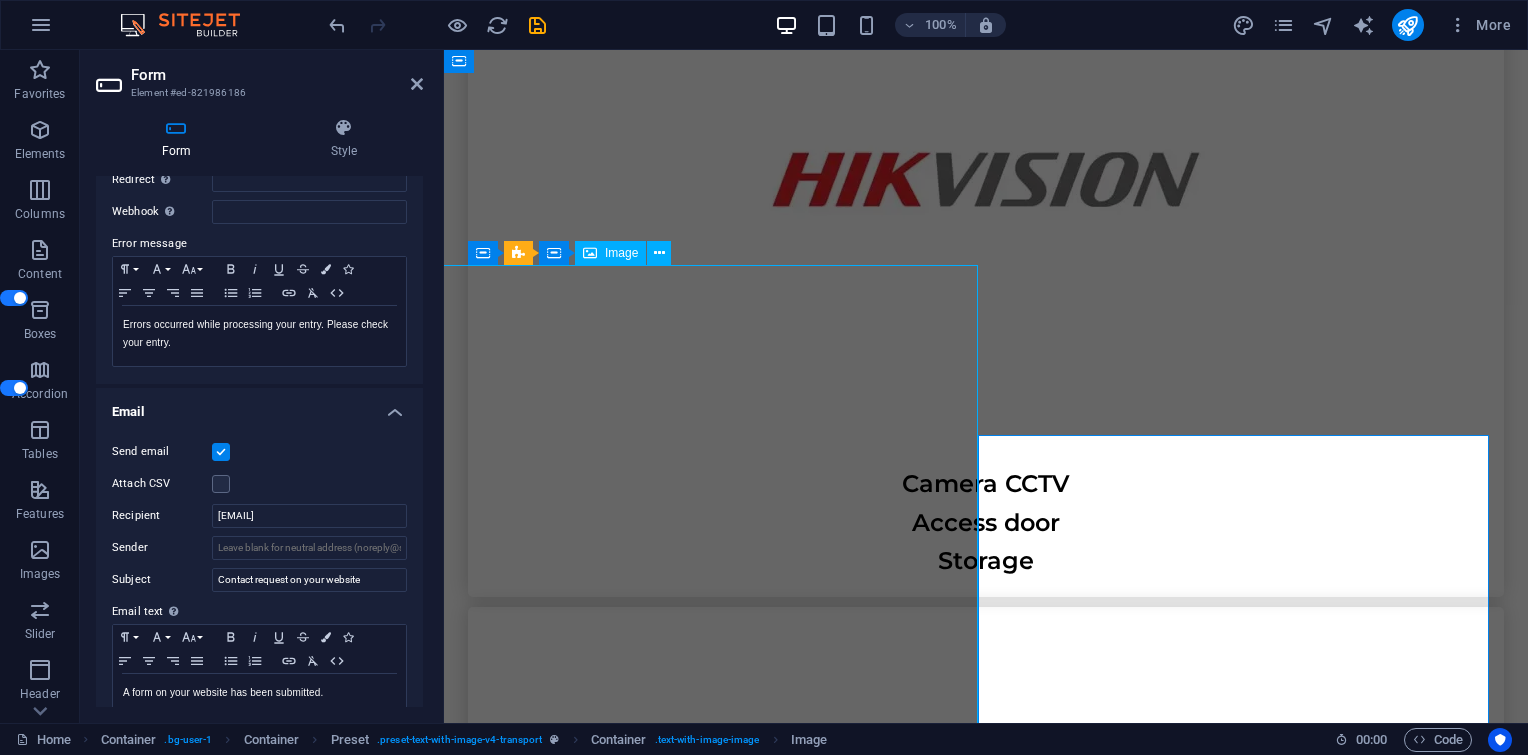 scroll, scrollTop: 6372, scrollLeft: 0, axis: vertical 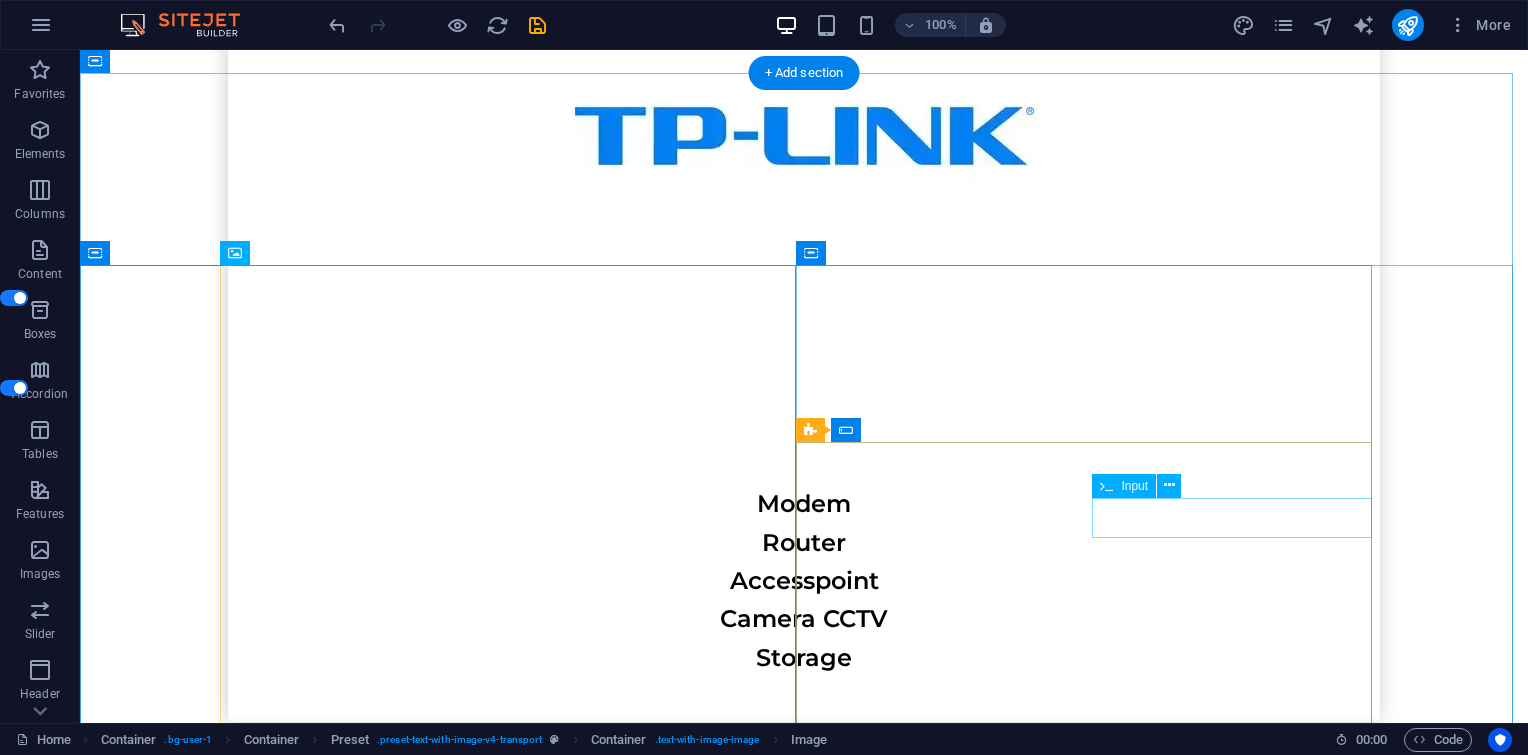 click at bounding box center (1096, 19883) 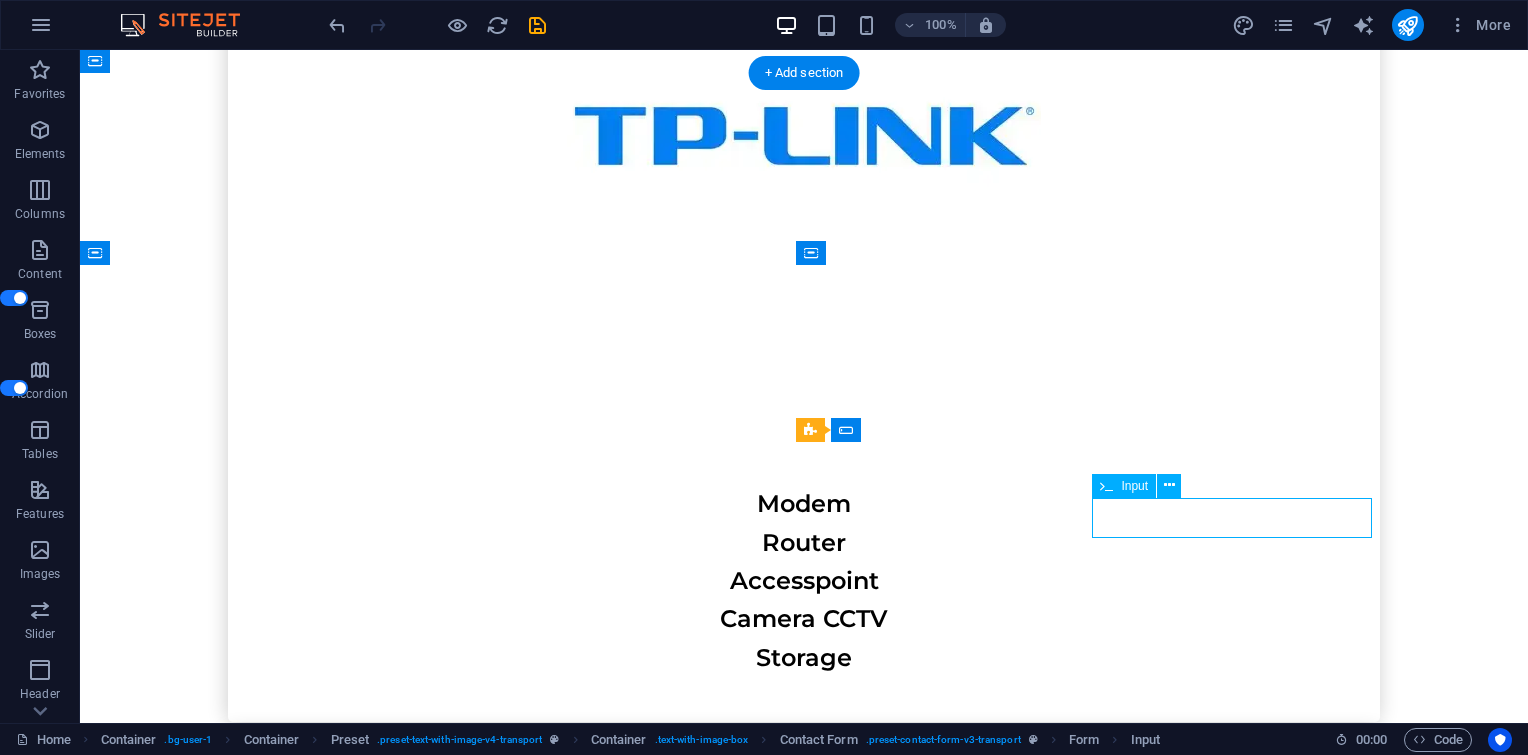 drag, startPoint x: 1216, startPoint y: 510, endPoint x: 853, endPoint y: 511, distance: 363.00137 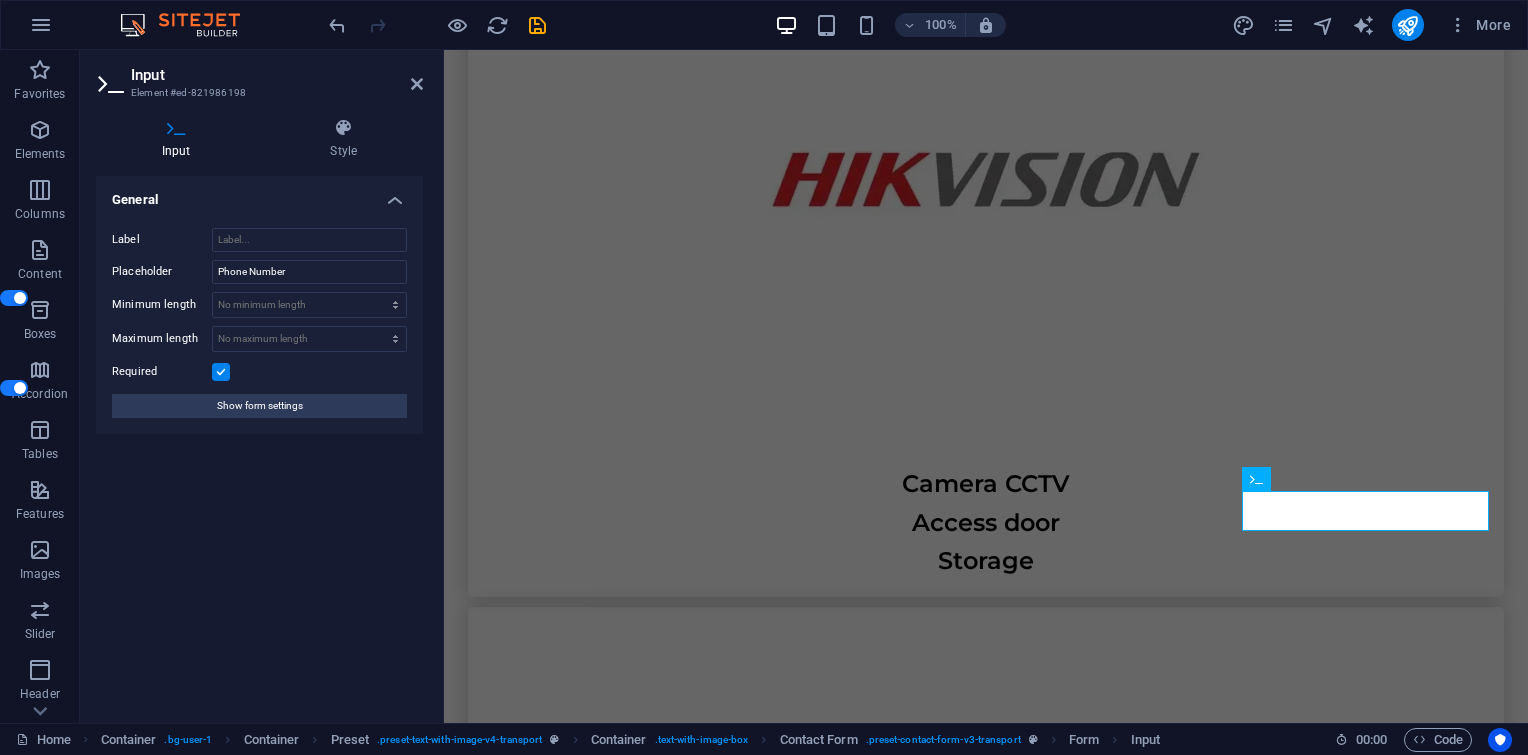 click on "Label Placeholder Phone Number Minimum length No minimum length chars Maximum length No maximum length chars Required Show form settings" at bounding box center [259, 323] 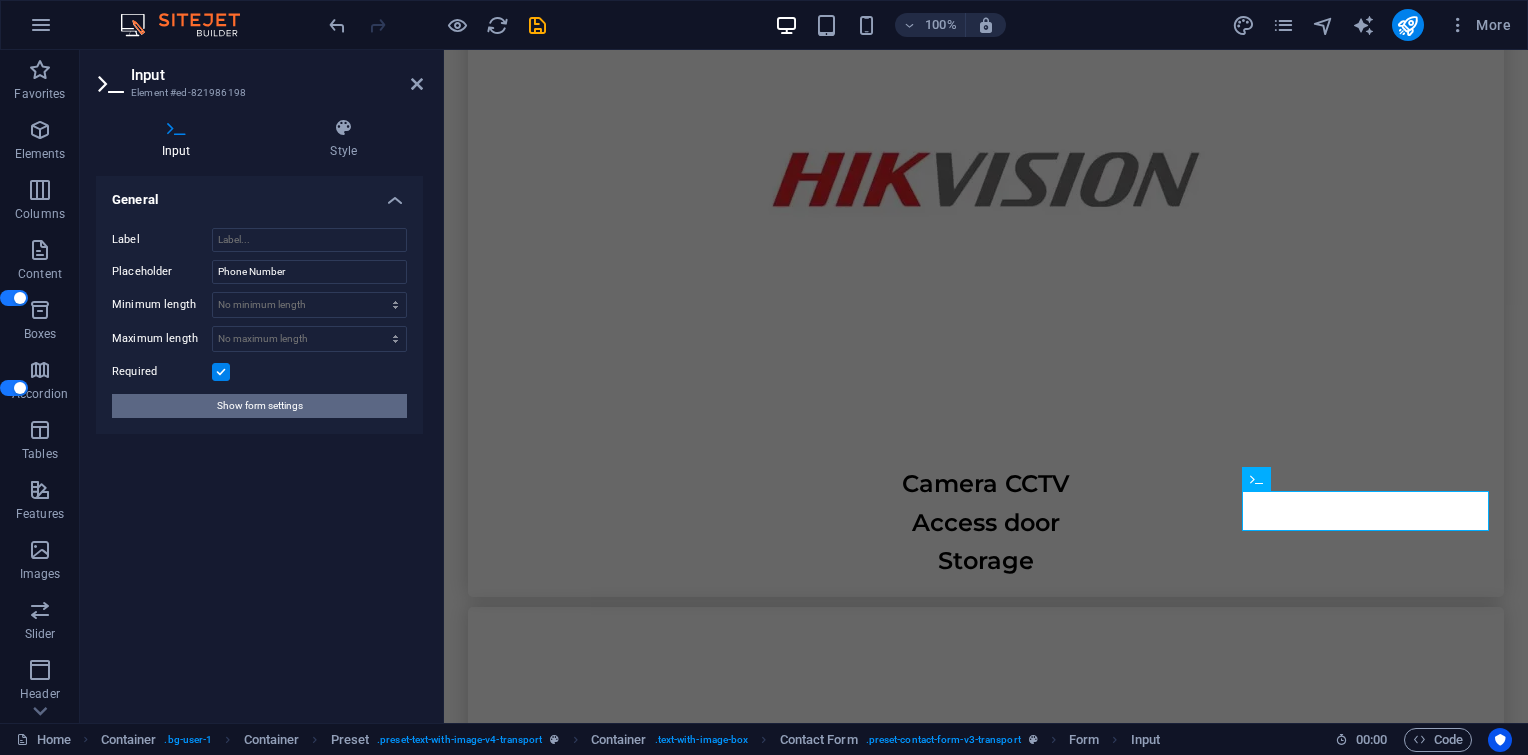 click on "Show form settings" at bounding box center (260, 406) 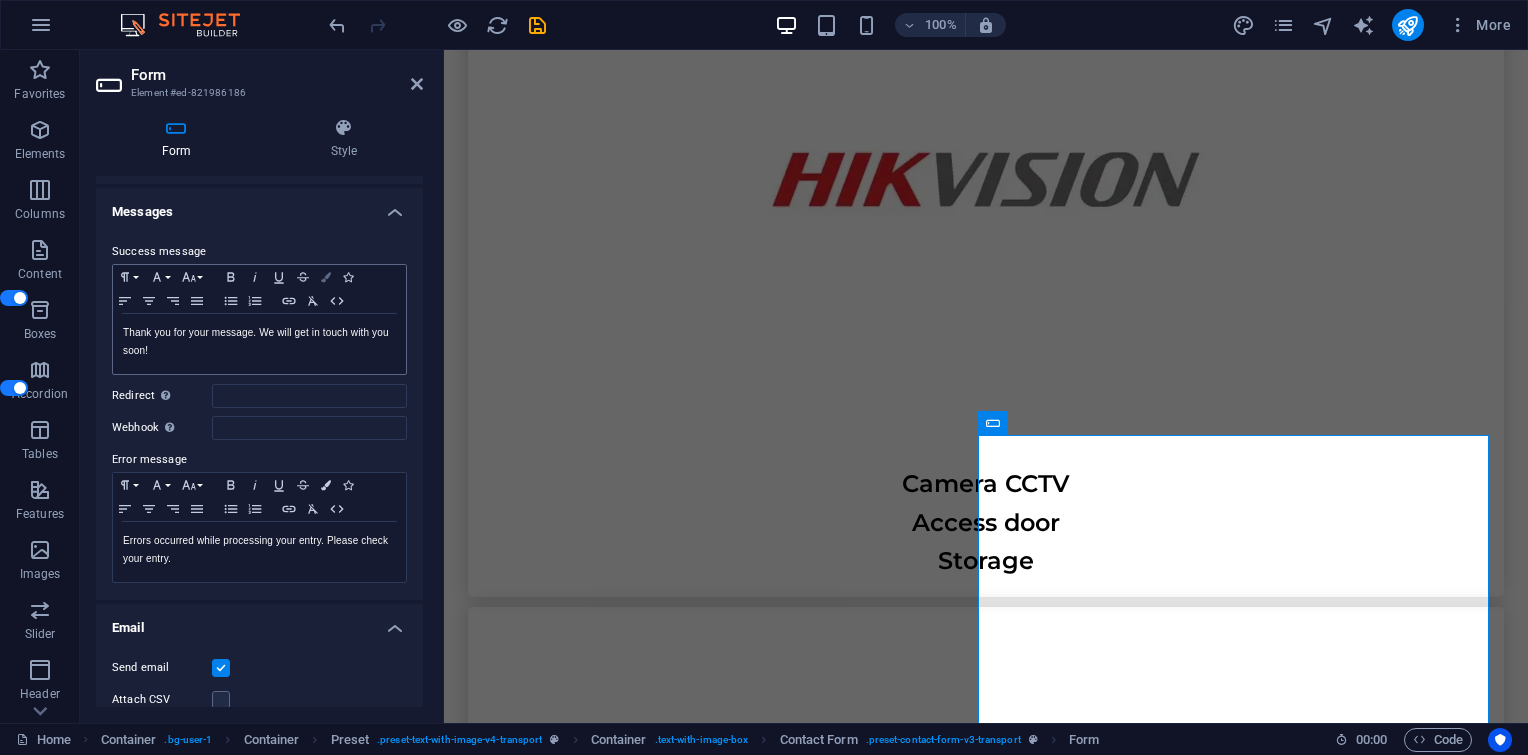 scroll, scrollTop: 100, scrollLeft: 0, axis: vertical 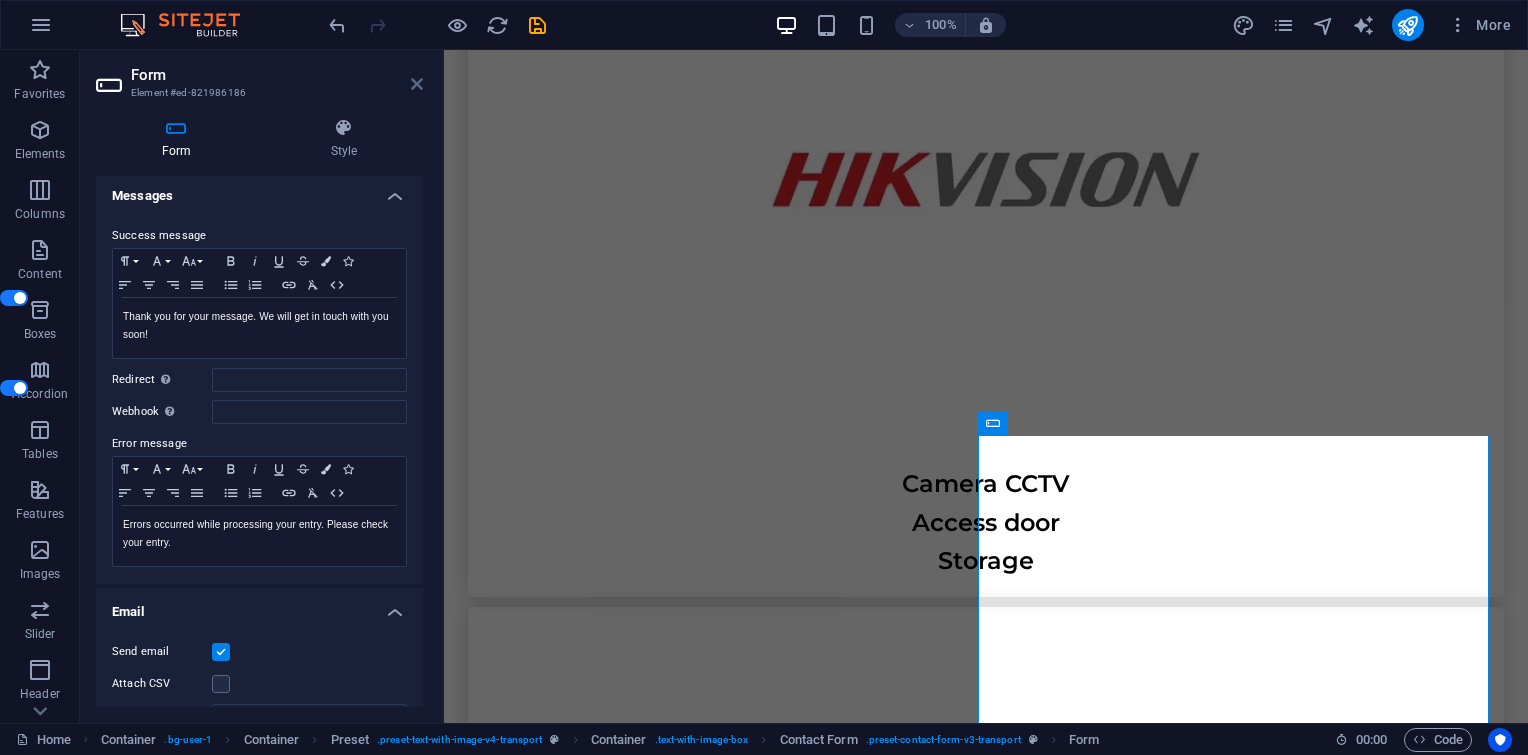 click at bounding box center (417, 84) 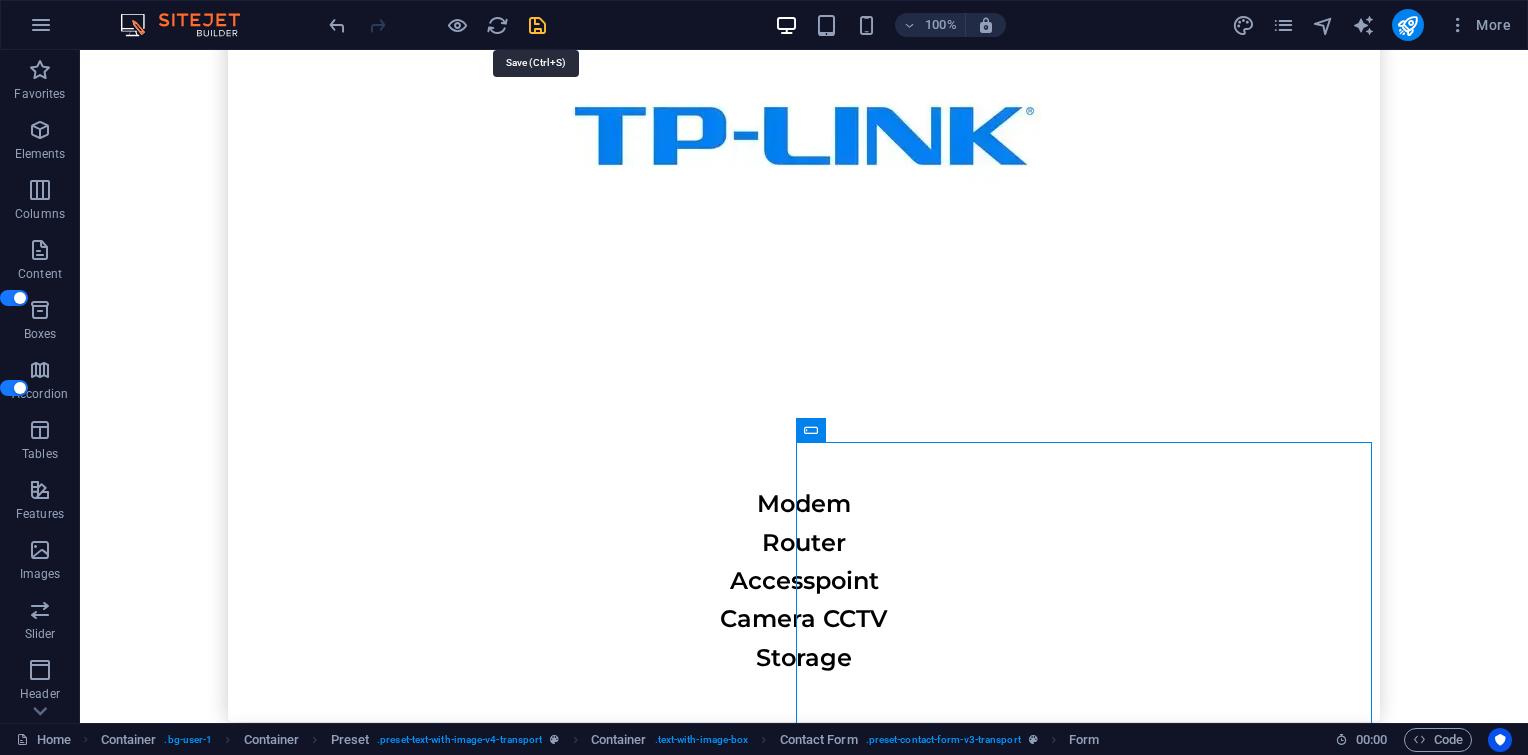 click at bounding box center [537, 25] 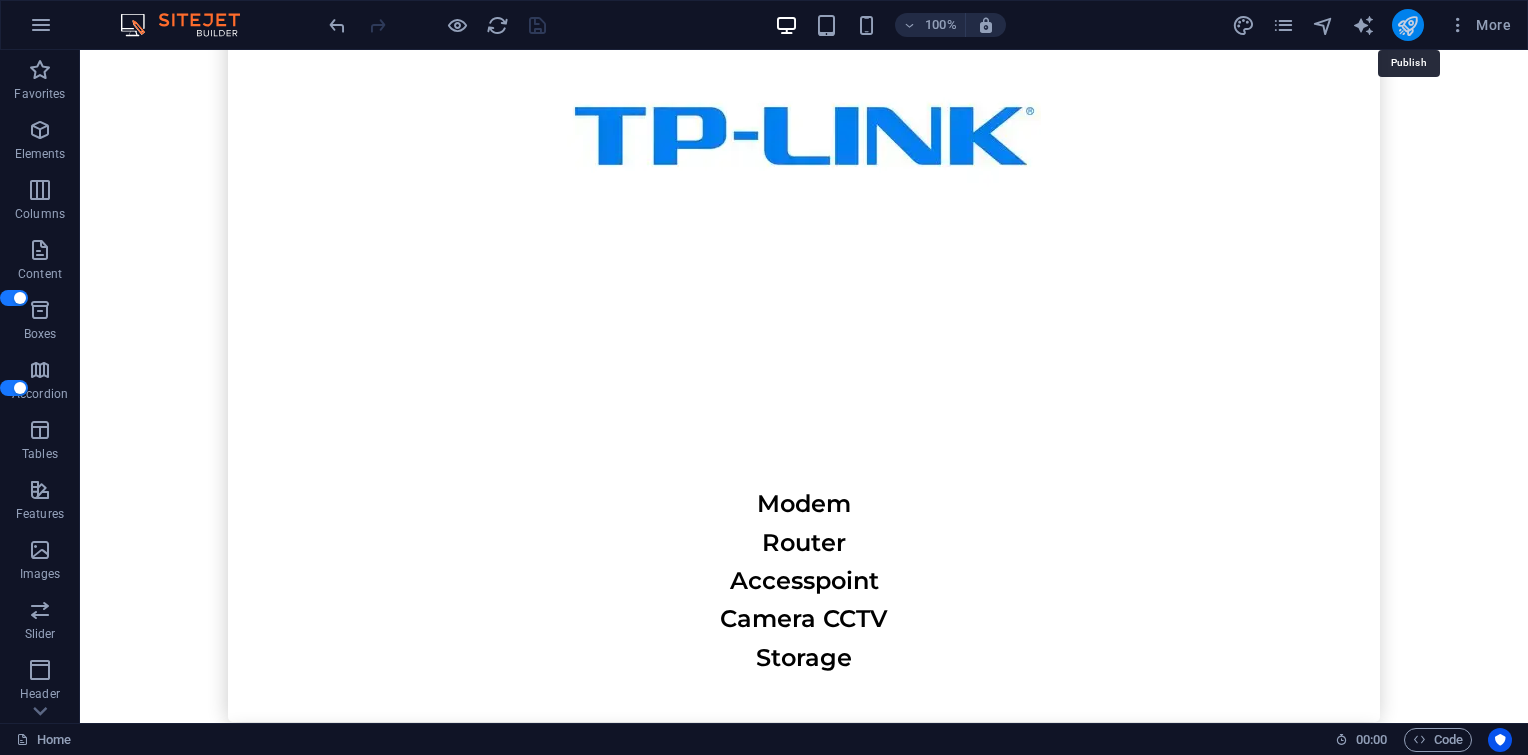 click at bounding box center (1407, 25) 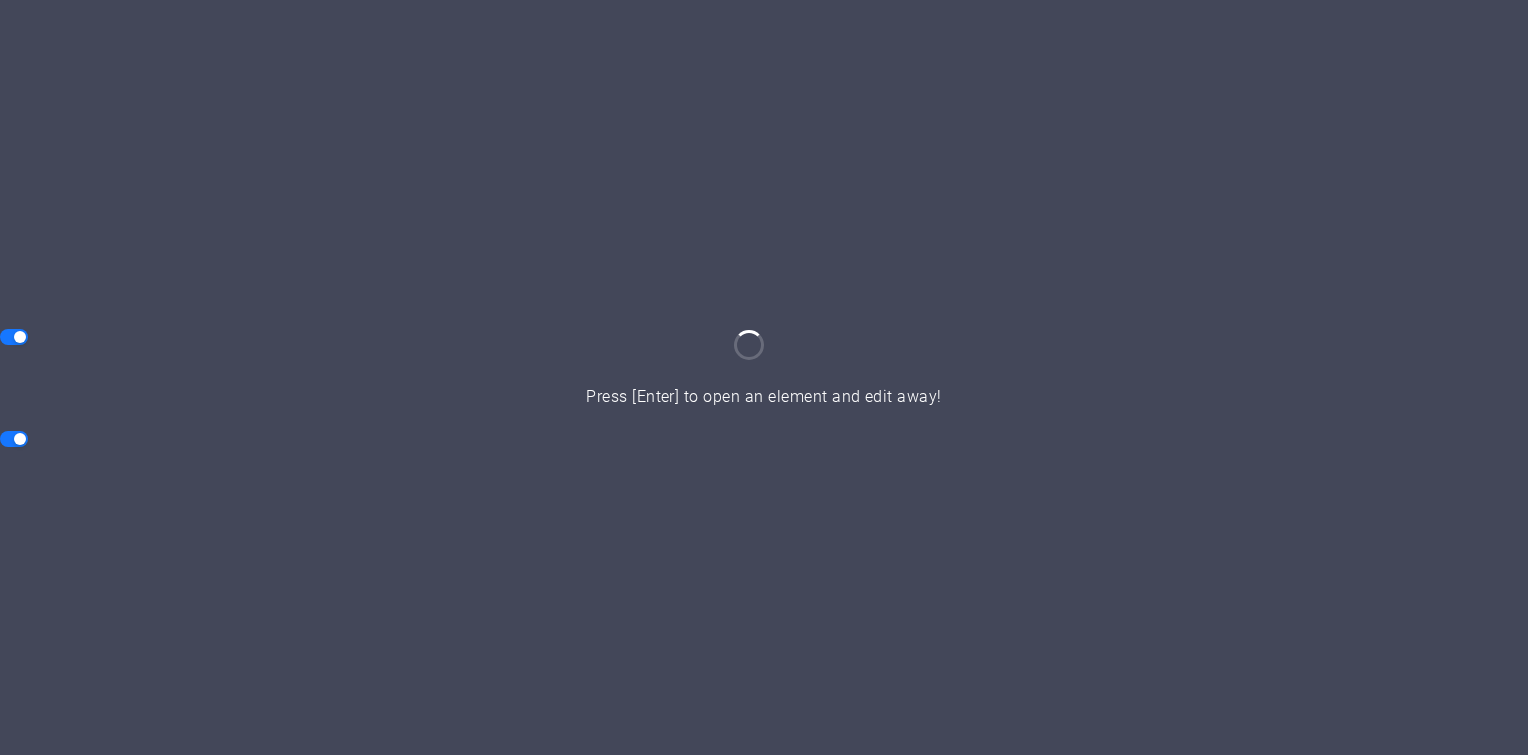 scroll, scrollTop: 0, scrollLeft: 0, axis: both 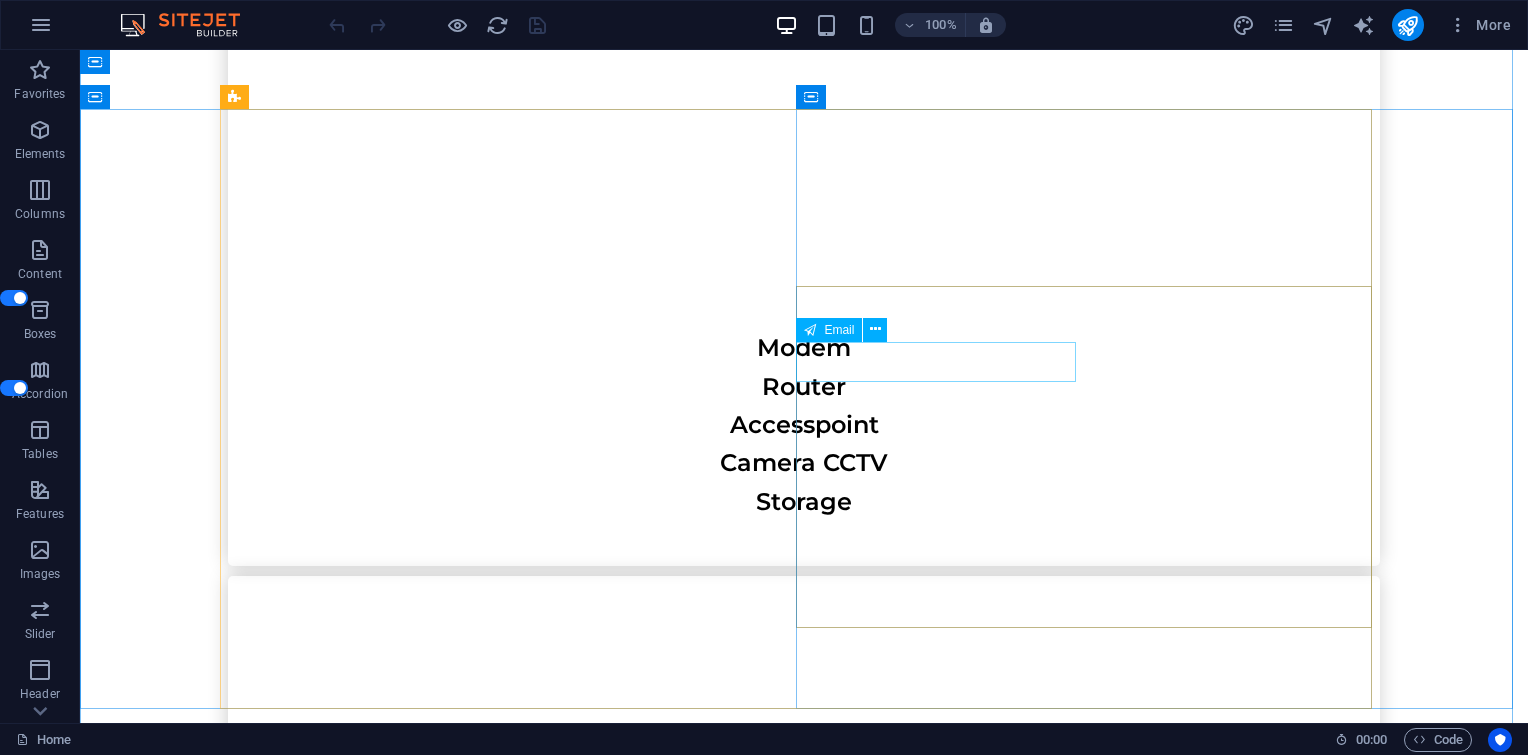 click at bounding box center [512, 19727] 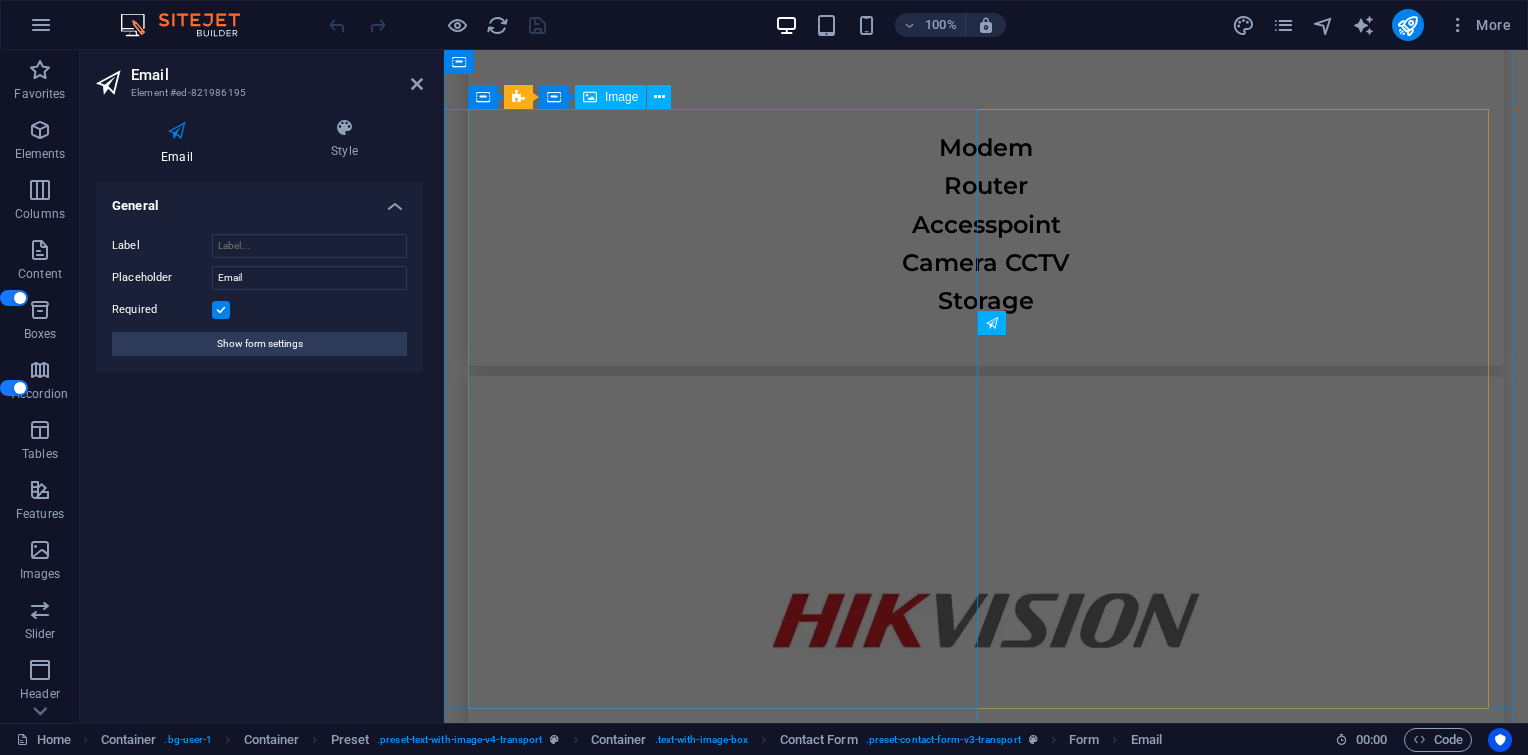scroll, scrollTop: 7125, scrollLeft: 0, axis: vertical 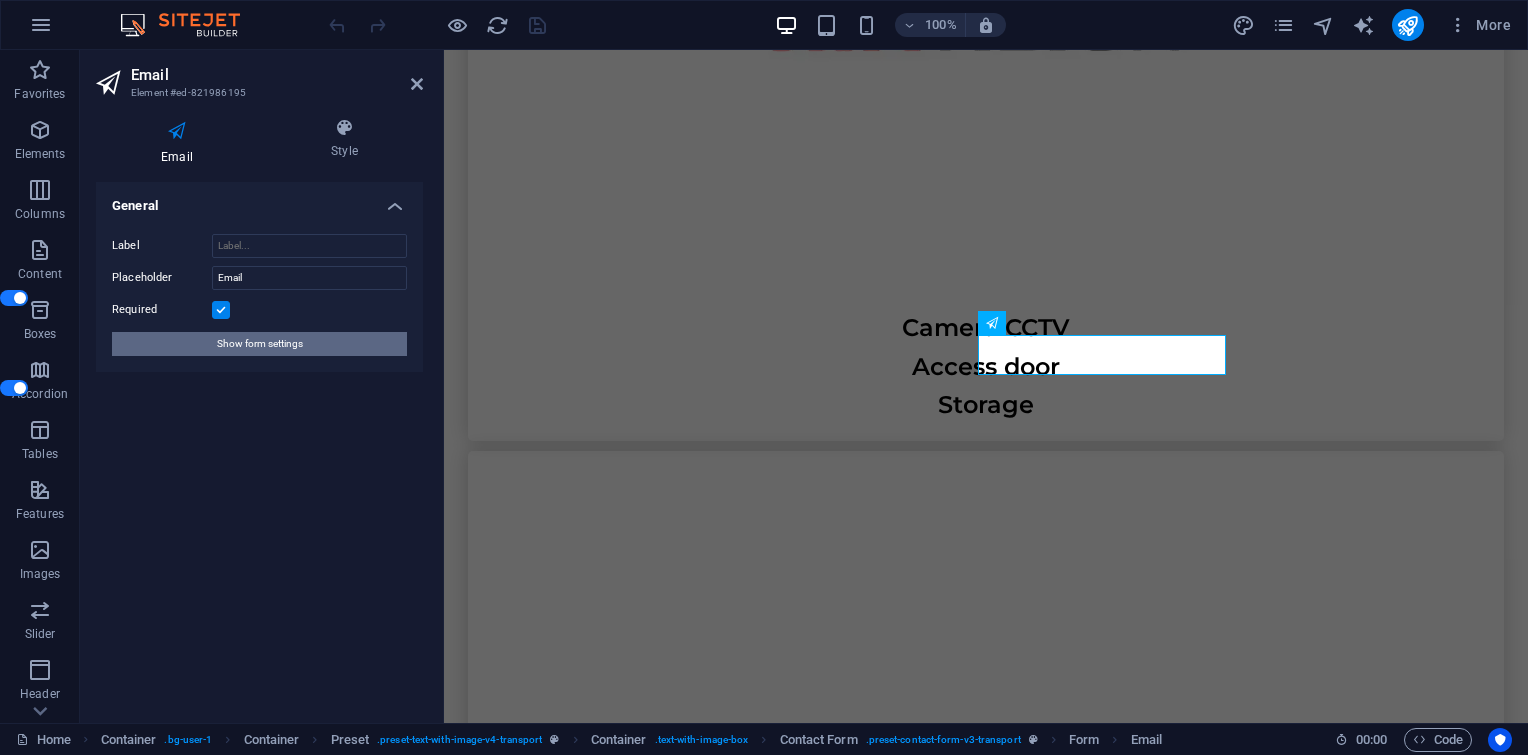 click on "Show form settings" at bounding box center (259, 344) 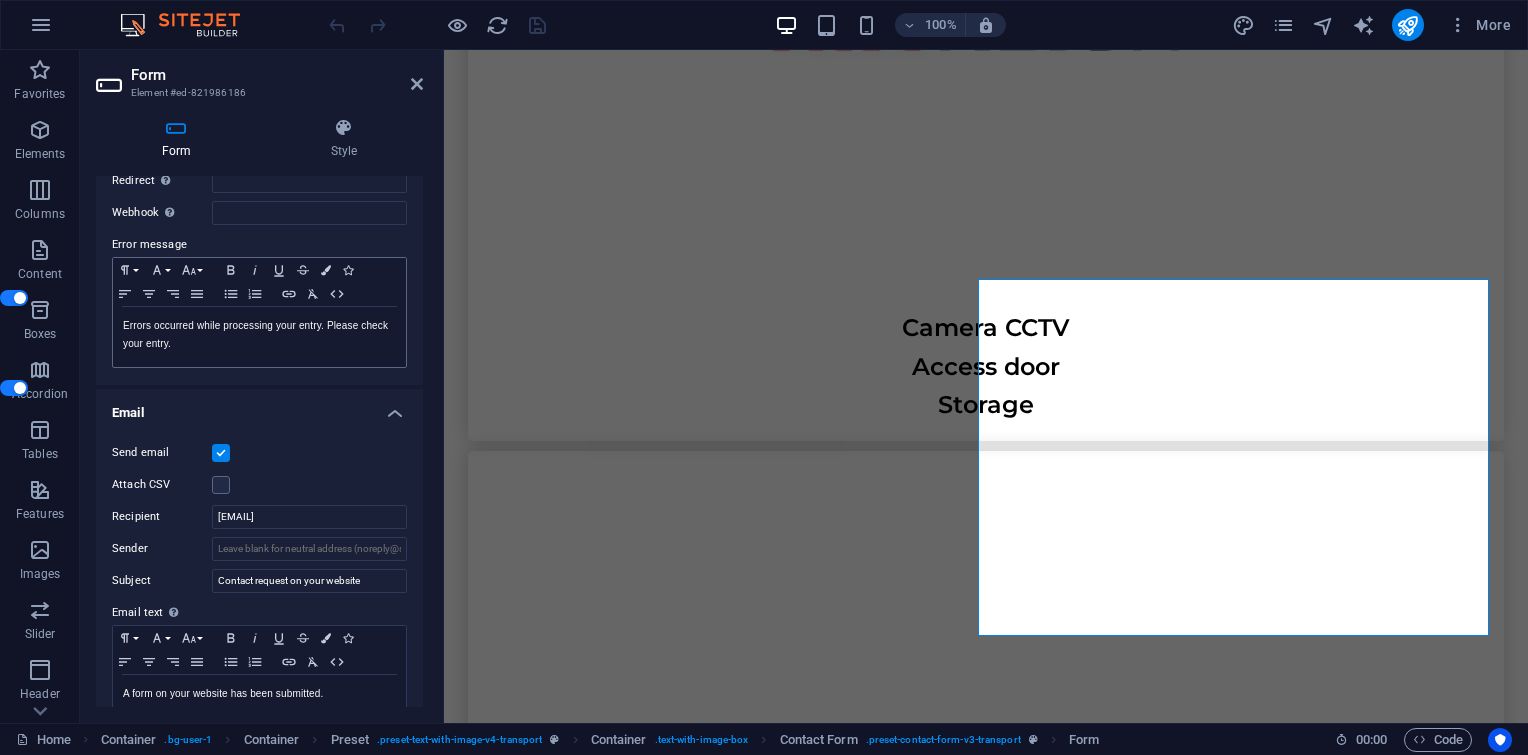 scroll, scrollTop: 300, scrollLeft: 0, axis: vertical 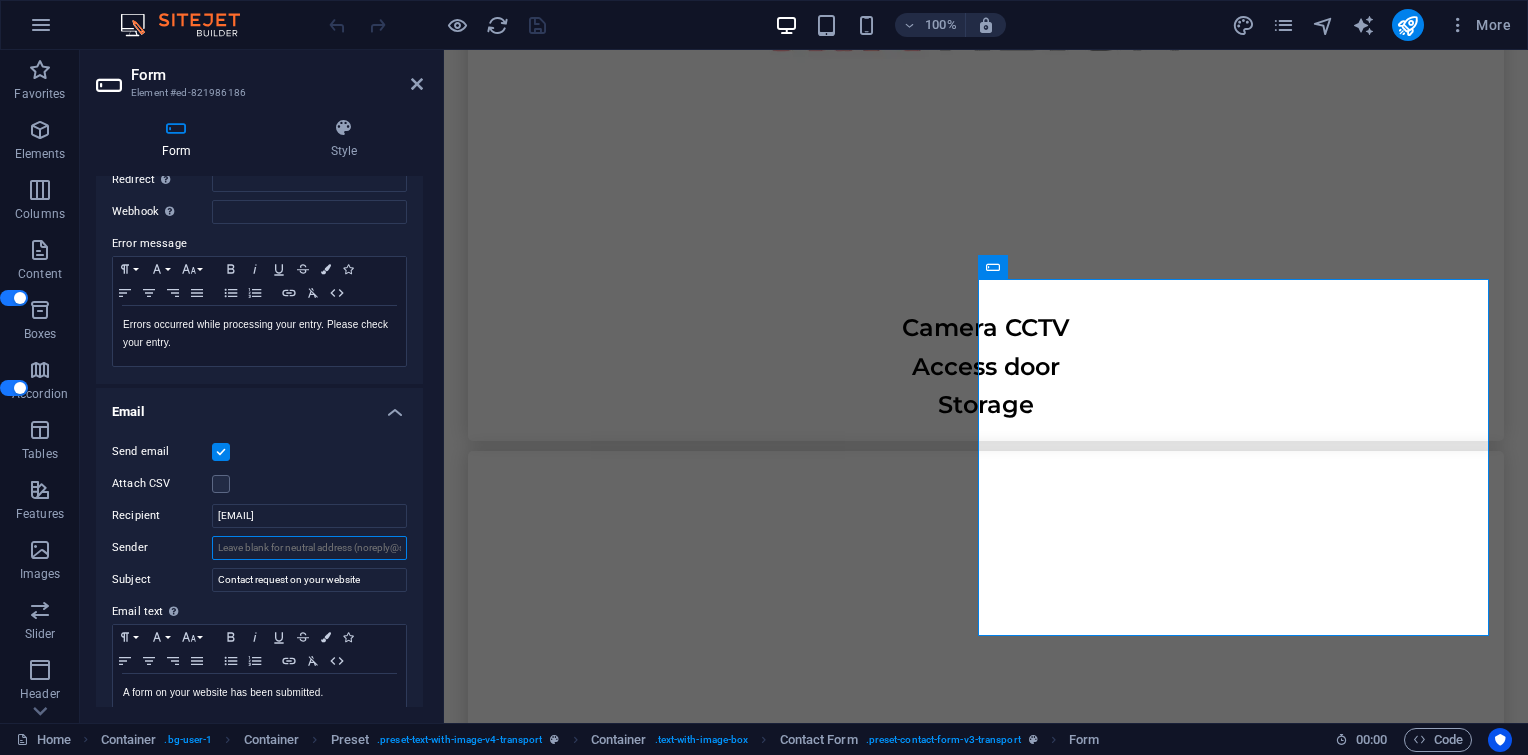 click on "Sender" at bounding box center (309, 548) 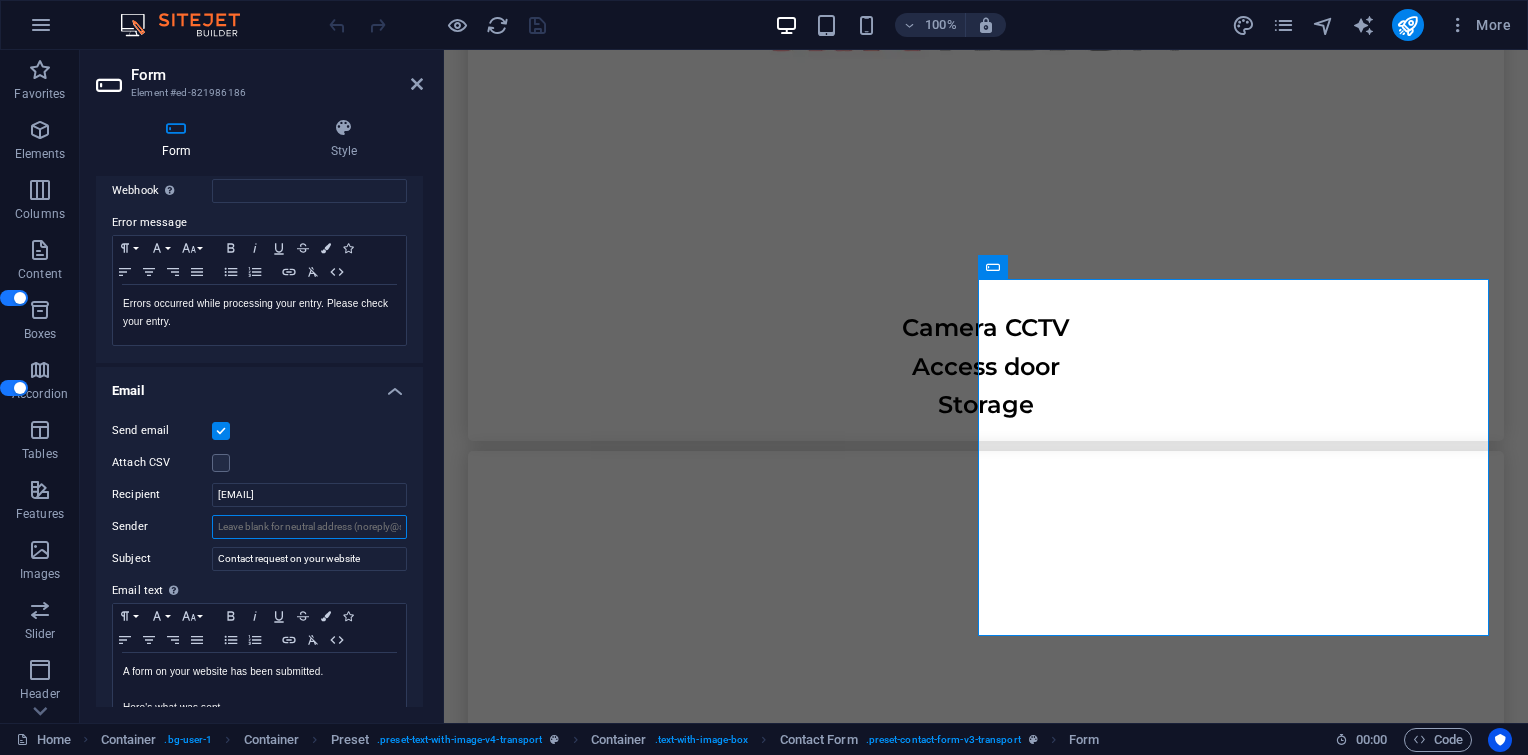scroll, scrollTop: 333, scrollLeft: 0, axis: vertical 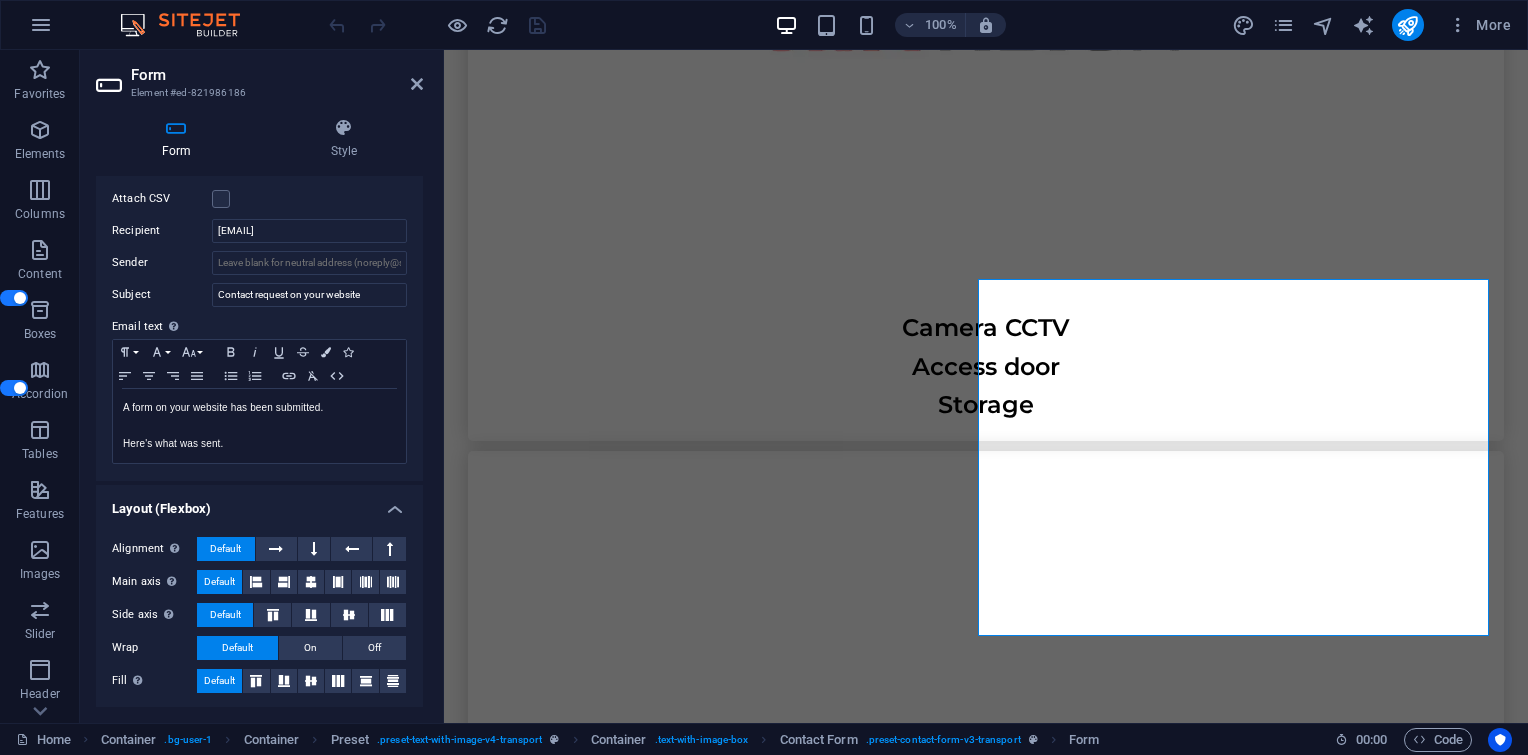 click on "Layout (Flexbox)" at bounding box center [259, 503] 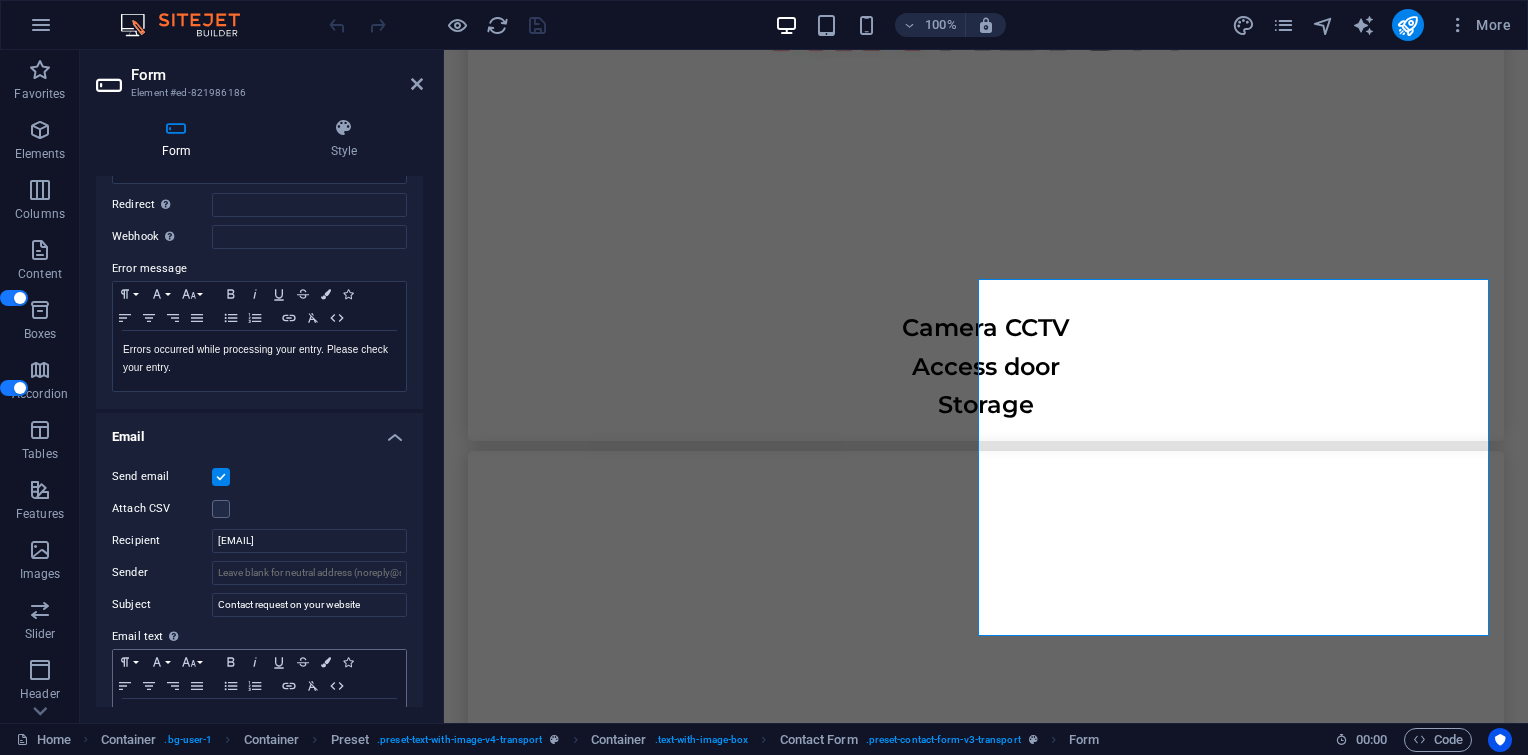 scroll, scrollTop: 308, scrollLeft: 0, axis: vertical 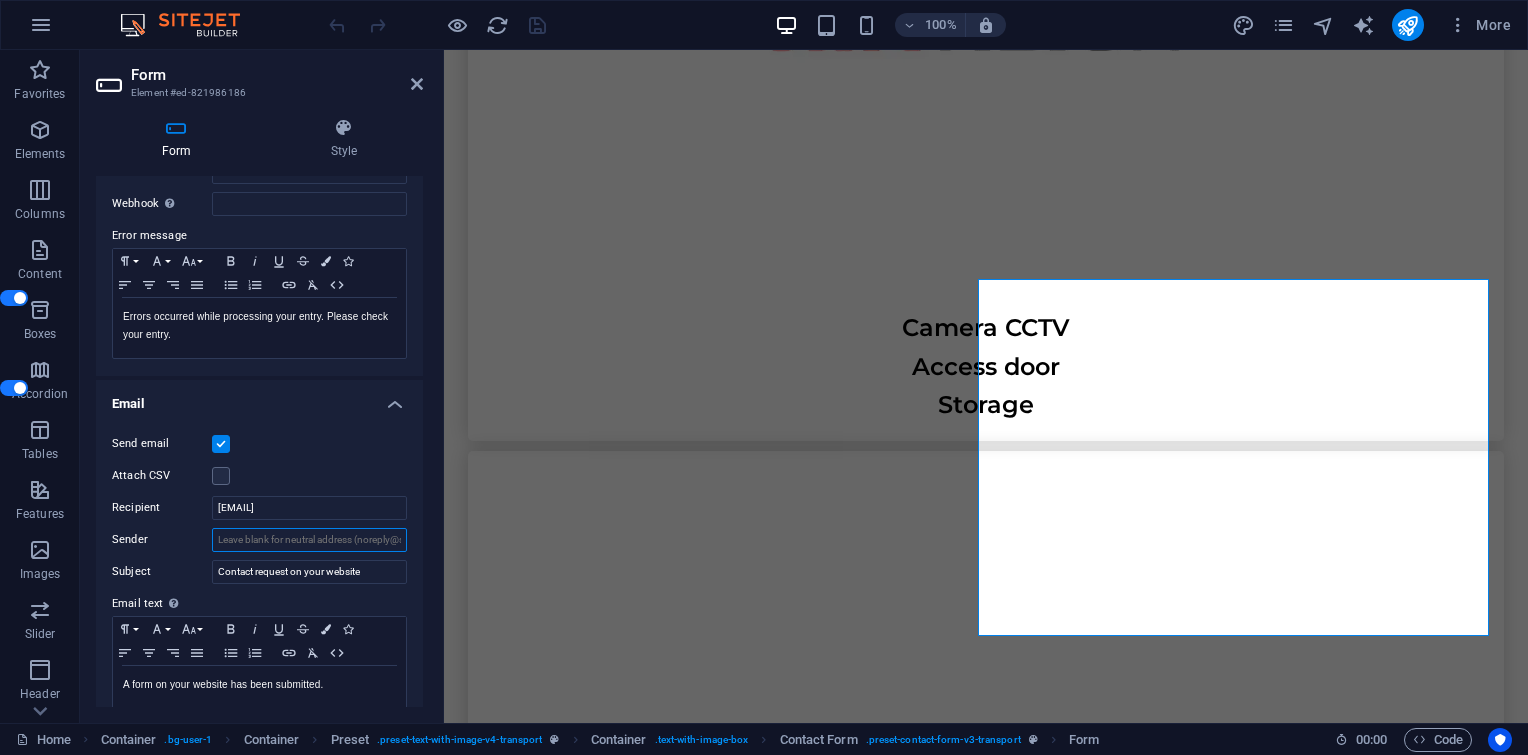 click on "Sender" at bounding box center (309, 540) 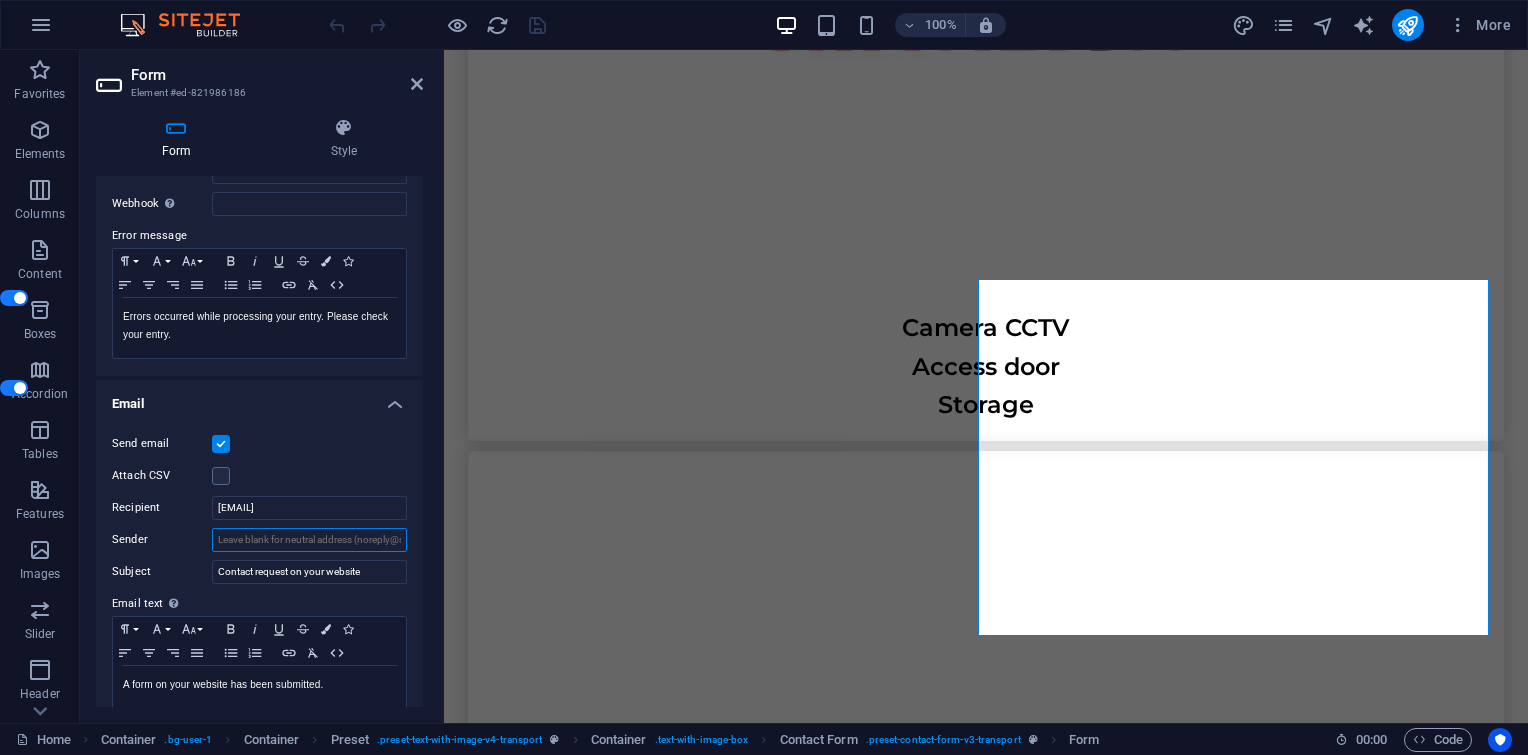 drag, startPoint x: 350, startPoint y: 536, endPoint x: 273, endPoint y: 540, distance: 77.10383 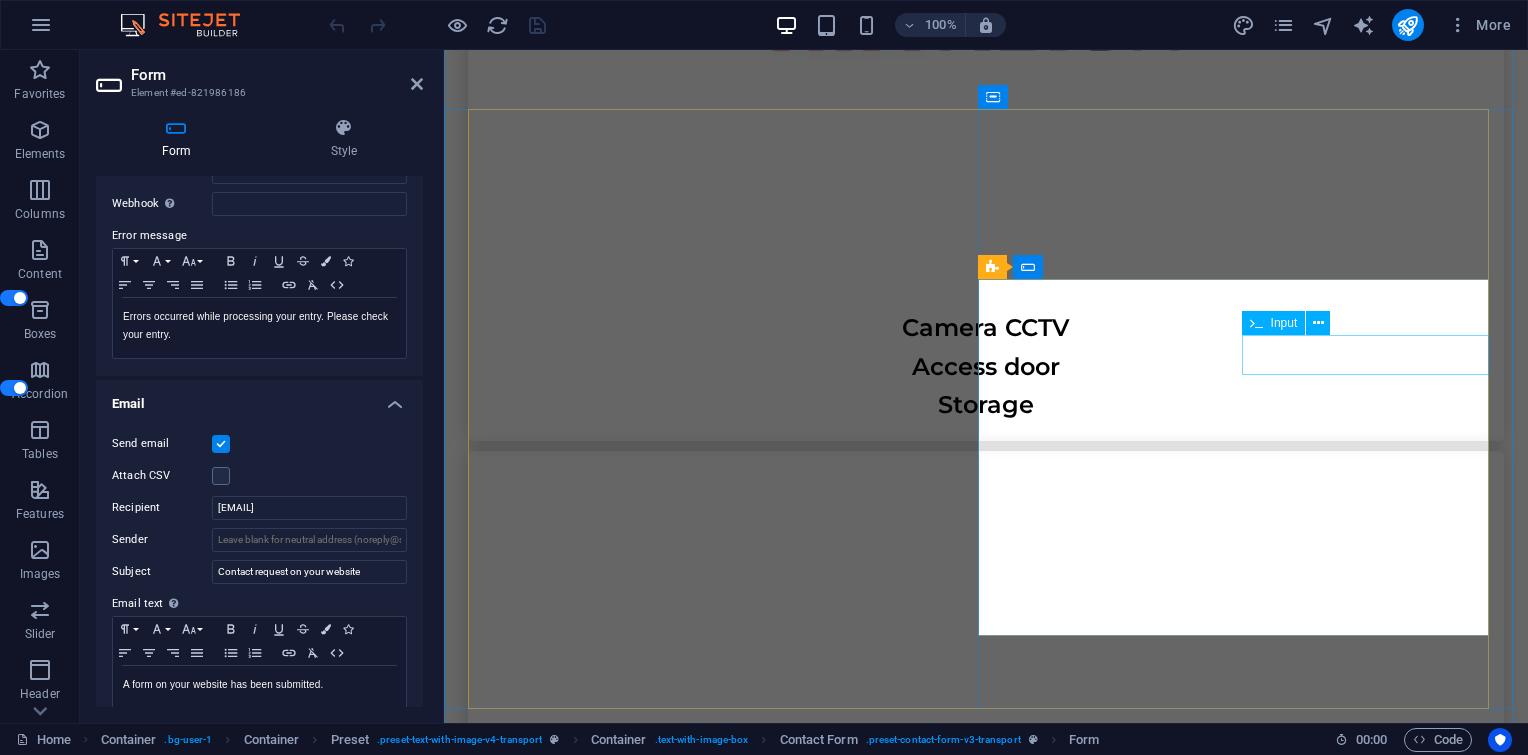 click at bounding box center (1249, 17010) 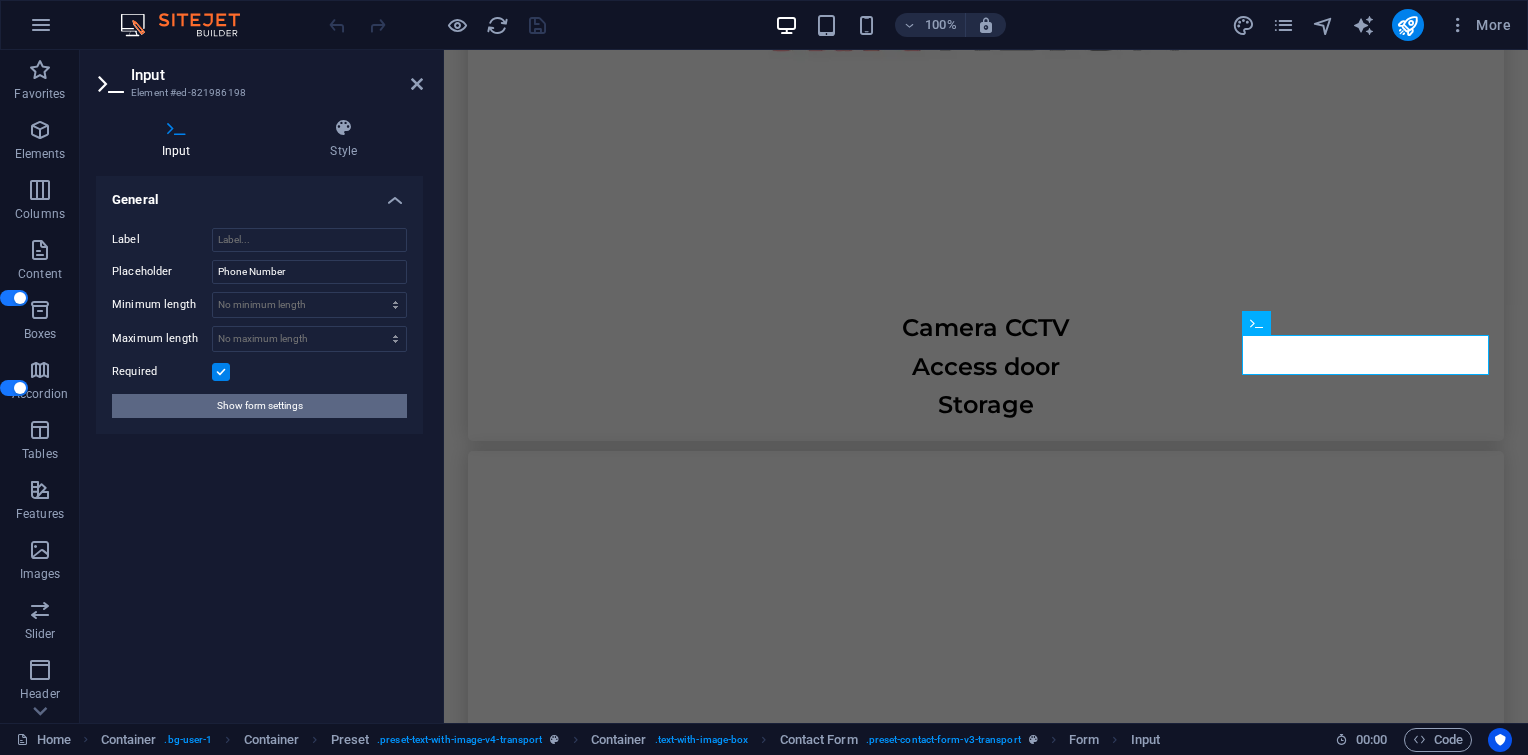 click on "Show form settings" at bounding box center (259, 406) 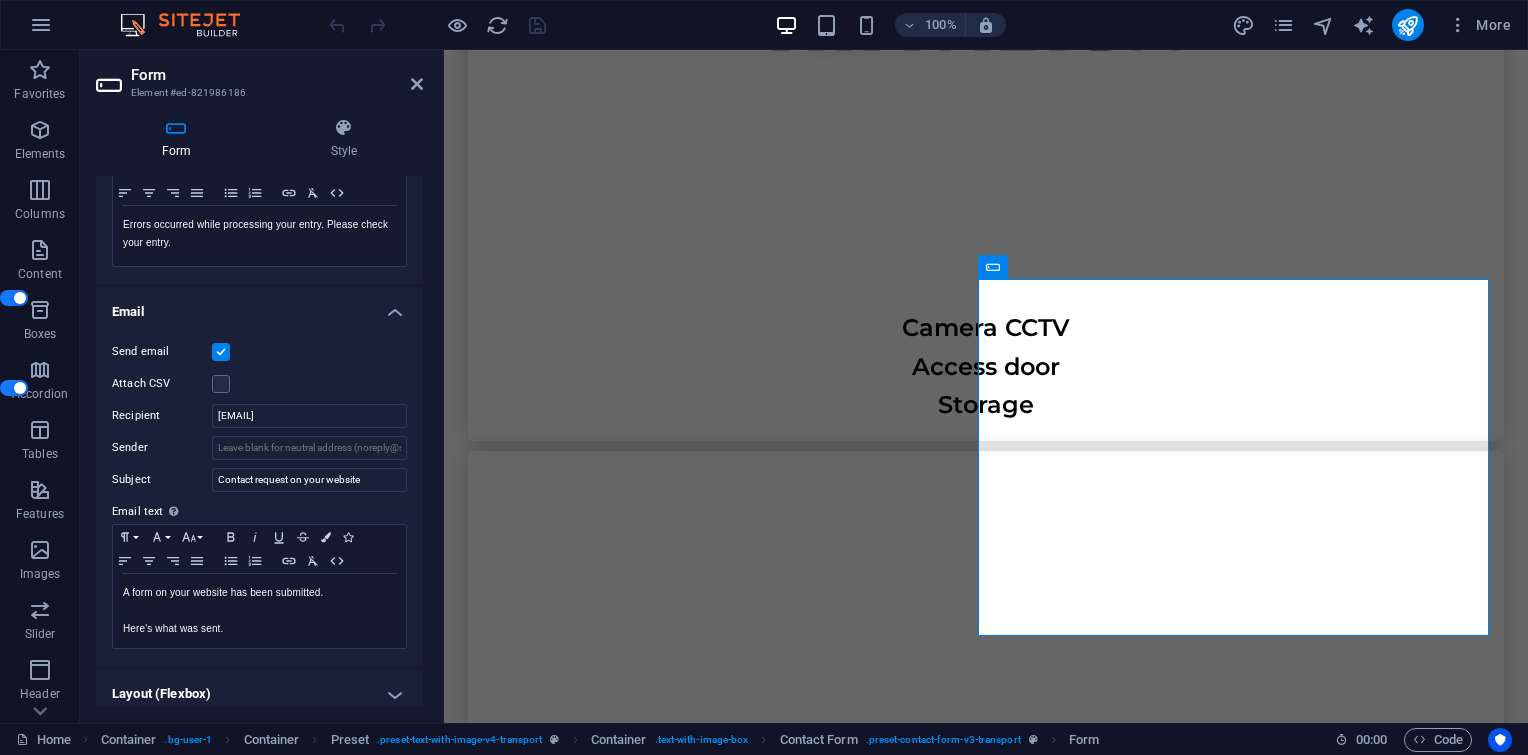 scroll, scrollTop: 408, scrollLeft: 0, axis: vertical 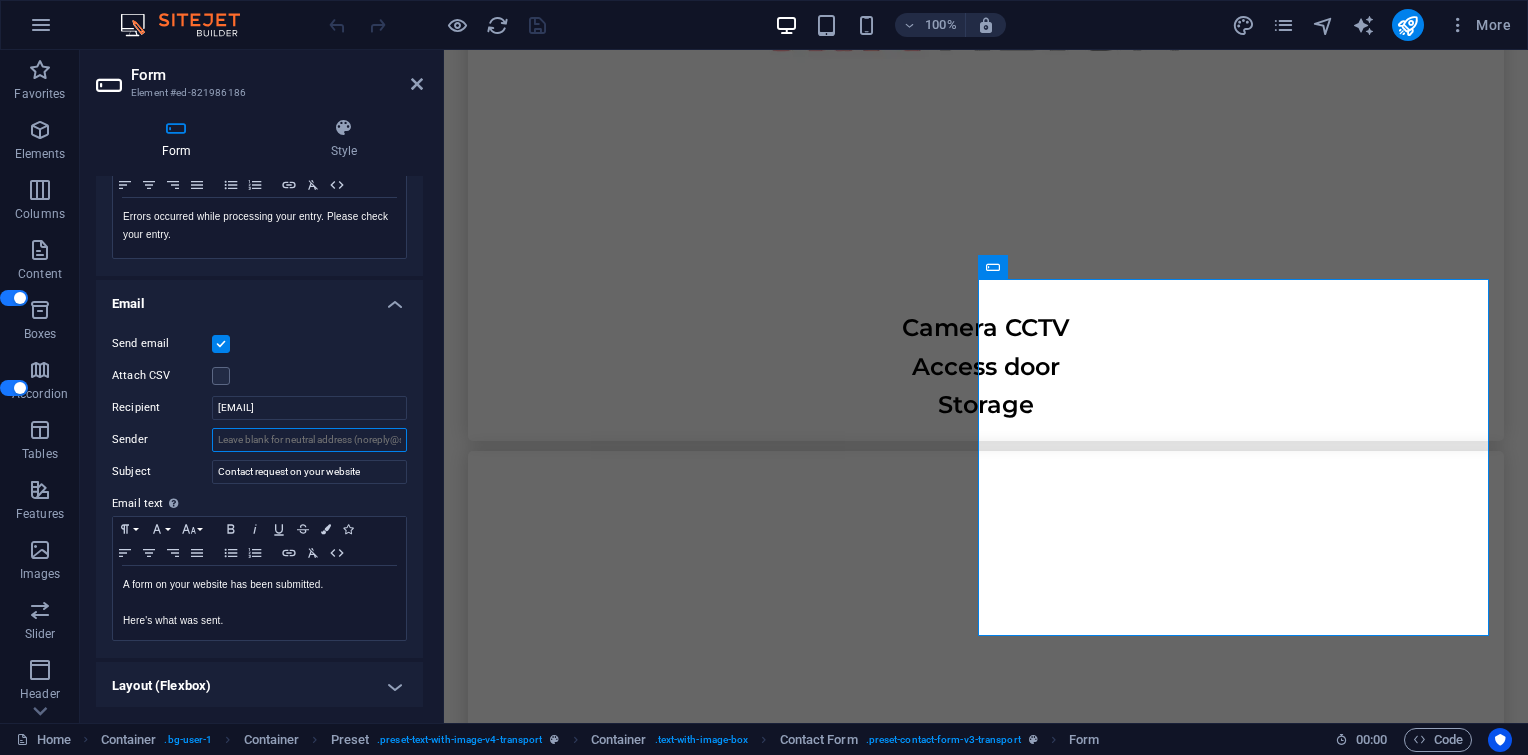 click on "Sender" at bounding box center (309, 440) 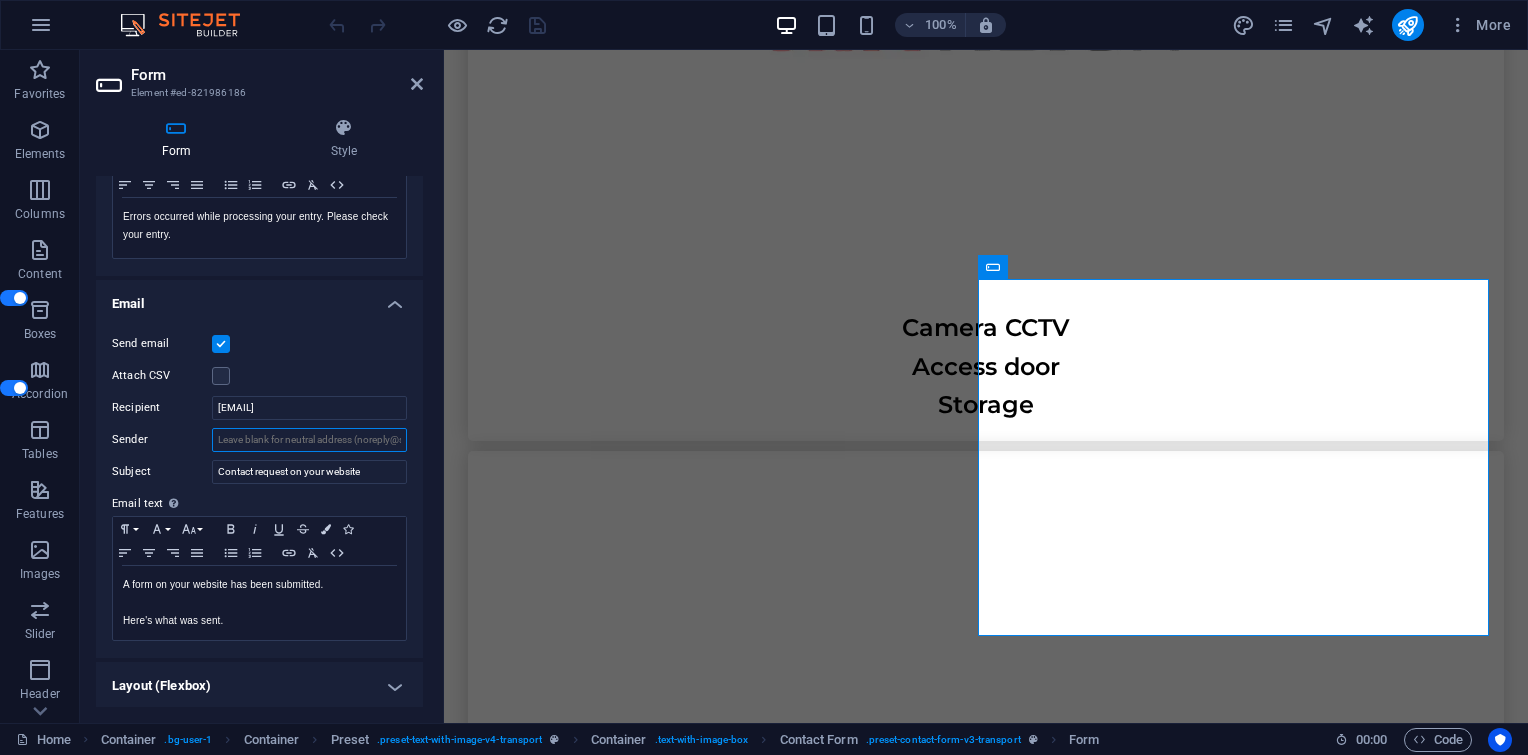 drag, startPoint x: 301, startPoint y: 439, endPoint x: 273, endPoint y: 440, distance: 28.01785 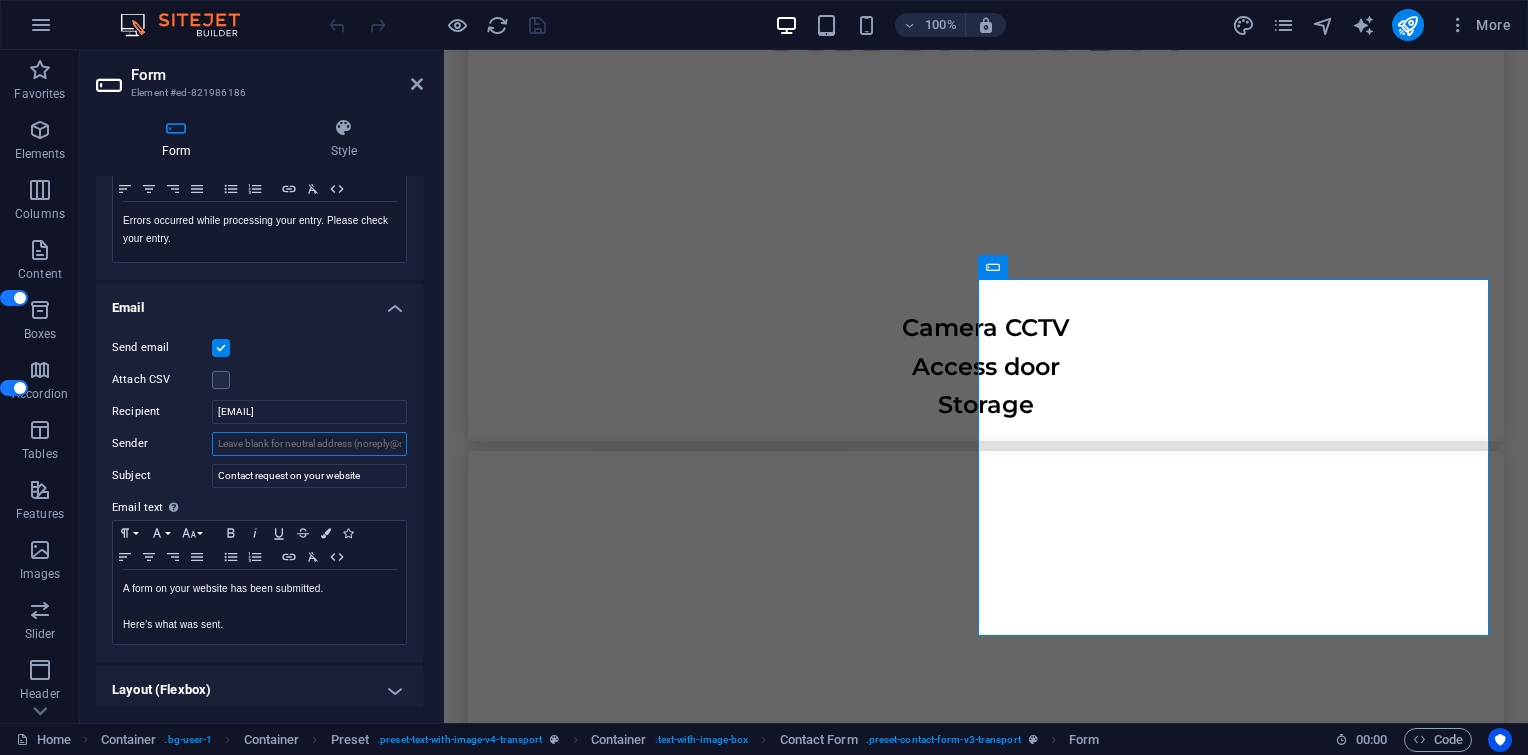 scroll, scrollTop: 408, scrollLeft: 0, axis: vertical 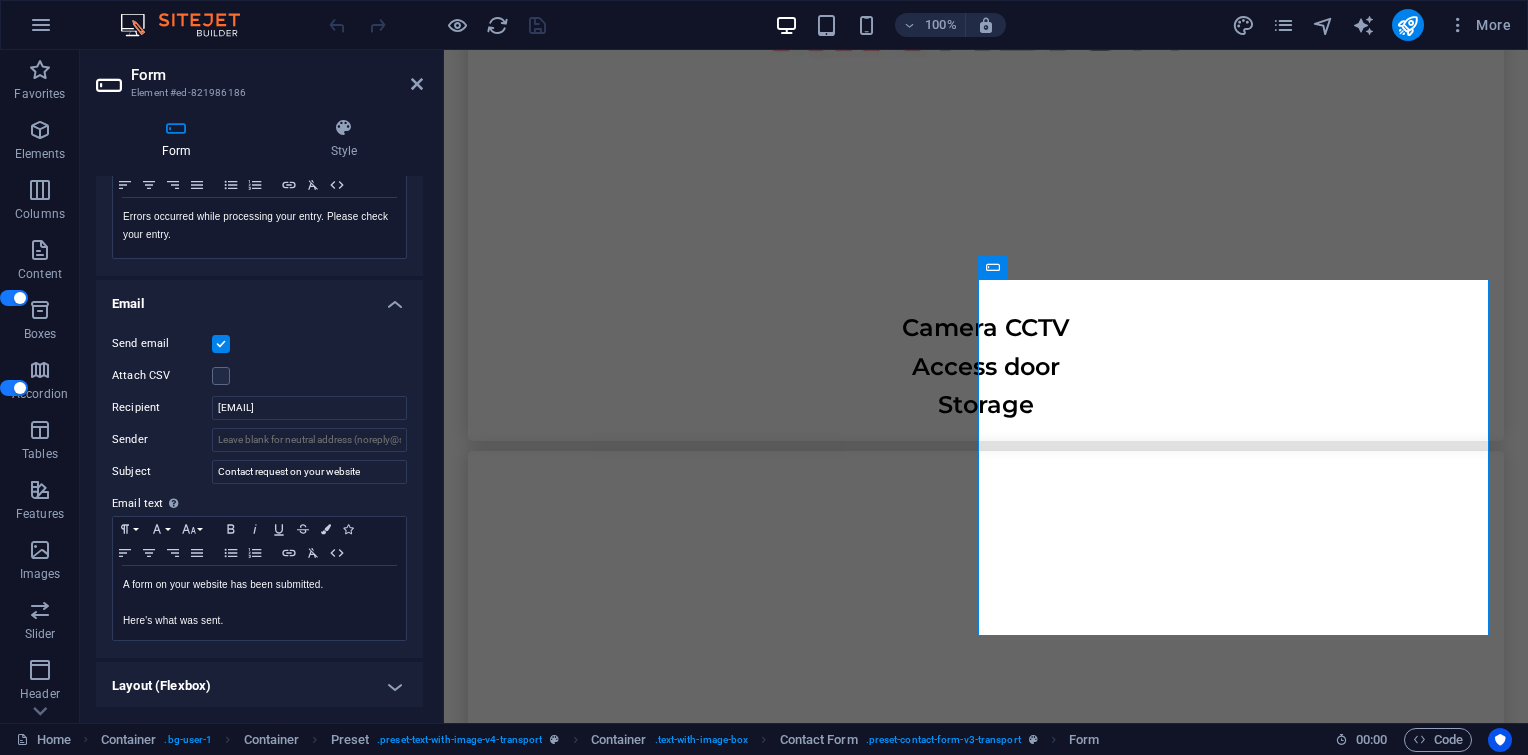 click on "Layout (Flexbox)" at bounding box center (259, 686) 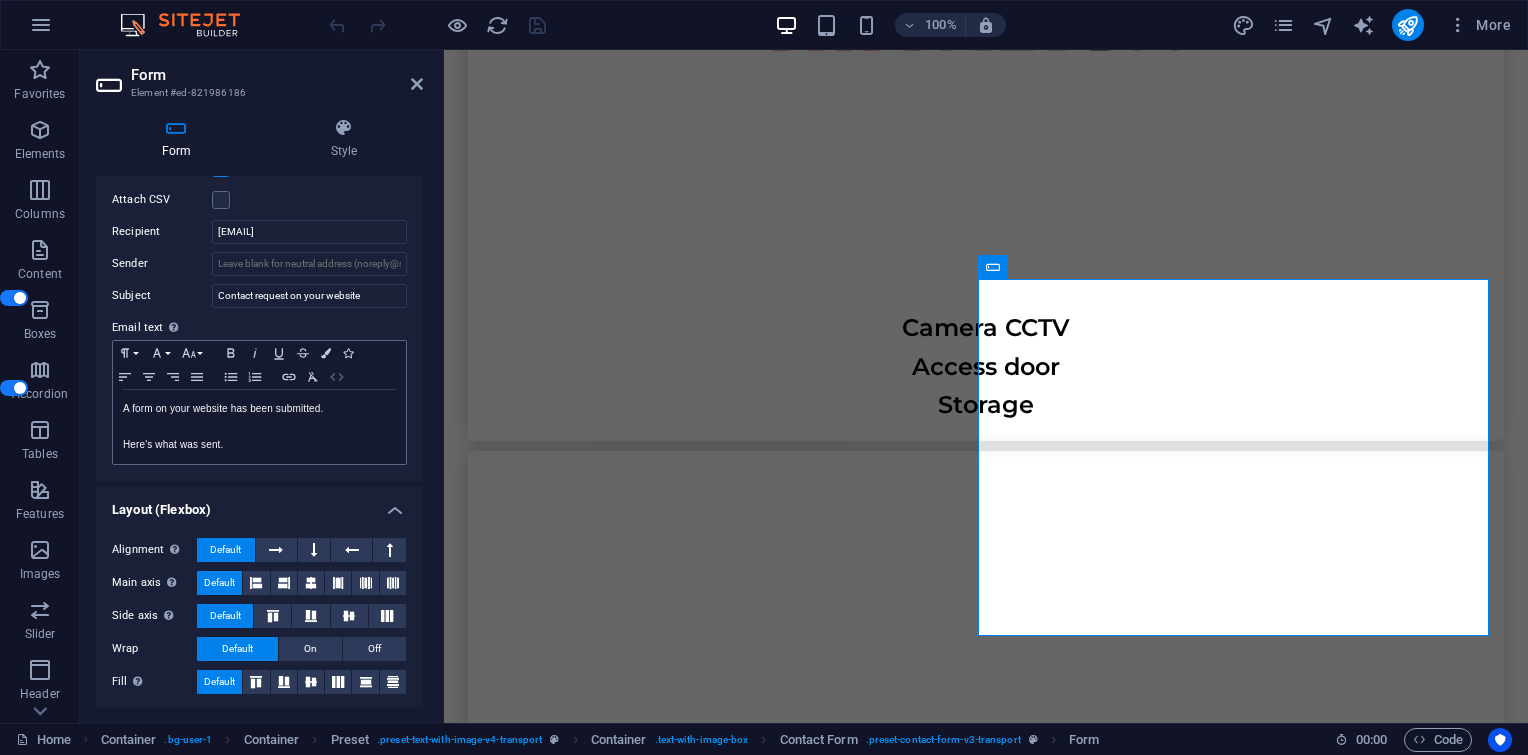 scroll, scrollTop: 585, scrollLeft: 0, axis: vertical 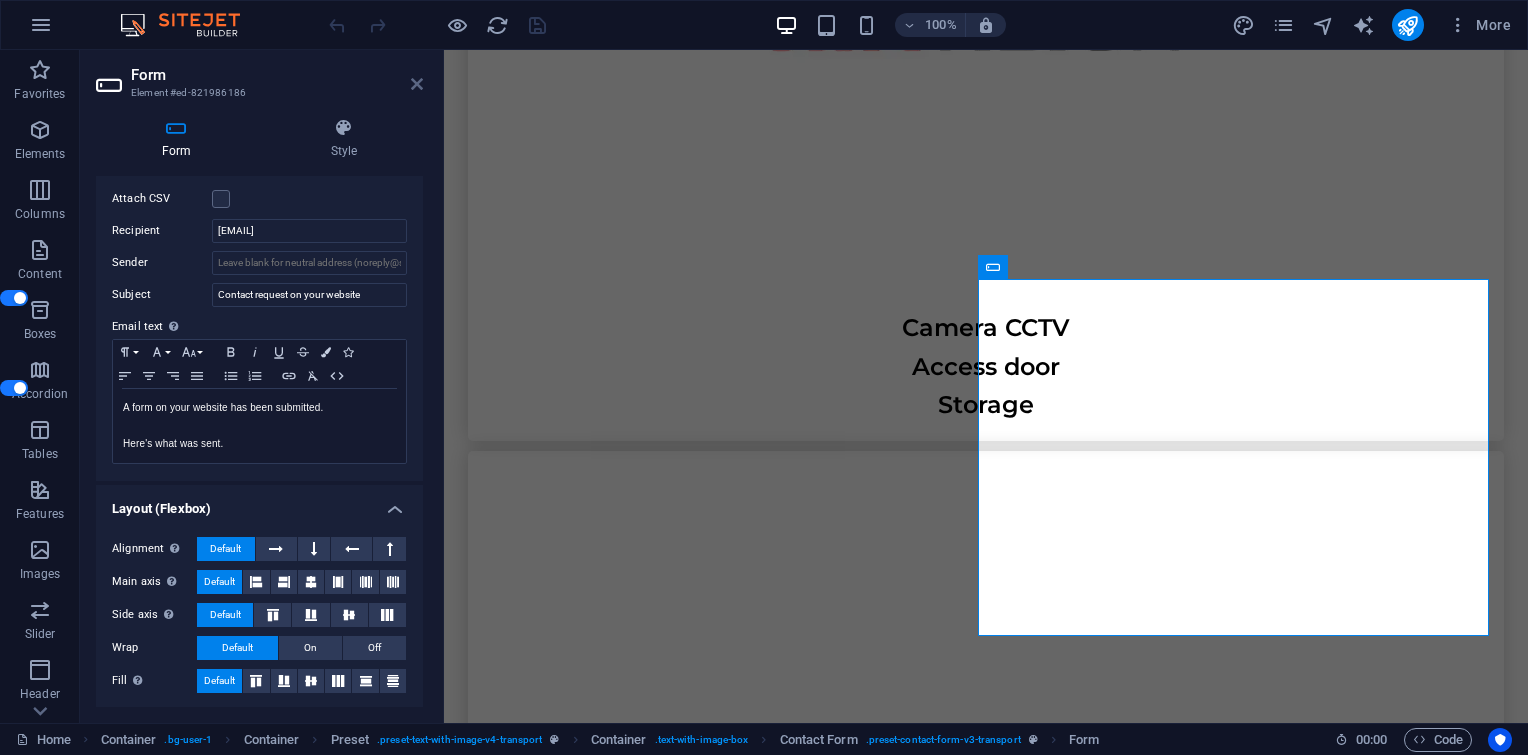 click at bounding box center [417, 84] 